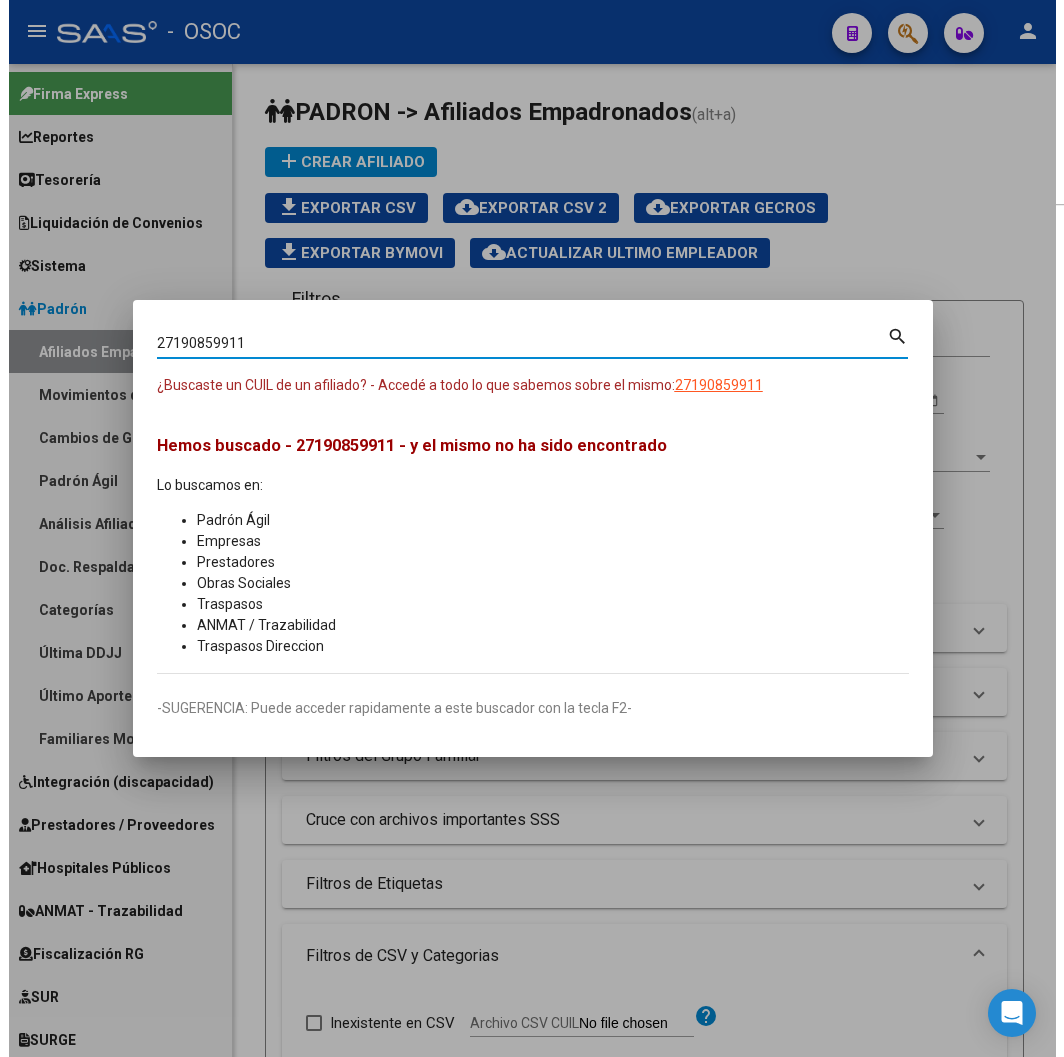 scroll, scrollTop: 0, scrollLeft: 0, axis: both 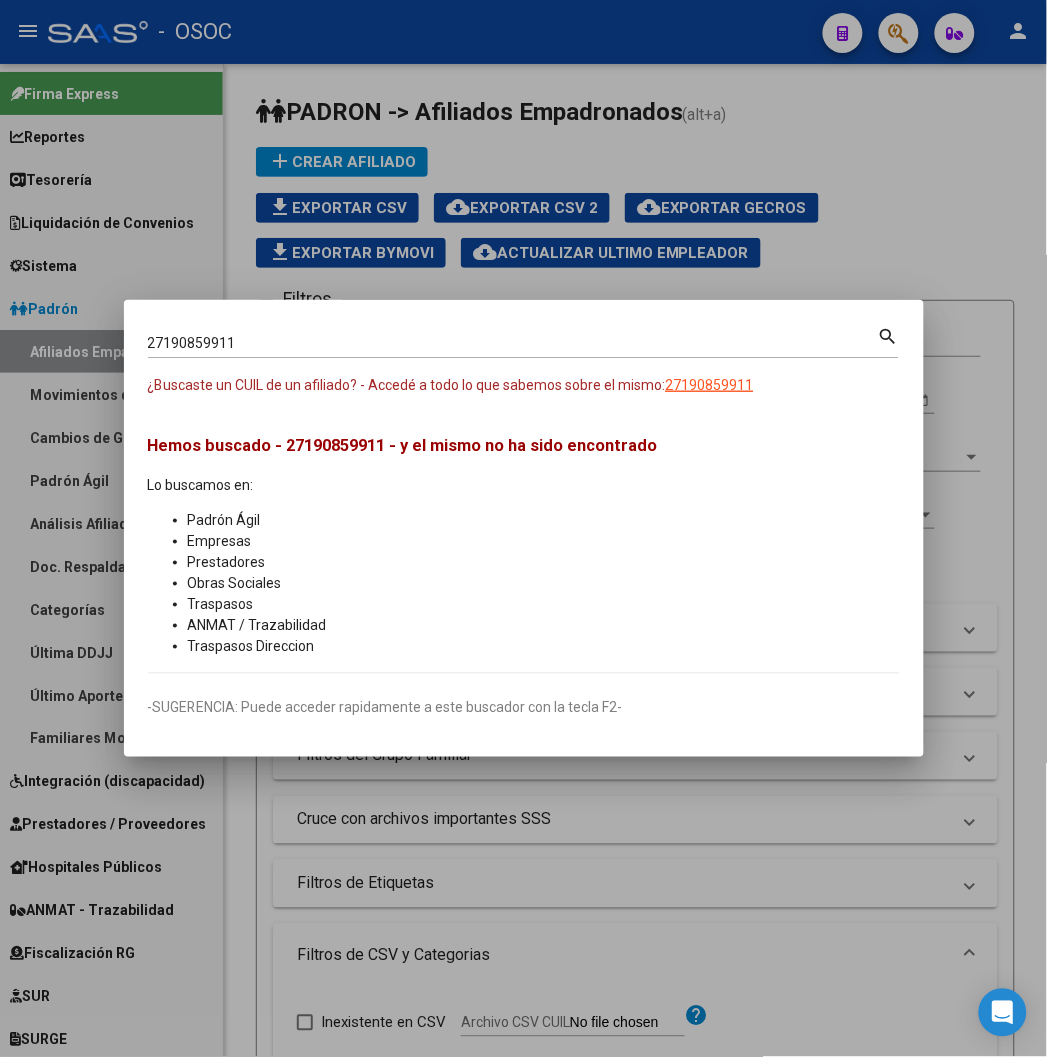 click at bounding box center (523, 528) 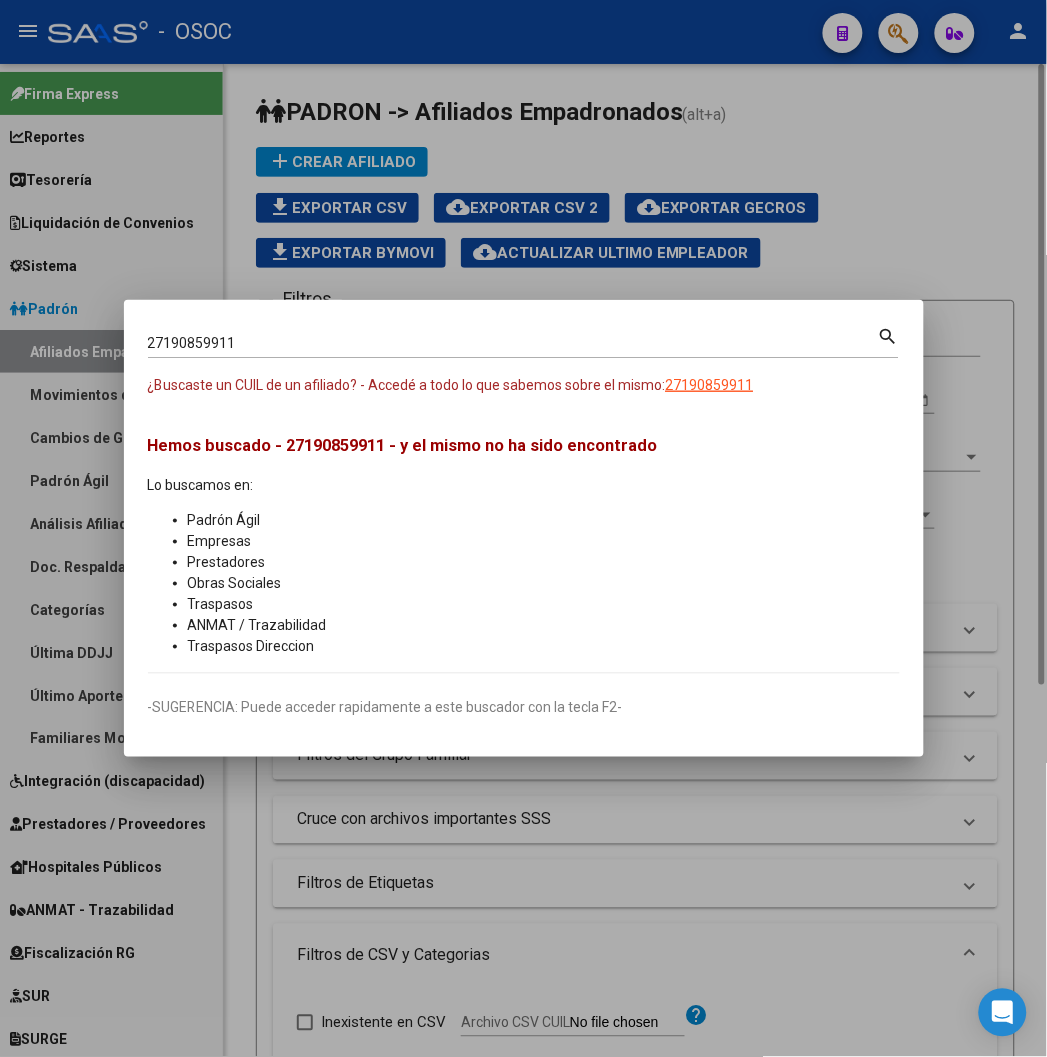 type 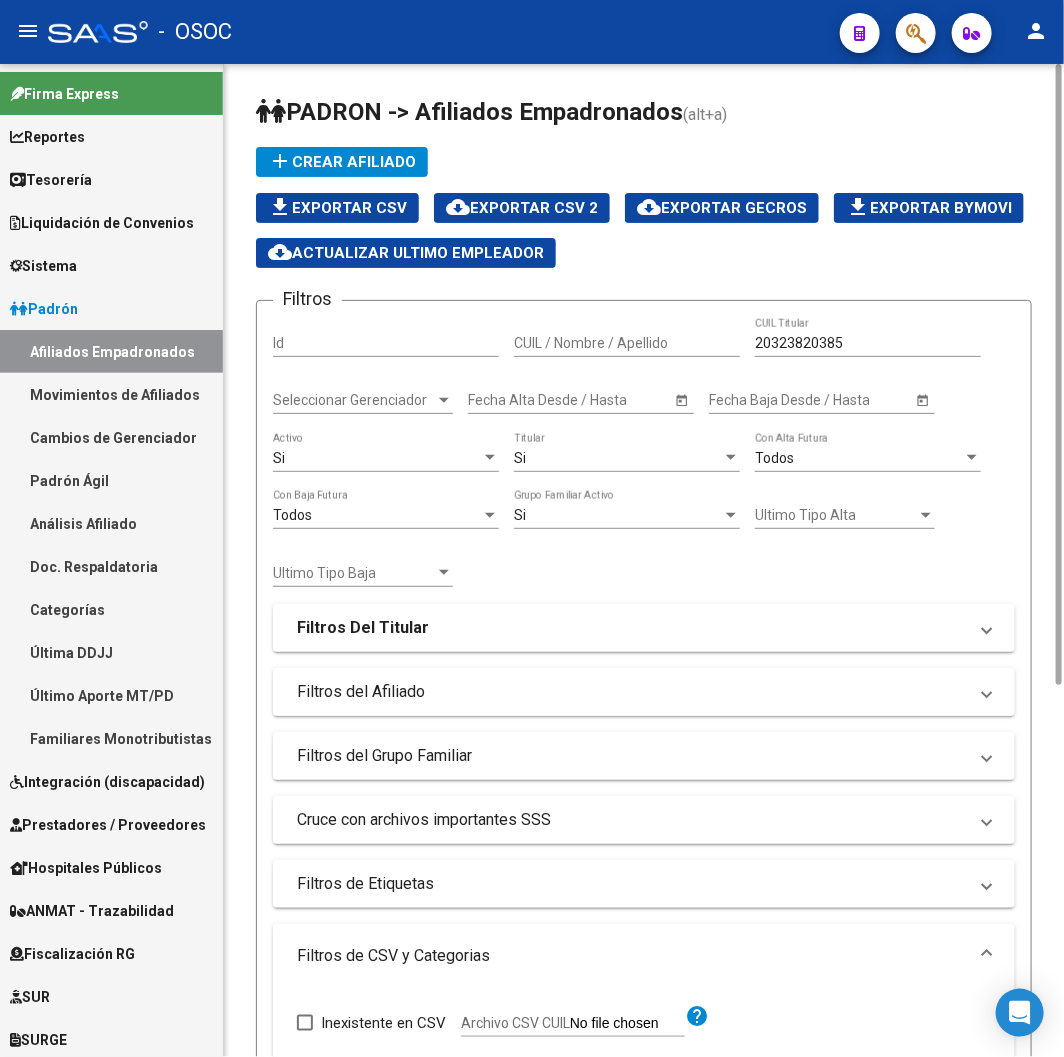 scroll, scrollTop: 596, scrollLeft: 0, axis: vertical 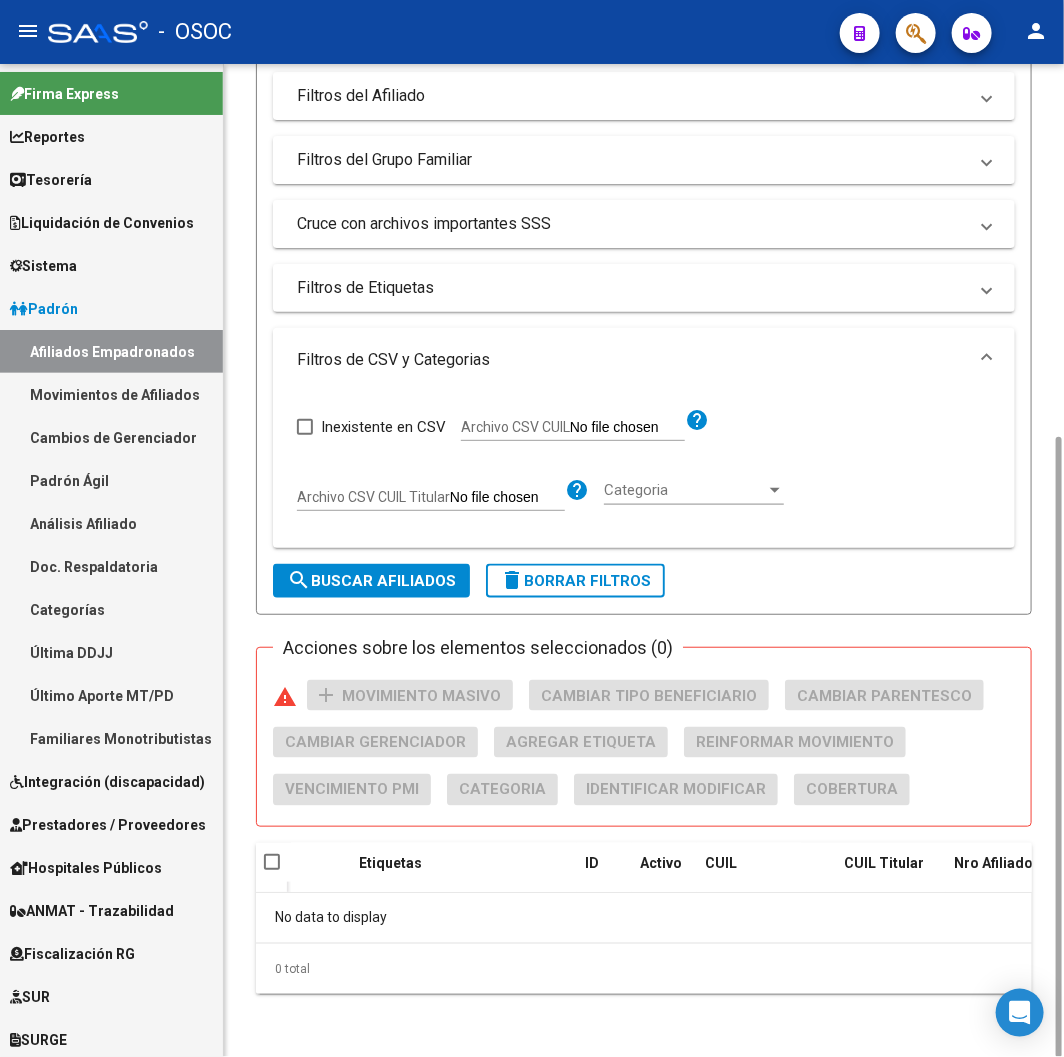 click on "Inexistente en CSV  Archivo CSV CUIL help Archivo CSV CUIL Titular help Categoria Categoria" at bounding box center (644, 470) 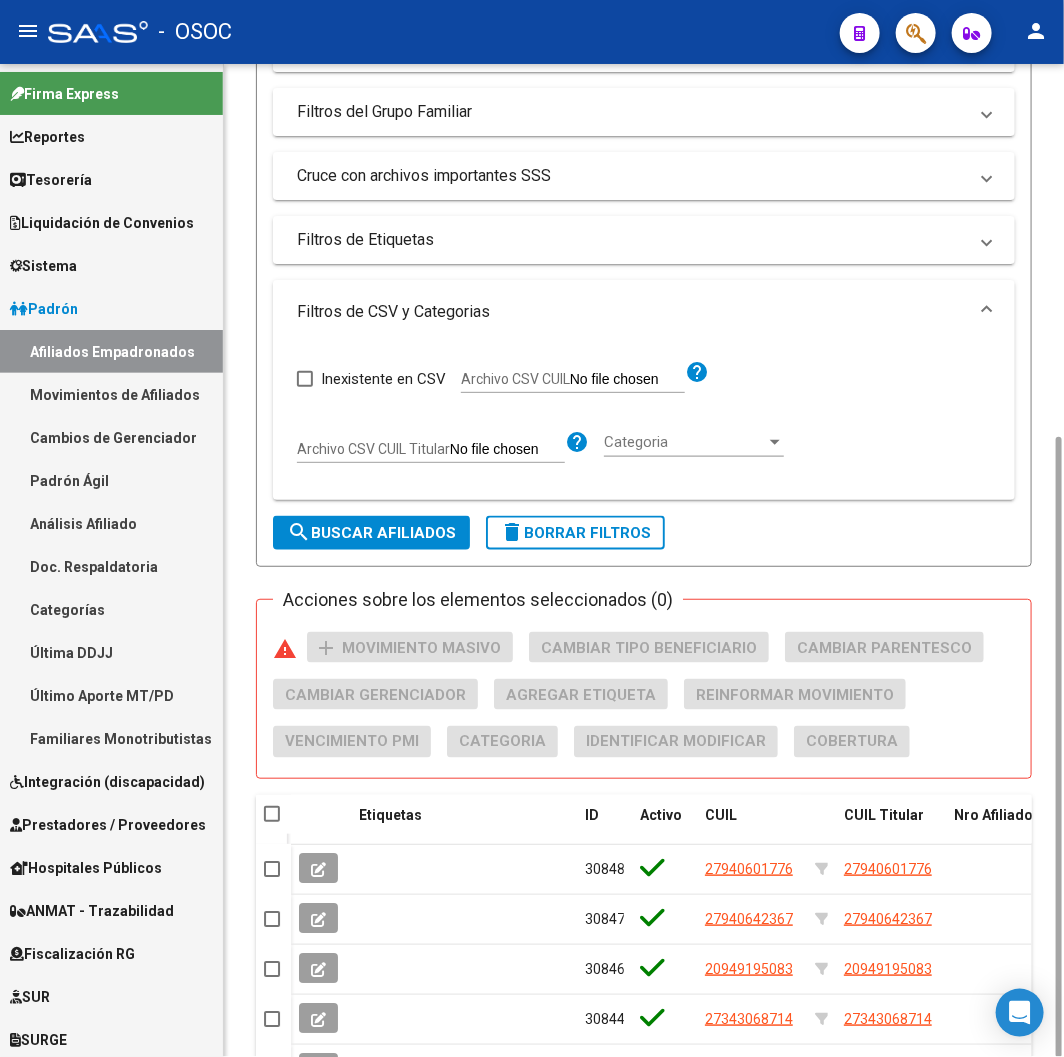 click on "Archivo CSV CUIL" at bounding box center [373, 449] 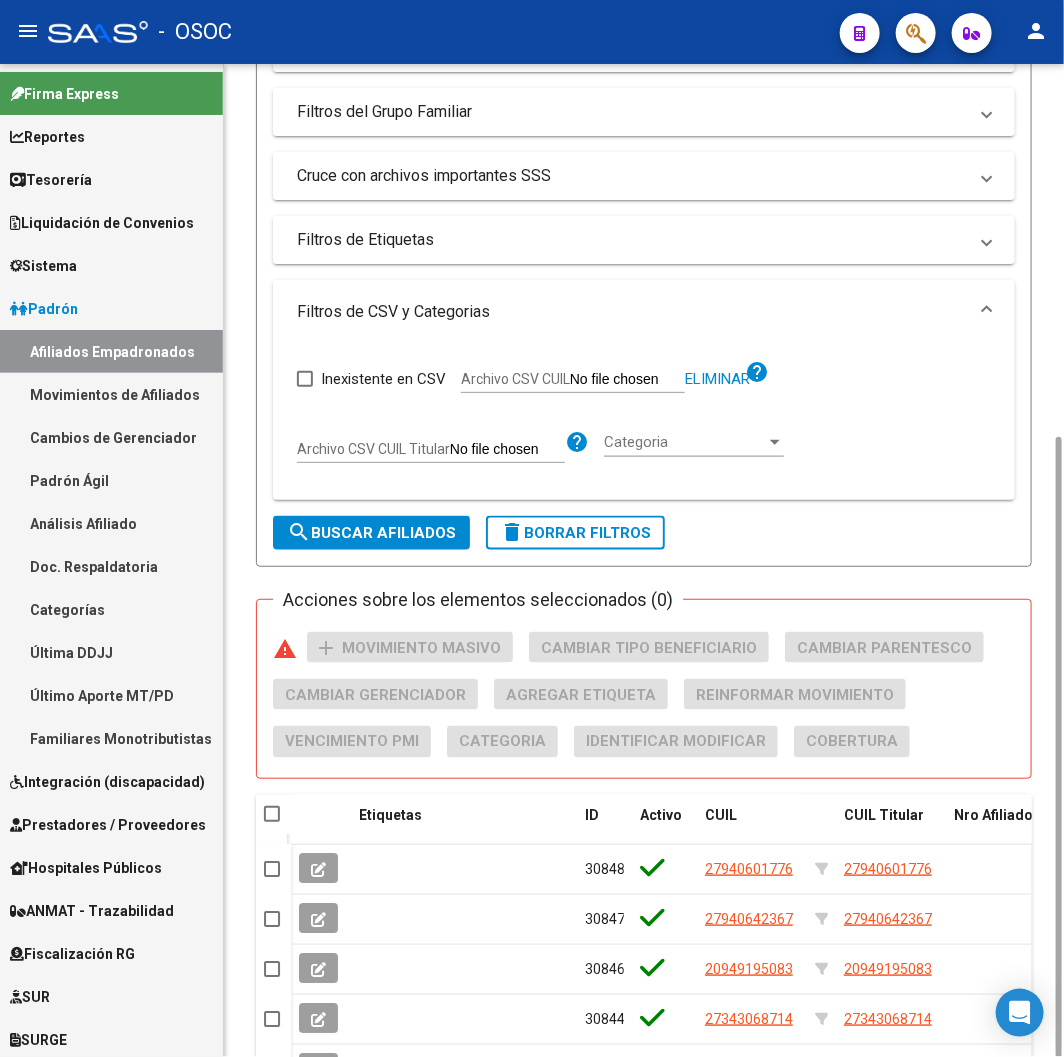 click on "search  Buscar Afiliados" 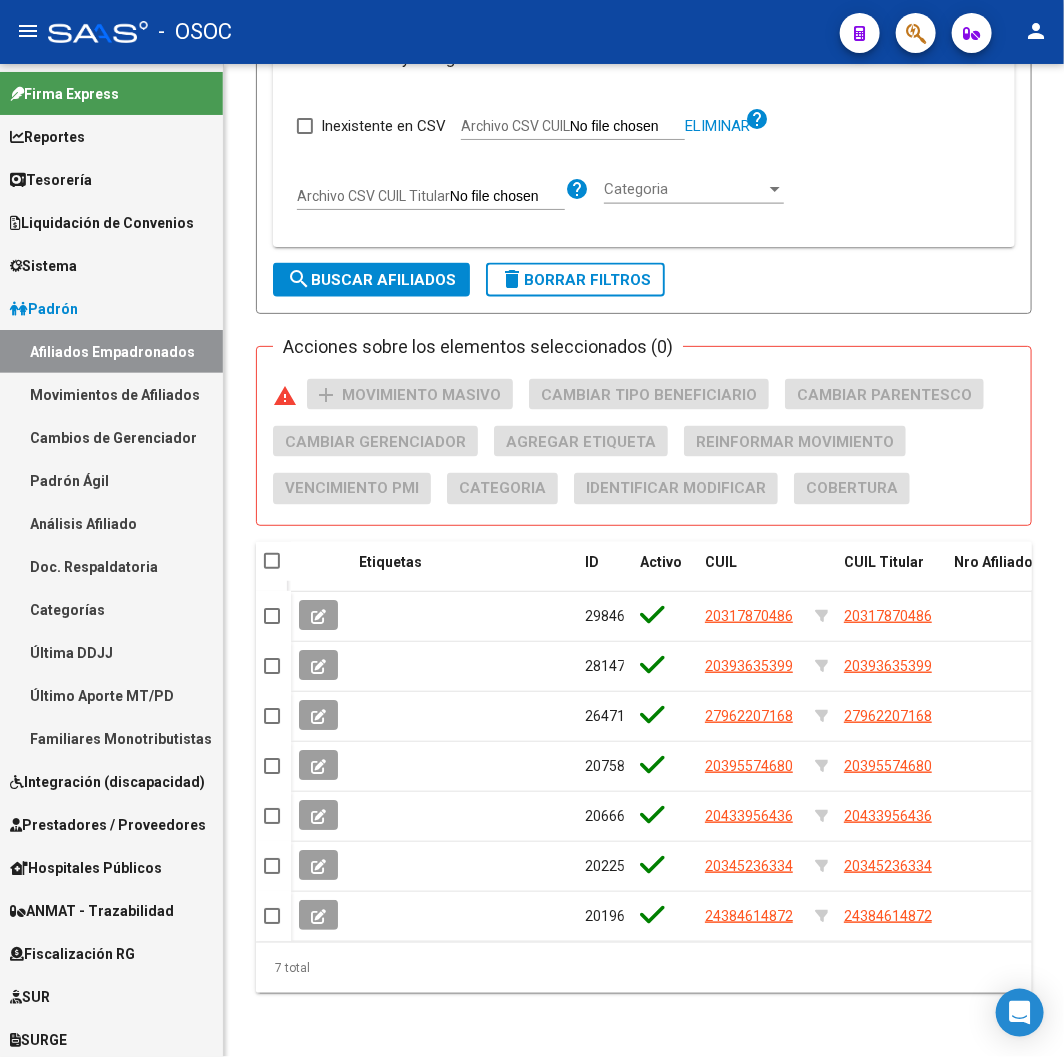 scroll, scrollTop: 0, scrollLeft: 0, axis: both 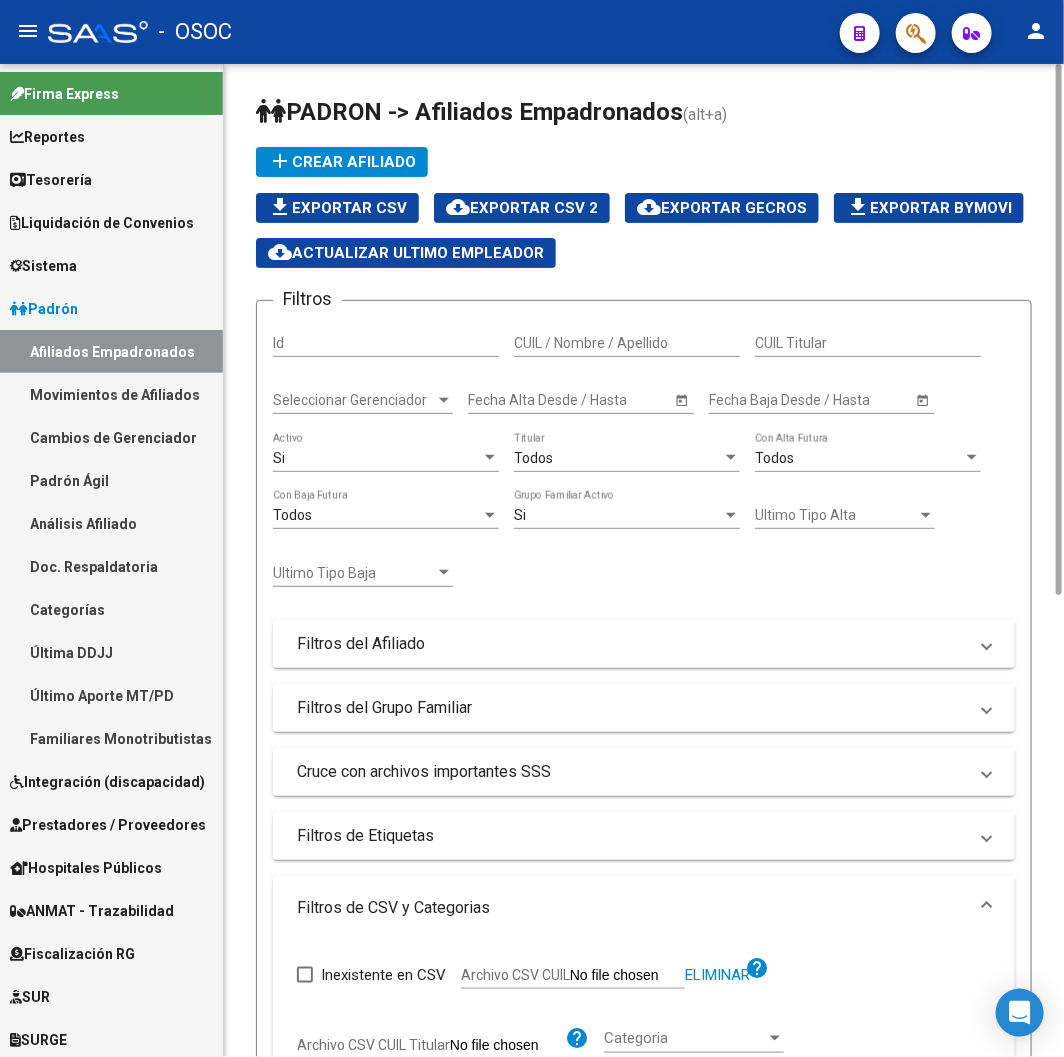 click on "Todos" at bounding box center [533, 458] 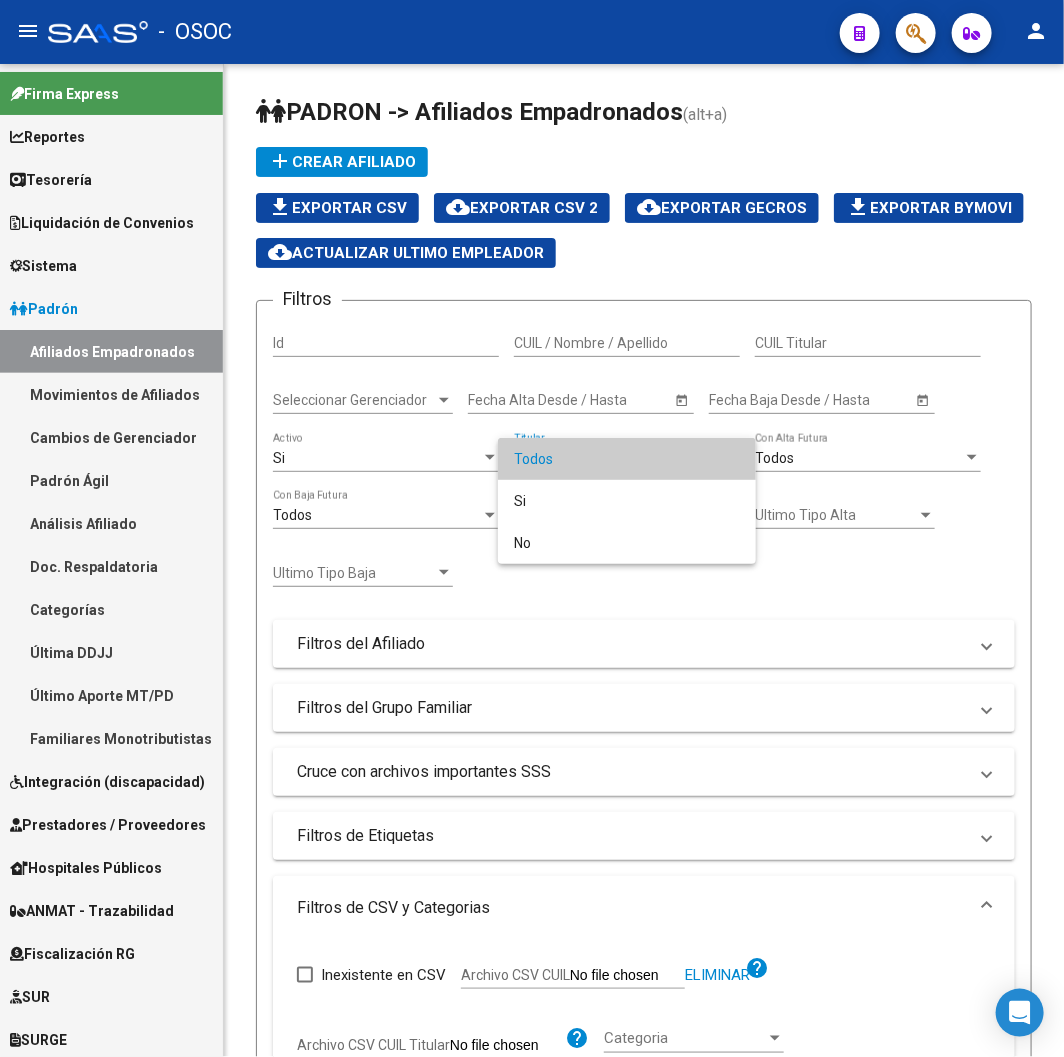 click on "Todos" at bounding box center (627, 459) 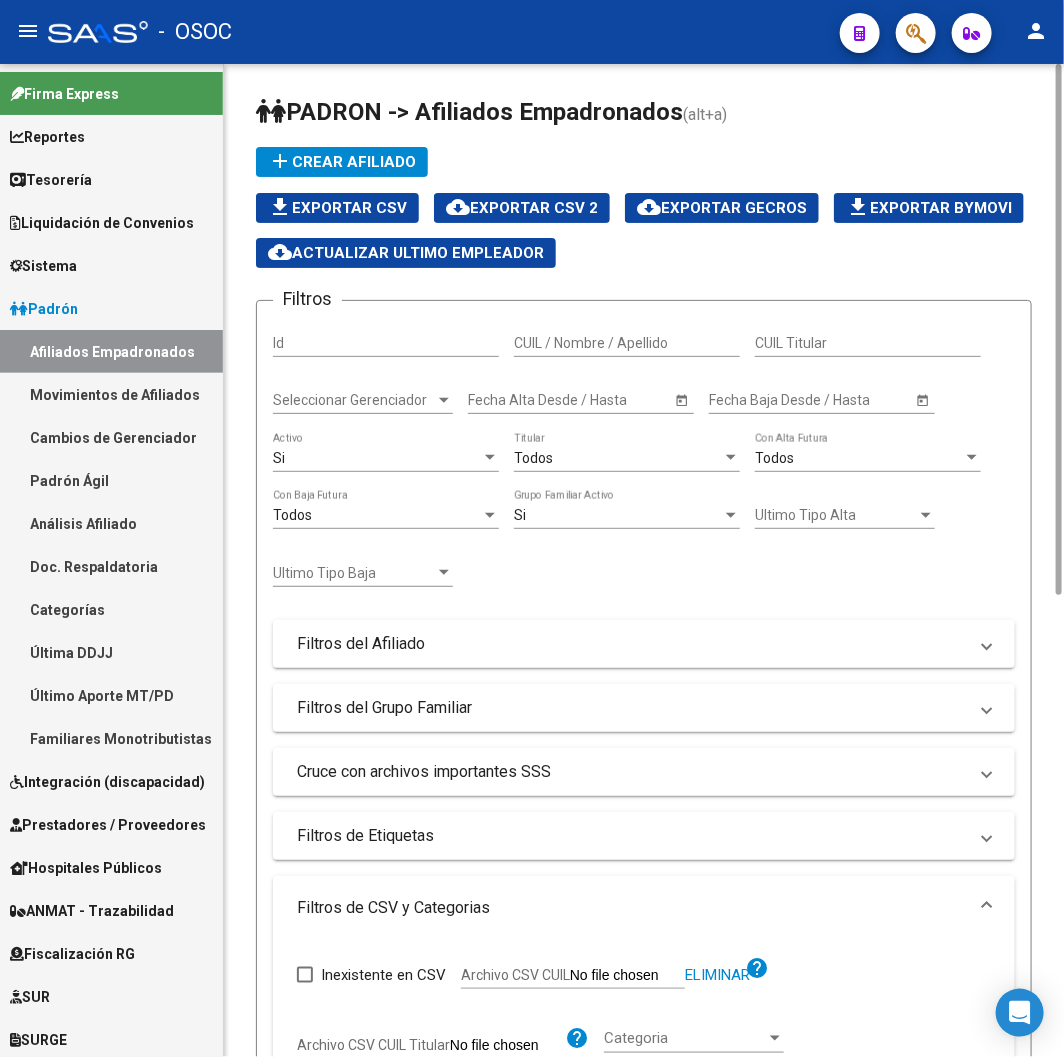 click on "Si  Activo" 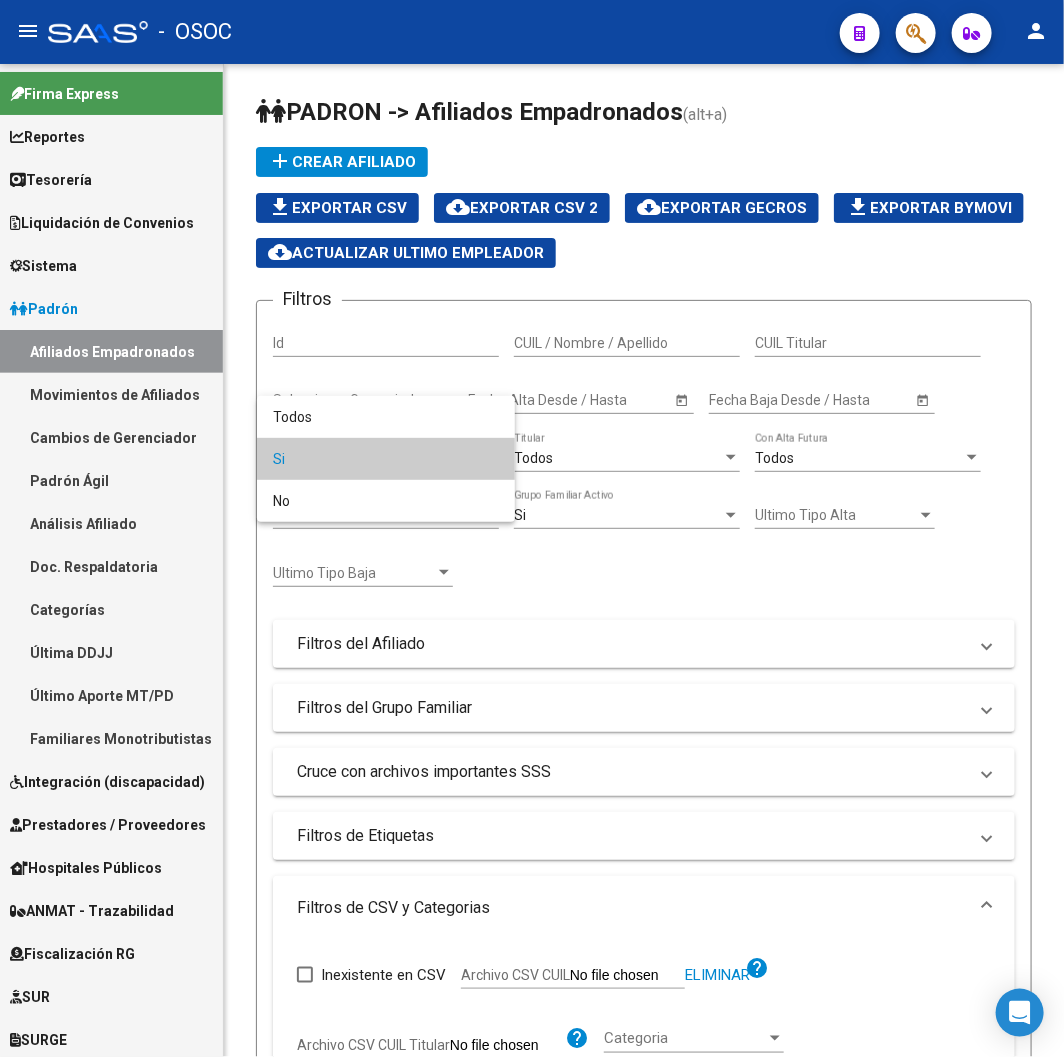 click on "Si" at bounding box center [386, 459] 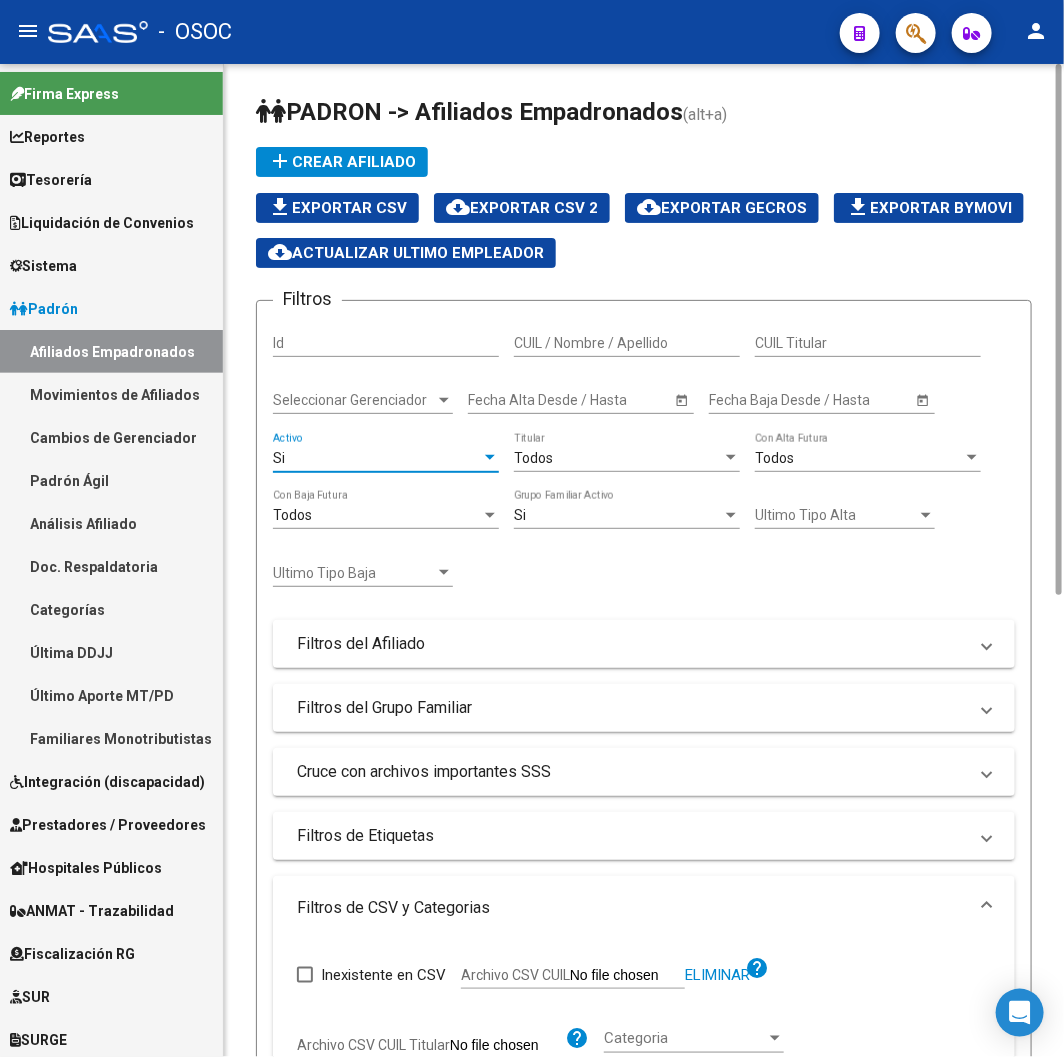 click on "Si  Activo" 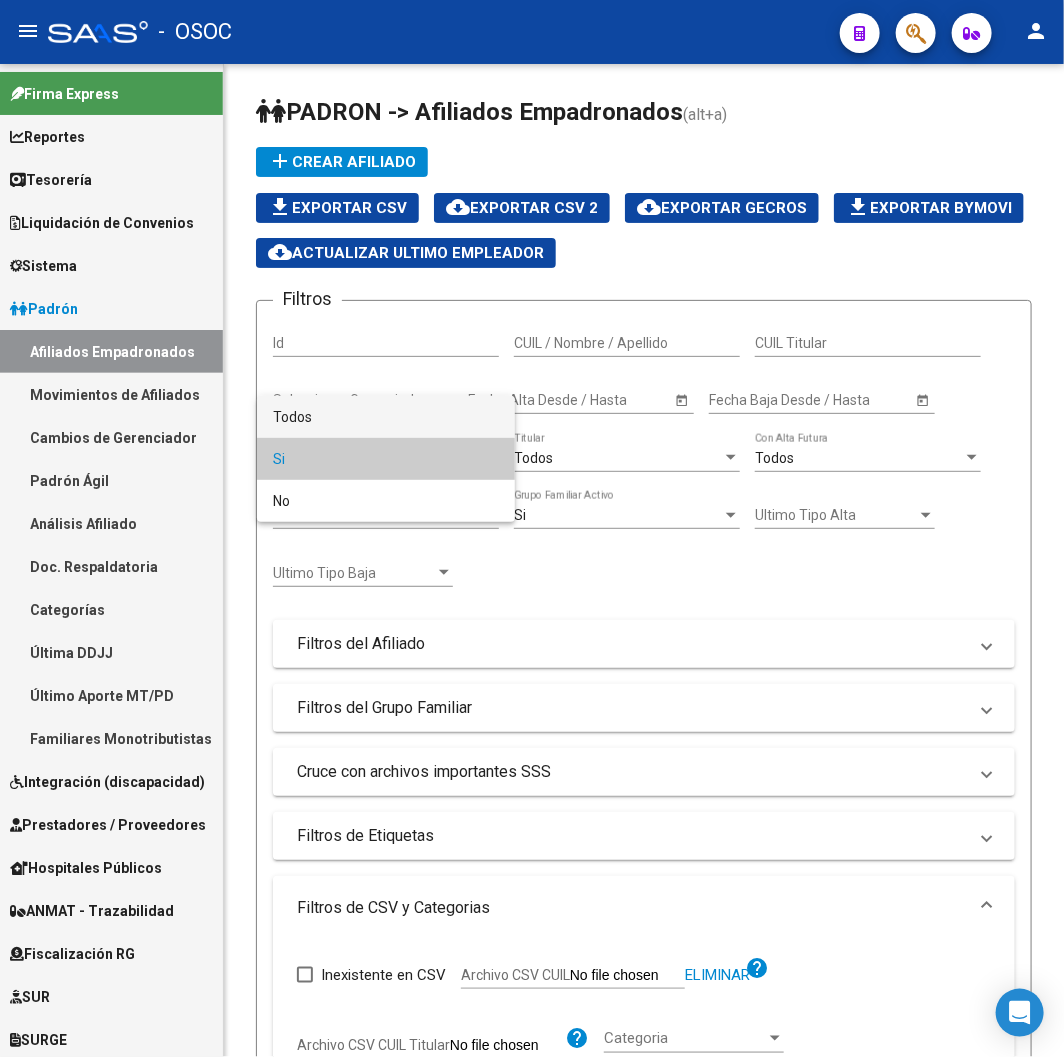 click on "Todos" at bounding box center (386, 417) 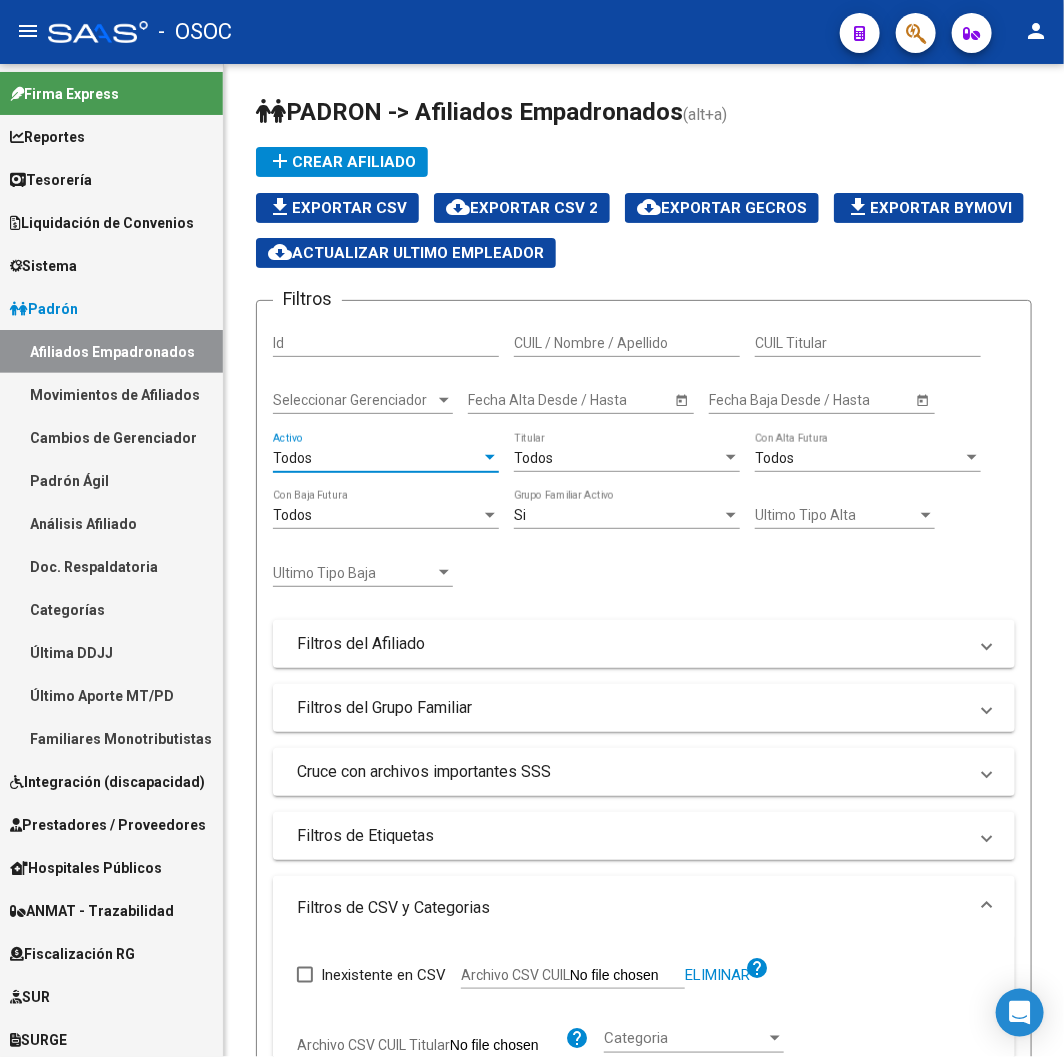 scroll, scrollTop: 865, scrollLeft: 0, axis: vertical 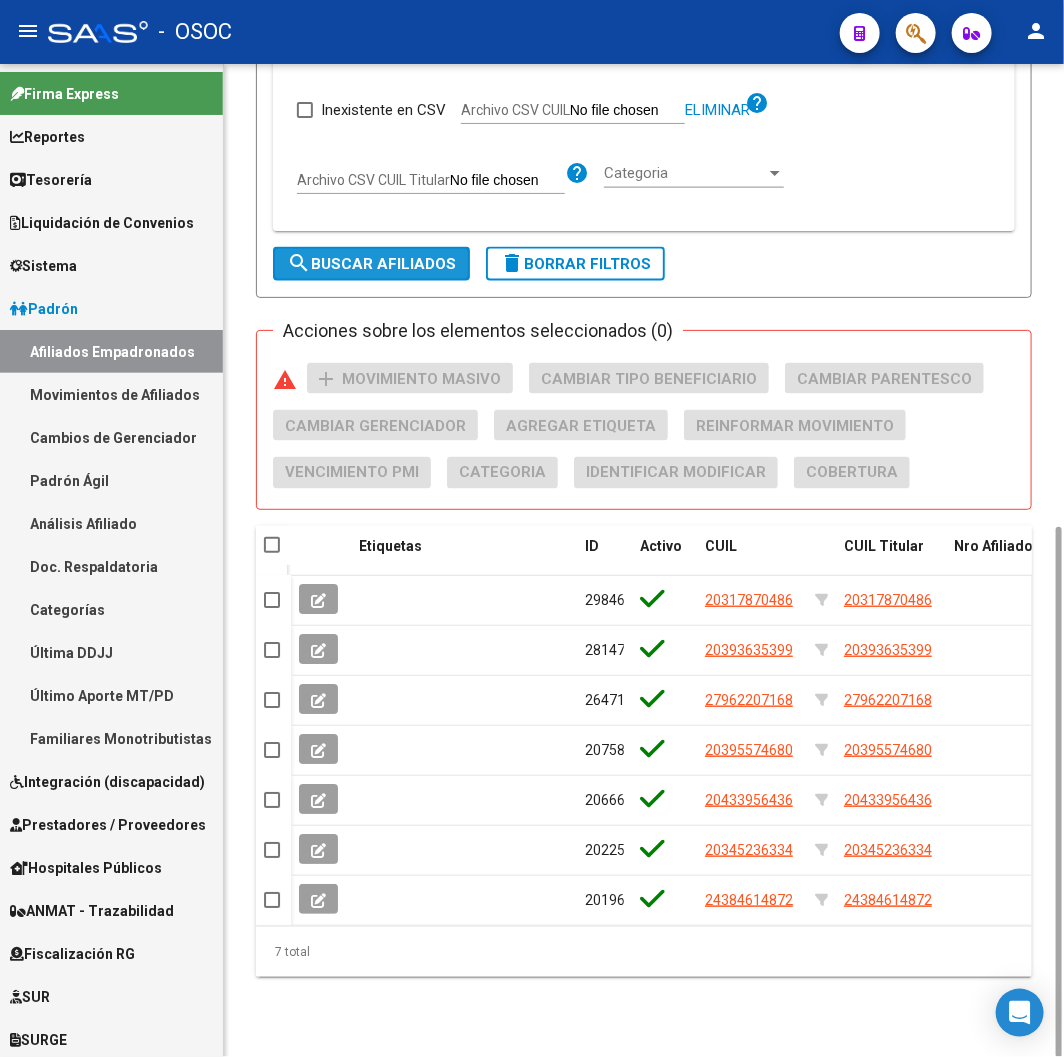 click on "search  Buscar Afiliados" 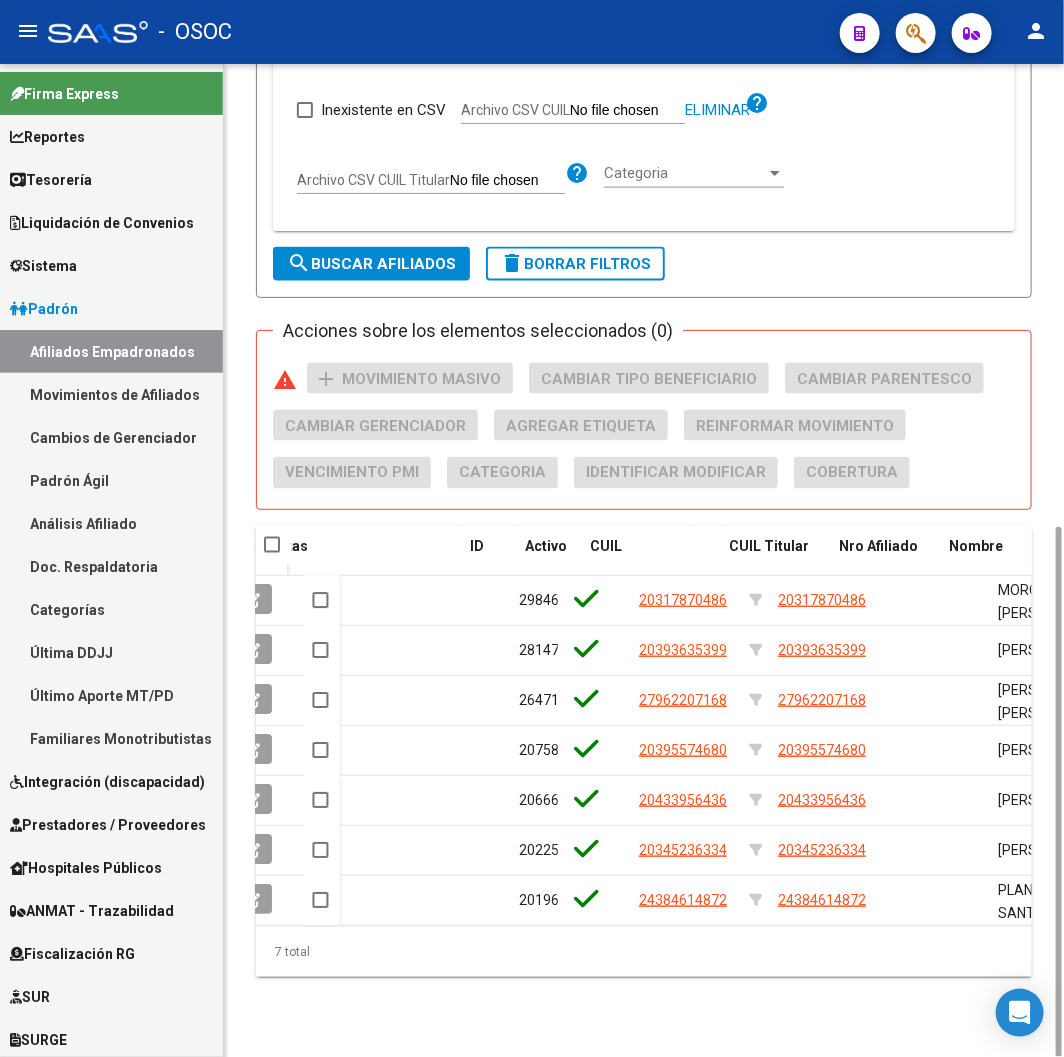 scroll, scrollTop: 0, scrollLeft: 0, axis: both 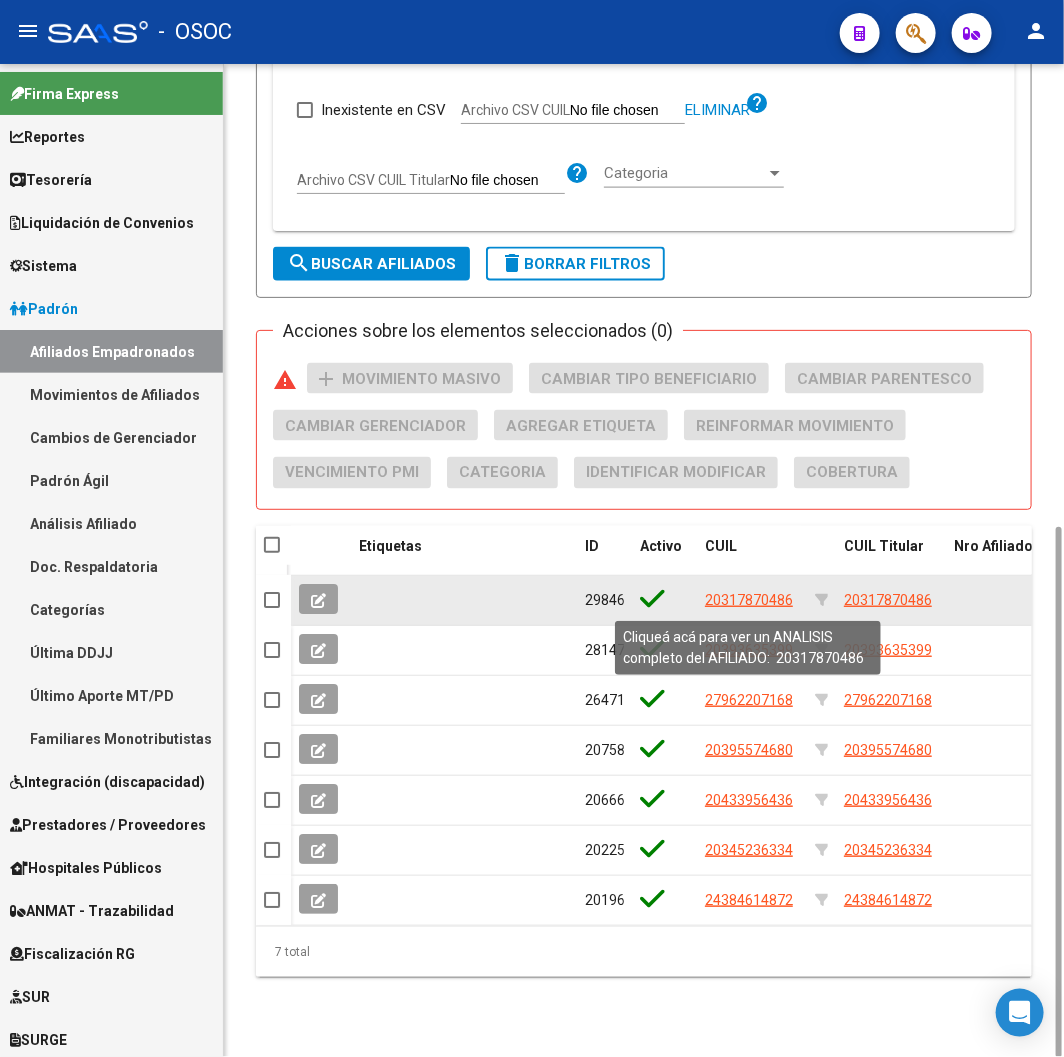 click on "20317870486" 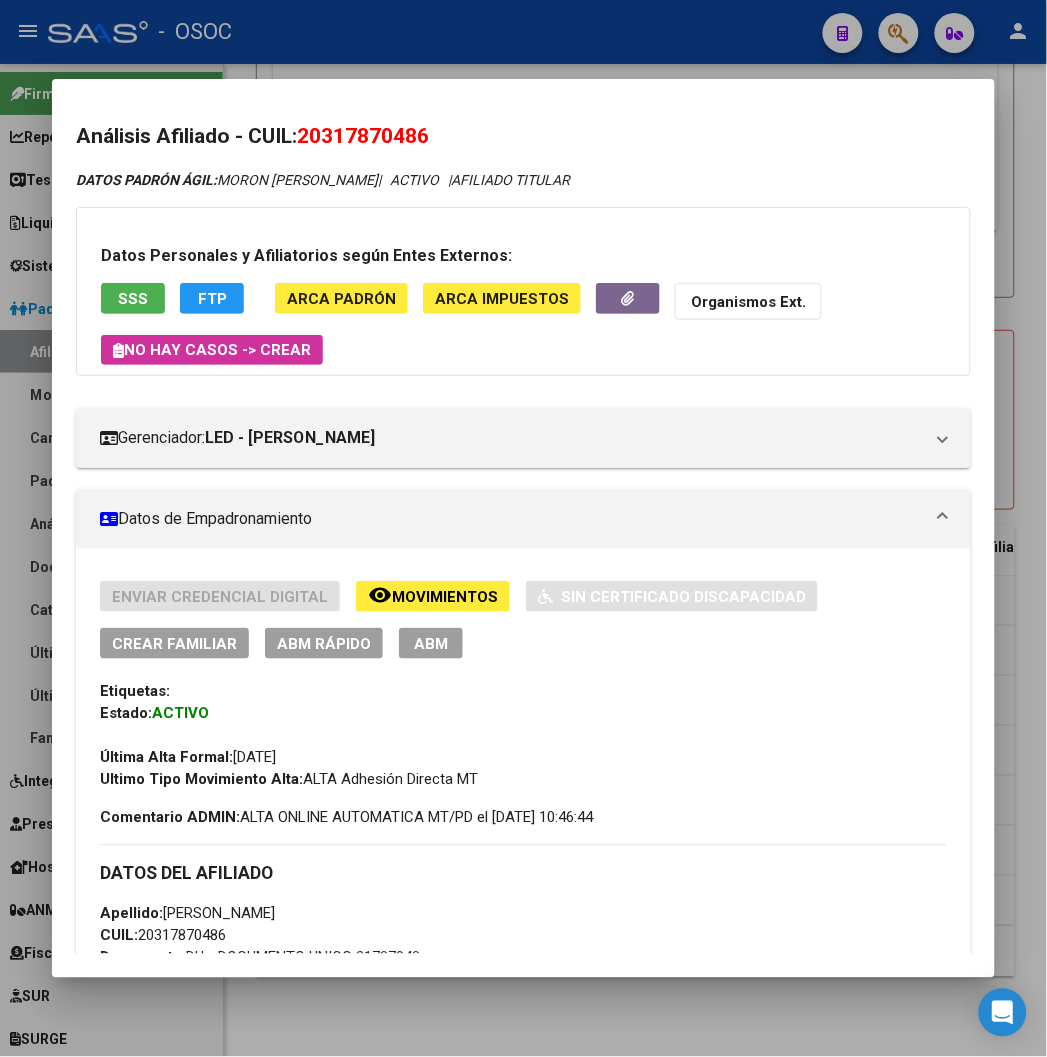 click at bounding box center (523, 528) 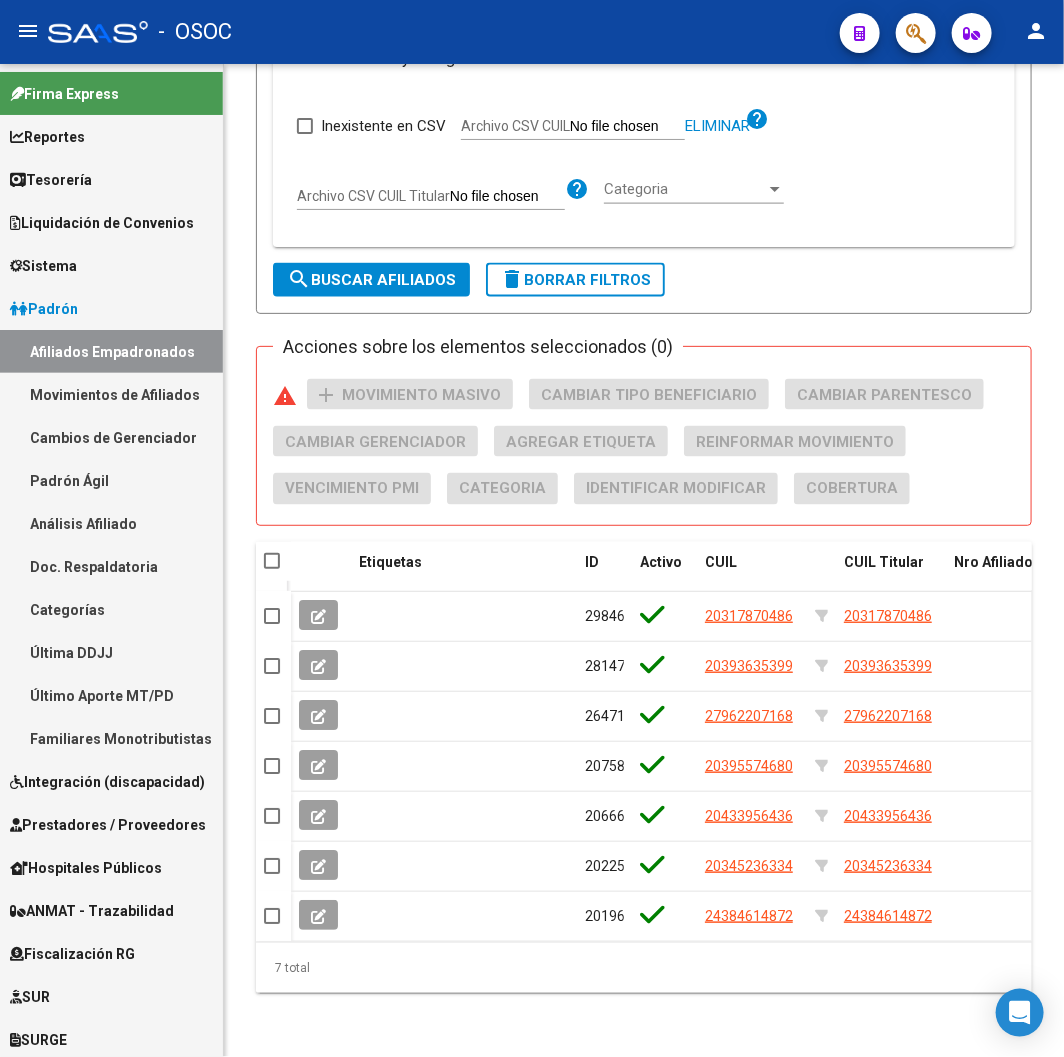 scroll, scrollTop: 0, scrollLeft: 0, axis: both 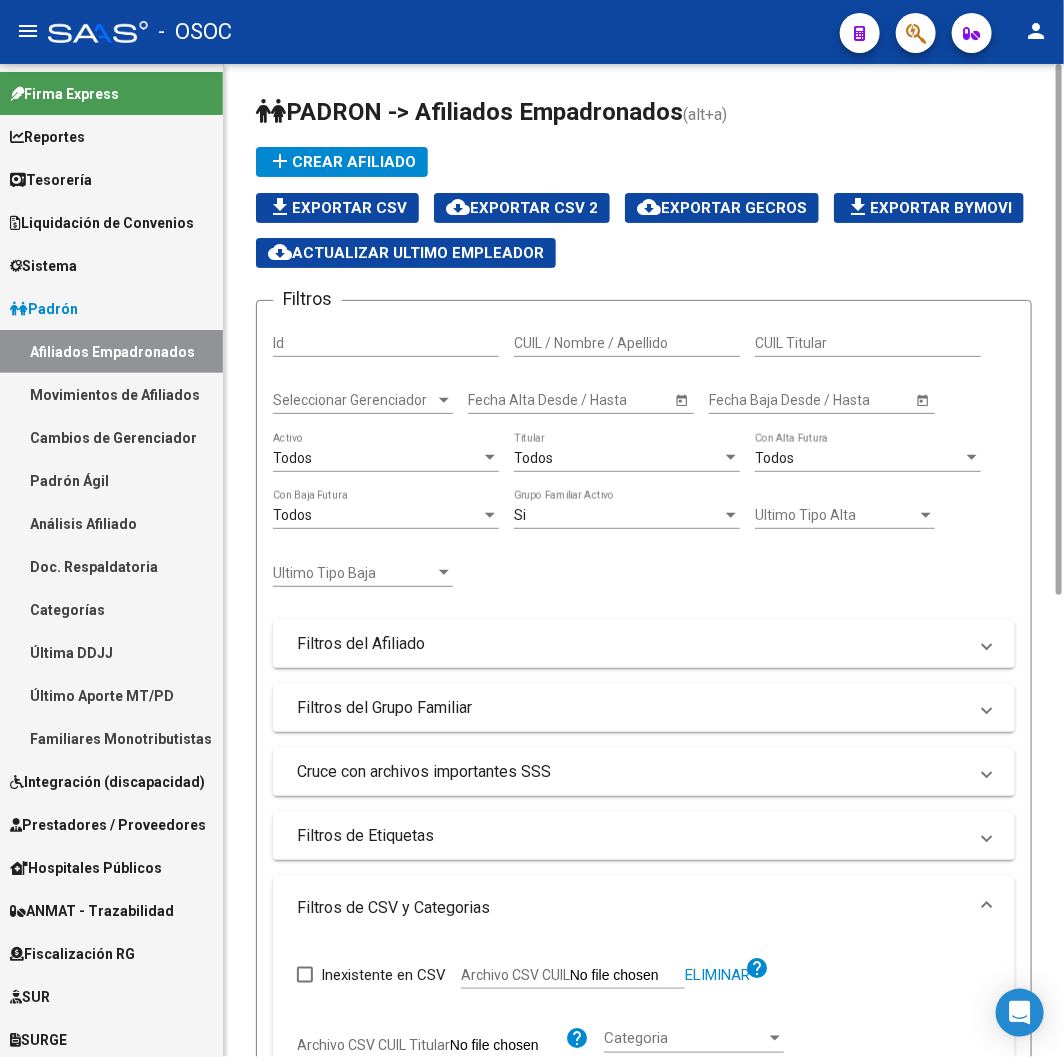 click on "Todos" at bounding box center [377, 458] 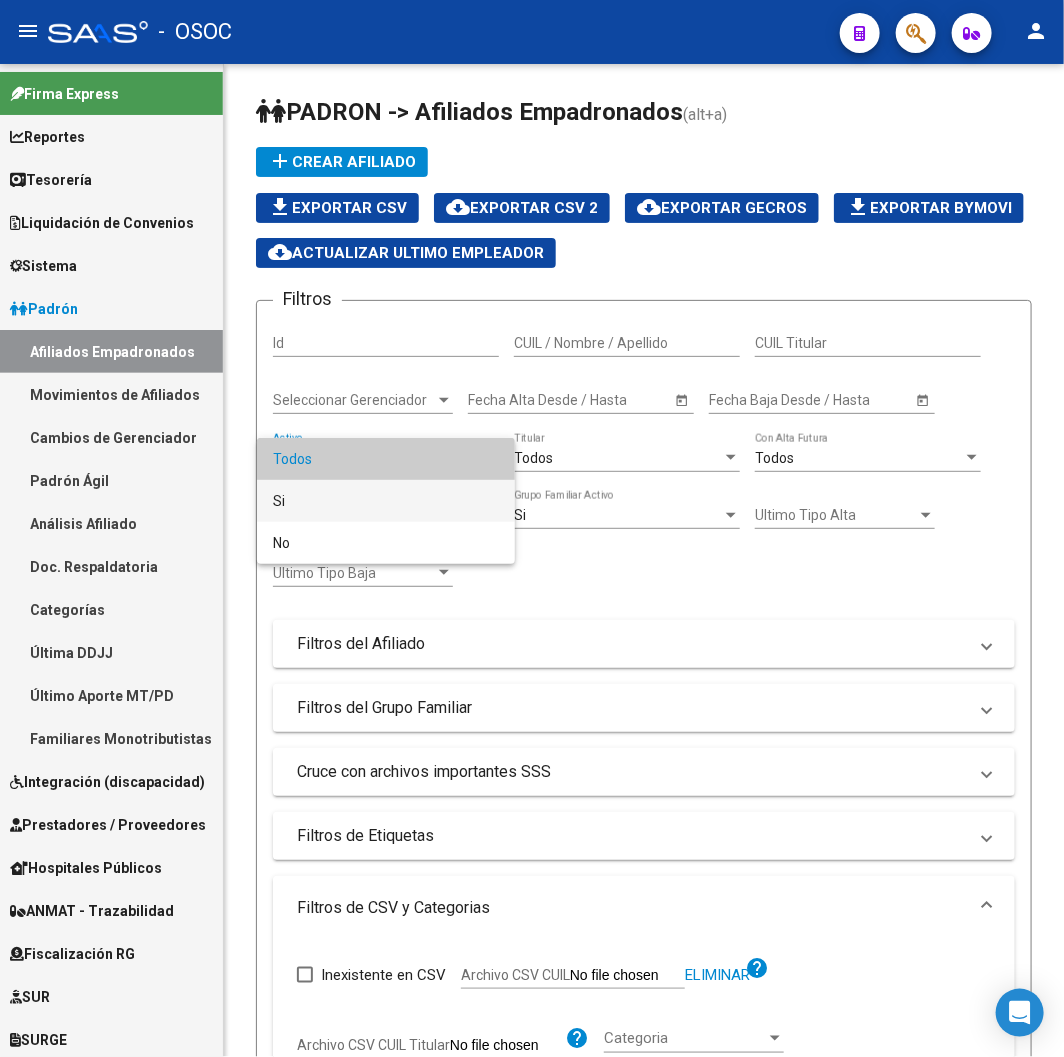 click on "Si" at bounding box center [386, 501] 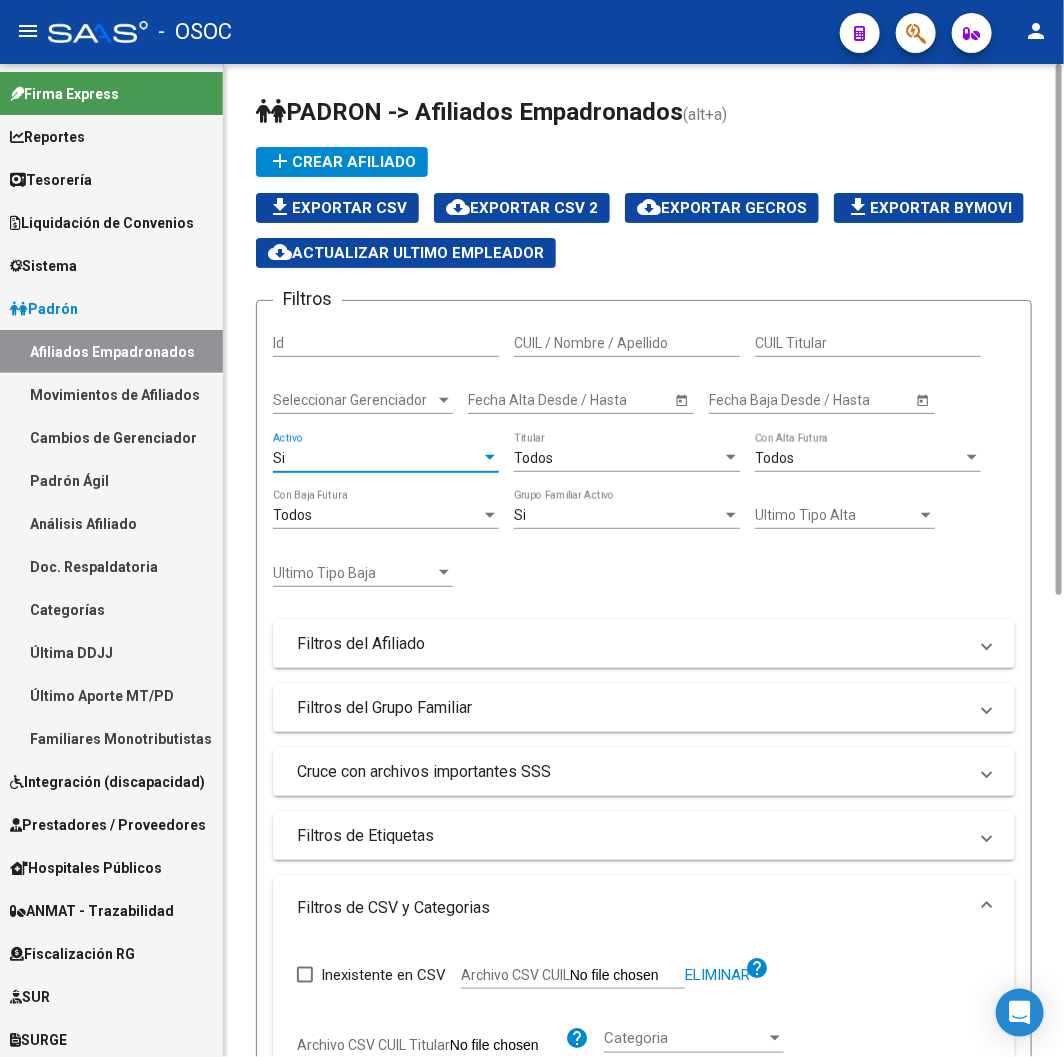 click on "Todos" at bounding box center [618, 458] 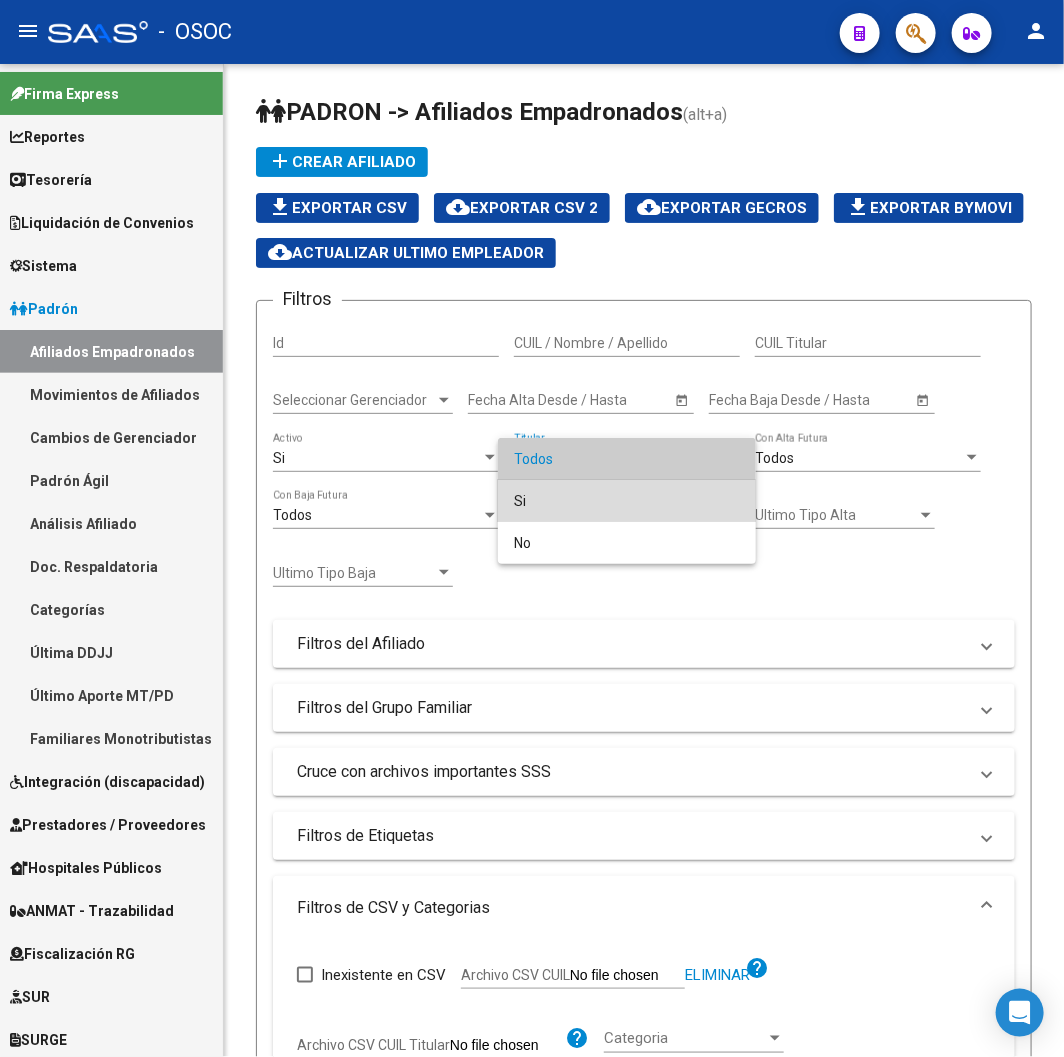 click on "Si" at bounding box center (627, 501) 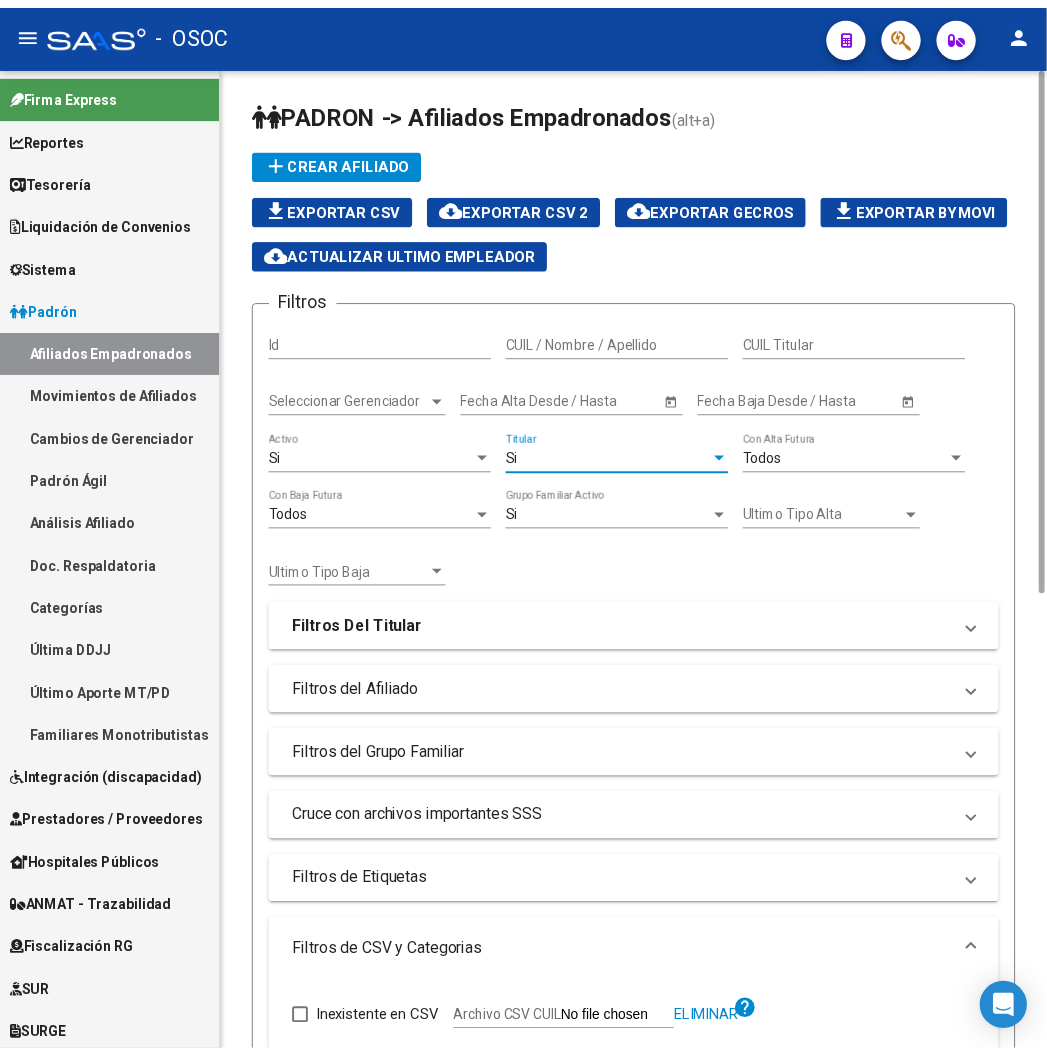 scroll, scrollTop: 913, scrollLeft: 0, axis: vertical 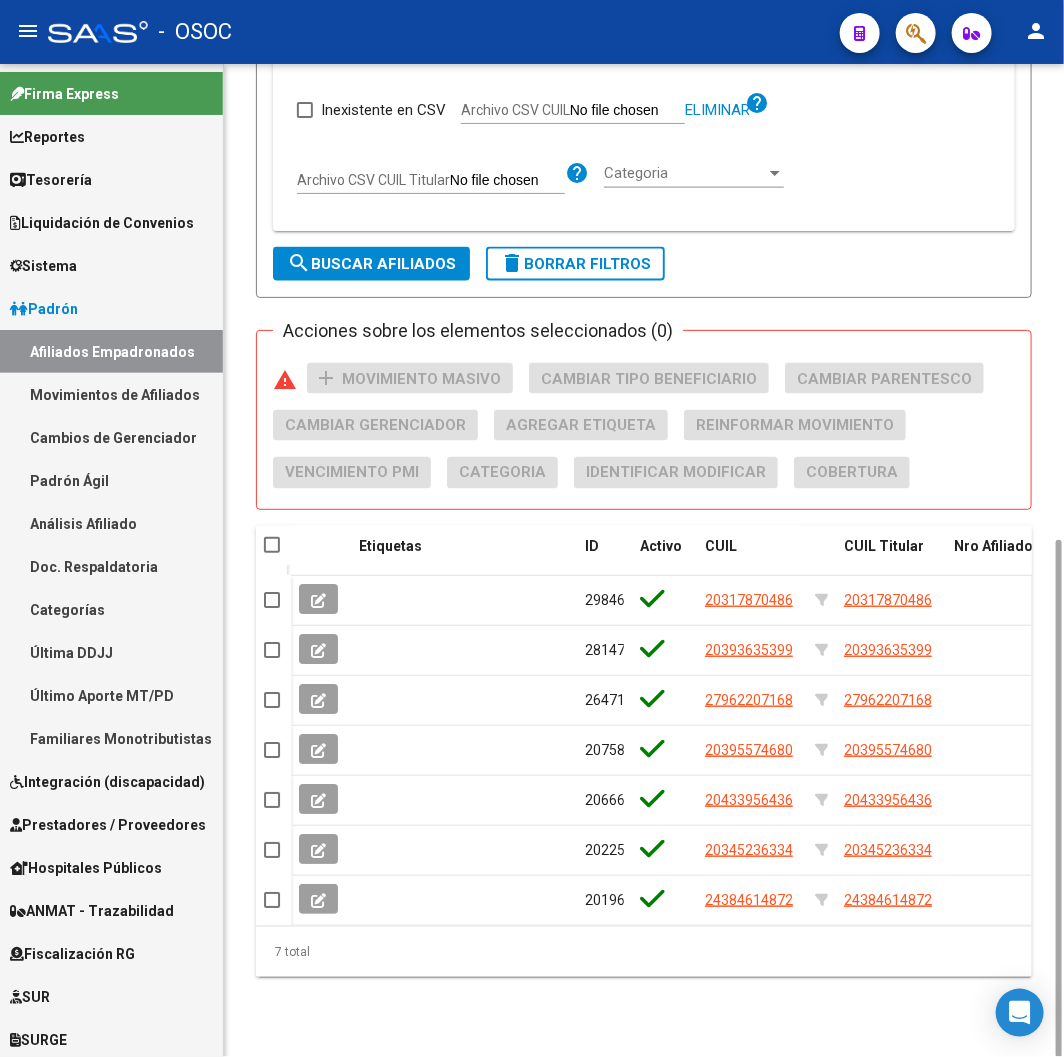 click on "Inexistente en CSV  Archivo CSV CUIL Eliminar help Archivo CSV CUIL Titular help Categoria Categoria" at bounding box center [644, 153] 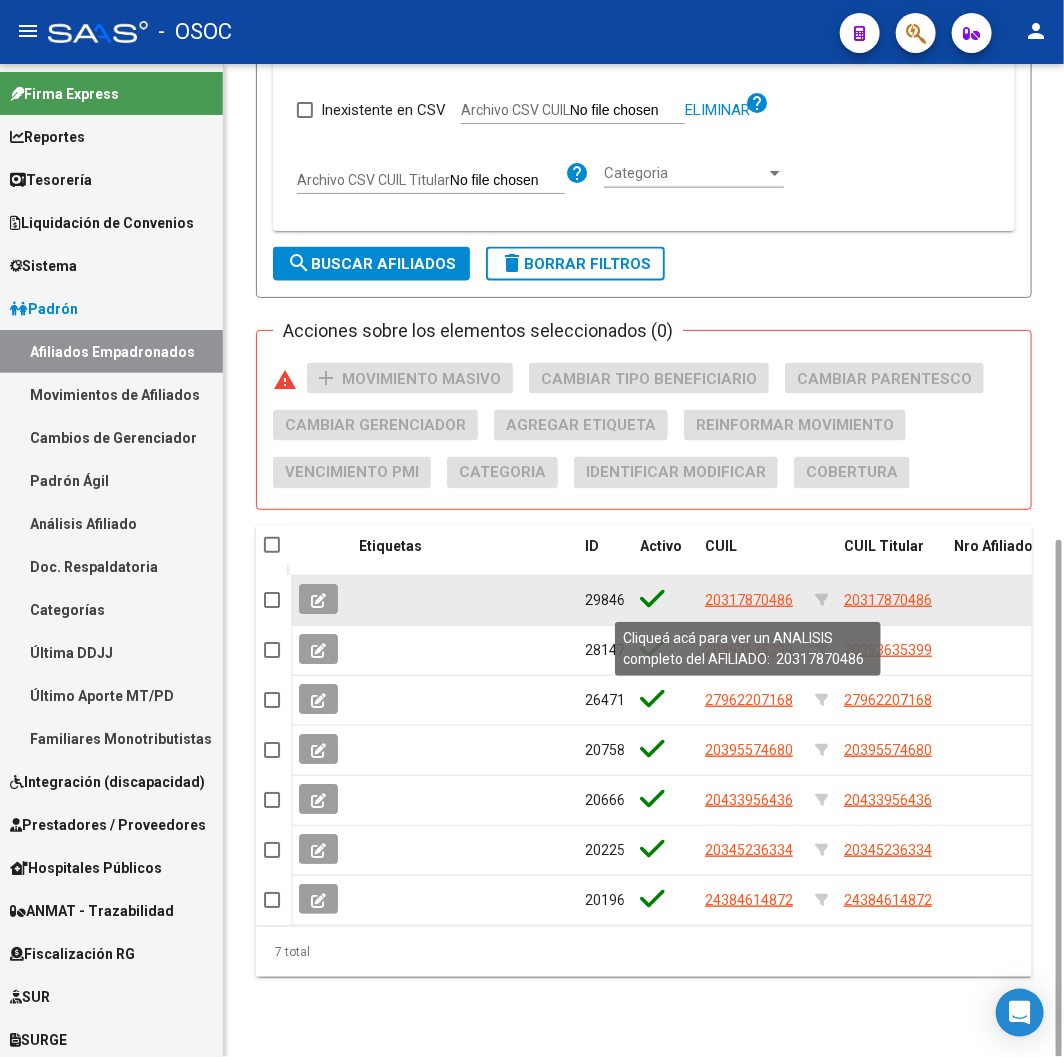 click on "20317870486" 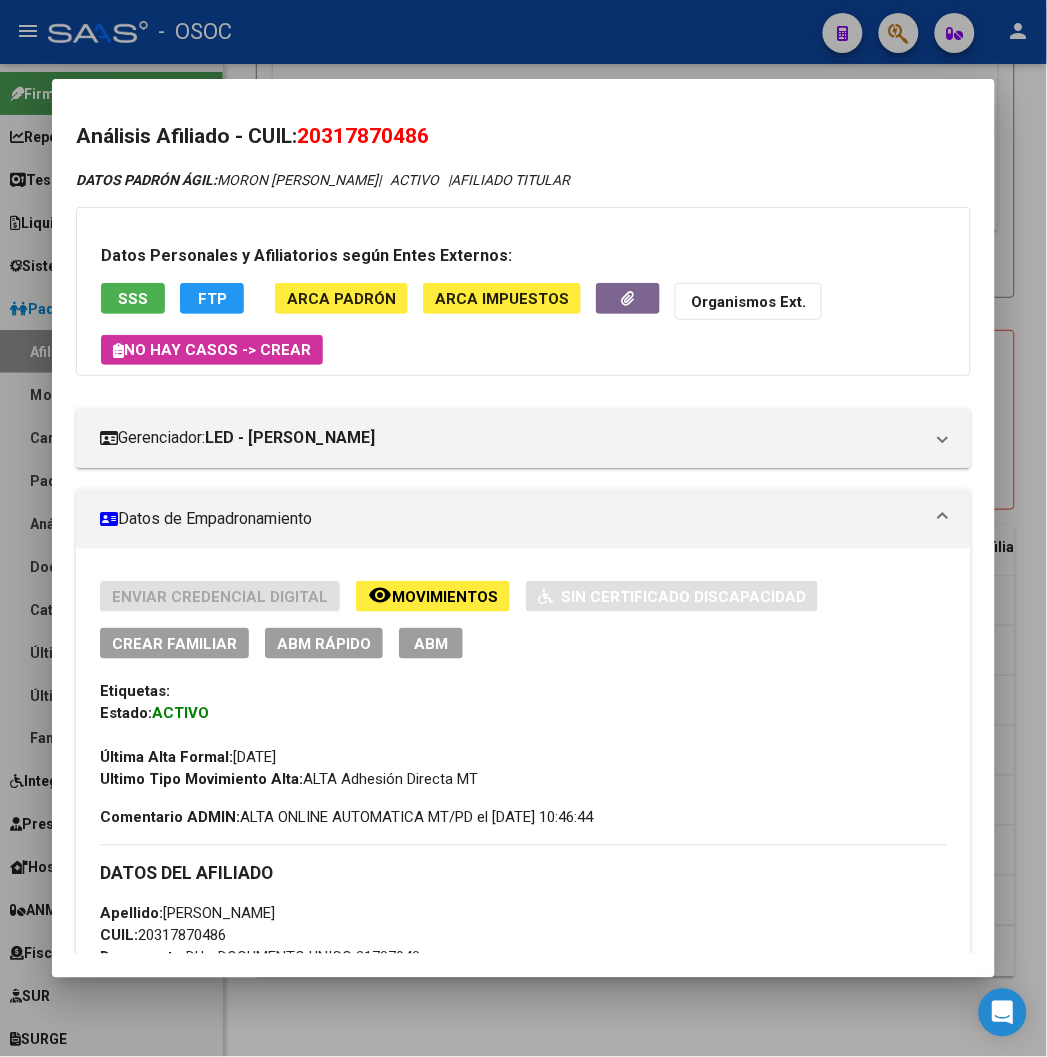 click on "FTP" 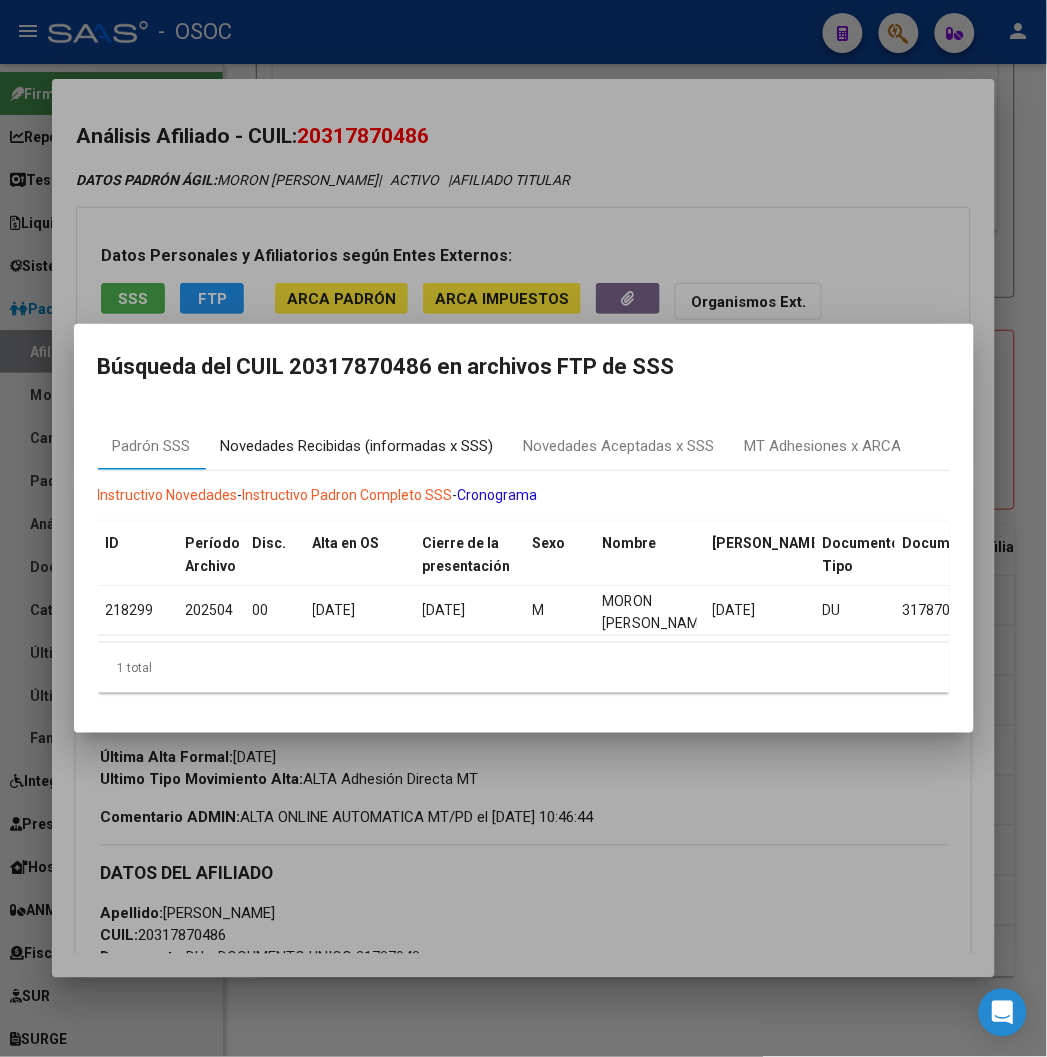 click on "Novedades Recibidas (informadas x SSS)" at bounding box center (357, 446) 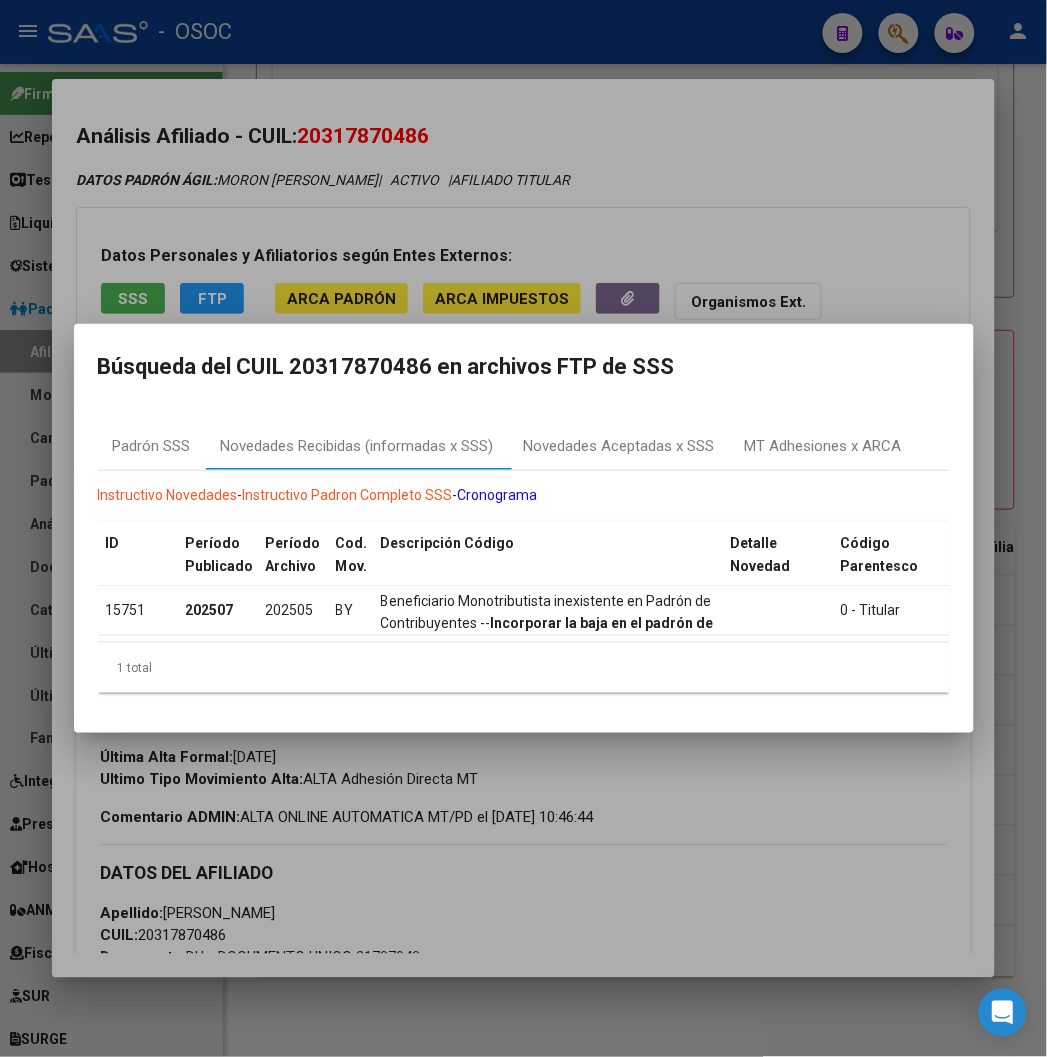 click at bounding box center (523, 528) 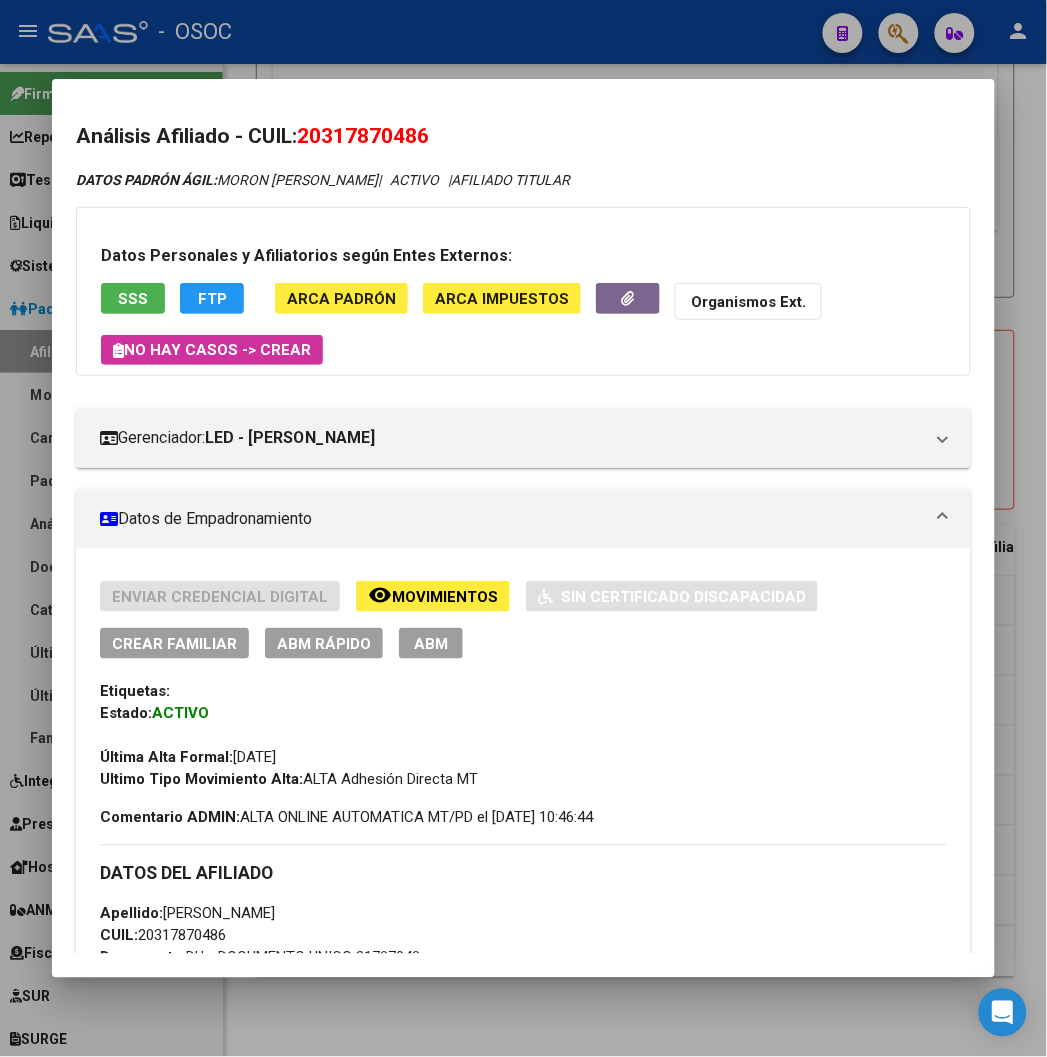 click on "20317870486" at bounding box center (363, 136) 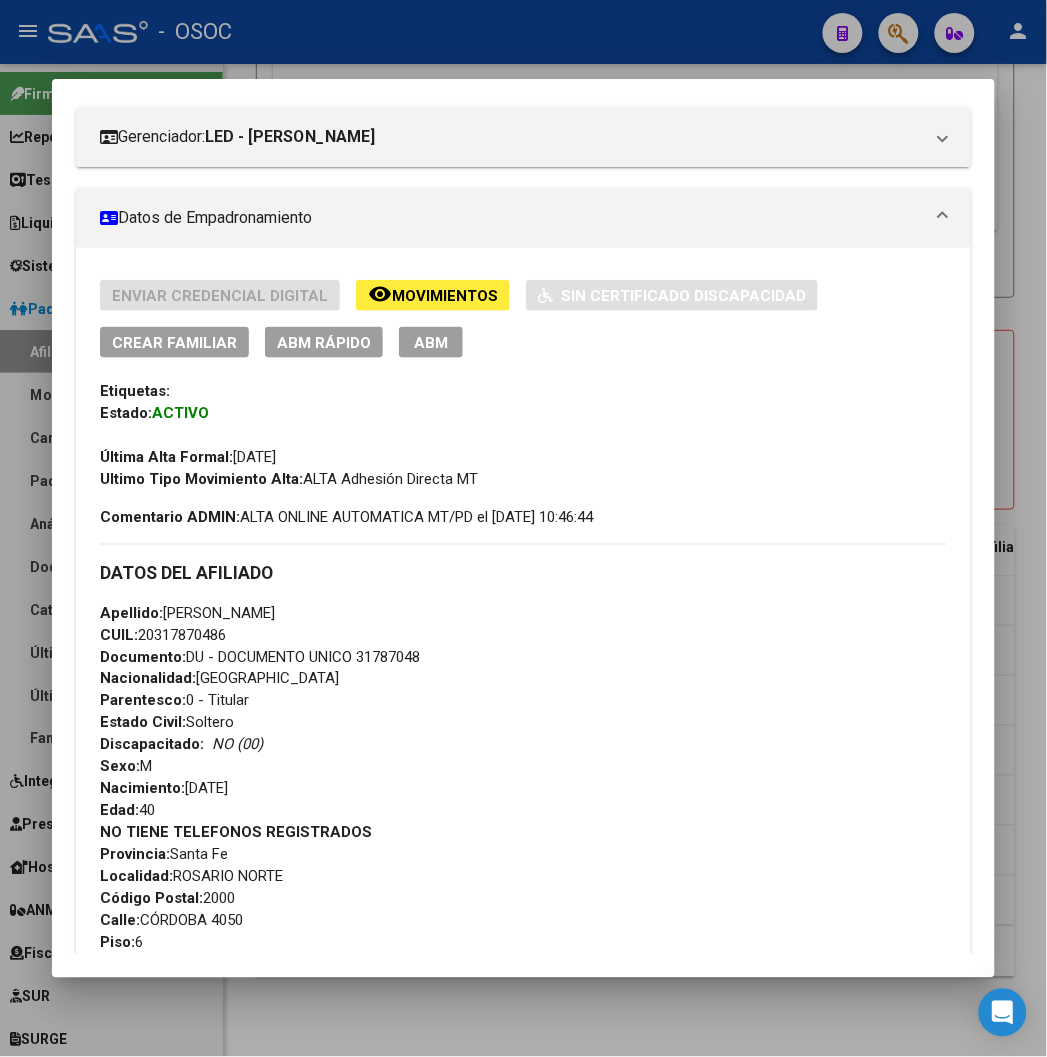 scroll, scrollTop: 333, scrollLeft: 0, axis: vertical 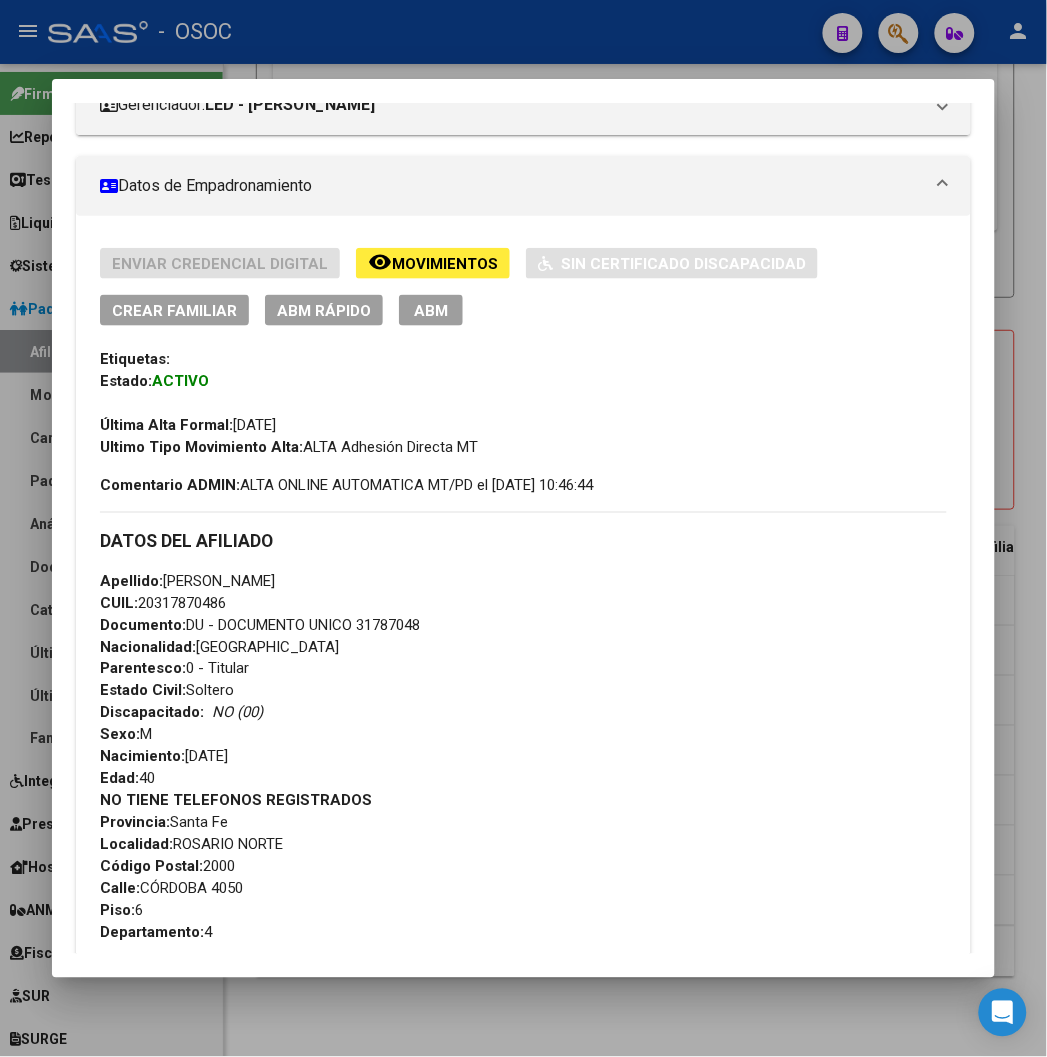 click on "Documento:  DU - DOCUMENTO UNICO 31787048" at bounding box center [260, 625] 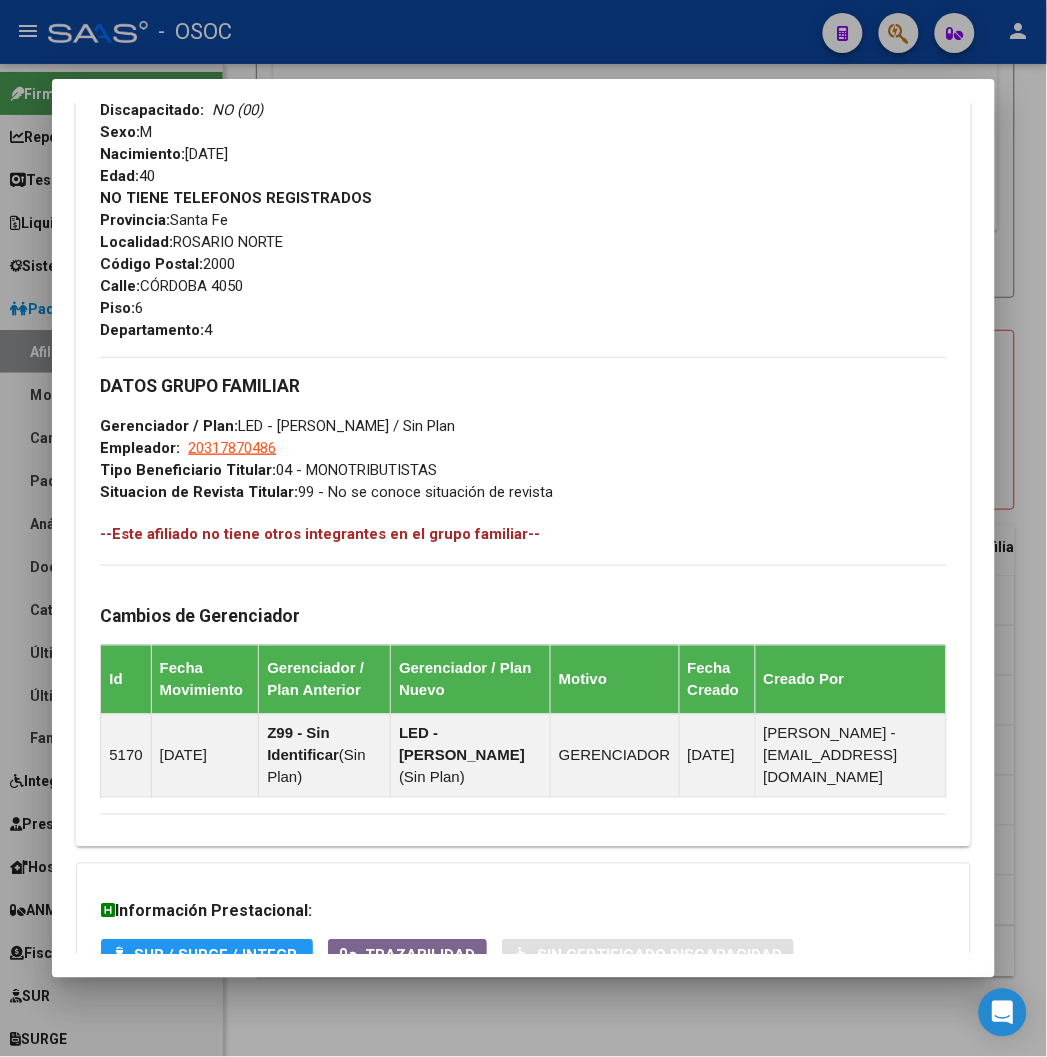 scroll, scrollTop: 1000, scrollLeft: 0, axis: vertical 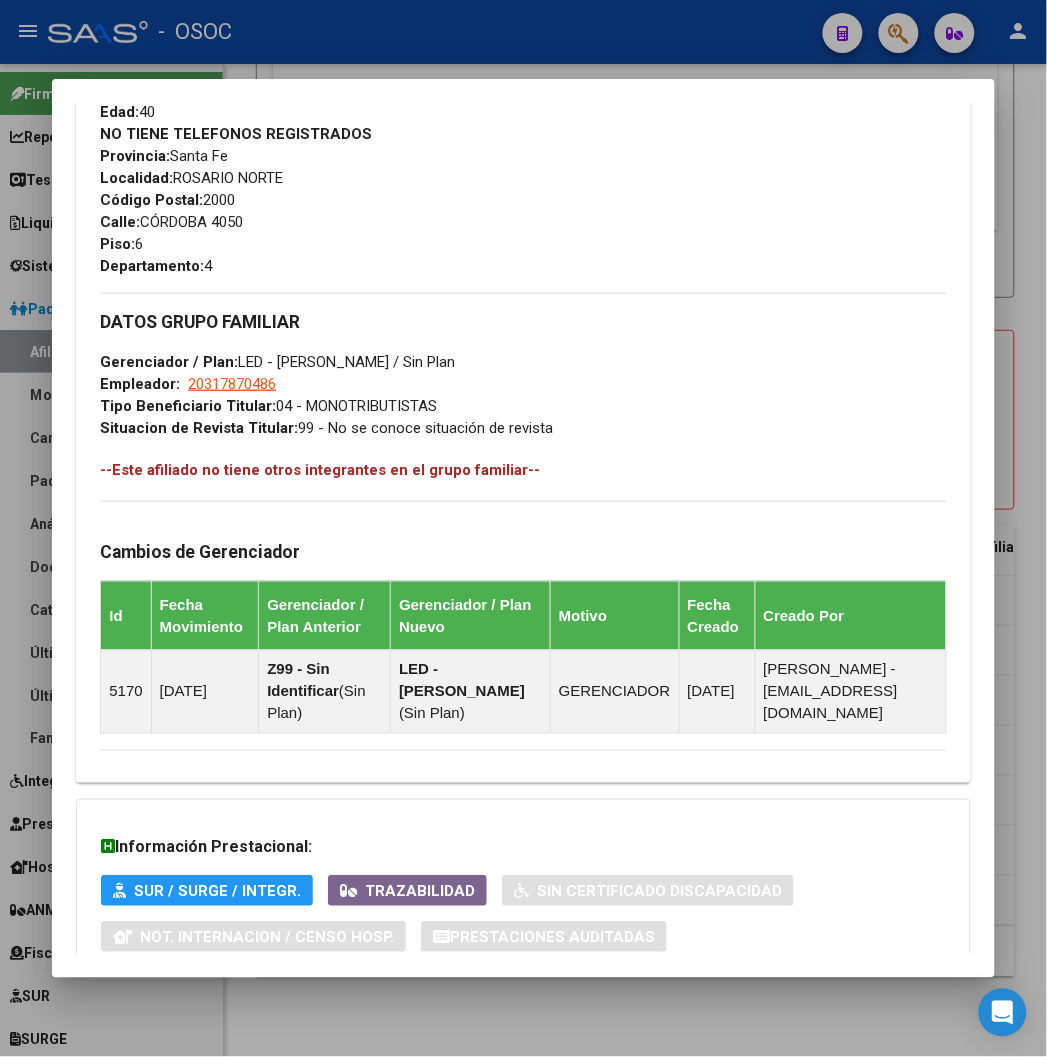drag, startPoint x: 296, startPoint y: 22, endPoint x: 318, endPoint y: 28, distance: 22.803509 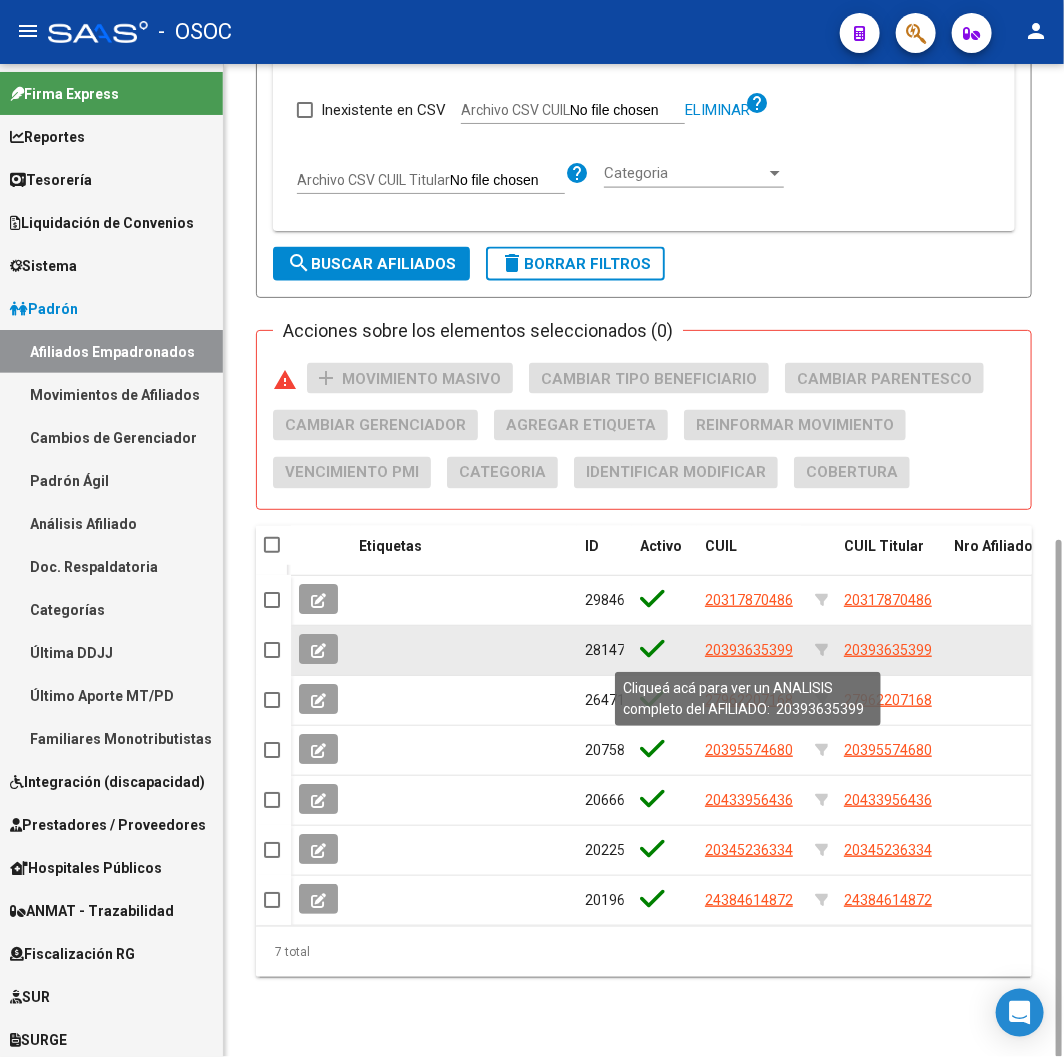 click on "20393635399" 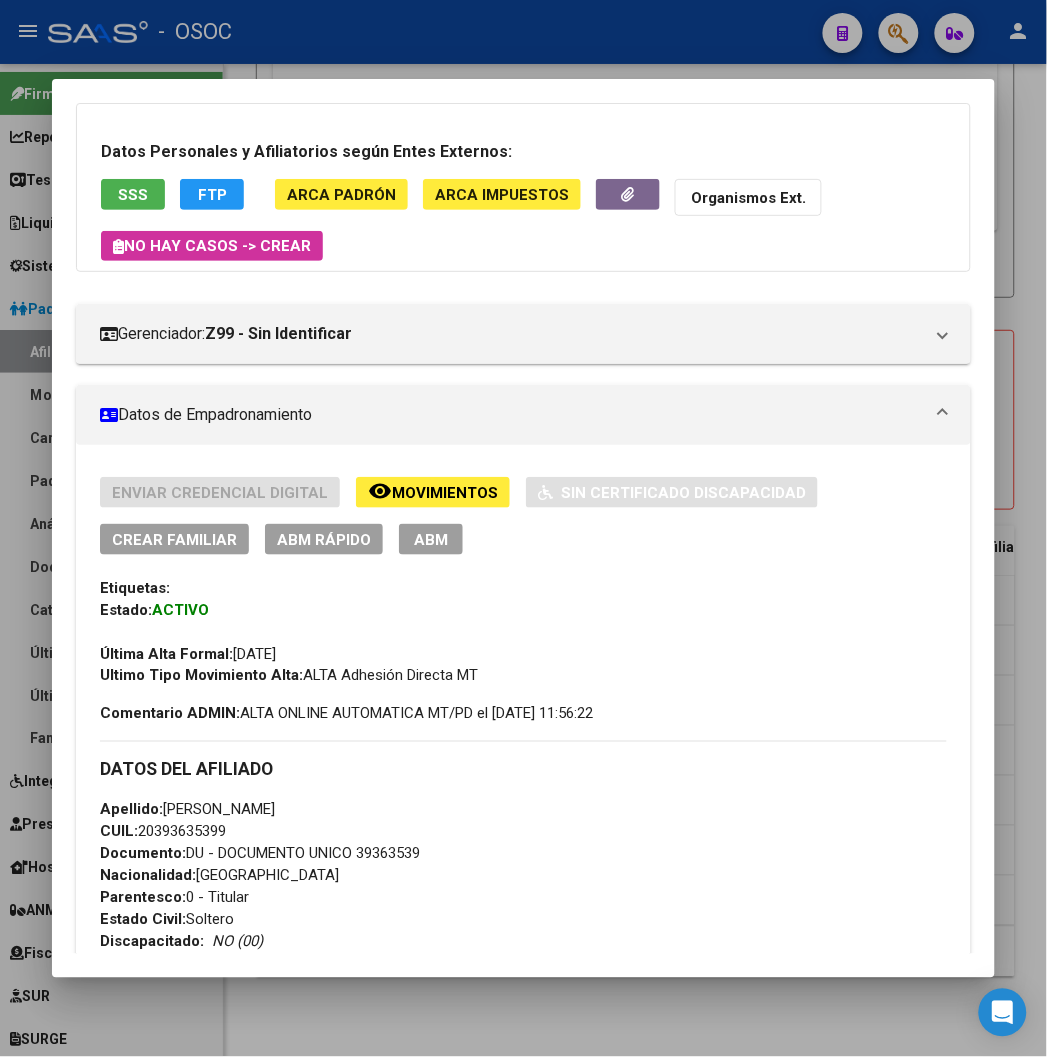 scroll, scrollTop: 666, scrollLeft: 0, axis: vertical 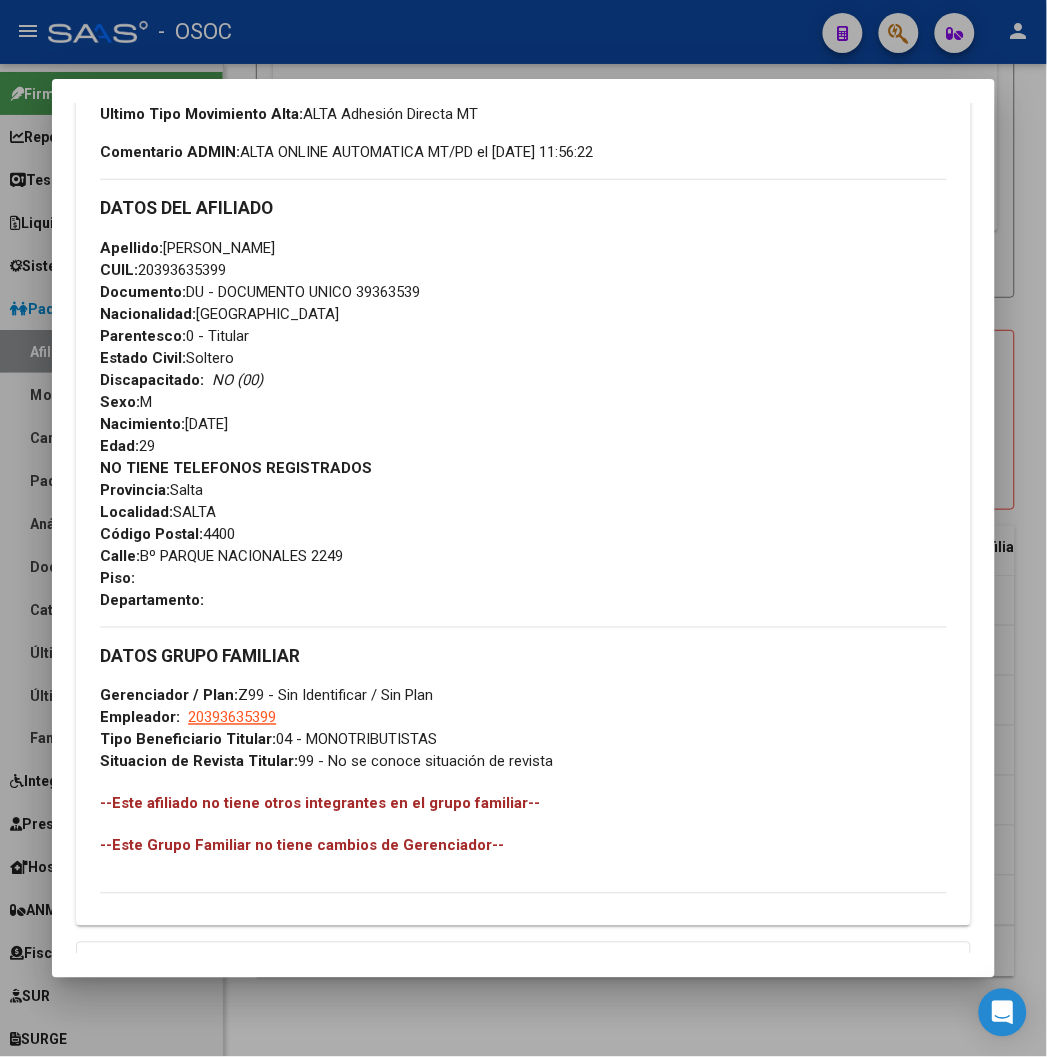 click at bounding box center [523, 528] 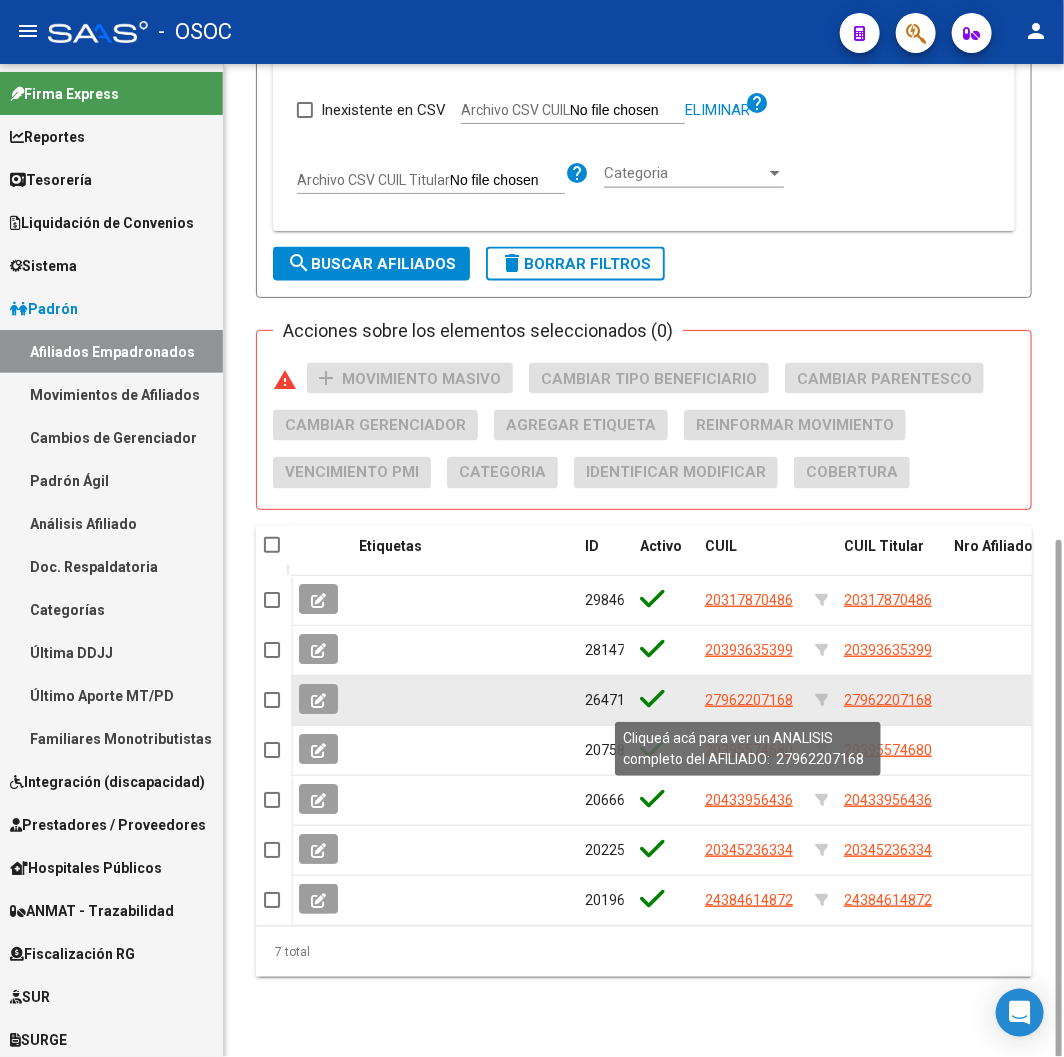 click on "27962207168" 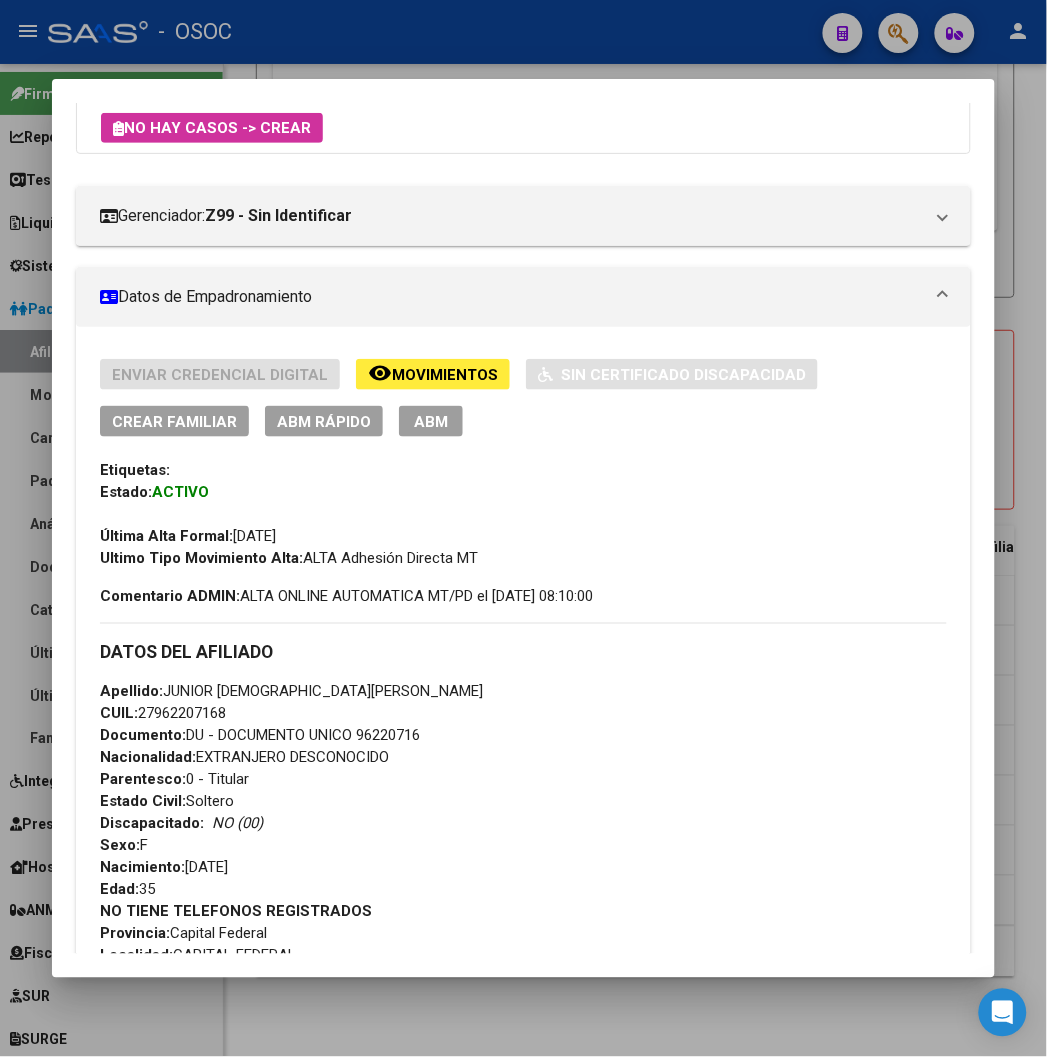 scroll, scrollTop: 0, scrollLeft: 0, axis: both 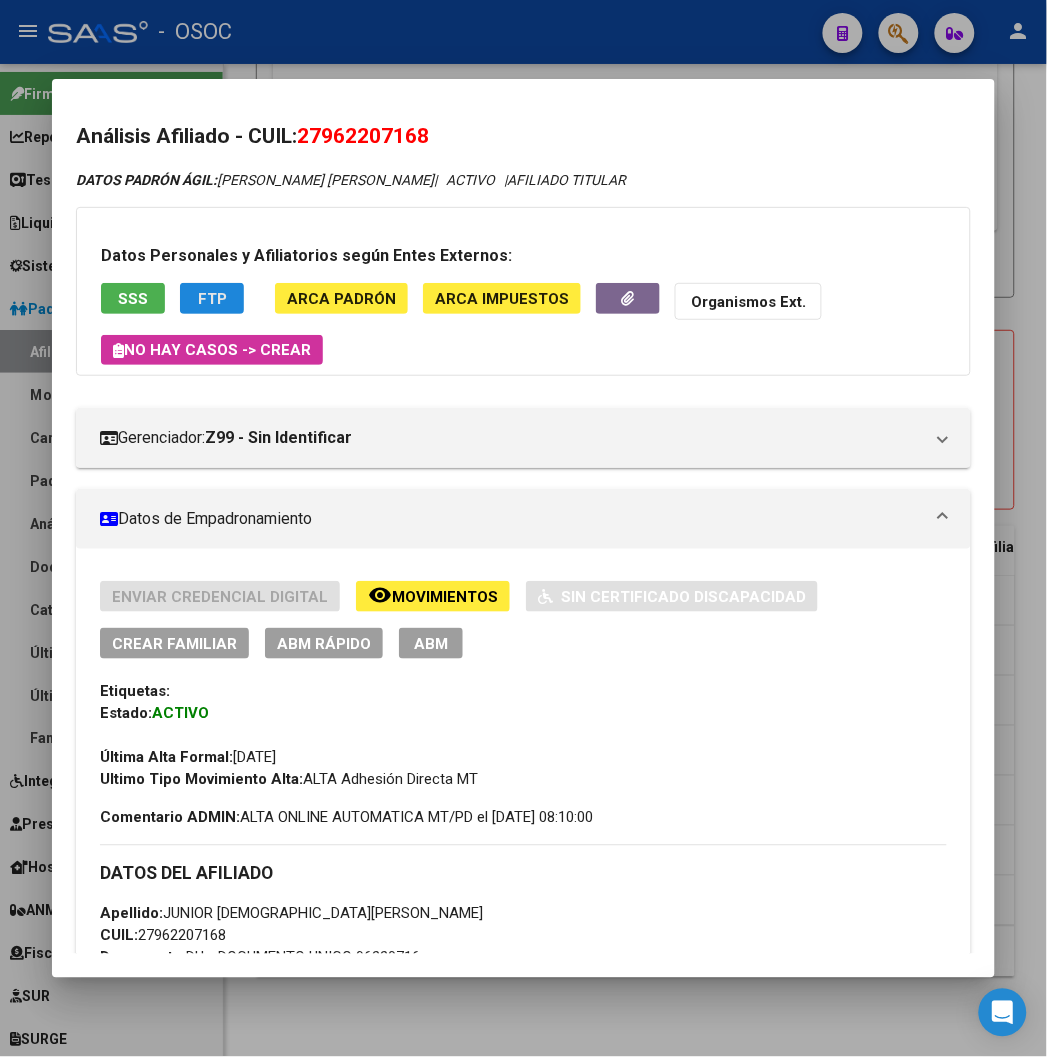 click on "FTP" 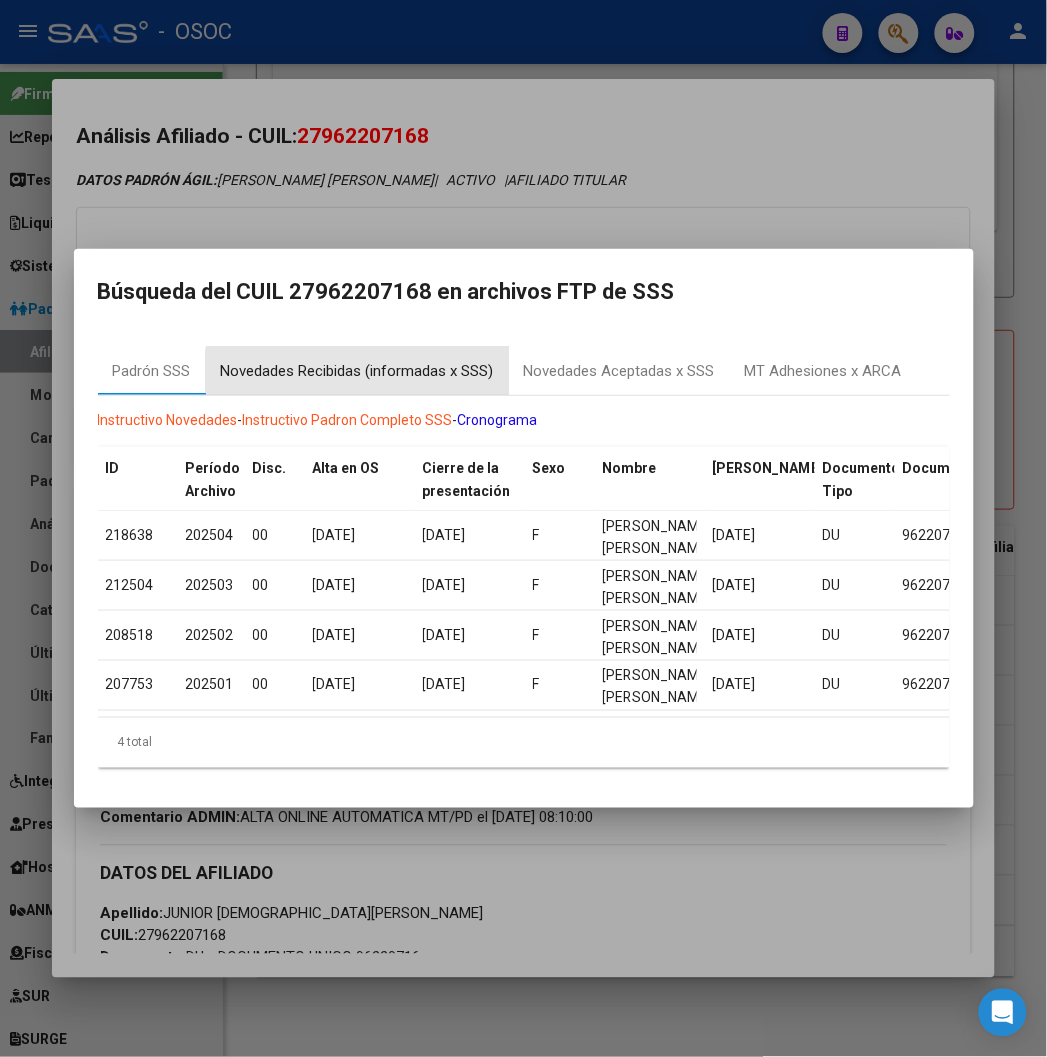 click on "Novedades Recibidas (informadas x SSS)" at bounding box center (357, 371) 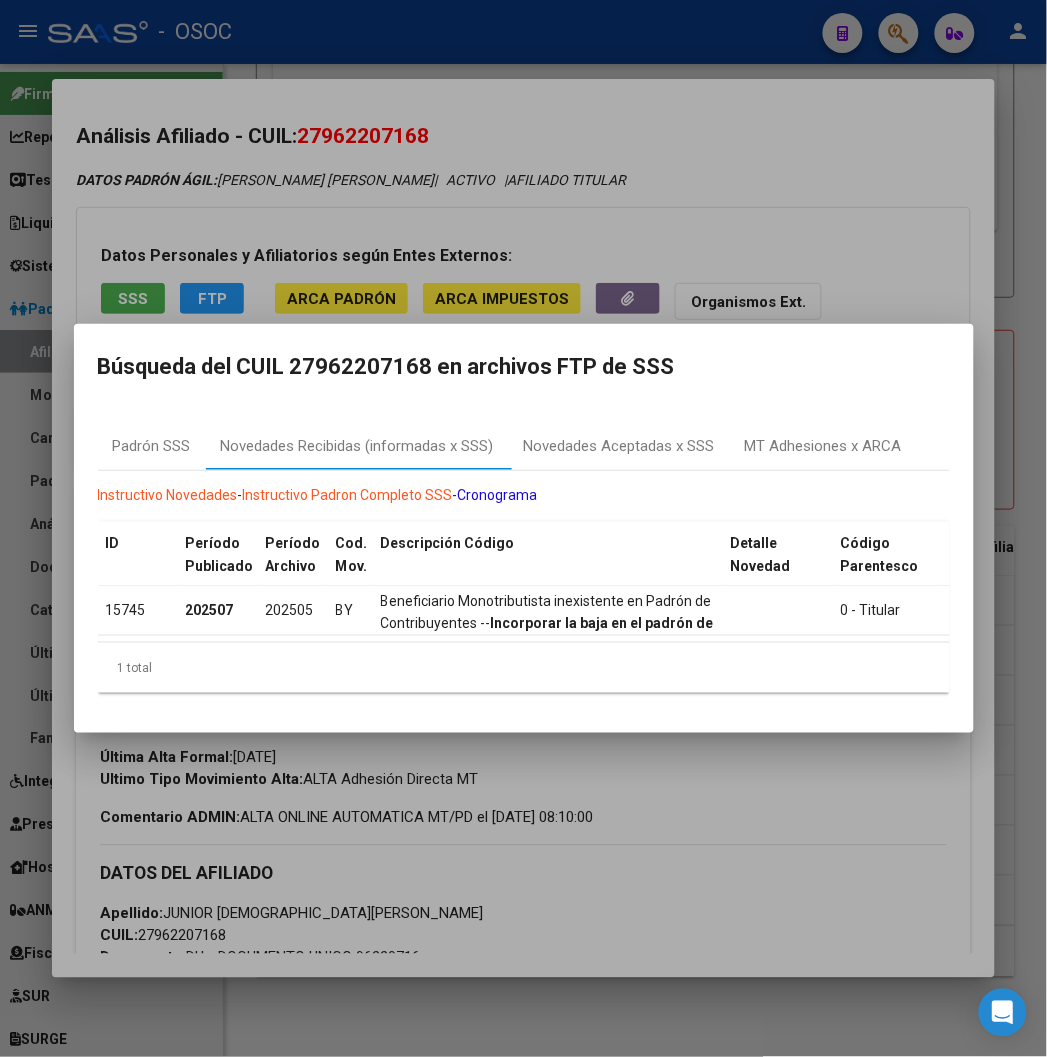 click at bounding box center [523, 528] 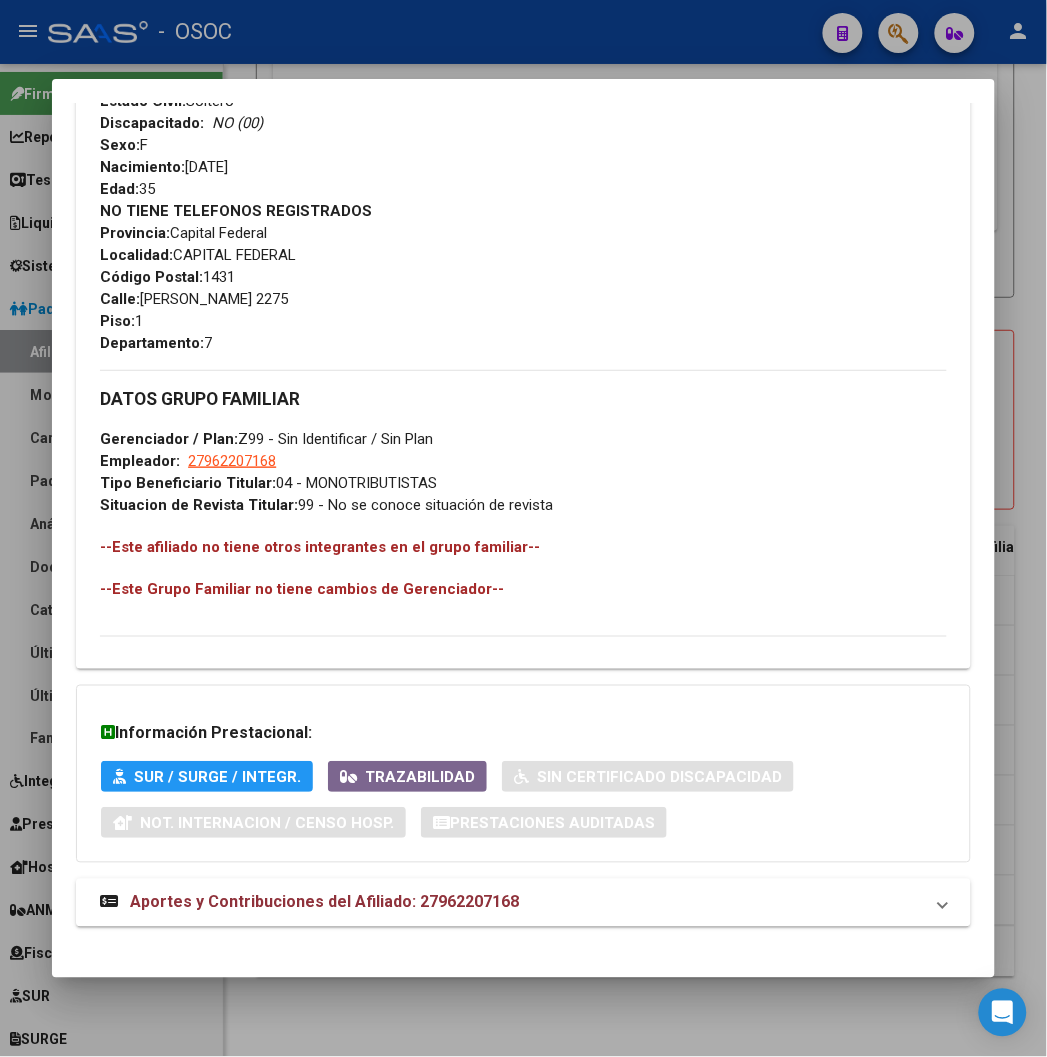 scroll, scrollTop: 938, scrollLeft: 0, axis: vertical 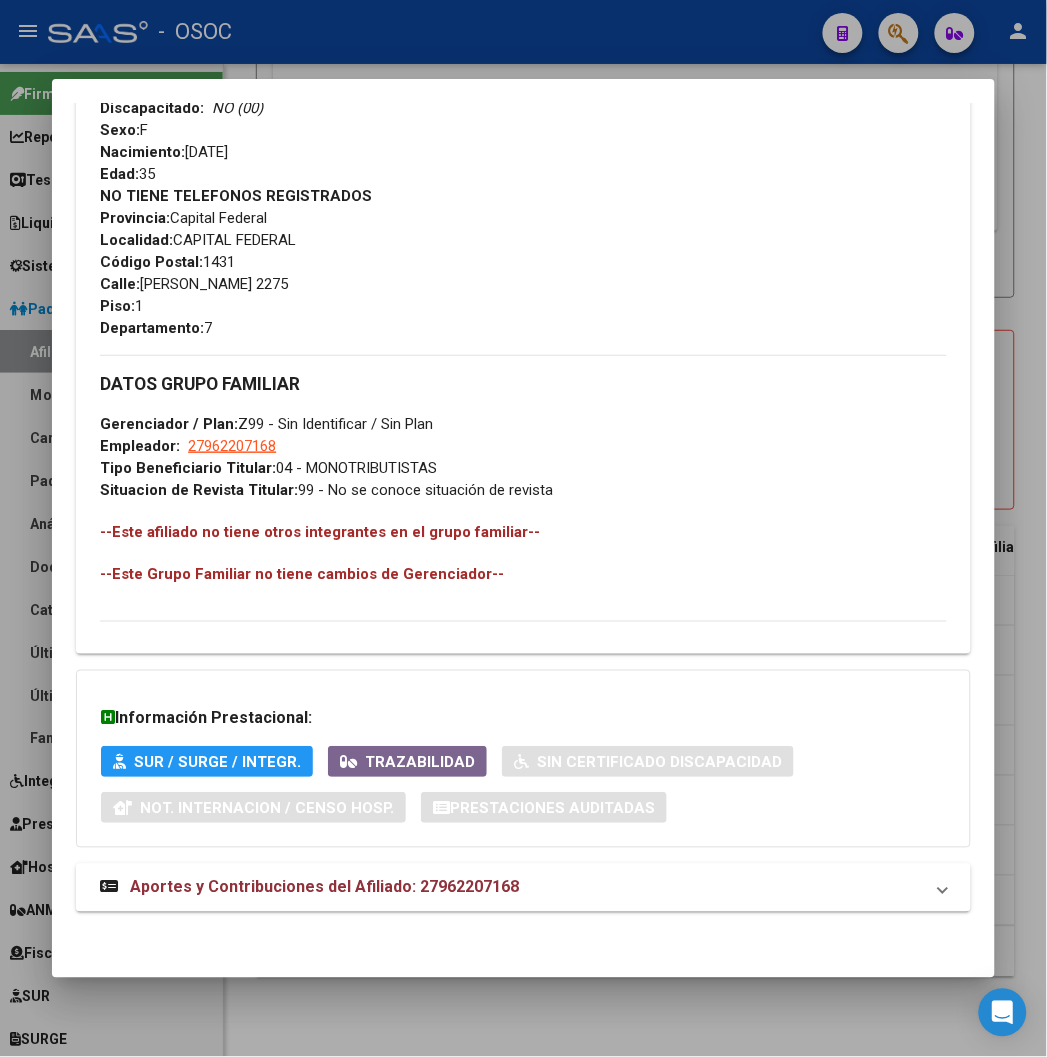 click on "Aportes y Contribuciones del Afiliado: 27962207168" at bounding box center (309, 888) 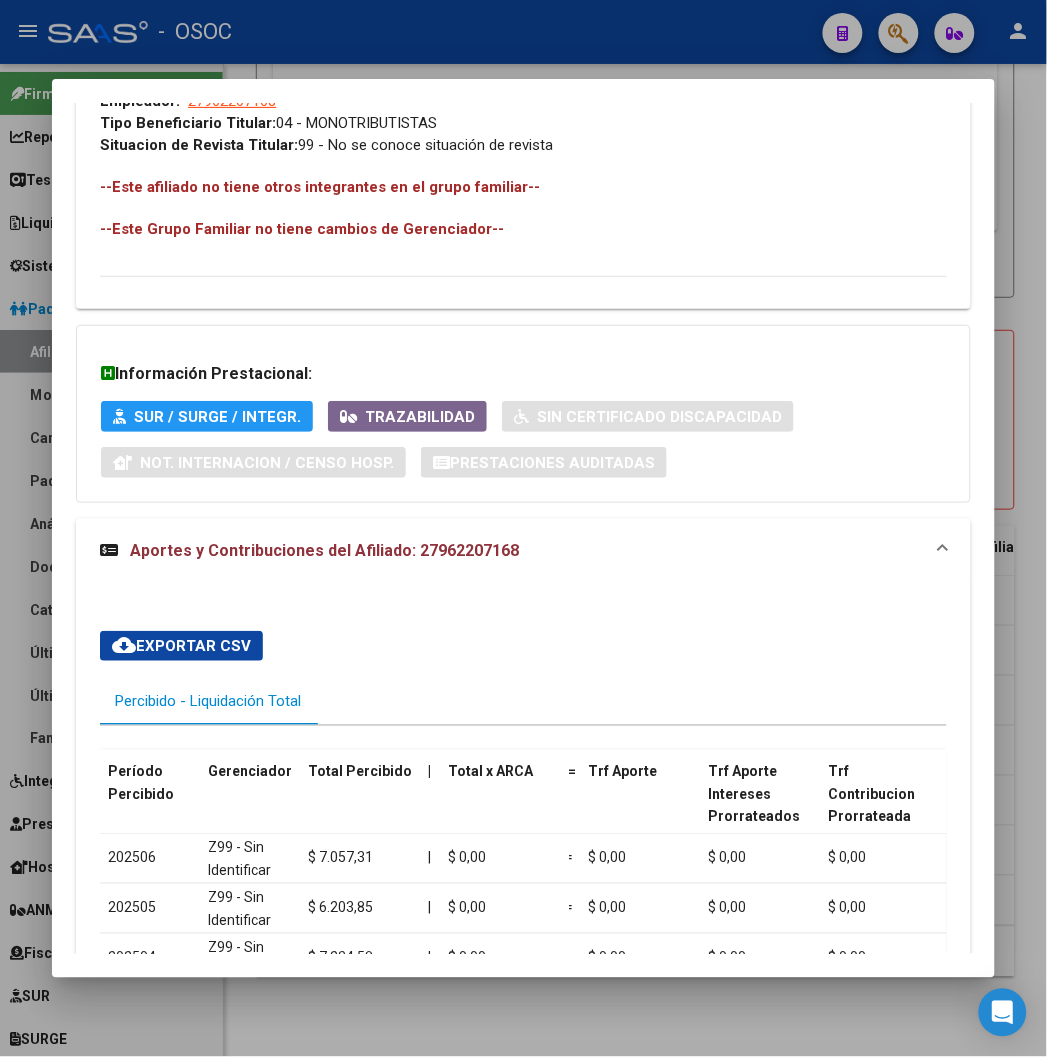 scroll, scrollTop: 1527, scrollLeft: 0, axis: vertical 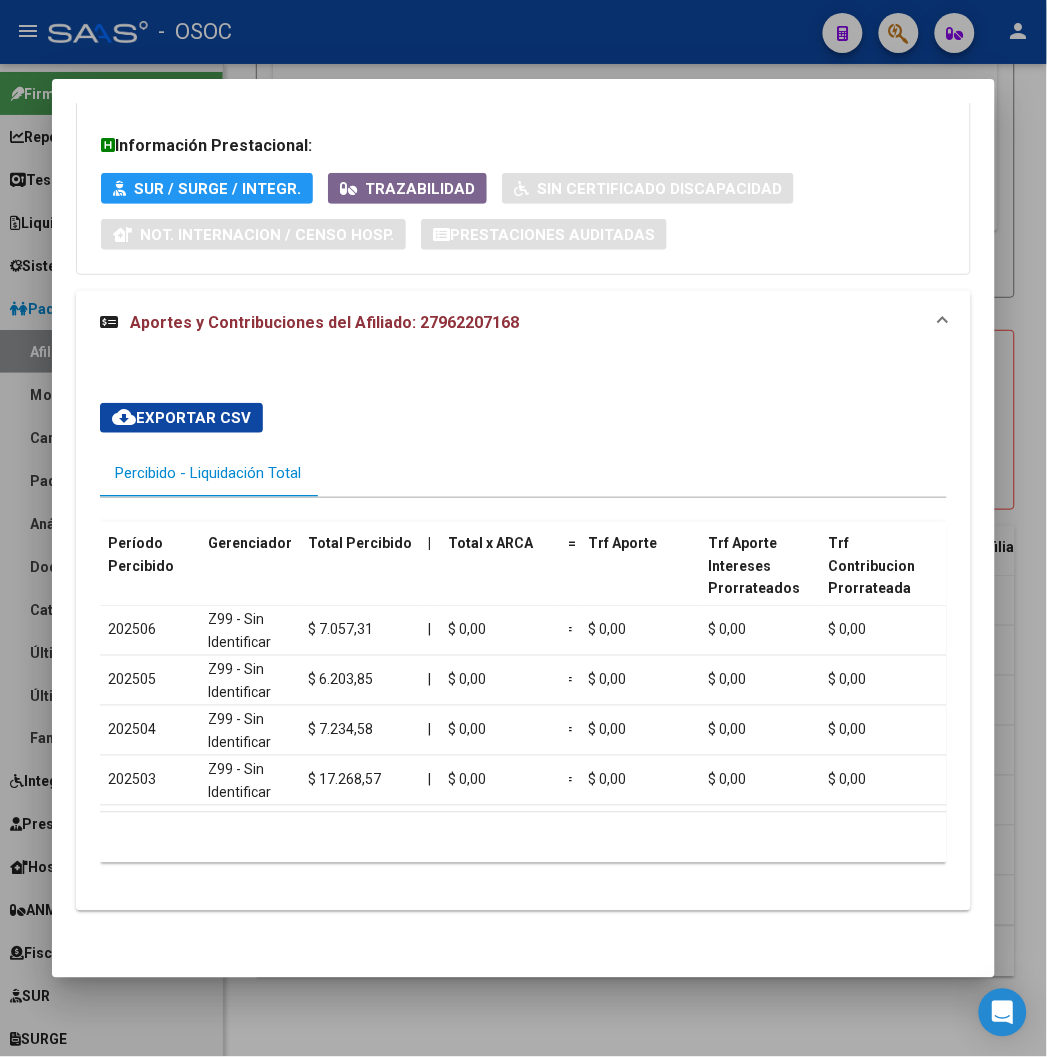 click at bounding box center (523, 528) 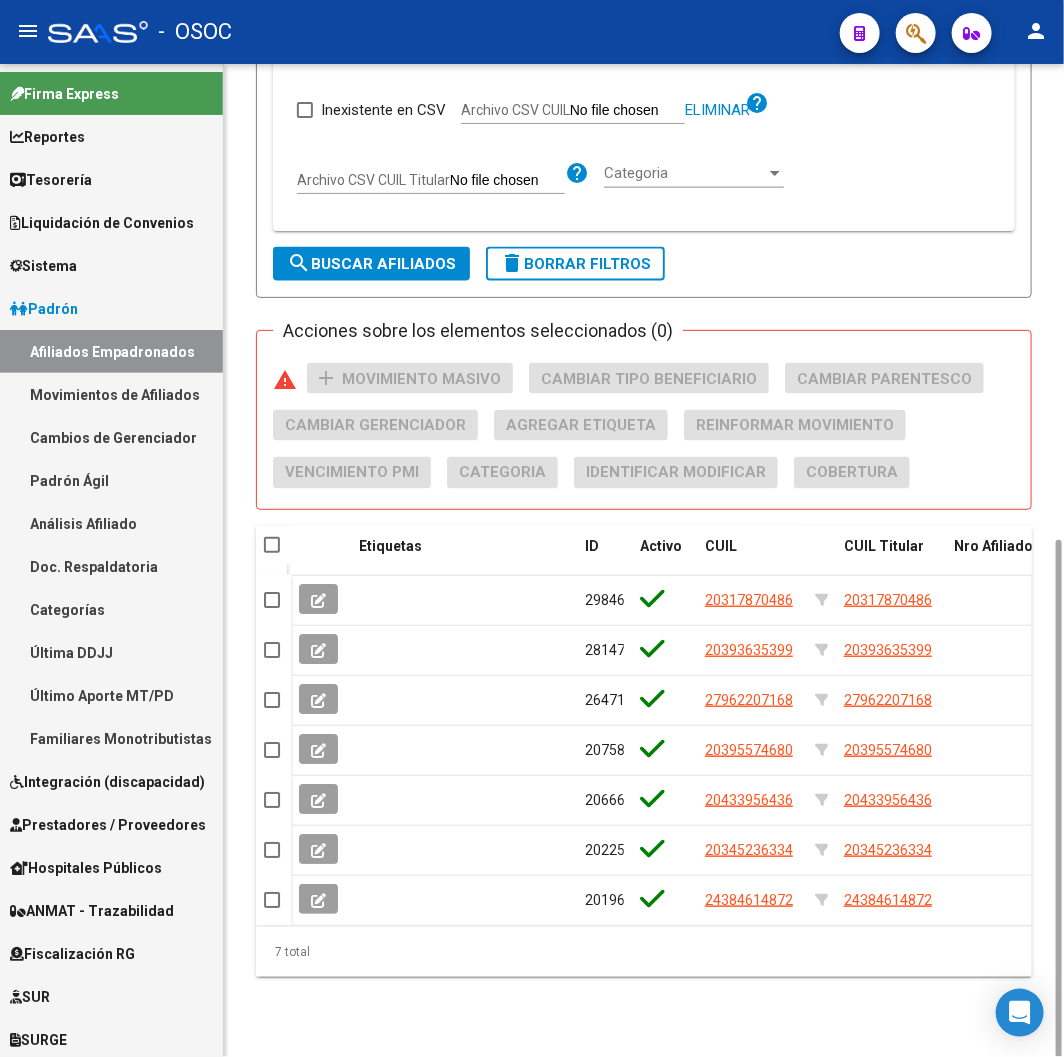 drag, startPoint x: 273, startPoint y: 525, endPoint x: 274, endPoint y: 546, distance: 21.023796 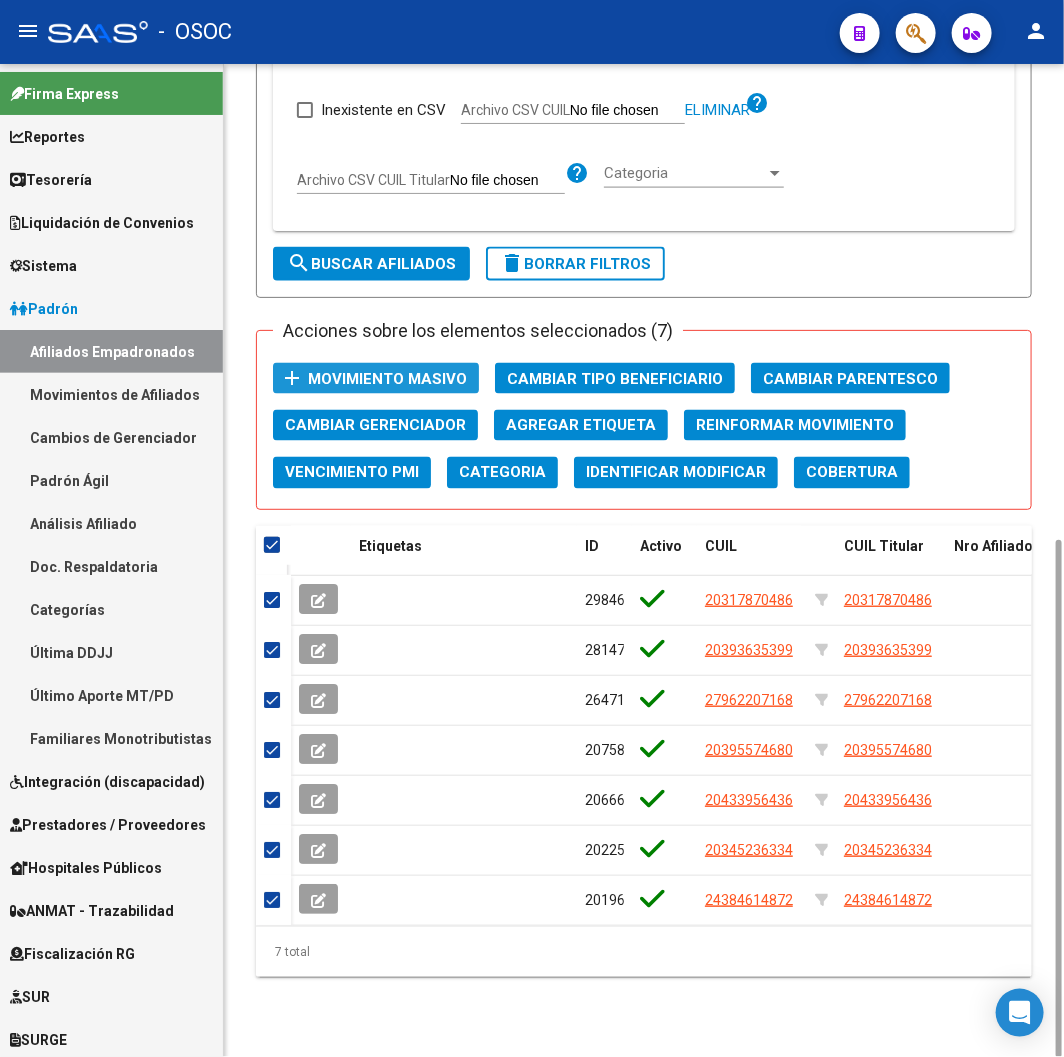 click on "Movimiento Masivo" 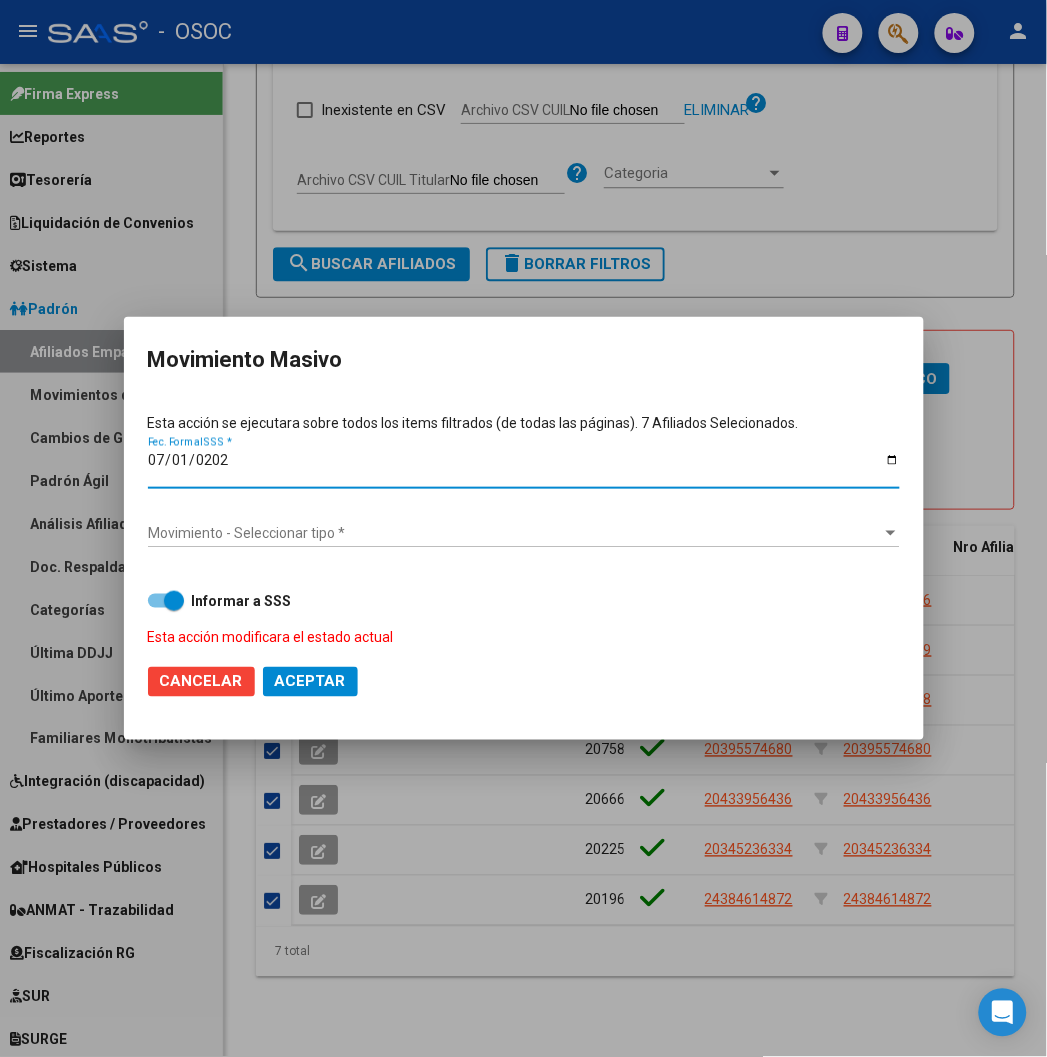 type on "[DATE]" 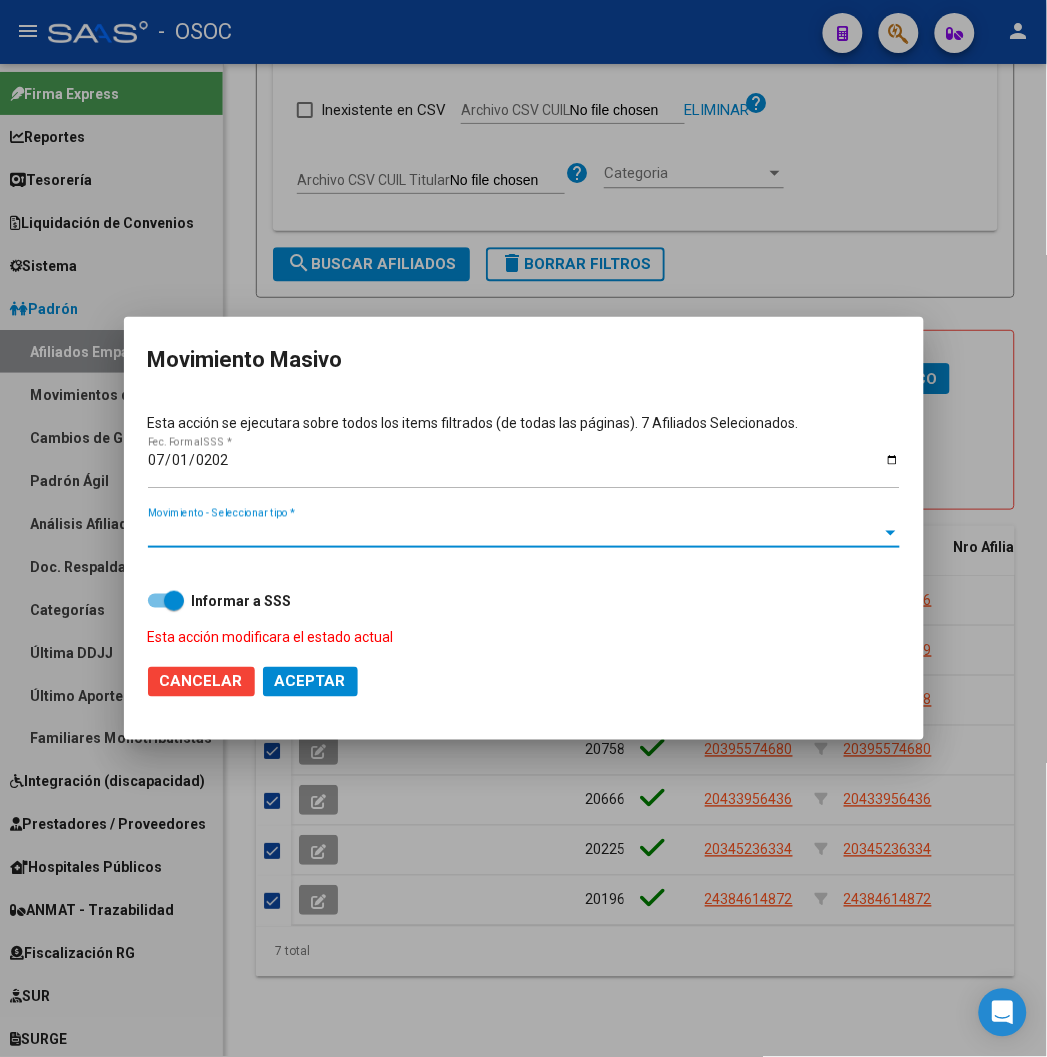 click on "Movimiento - Seleccionar tipo *" at bounding box center [515, 533] 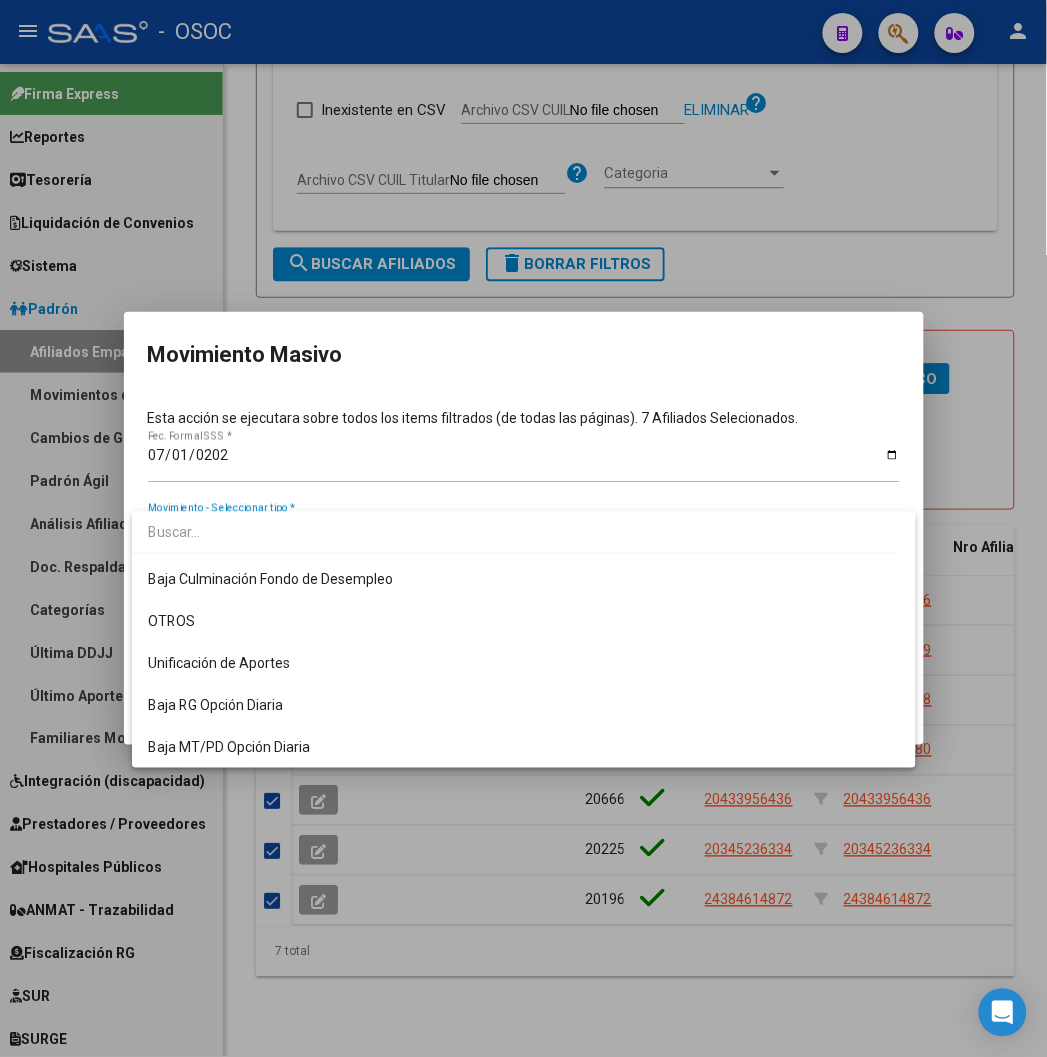 scroll, scrollTop: 630, scrollLeft: 0, axis: vertical 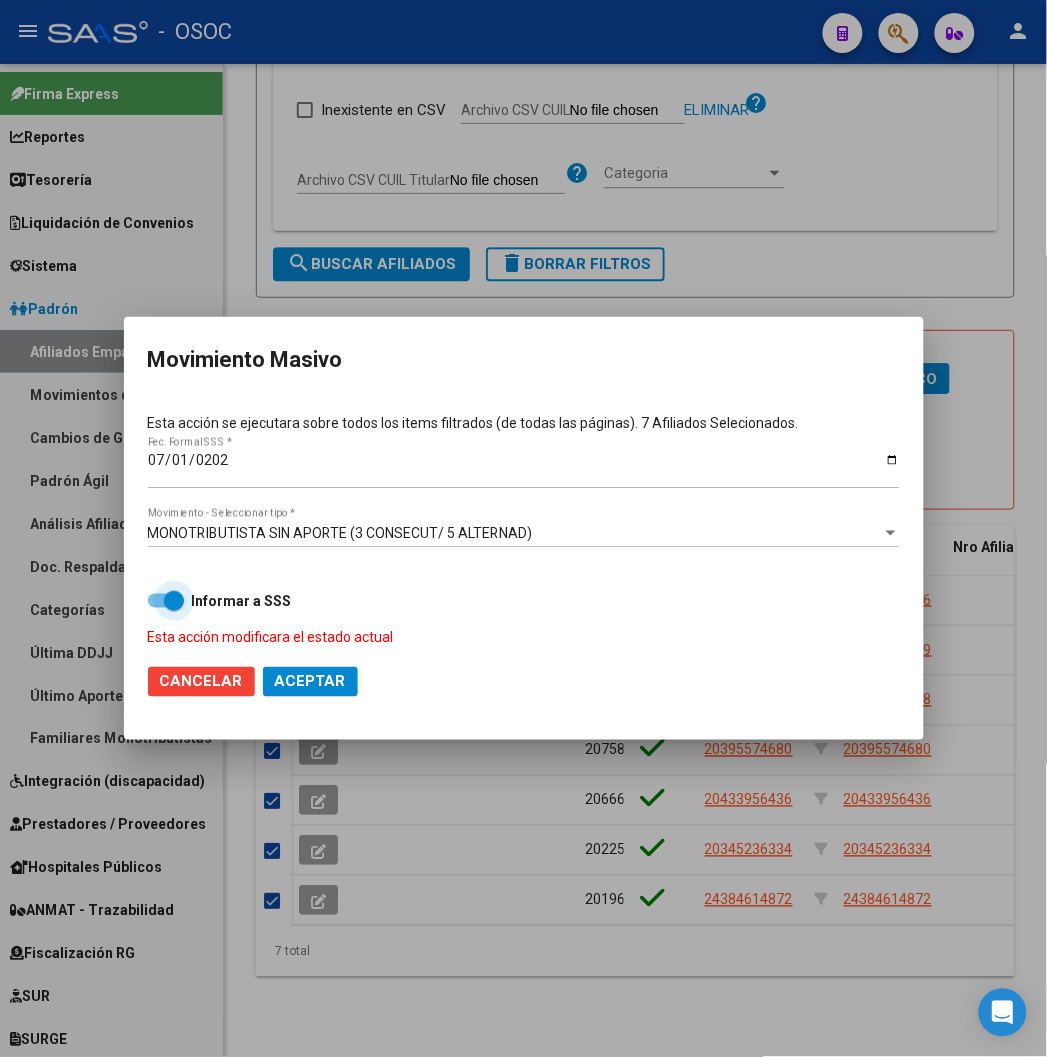 click on "Informar a SSS" at bounding box center (242, 601) 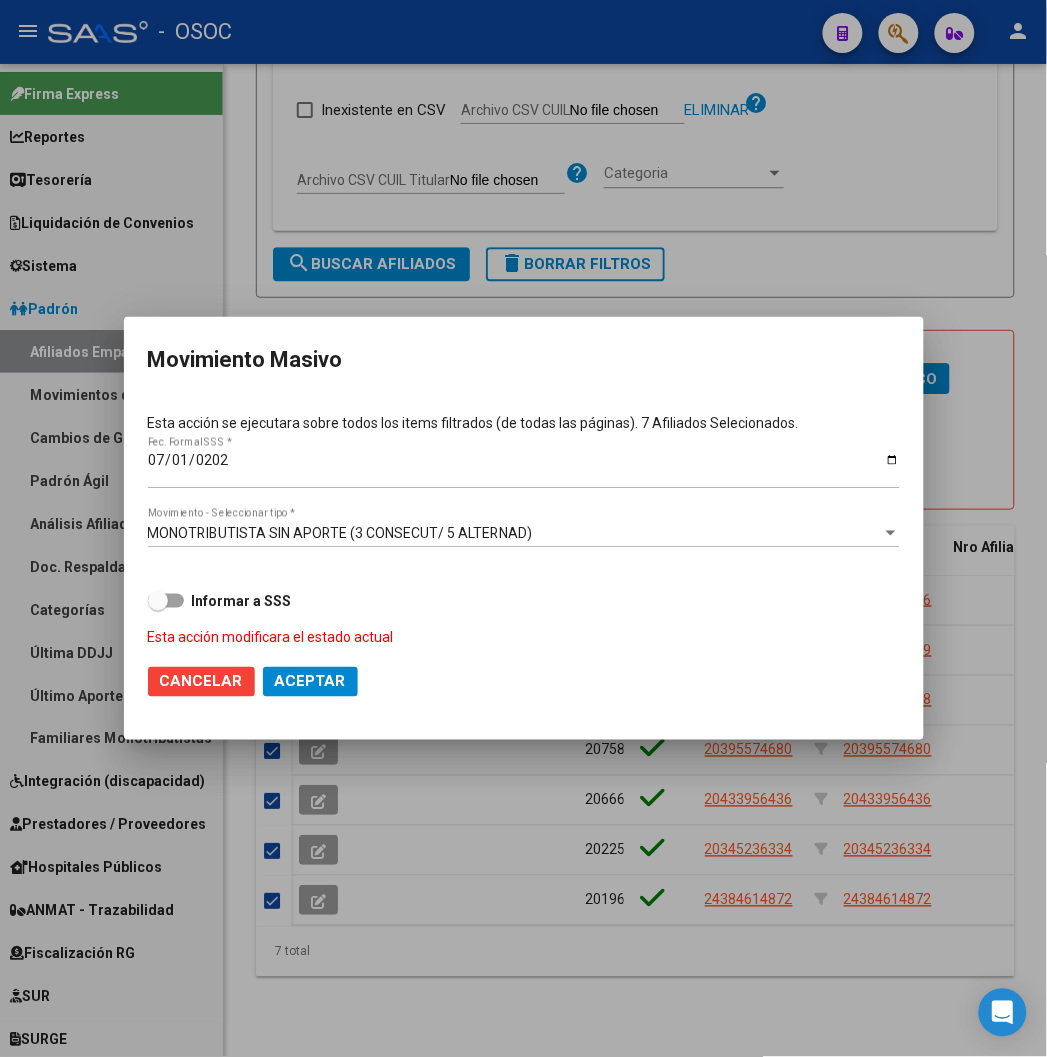click on "MONOTRIBUTISTA SIN APORTE (3 CONSECUT/ 5 ALTERNAD) Movimiento - Seleccionar tipo *" at bounding box center [524, 533] 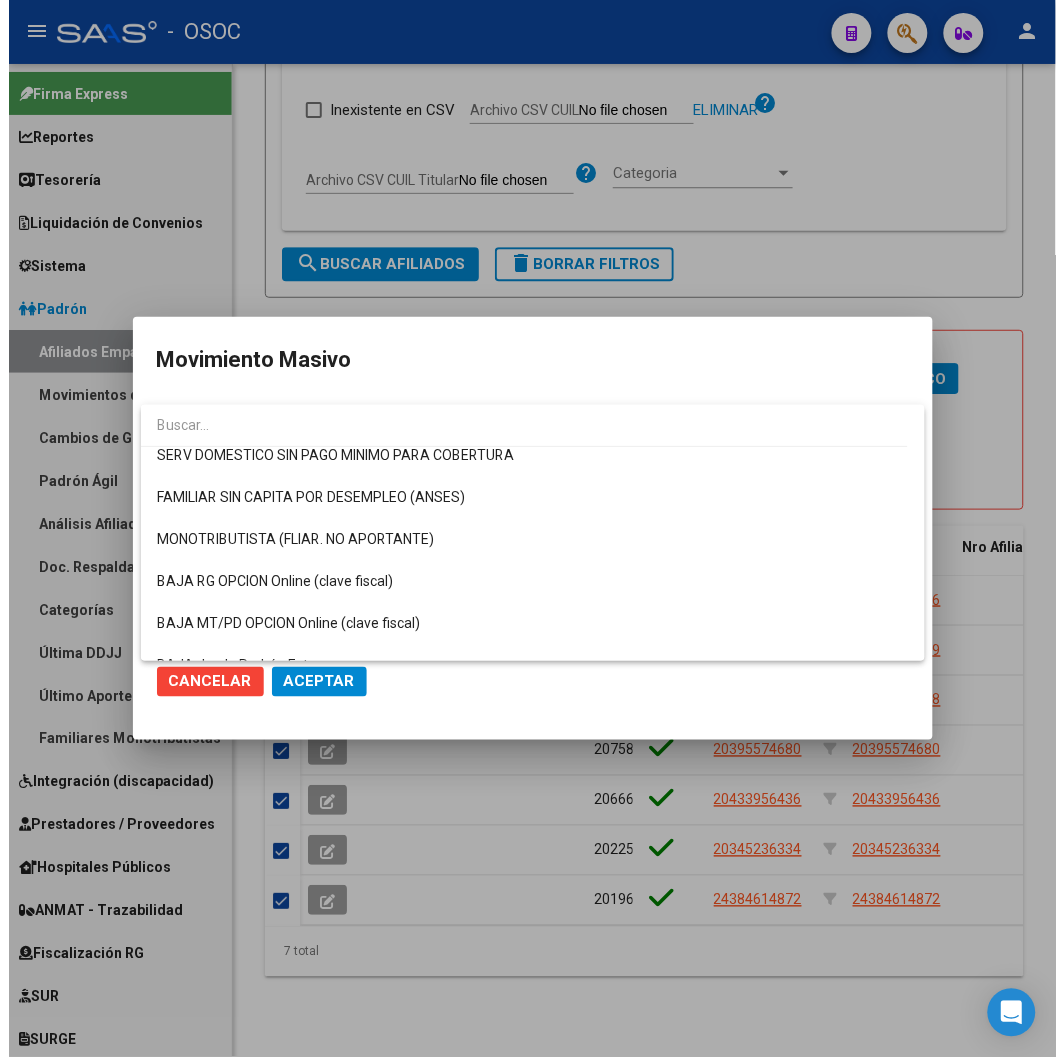 scroll, scrollTop: 1340, scrollLeft: 0, axis: vertical 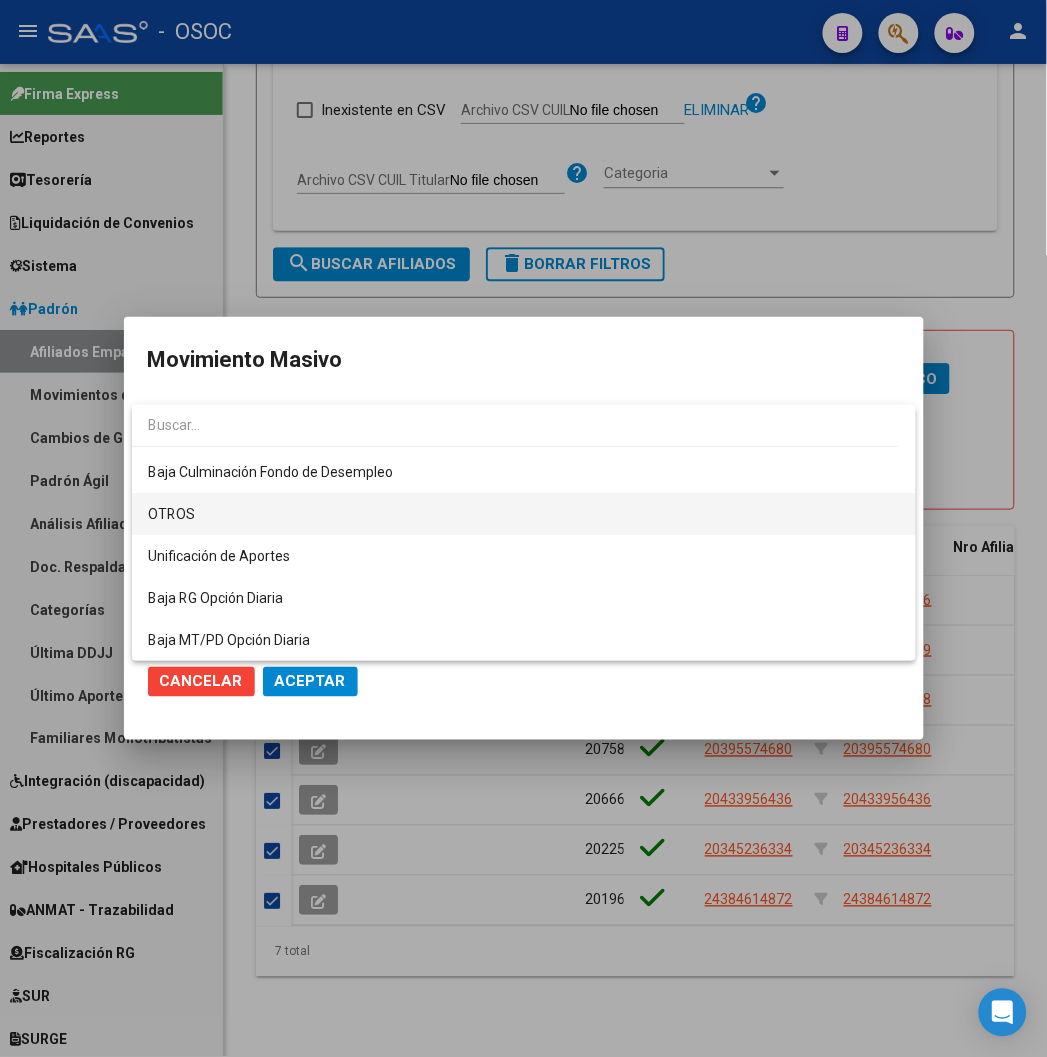 click on "OTROS" at bounding box center (524, 514) 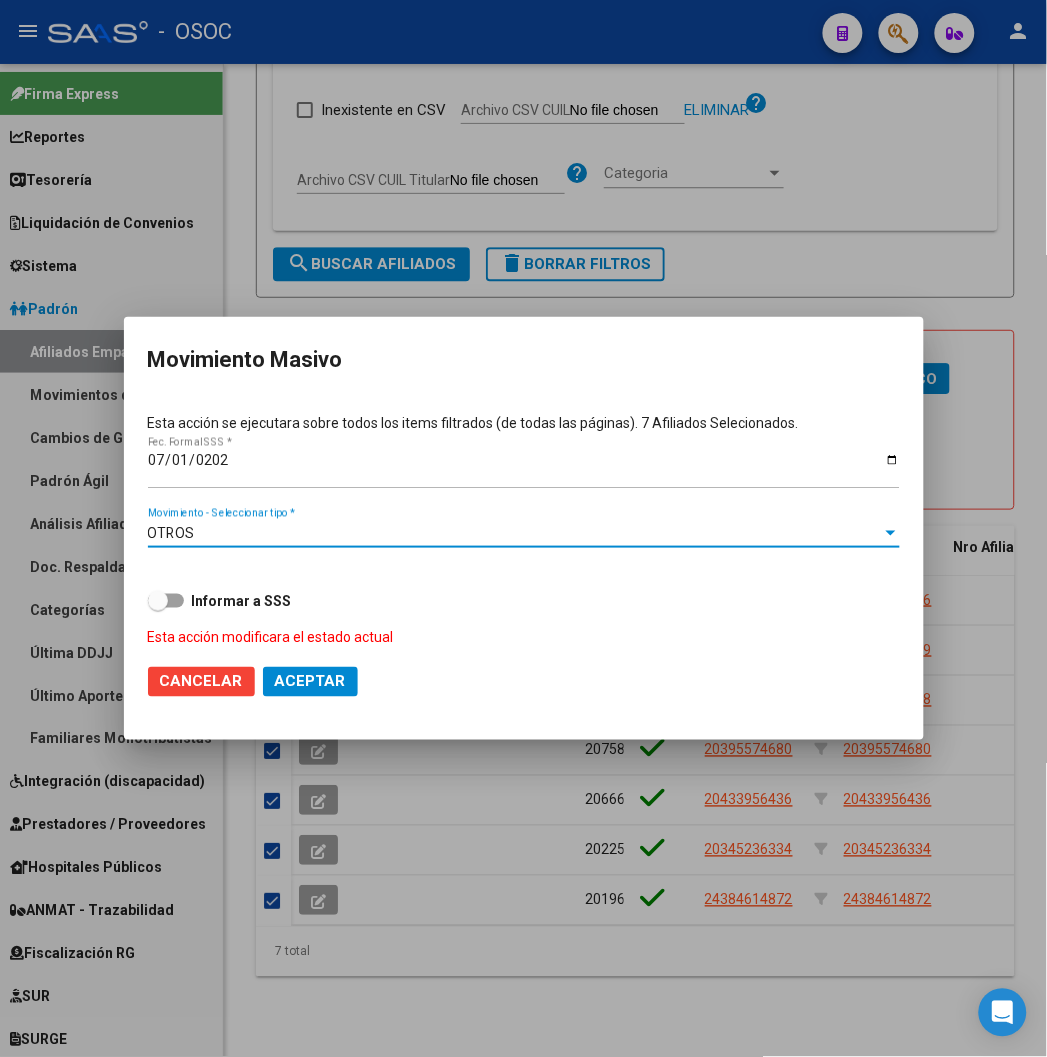 click on "Aceptar" 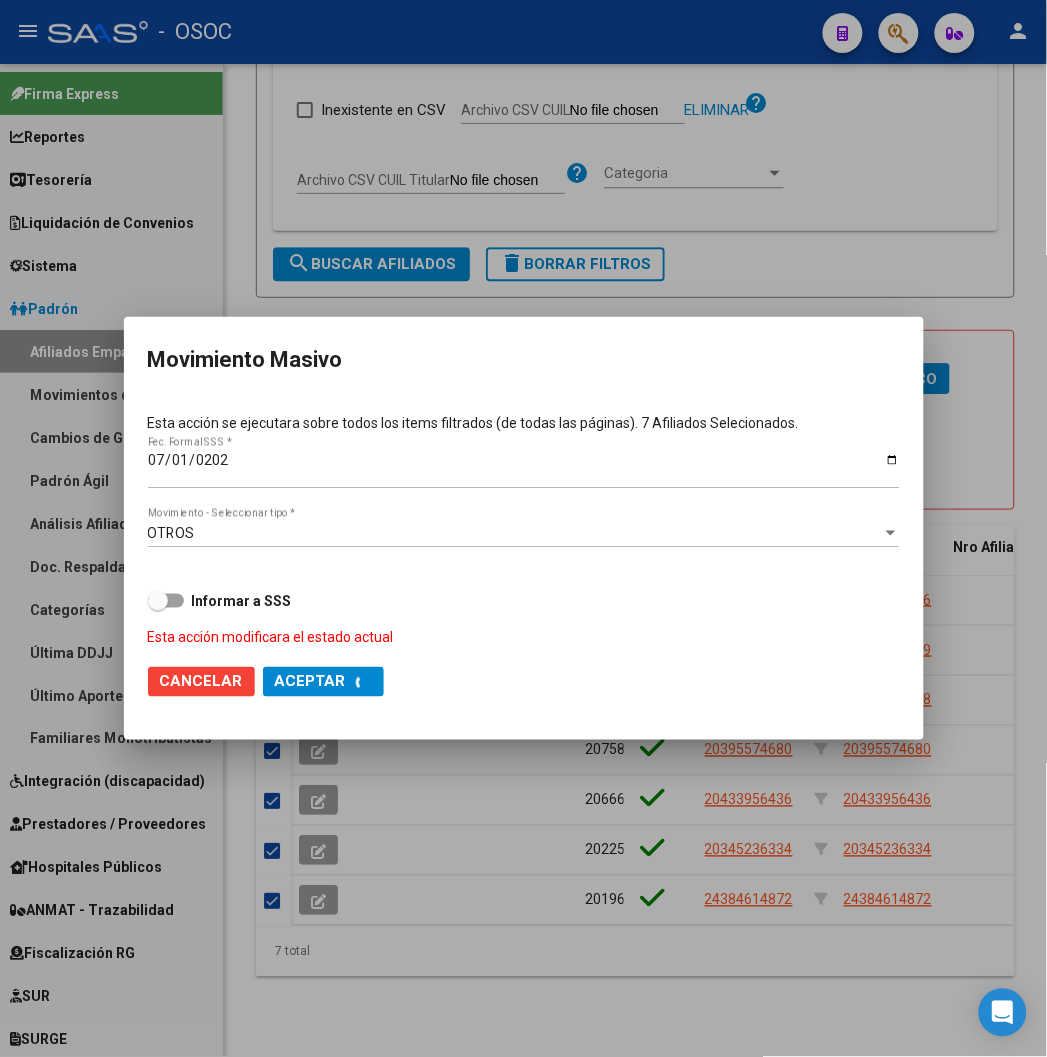 checkbox on "false" 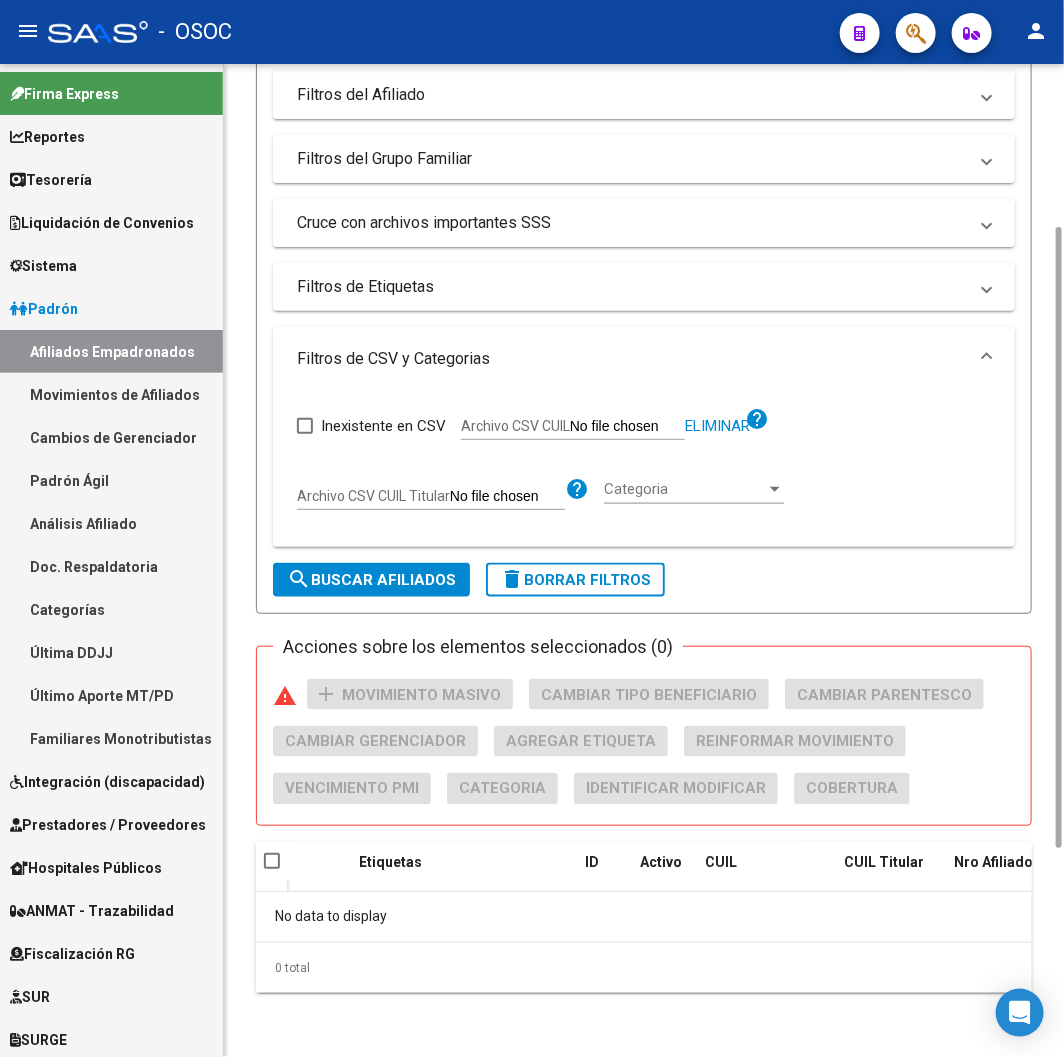 scroll, scrollTop: 24, scrollLeft: 0, axis: vertical 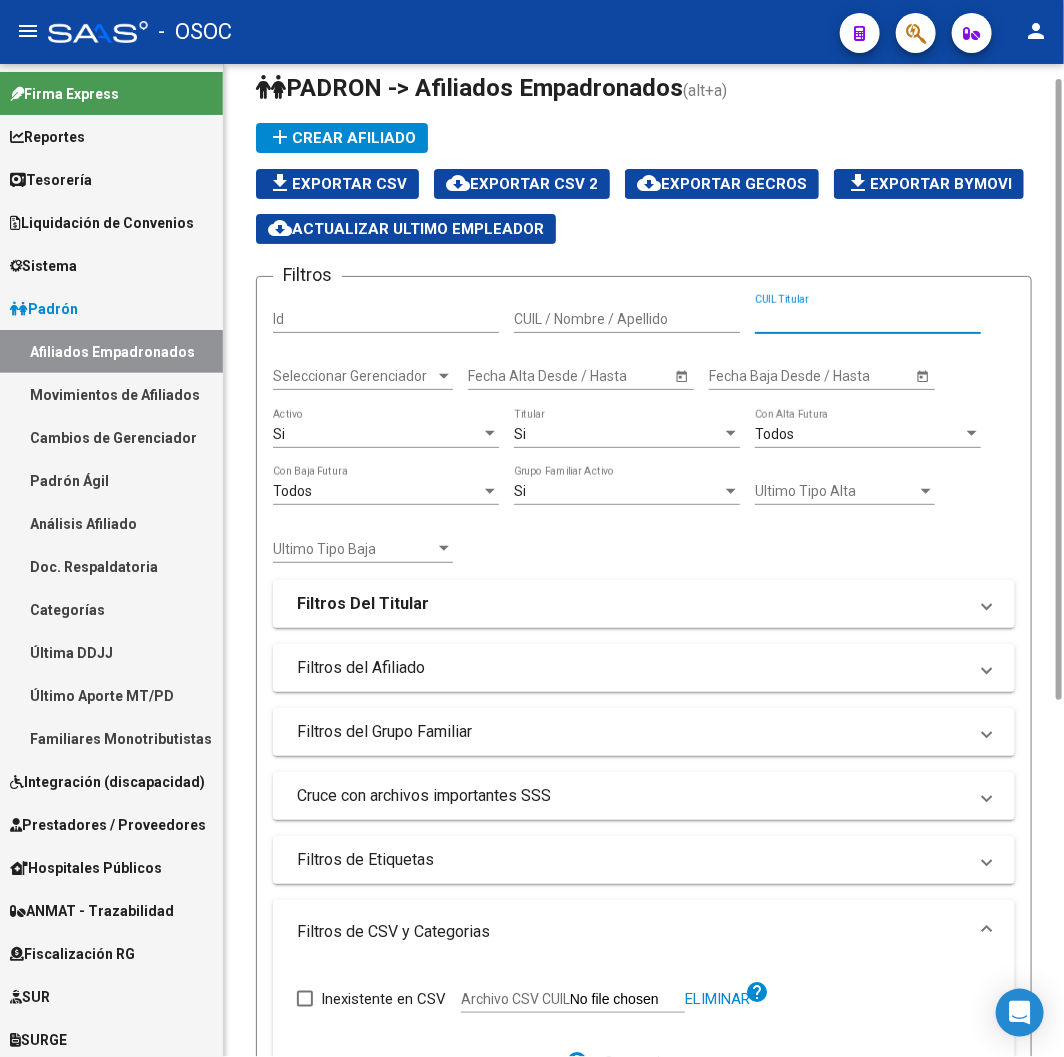 click on "CUIL Titular" at bounding box center [868, 319] 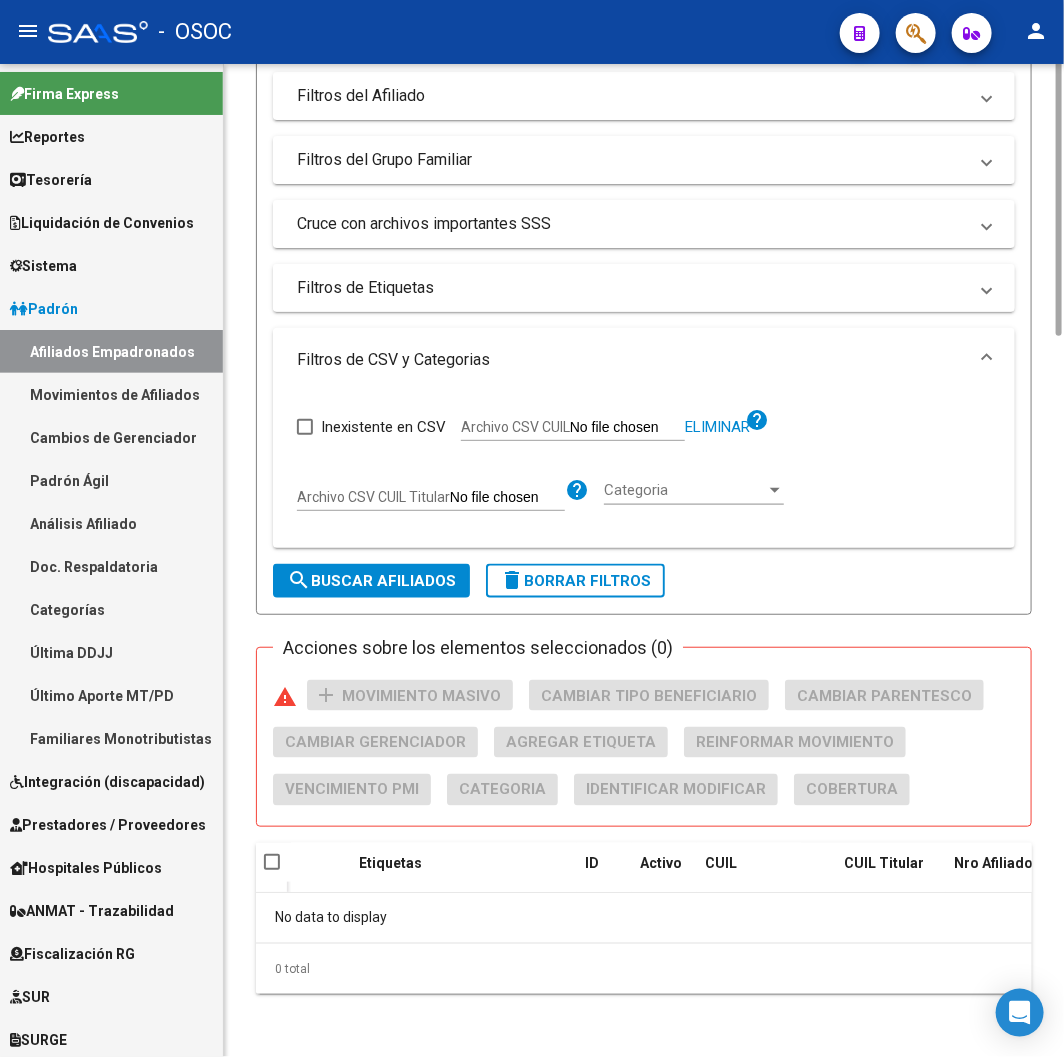 scroll, scrollTop: 0, scrollLeft: 0, axis: both 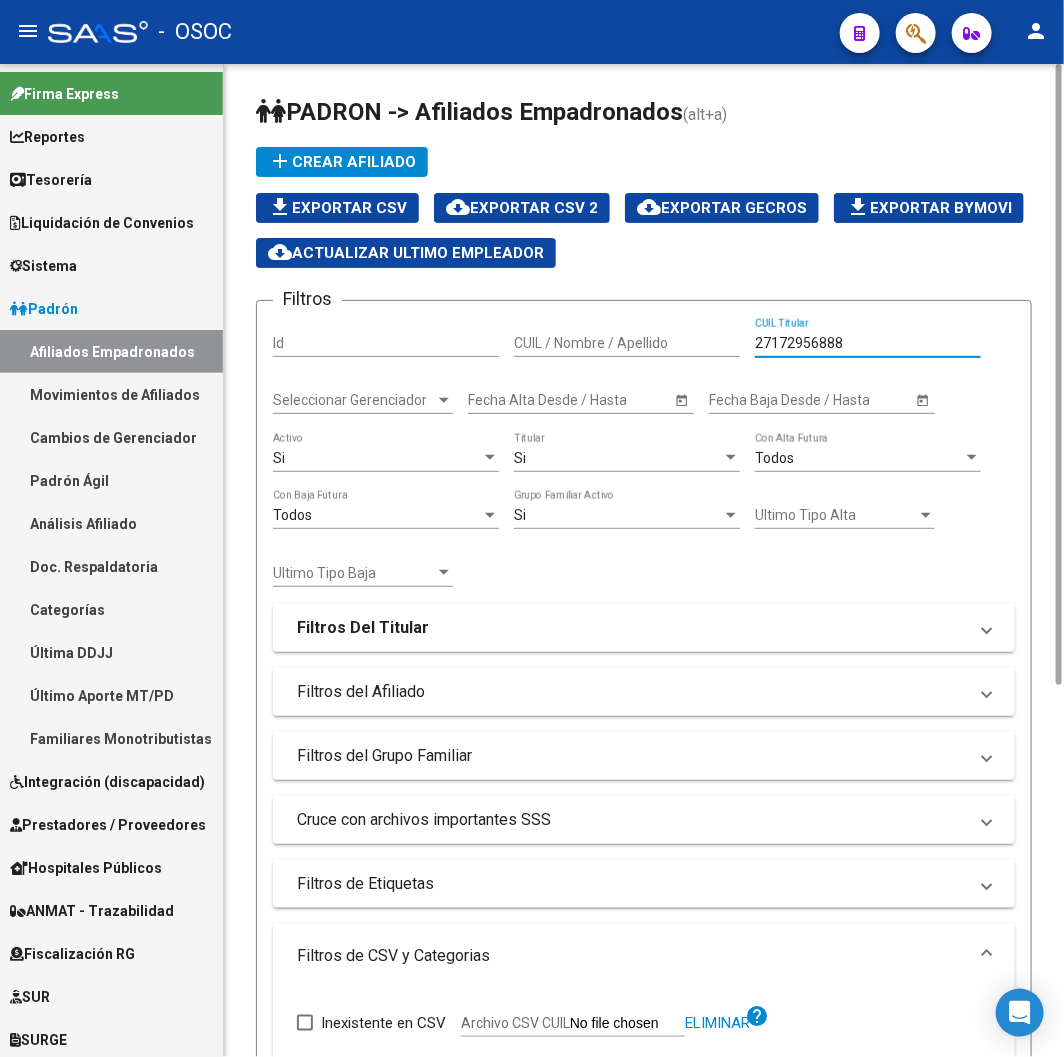 type on "27172956888" 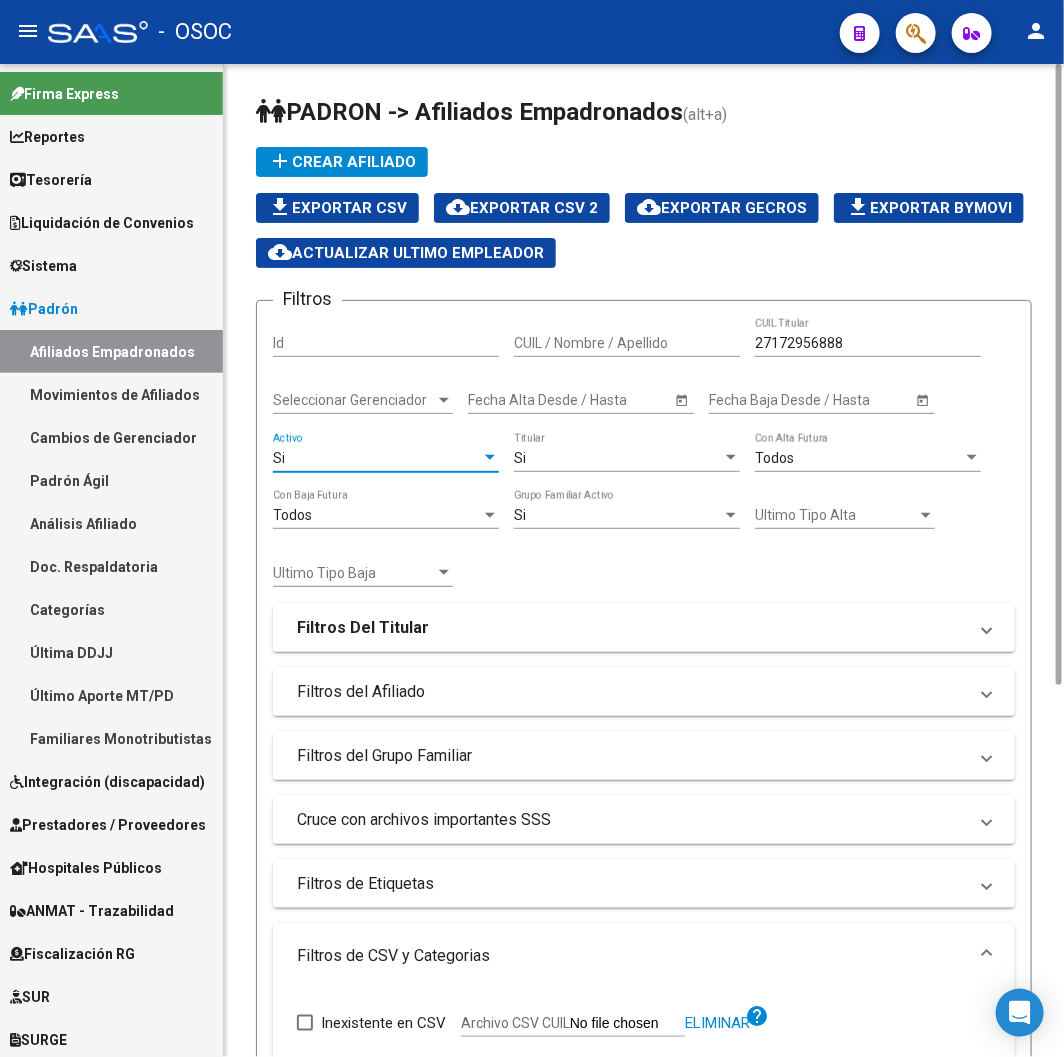 click on "Si" at bounding box center (377, 458) 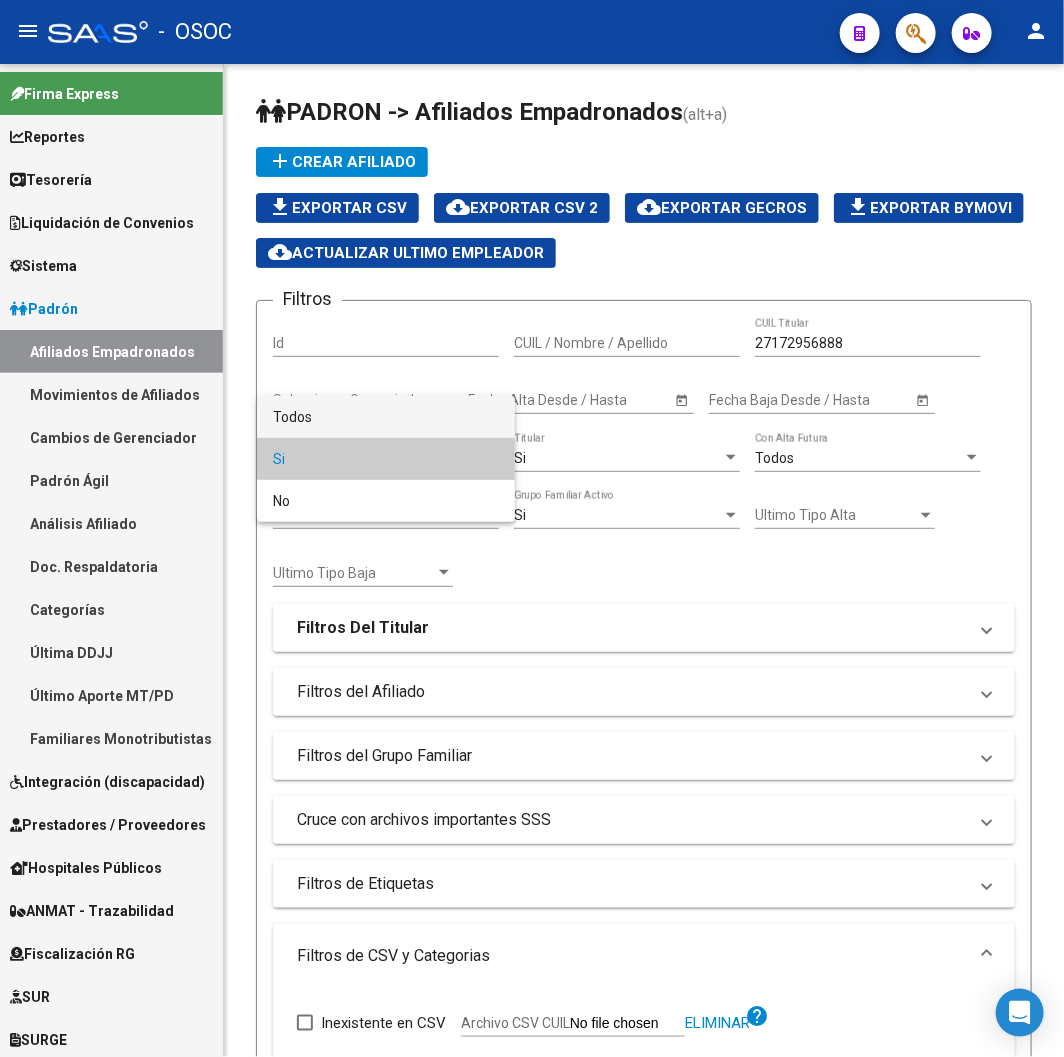 click on "Todos" at bounding box center (386, 417) 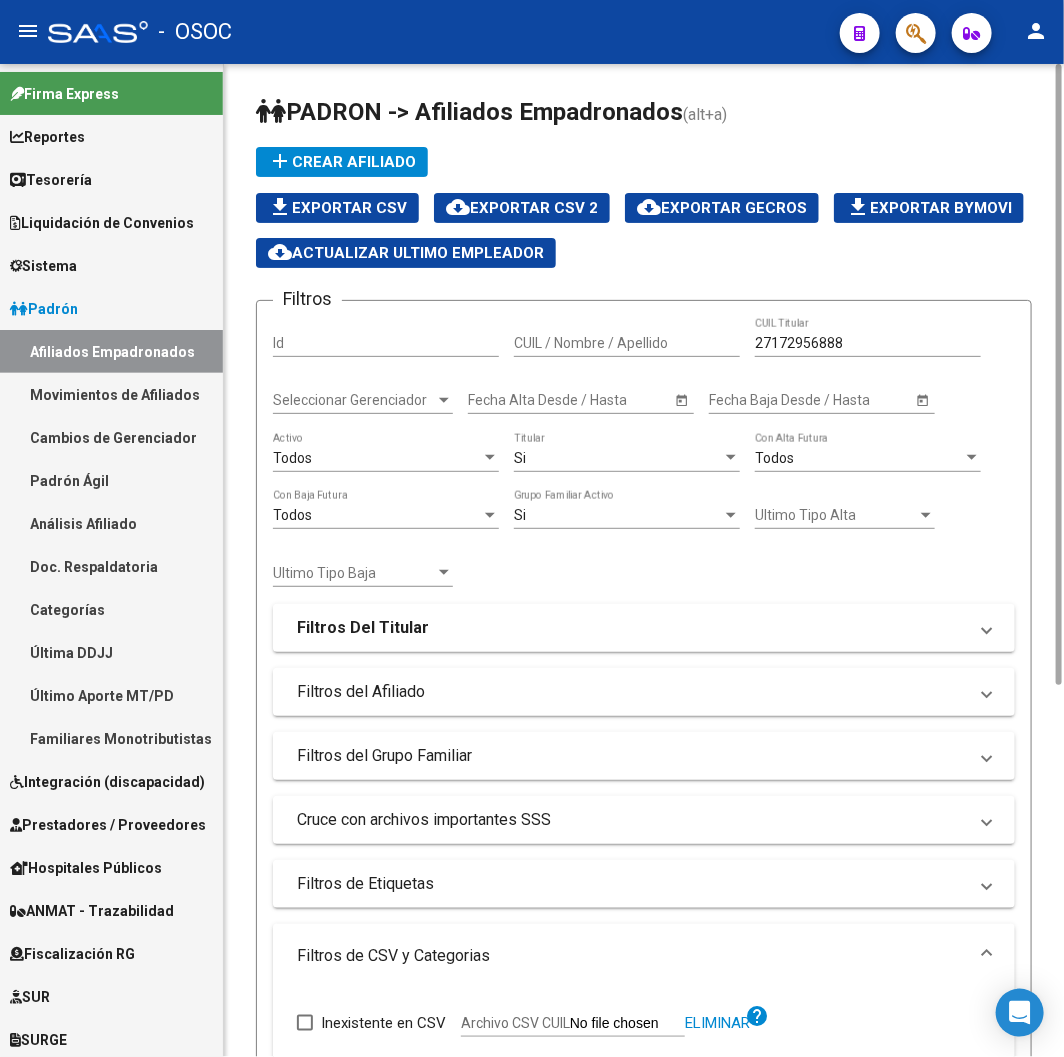 click on "Todos  Activo" 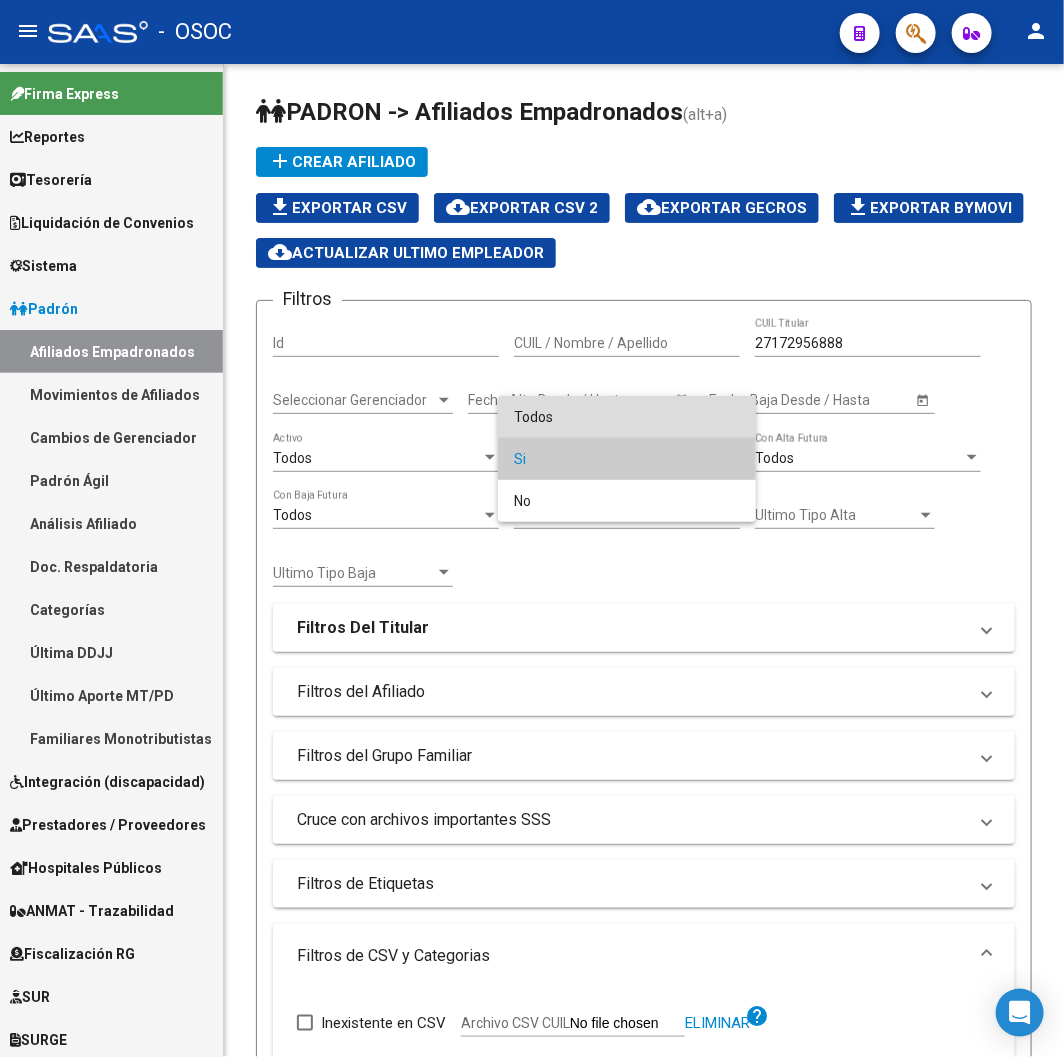 click on "Todos" at bounding box center [627, 417] 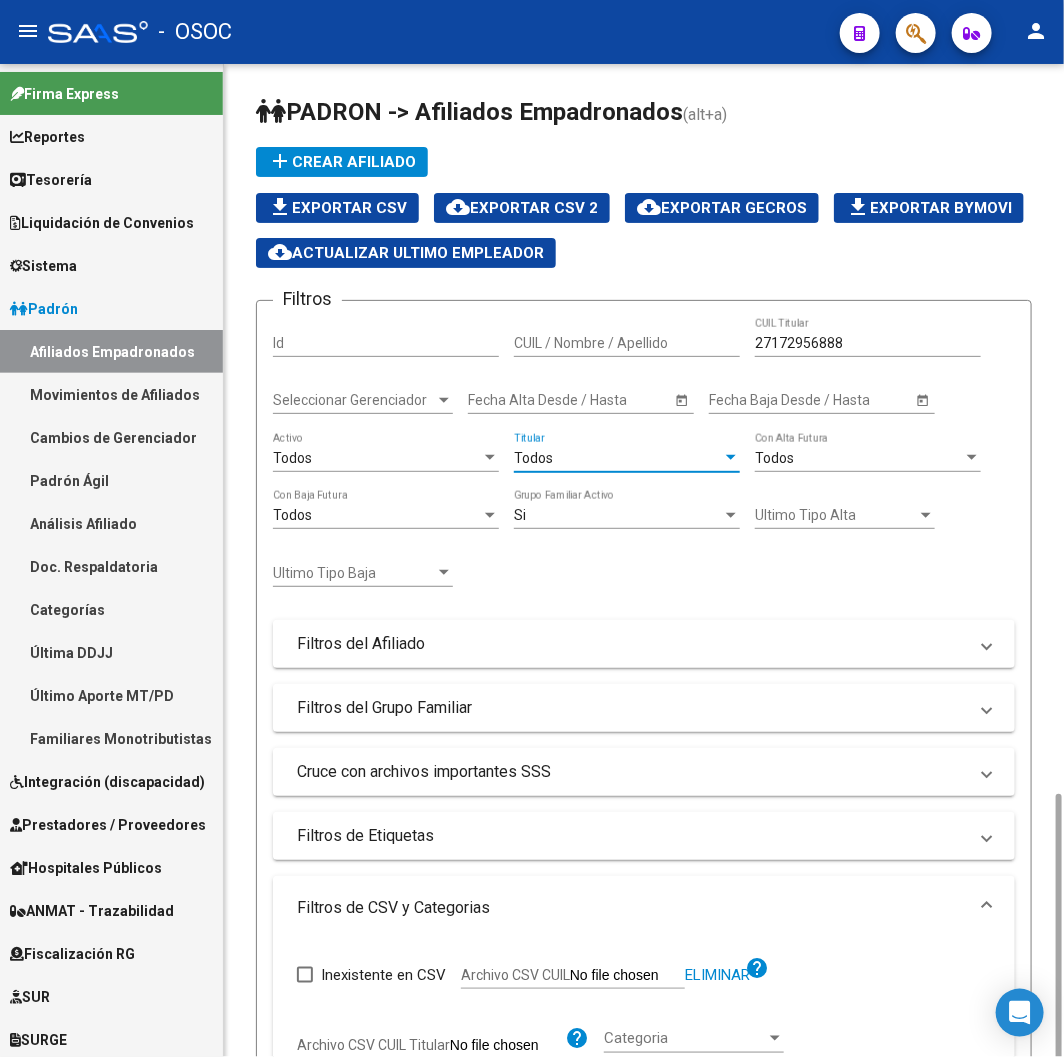 scroll, scrollTop: 548, scrollLeft: 0, axis: vertical 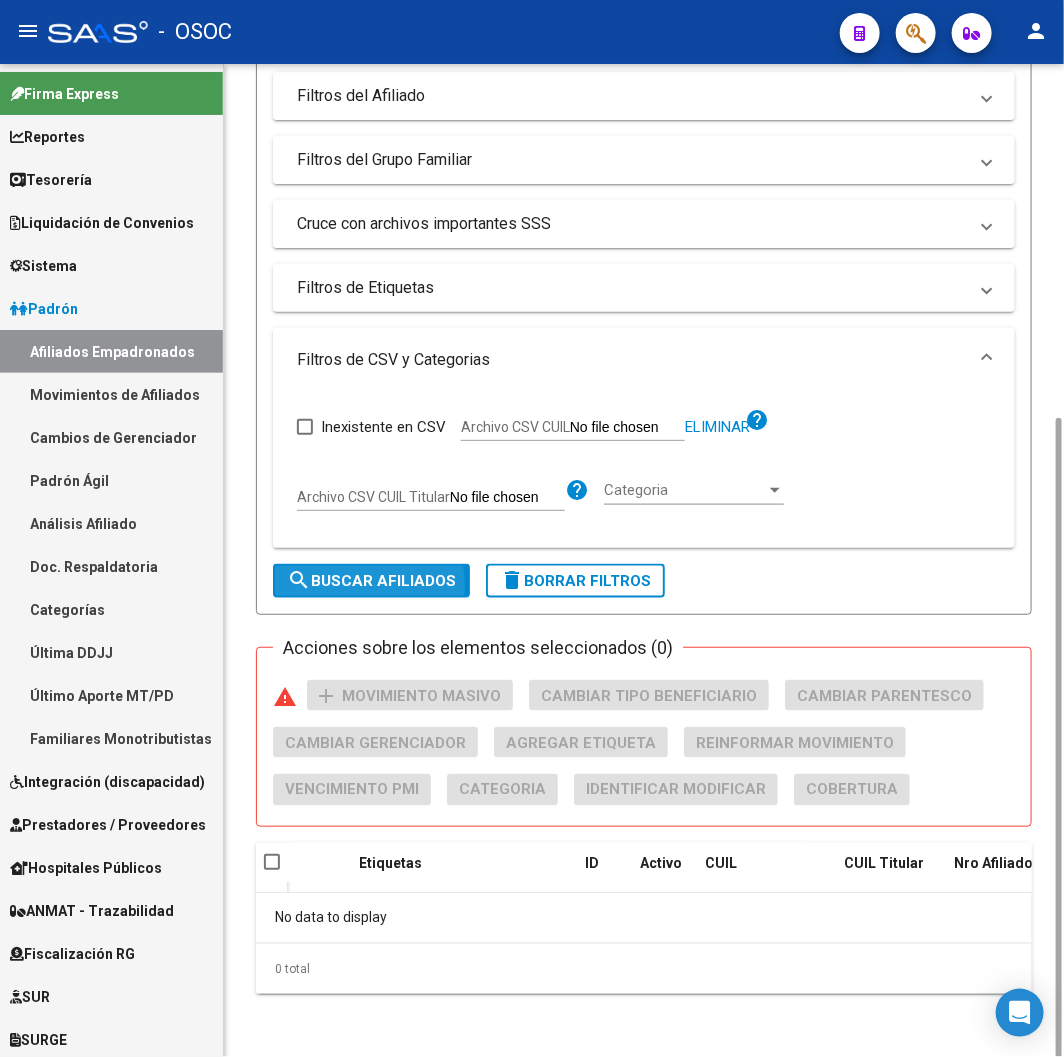 click on "search  Buscar Afiliados" 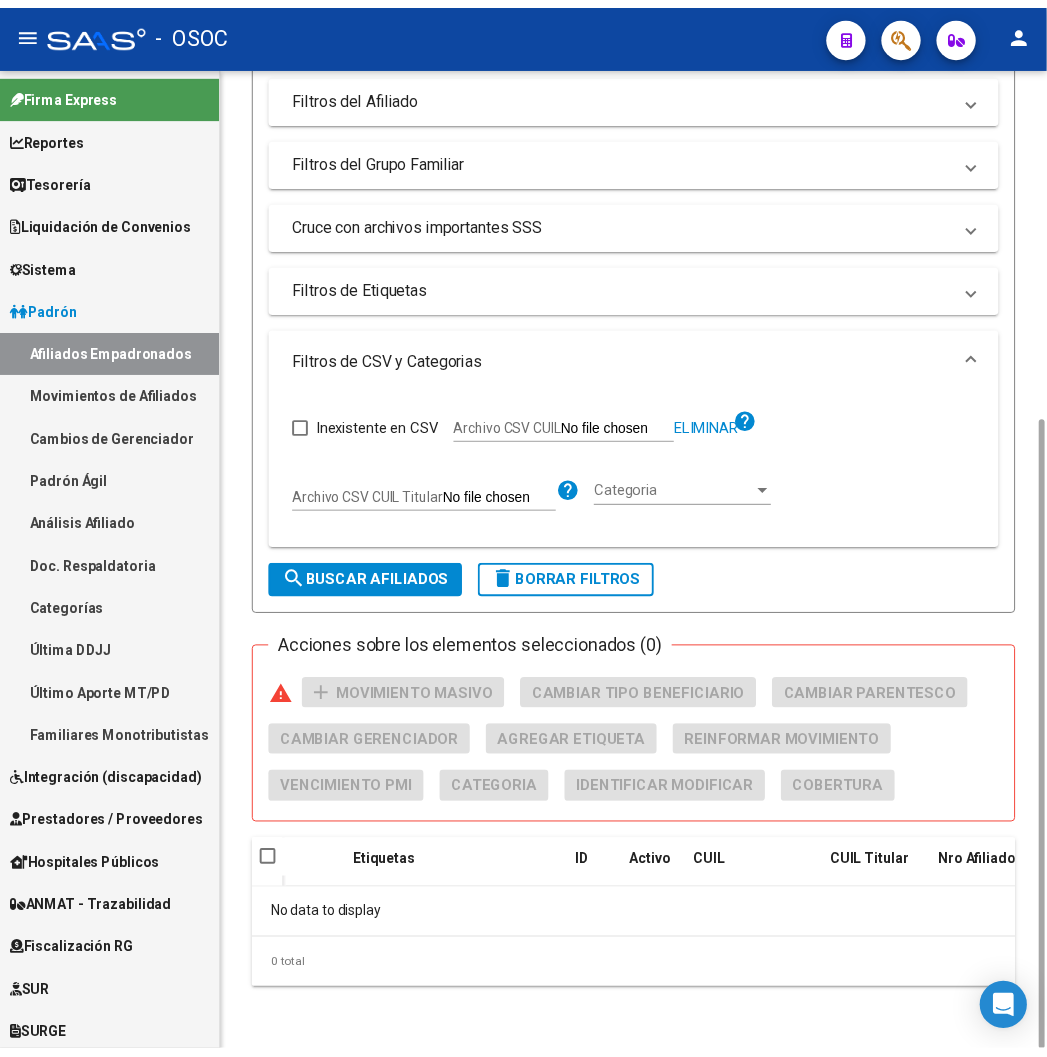 scroll, scrollTop: 0, scrollLeft: 0, axis: both 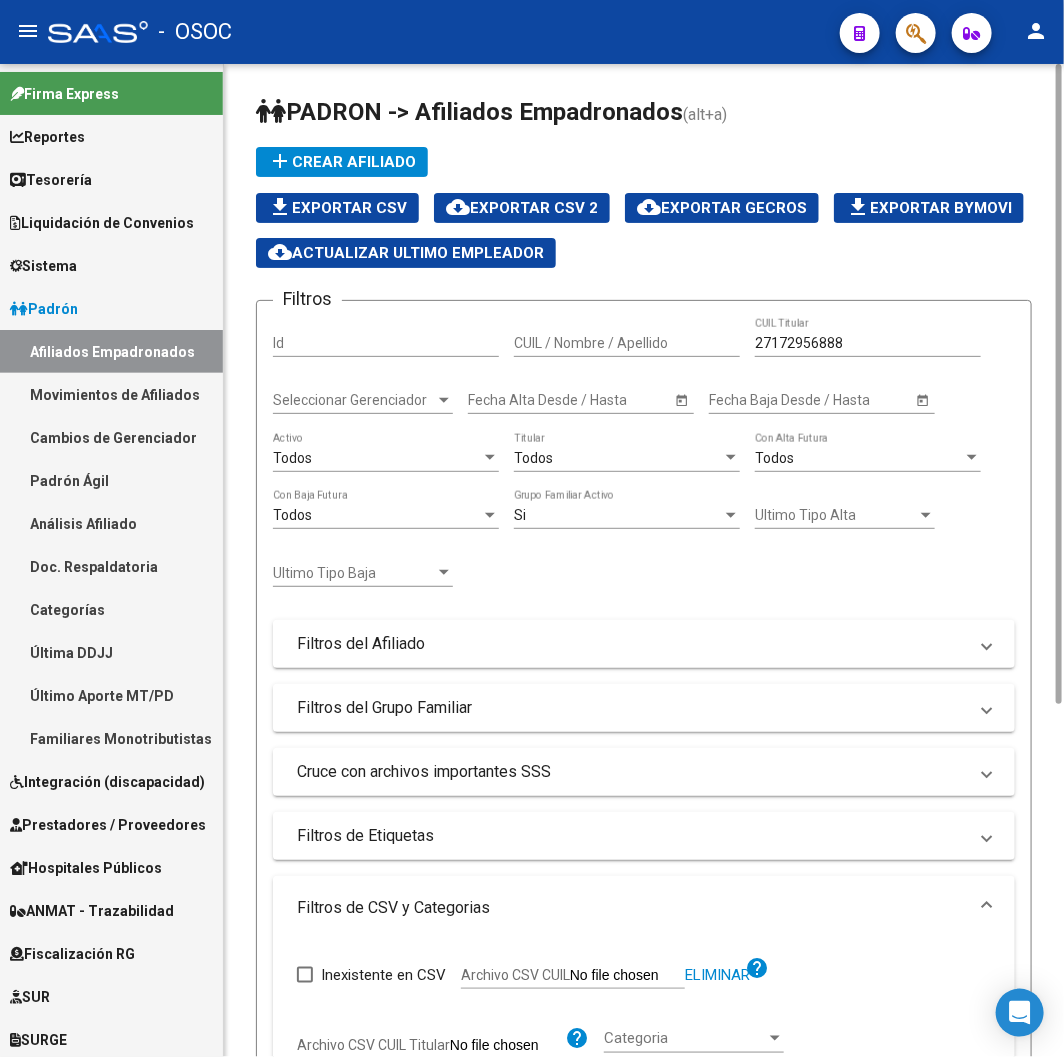 click 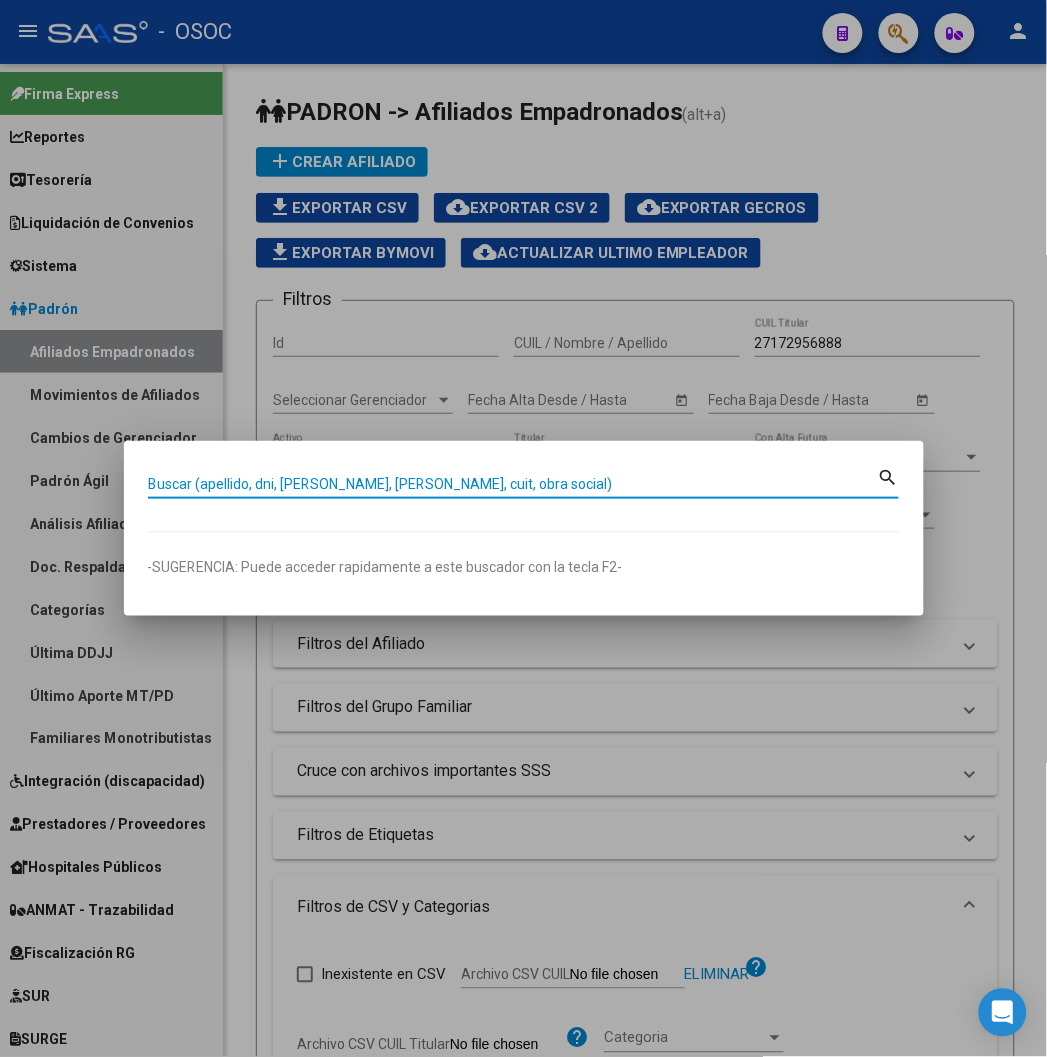 paste on "27172956888" 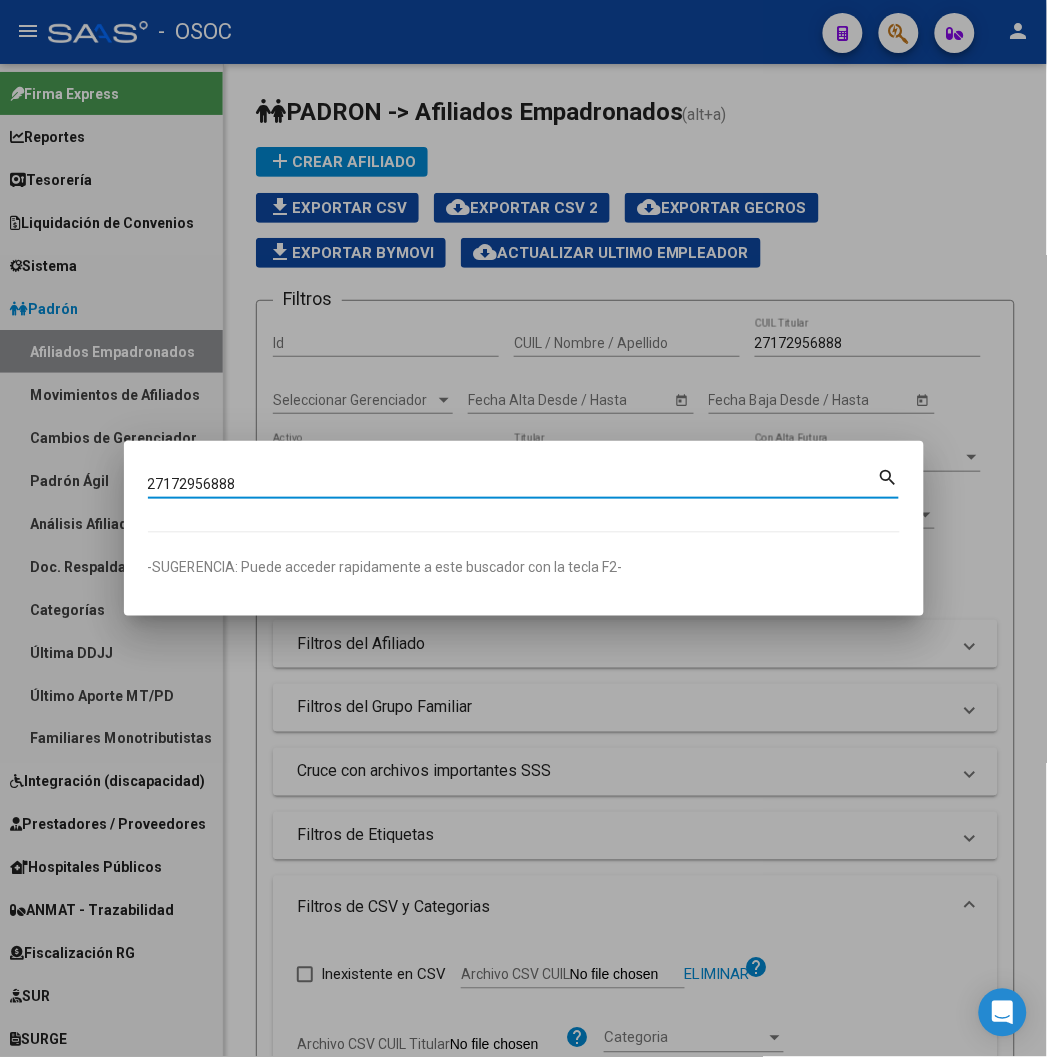 type on "27172956888" 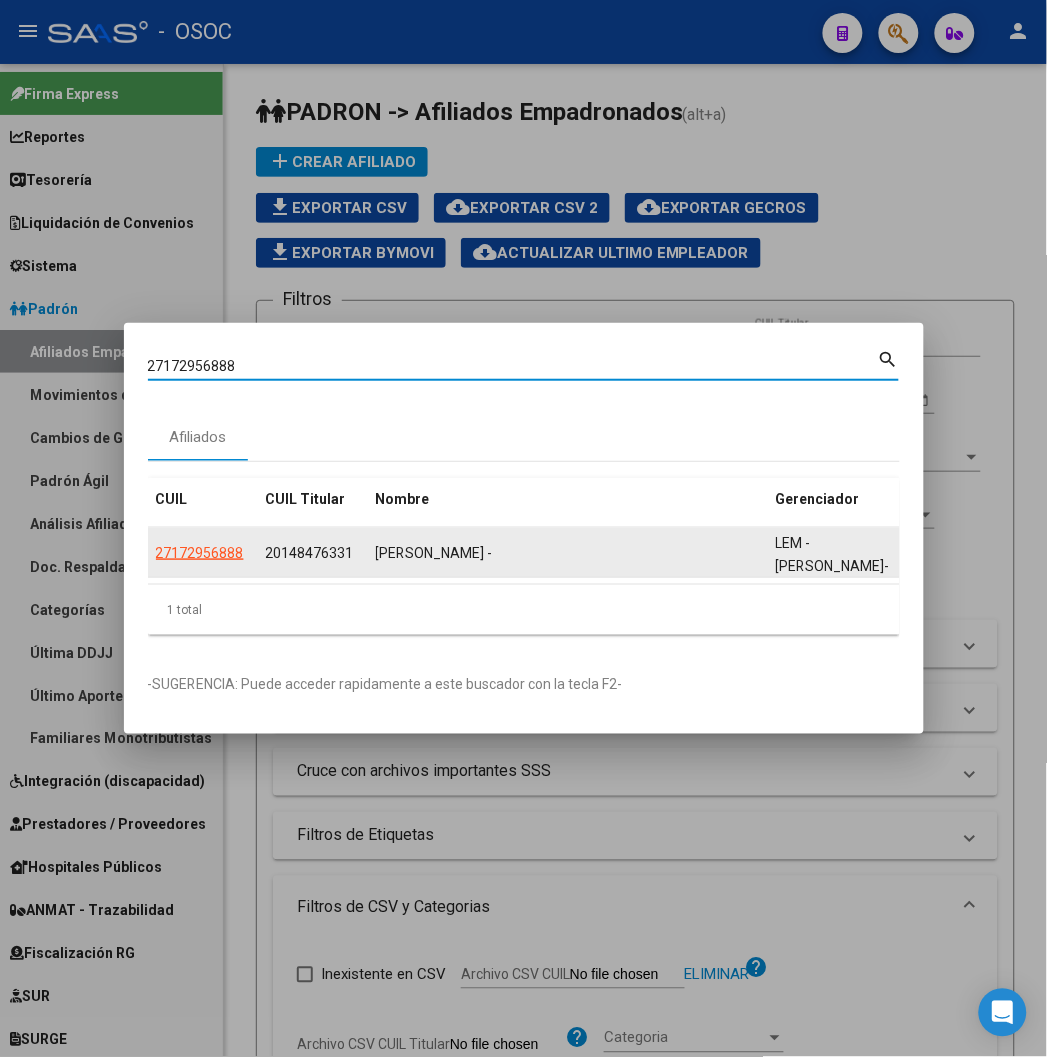 click on "27172956888" 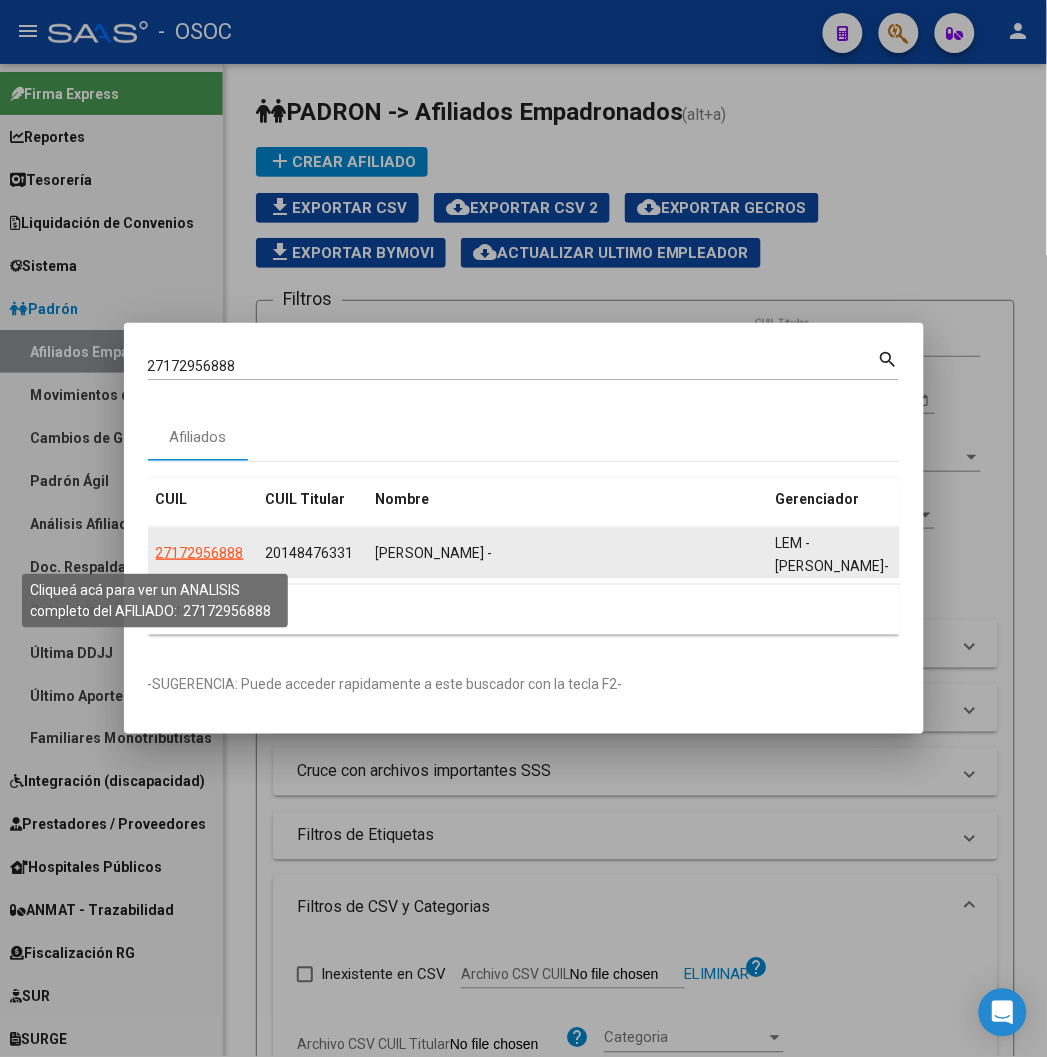 click on "27172956888" 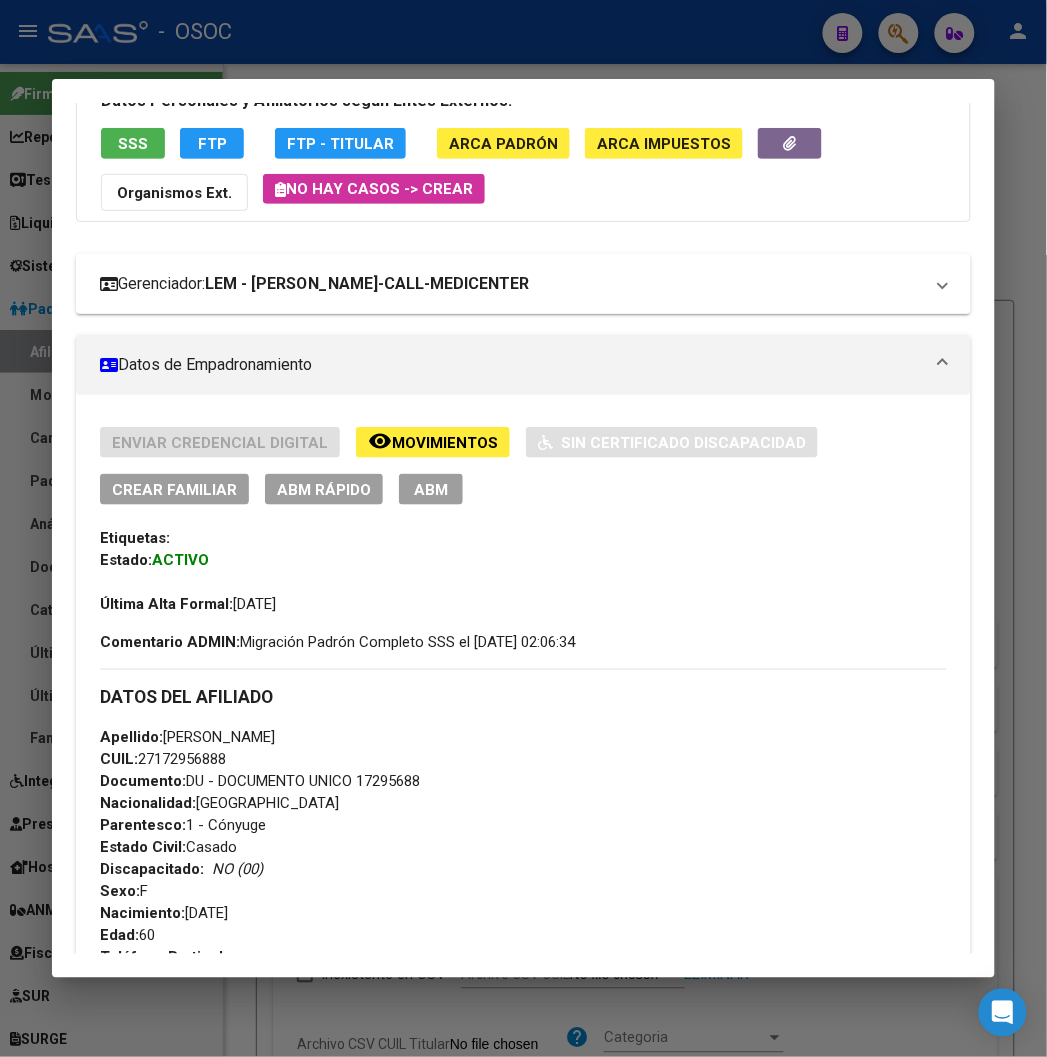 scroll, scrollTop: 0, scrollLeft: 0, axis: both 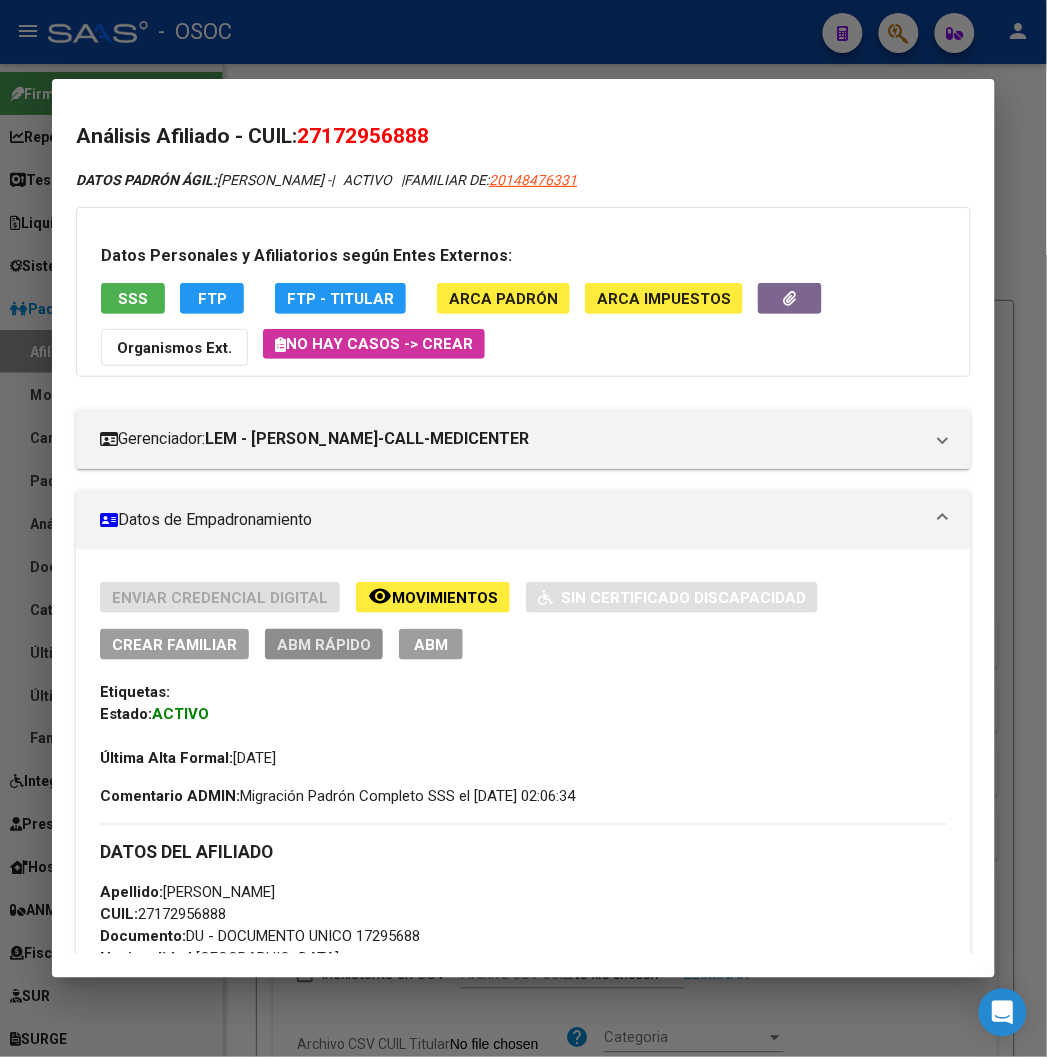 click on "ABM Rápido" 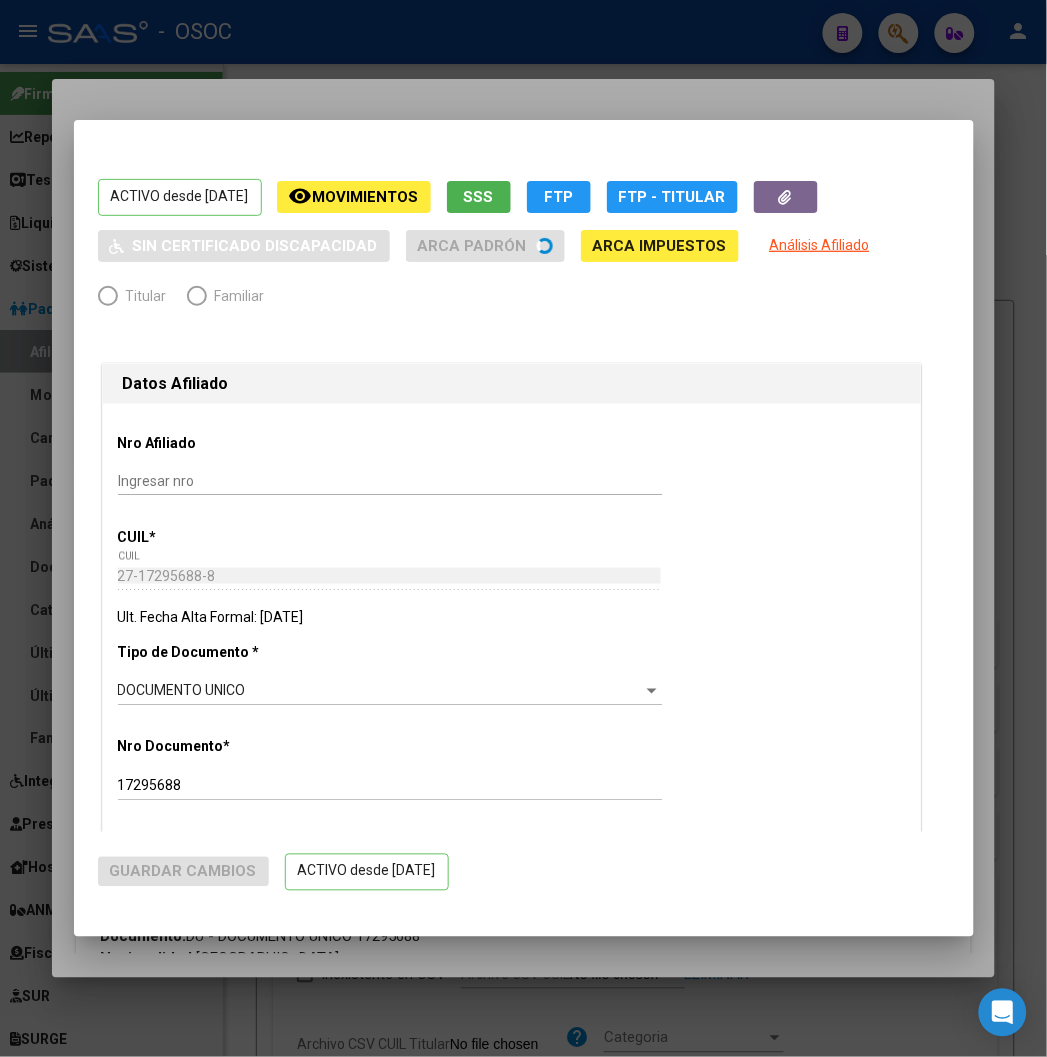 radio on "true" 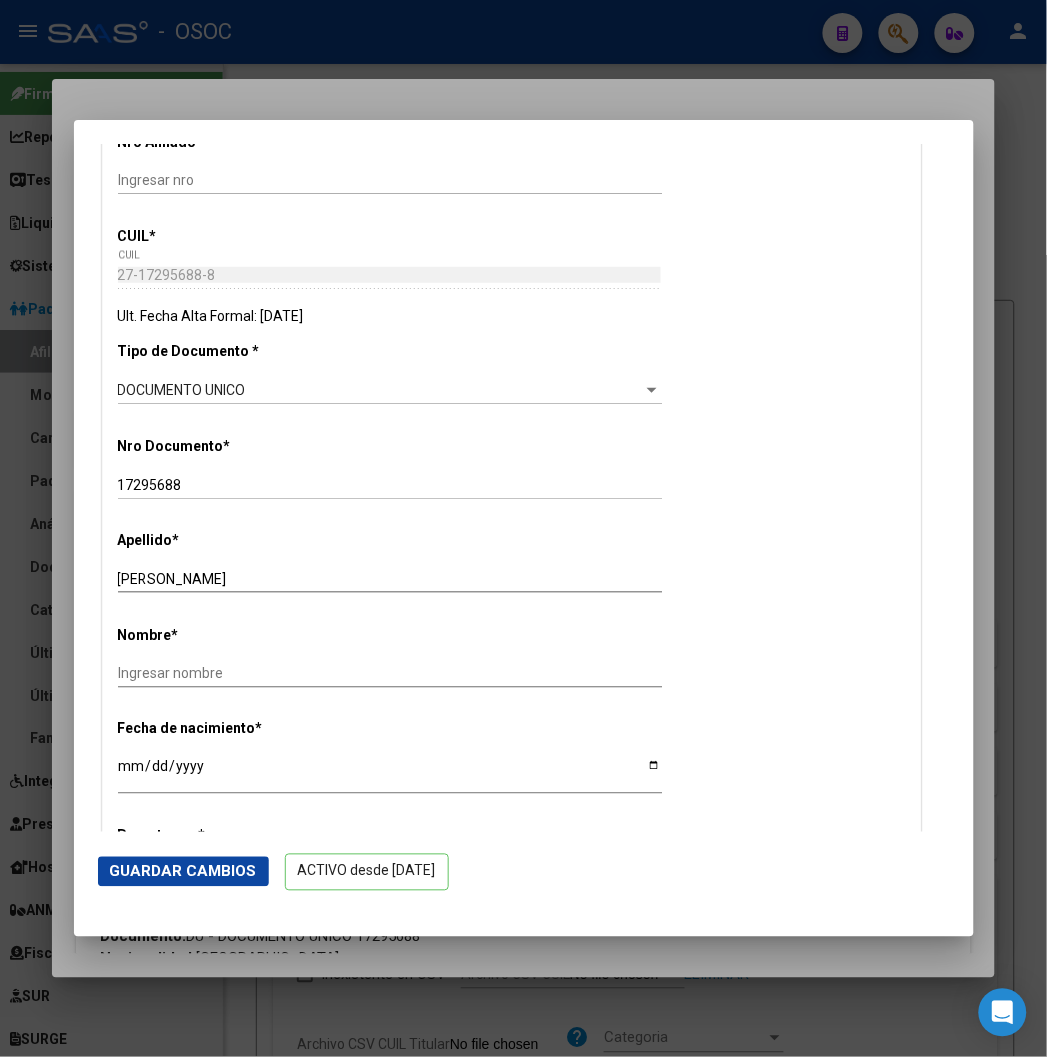 scroll, scrollTop: 333, scrollLeft: 0, axis: vertical 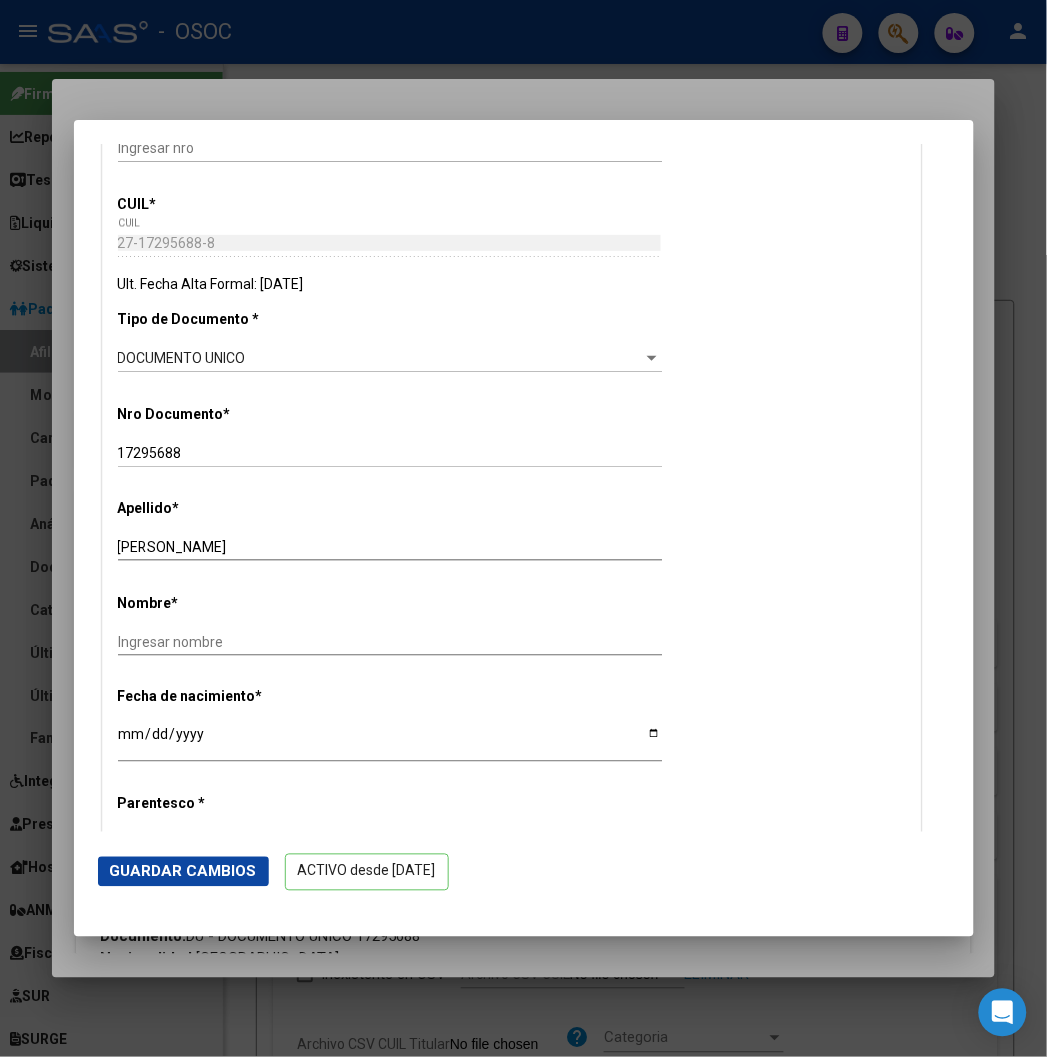 click on "[PERSON_NAME]" at bounding box center (390, 547) 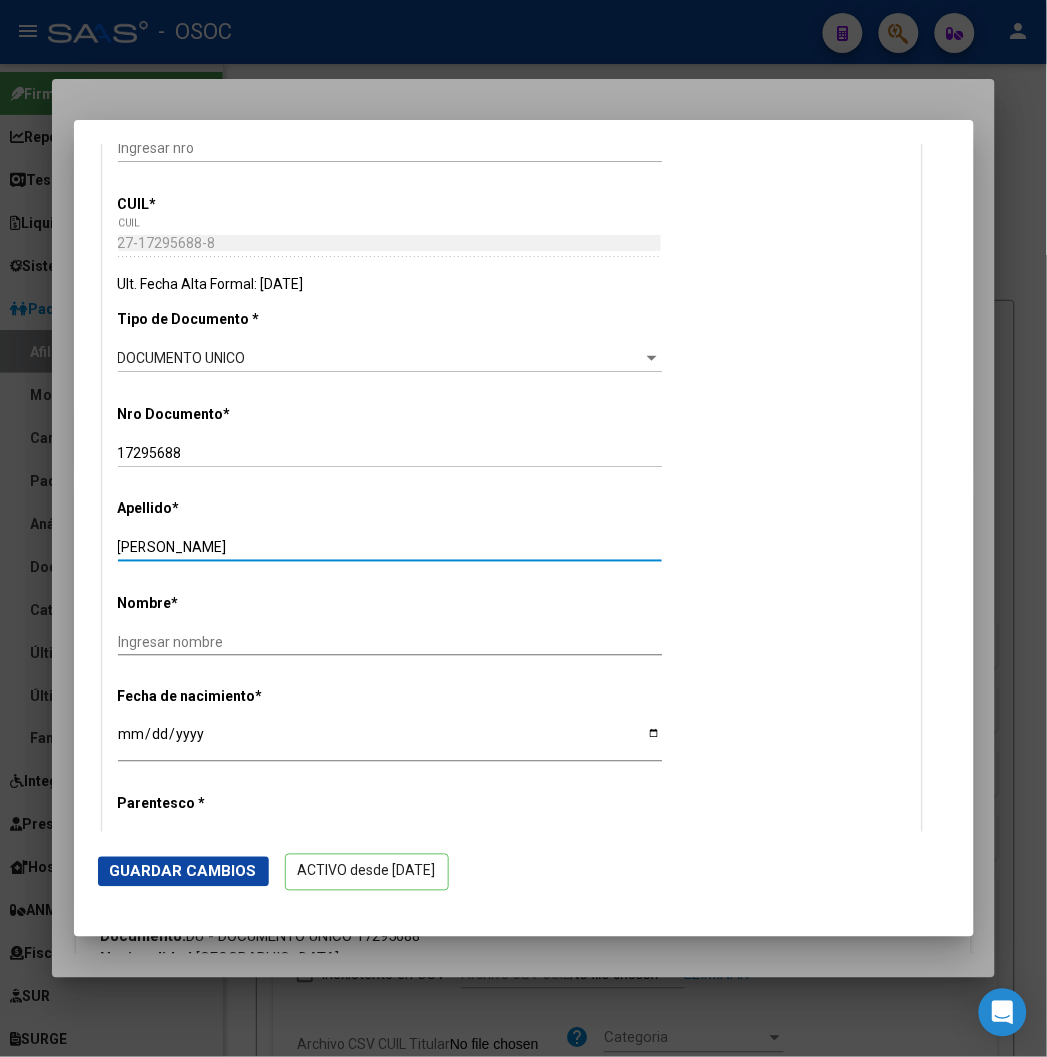 type on "[PERSON_NAME]" 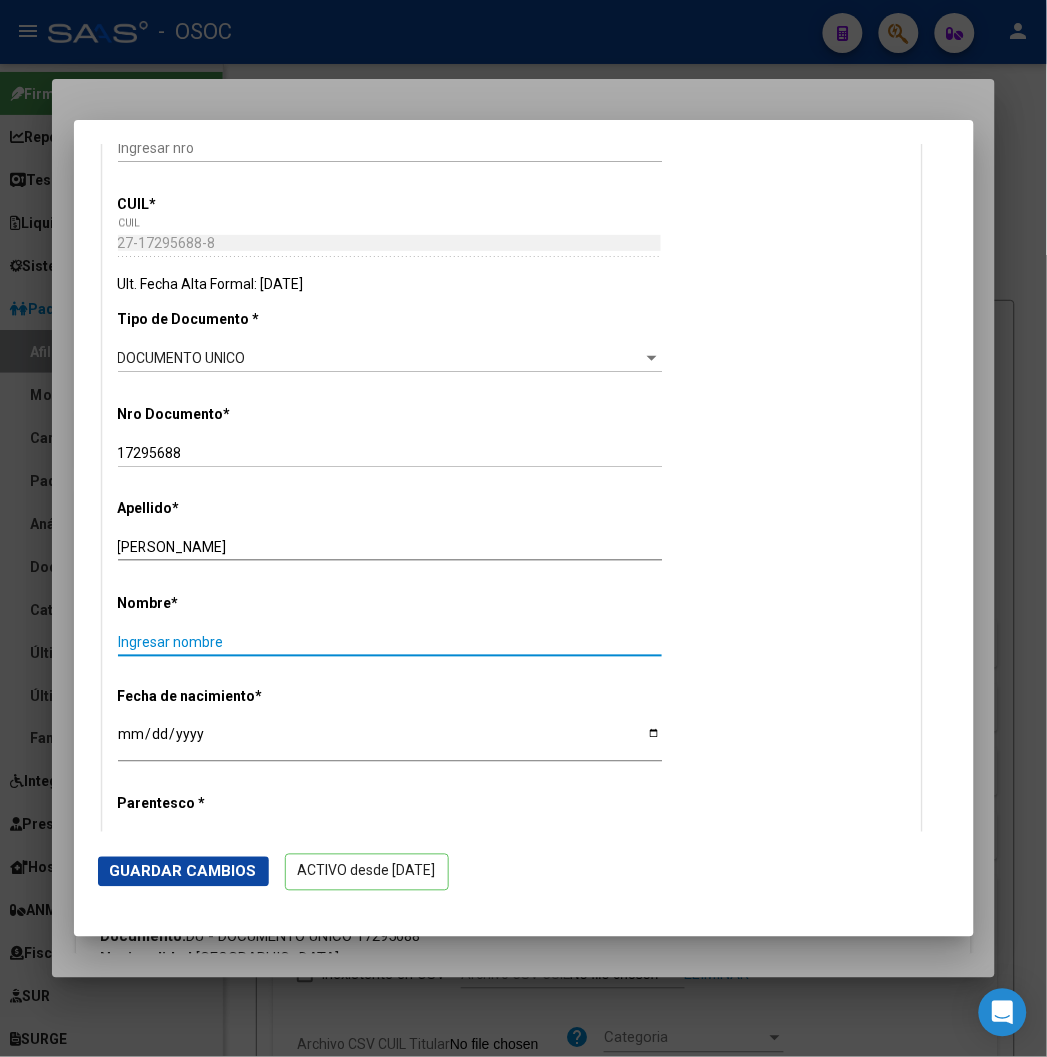 paste on "[PERSON_NAME]" 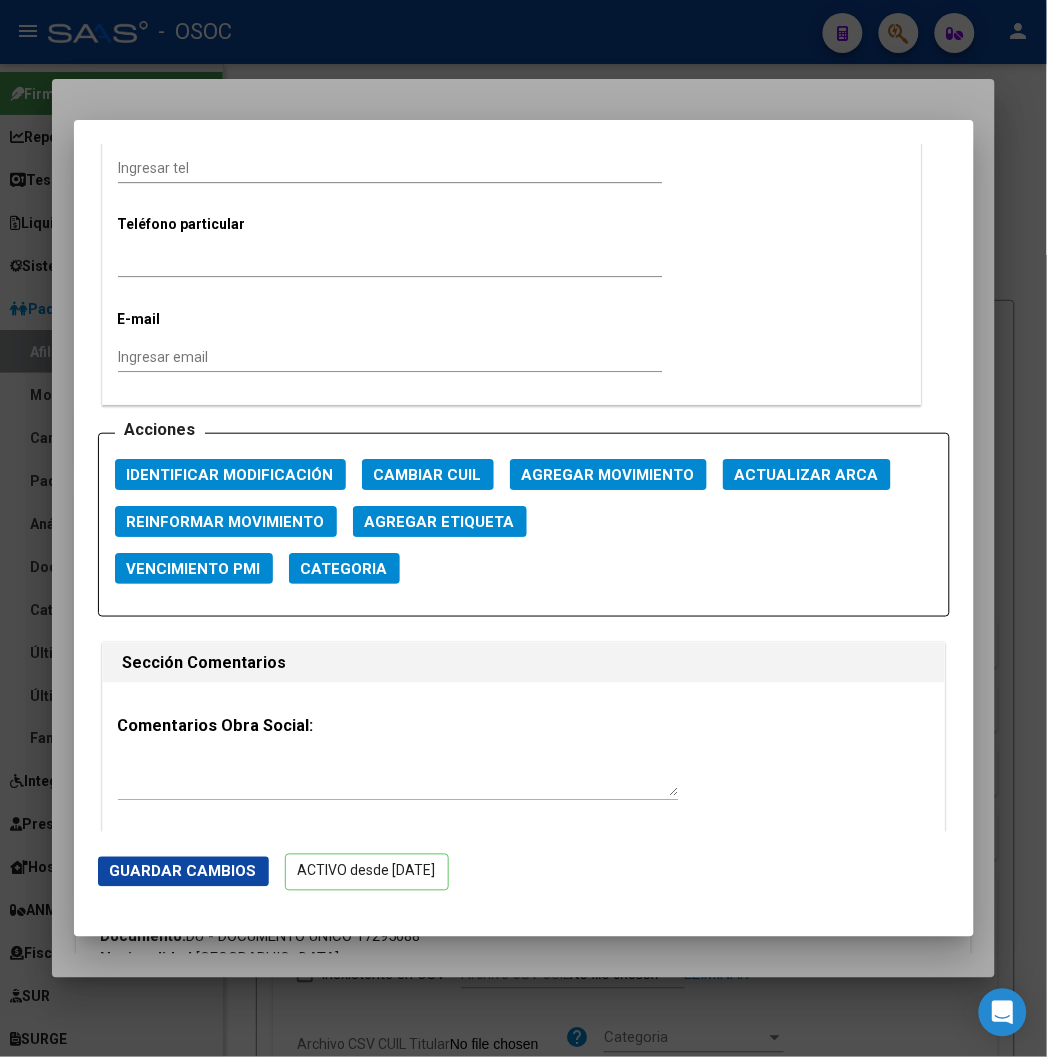 scroll, scrollTop: 2444, scrollLeft: 0, axis: vertical 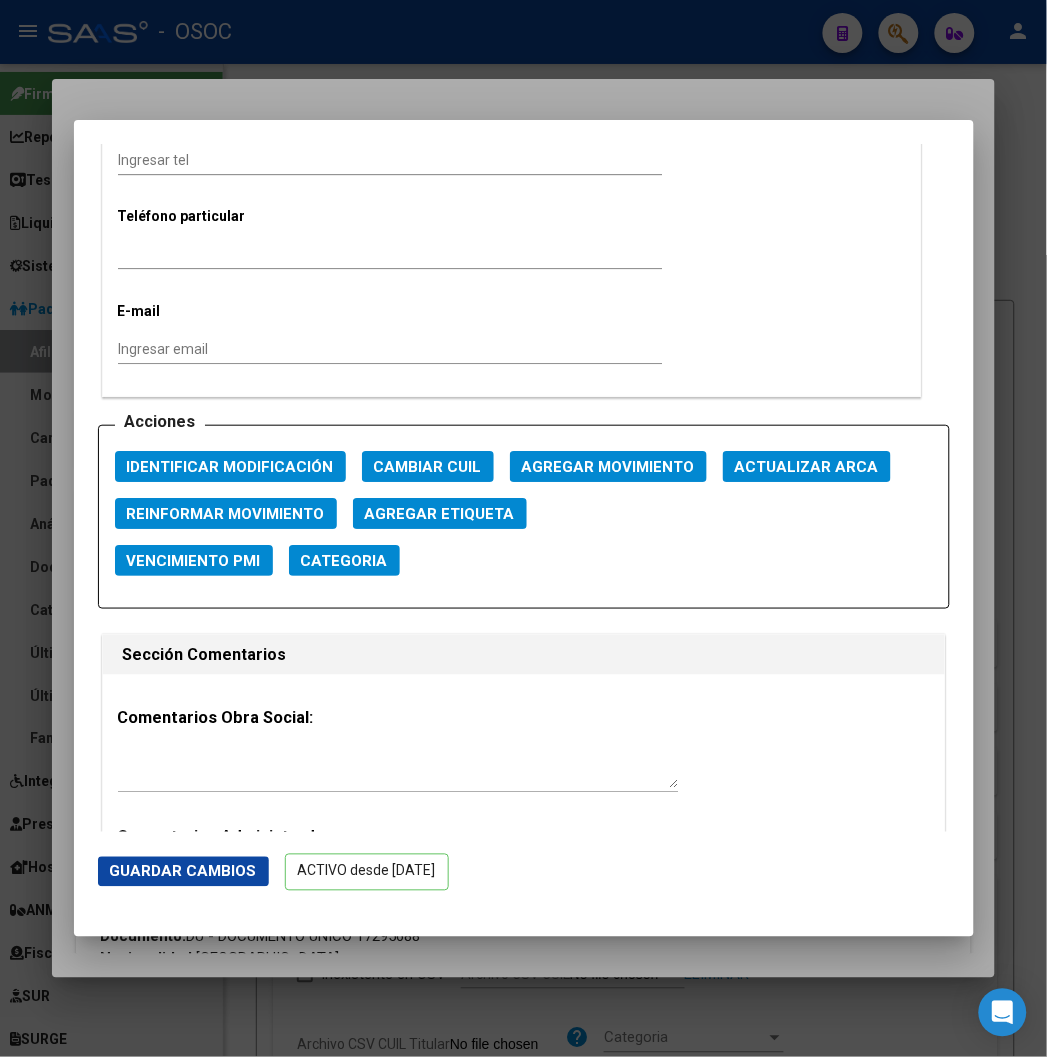 type on "[PERSON_NAME]" 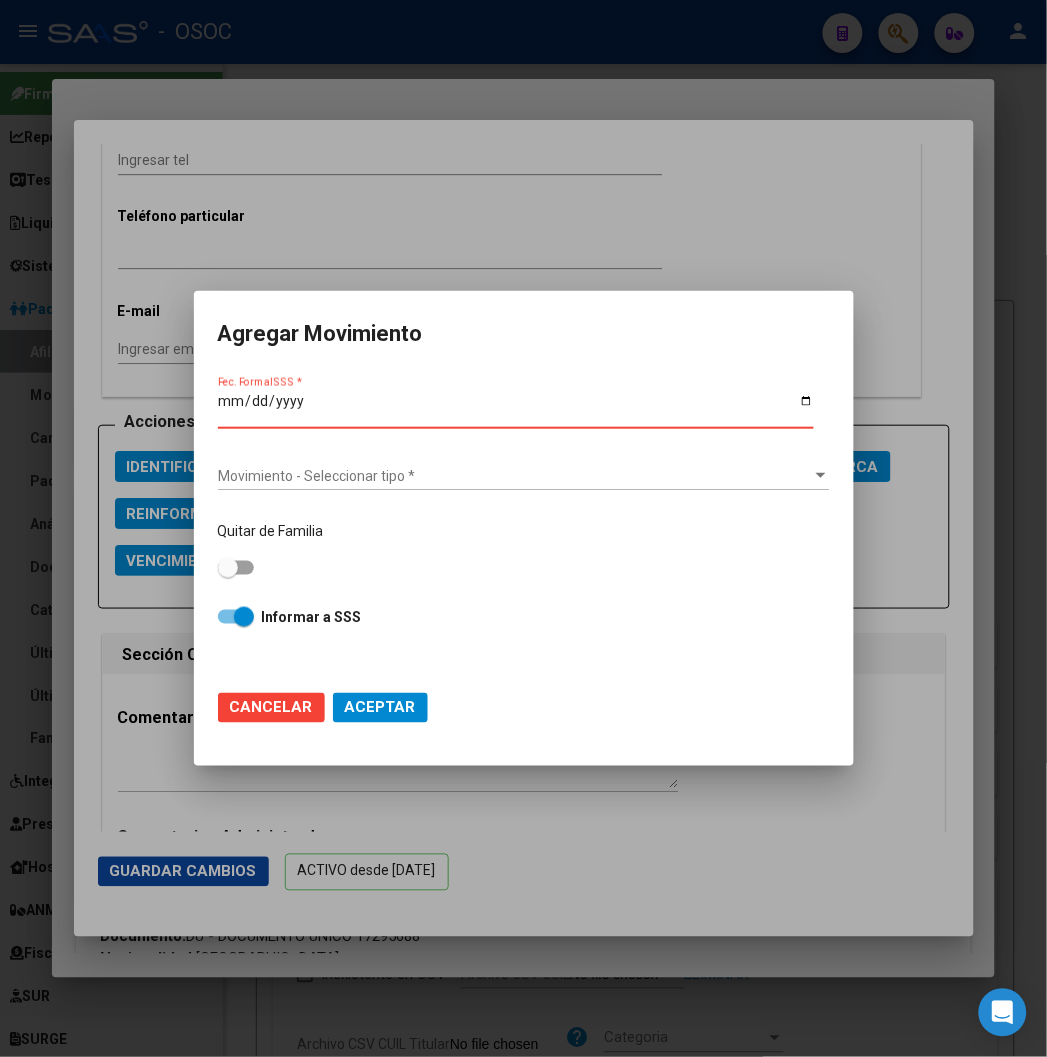 click on "Fec. Formal SSS *" at bounding box center (516, 408) 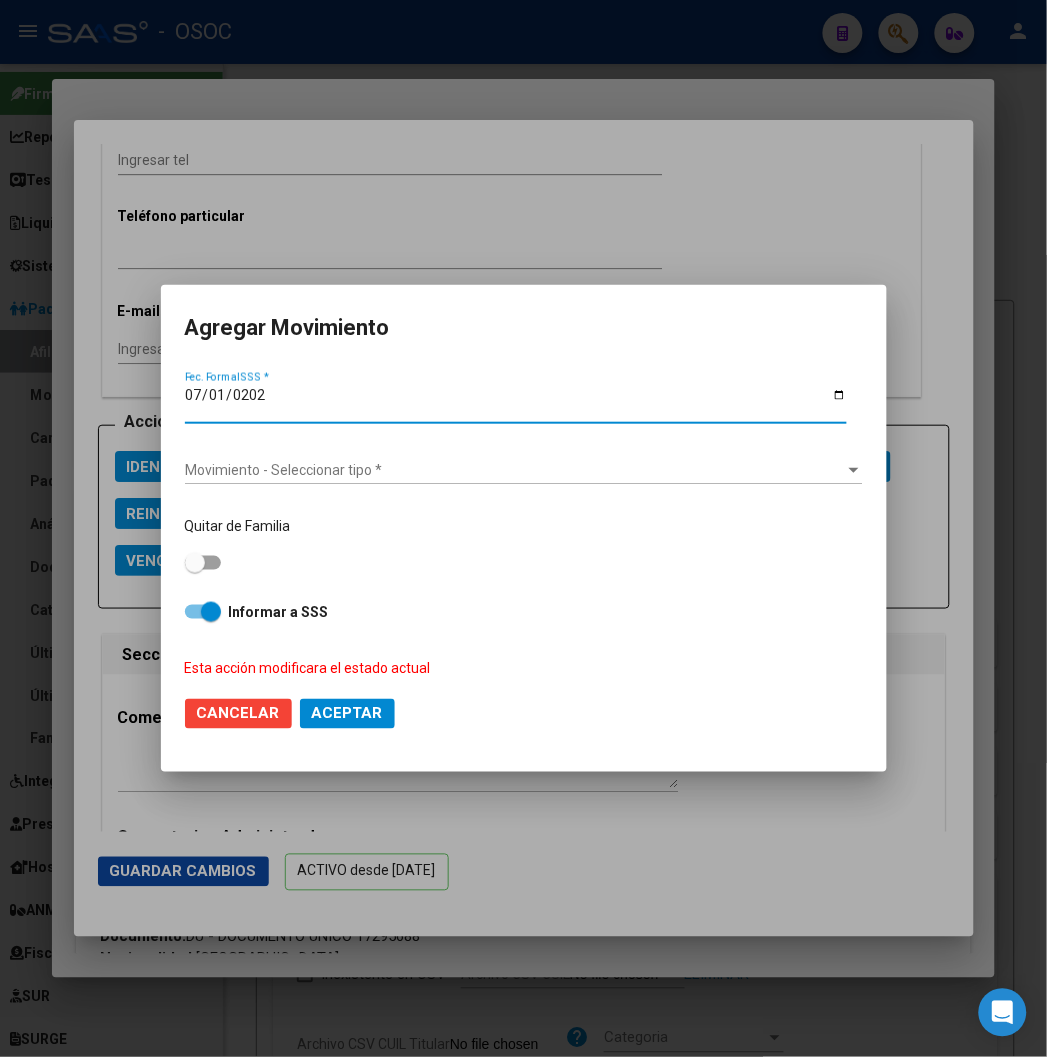 type on "[DATE]" 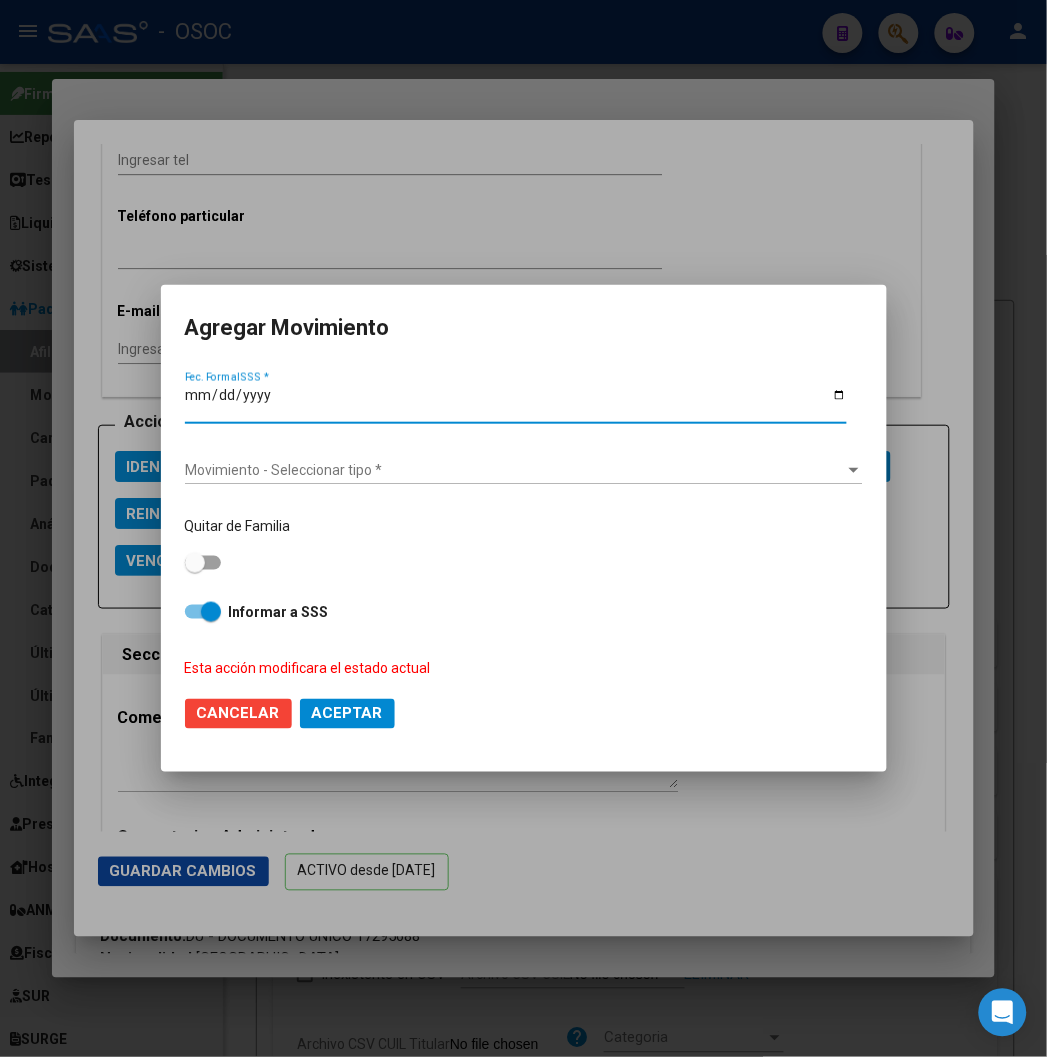 type on "[DATE]" 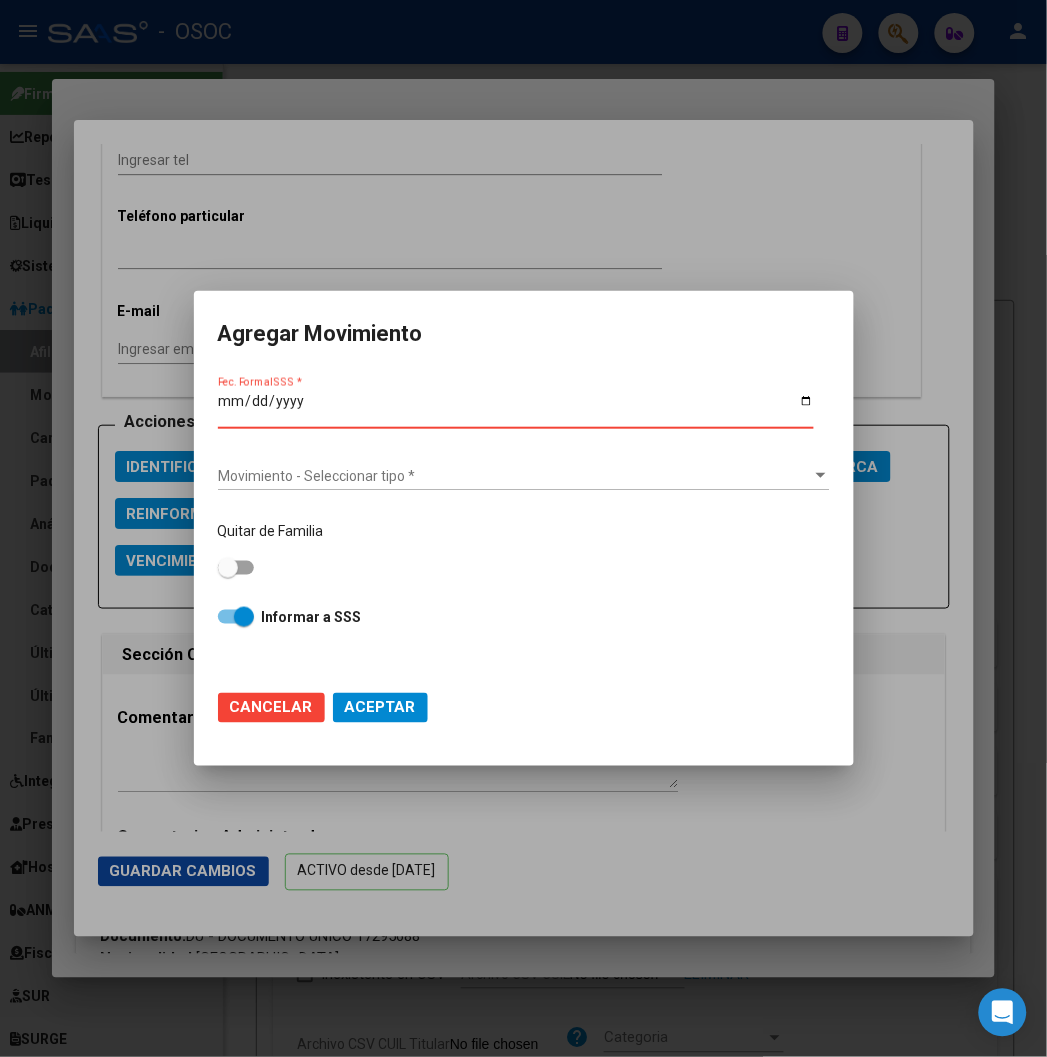 type on "[DATE]" 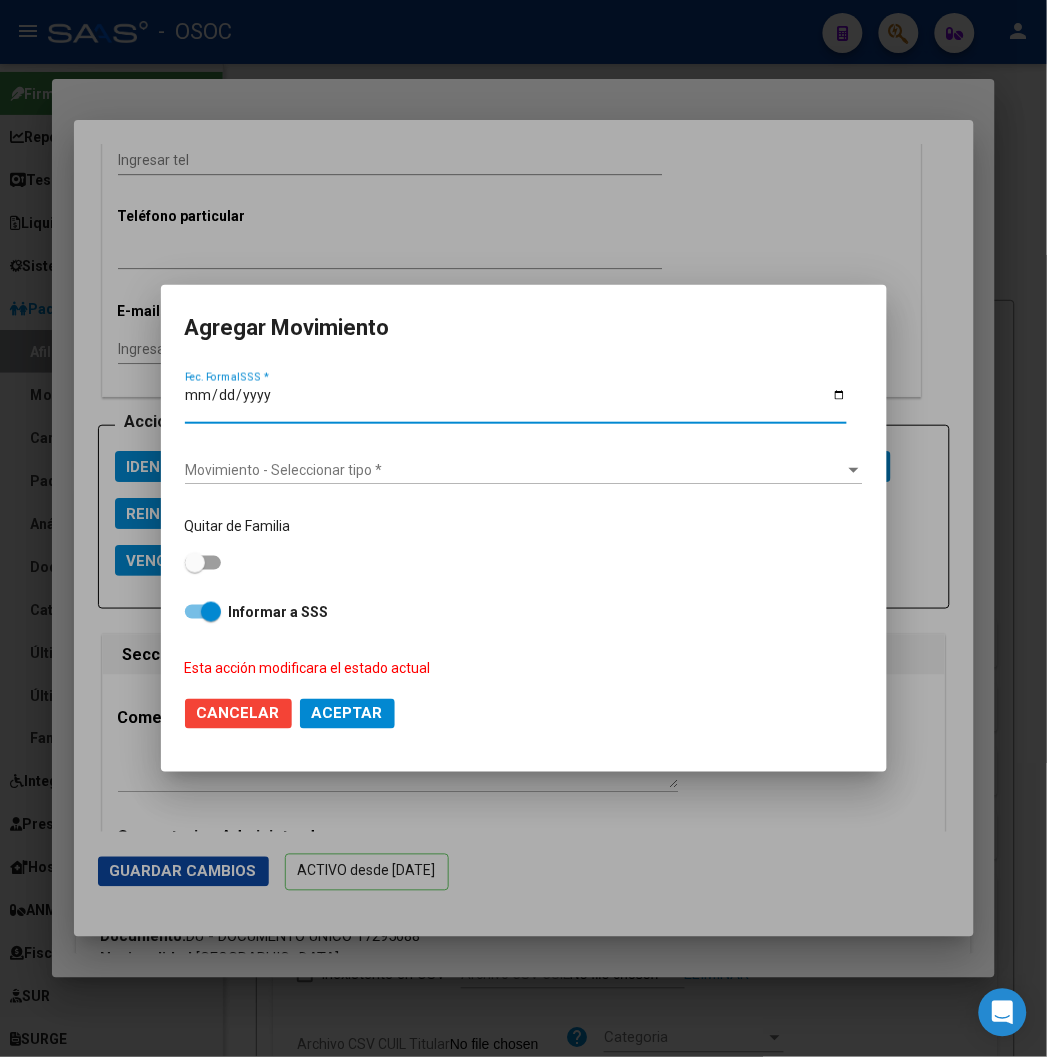 click on "Movimiento - Seleccionar tipo * Movimiento - Seleccionar tipo *" at bounding box center (524, 470) 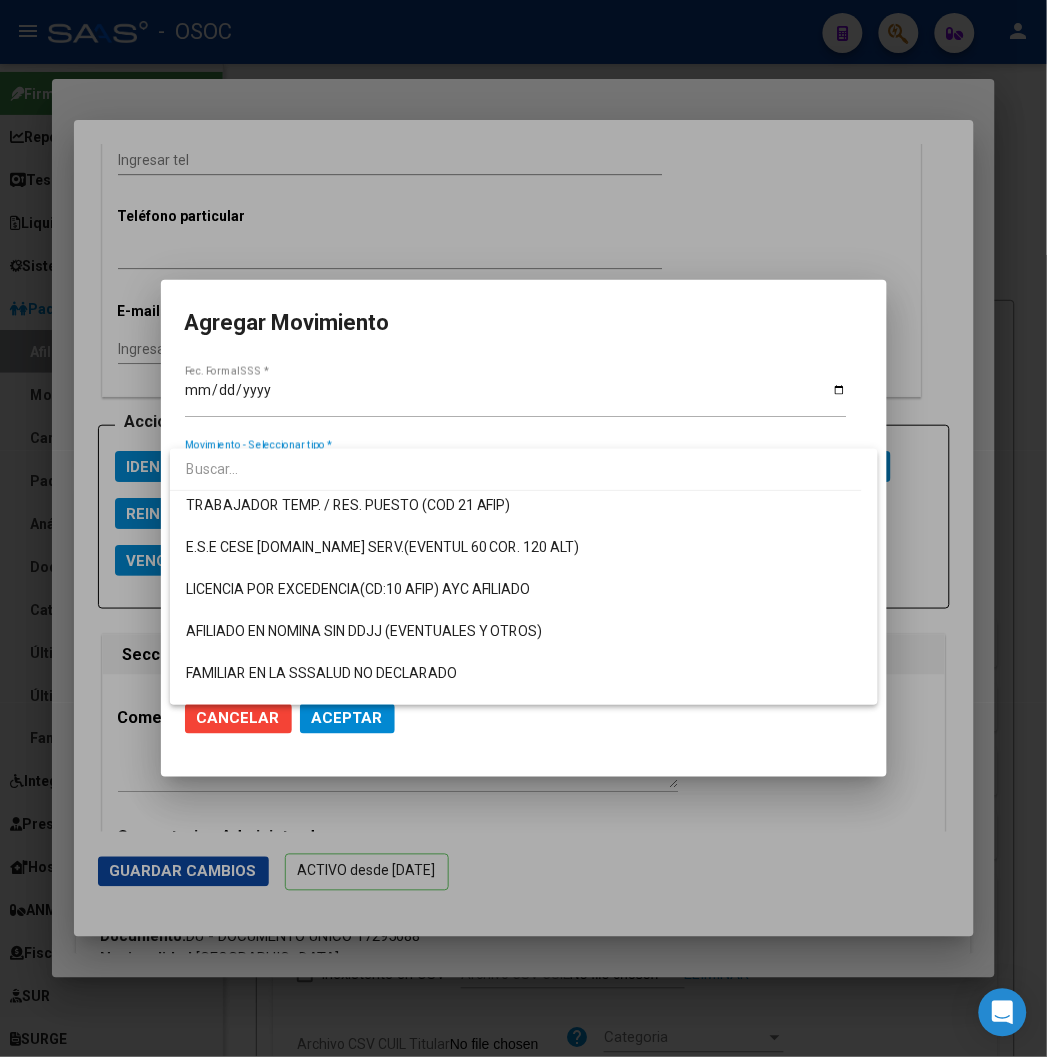 scroll, scrollTop: 1340, scrollLeft: 0, axis: vertical 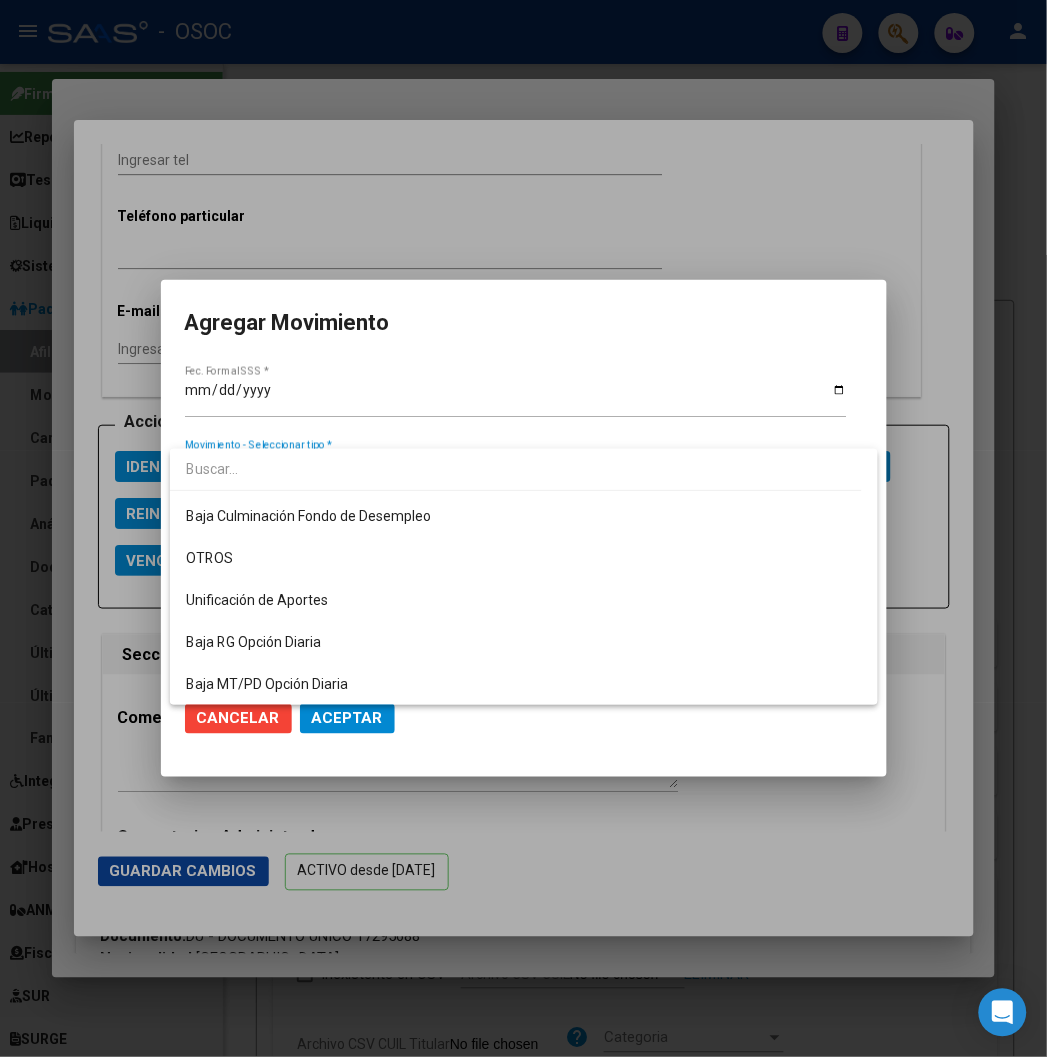 click at bounding box center (523, 528) 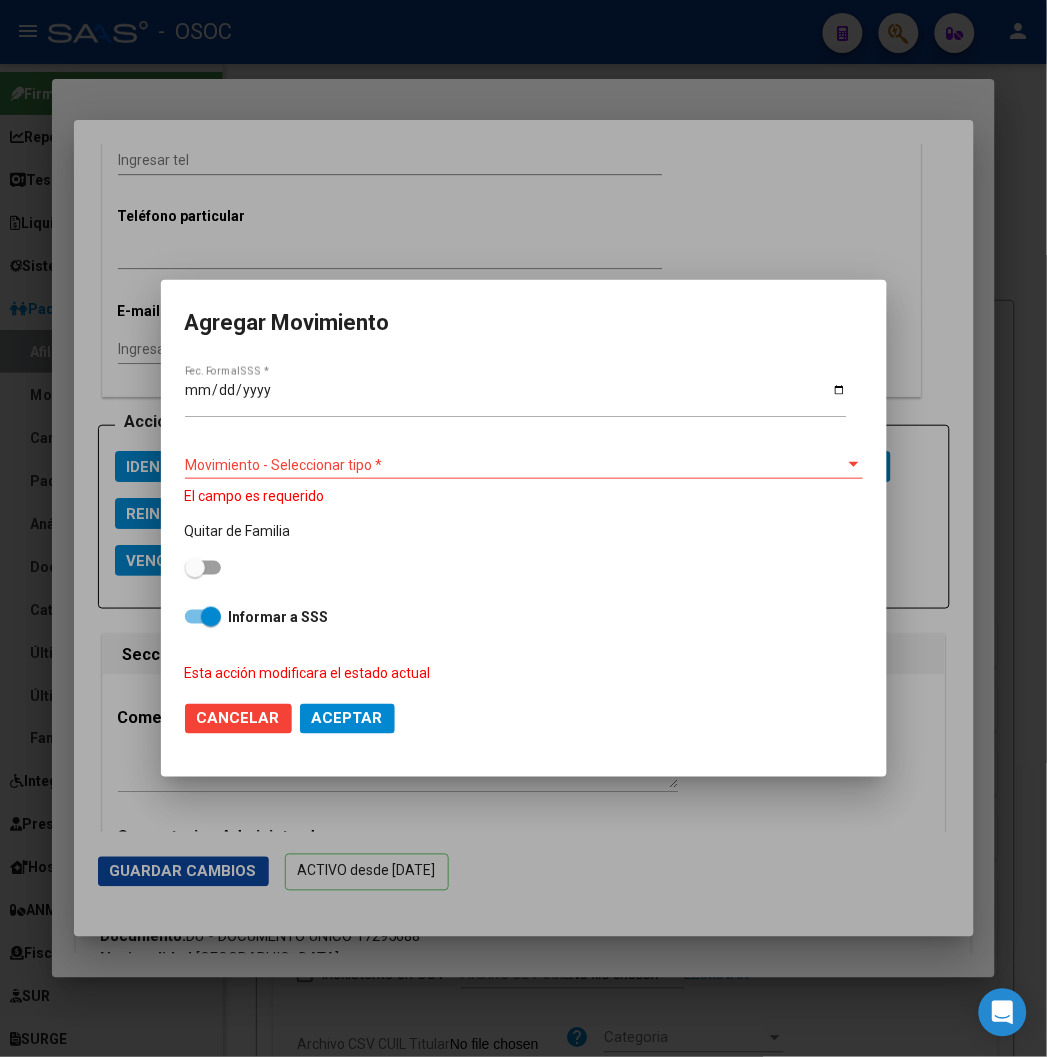 click on "[DATE] Fec. Formal SSS * Movimiento - Seleccionar tipo * Movimiento - Seleccionar tipo * El campo es requerido Quitar de Familia     Informar a SSS  Esta acción modificara el estado actual" at bounding box center (524, 524) 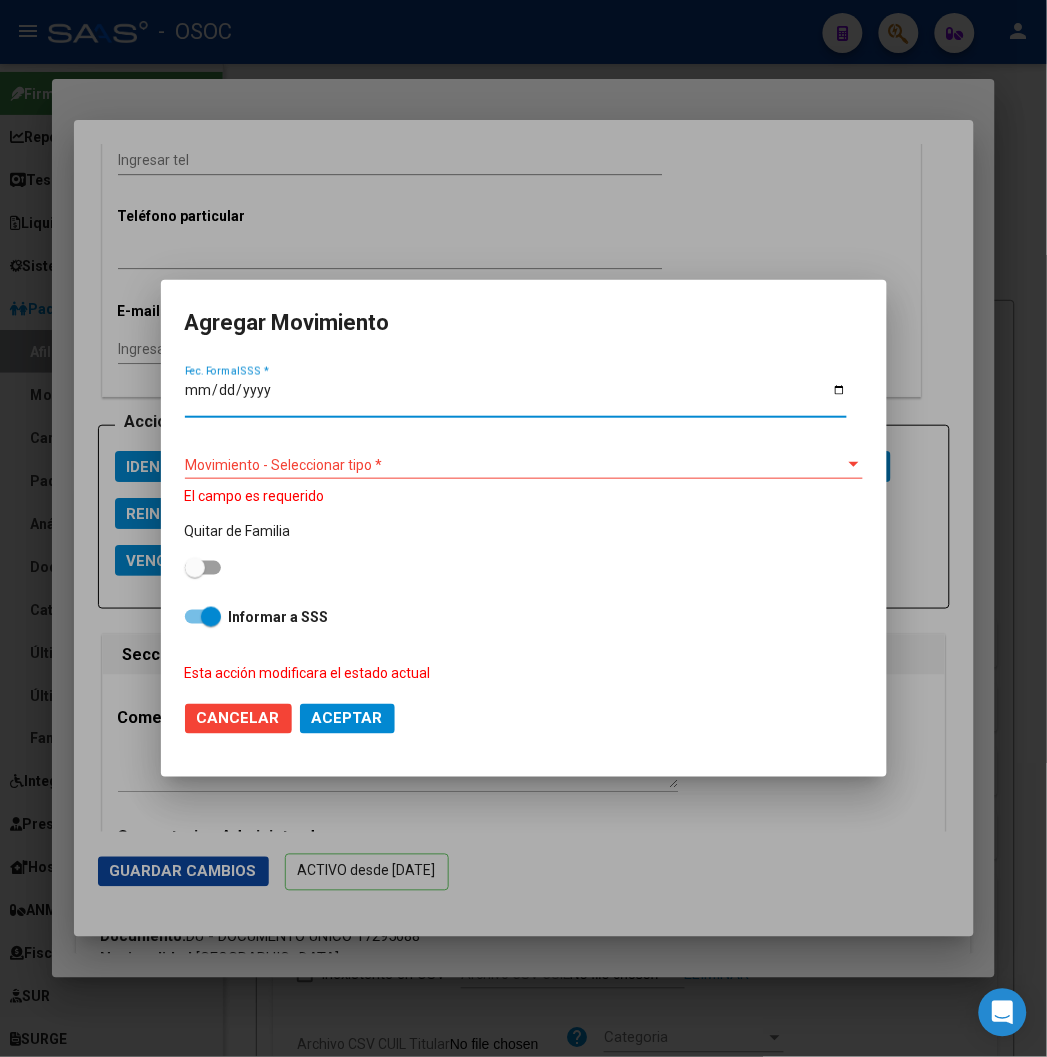 type on "[DATE]" 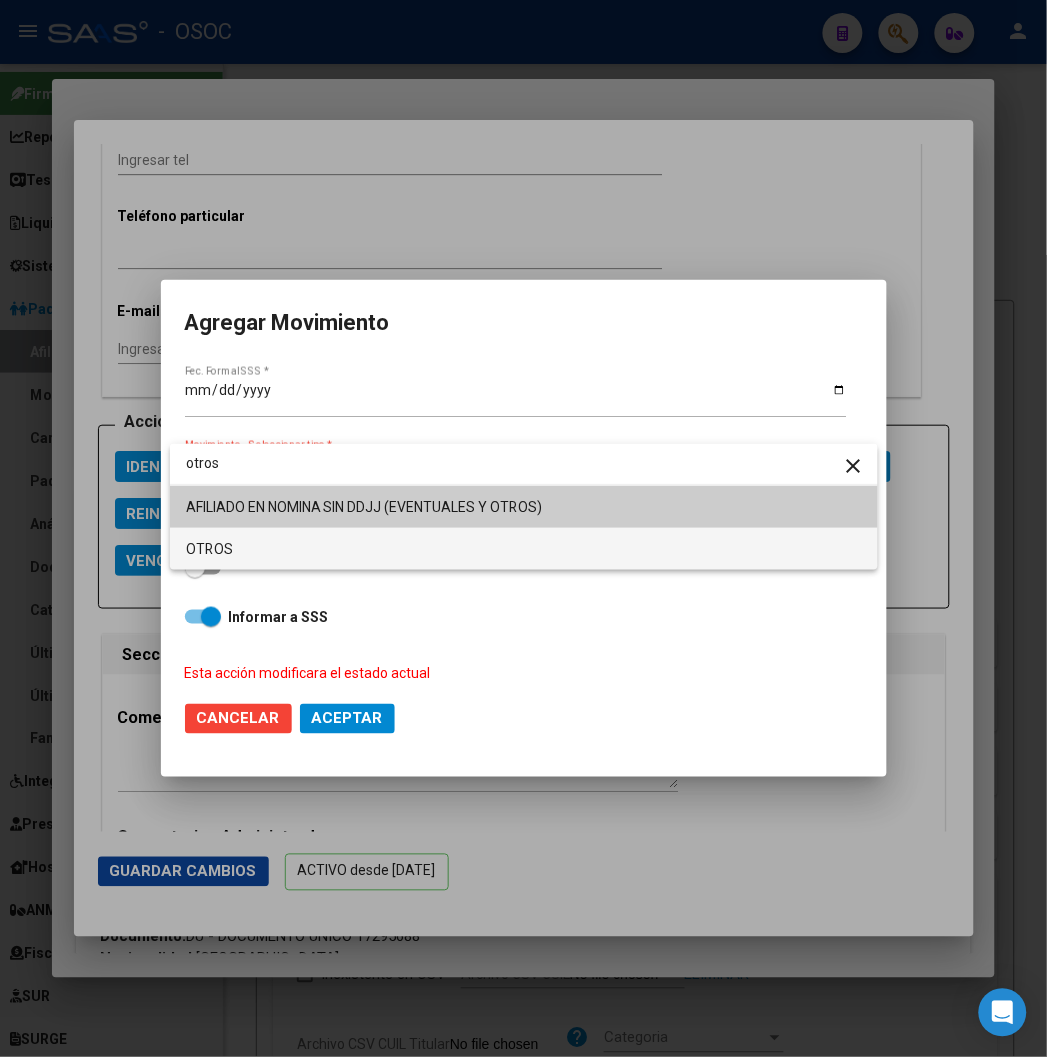 type on "otros" 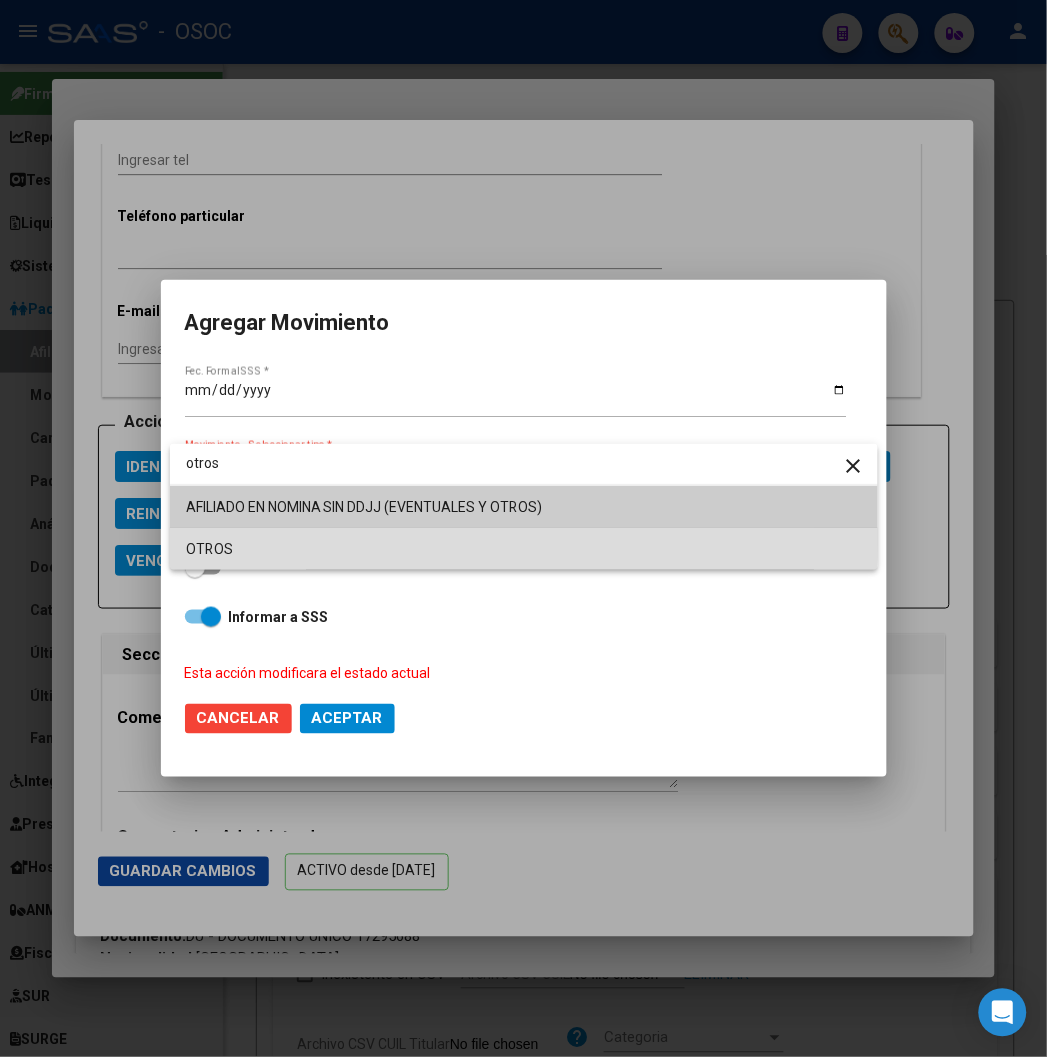 click on "OTROS" at bounding box center (524, 549) 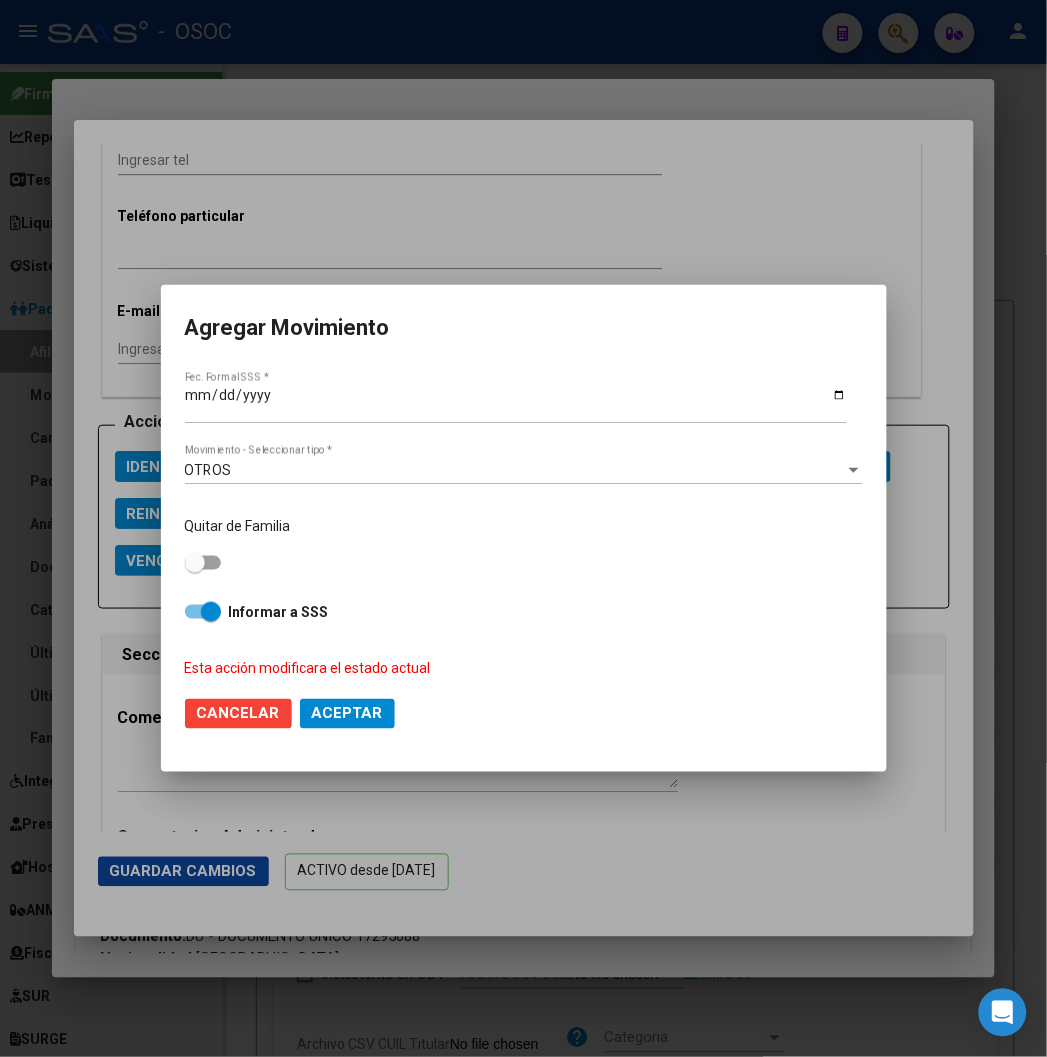 click on "Informar a SSS" at bounding box center [279, 612] 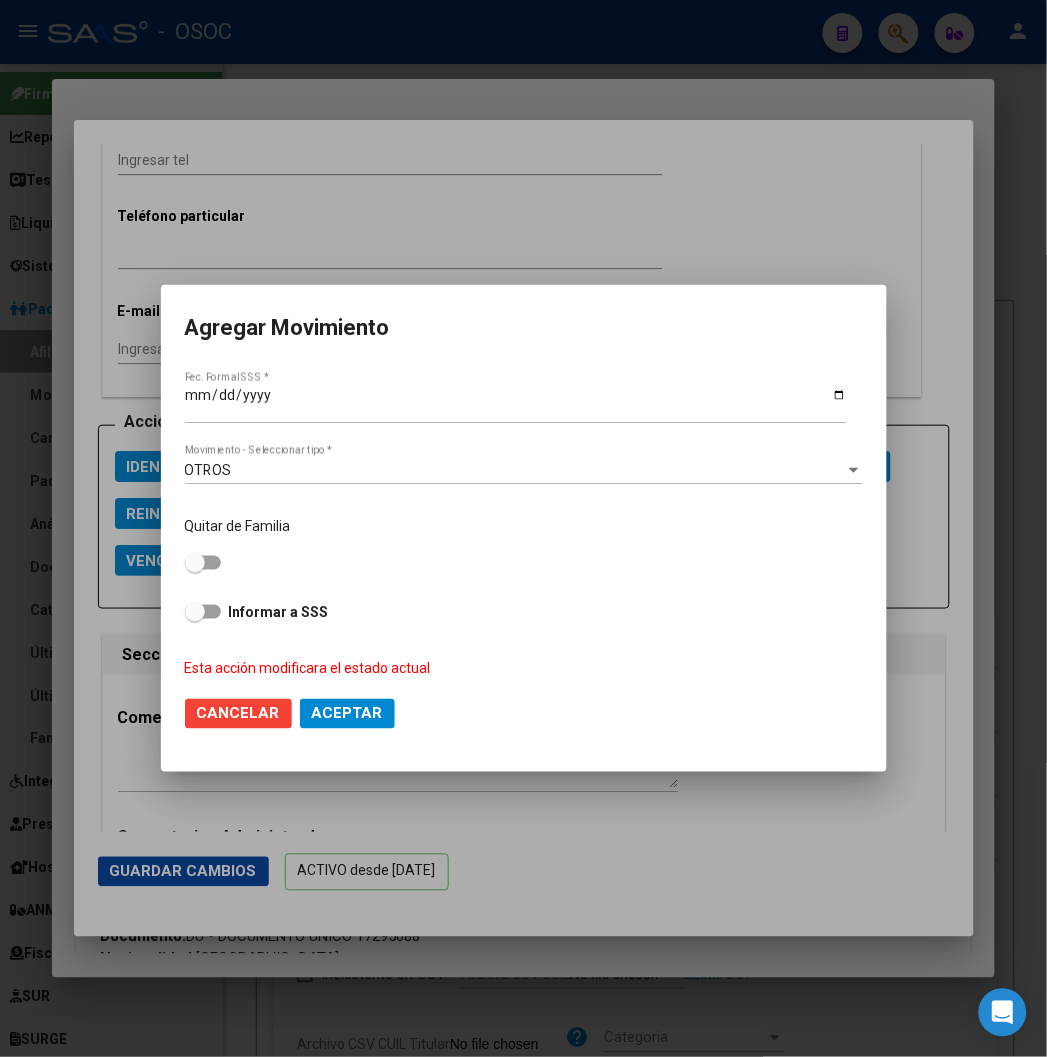 click on "Aceptar" 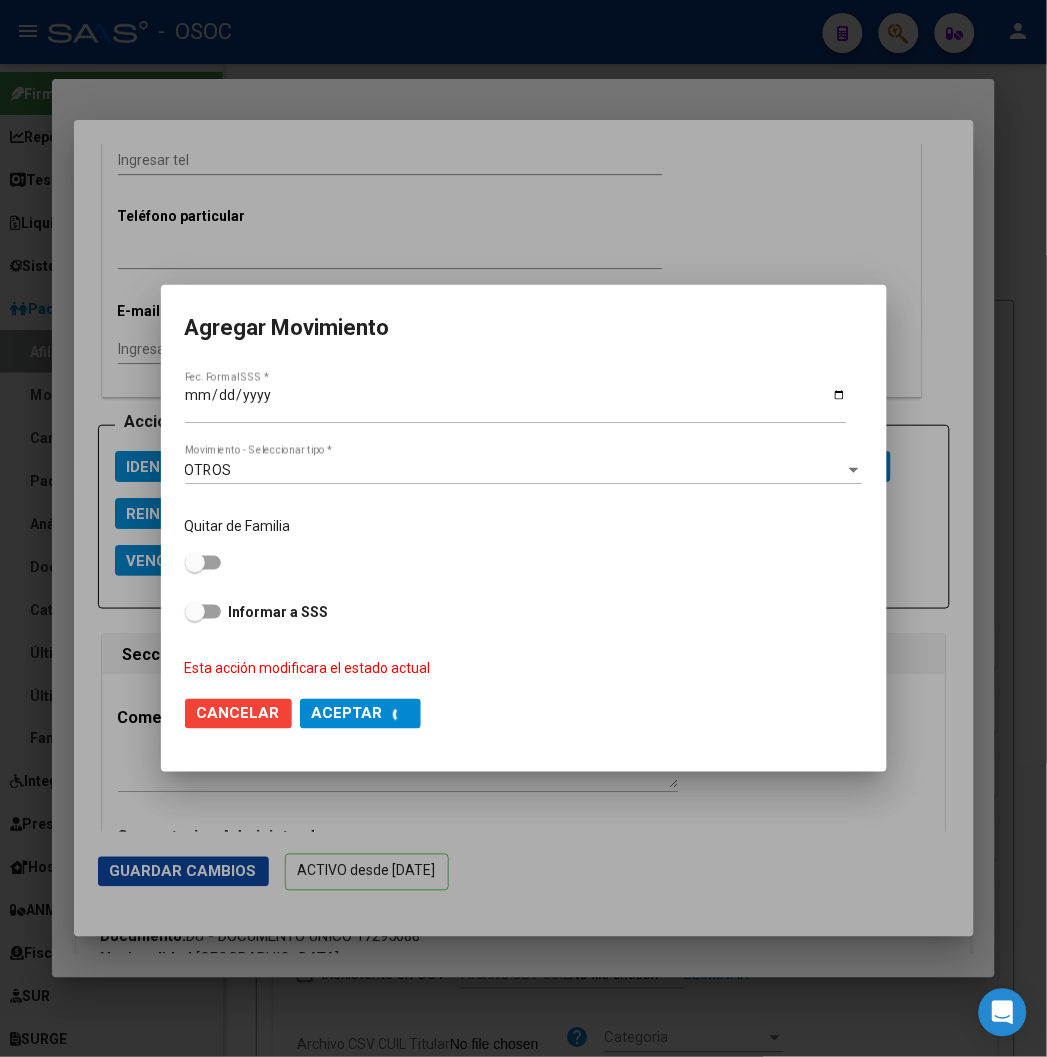 scroll, scrollTop: 2496, scrollLeft: 0, axis: vertical 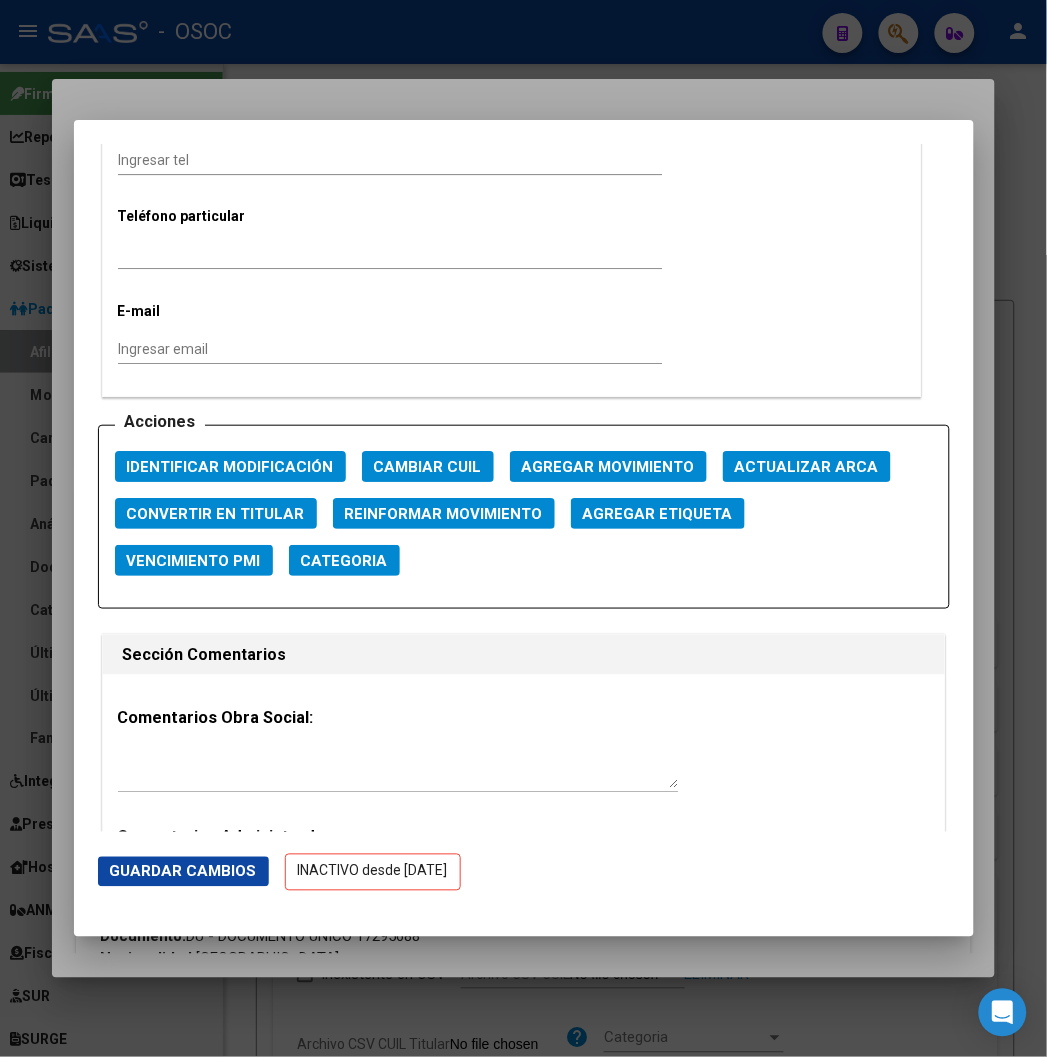 click at bounding box center [523, 528] 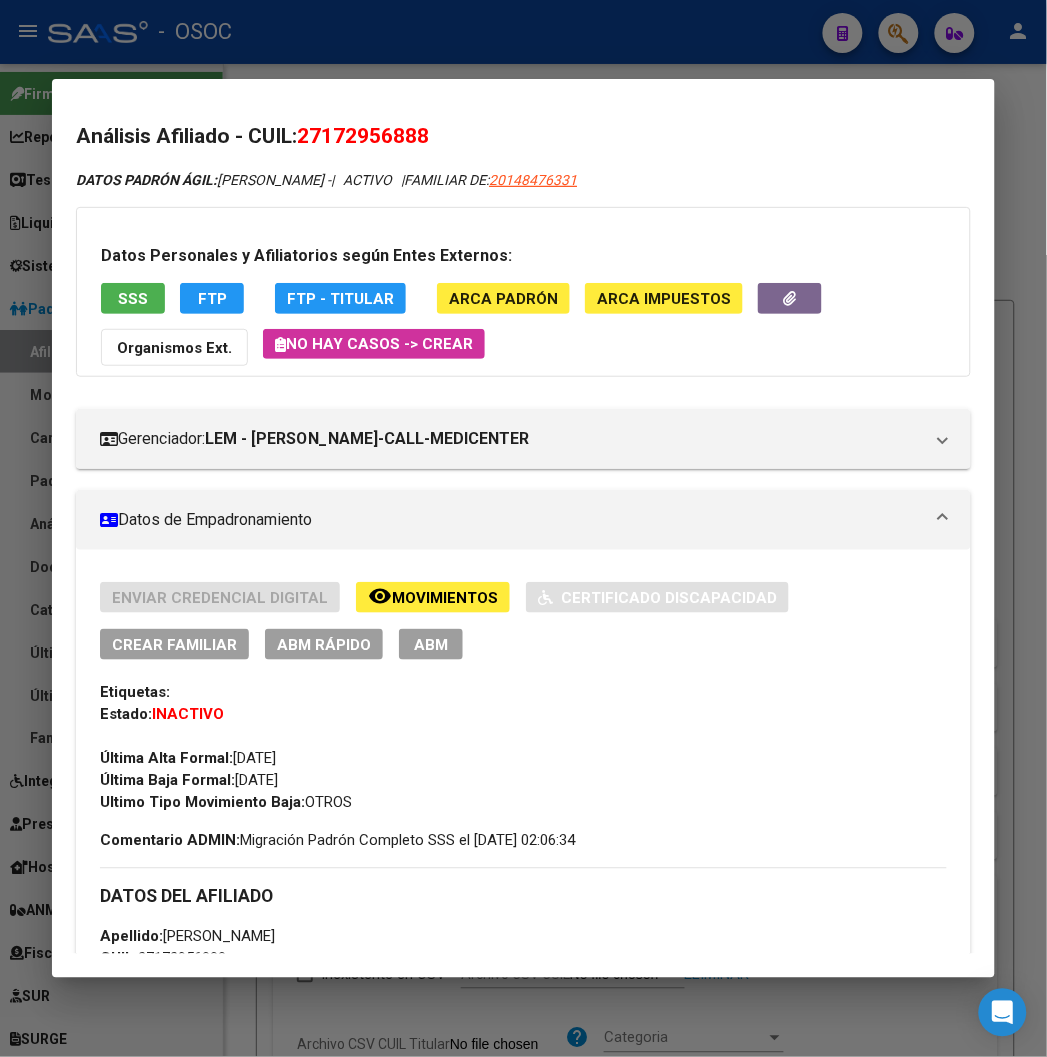 click at bounding box center (523, 528) 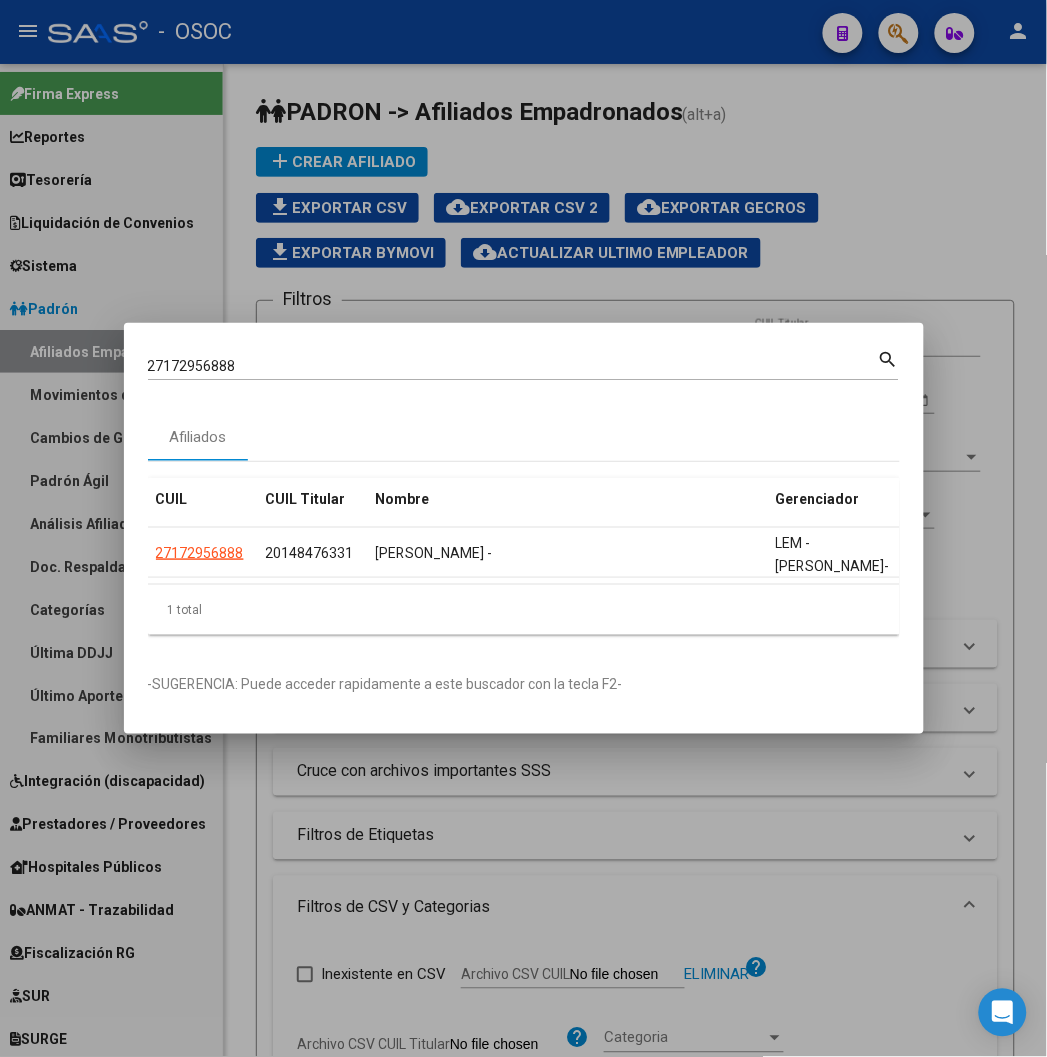 click on "27172956888" at bounding box center [513, 366] 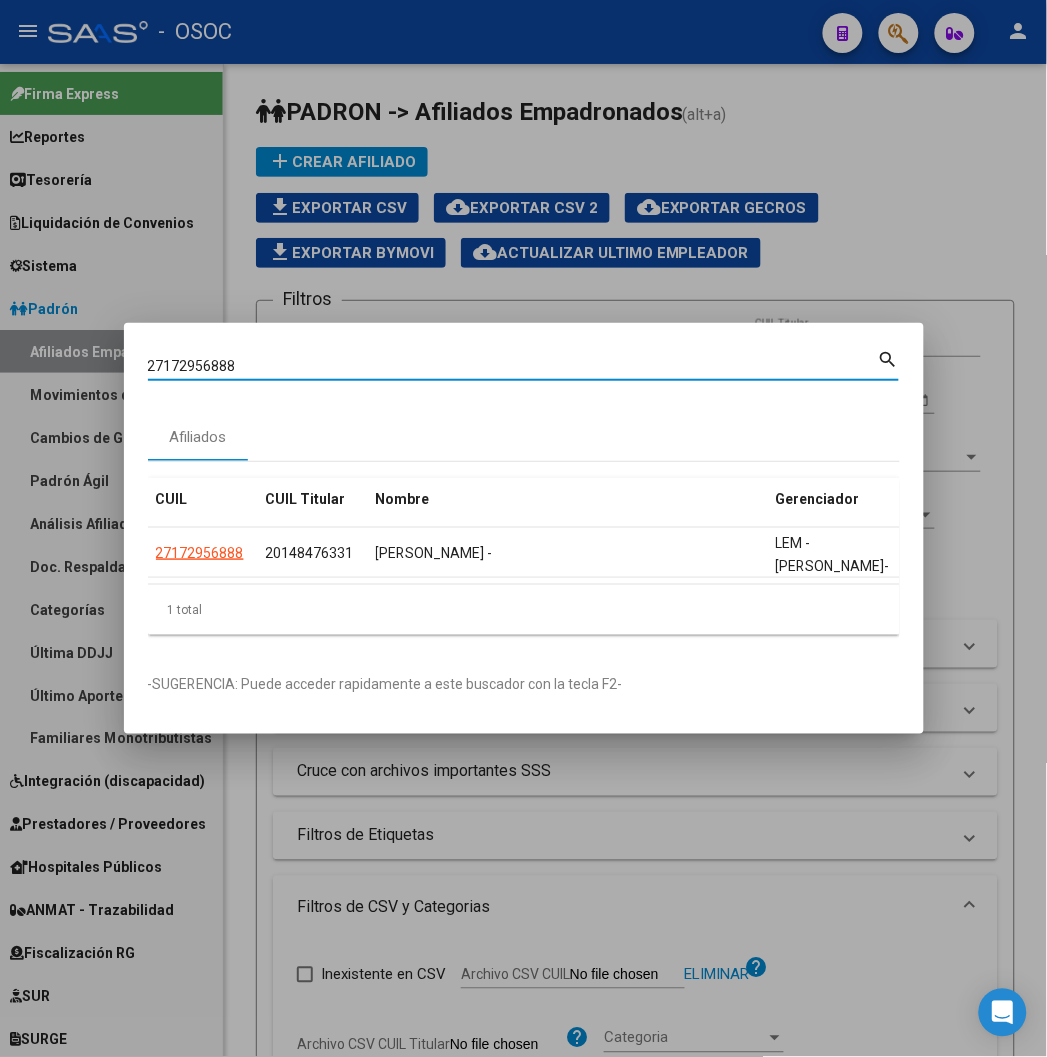 click on "27172956888" at bounding box center [513, 366] 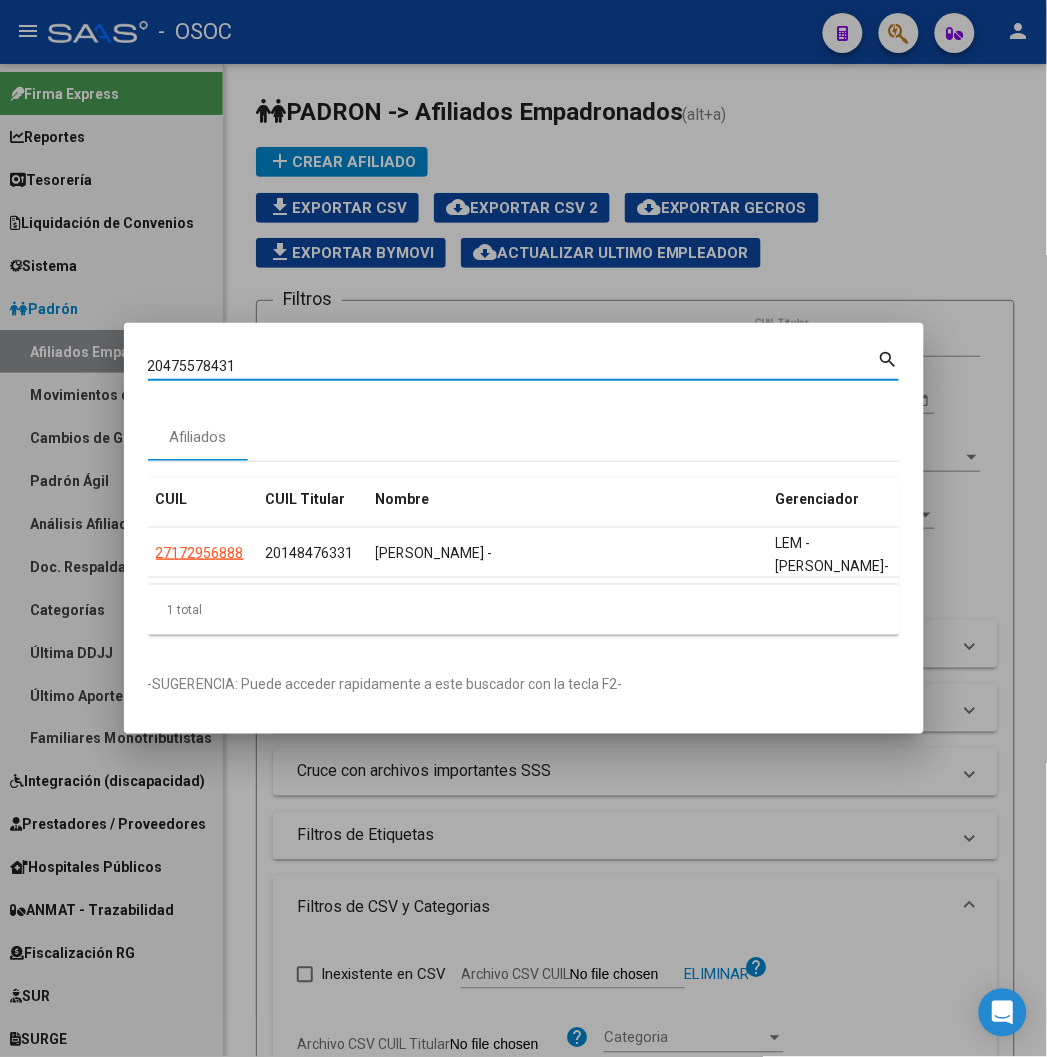 type on "20475578431" 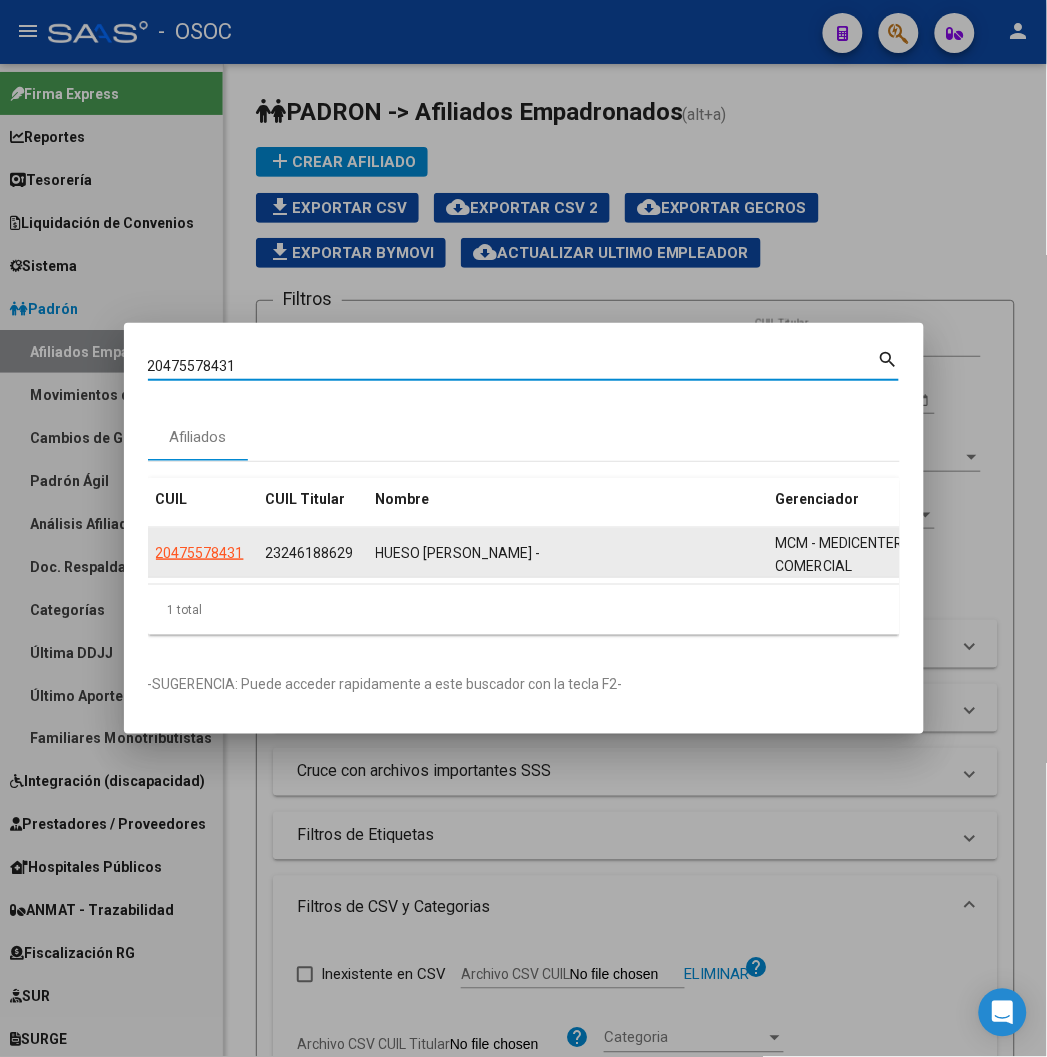 click on "20475578431" 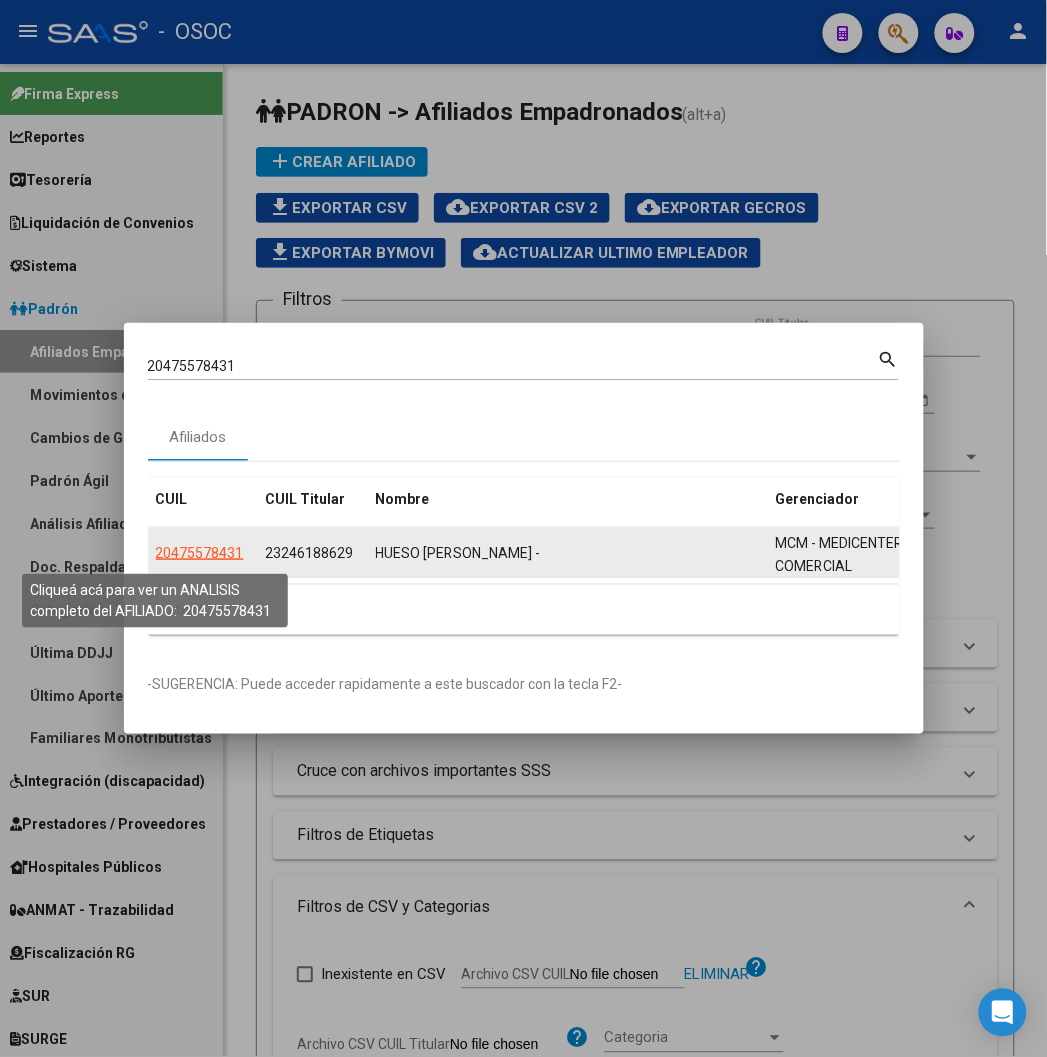 click on "20475578431" 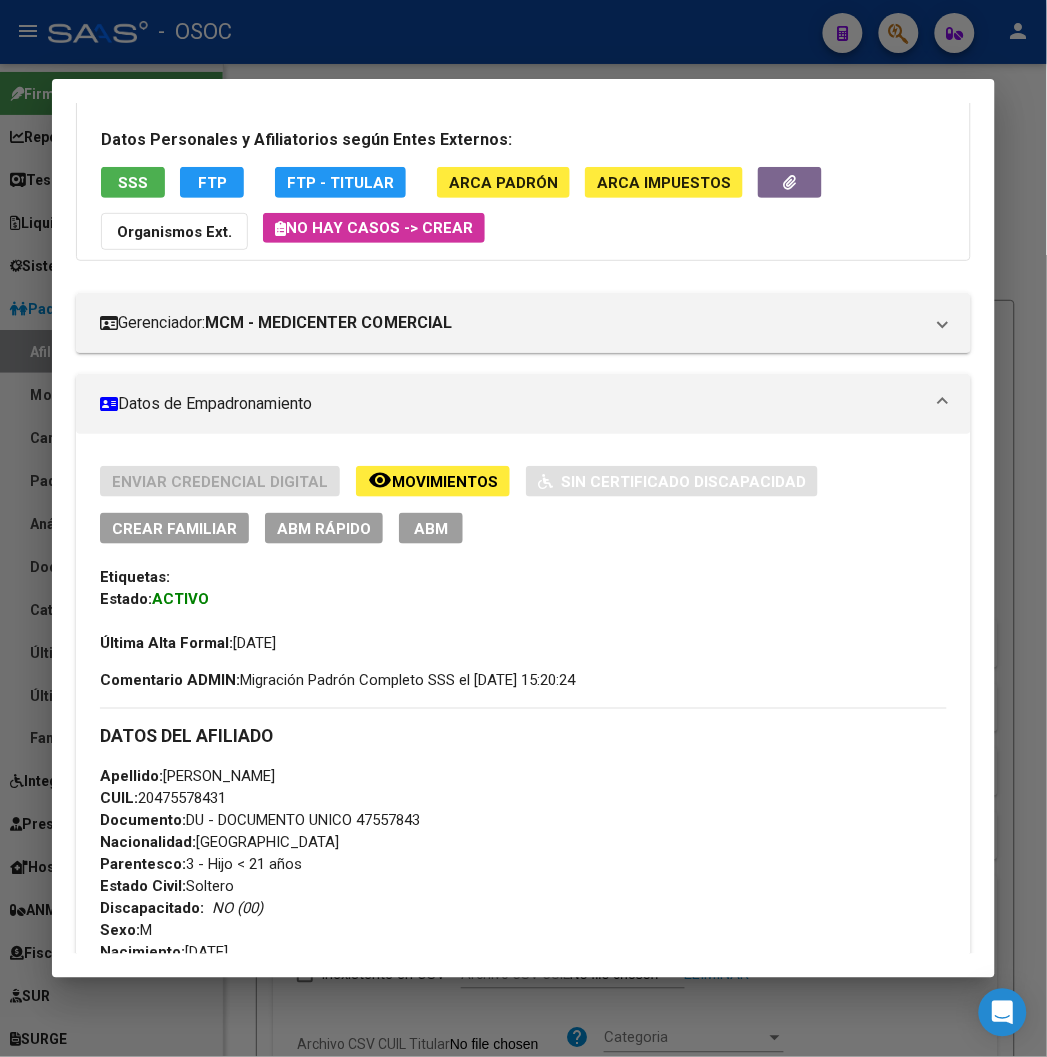scroll, scrollTop: 222, scrollLeft: 0, axis: vertical 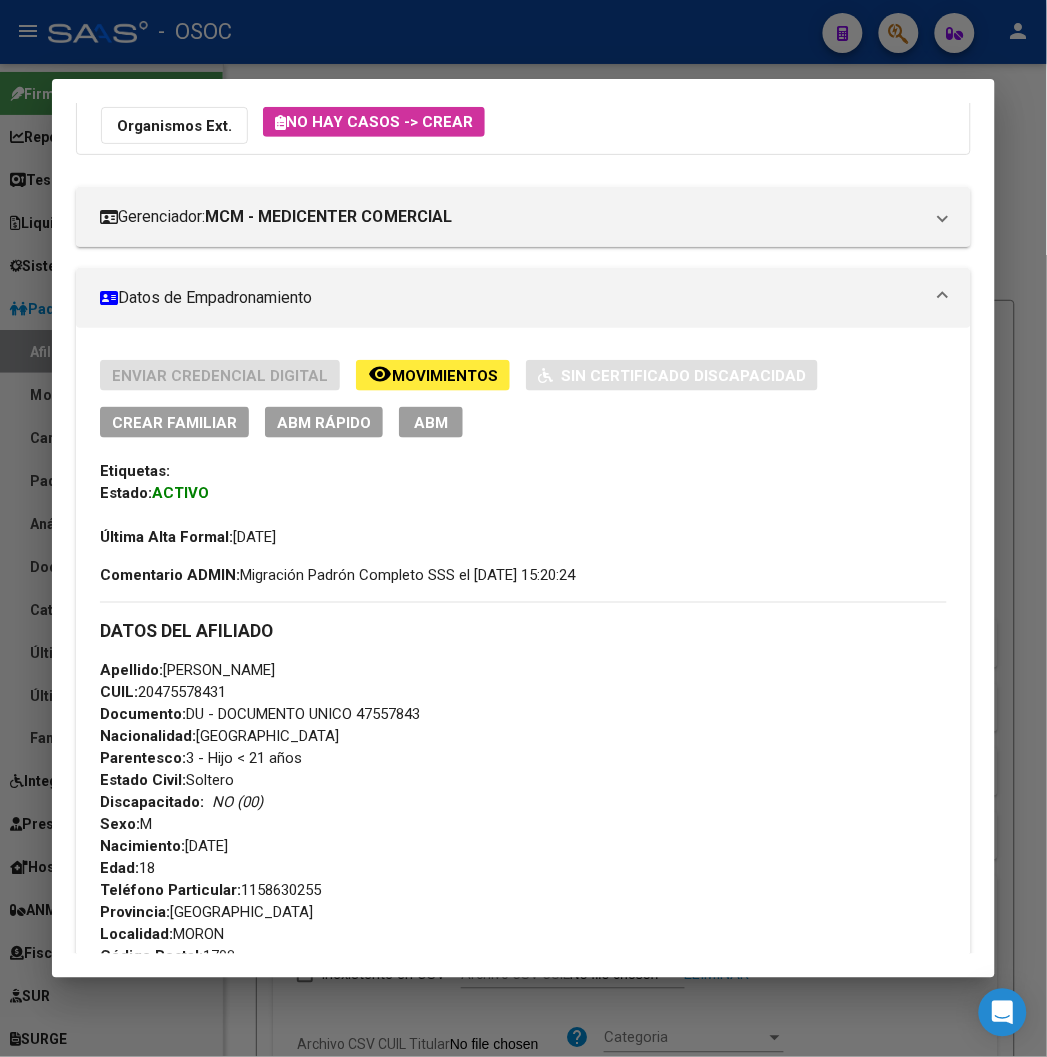 click on "ABM Rápido" 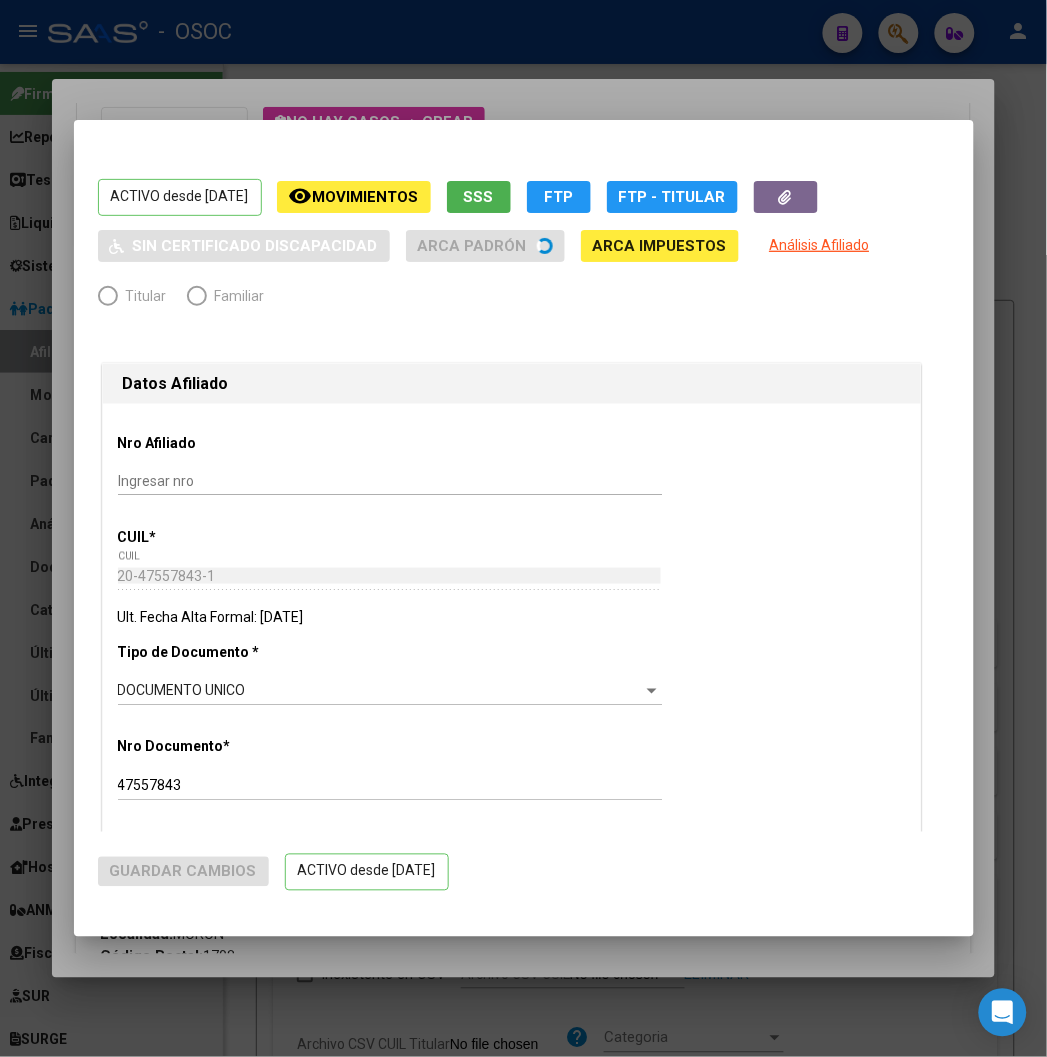 radio on "true" 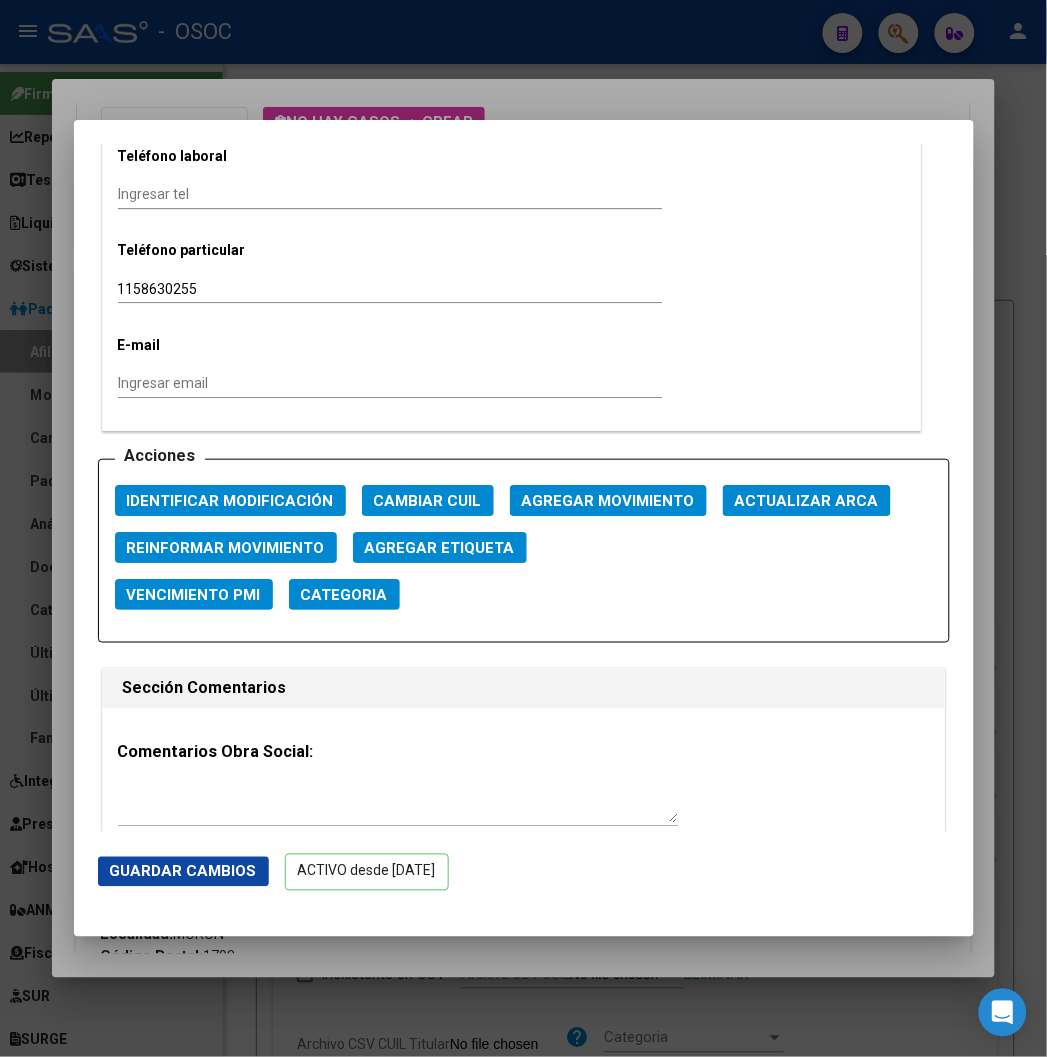 scroll, scrollTop: 2444, scrollLeft: 0, axis: vertical 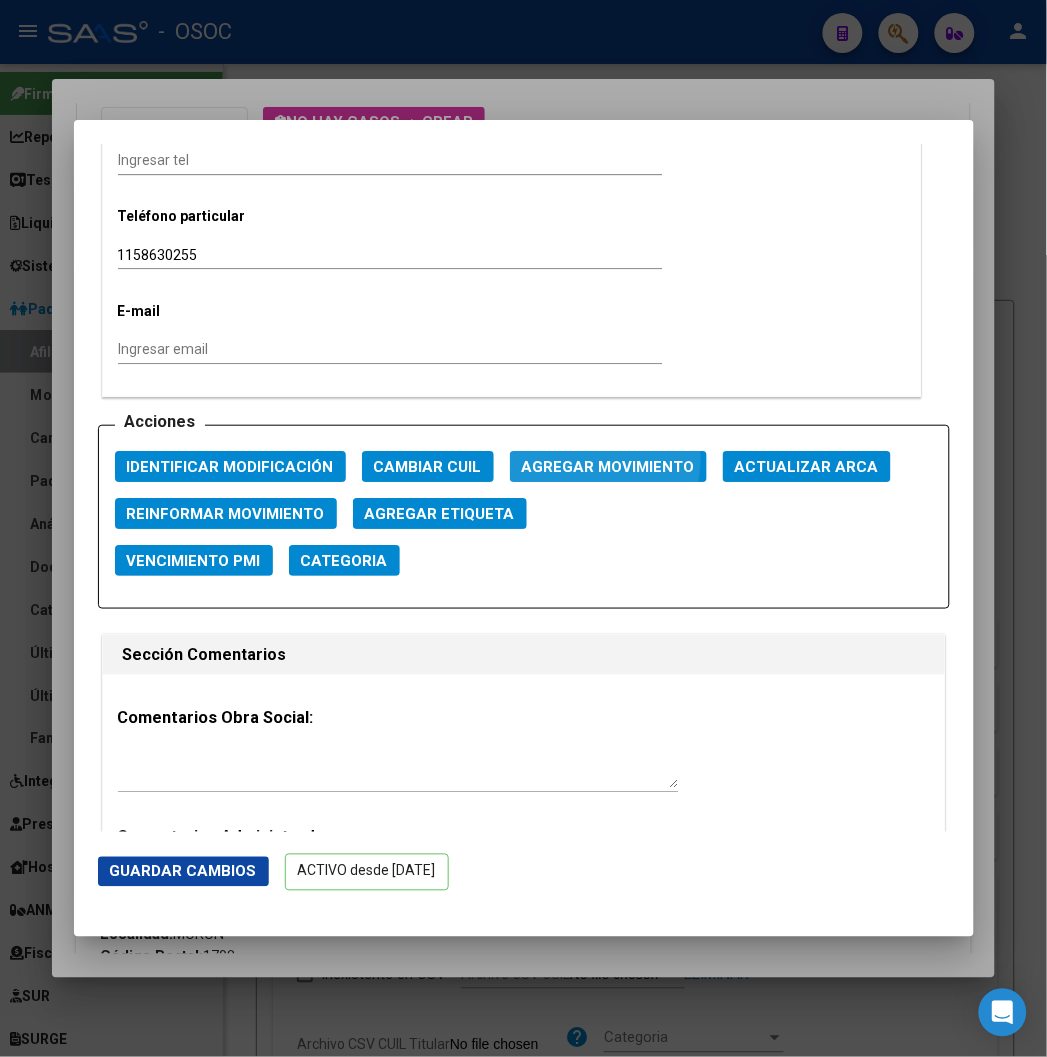 click on "Agregar Movimiento" 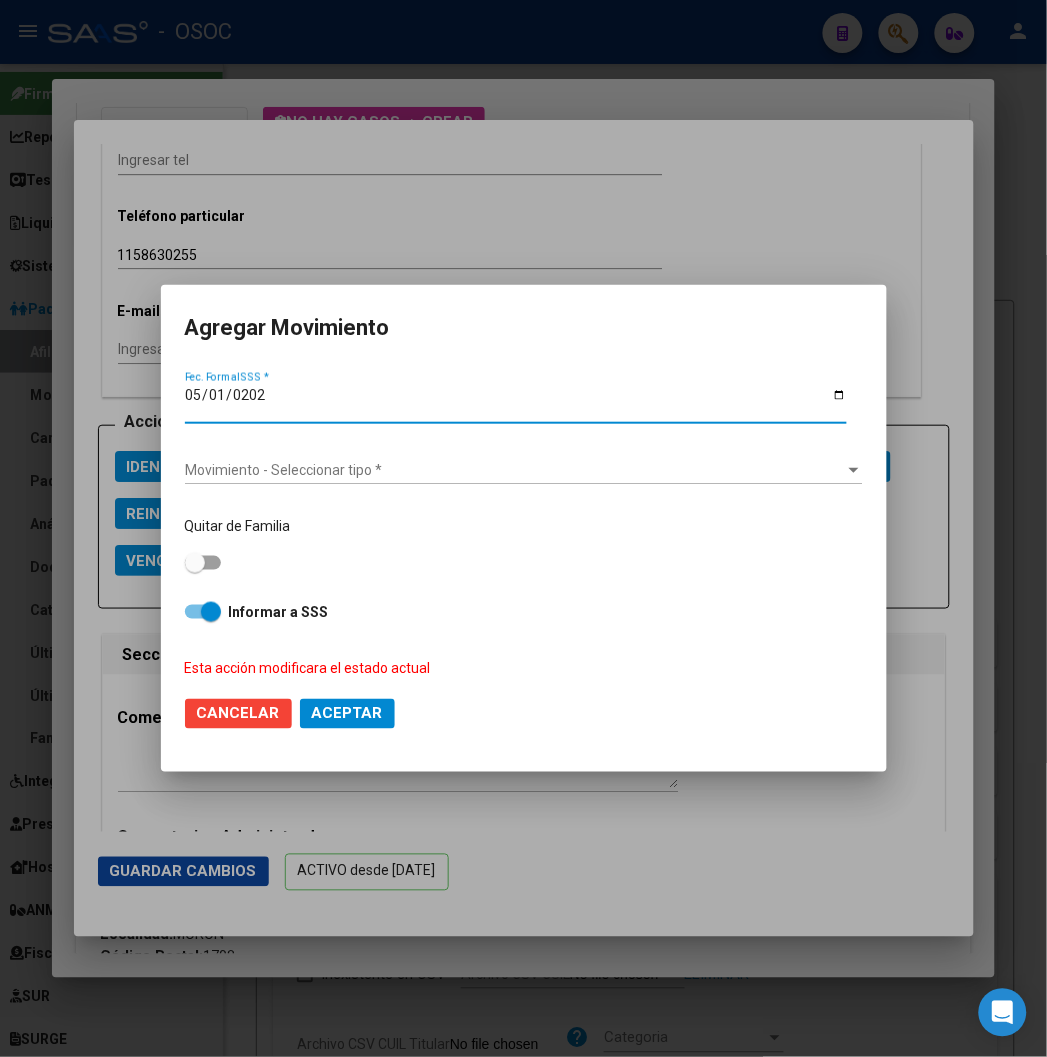 type on "[DATE]" 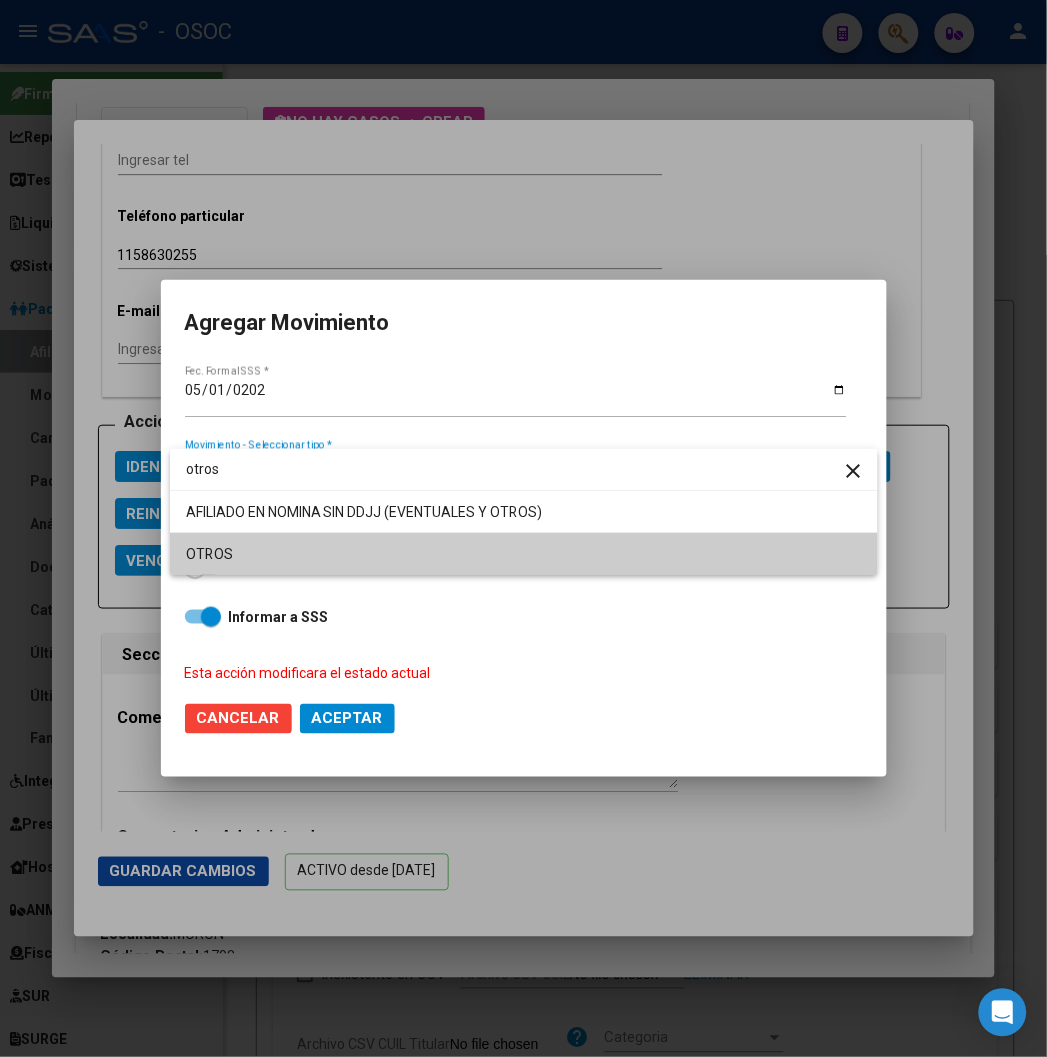 type on "otros" 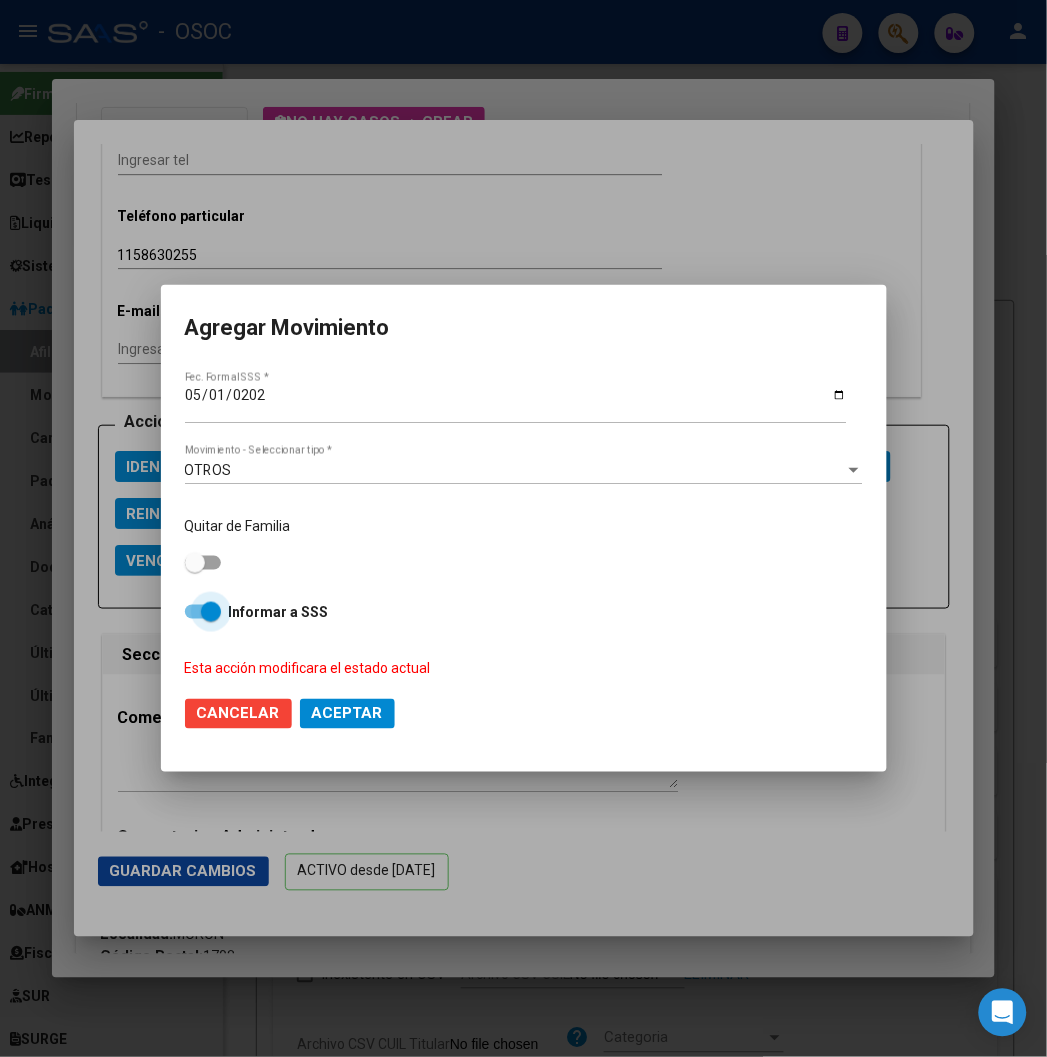 click on "Informar a SSS" at bounding box center (524, 612) 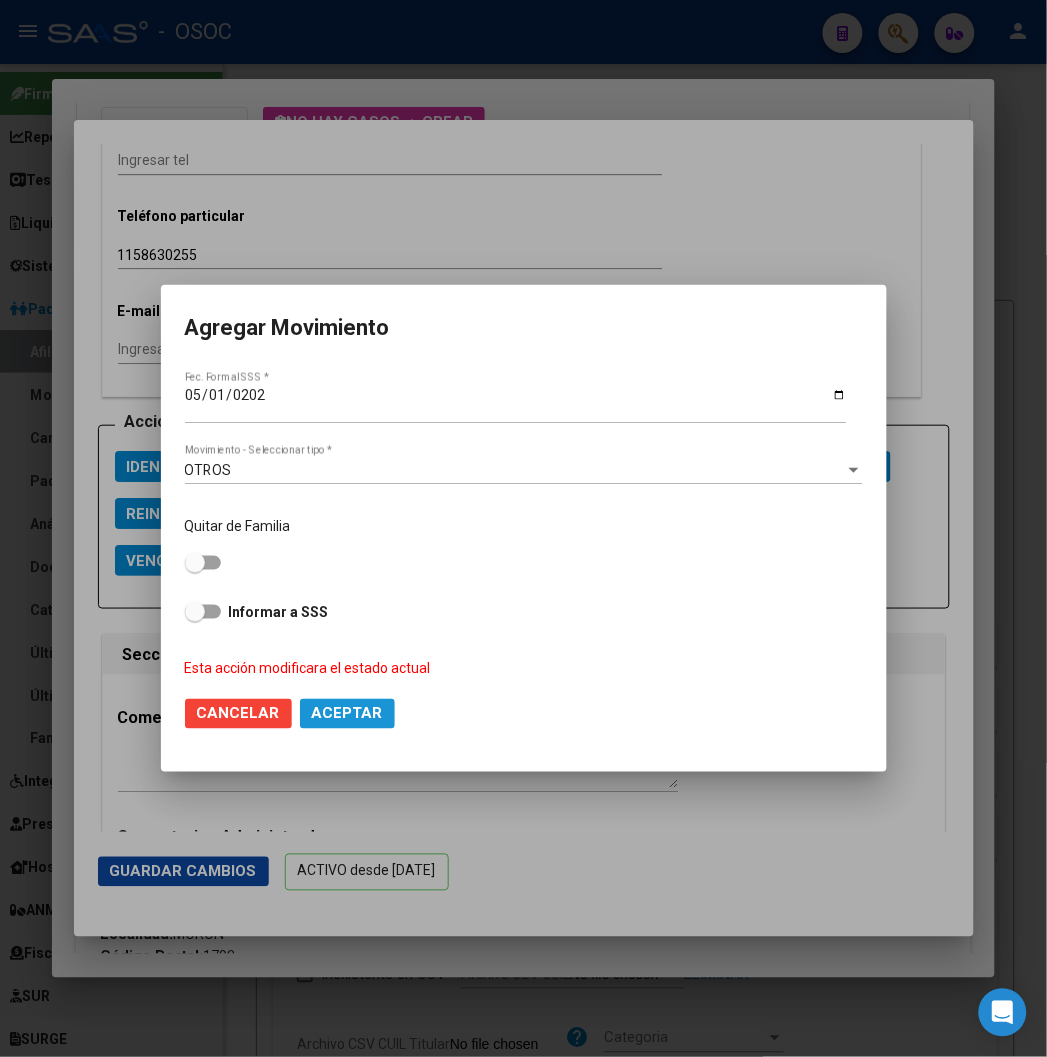 click on "Aceptar" 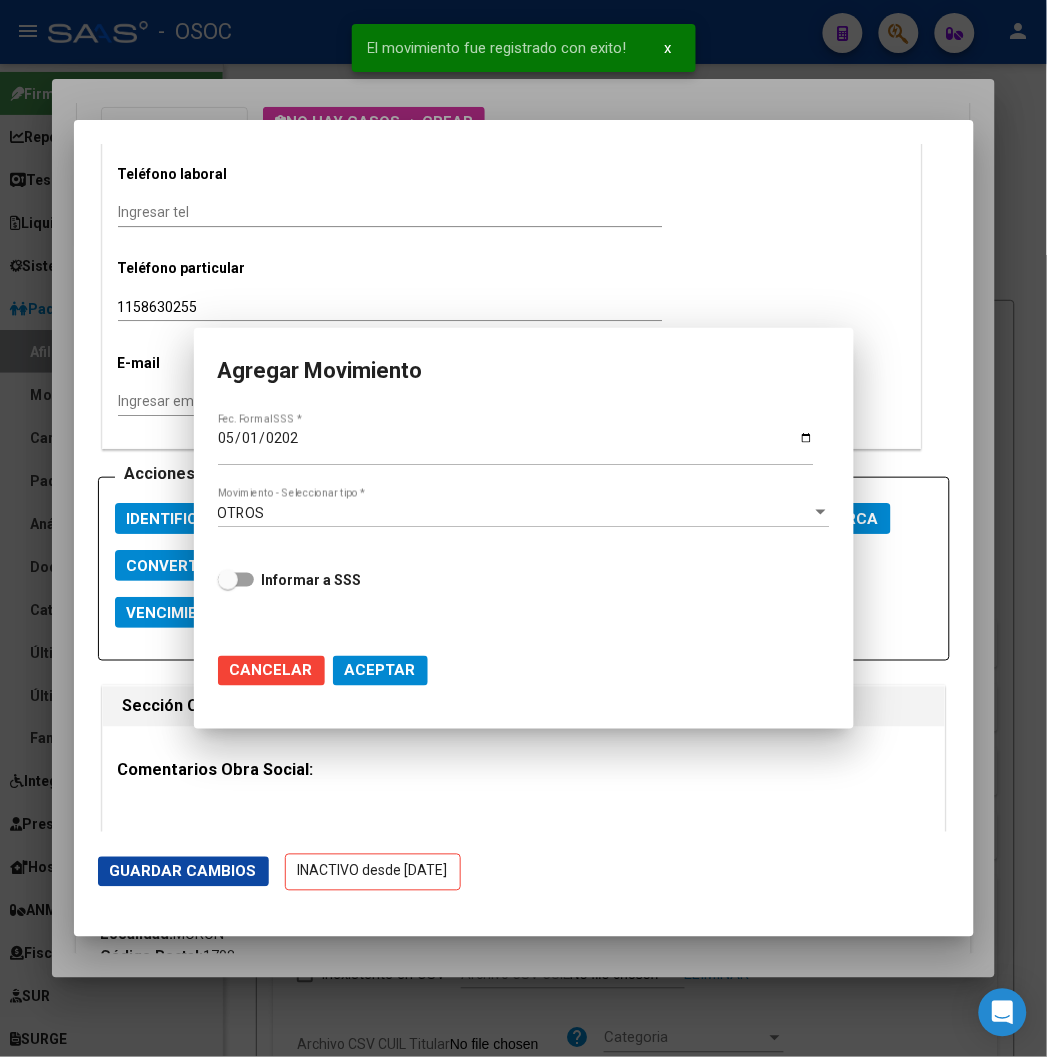 scroll, scrollTop: 2496, scrollLeft: 0, axis: vertical 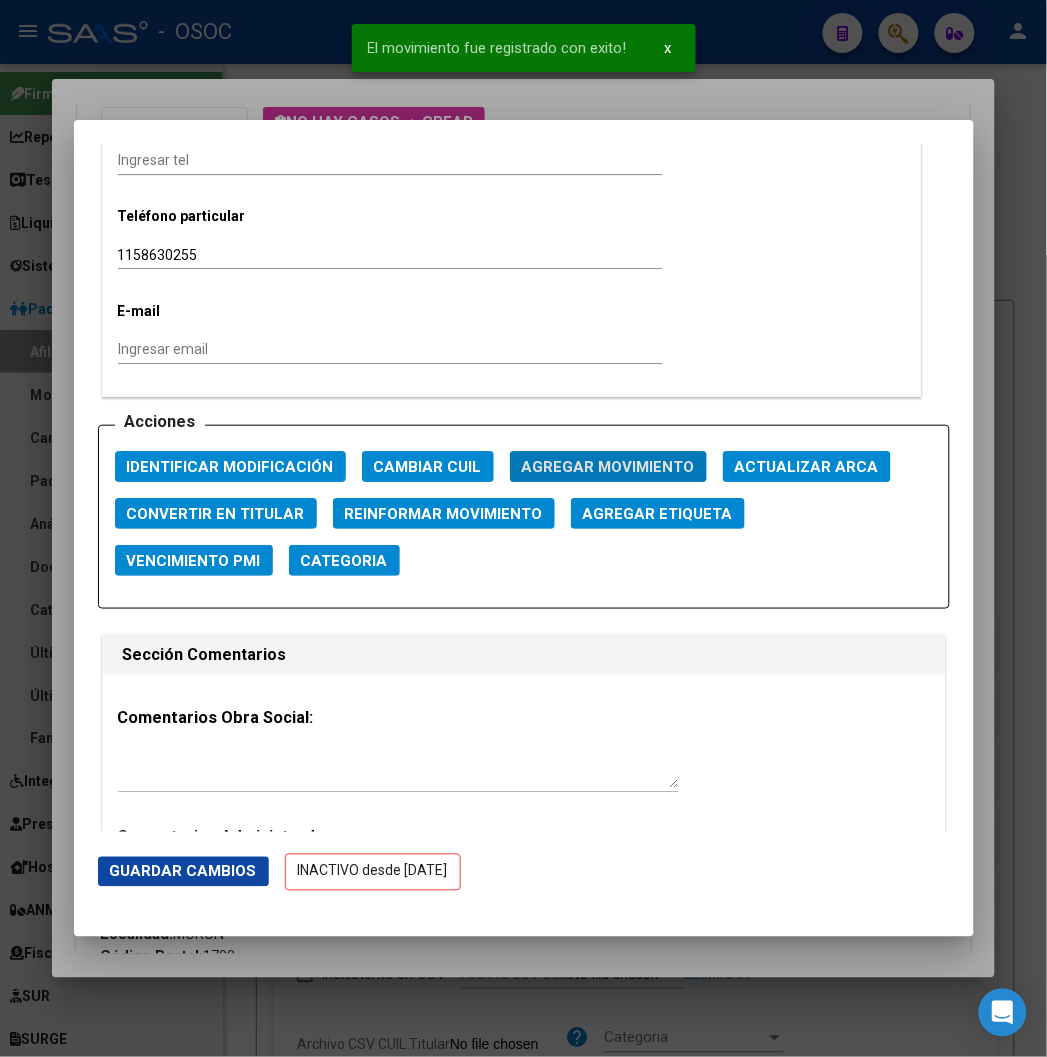click at bounding box center (523, 528) 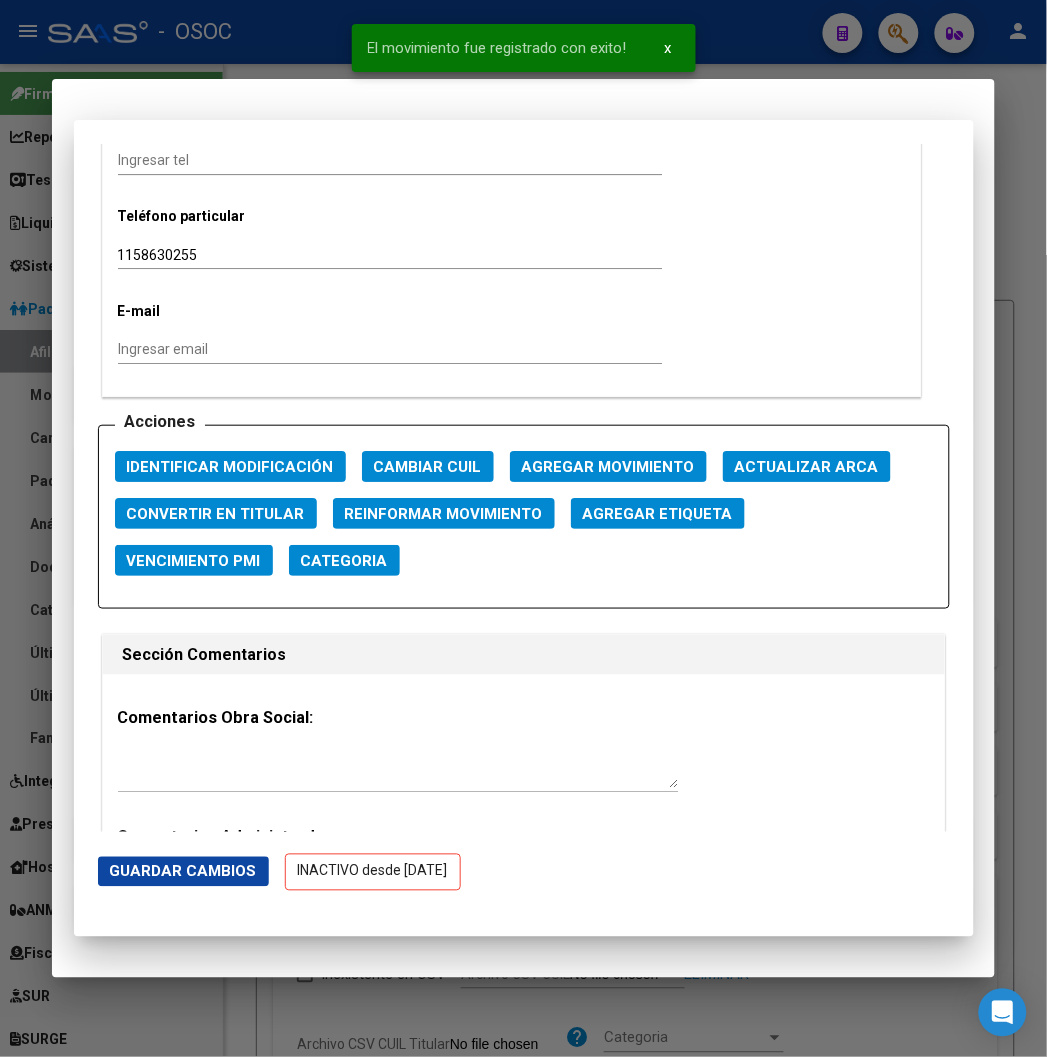 scroll, scrollTop: 43, scrollLeft: 0, axis: vertical 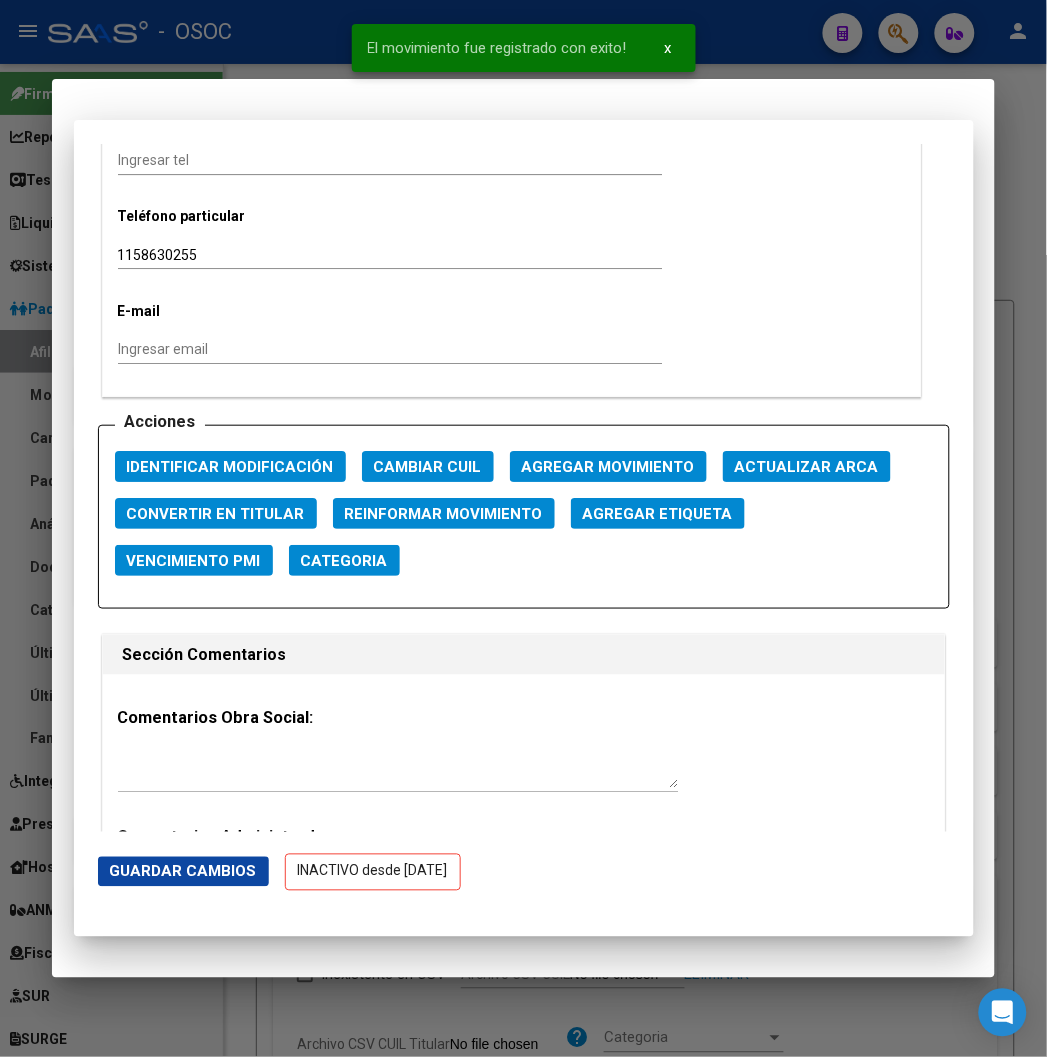 click at bounding box center (523, 528) 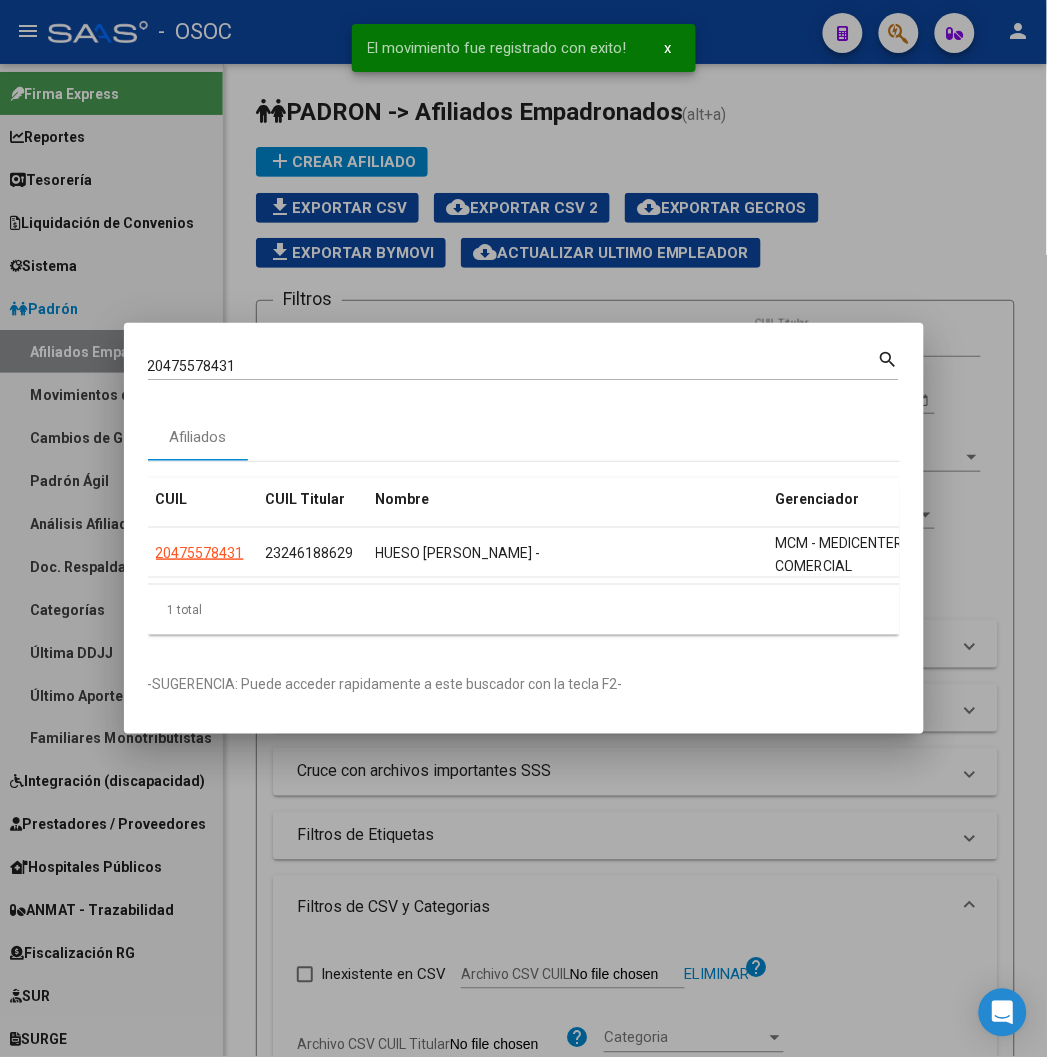 click at bounding box center [523, 528] 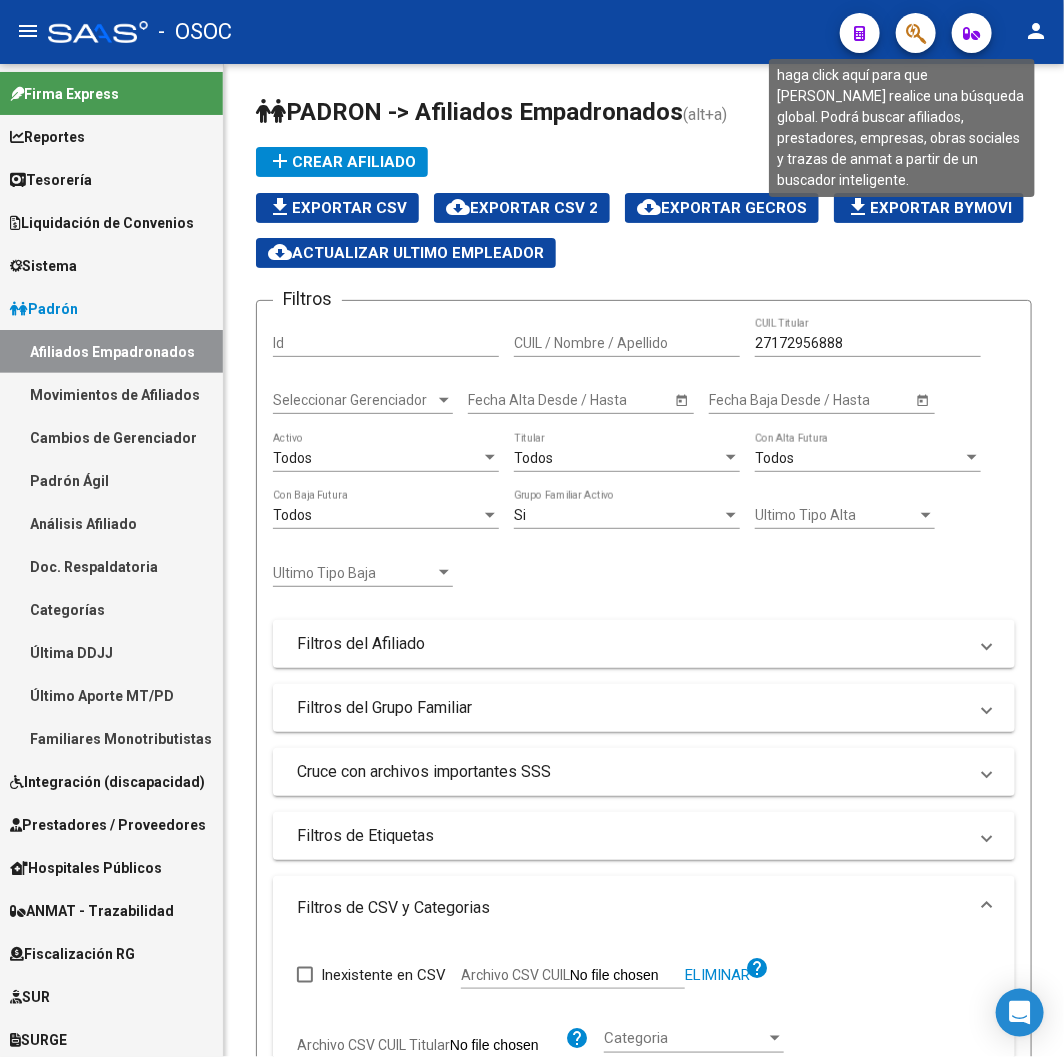 click 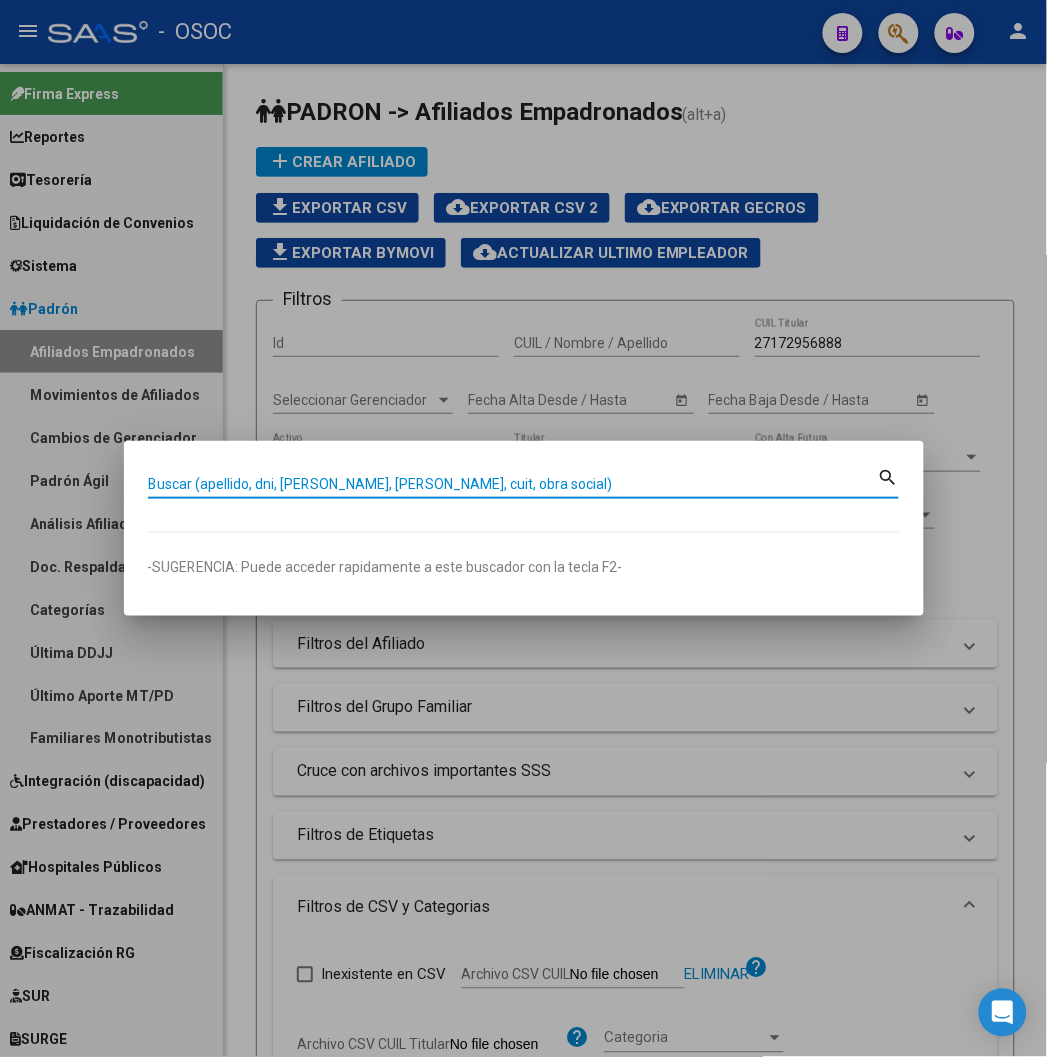 paste on "23459190244" 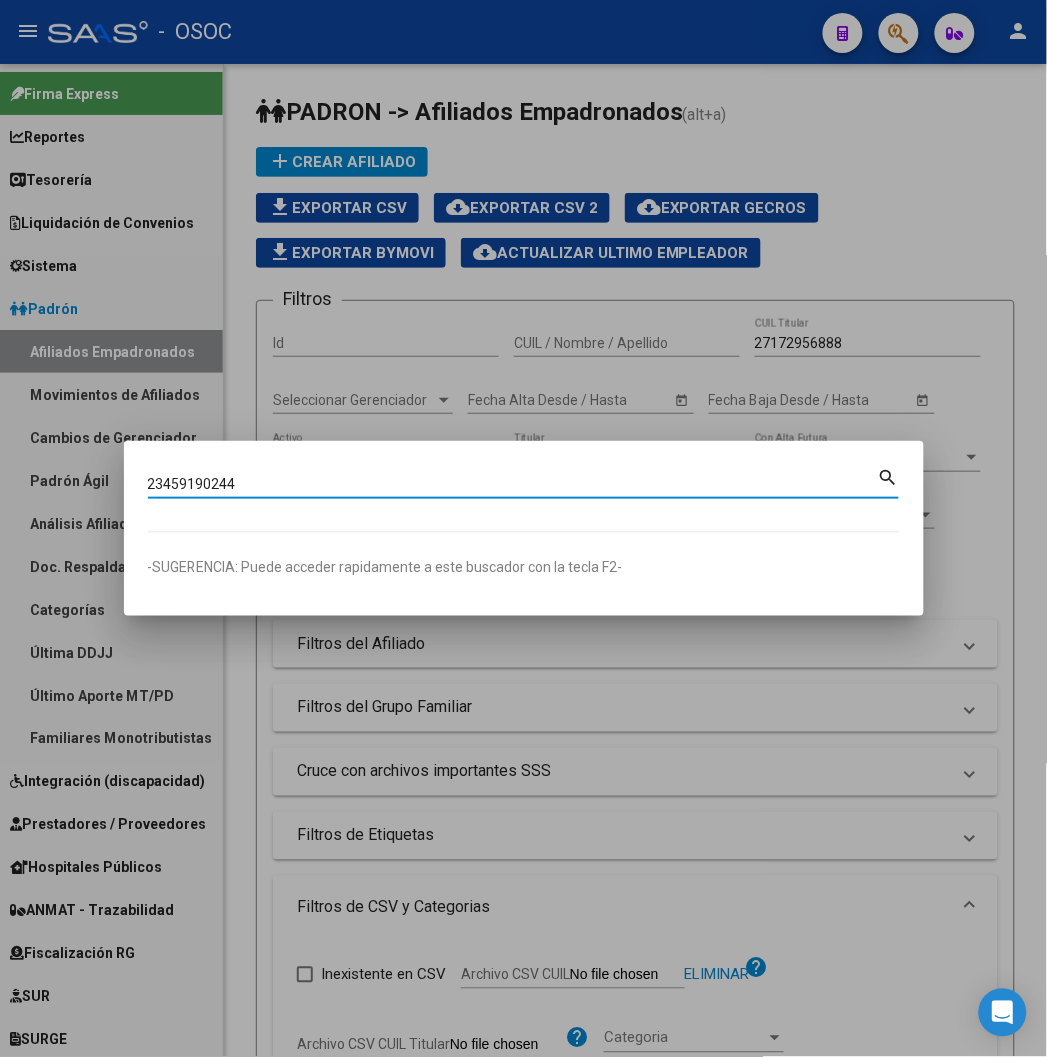 type on "23459190244" 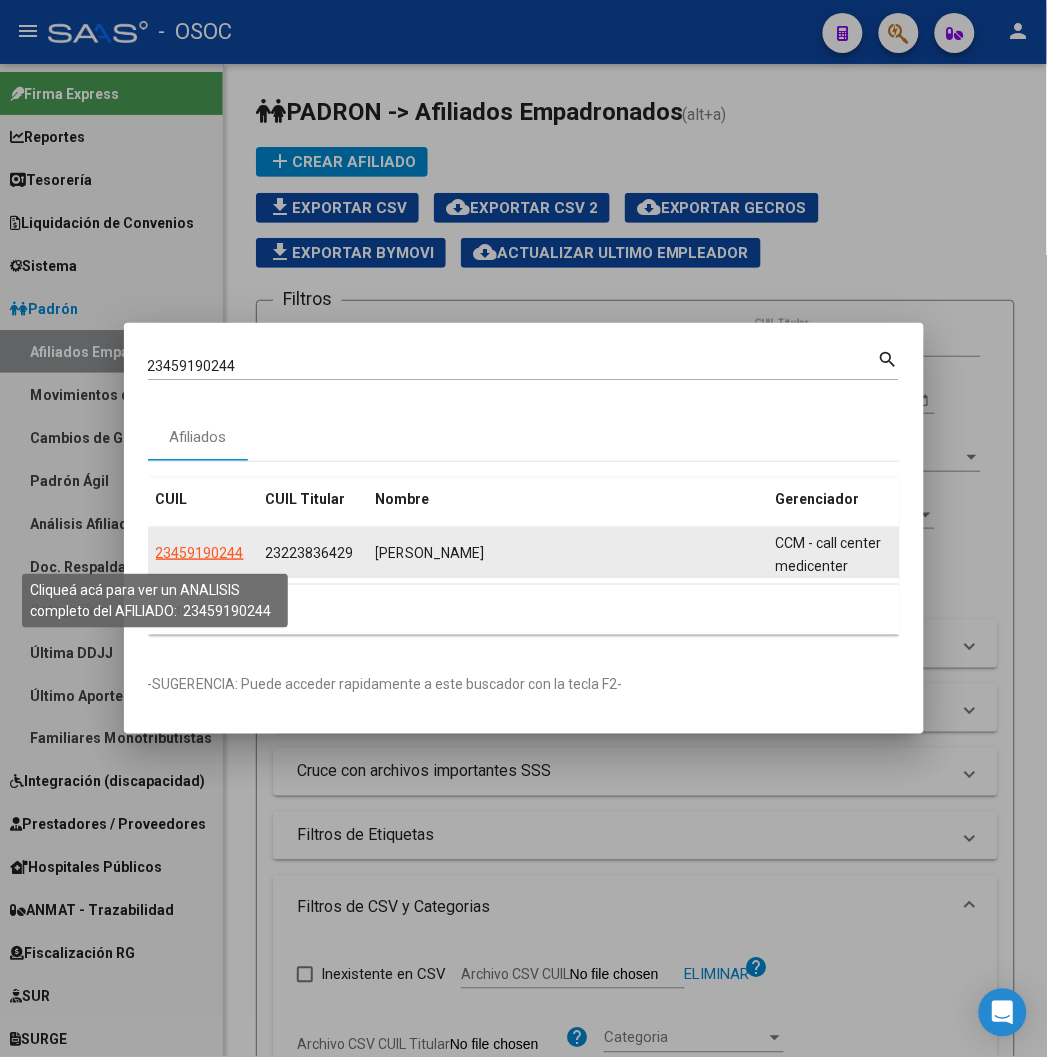 click on "23459190244" 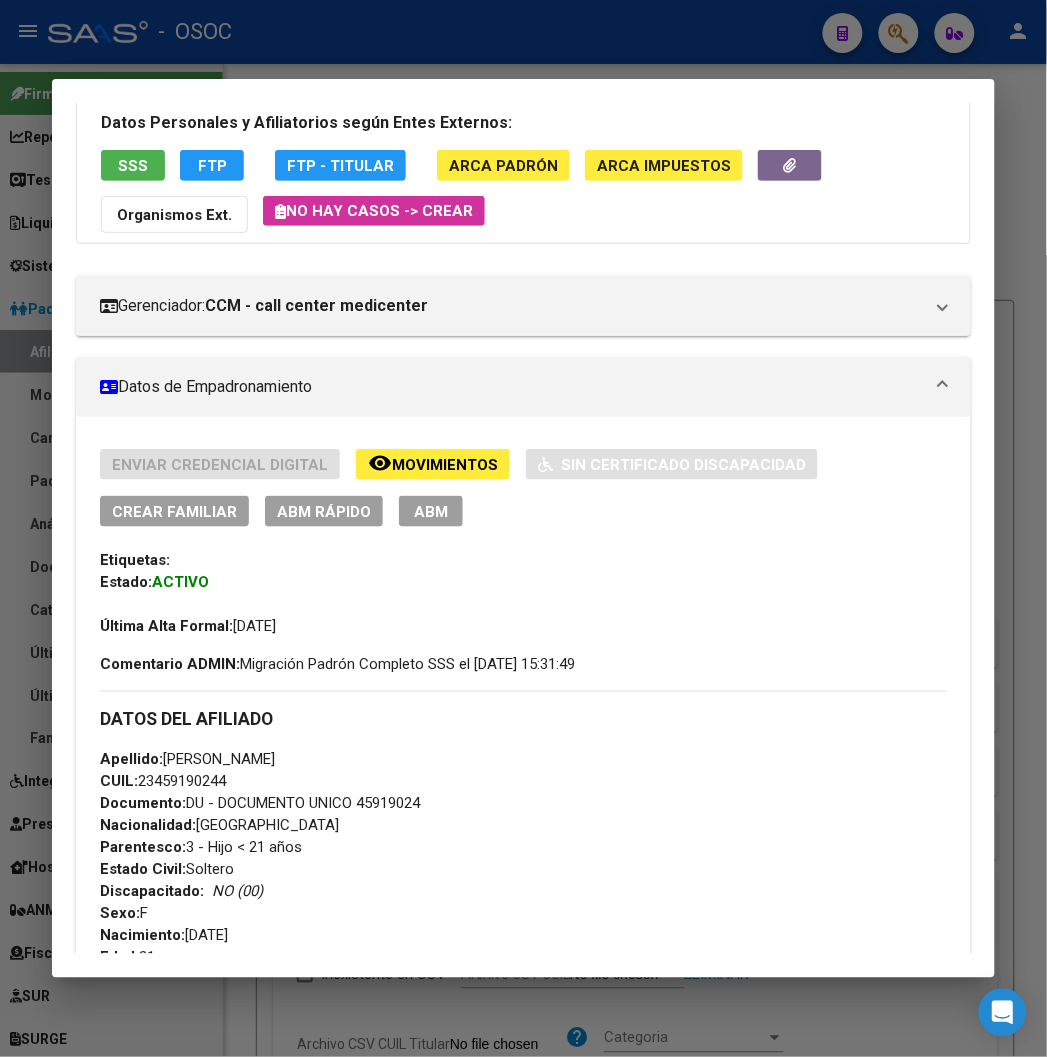 scroll, scrollTop: 154, scrollLeft: 0, axis: vertical 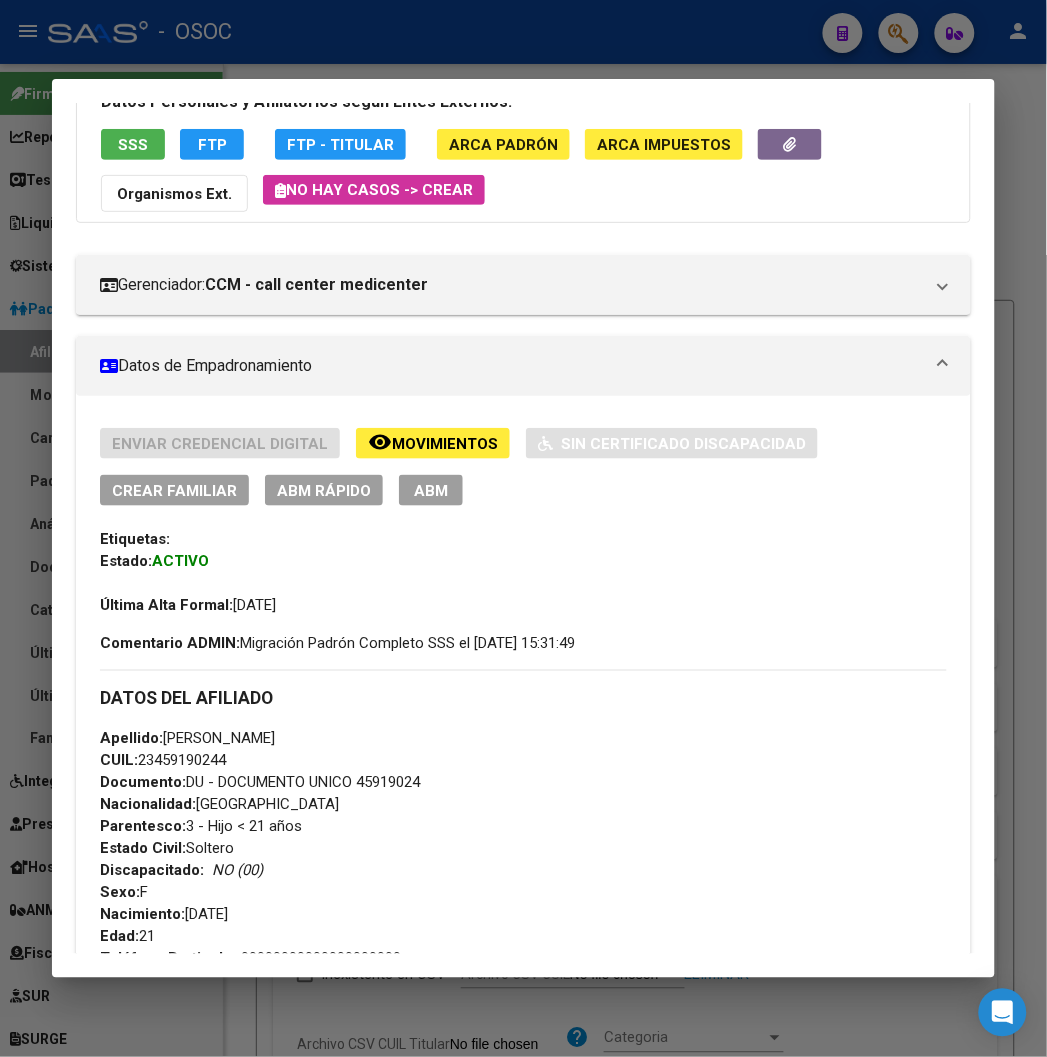 click on "Documento:  DU - DOCUMENTO UNICO 45919024" at bounding box center [260, 783] 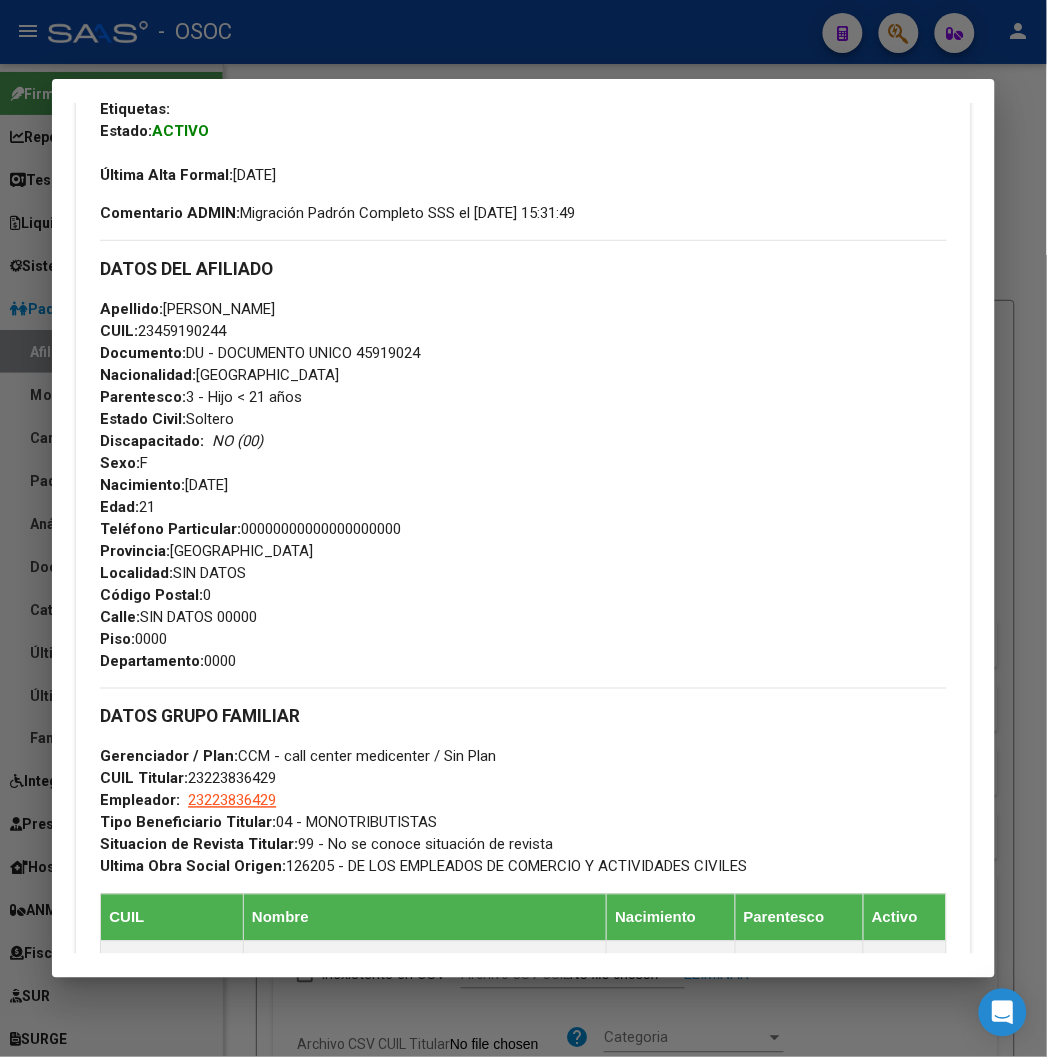 scroll, scrollTop: 376, scrollLeft: 0, axis: vertical 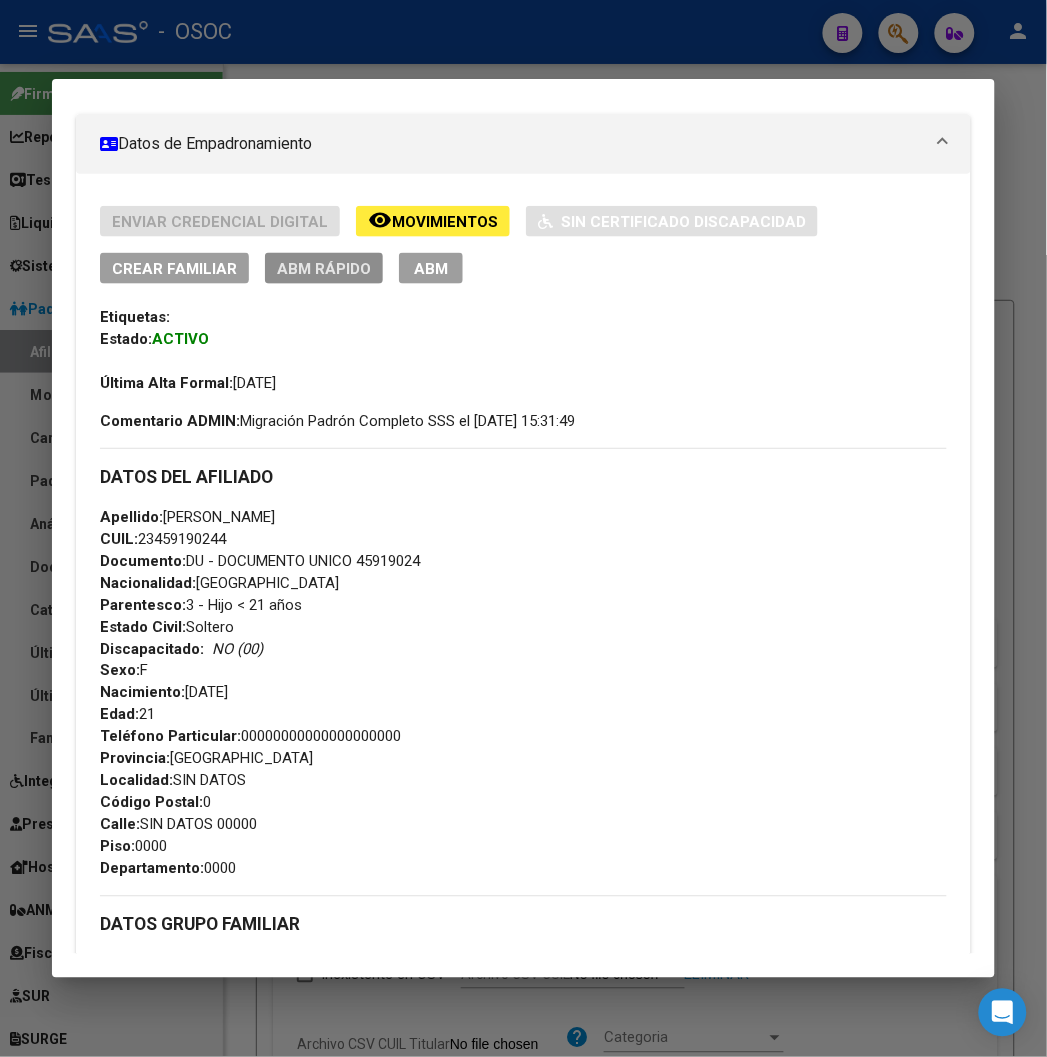 click on "ABM Rápido" 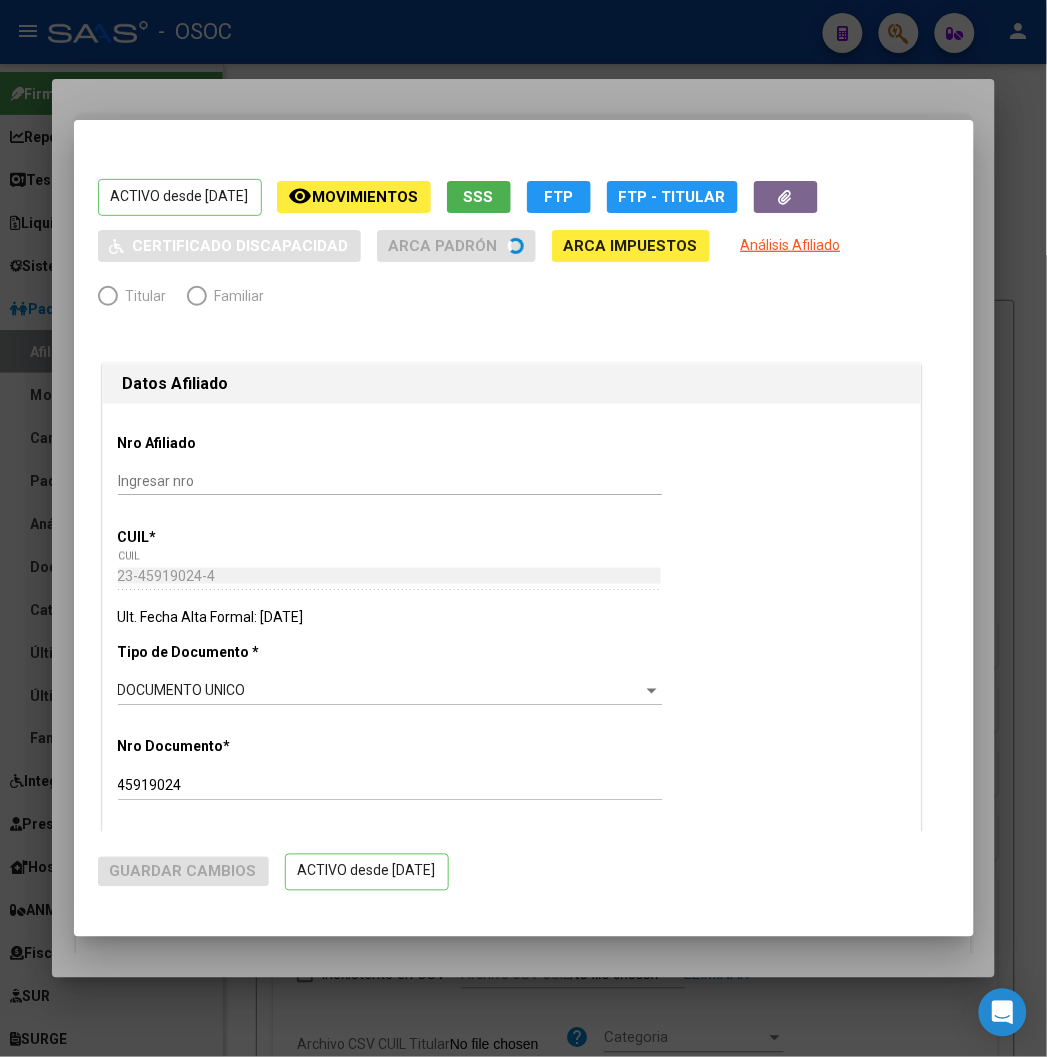 radio on "true" 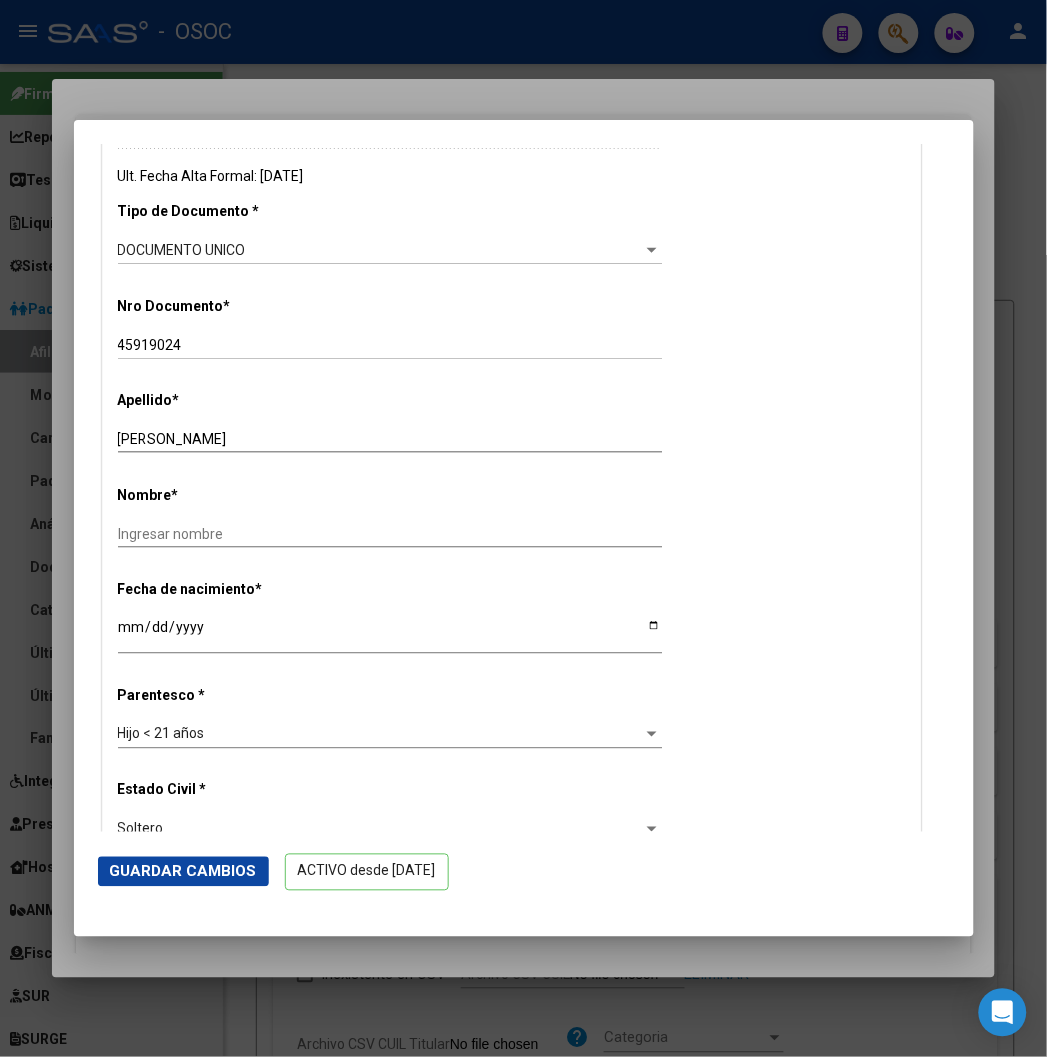 scroll, scrollTop: 444, scrollLeft: 0, axis: vertical 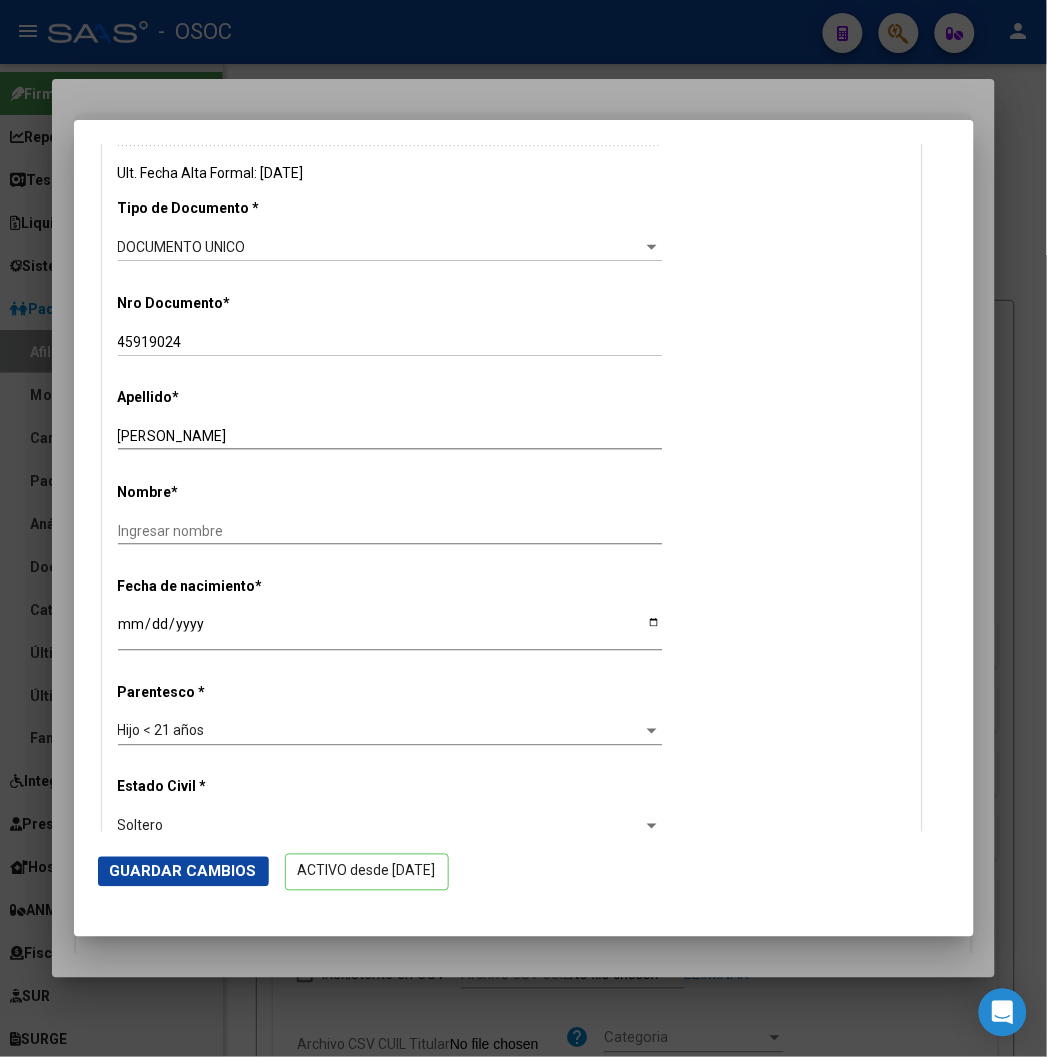 click on "[PERSON_NAME]" at bounding box center [390, 436] 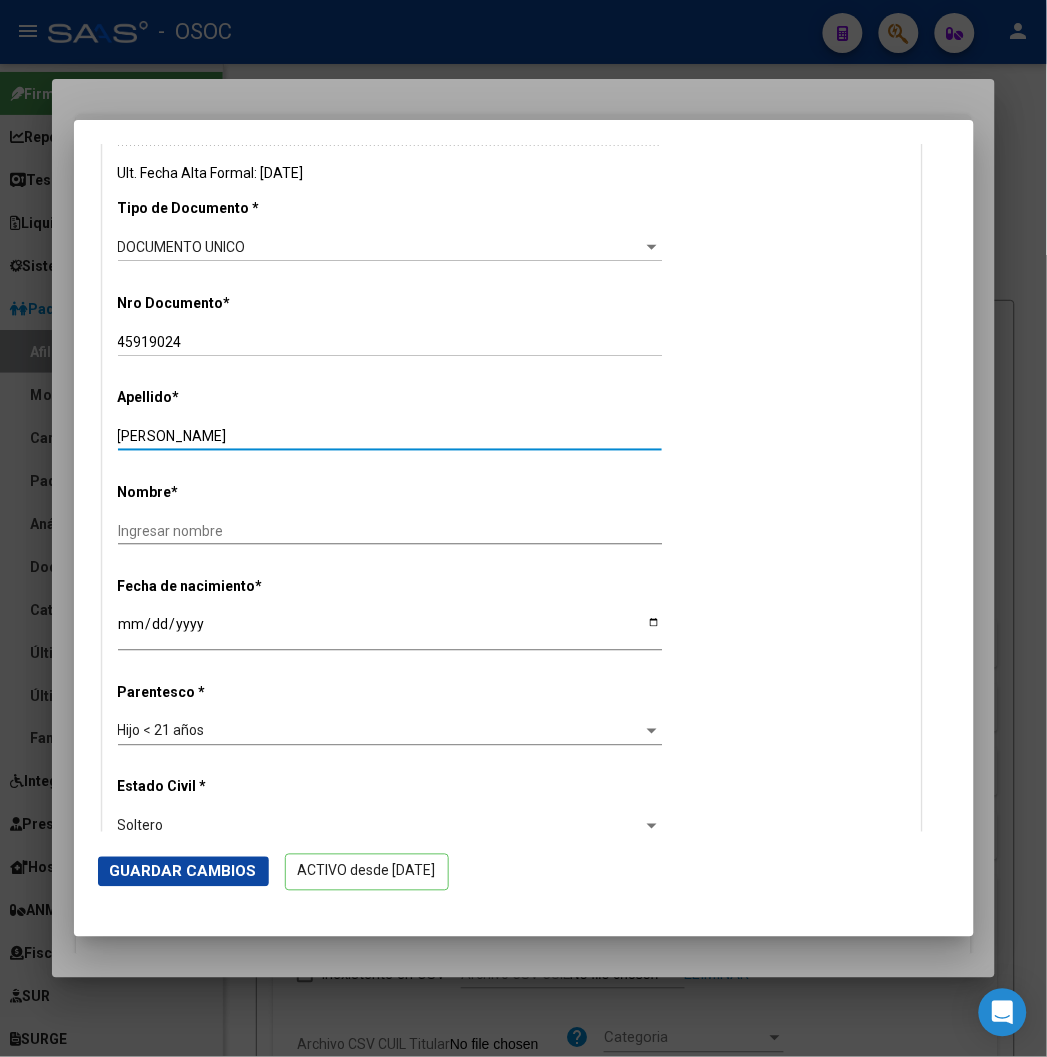 type on "[PERSON_NAME]" 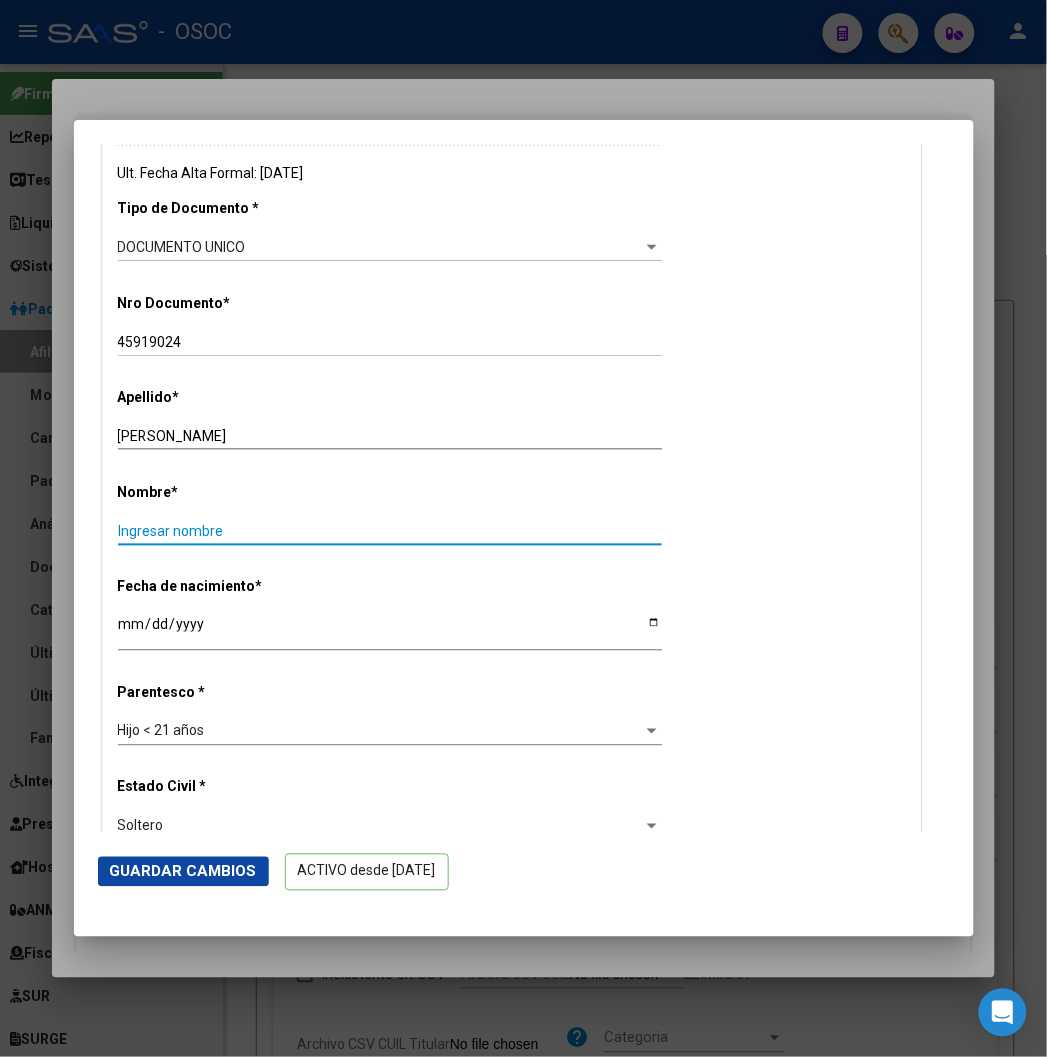 paste on "[PERSON_NAME]" 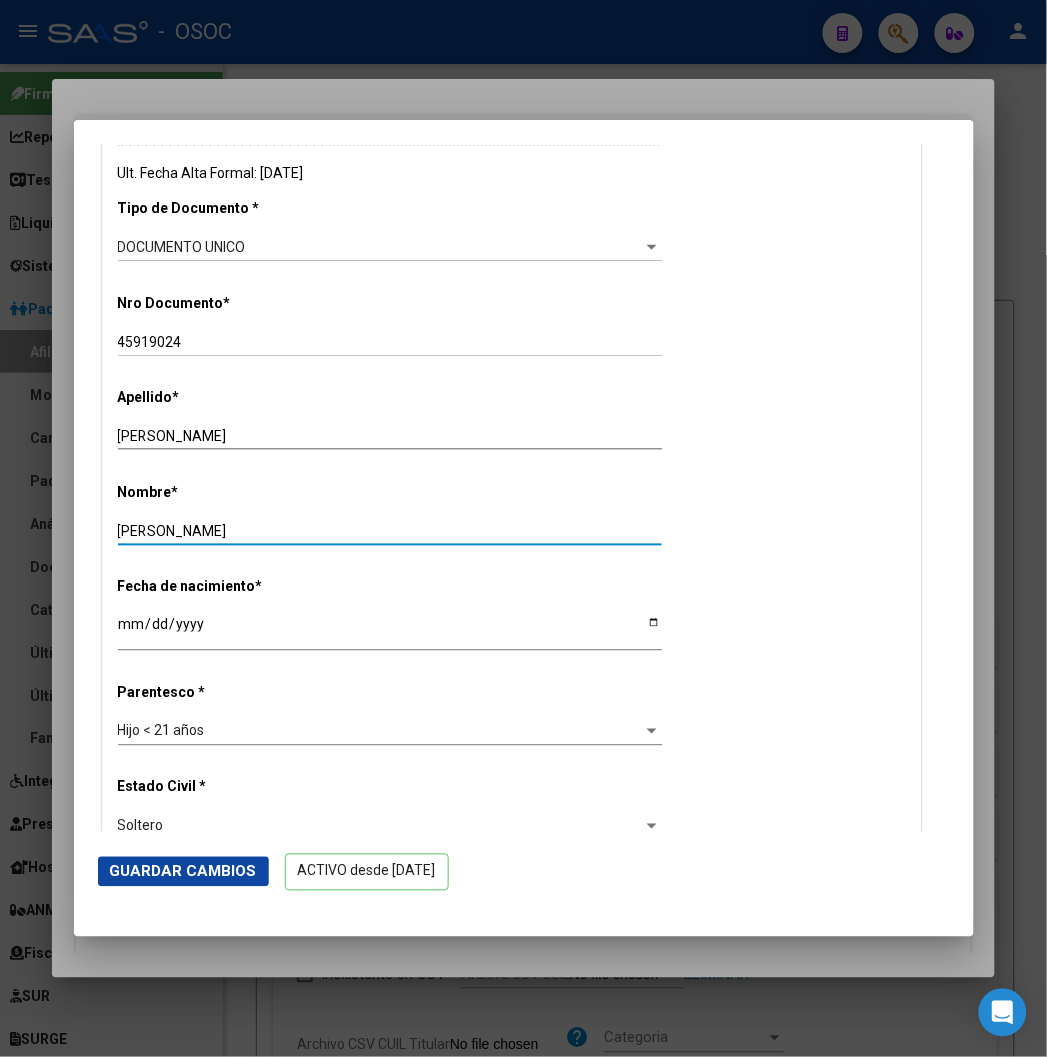 type on "[PERSON_NAME]" 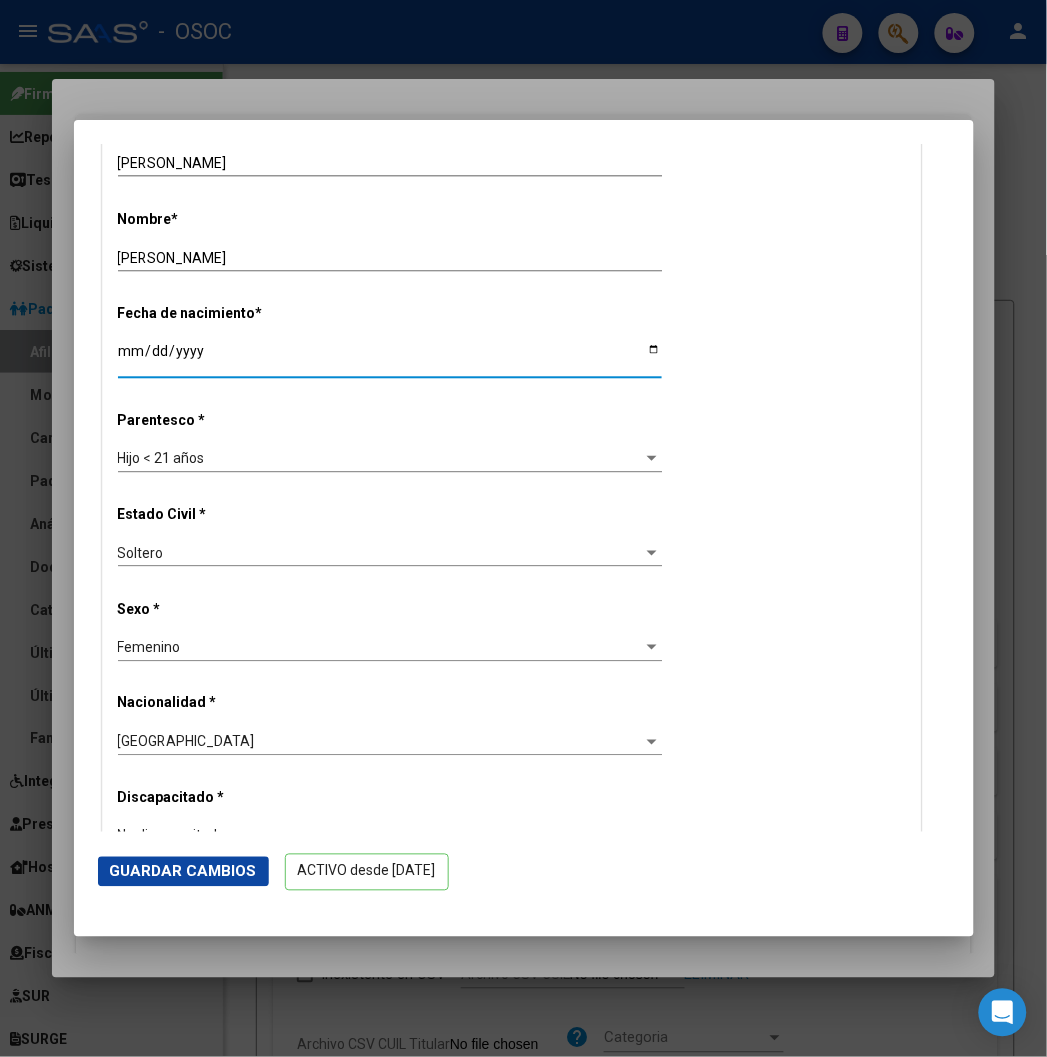 scroll, scrollTop: 777, scrollLeft: 0, axis: vertical 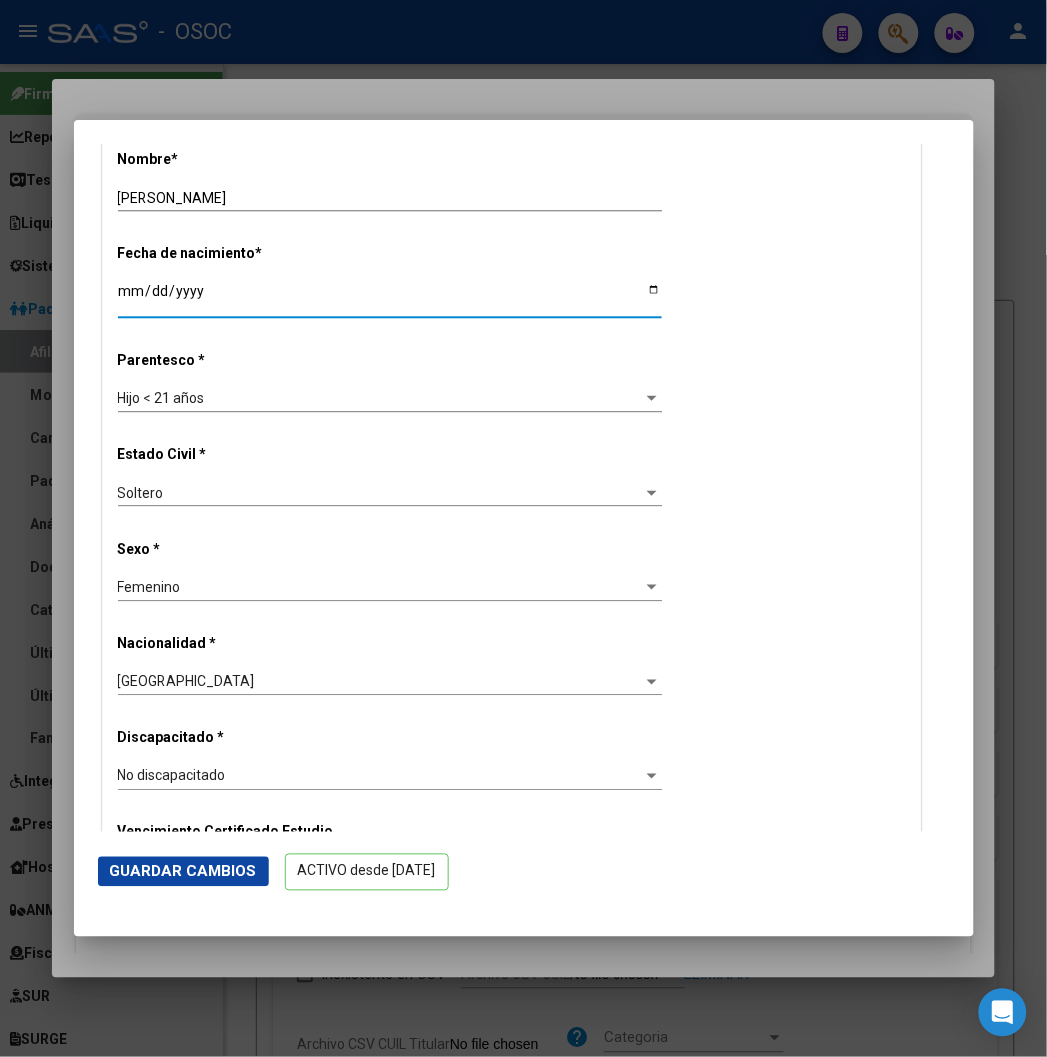 click on "Hijo < 21 años" at bounding box center (381, 398) 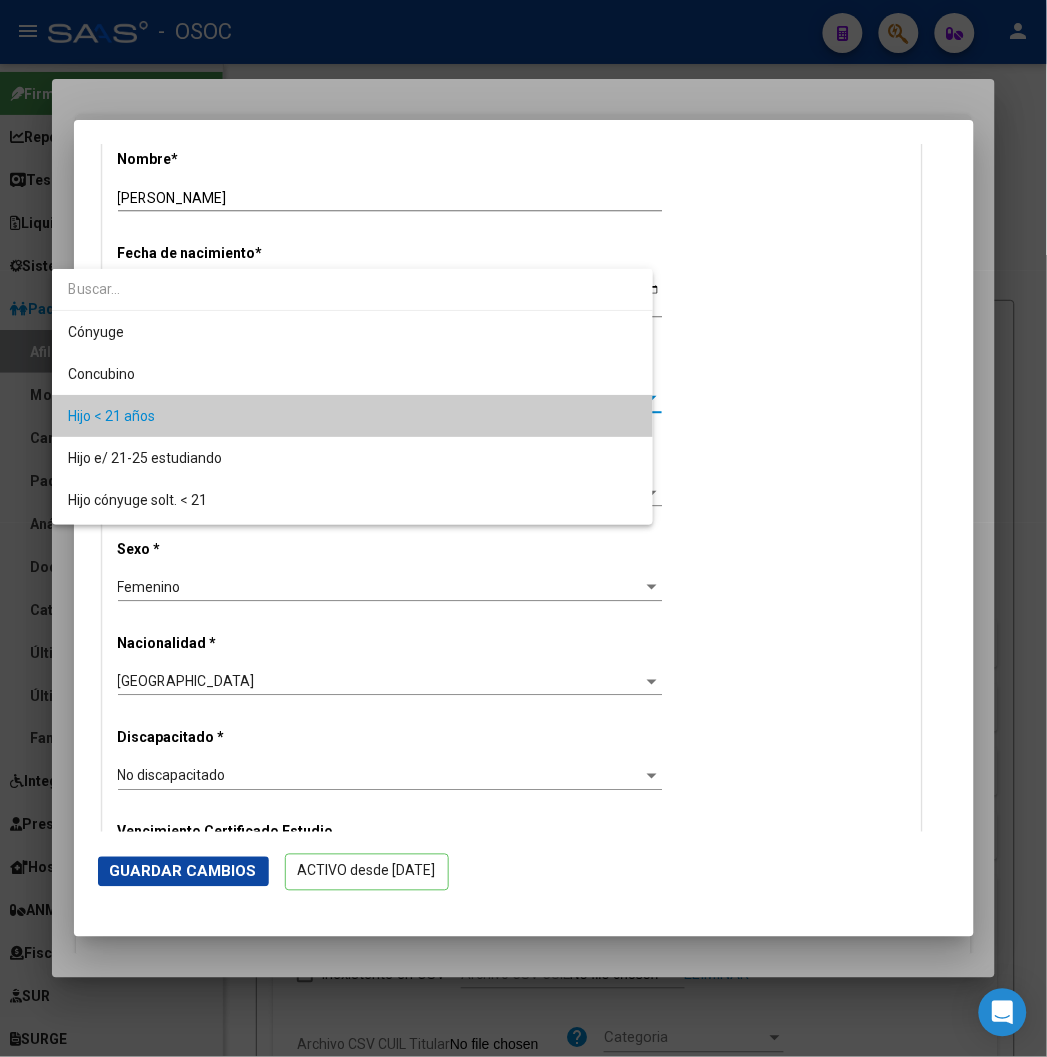 scroll, scrollTop: 18, scrollLeft: 0, axis: vertical 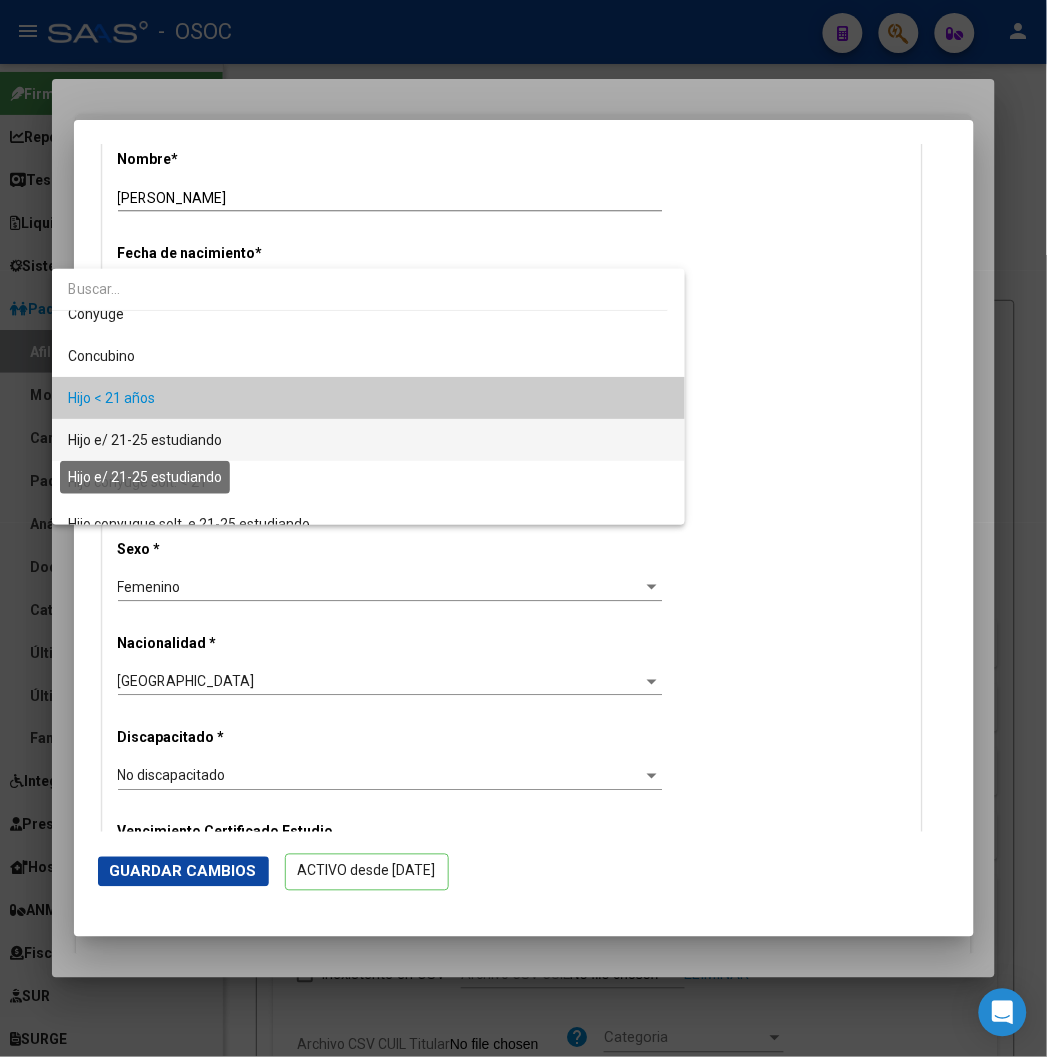 click on "Hijo e/ 21-25 estudiando" at bounding box center [145, 440] 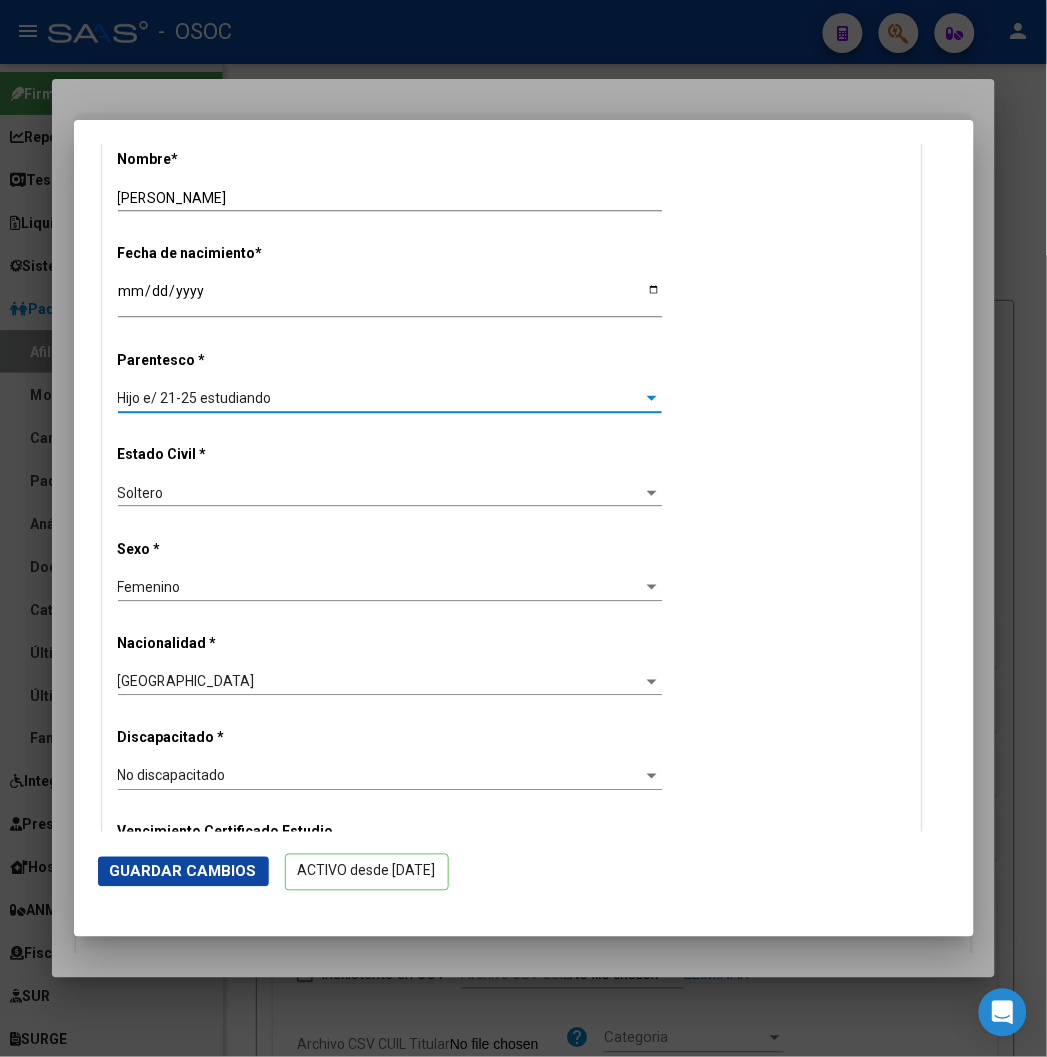 click on "Guardar Cambios" 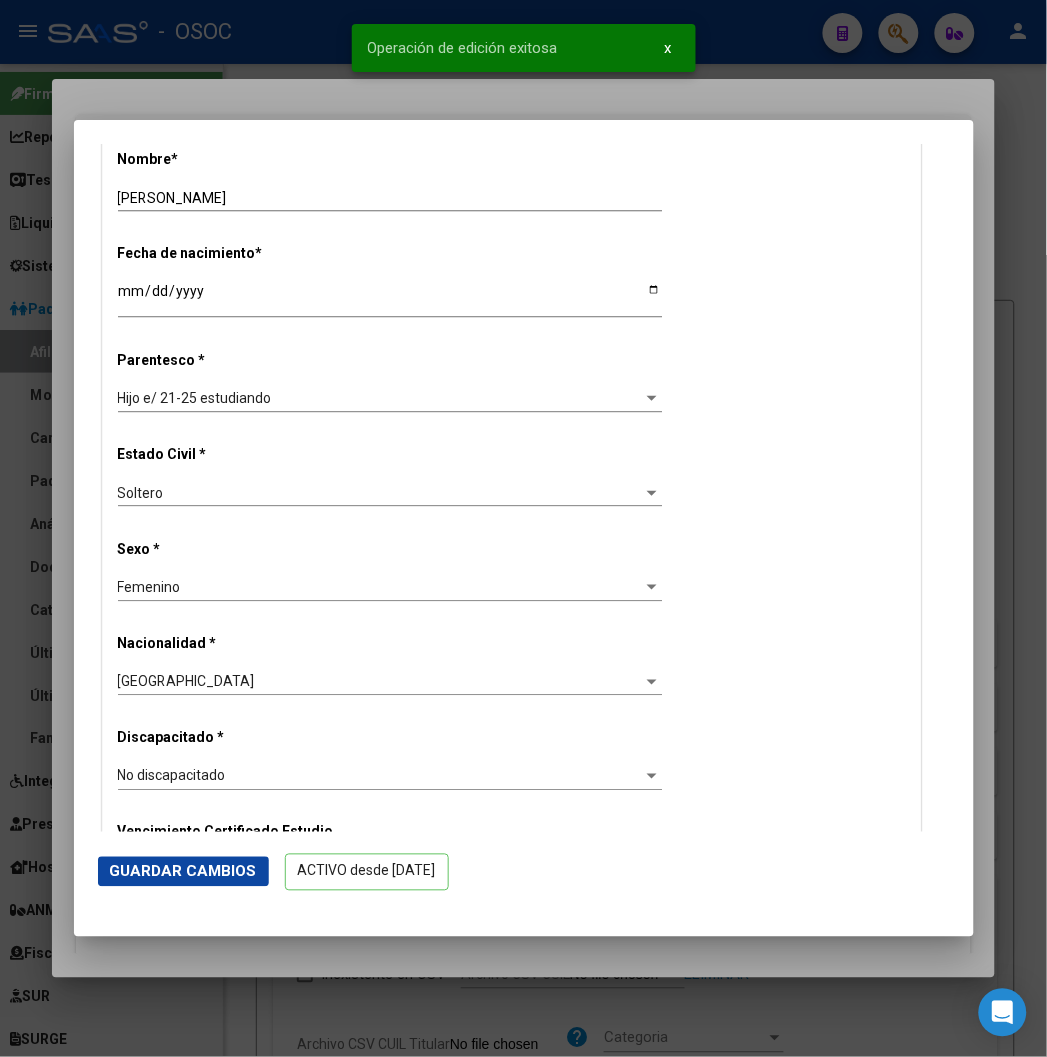 click at bounding box center [523, 528] 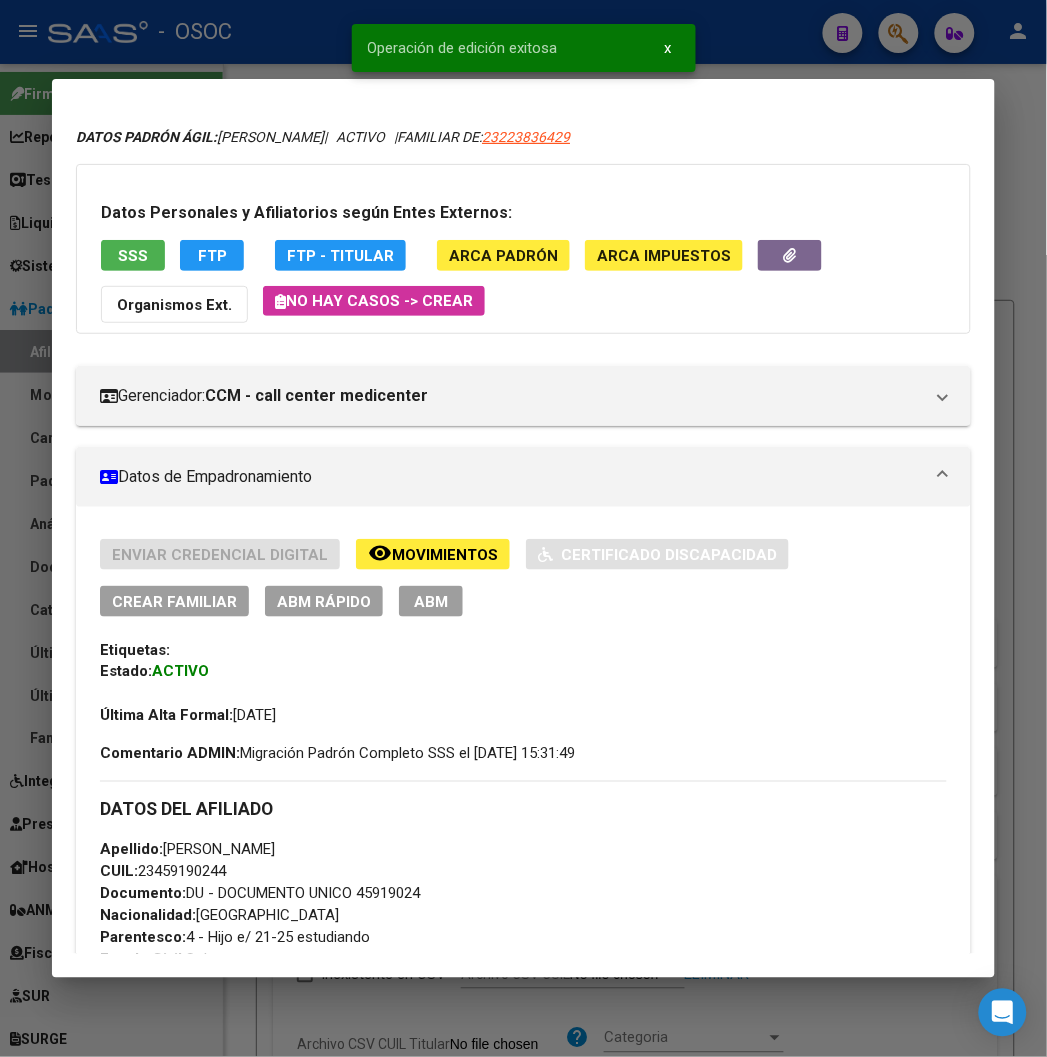 scroll, scrollTop: 376, scrollLeft: 0, axis: vertical 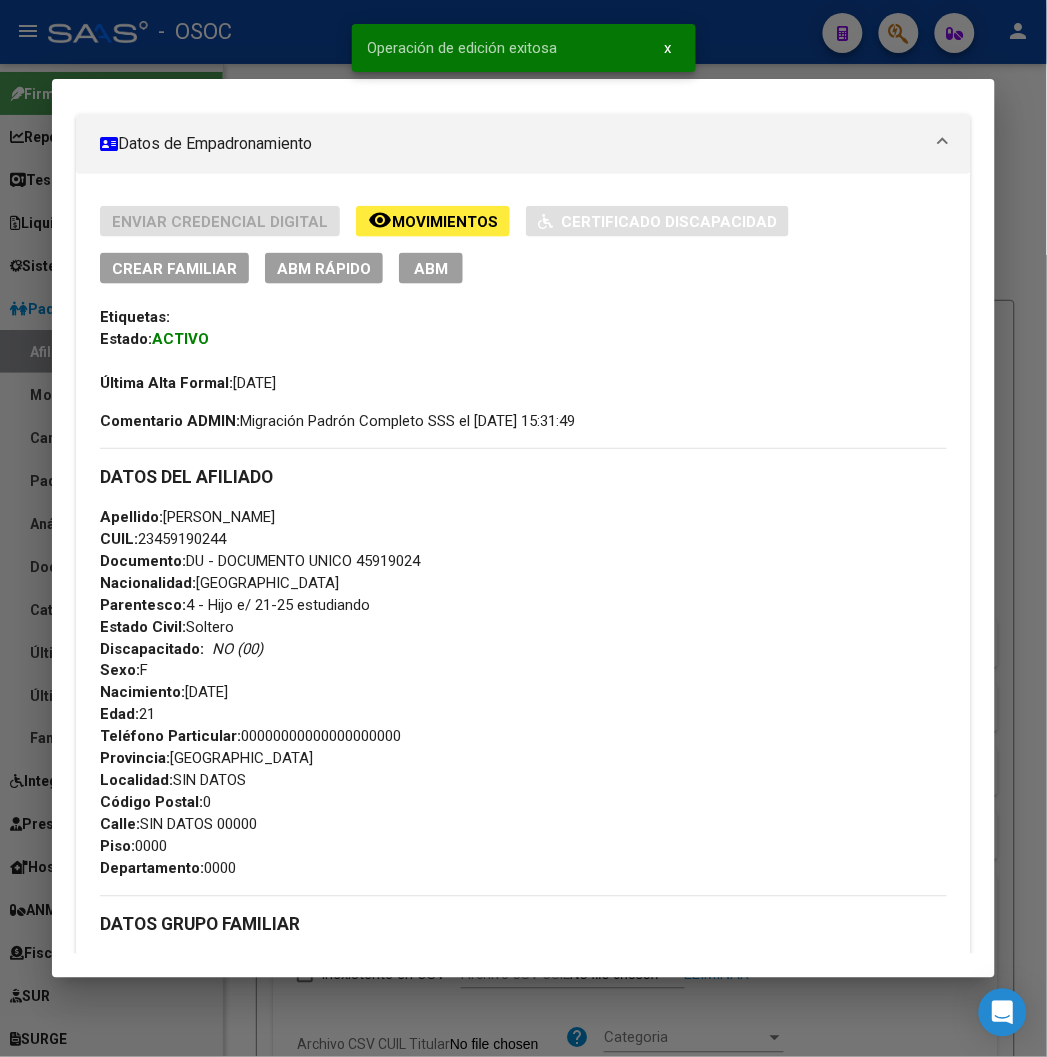 click at bounding box center (523, 528) 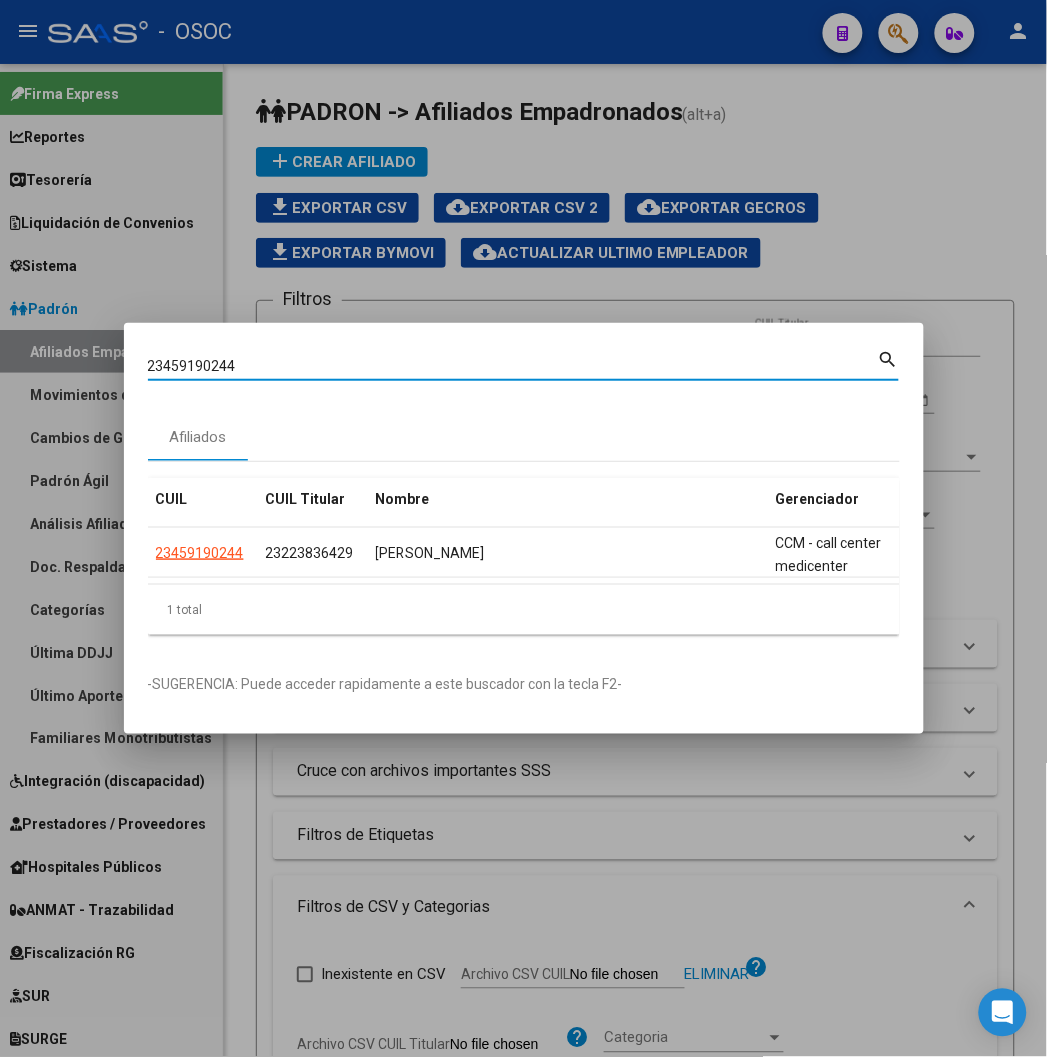 click on "23459190244" at bounding box center (513, 366) 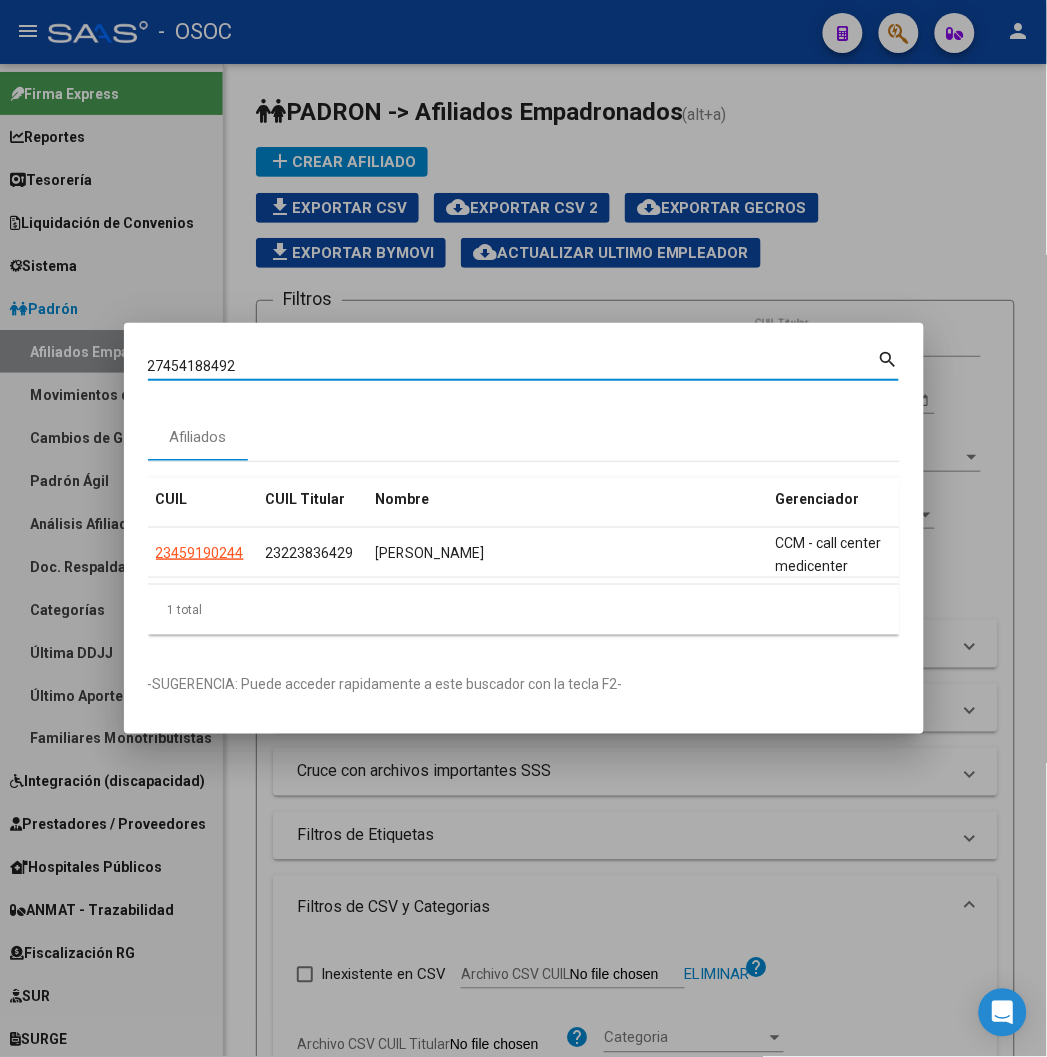 type on "27454188492" 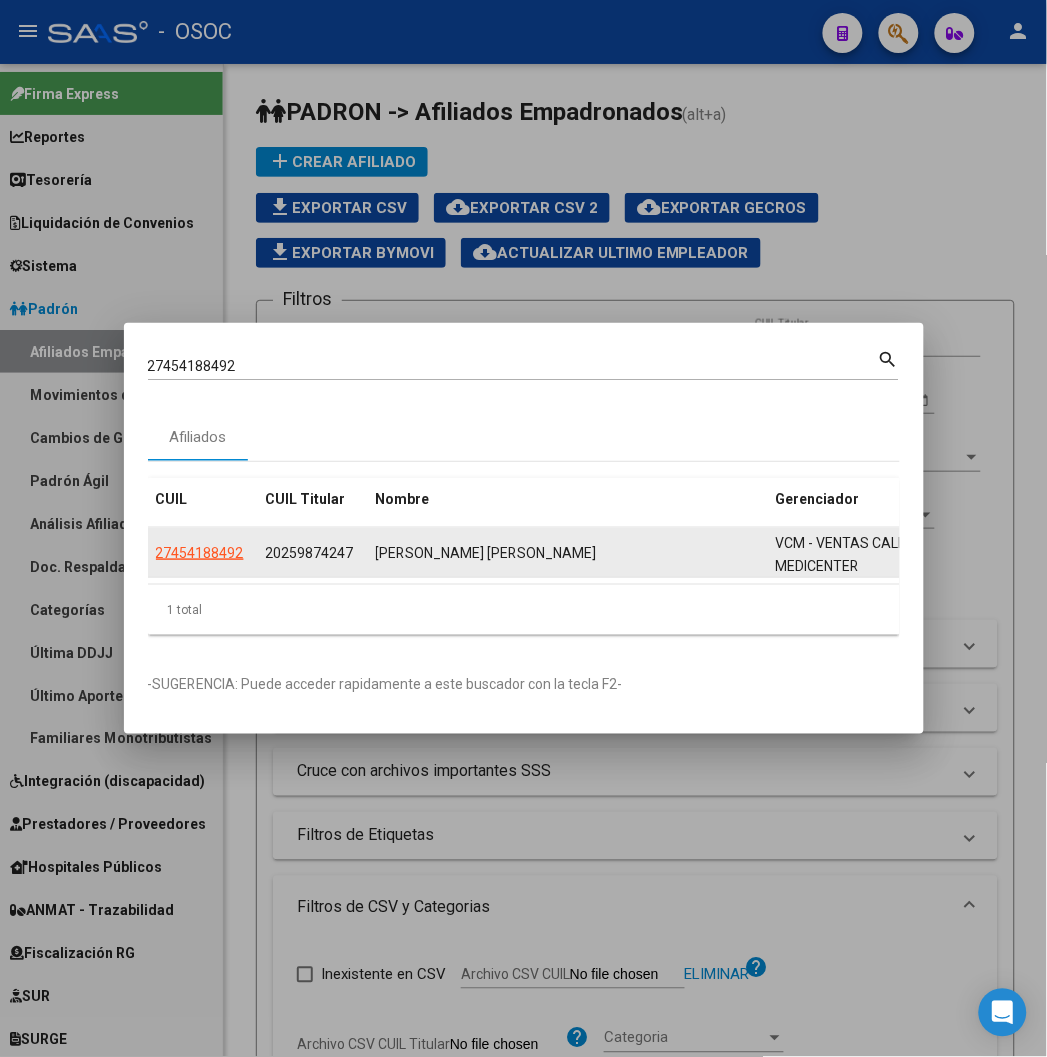 click on "27454188492" 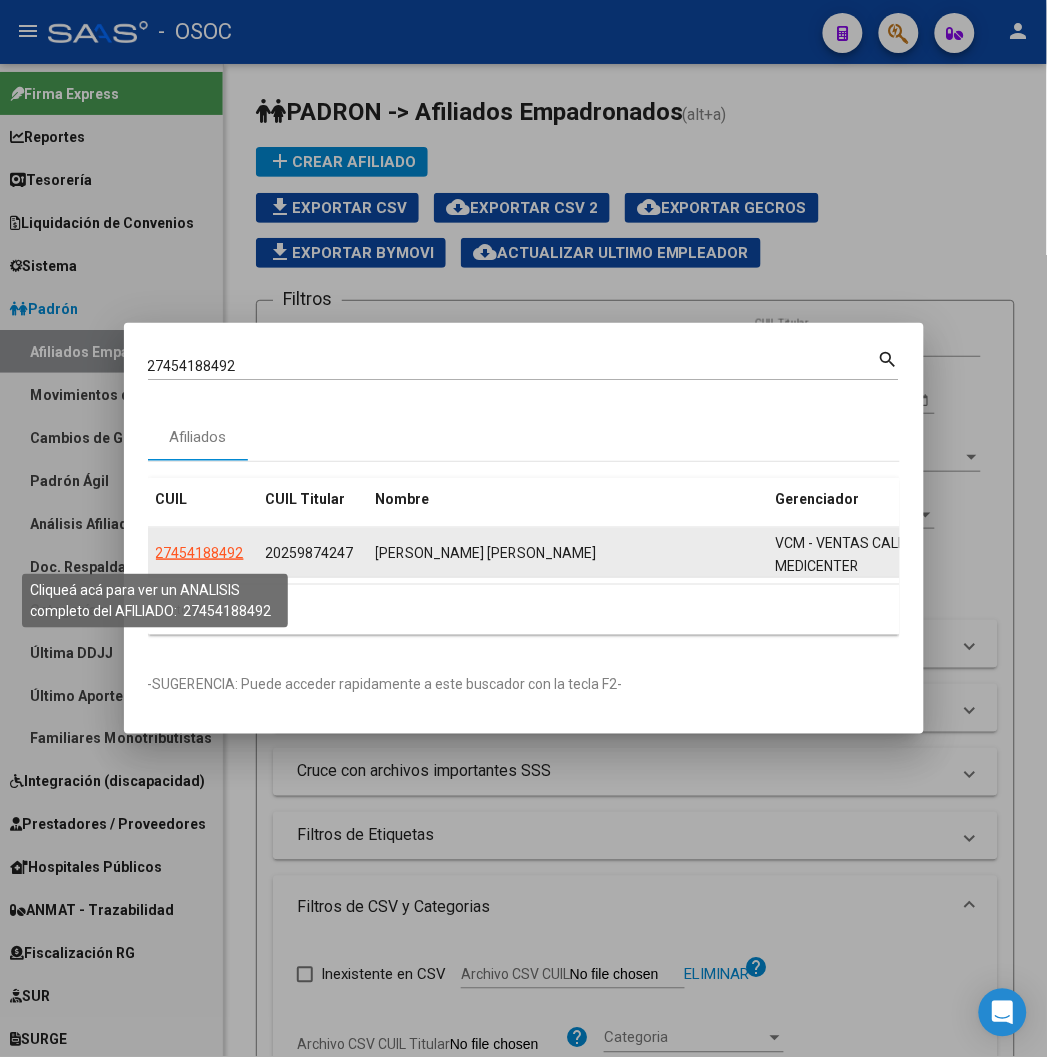click on "27454188492" 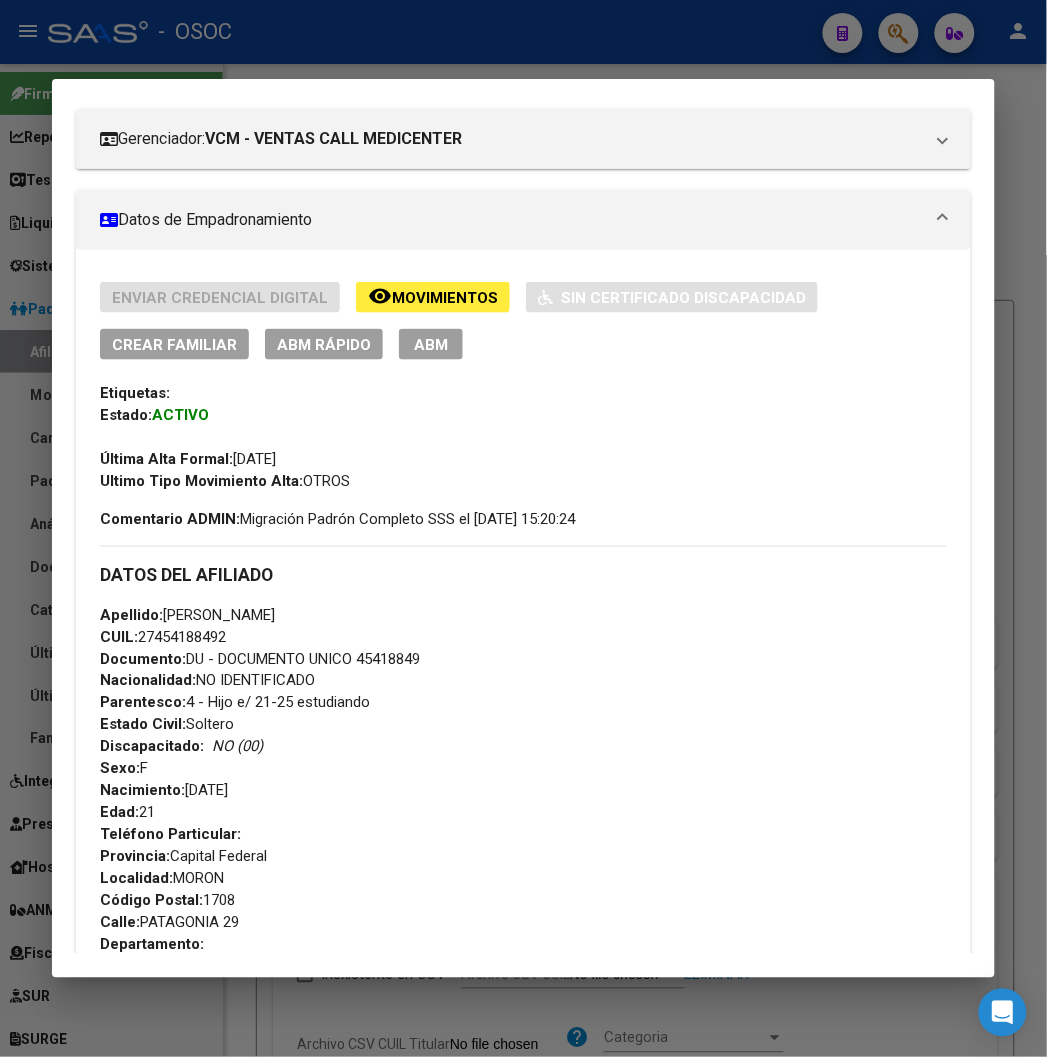 scroll, scrollTop: 444, scrollLeft: 0, axis: vertical 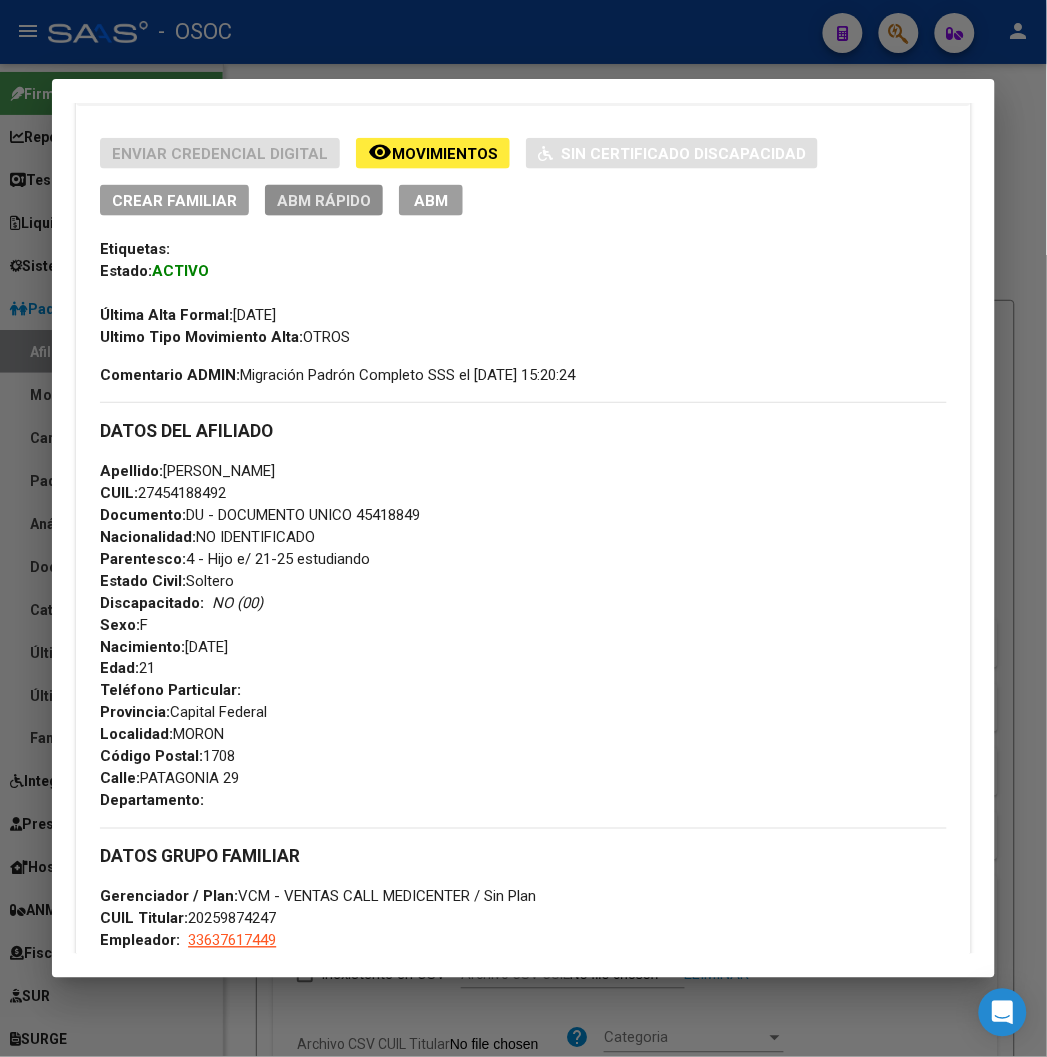 click on "ABM Rápido" 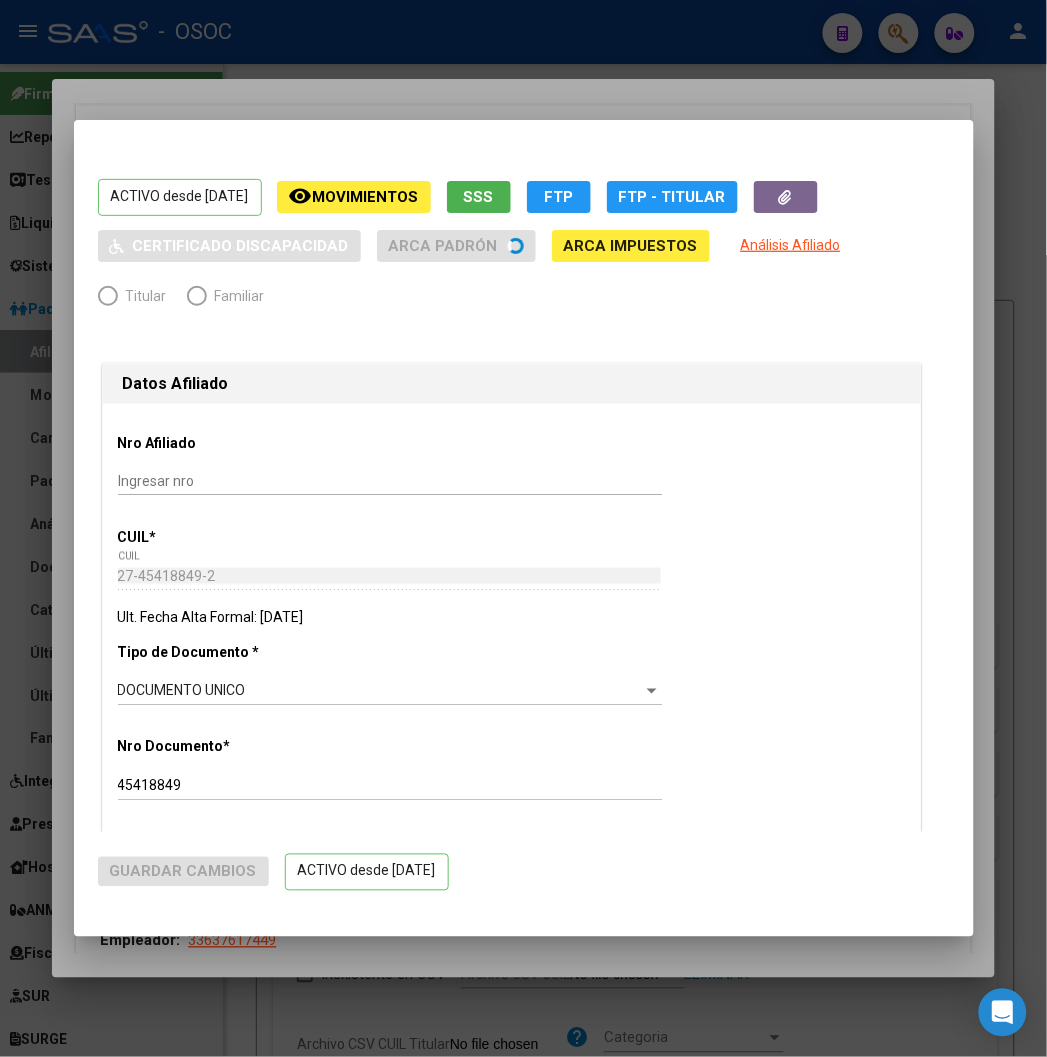 radio on "true" 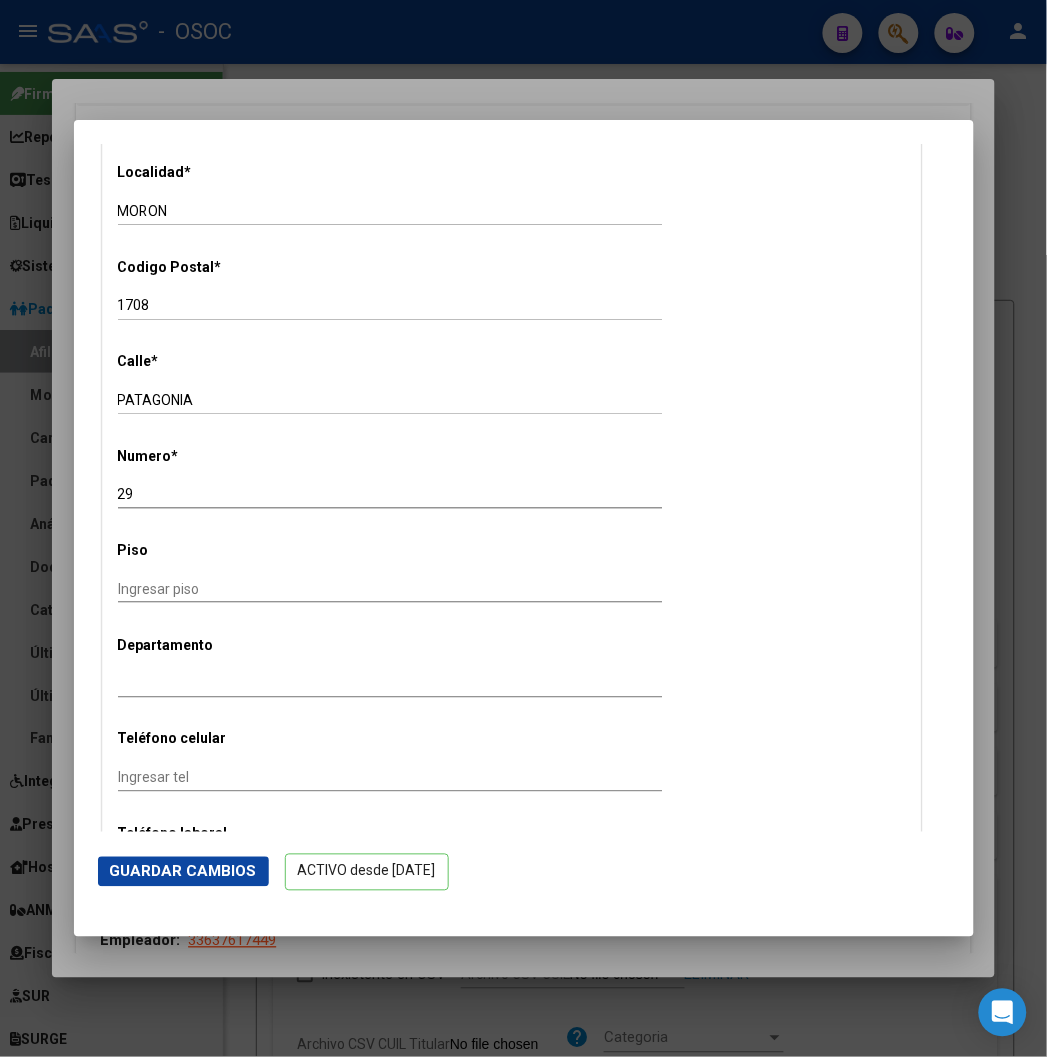 scroll, scrollTop: 1666, scrollLeft: 0, axis: vertical 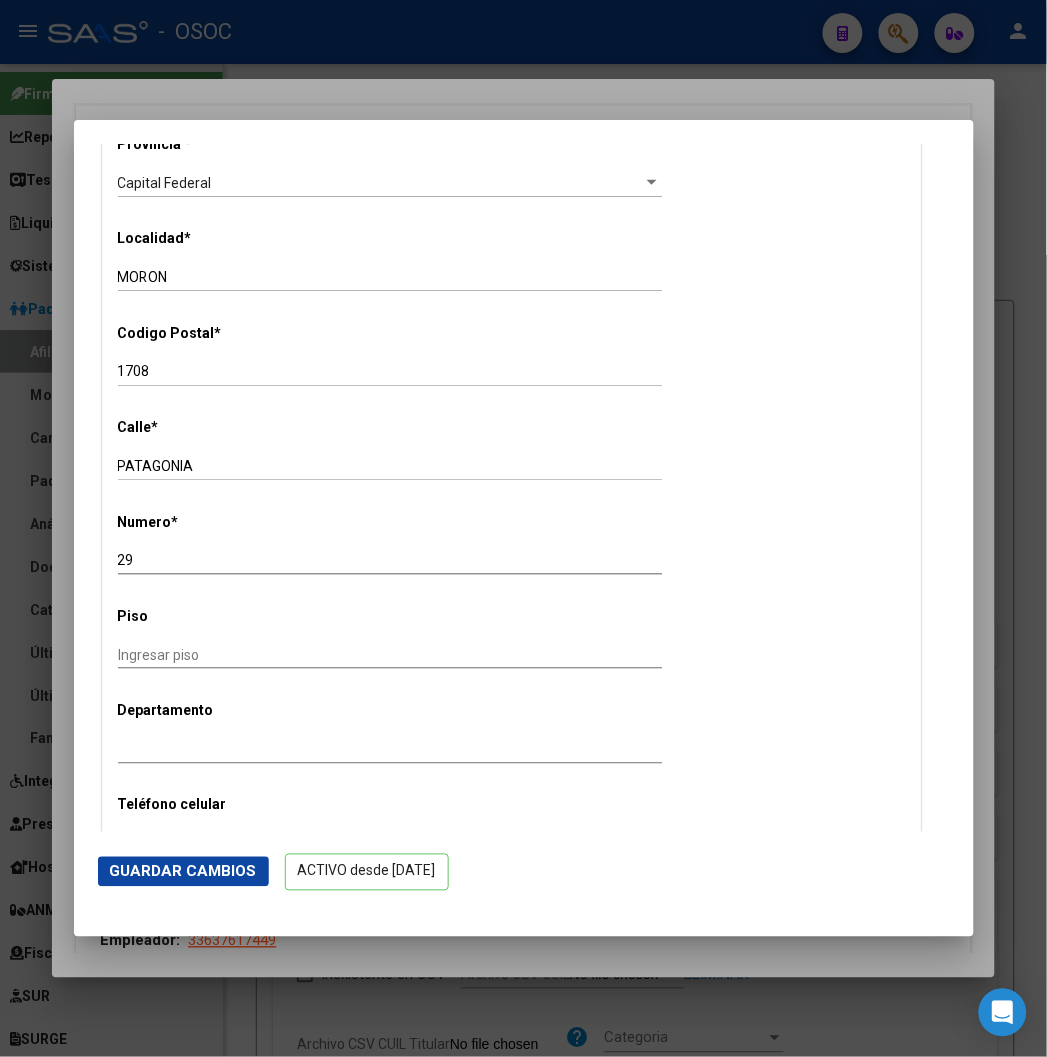 click at bounding box center (523, 528) 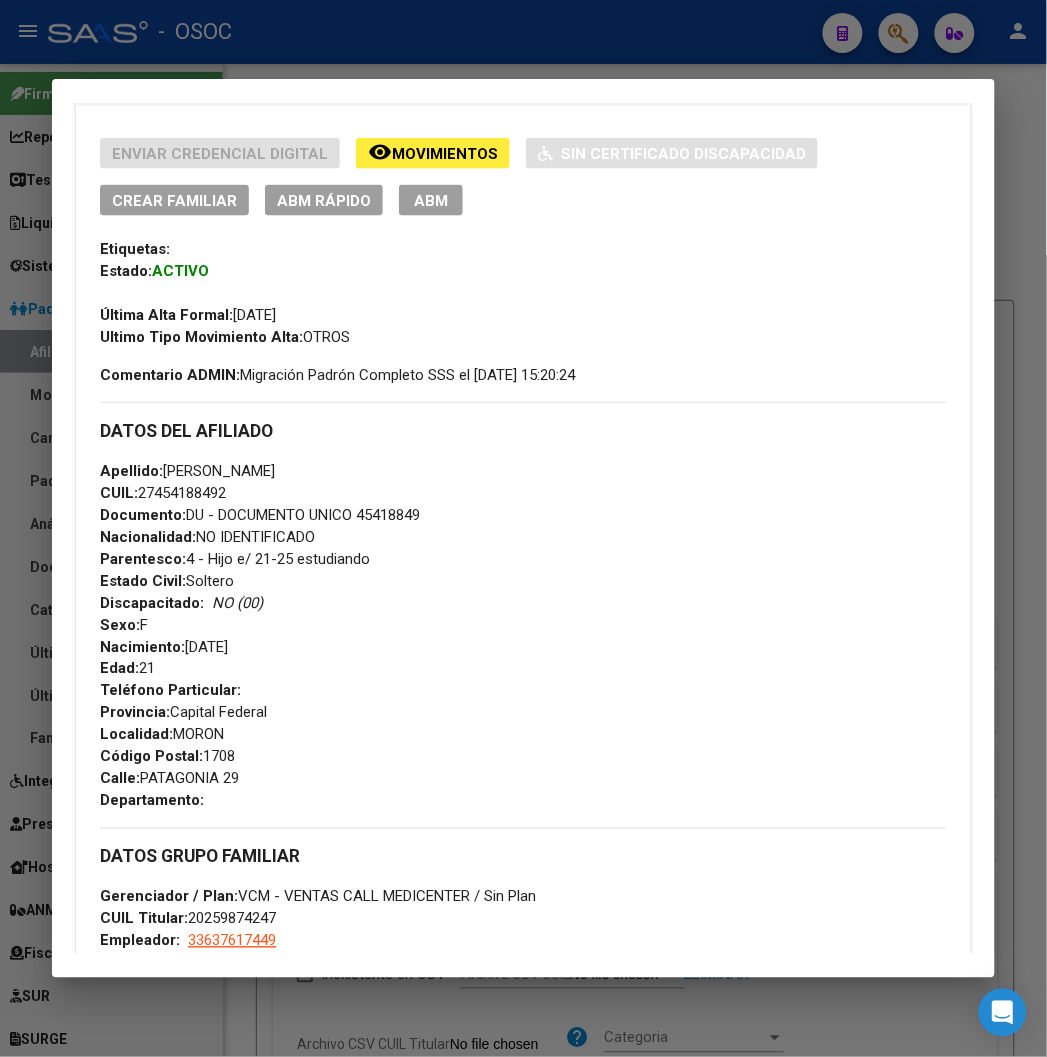 scroll, scrollTop: 555, scrollLeft: 0, axis: vertical 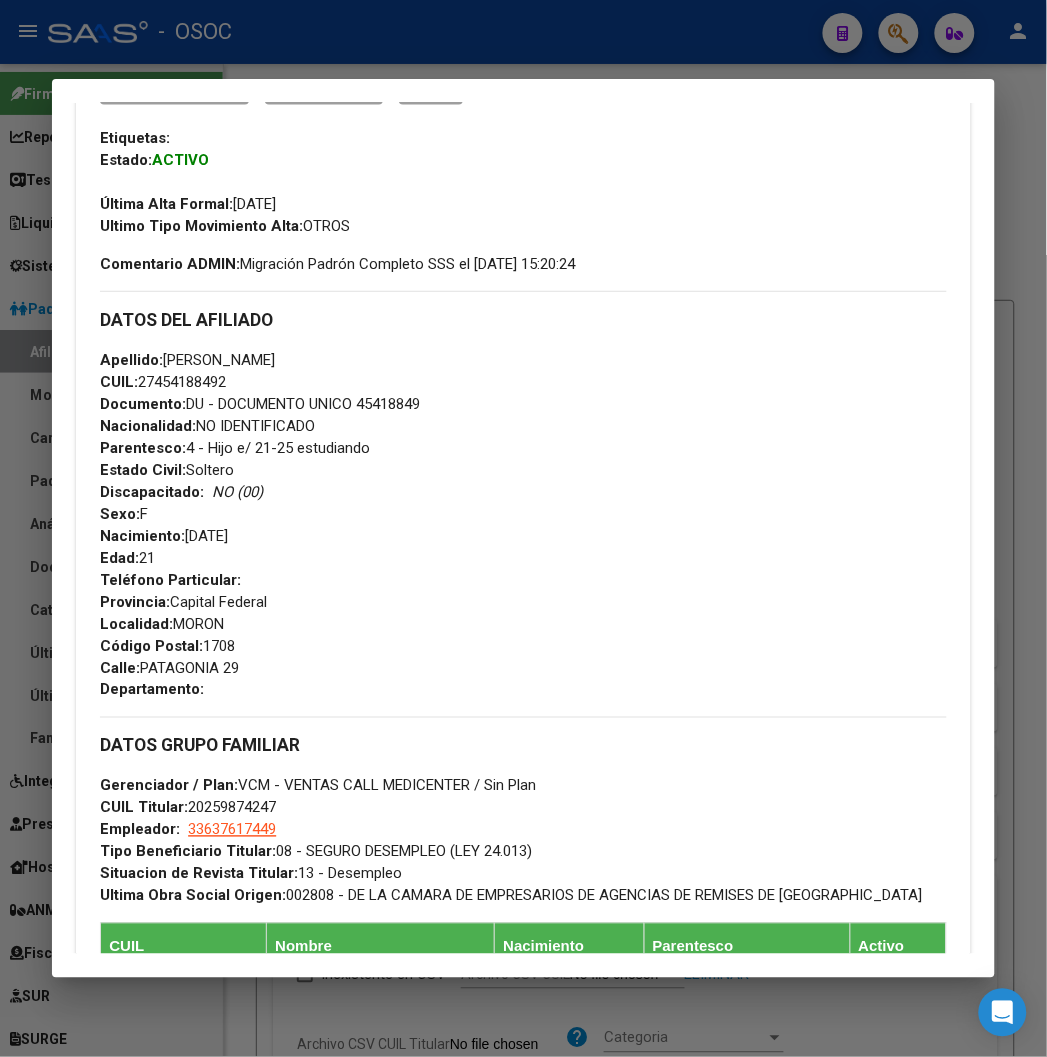 click on "Documento:  DU - DOCUMENTO UNICO 45418849" at bounding box center (260, 404) 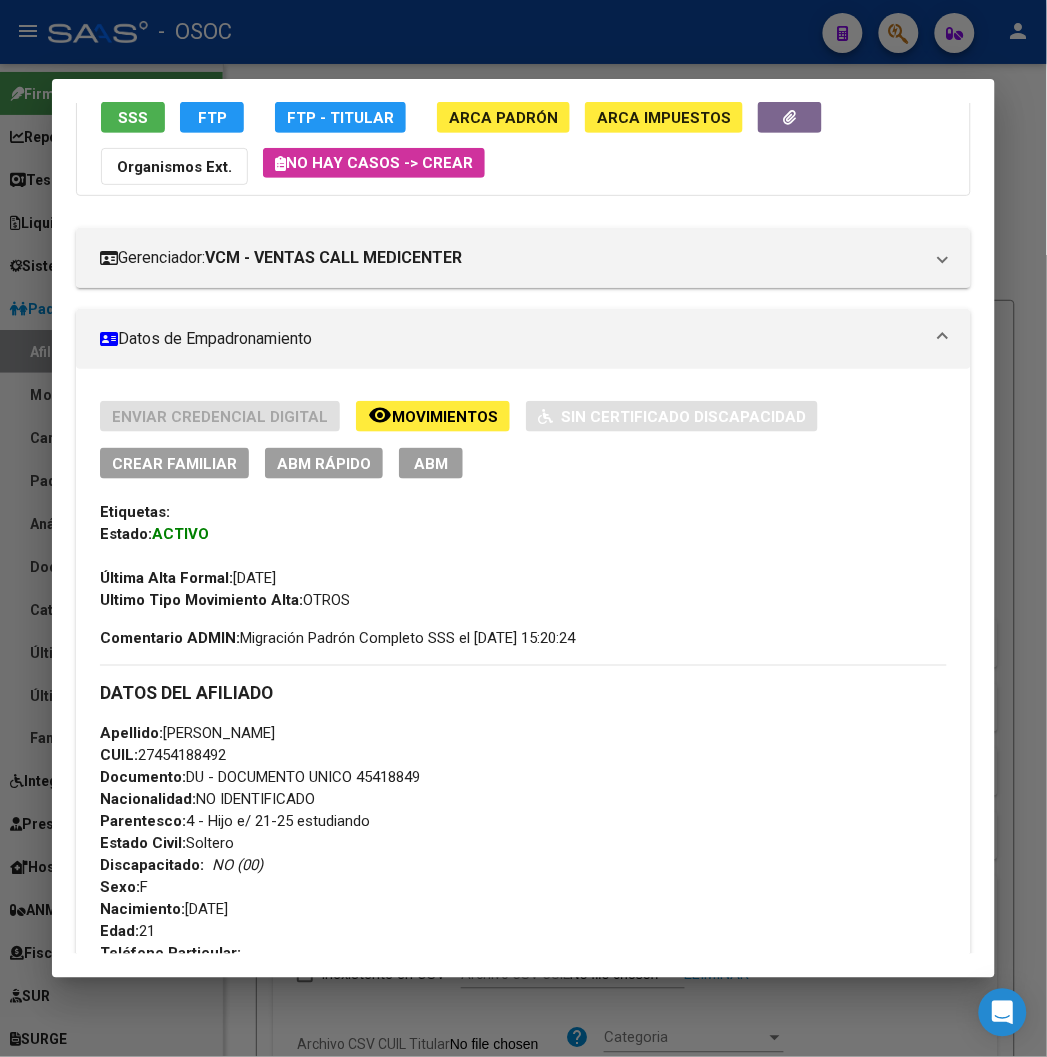 scroll, scrollTop: 0, scrollLeft: 0, axis: both 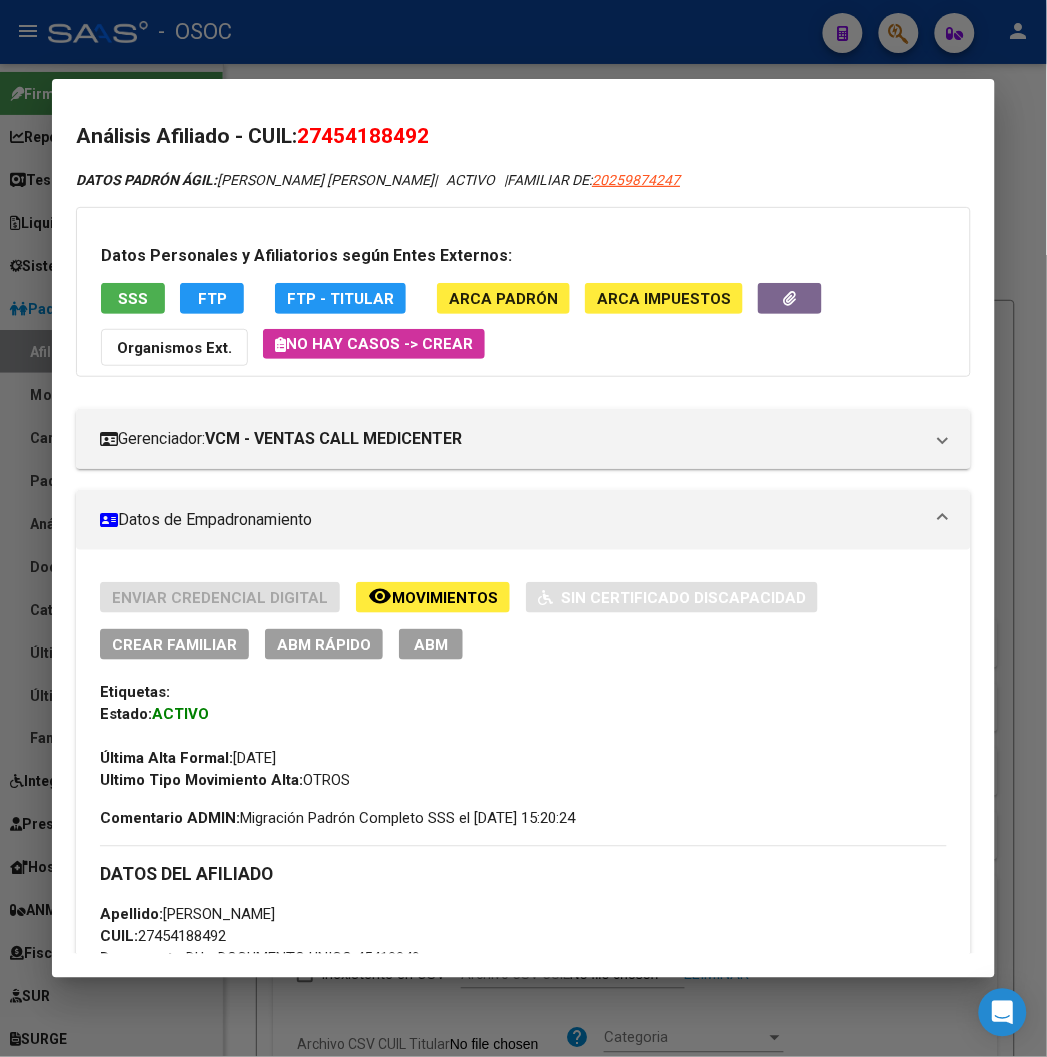 click at bounding box center [523, 528] 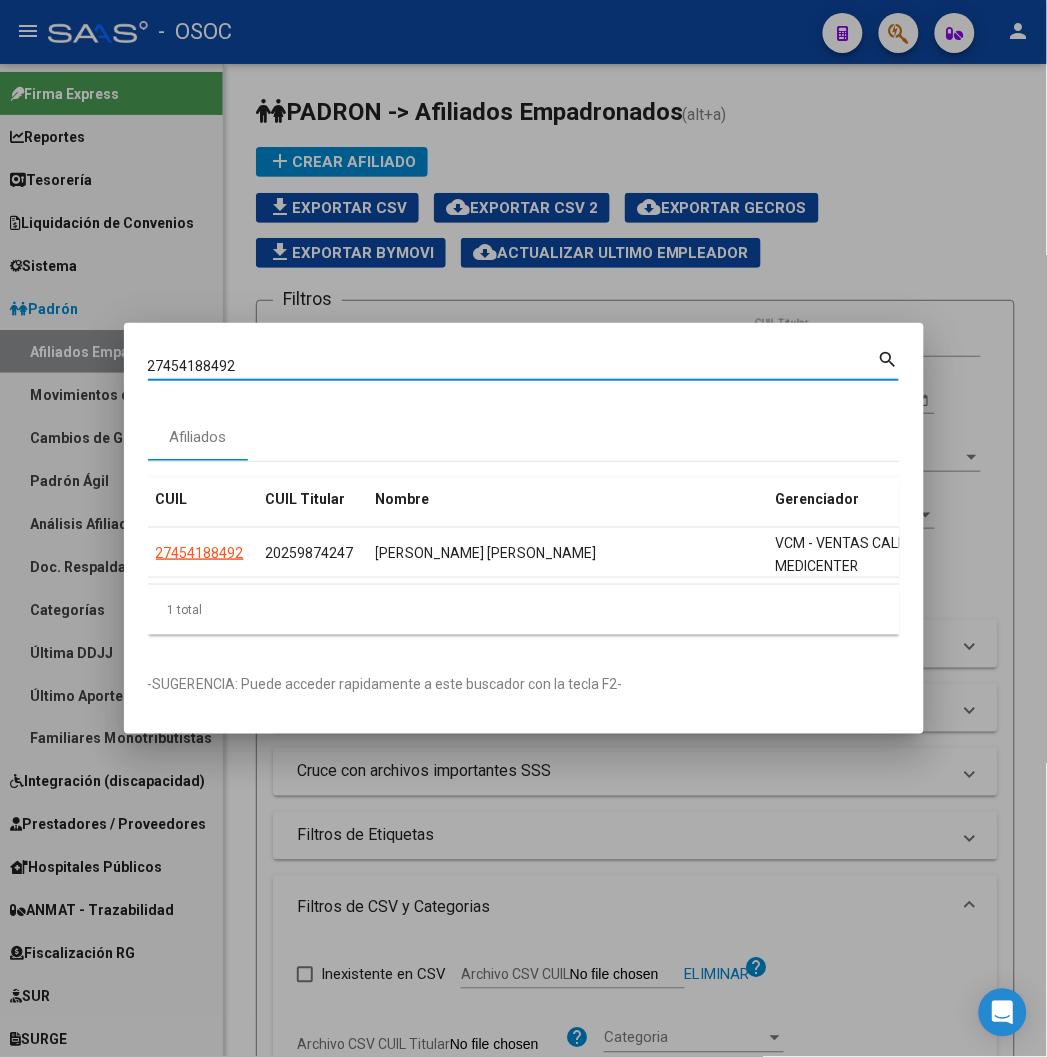 click on "27454188492" at bounding box center [513, 366] 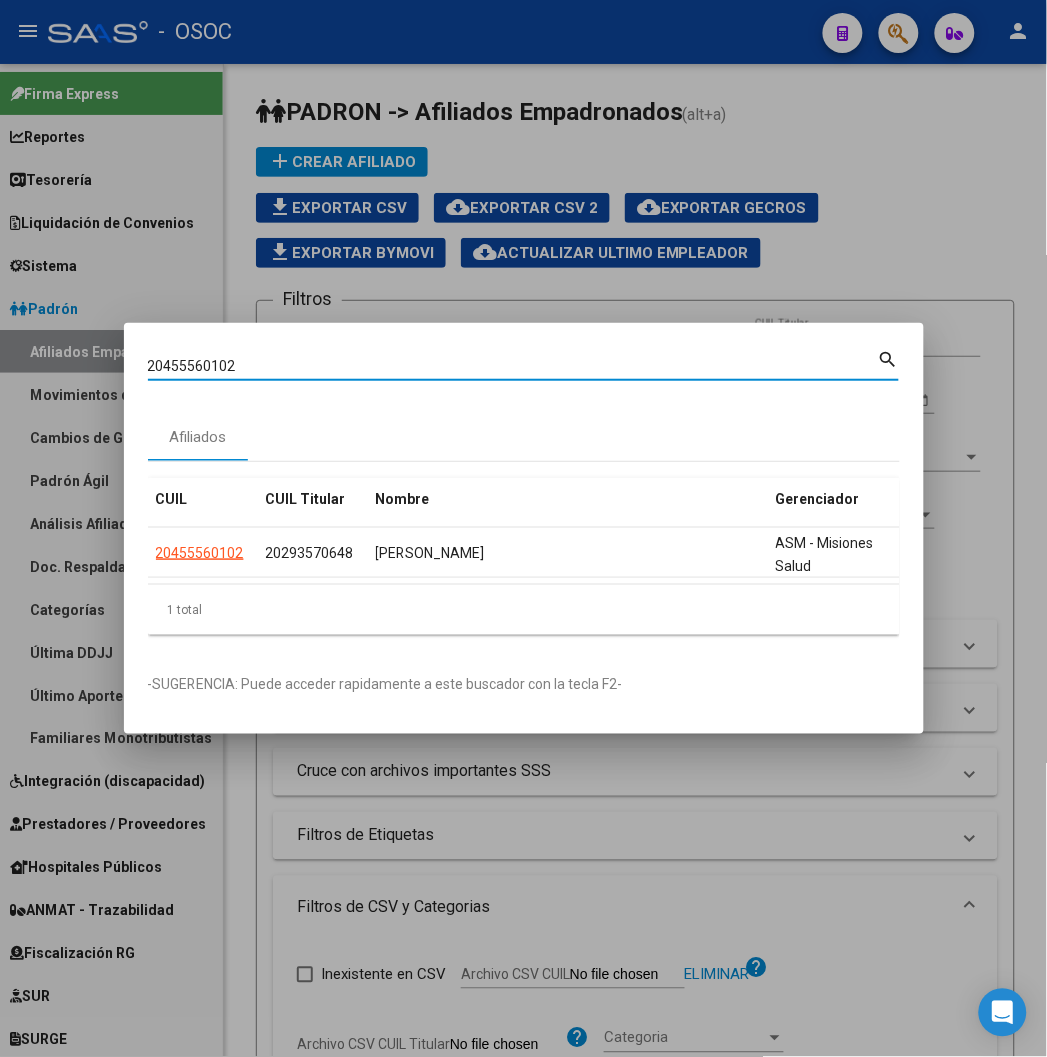 click on "20455560102" at bounding box center (513, 366) 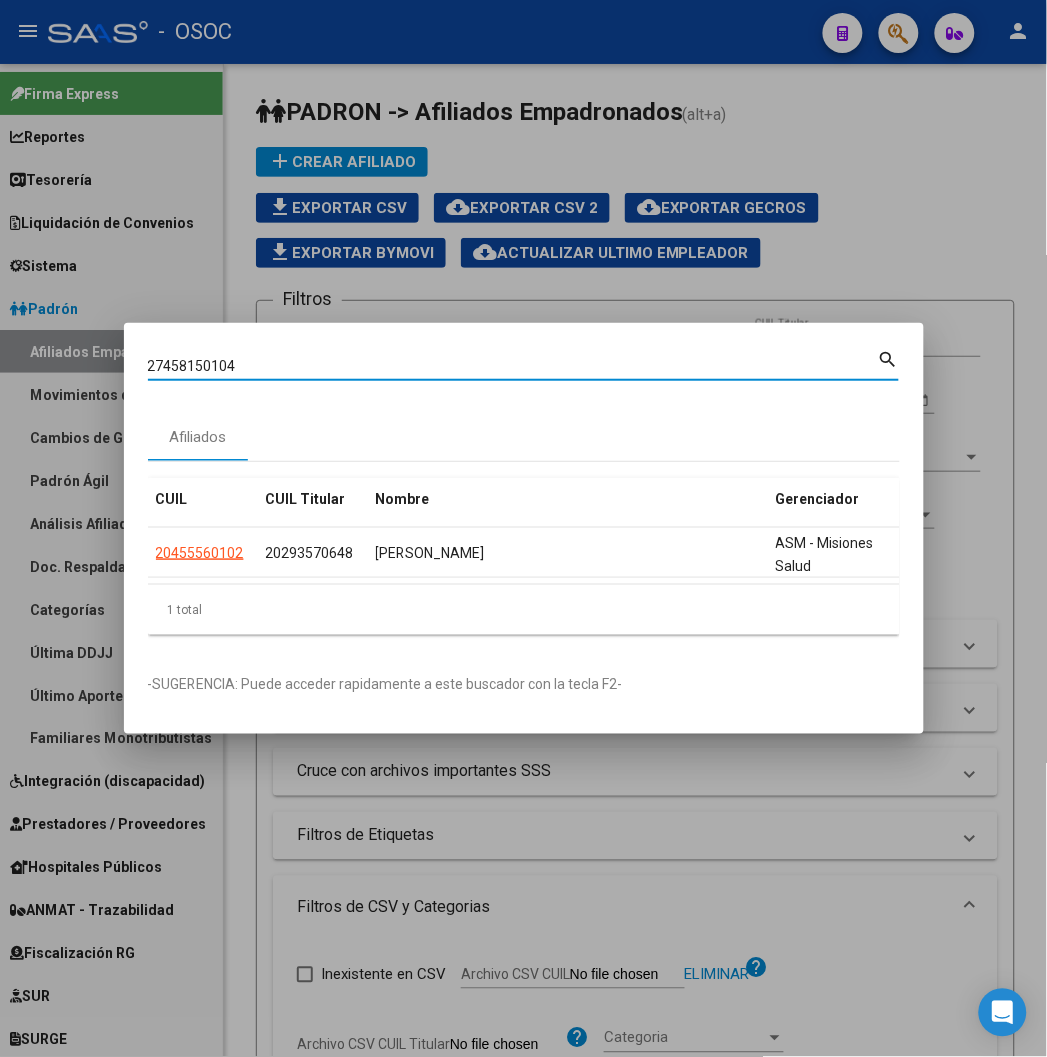 type on "27458150104" 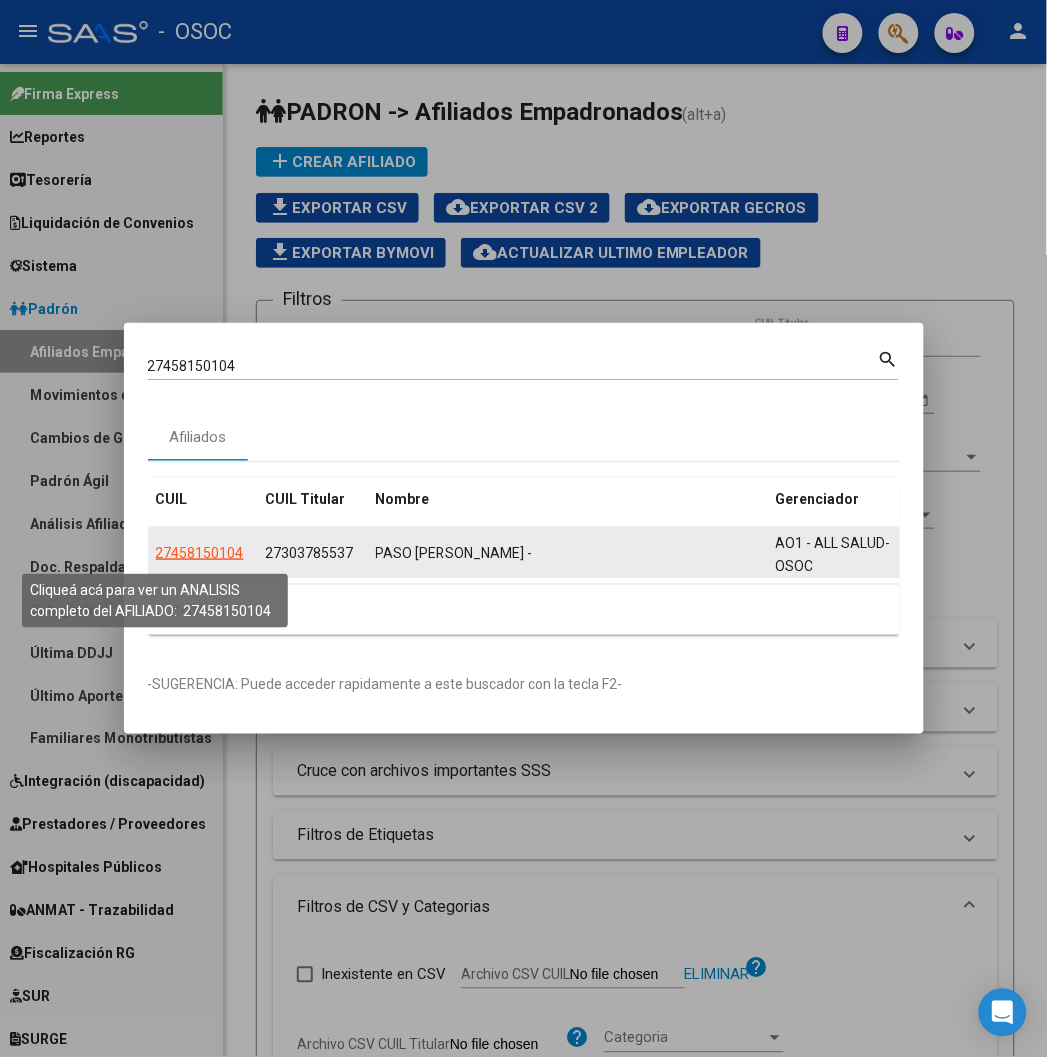 click on "27458150104" 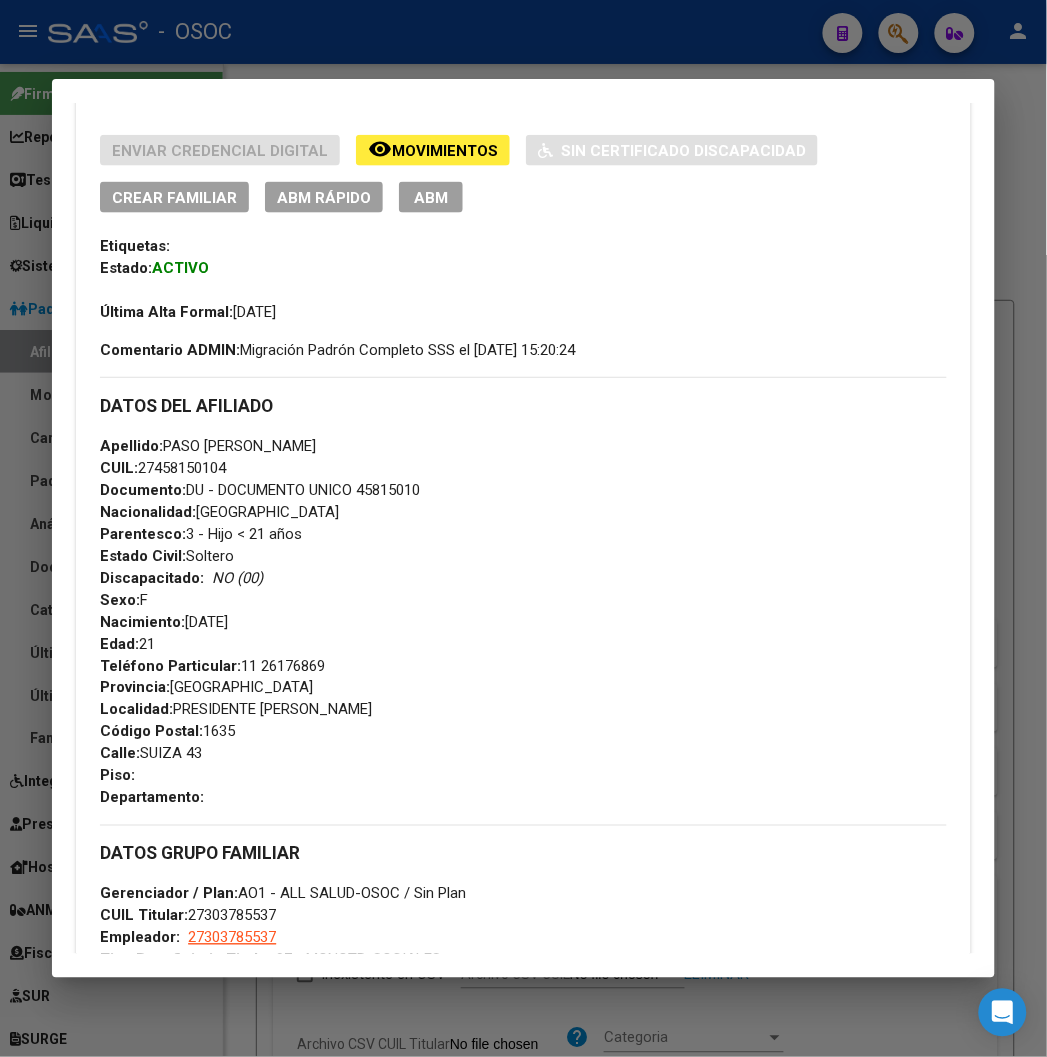 scroll, scrollTop: 444, scrollLeft: 0, axis: vertical 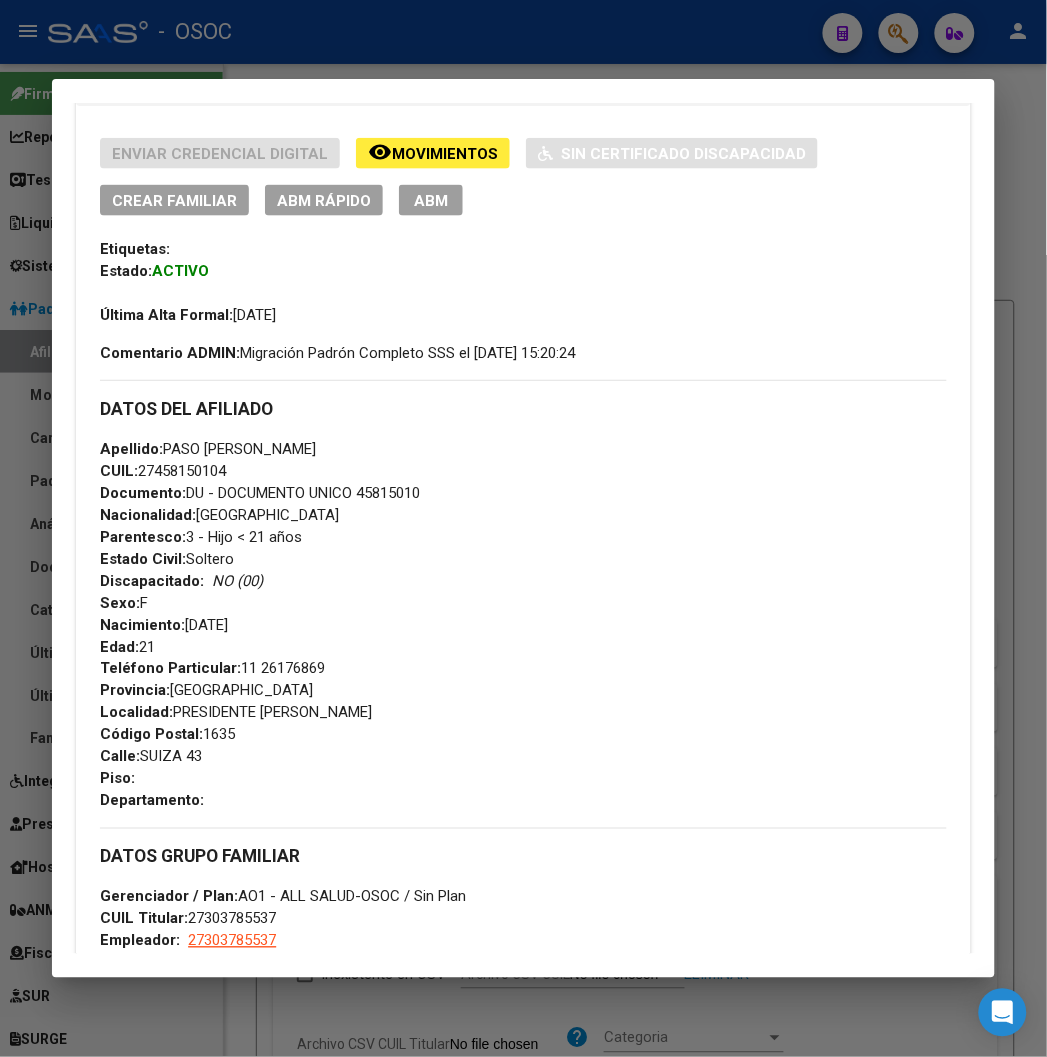 click on "Documento:  DU - DOCUMENTO UNICO 45815010" at bounding box center [260, 493] 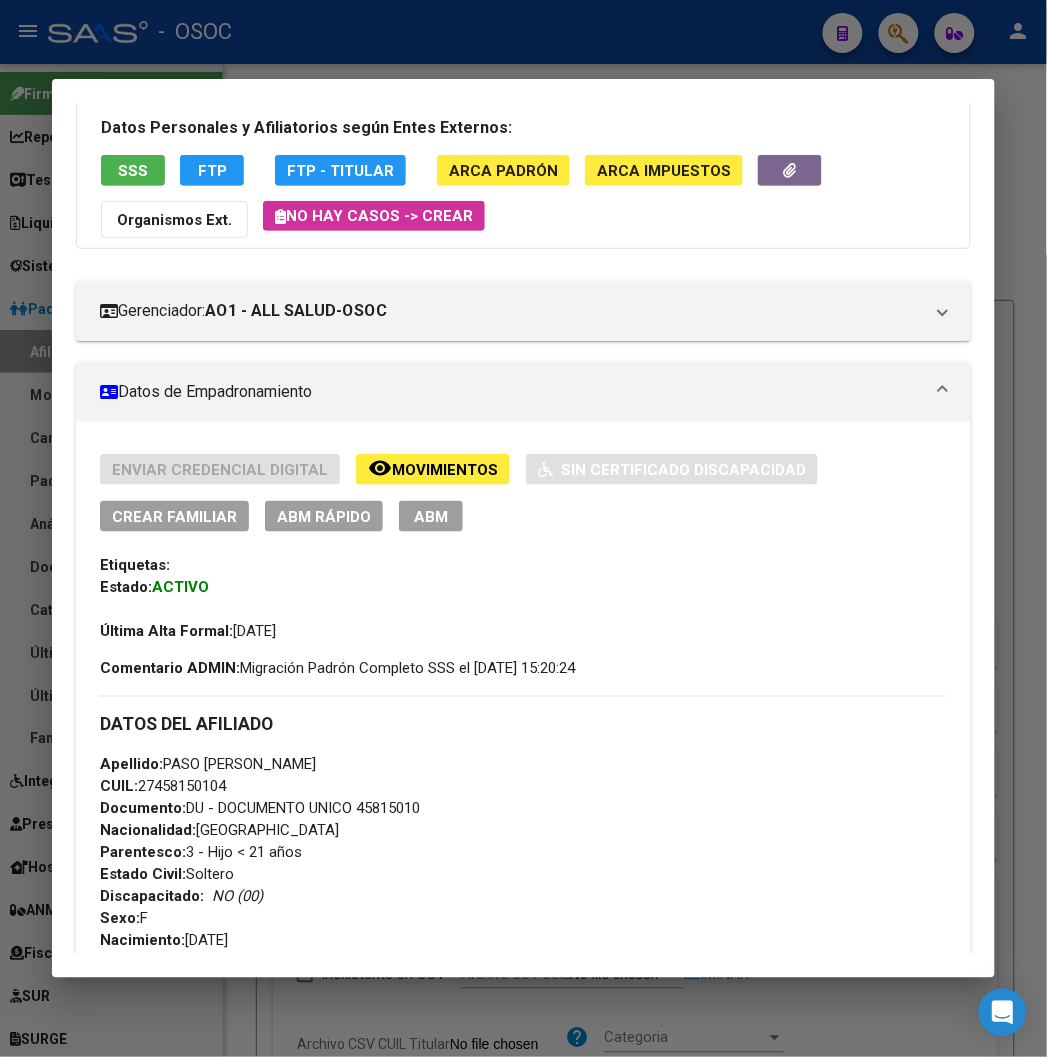 scroll, scrollTop: 0, scrollLeft: 0, axis: both 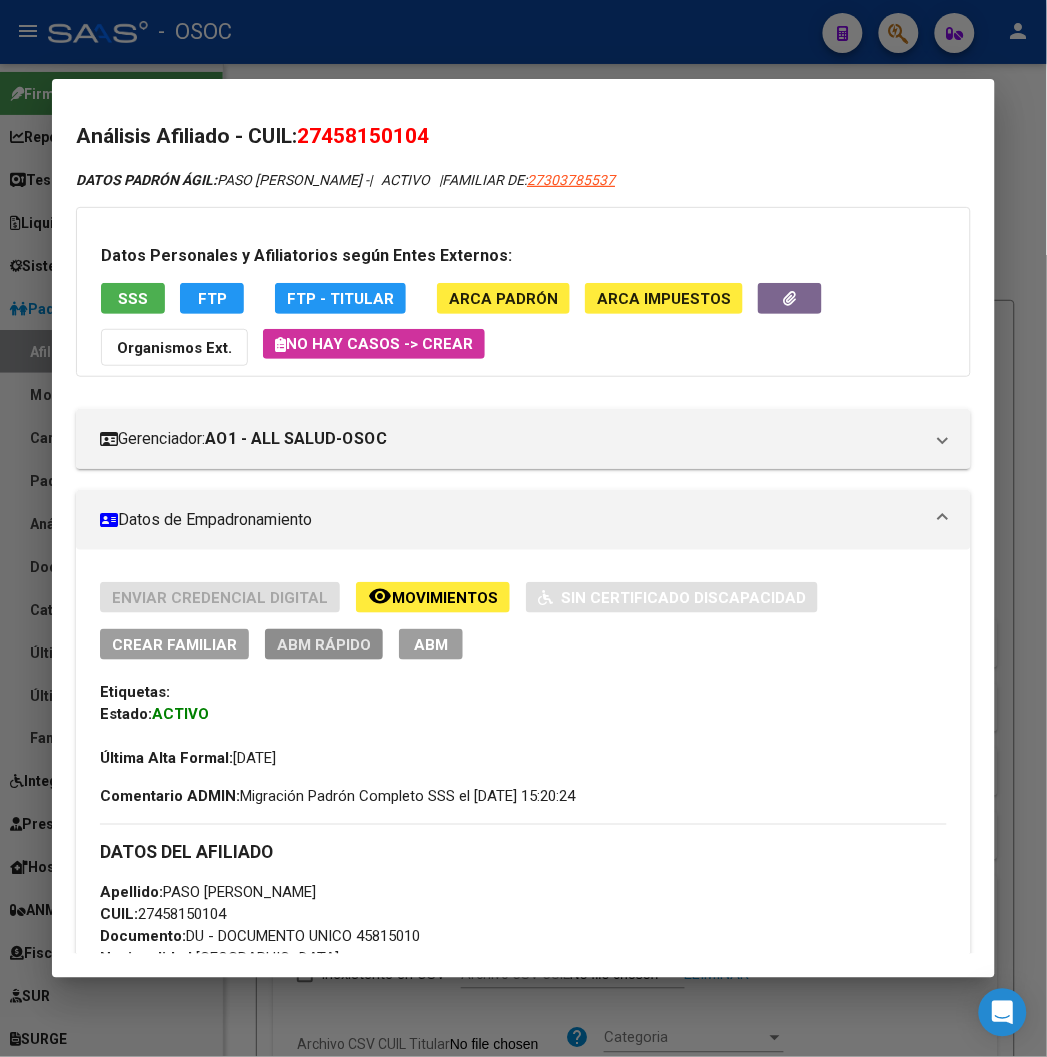 click on "ABM Rápido" 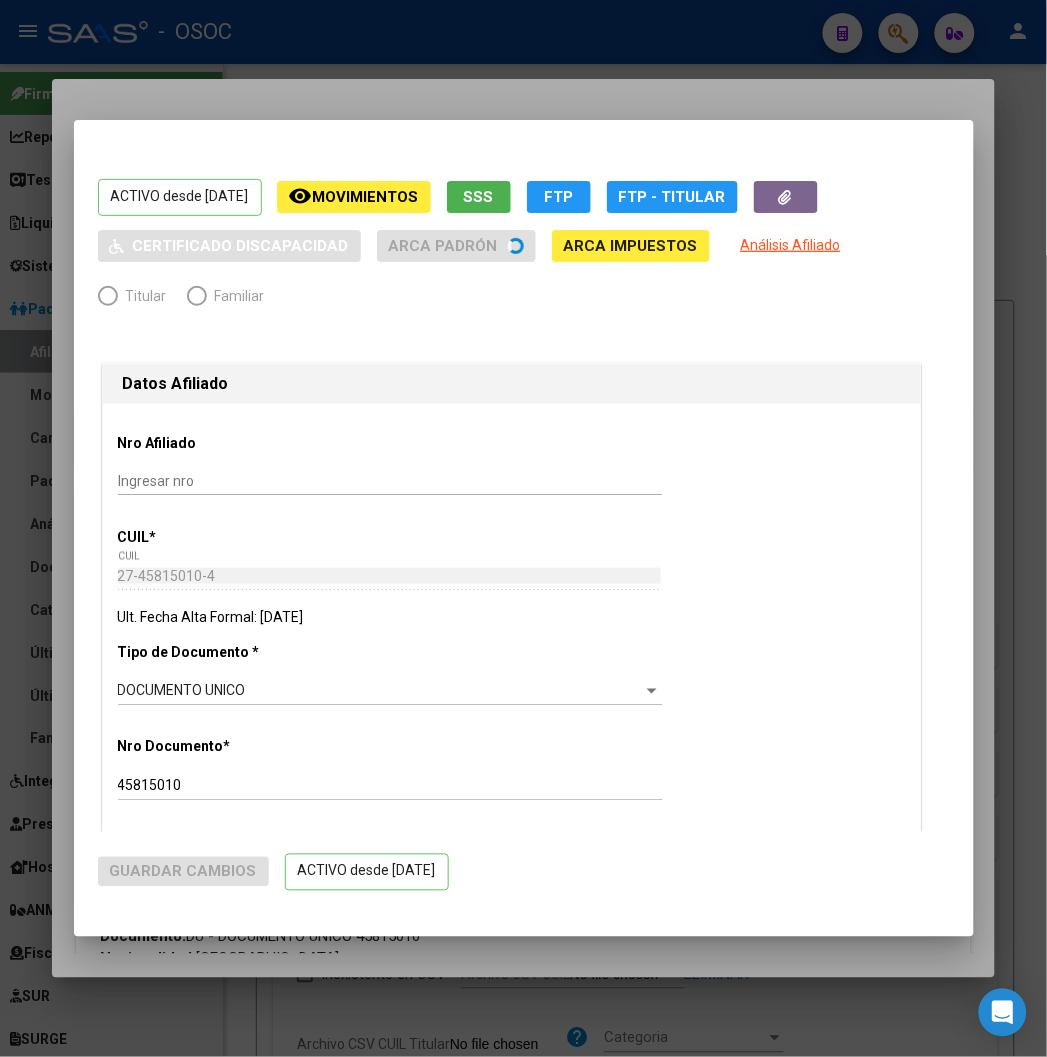 radio on "true" 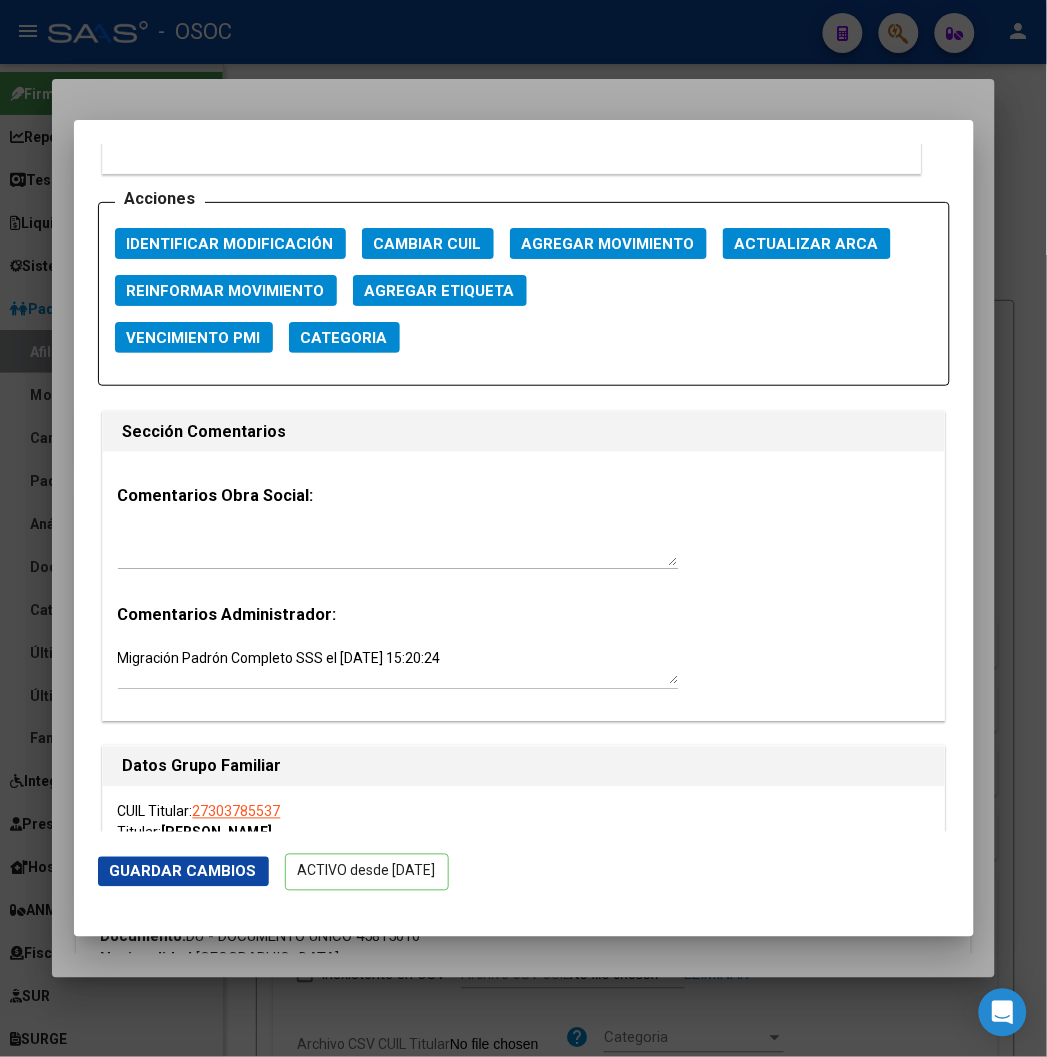 scroll, scrollTop: 2666, scrollLeft: 0, axis: vertical 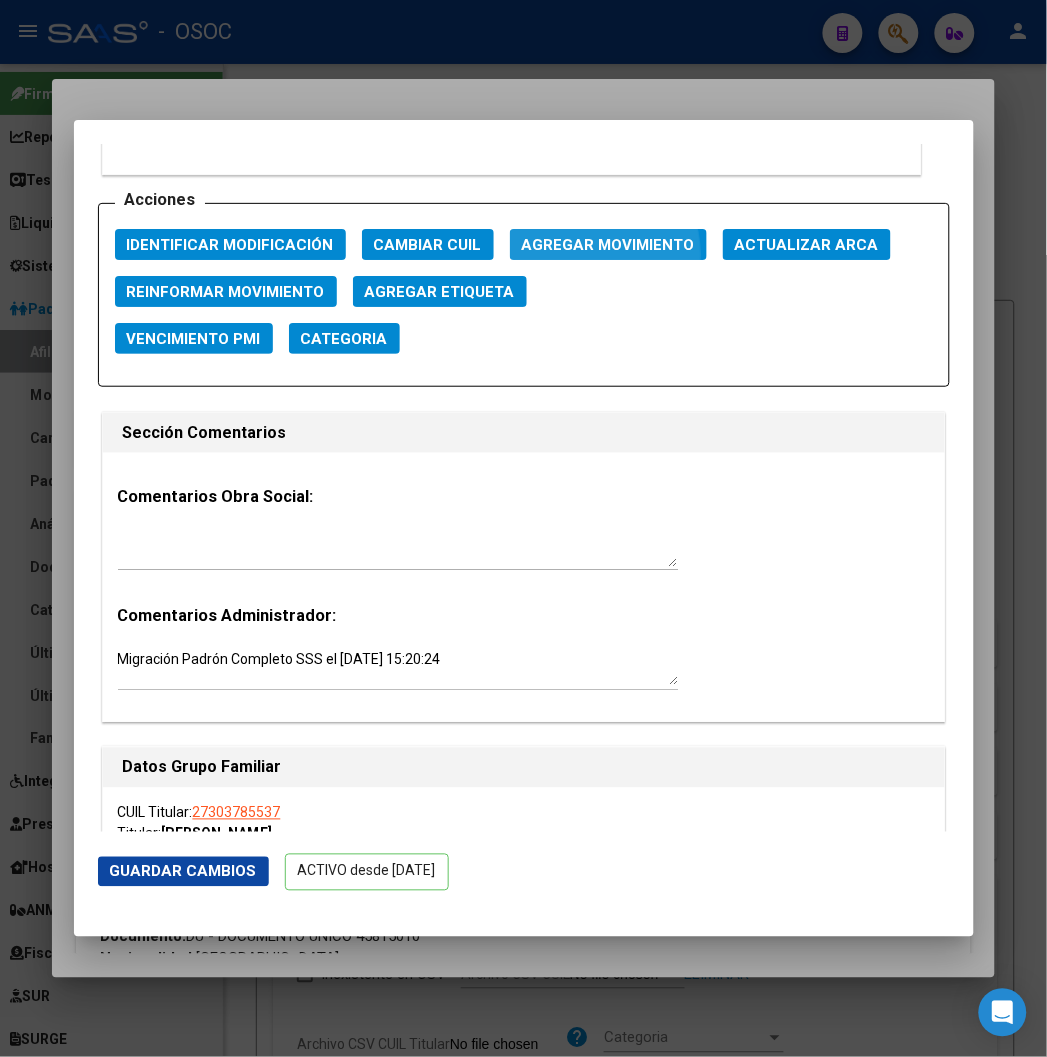 click on "Agregar Movimiento" 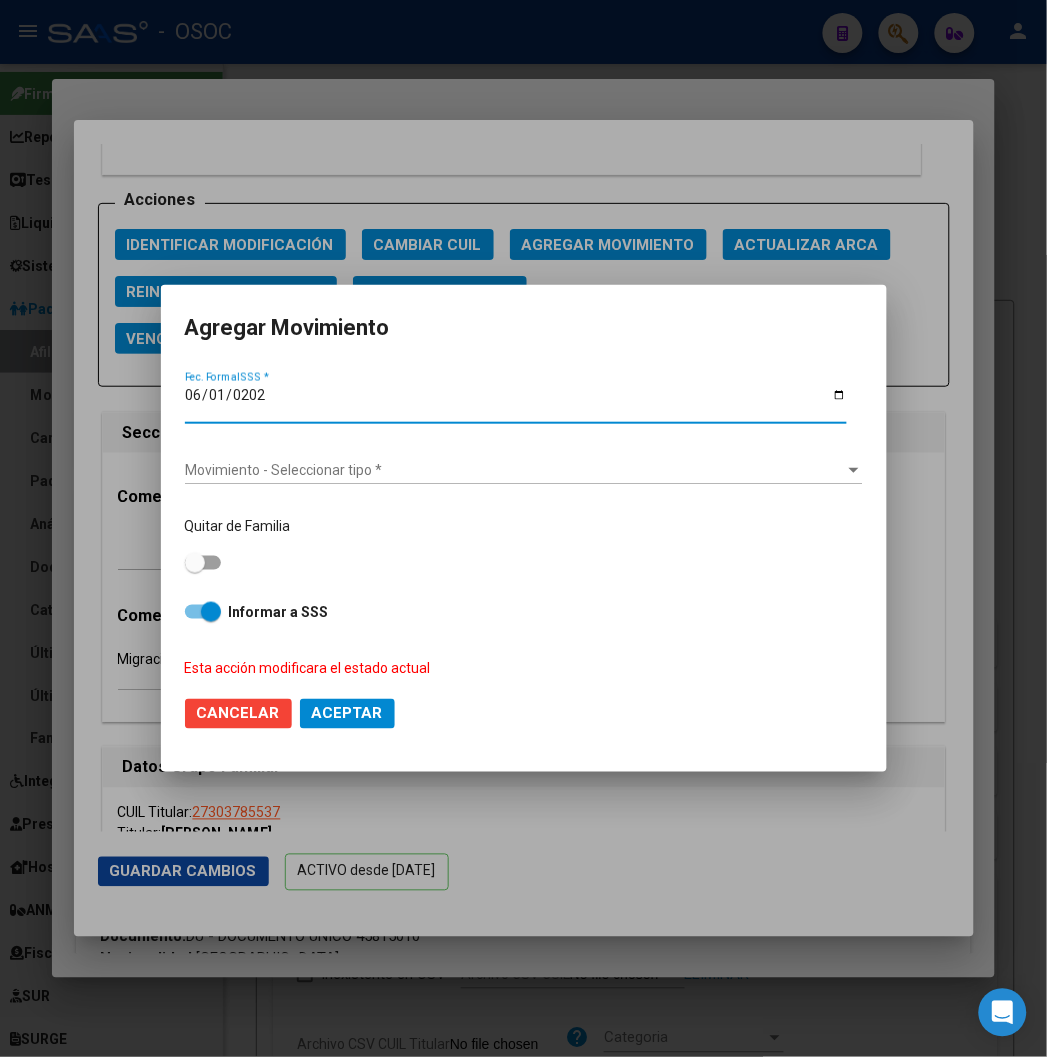 type on "[DATE]" 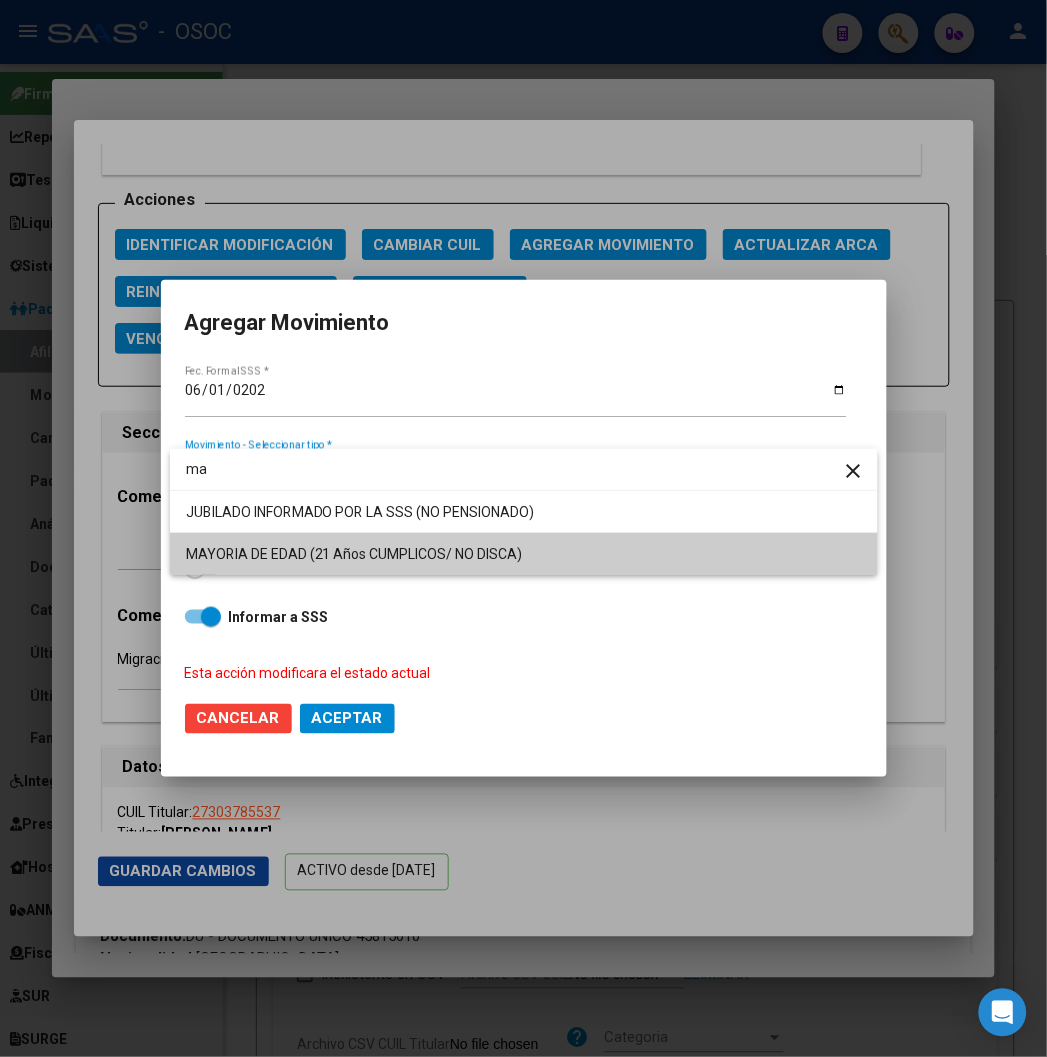 type on "ma" 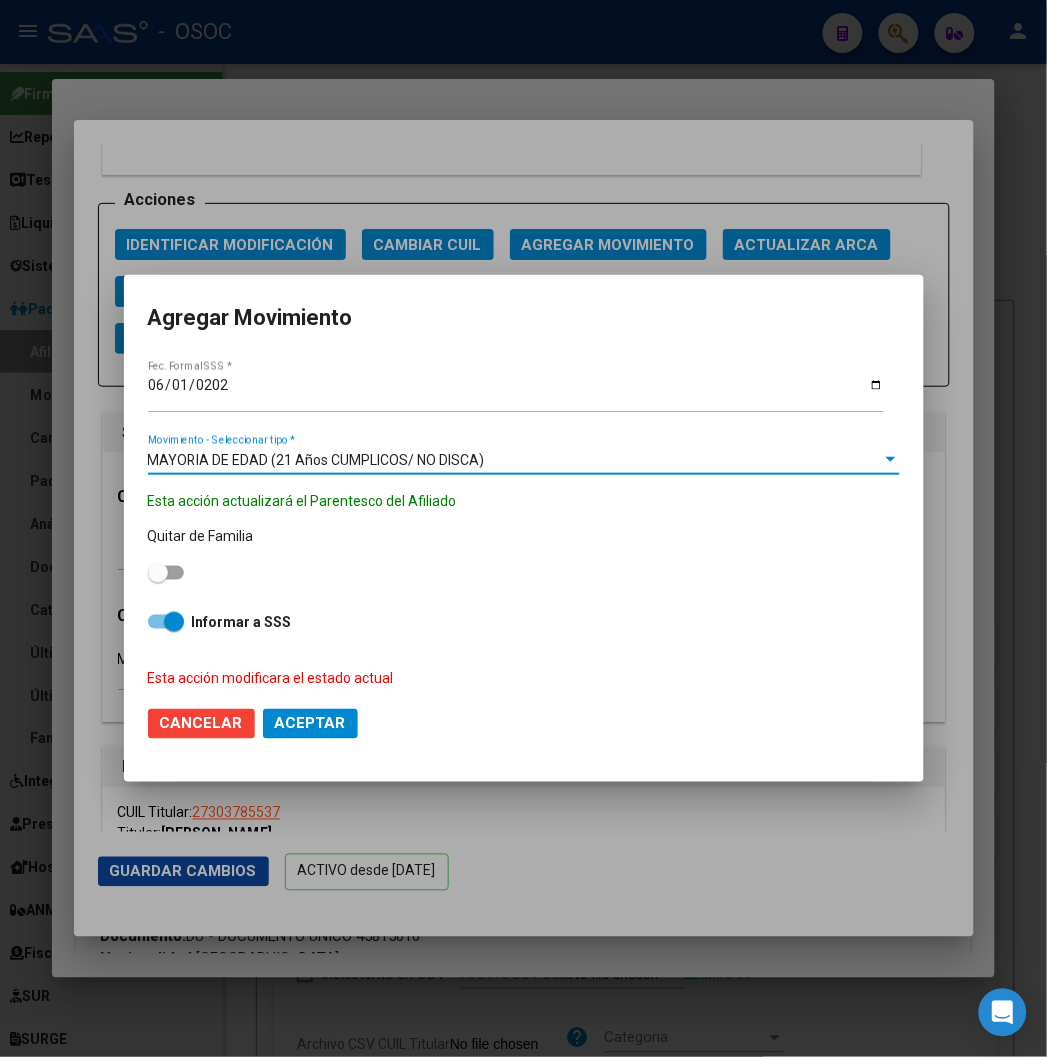 click at bounding box center (166, 622) 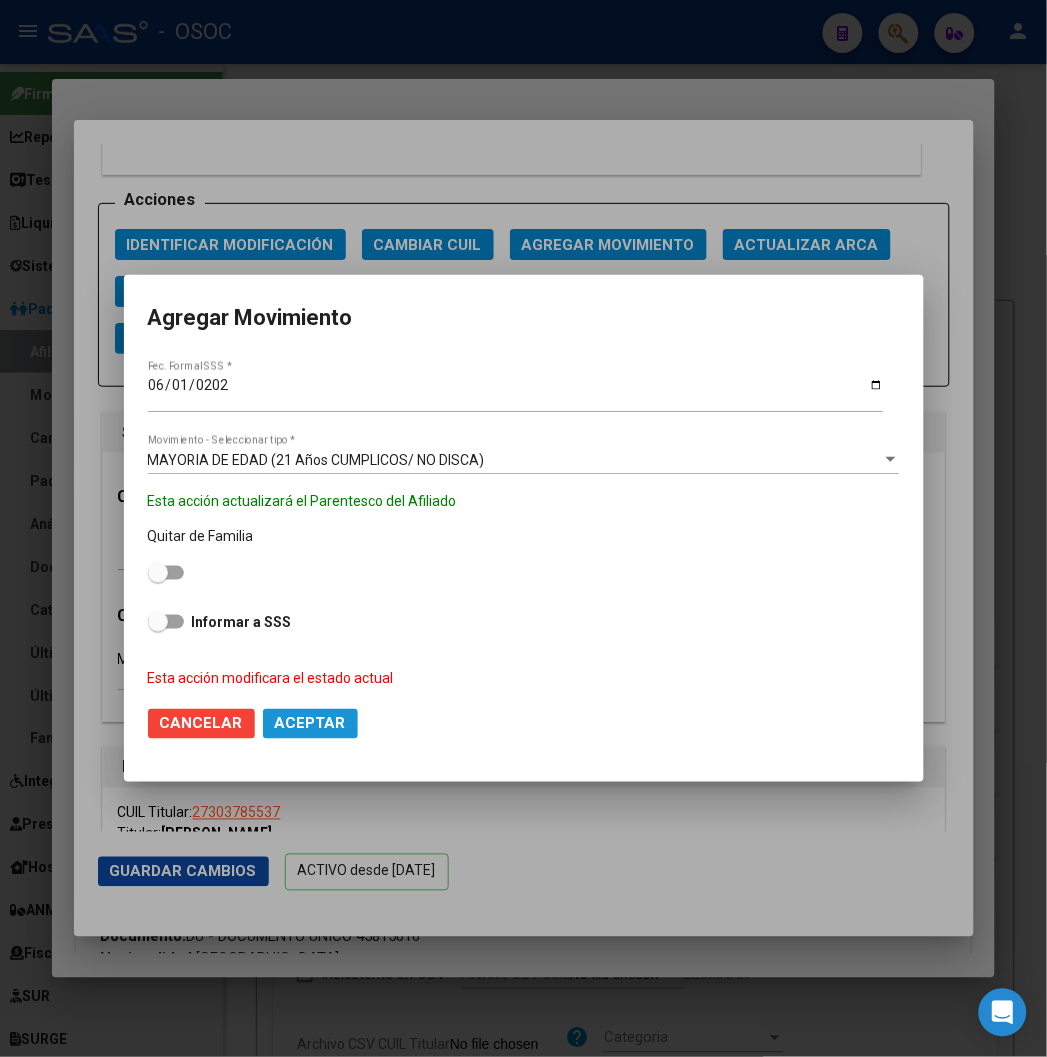 click on "Aceptar" 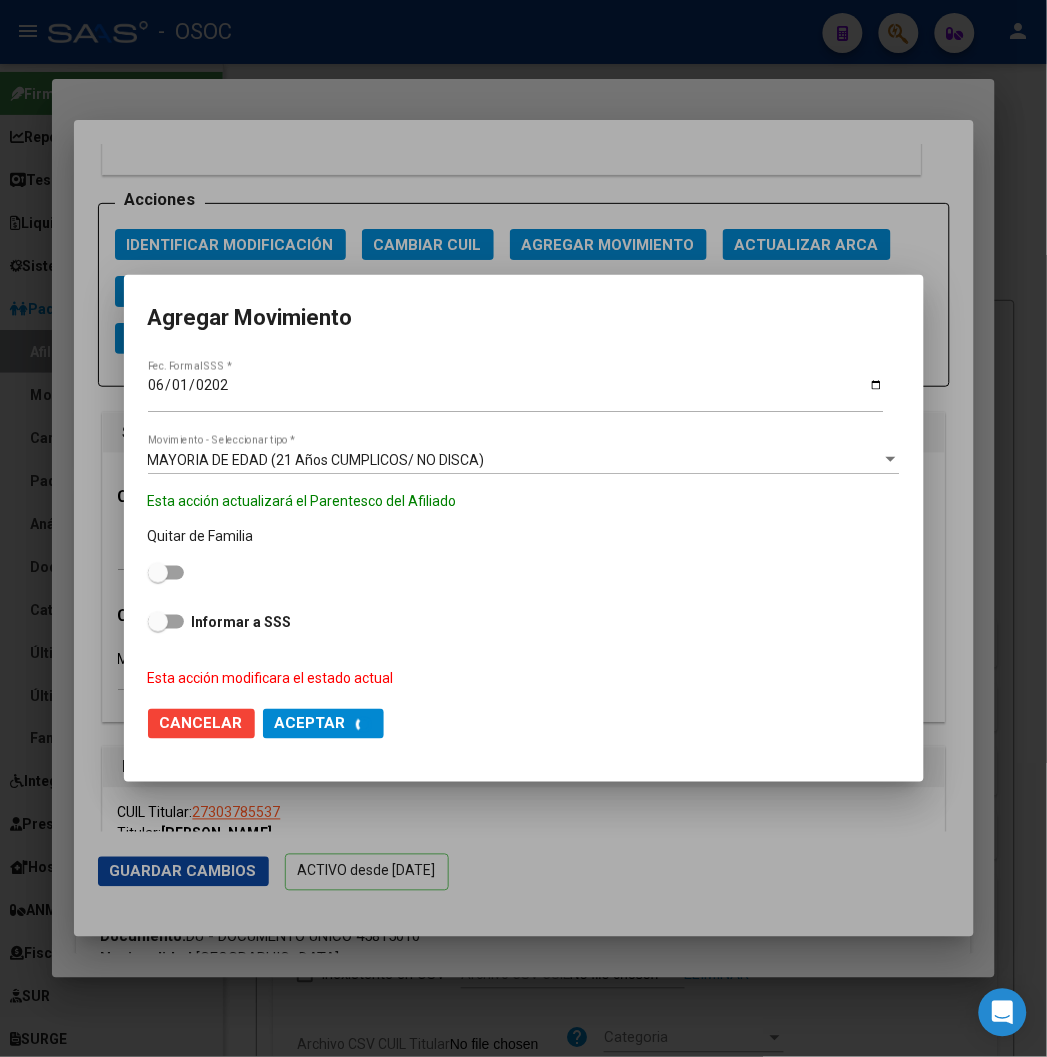 scroll, scrollTop: 2717, scrollLeft: 0, axis: vertical 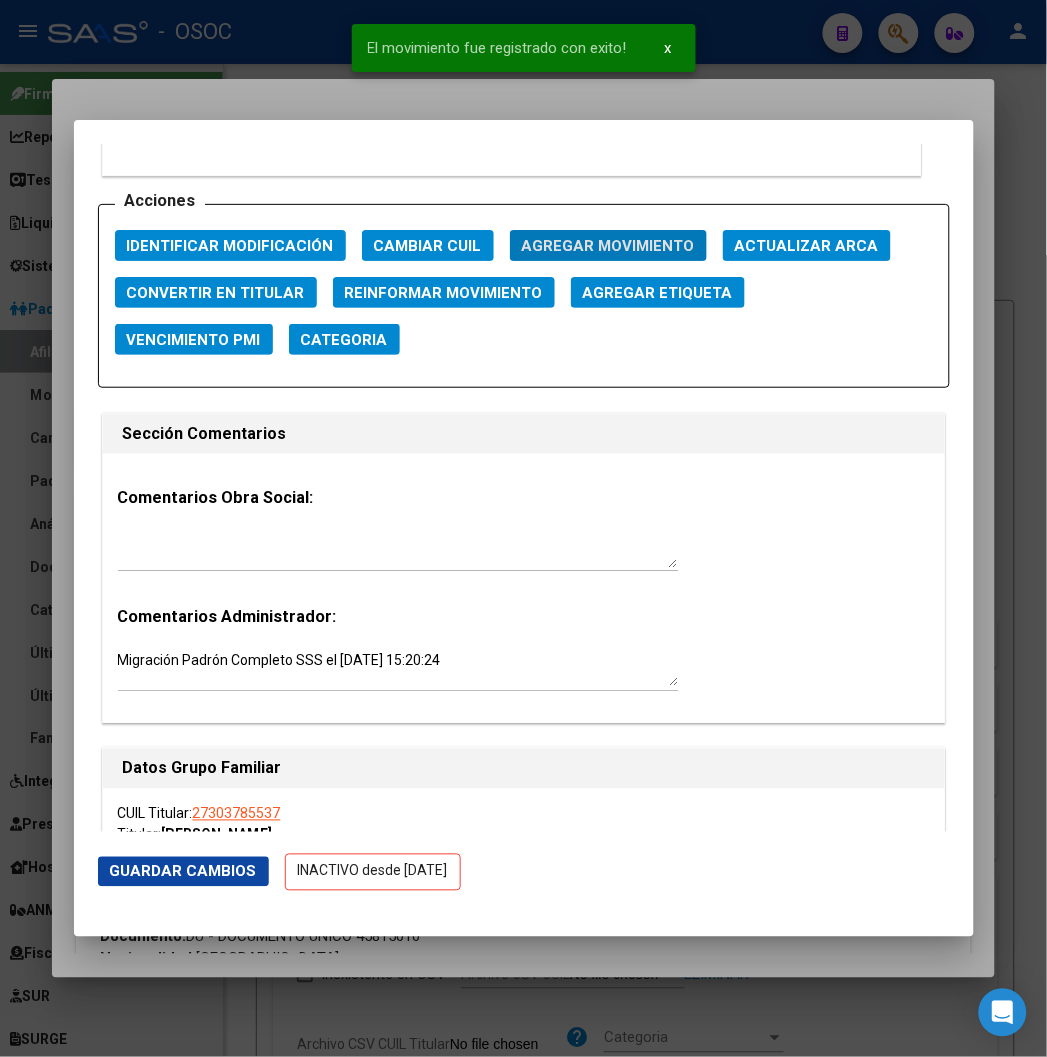 click at bounding box center (523, 528) 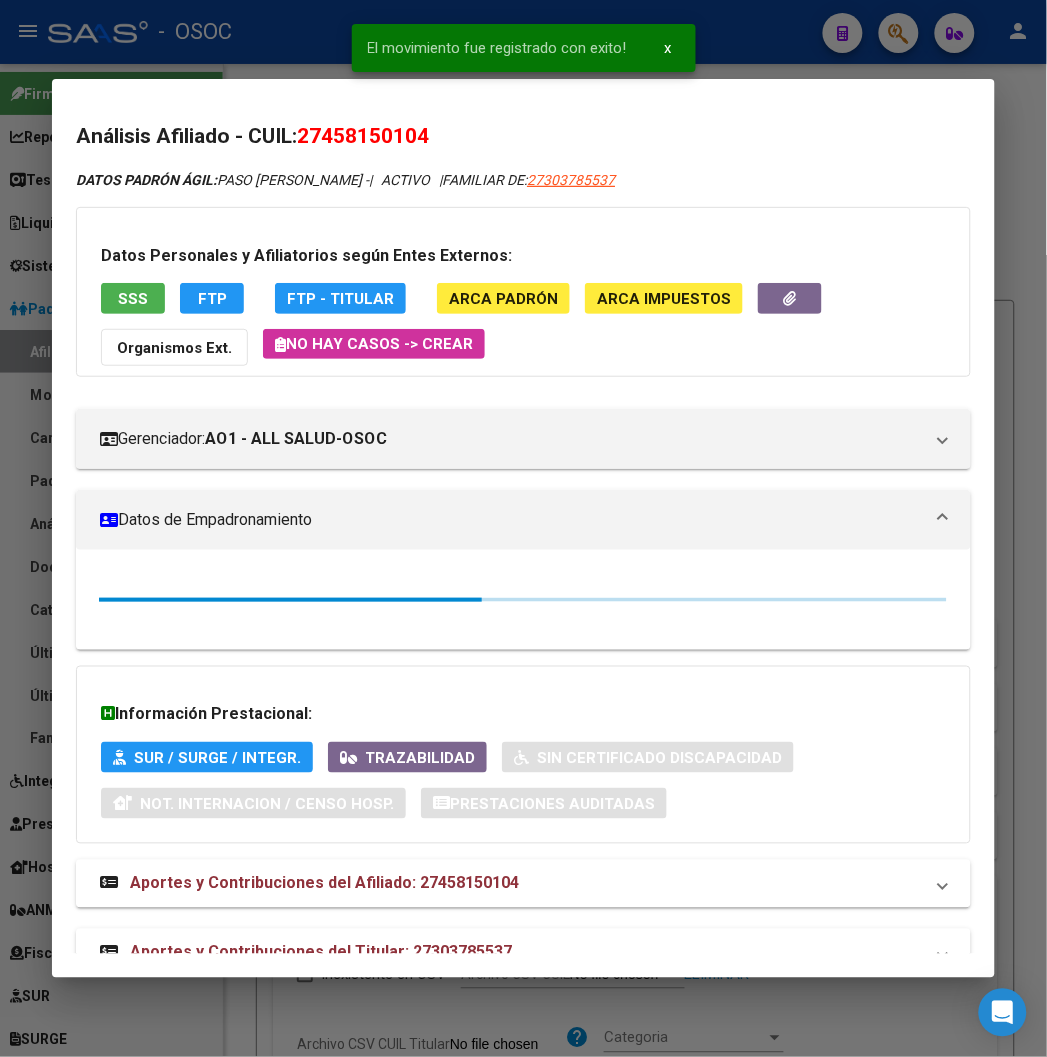 click at bounding box center [523, 528] 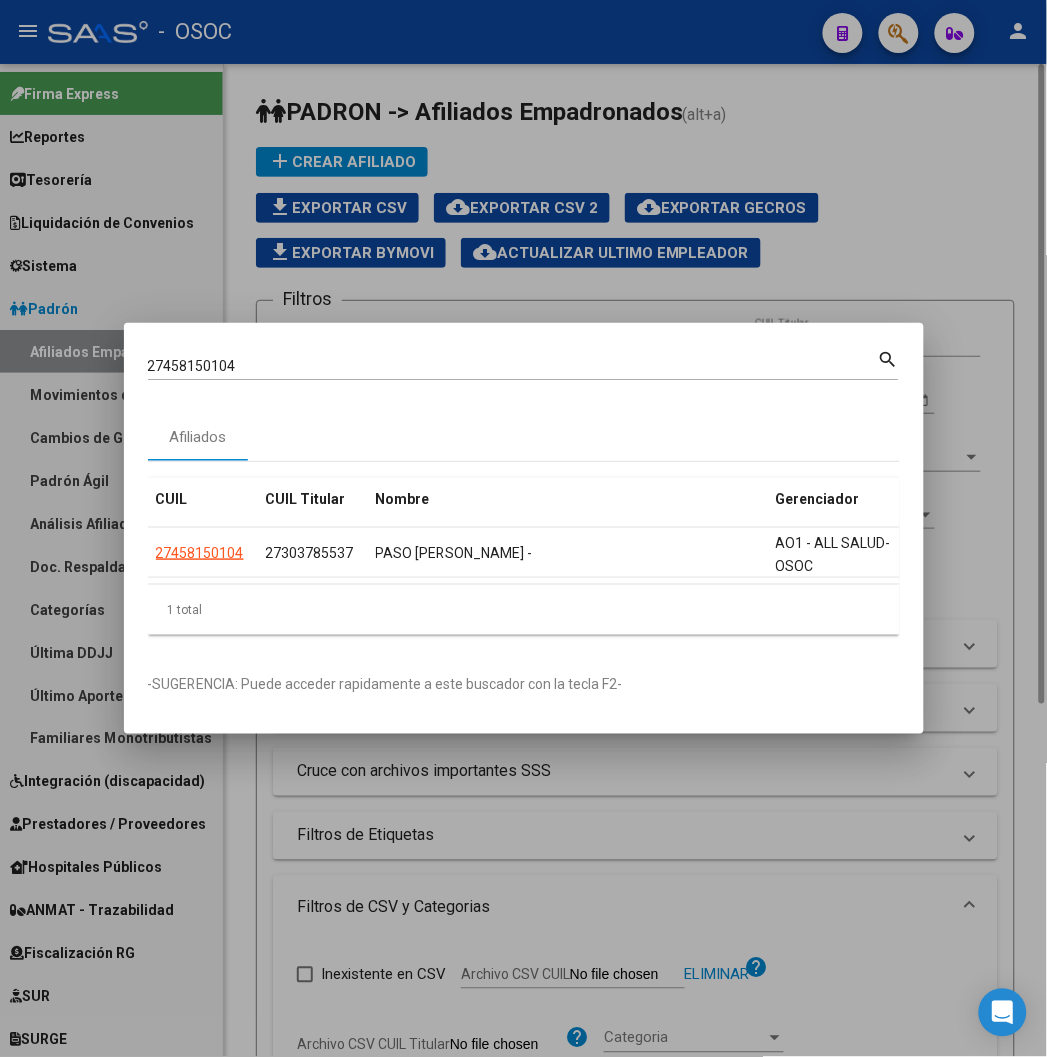 click at bounding box center (523, 528) 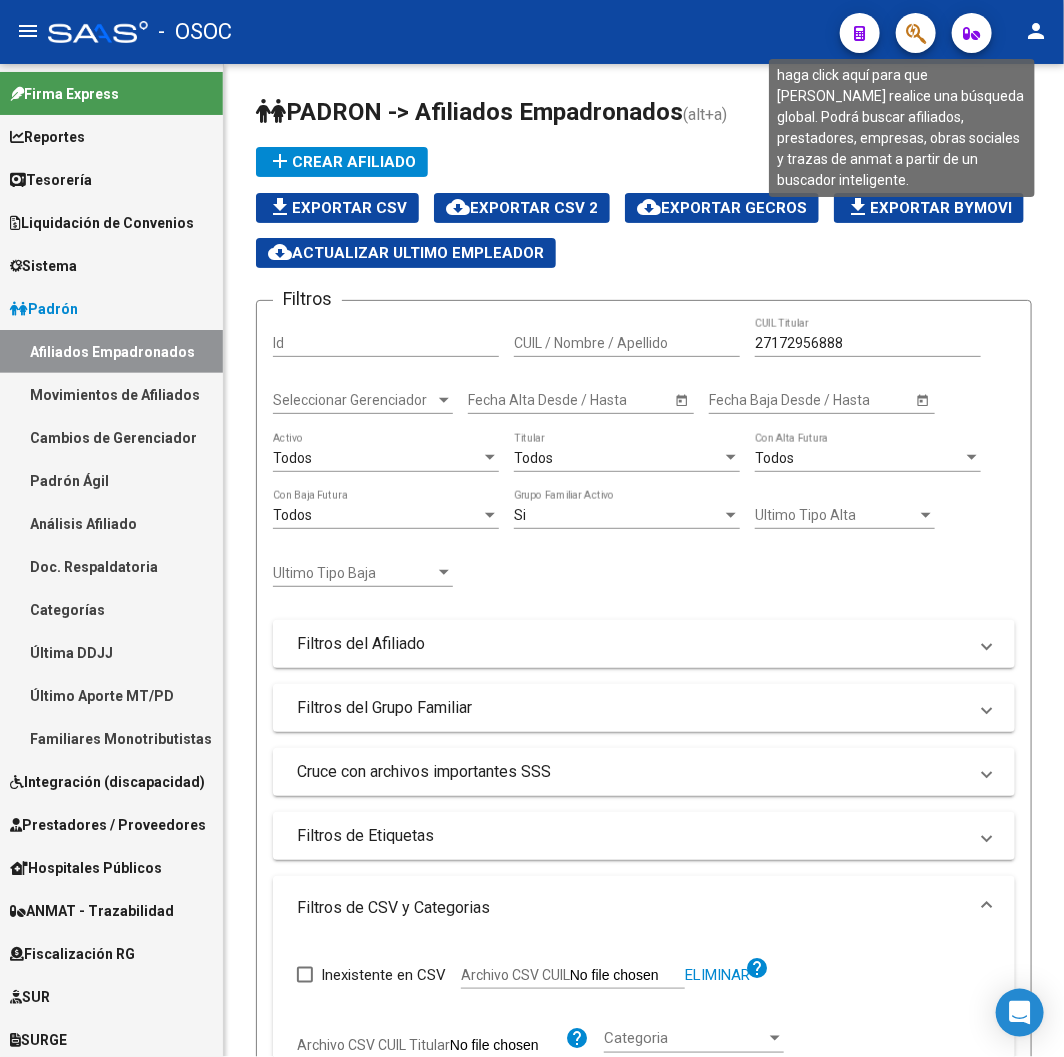 click 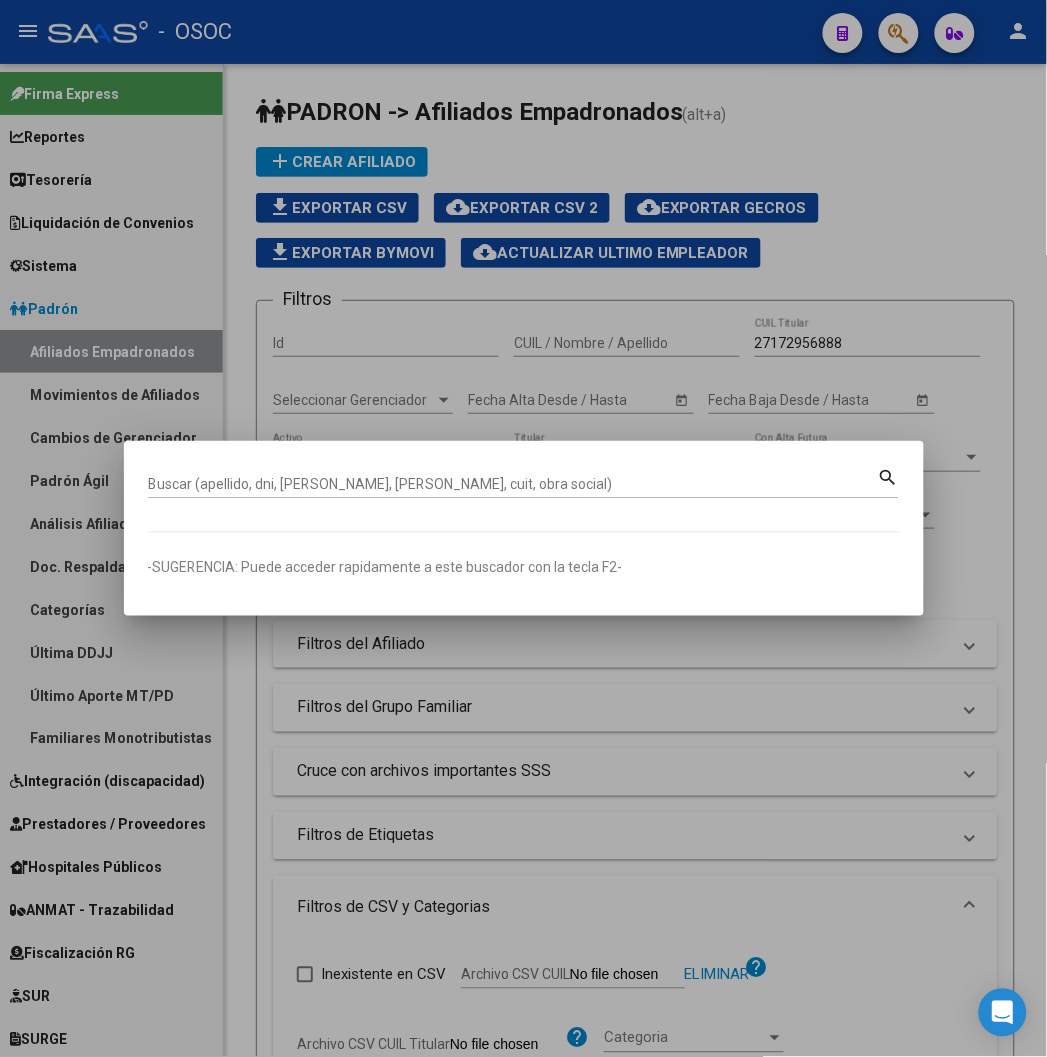 paste on "27327424152" 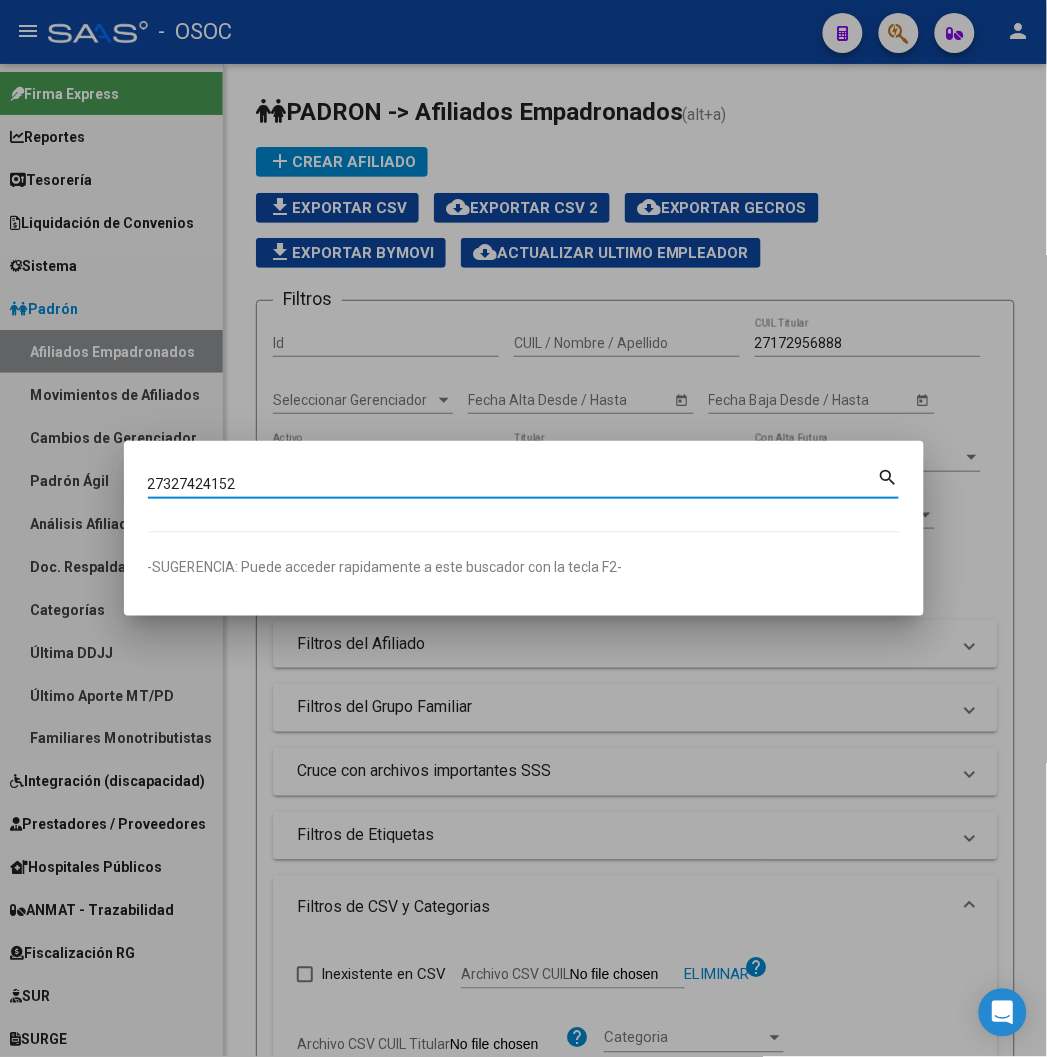 type on "27327424152" 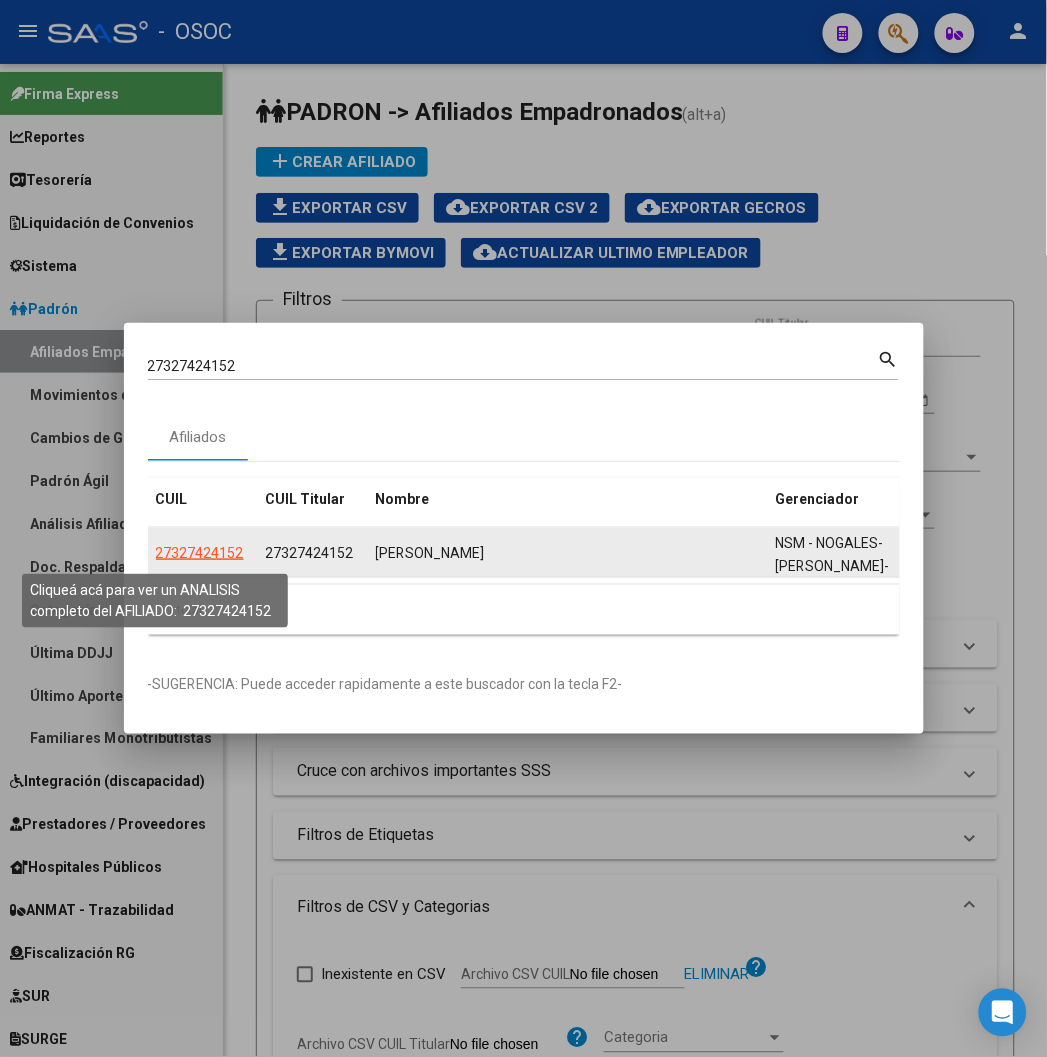 click on "27327424152" 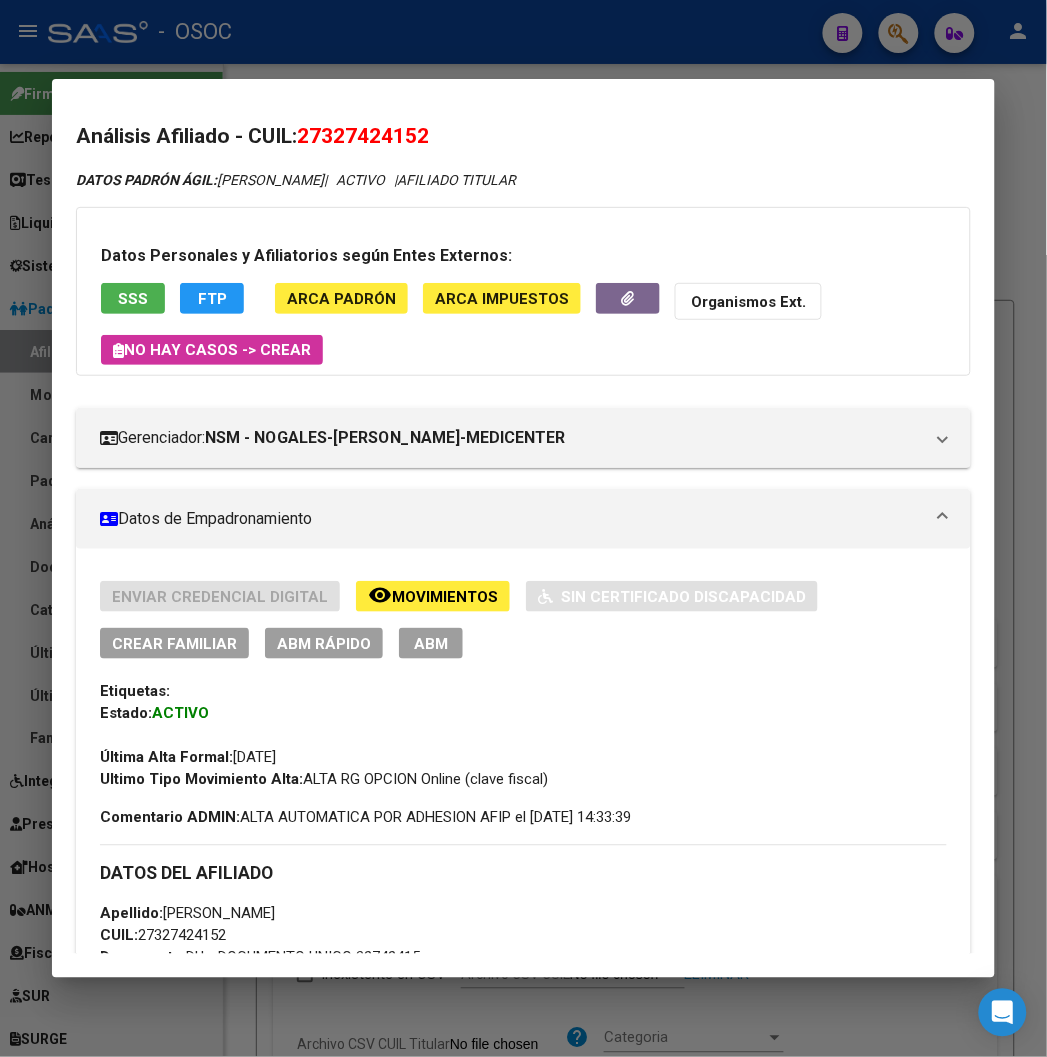 click on "ABM Rápido" 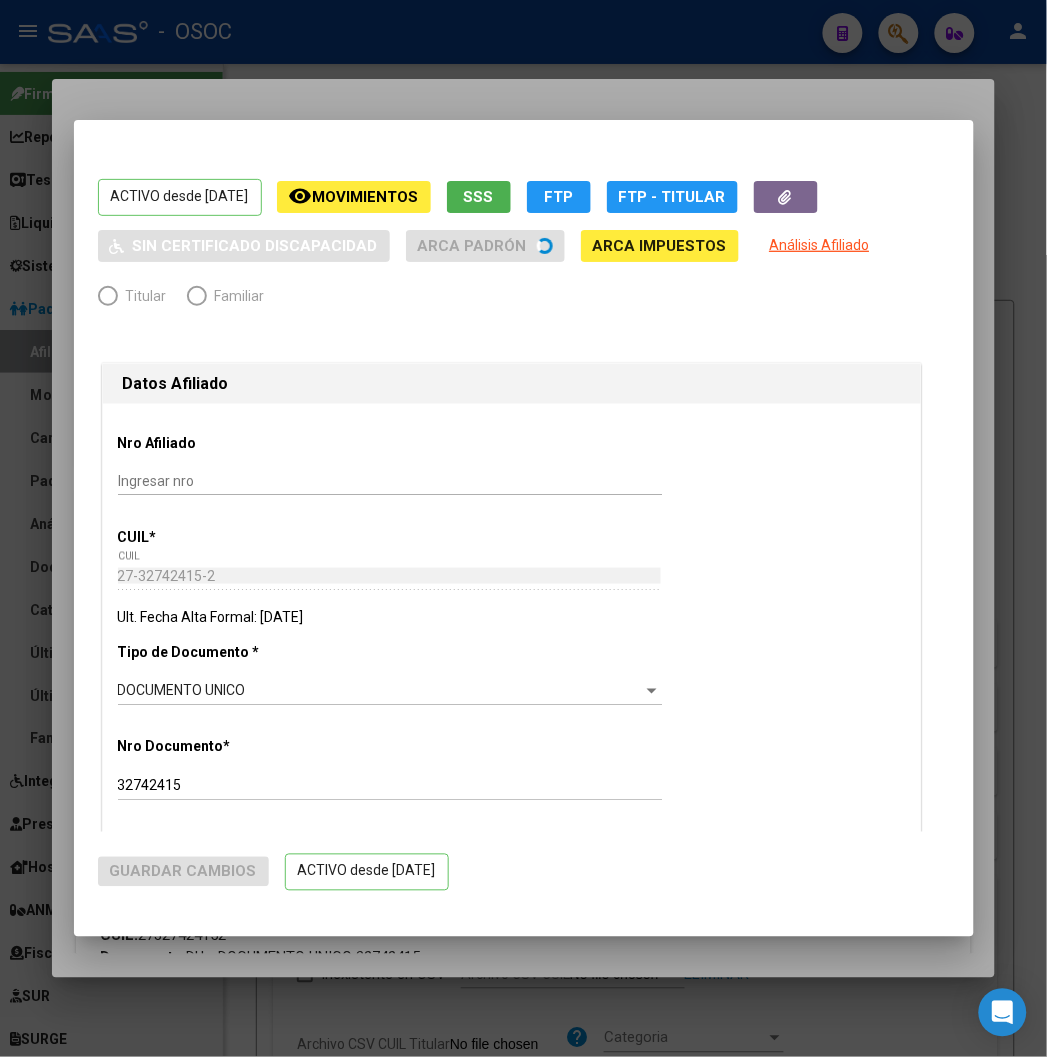radio on "true" 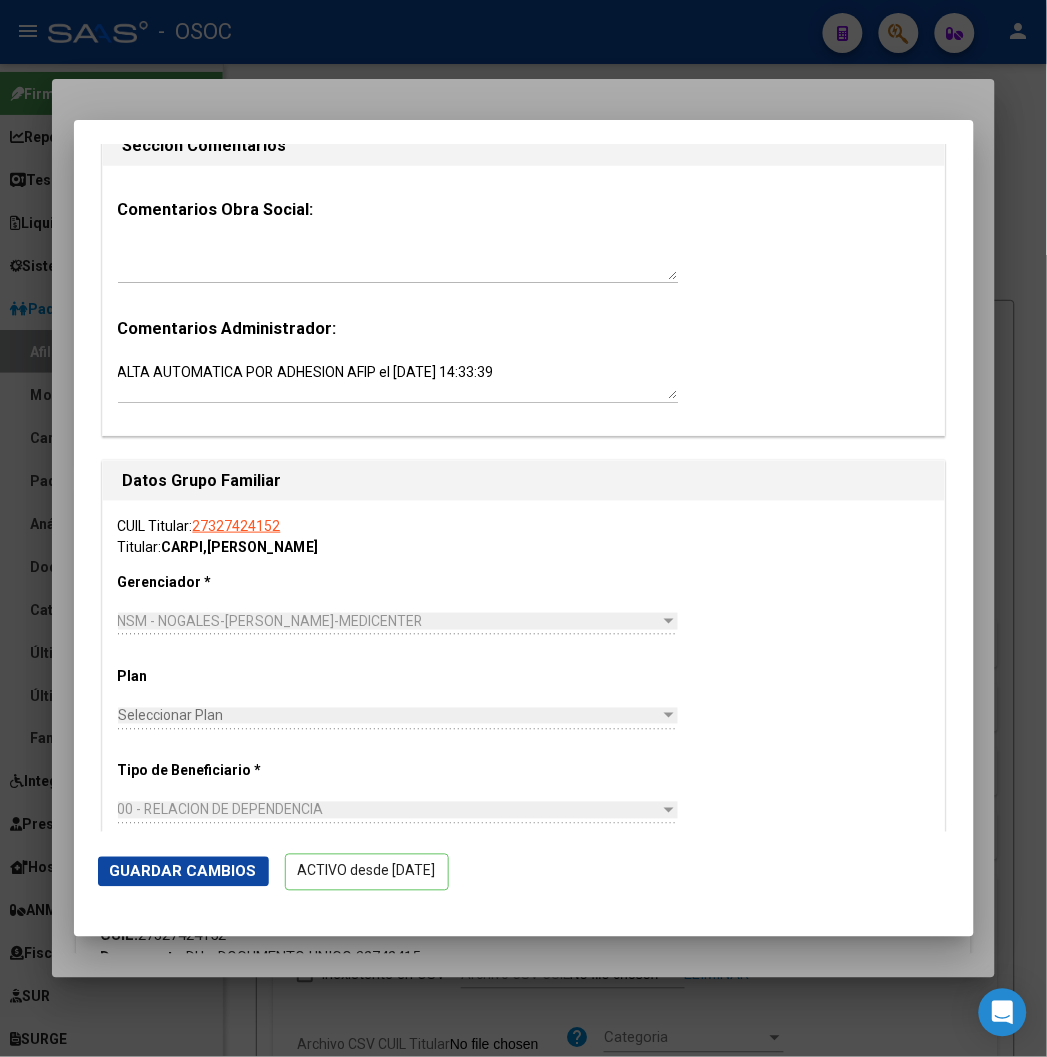 scroll, scrollTop: 2555, scrollLeft: 0, axis: vertical 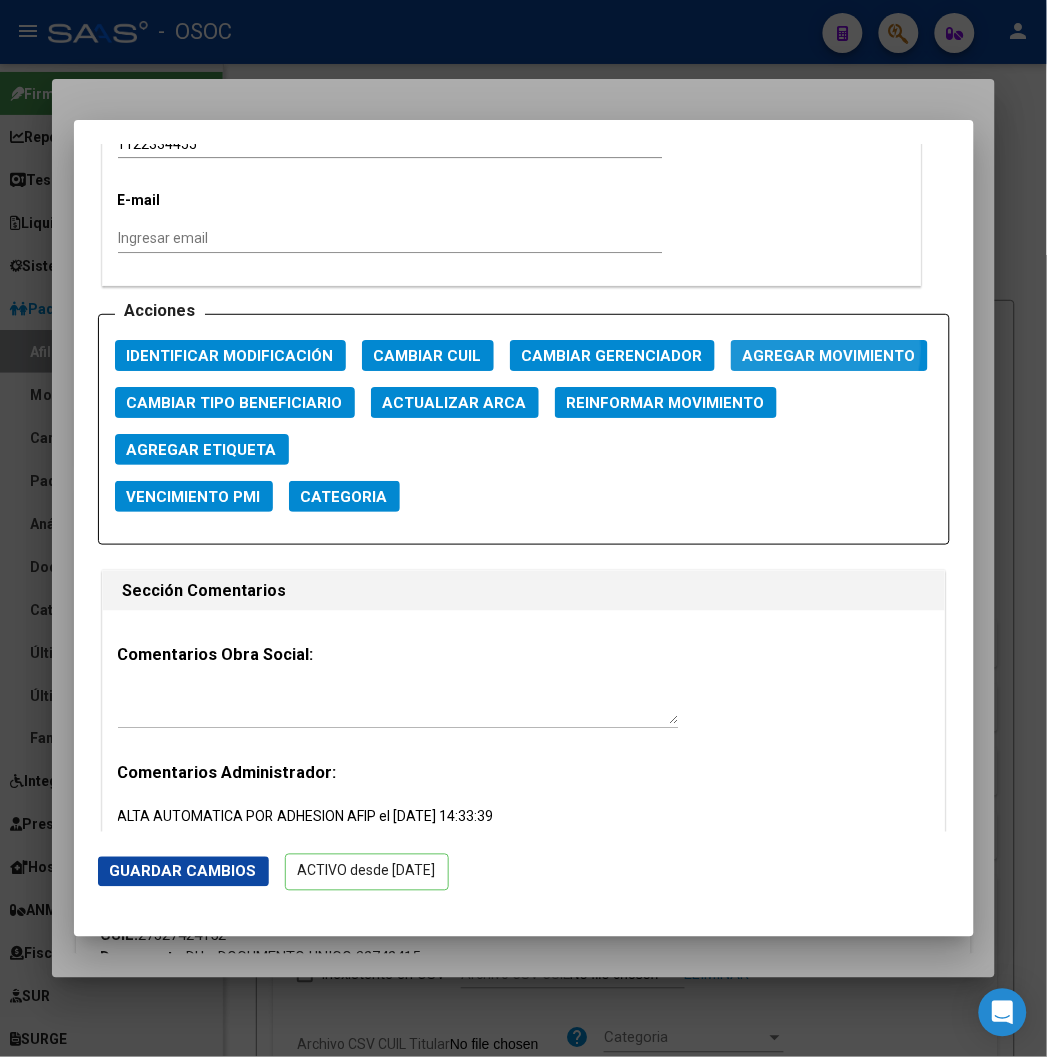 click on "Agregar Movimiento" 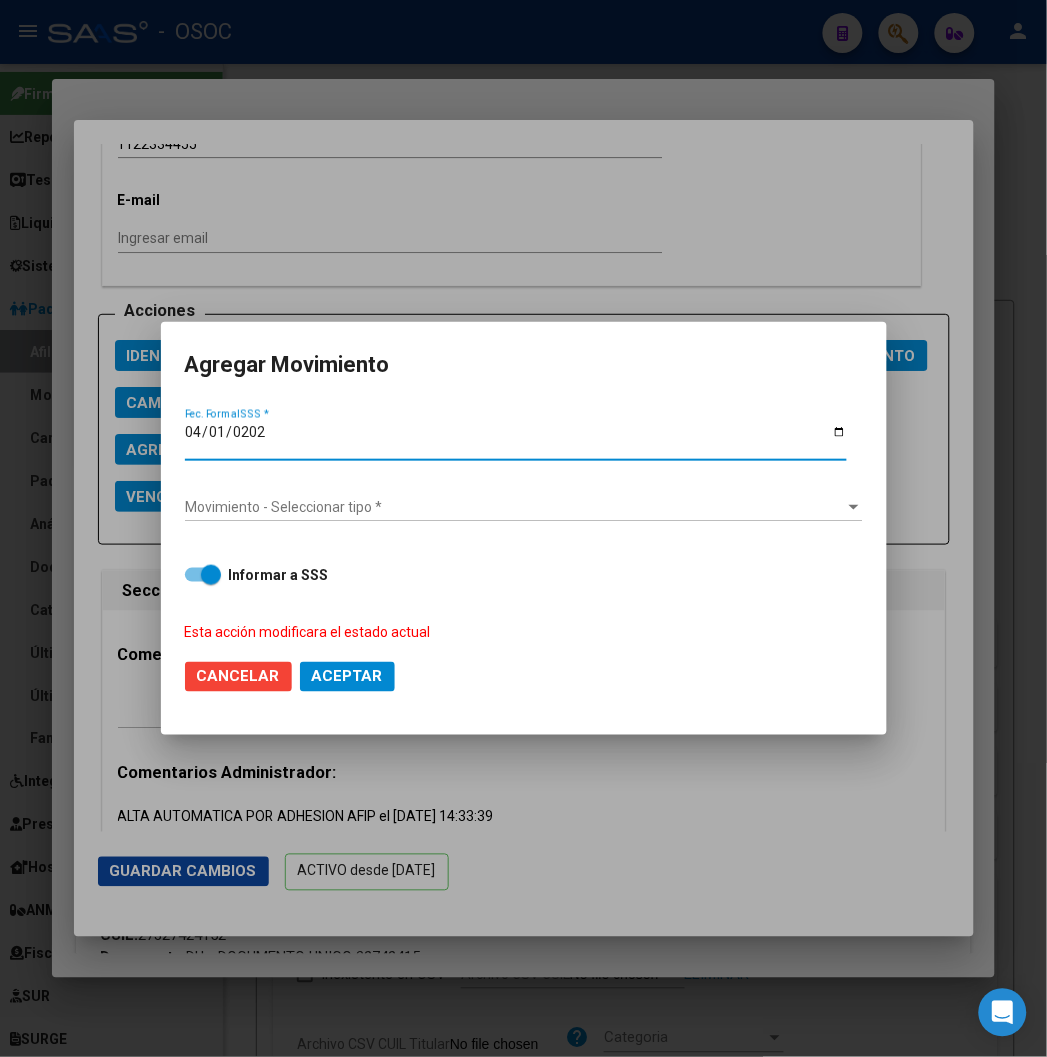 type on "[DATE]" 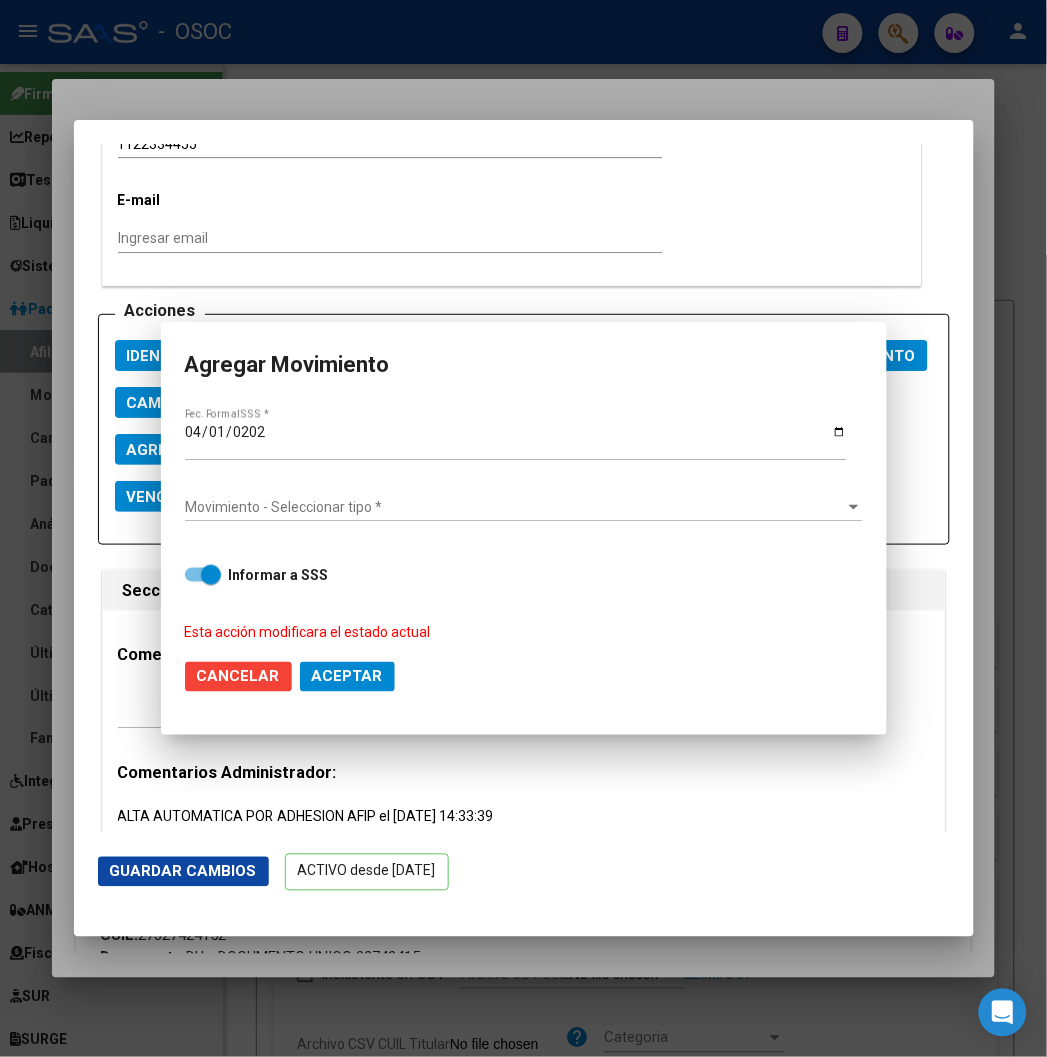 click on "ACTIVO desde [DATE]  remove_red_eye Movimientos SSS FTP    Sin Certificado Discapacidad ARCA Padrón ARCA Impuestos Análisis Afiliado   Titular   Familiar Datos Afiliado Nro Afiliado    Ingresar nro  CUIL  *   27-32742415-2 CUIL  ARCA Padrón  Ult. Fecha Alta Formal: [DATE]  Tipo de Documento * DOCUMENTO UNICO Seleccionar tipo Nro Documento  *   32742415 Ingresar nro  Apellido  *   CARPI Ingresar apellido  Nombre  *   [PERSON_NAME] nombre  Fecha de nacimiento  *   [DEMOGRAPHIC_DATA] Ingresar fecha   Parentesco * Titular Seleccionar parentesco  Estado Civil * [DEMOGRAPHIC_DATA] Seleccionar tipo  Sexo * Femenino Seleccionar sexo  Nacionalidad * [DEMOGRAPHIC_DATA] Seleccionar tipo  Discapacitado * No discapacitado Seleccionar tipo Vencimiento Certificado Estudio    Ingresar fecha   Tipo domicilio * Domicilio Completo Seleccionar tipo domicilio  Provincia * [GEOGRAPHIC_DATA] Seleccionar provincia Localidad  *   [PERSON_NAME] ESTE Ingresar el nombre  Codigo Postal  *   1824 Ingresar el codigo  Calle  *   CHASCOMUS Ingresar calle  *" at bounding box center (524, 528) 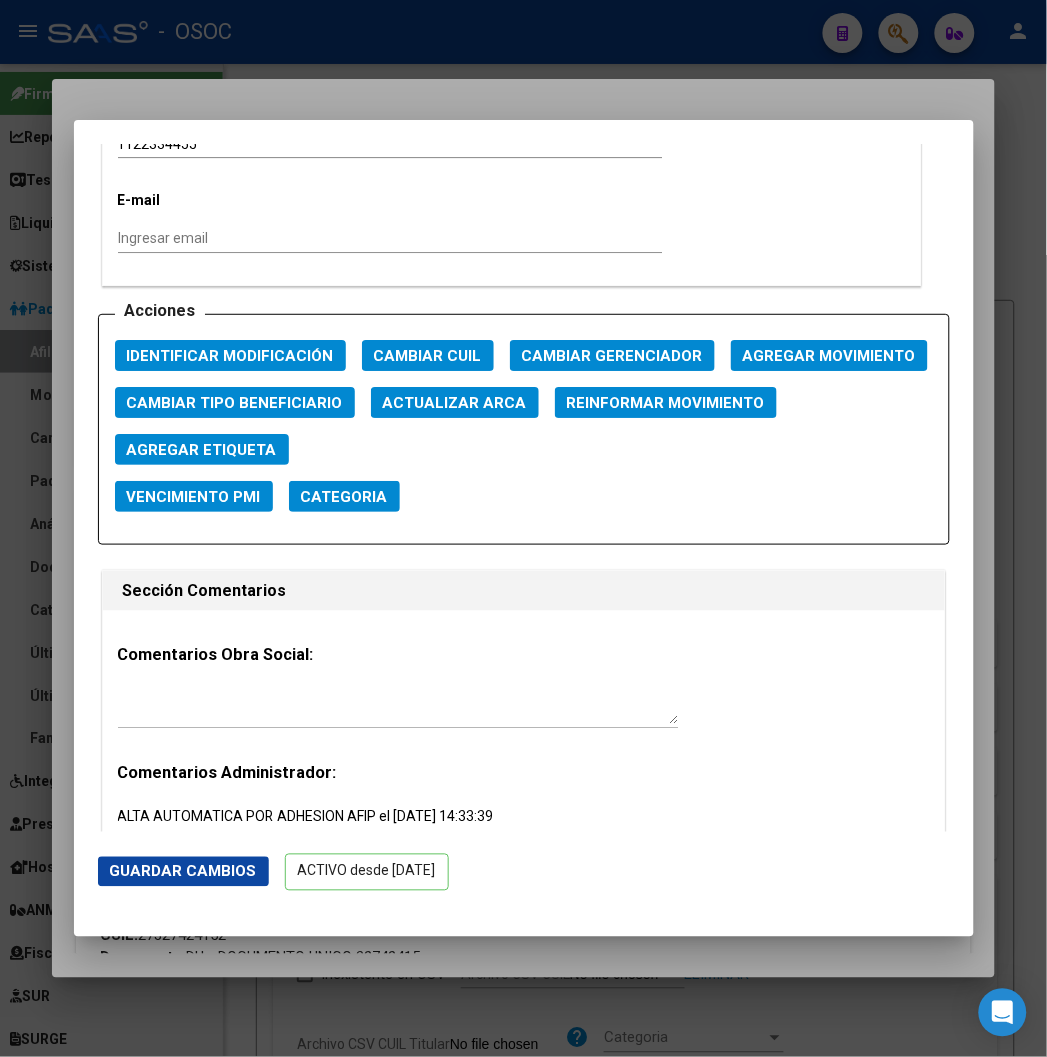 click at bounding box center [523, 528] 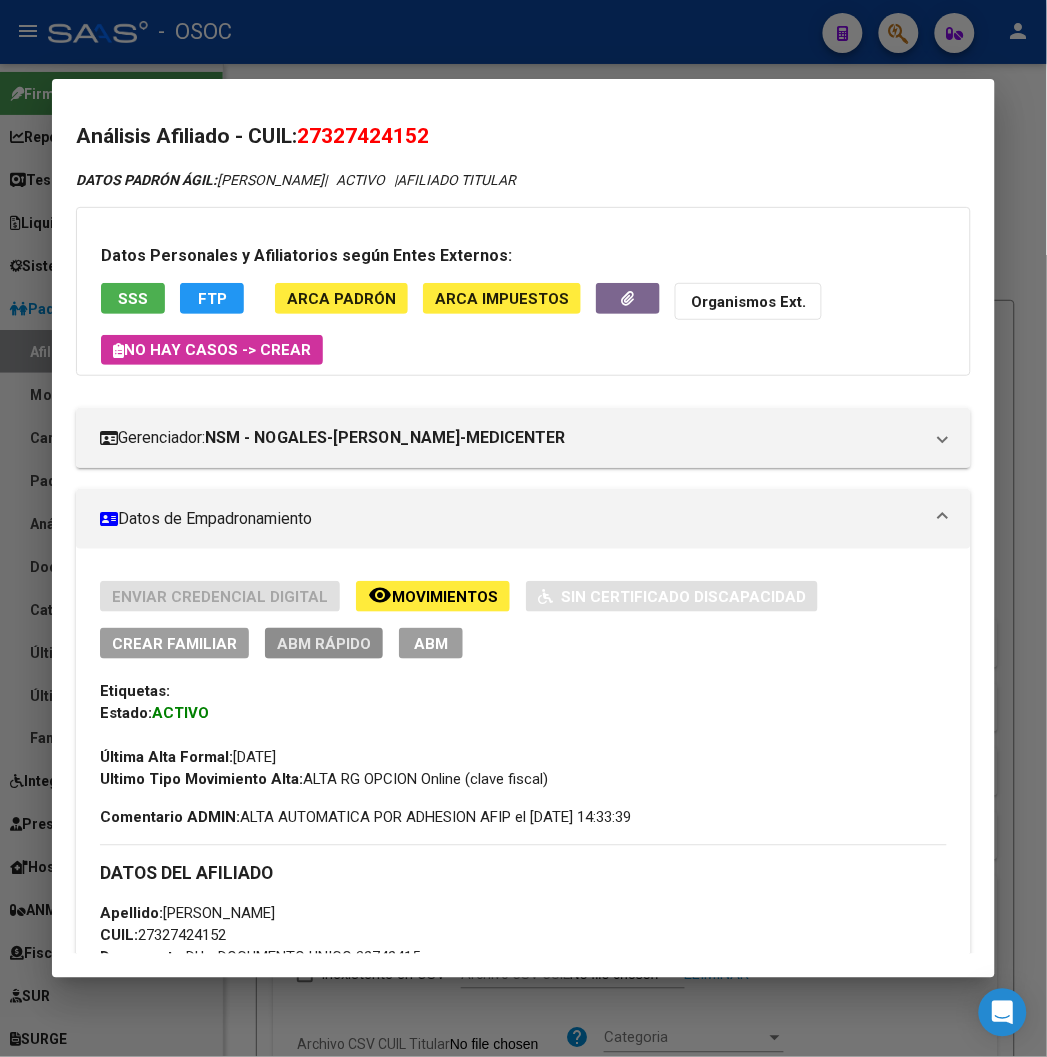 click on "ABM Rápido" 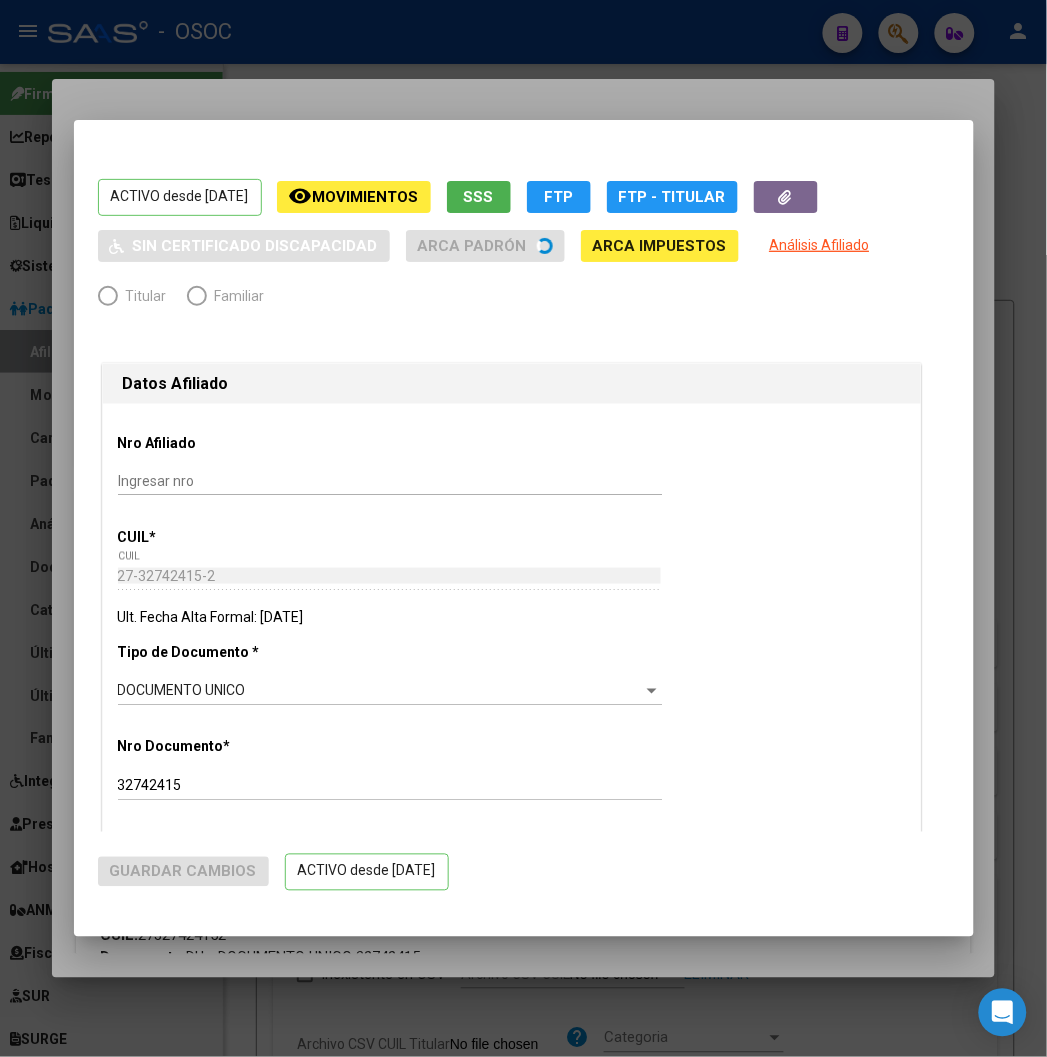 radio on "true" 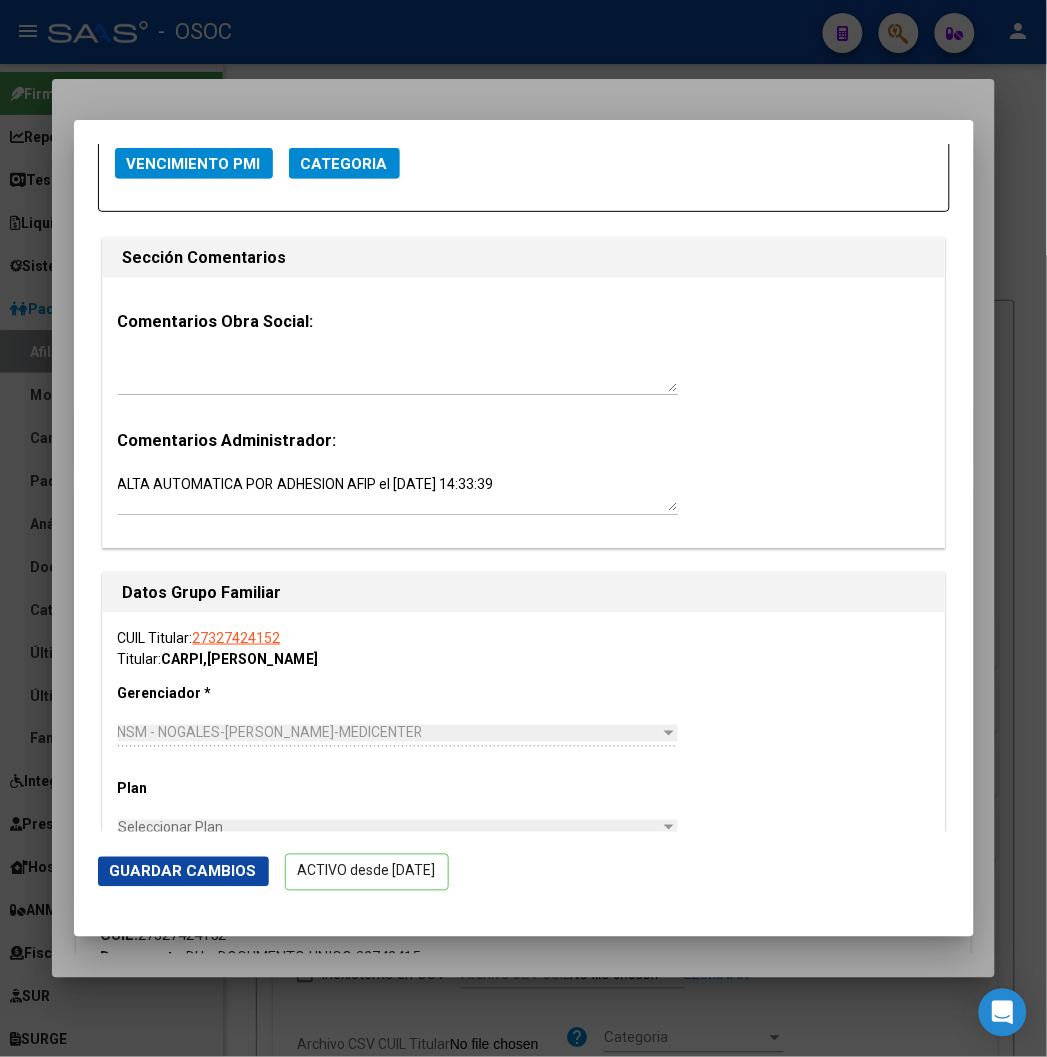 scroll, scrollTop: 2333, scrollLeft: 0, axis: vertical 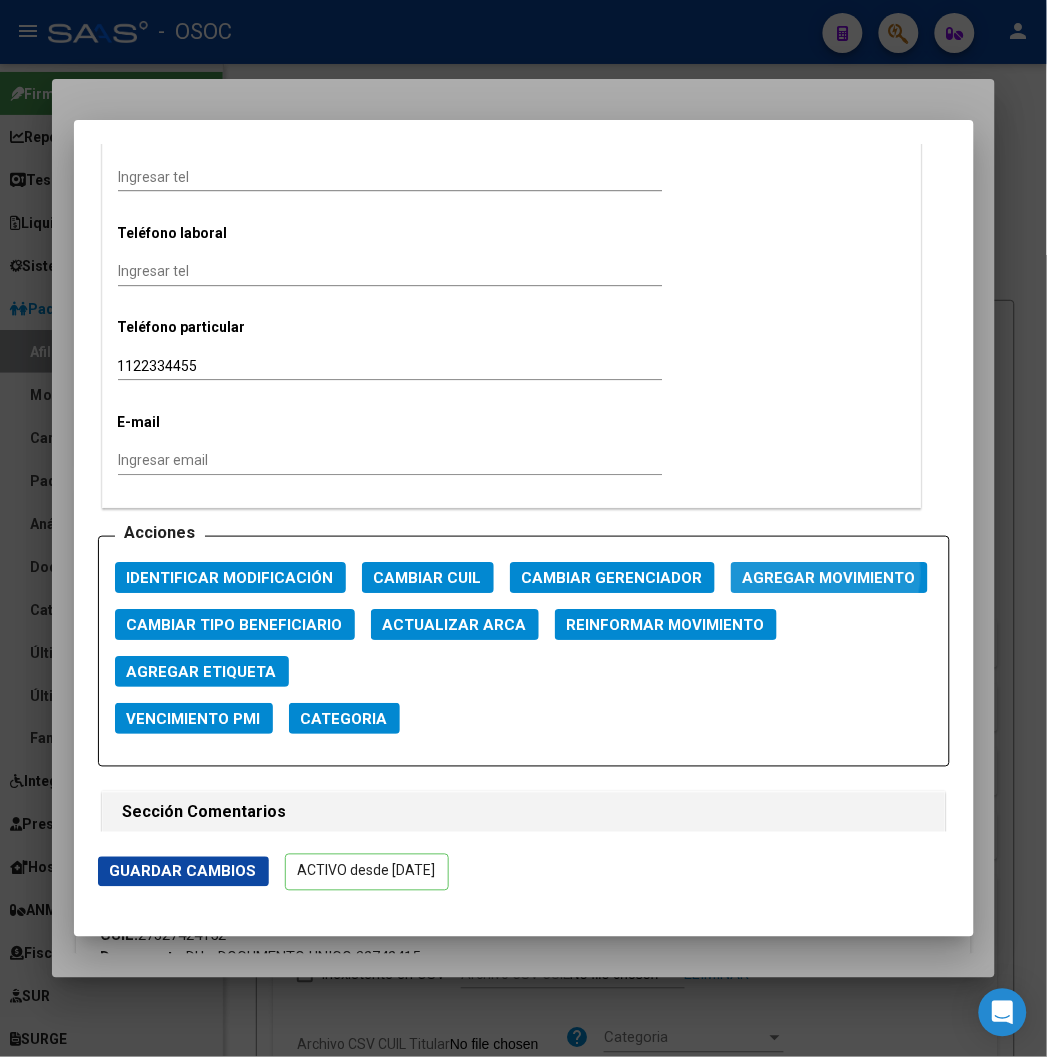 click on "Agregar Movimiento" 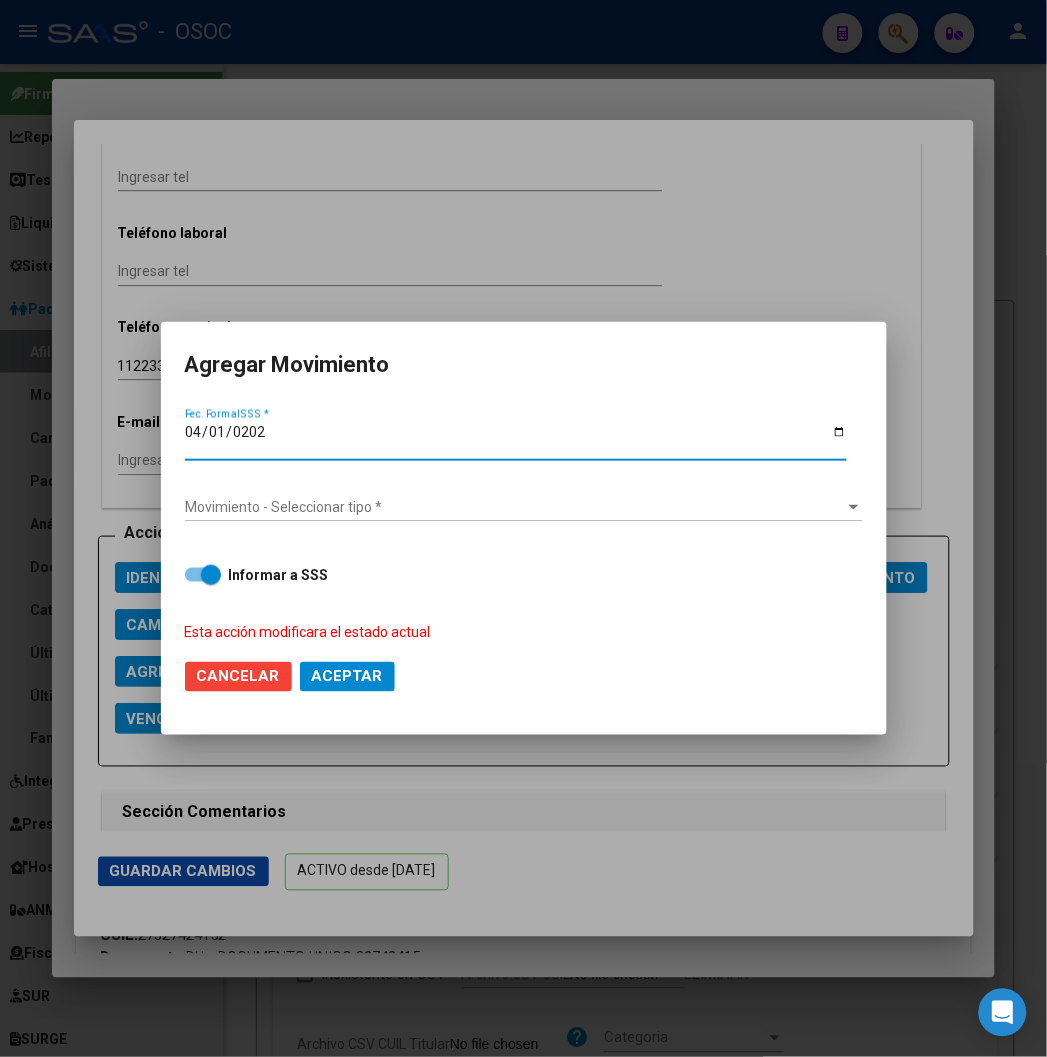 type on "[DATE]" 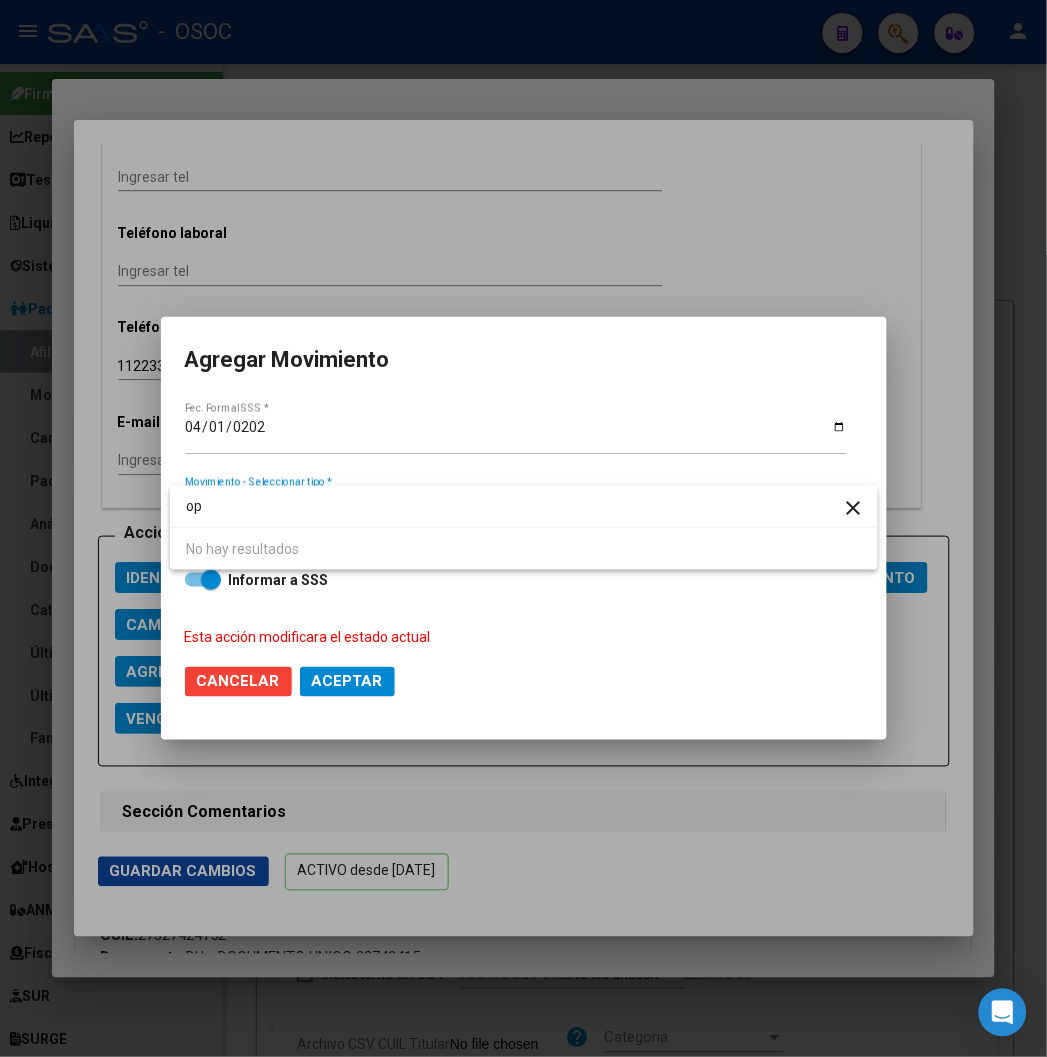 type on "o" 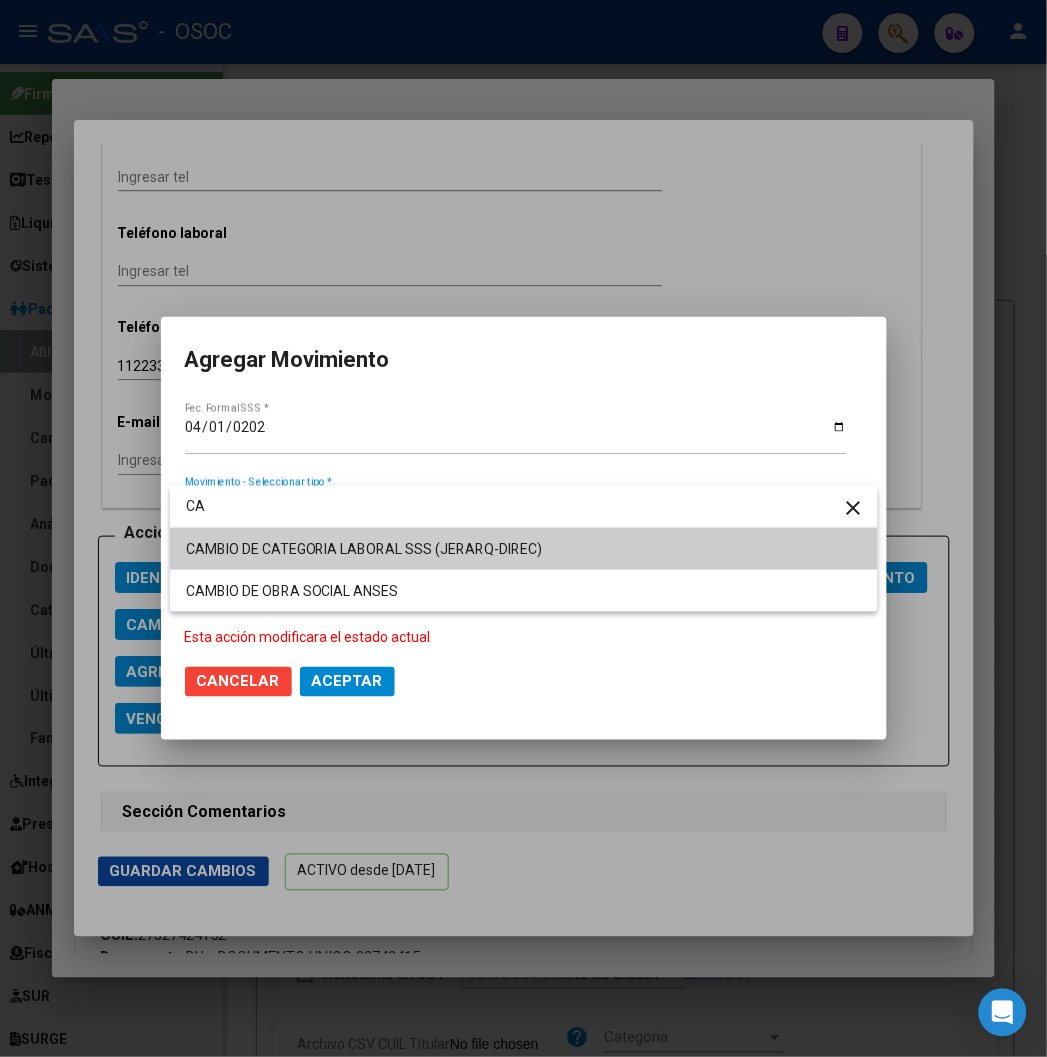 type on "C" 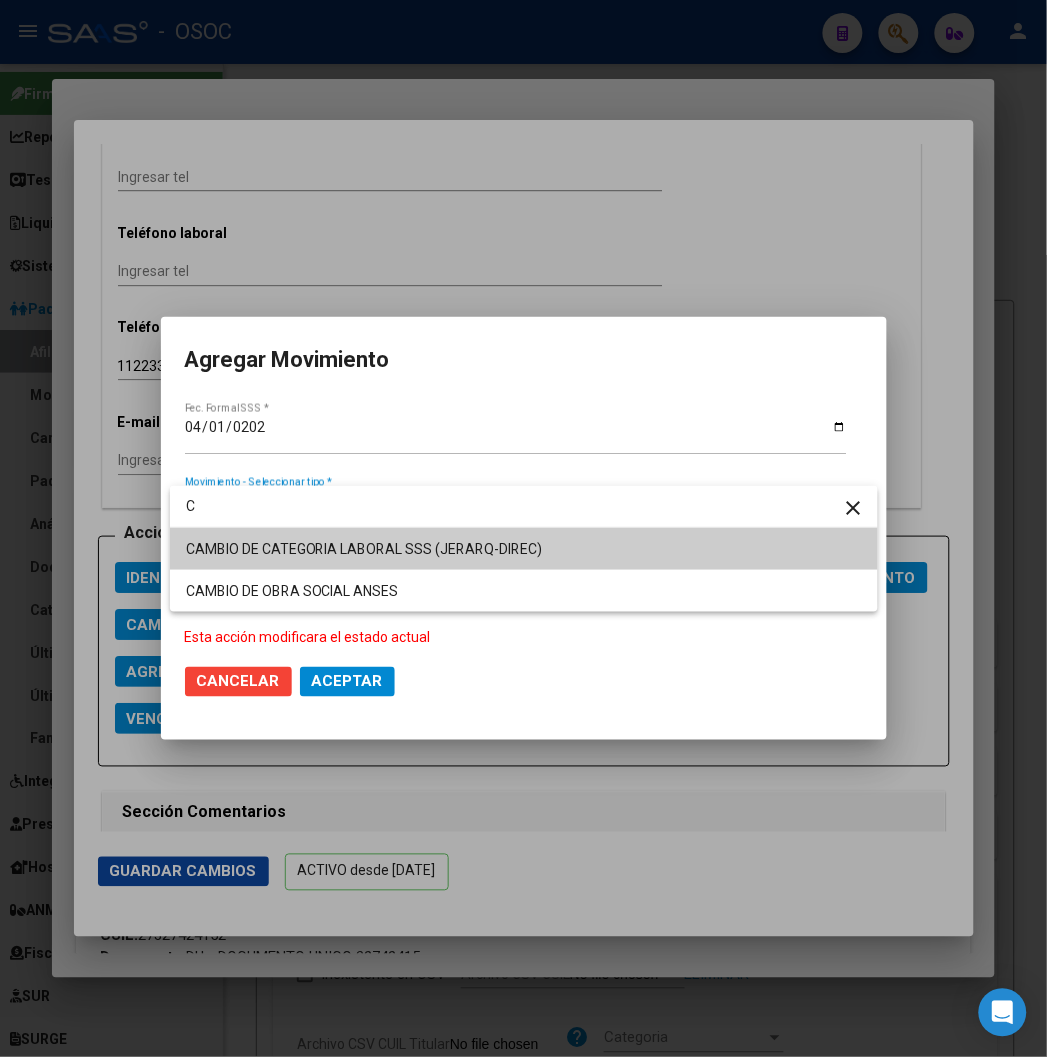 type 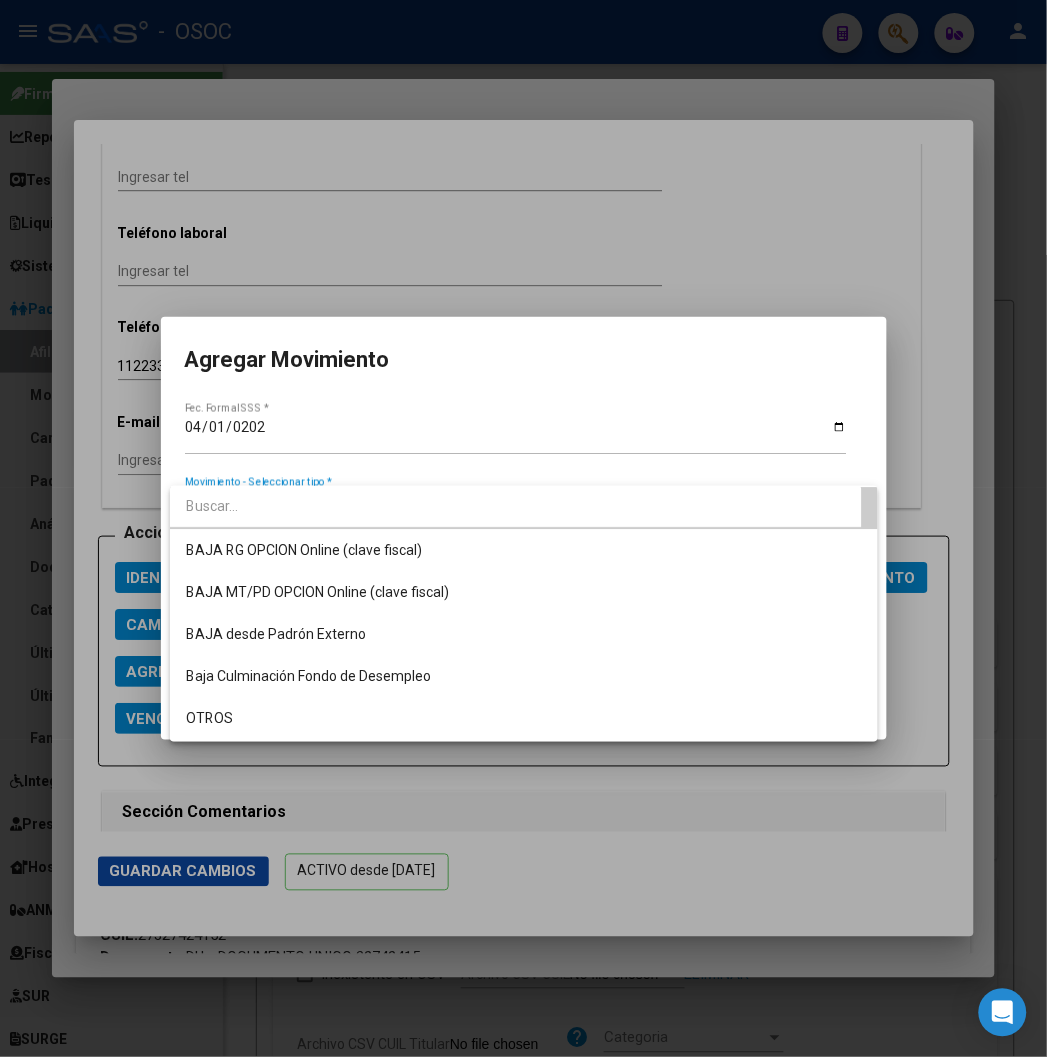 scroll, scrollTop: 1175, scrollLeft: 0, axis: vertical 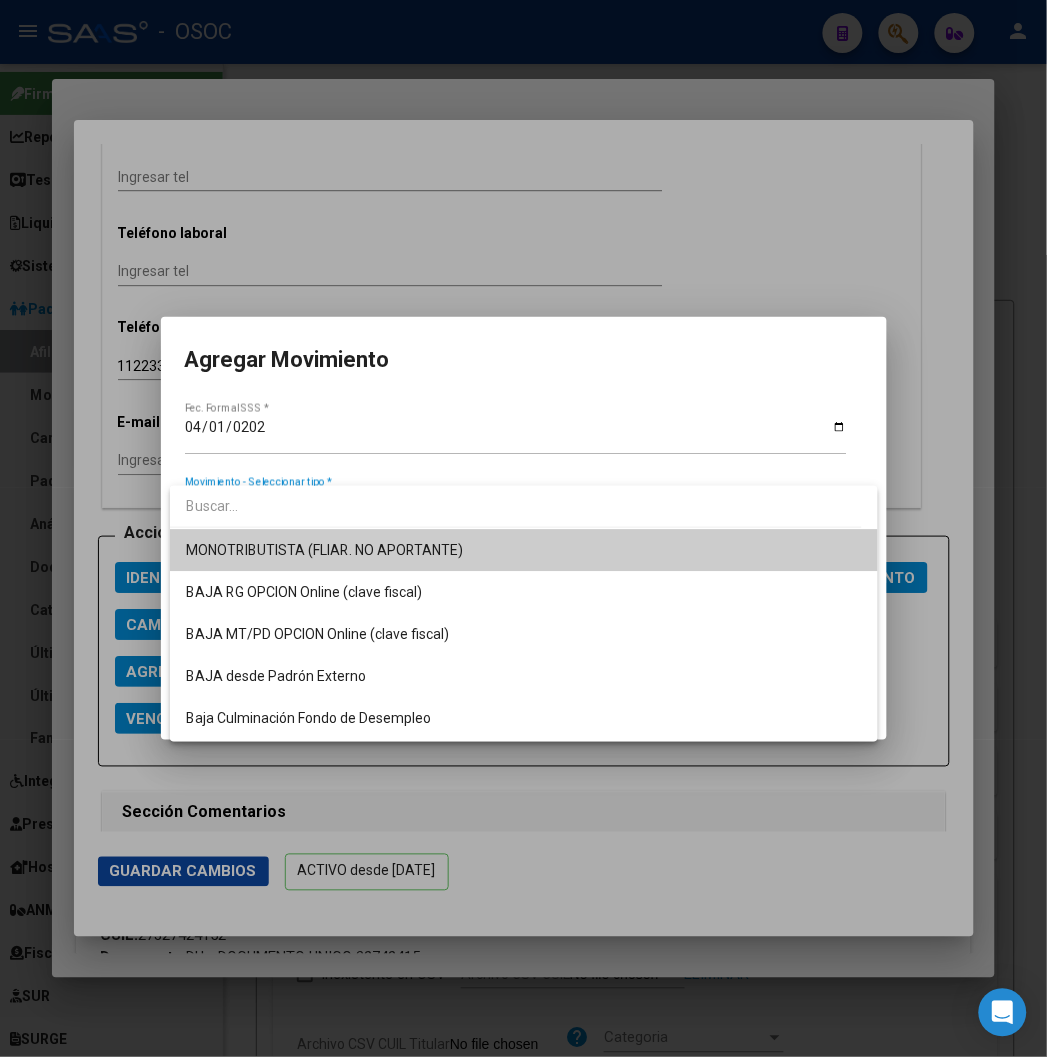 click at bounding box center [523, 528] 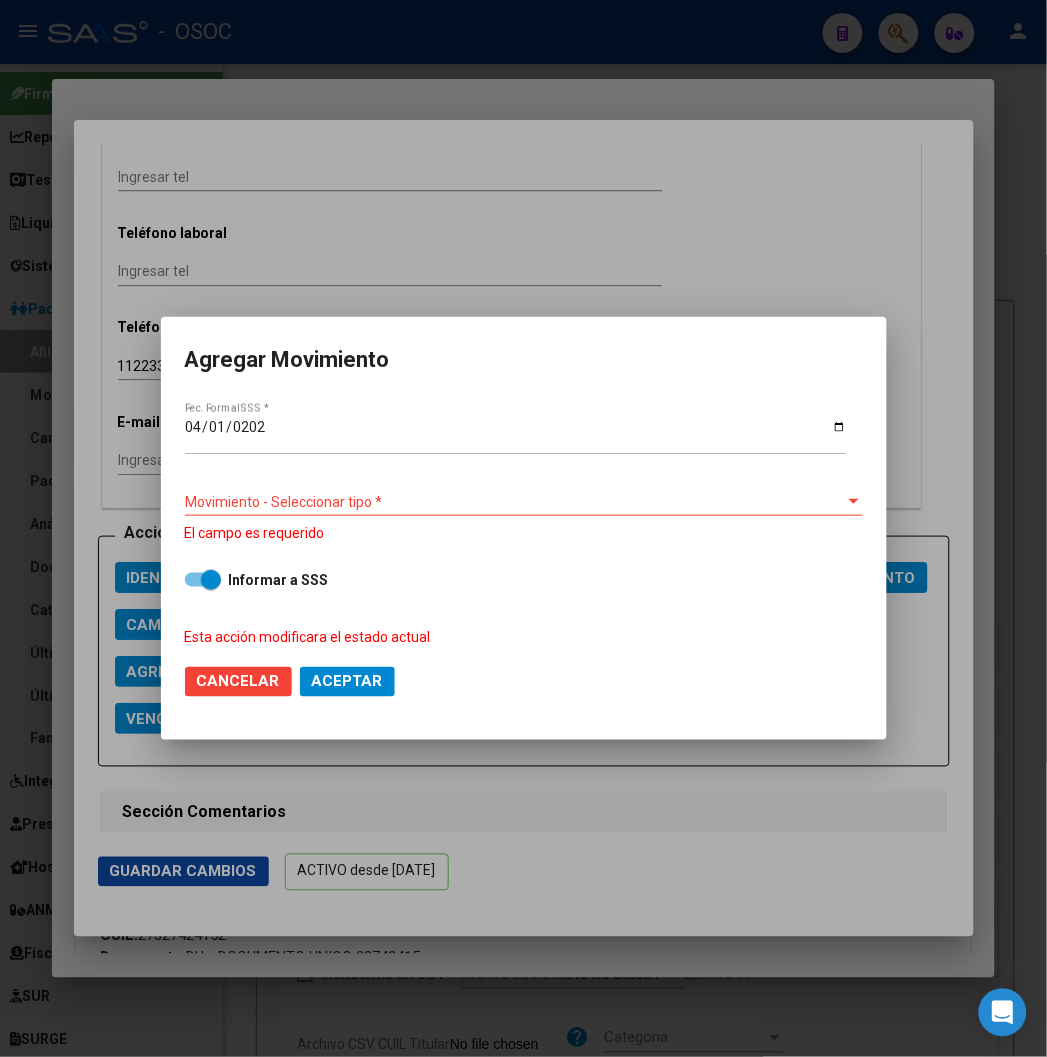 click on "Movimiento - Seleccionar tipo *" at bounding box center [515, 502] 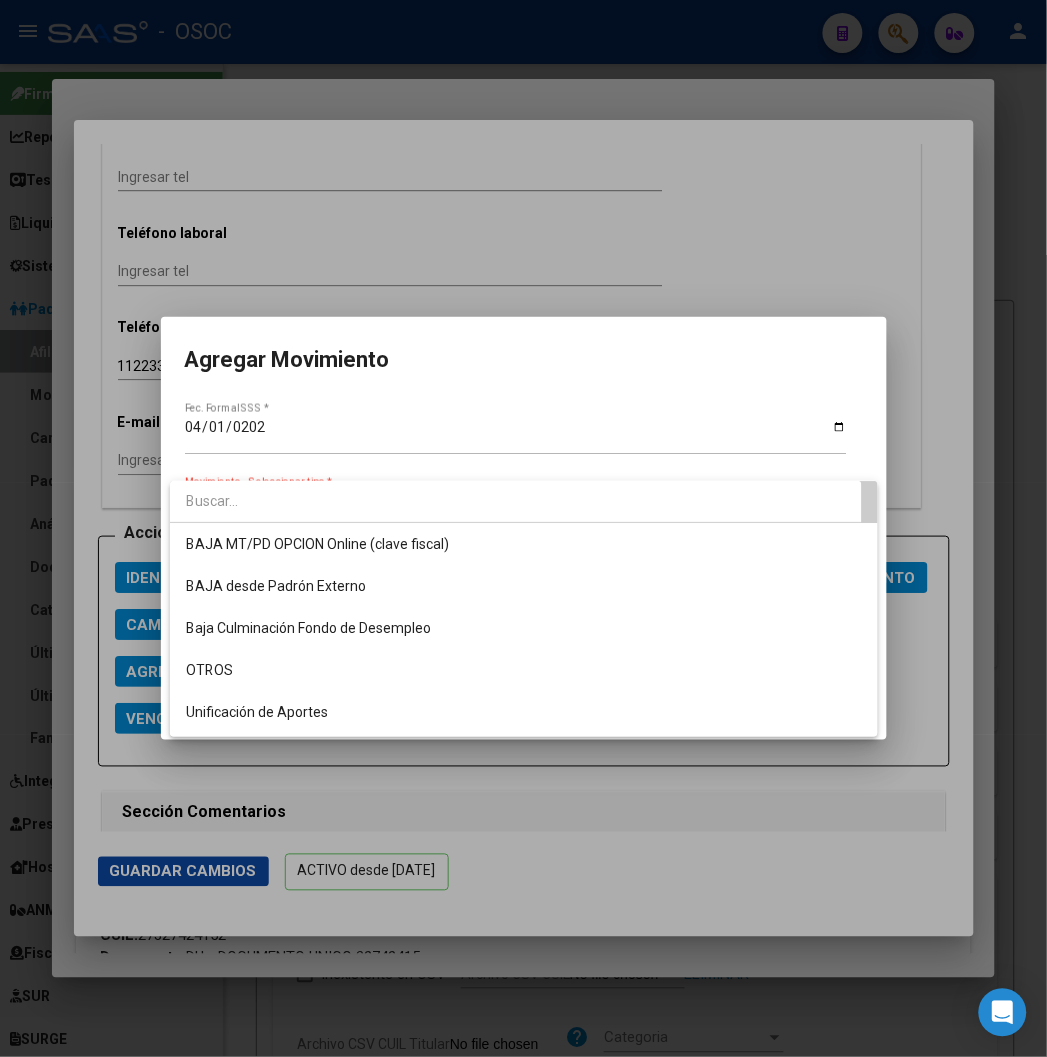scroll, scrollTop: 1217, scrollLeft: 0, axis: vertical 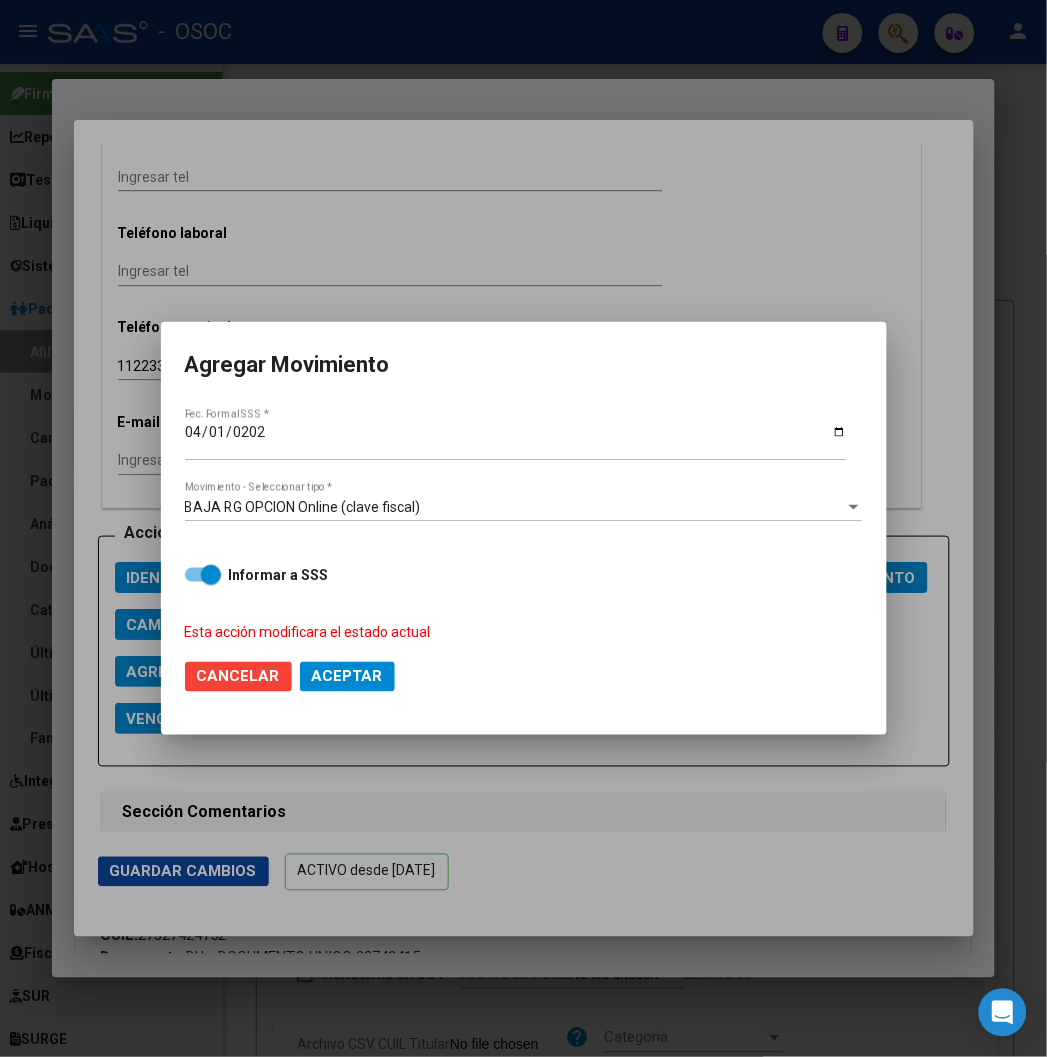 click at bounding box center [523, 528] 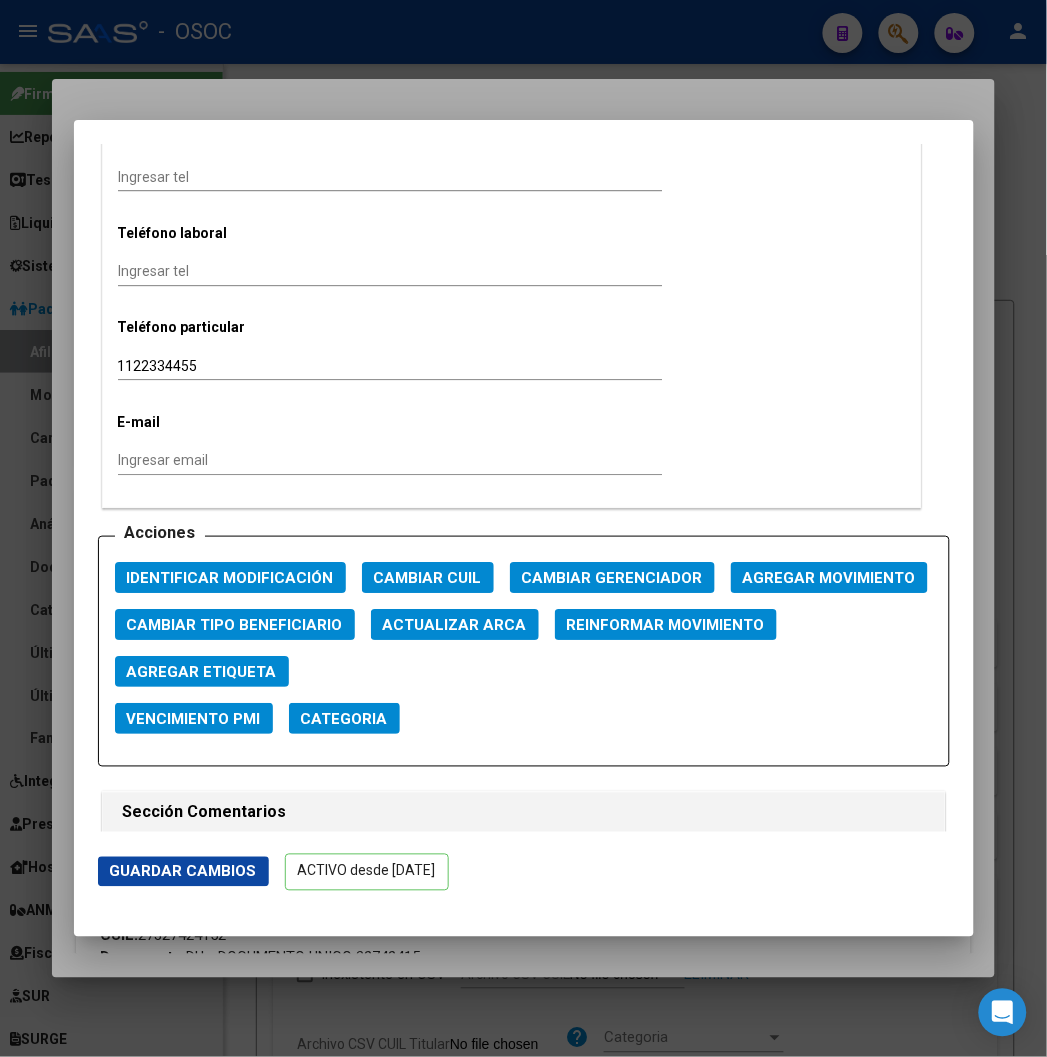click at bounding box center [523, 528] 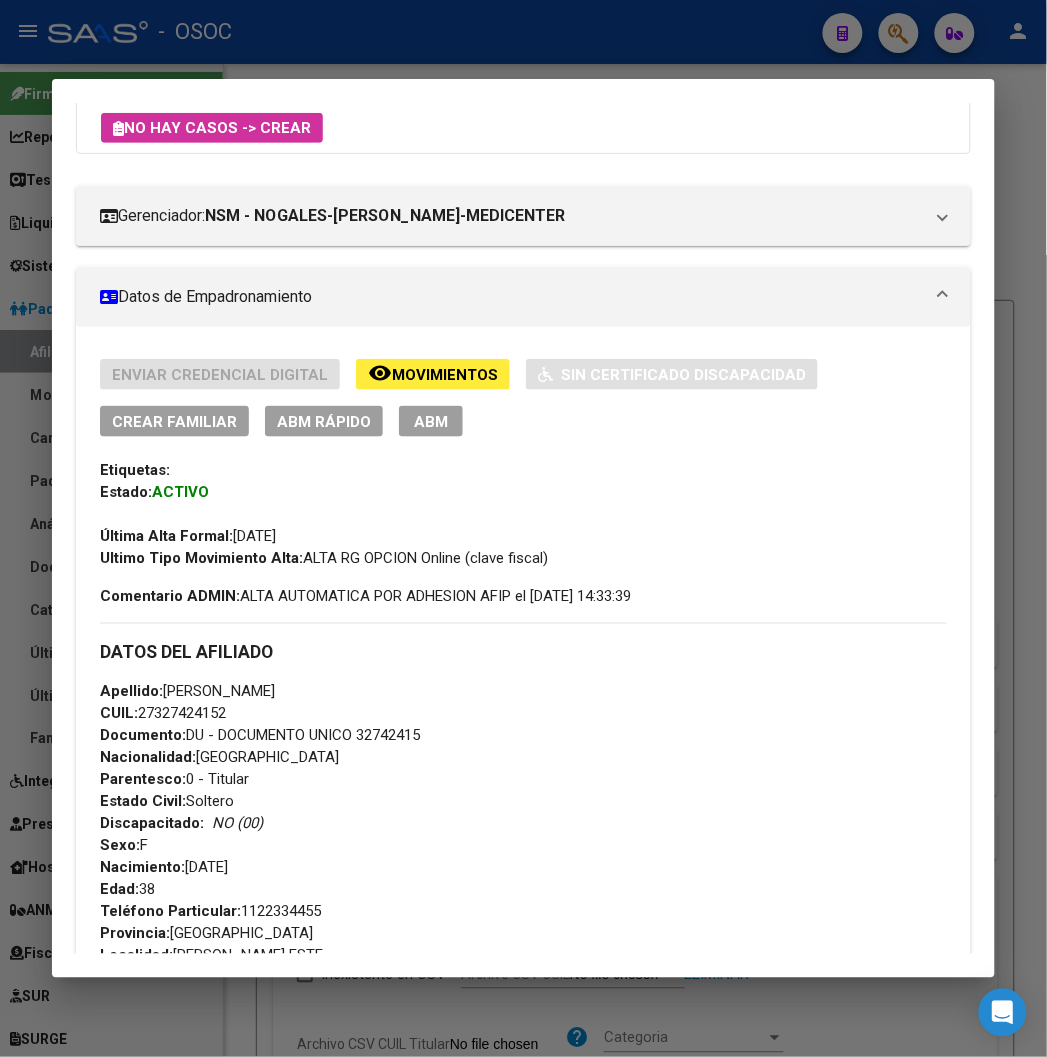 scroll, scrollTop: 111, scrollLeft: 0, axis: vertical 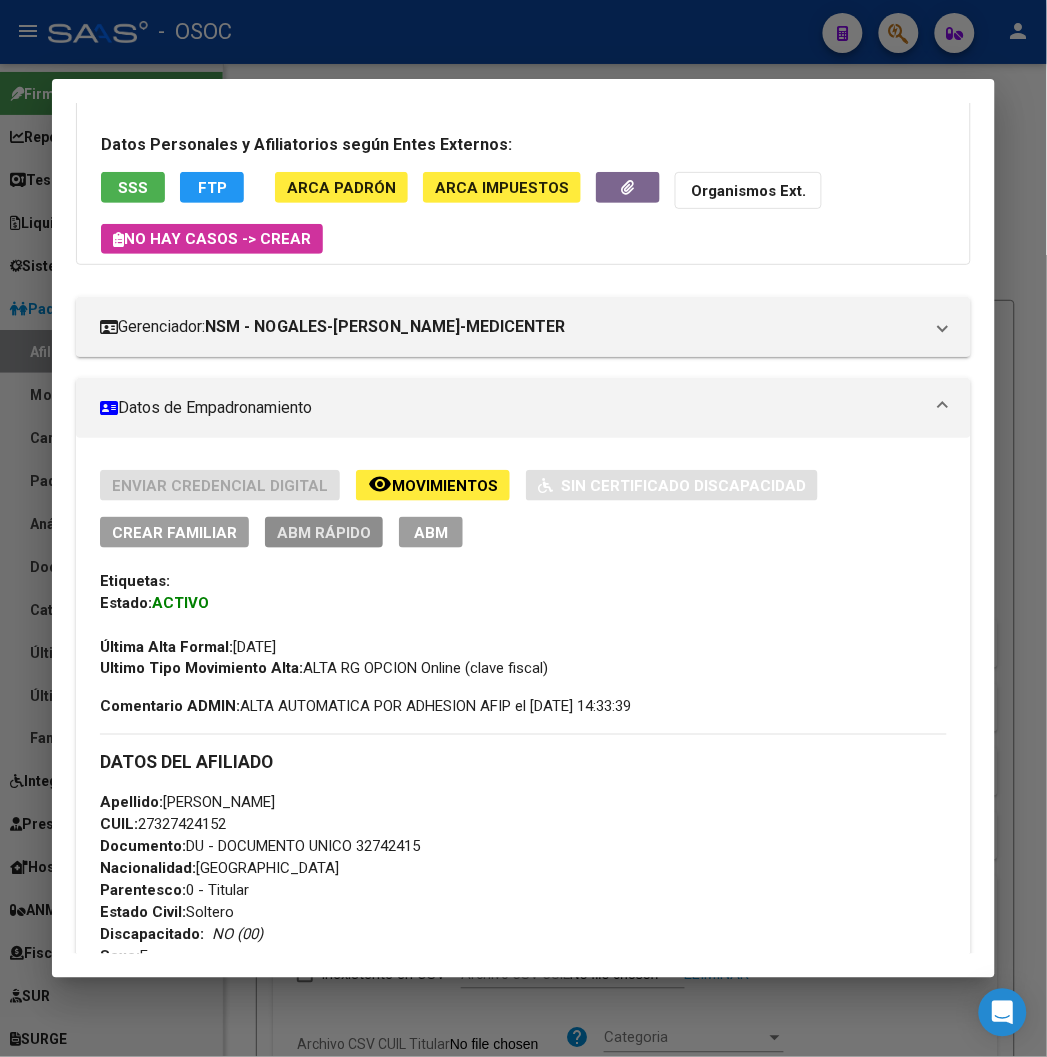 click on "ABM Rápido" 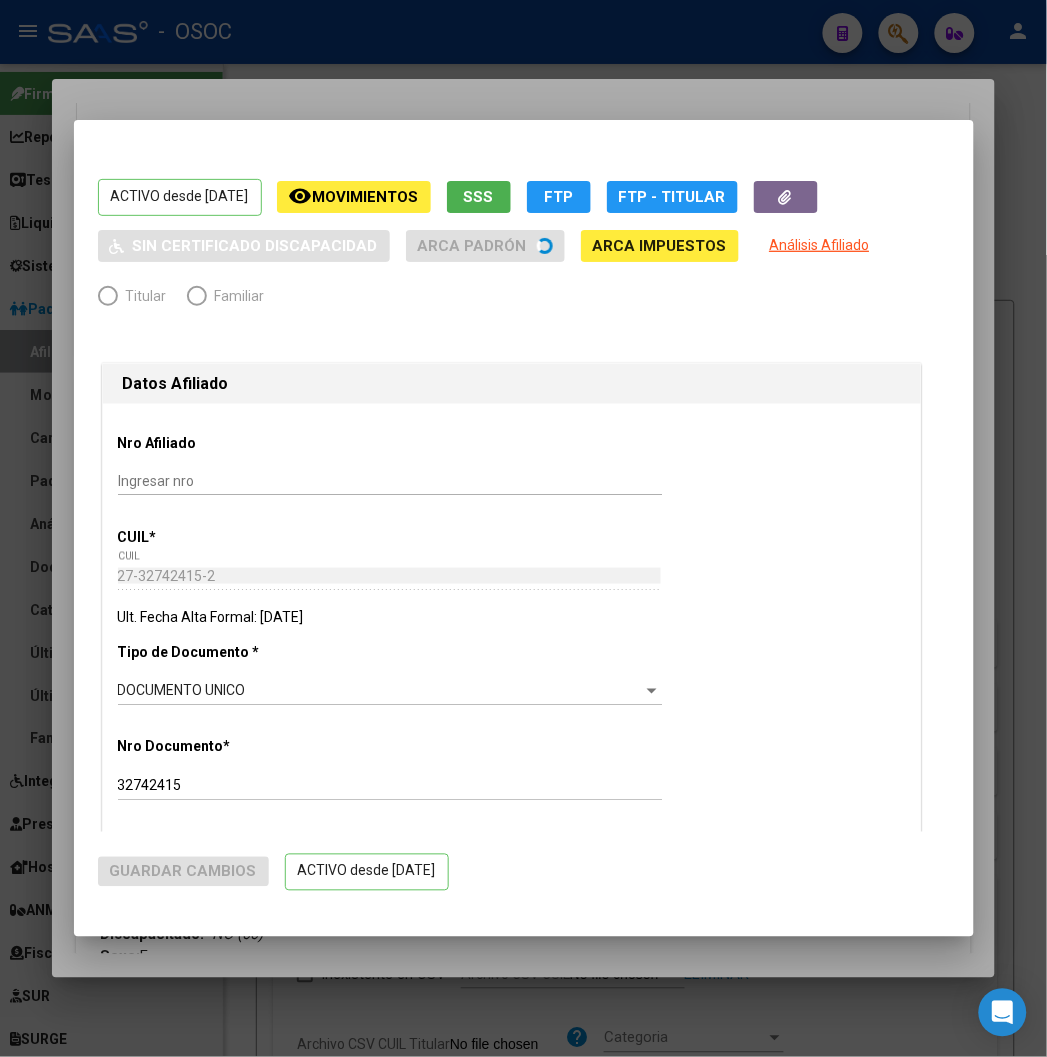 radio on "true" 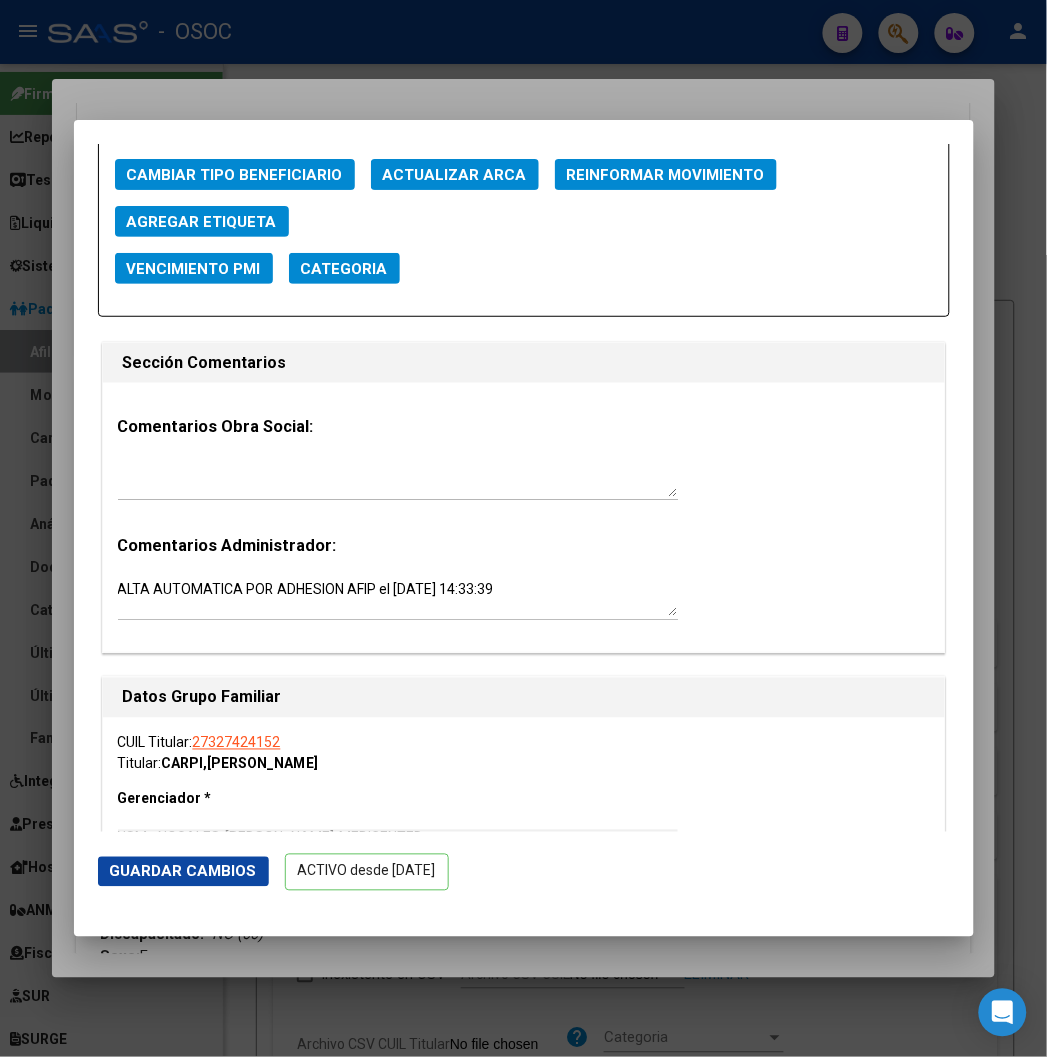 scroll, scrollTop: 2555, scrollLeft: 0, axis: vertical 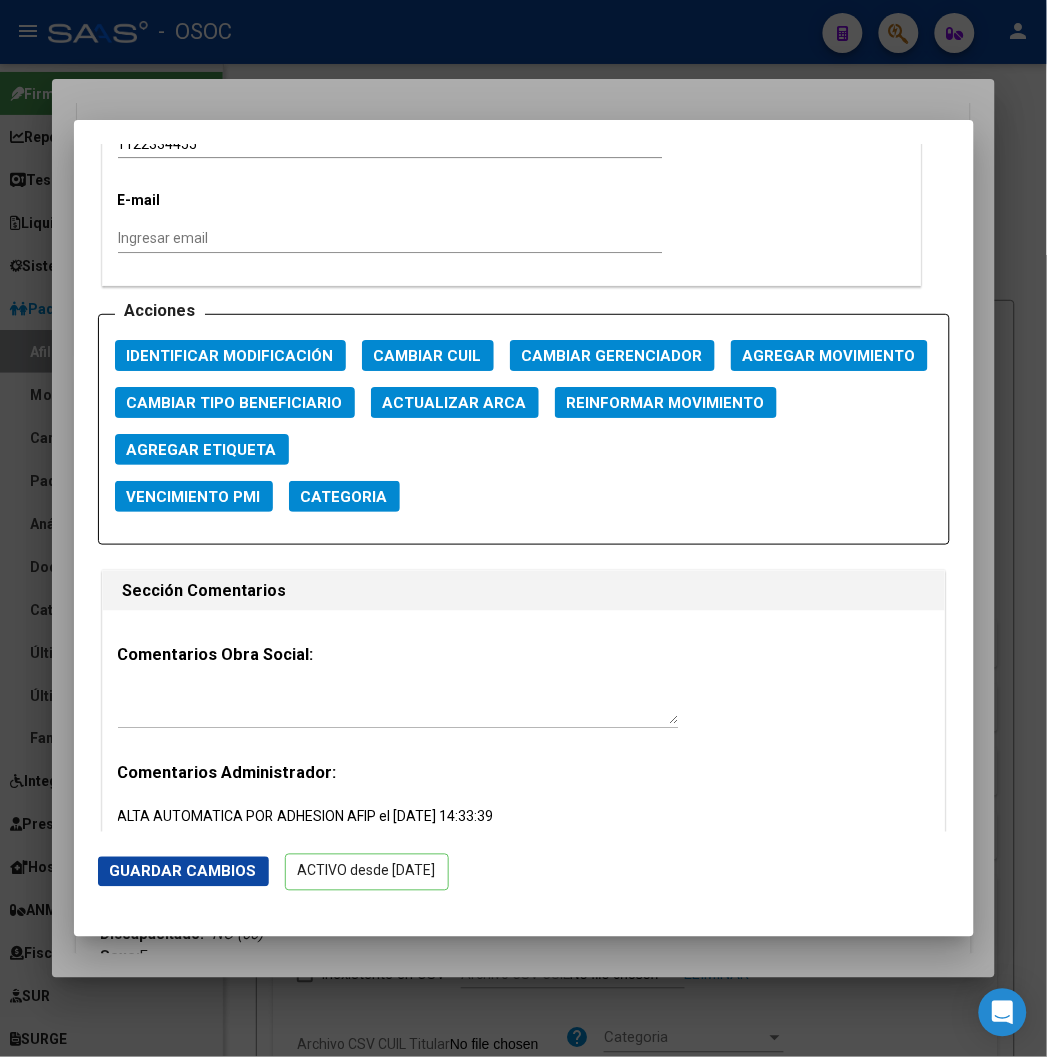 click on "Agregar Movimiento" 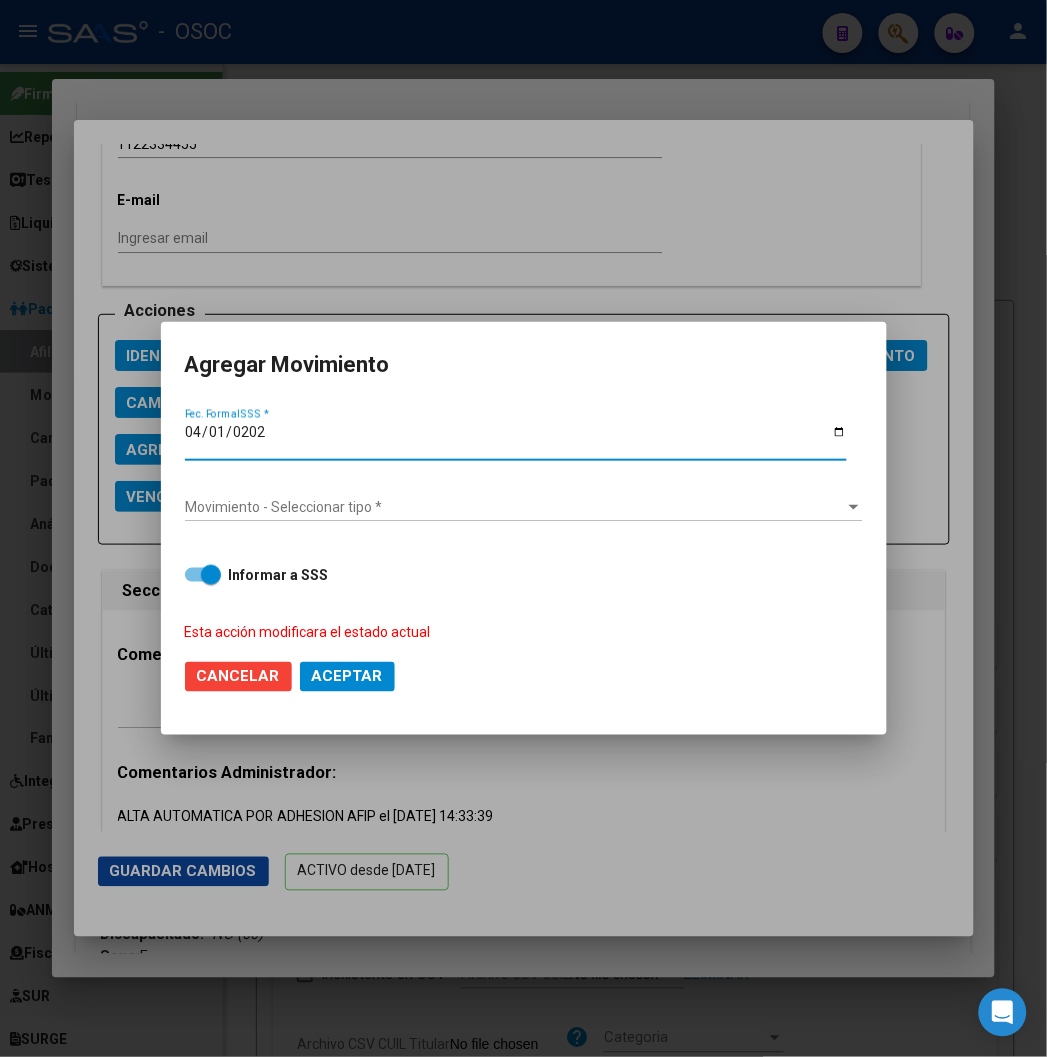 type on "[DATE]" 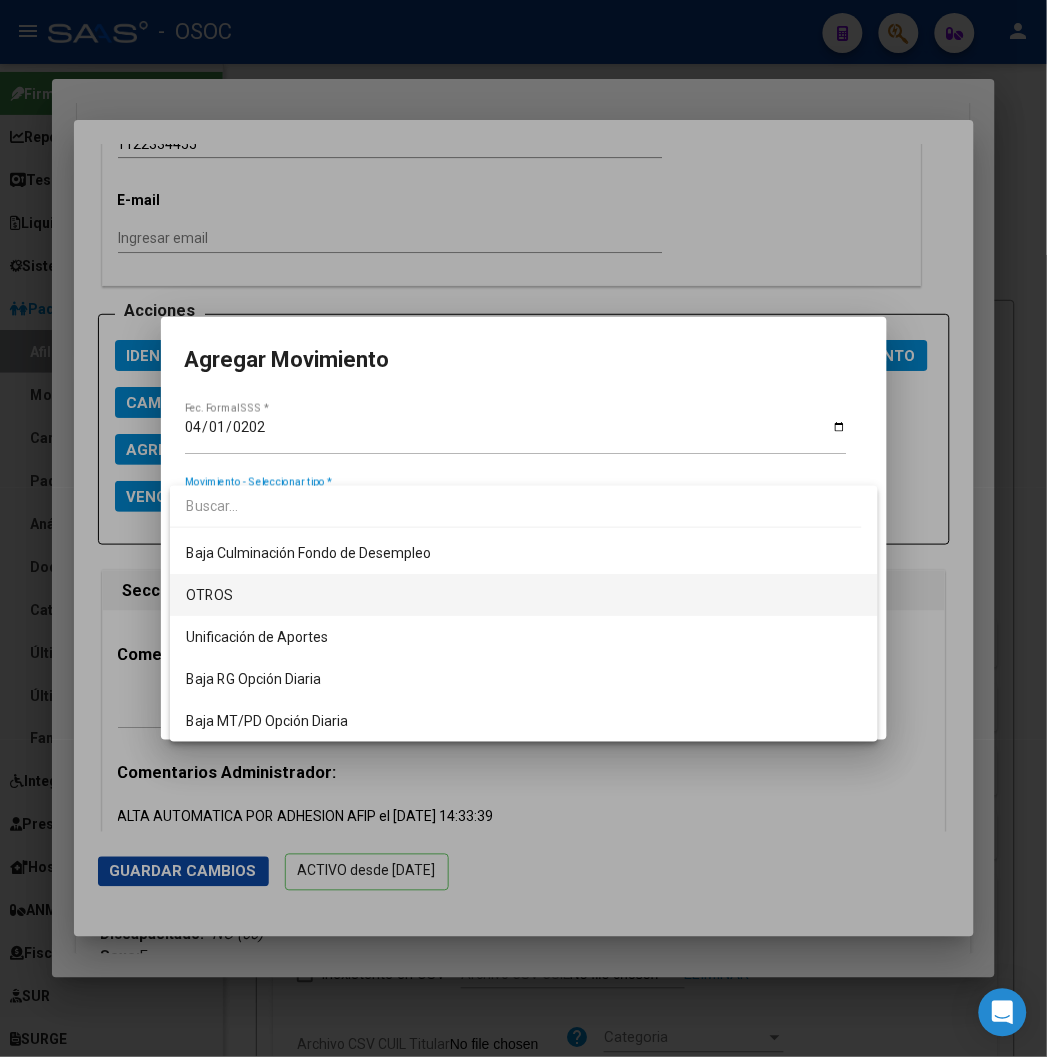scroll, scrollTop: 1117, scrollLeft: 0, axis: vertical 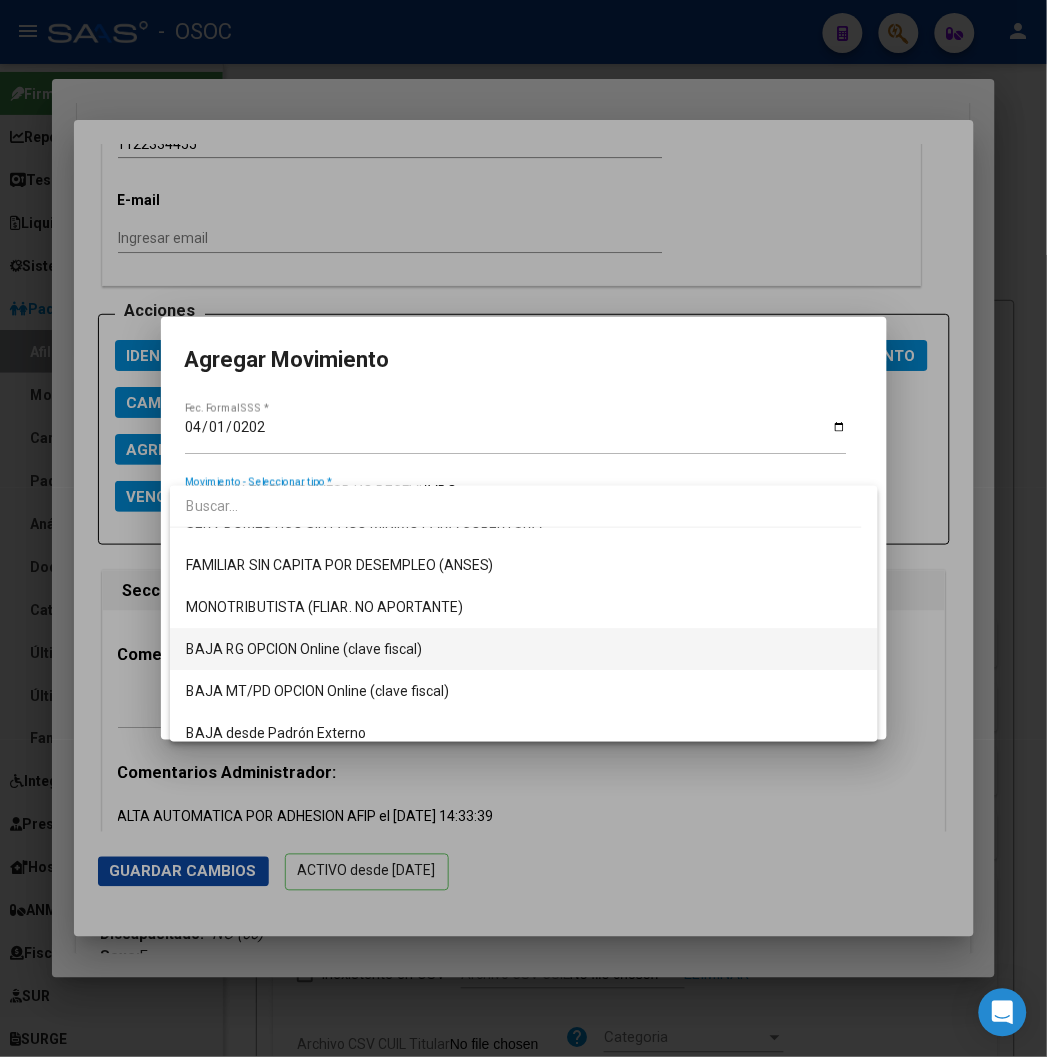 click on "BAJA RG OPCION Online (clave fiscal)" at bounding box center [524, 650] 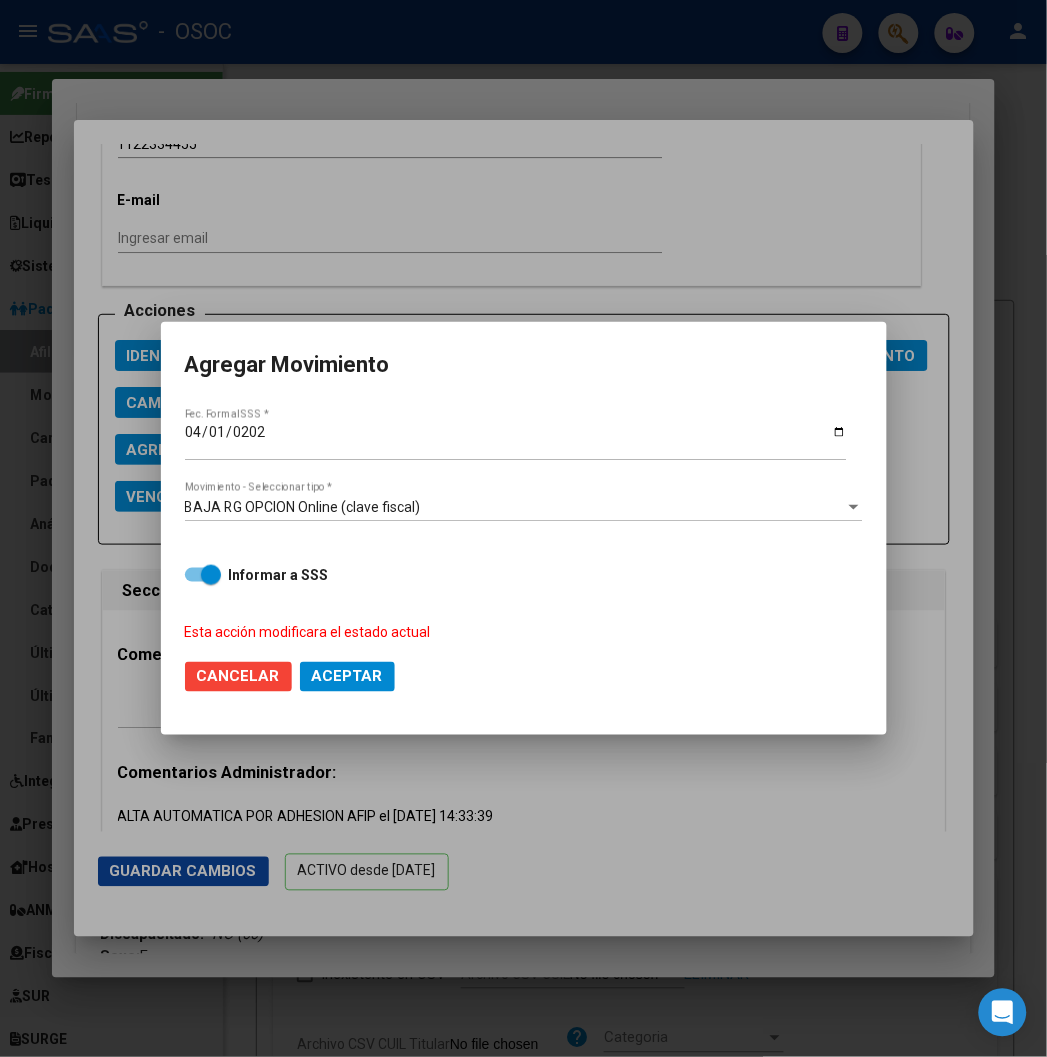 click at bounding box center [211, 575] 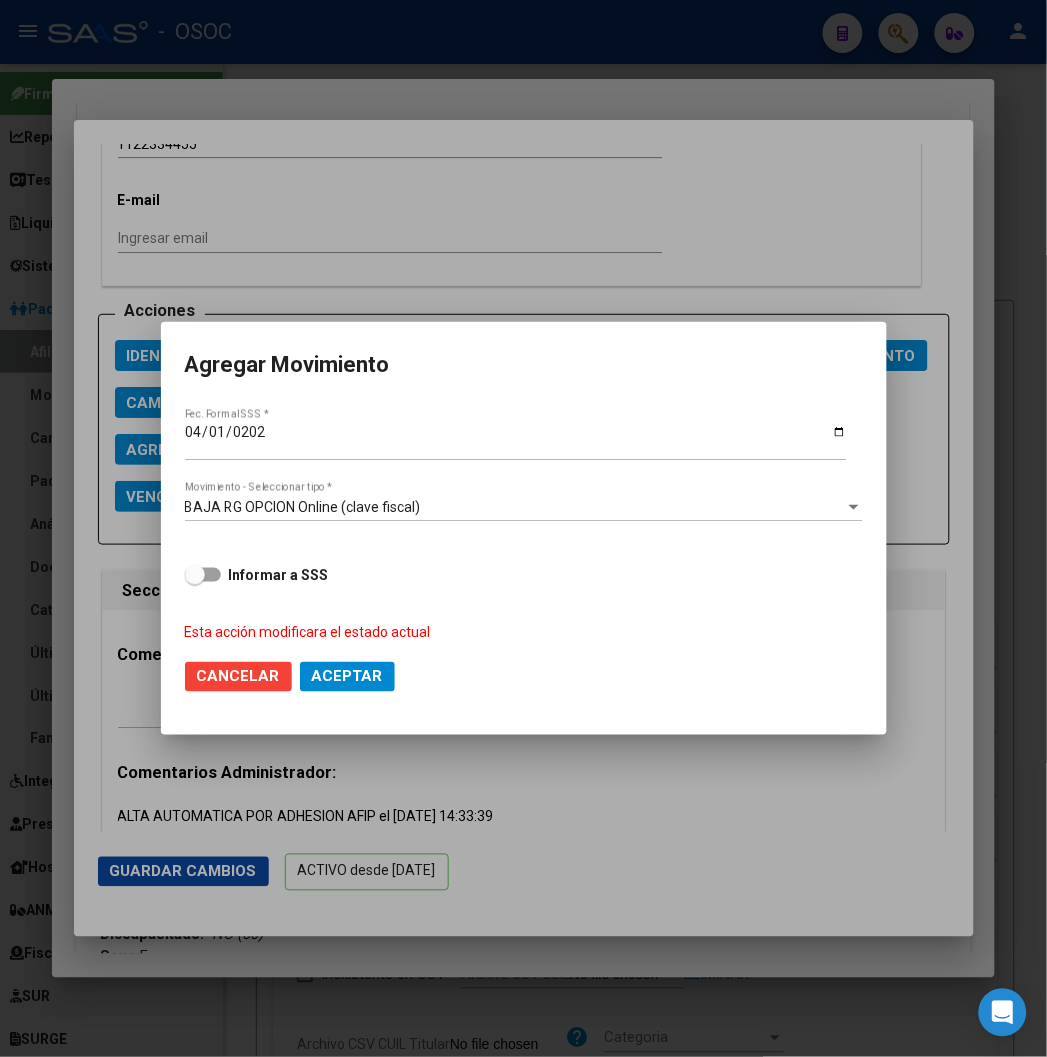 click on "Aceptar" 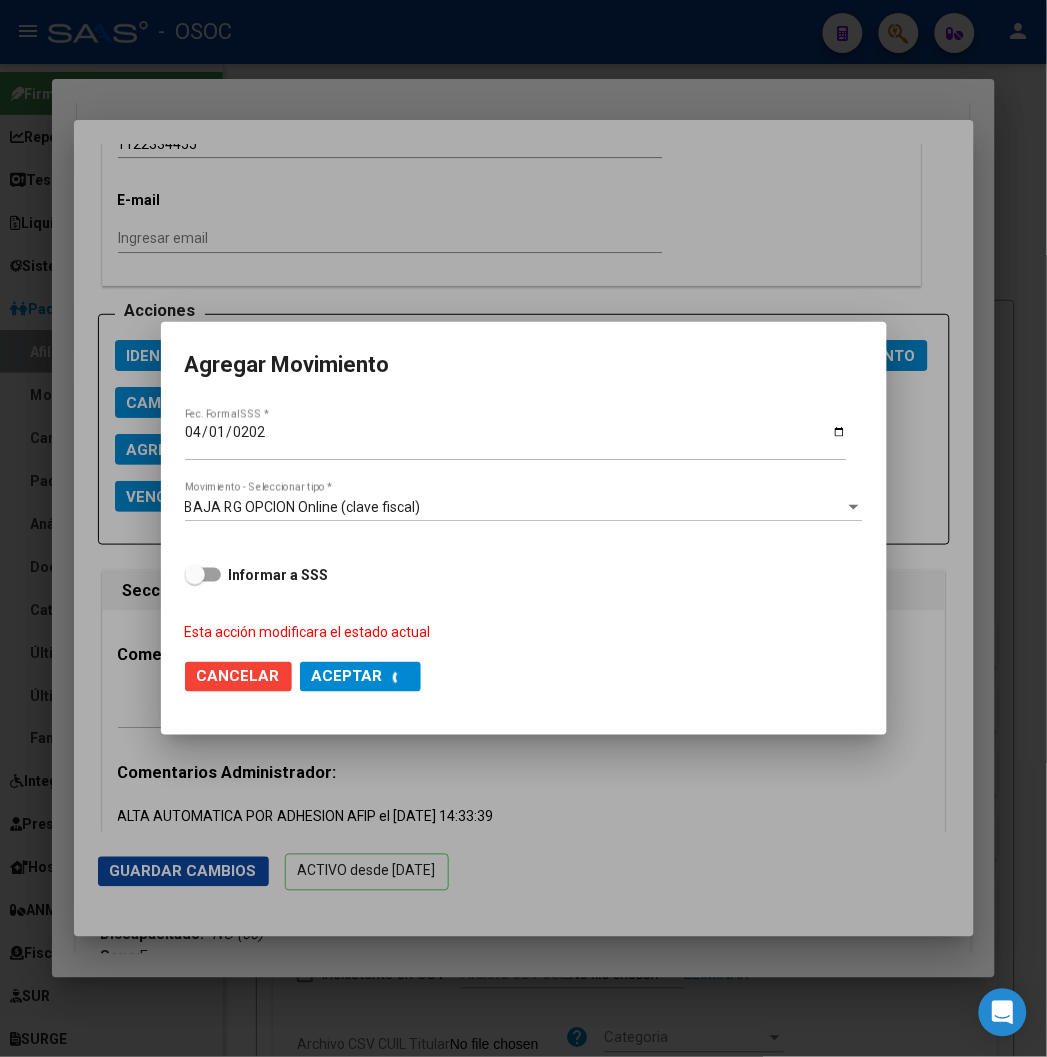 scroll, scrollTop: 2576, scrollLeft: 0, axis: vertical 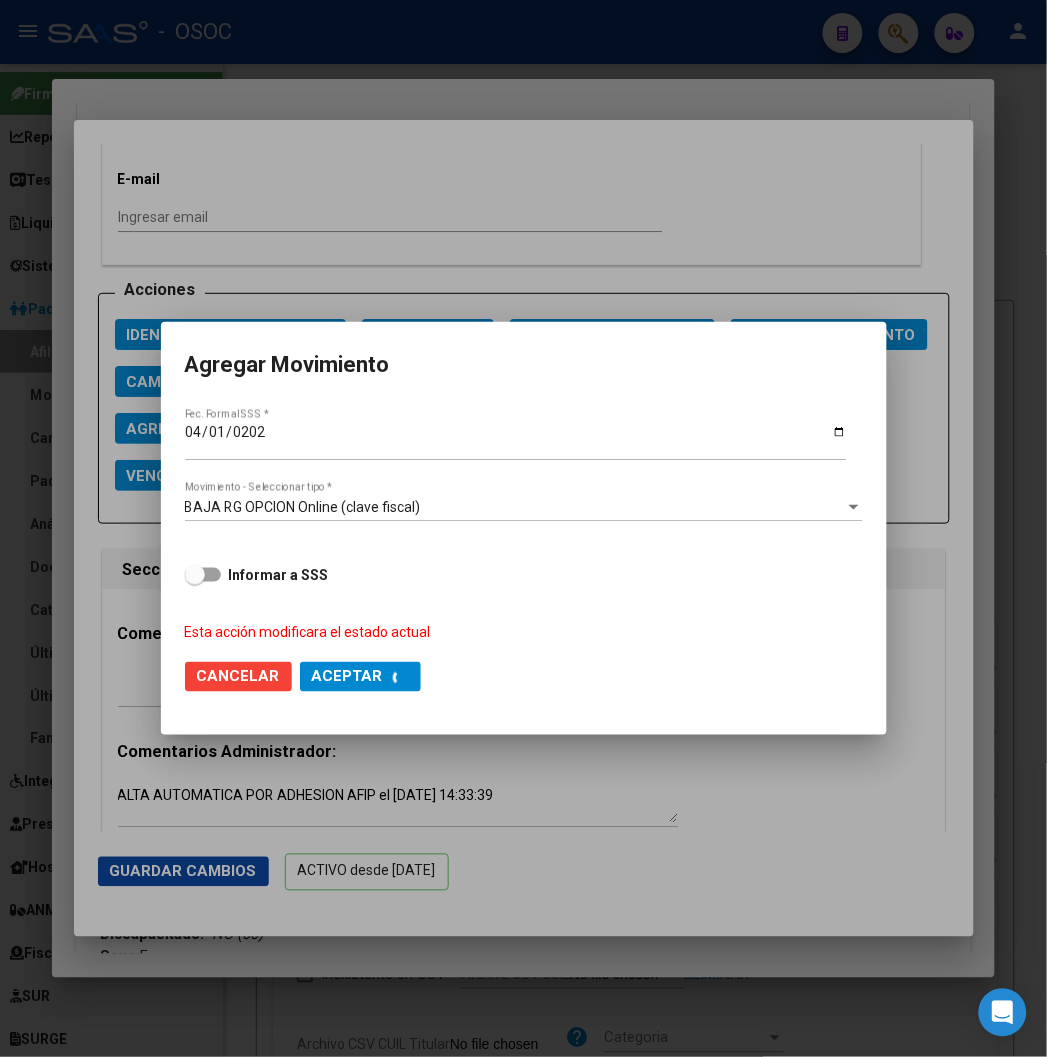 type 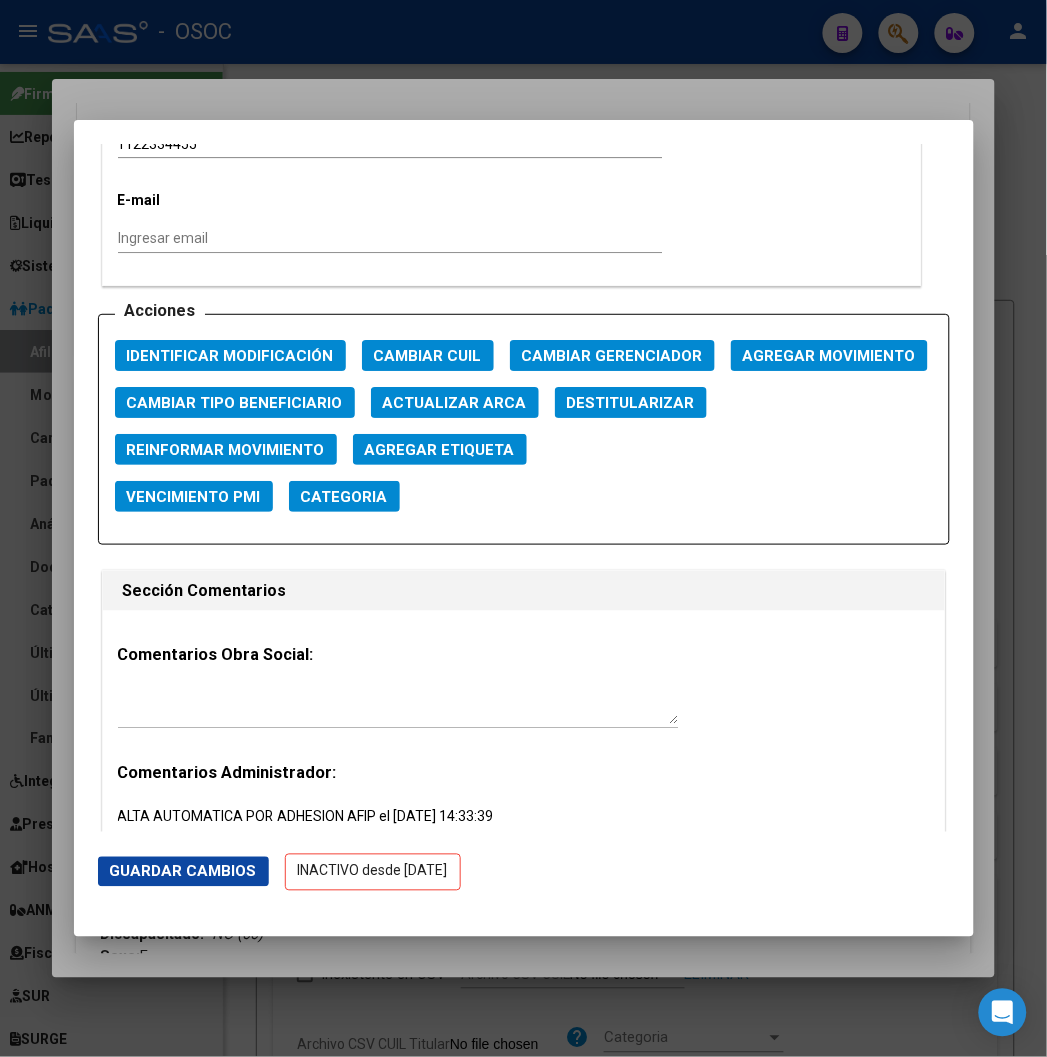 click at bounding box center (523, 528) 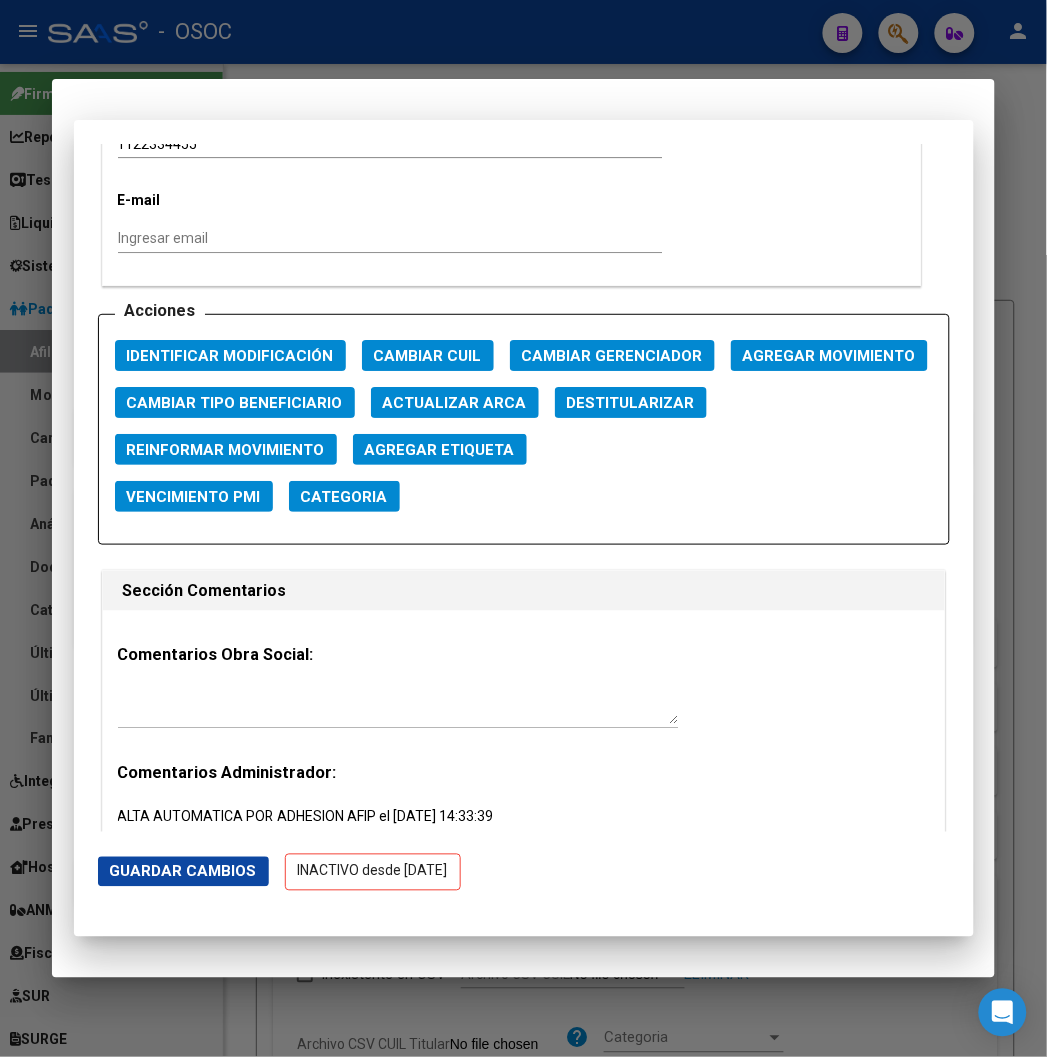 scroll, scrollTop: 0, scrollLeft: 0, axis: both 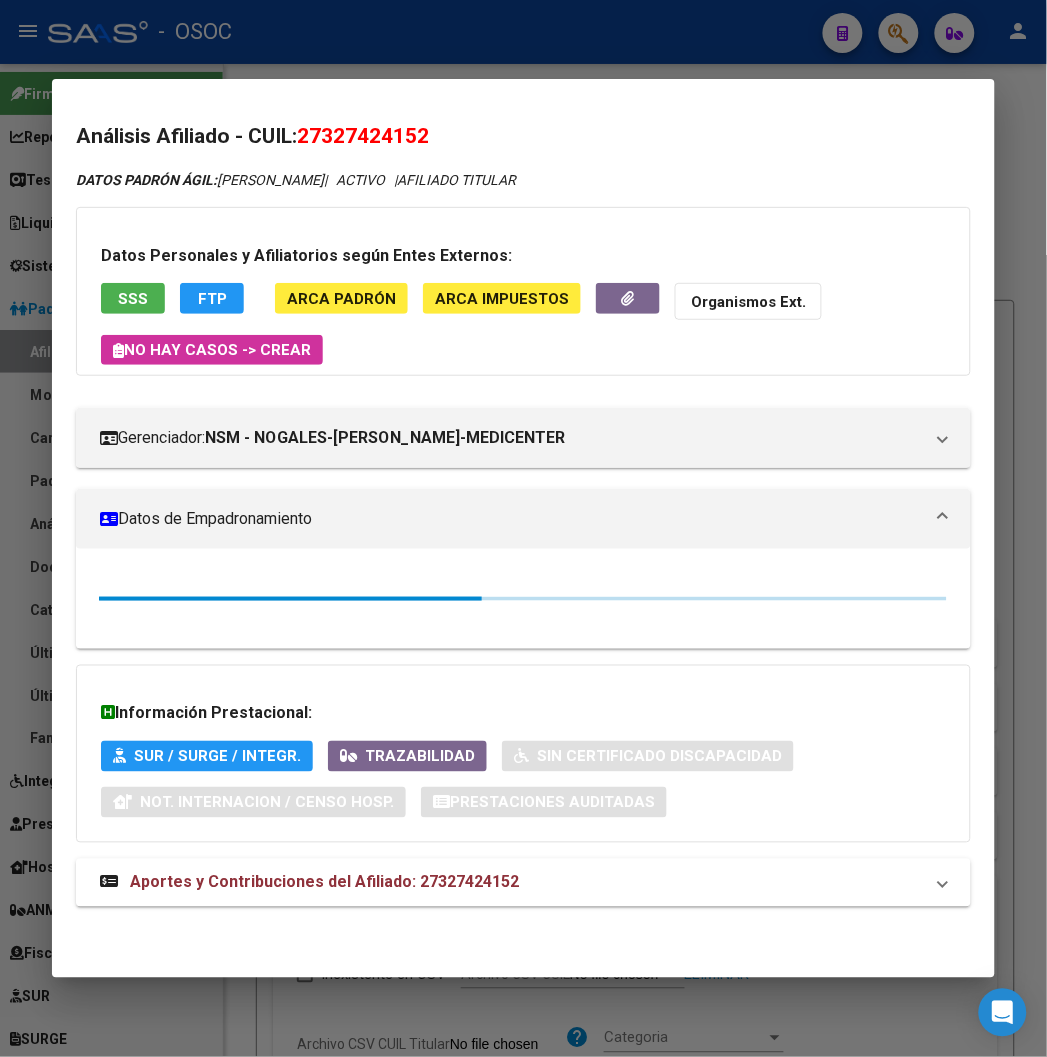 click at bounding box center (523, 528) 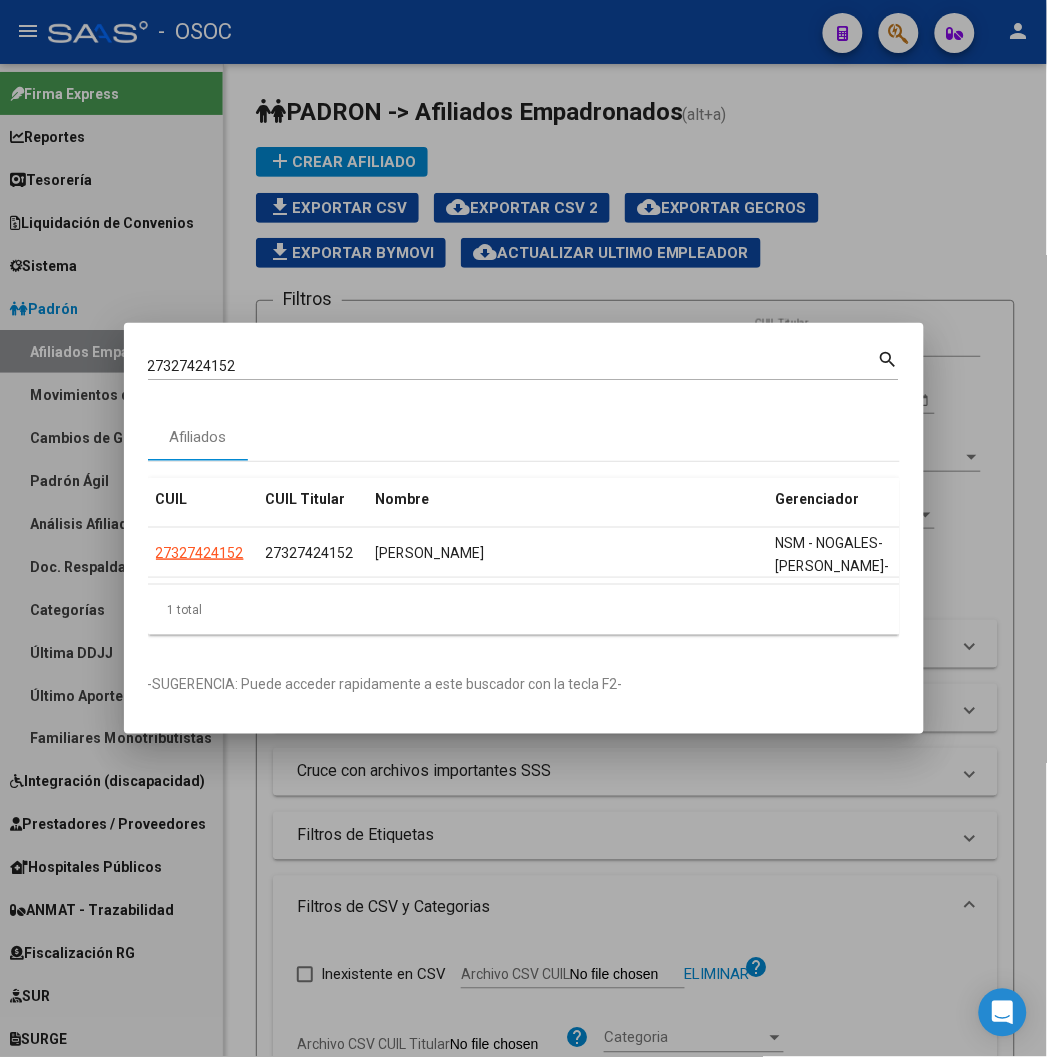 click on "27327424152" at bounding box center [513, 366] 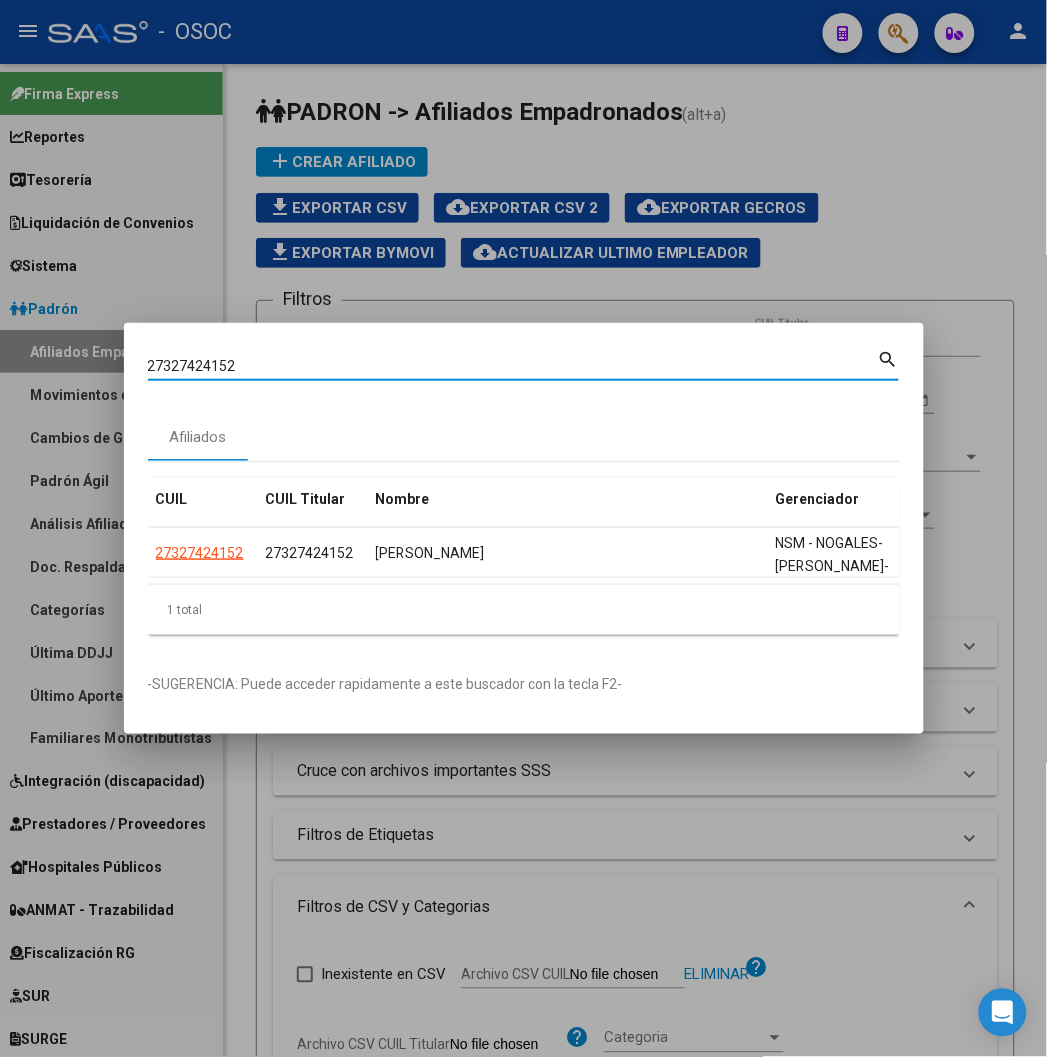 click on "27327424152" at bounding box center (513, 366) 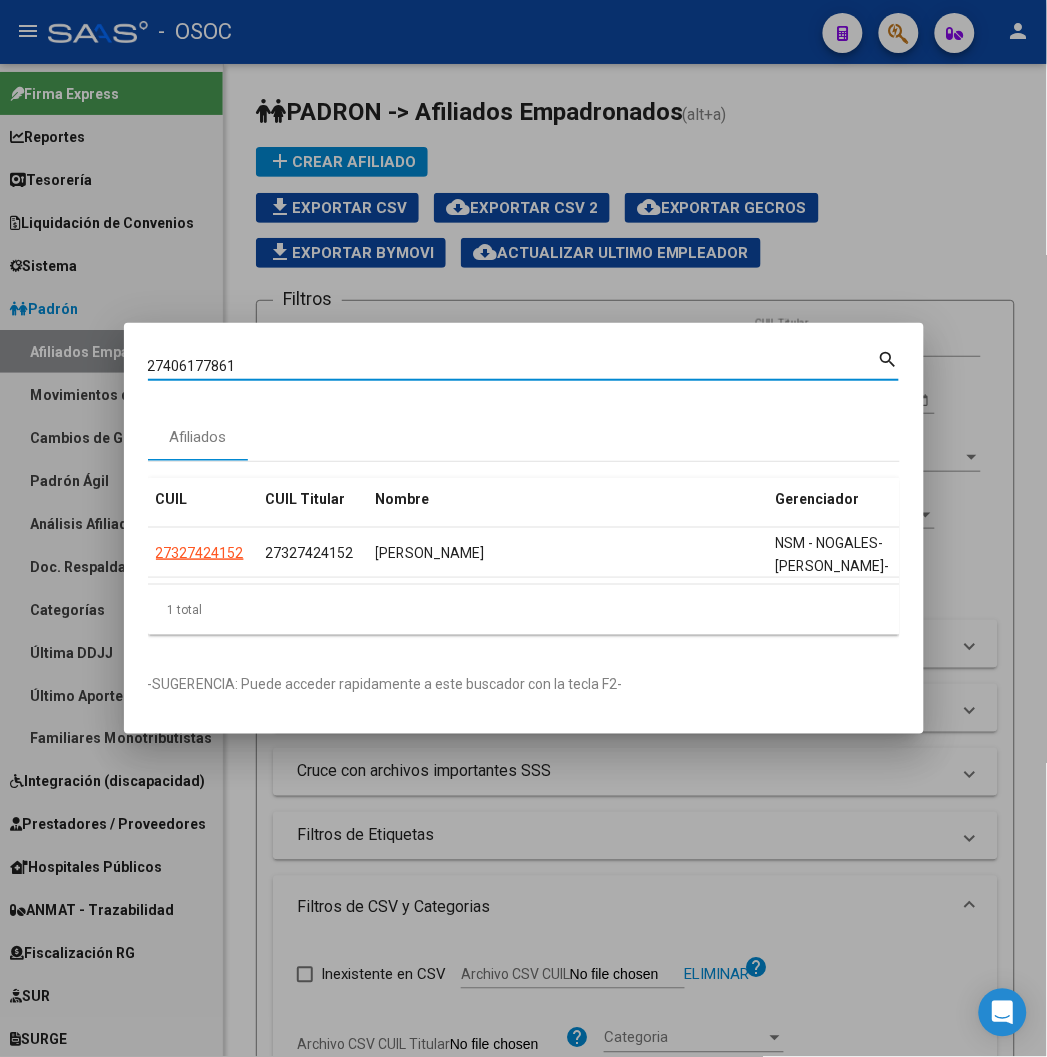 type on "27406177861" 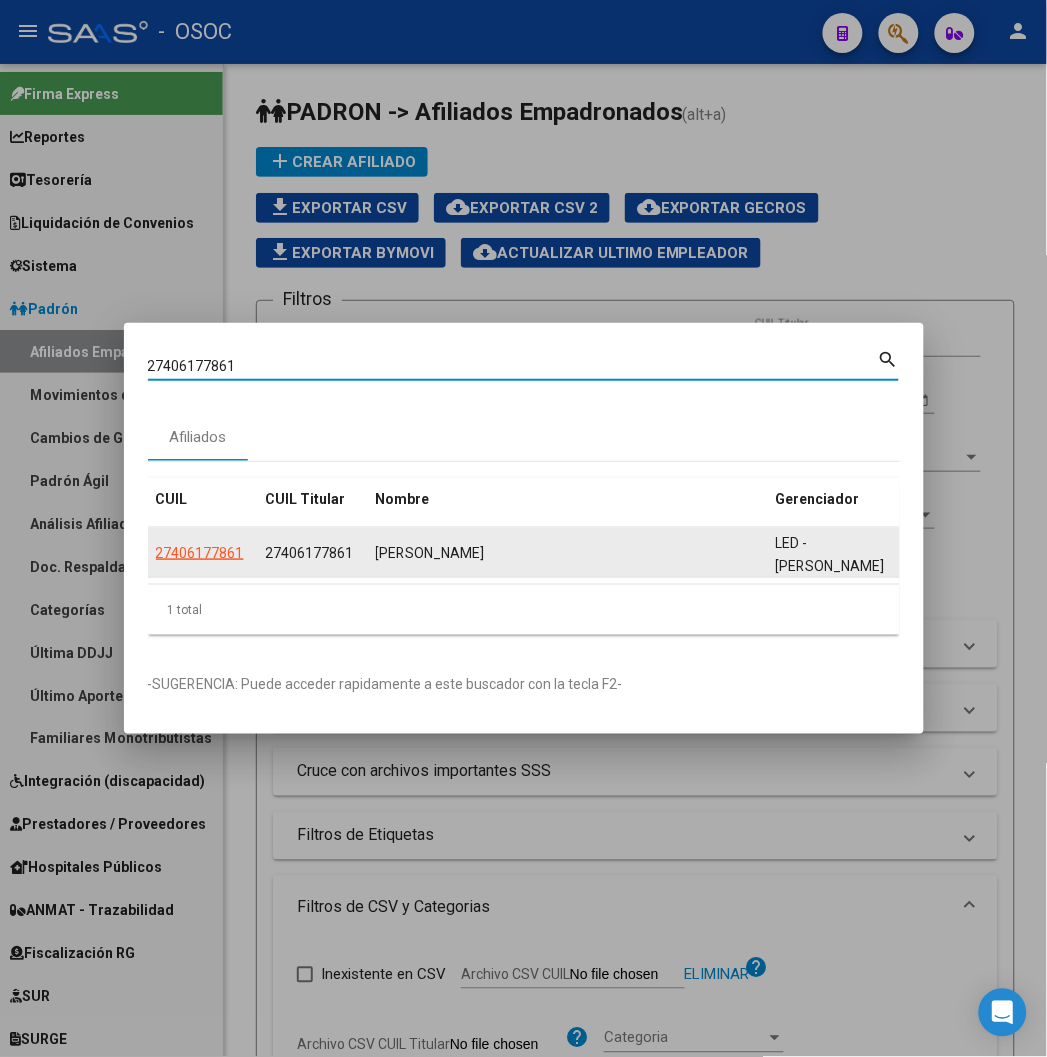 click on "27406177861" 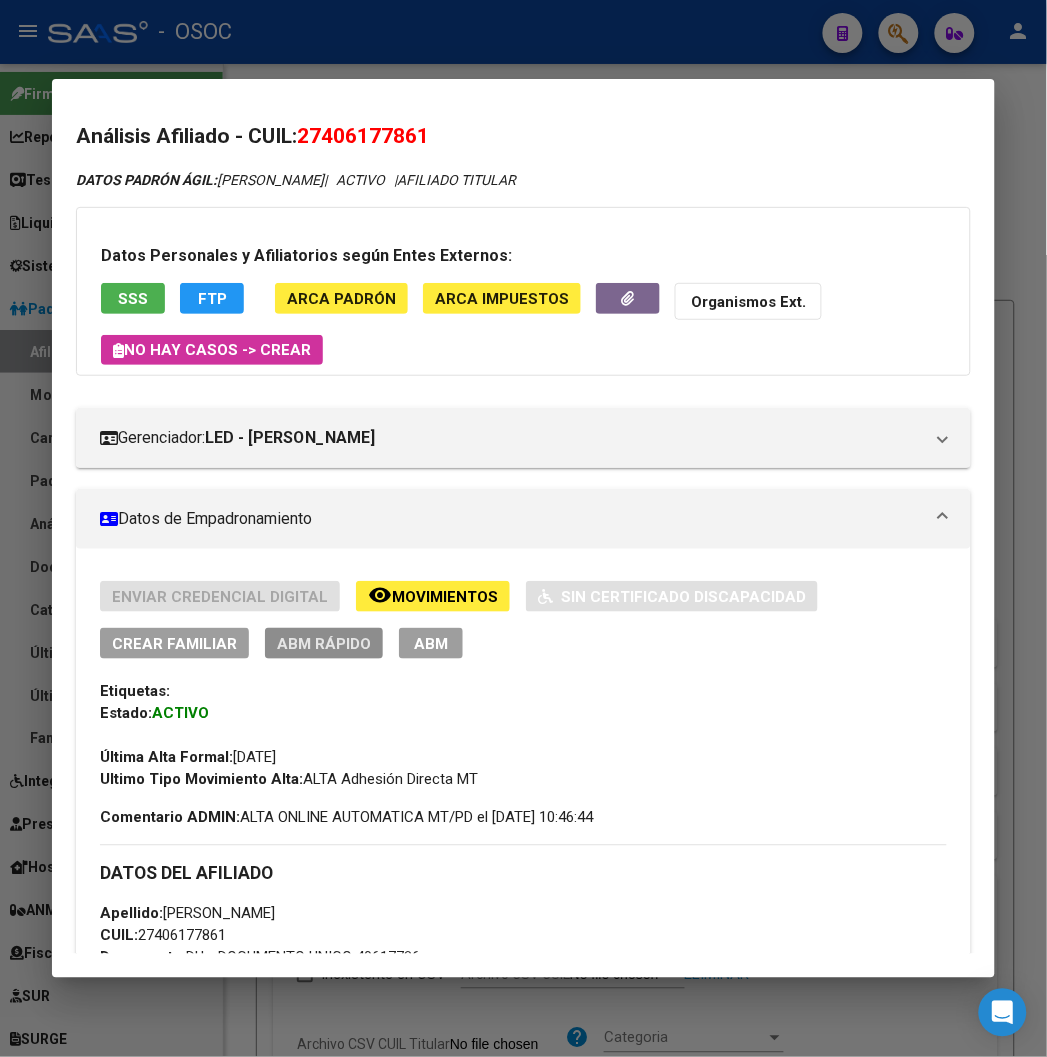 click on "ABM Rápido" 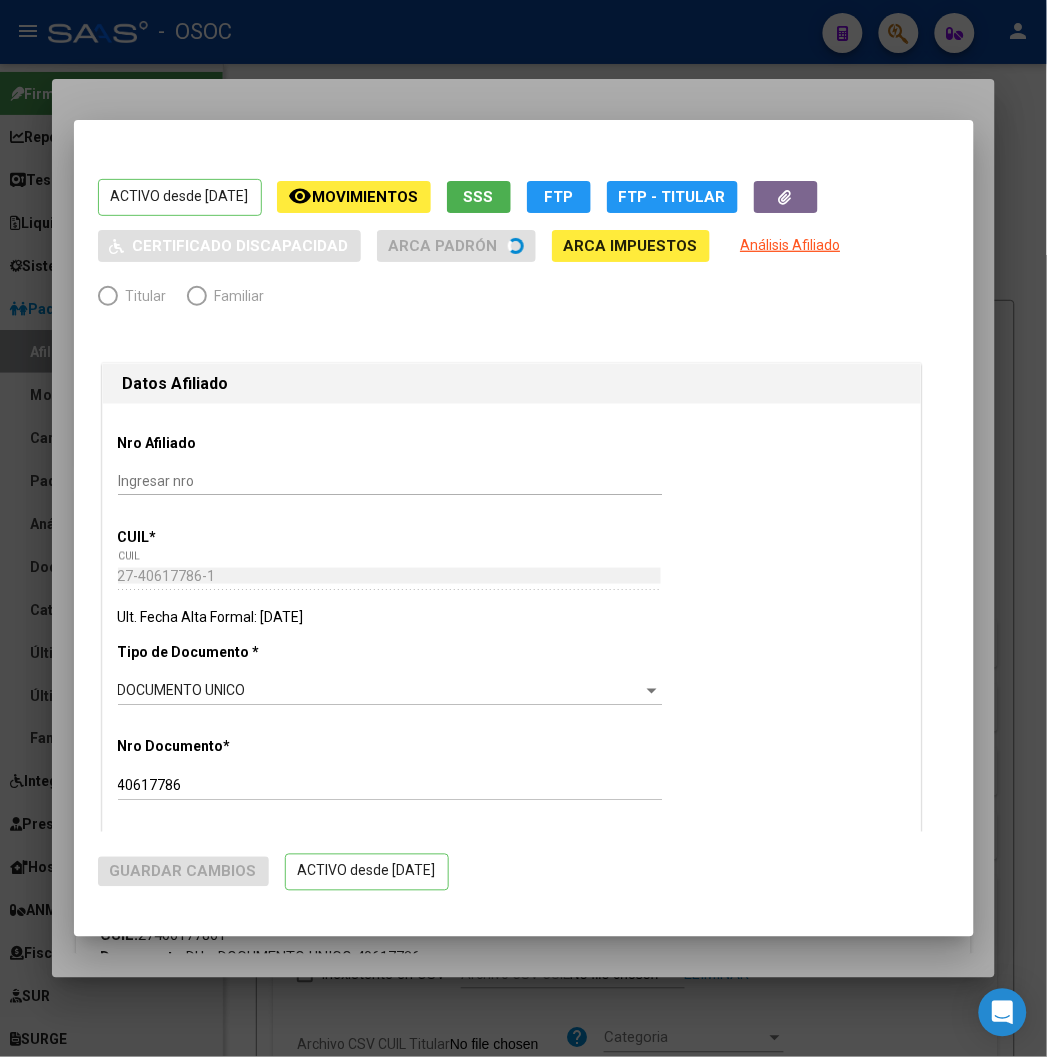 radio on "true" 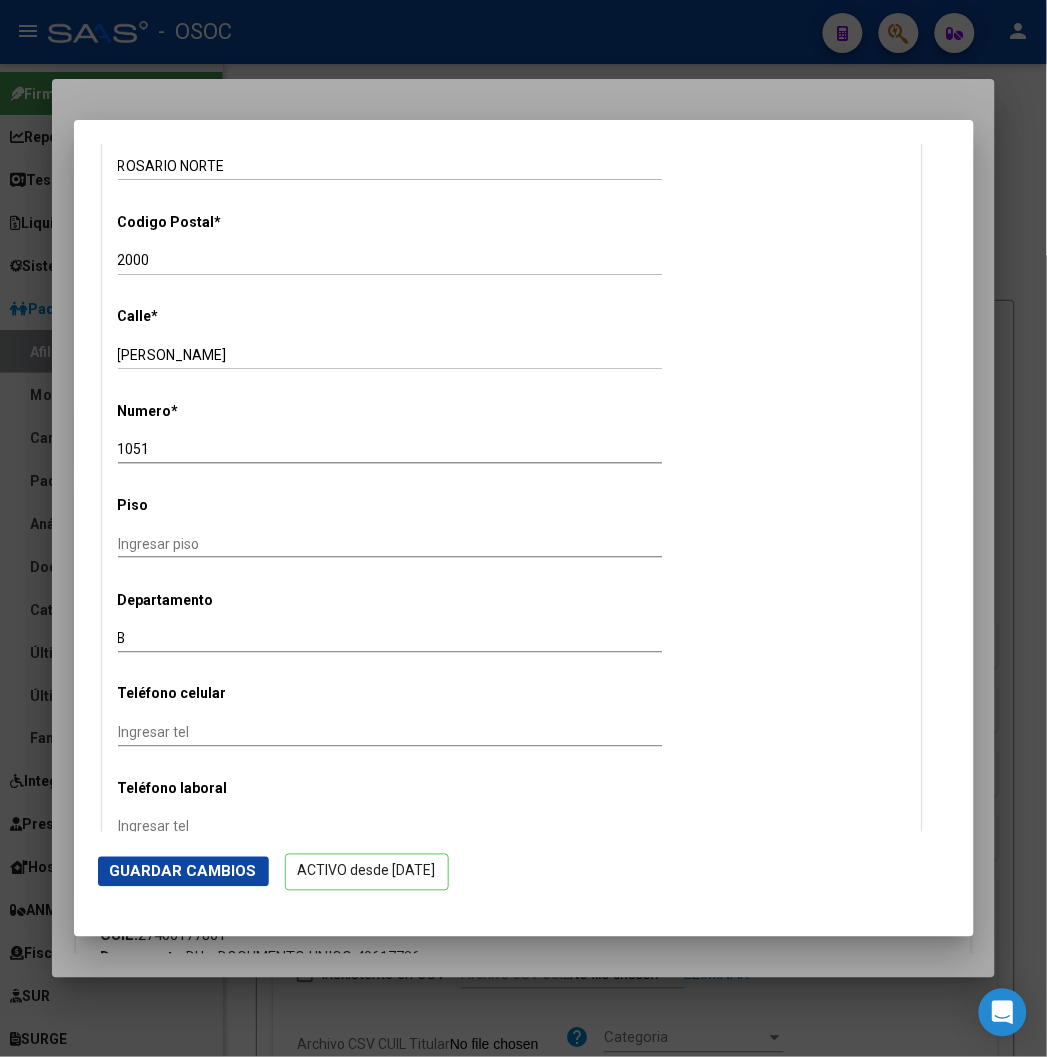 scroll, scrollTop: 2444, scrollLeft: 0, axis: vertical 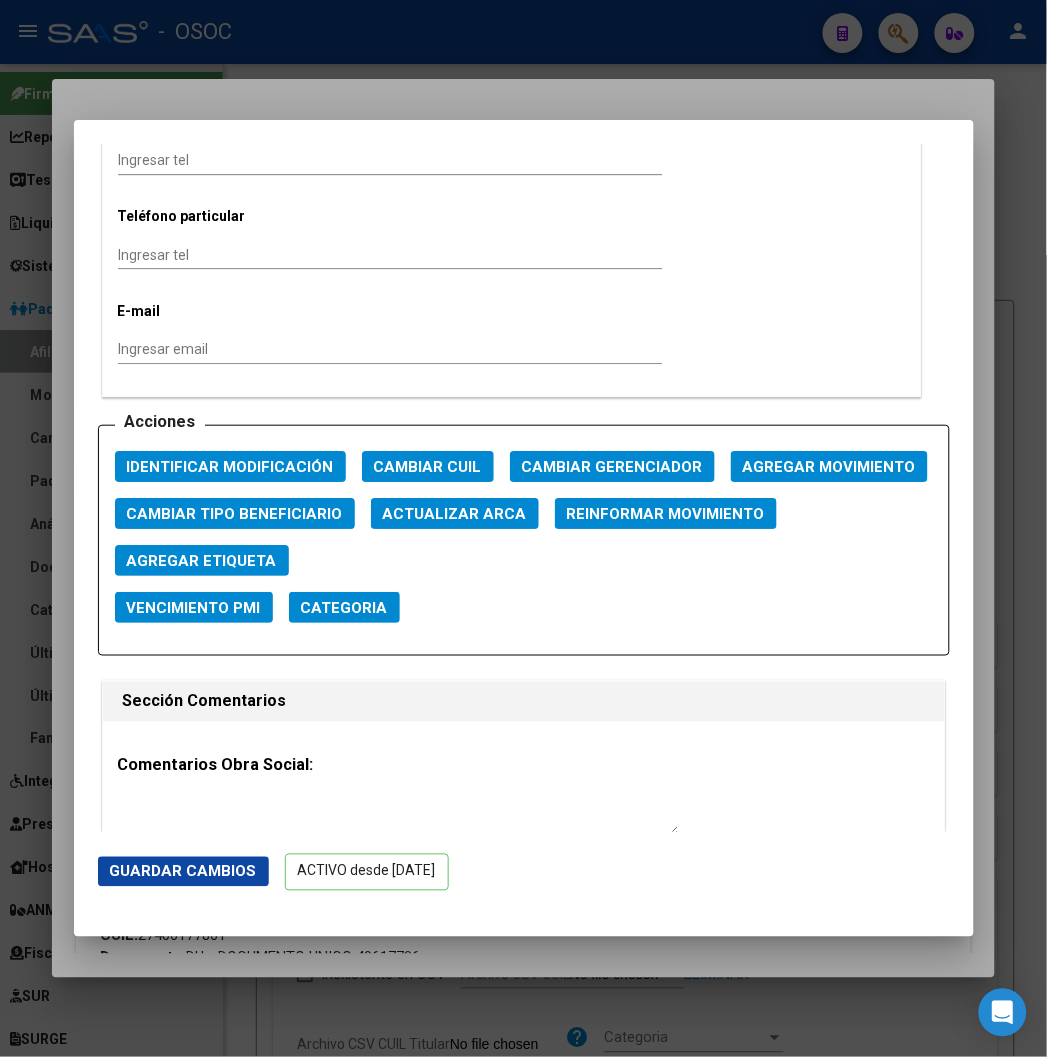 click on "Agregar Movimiento" 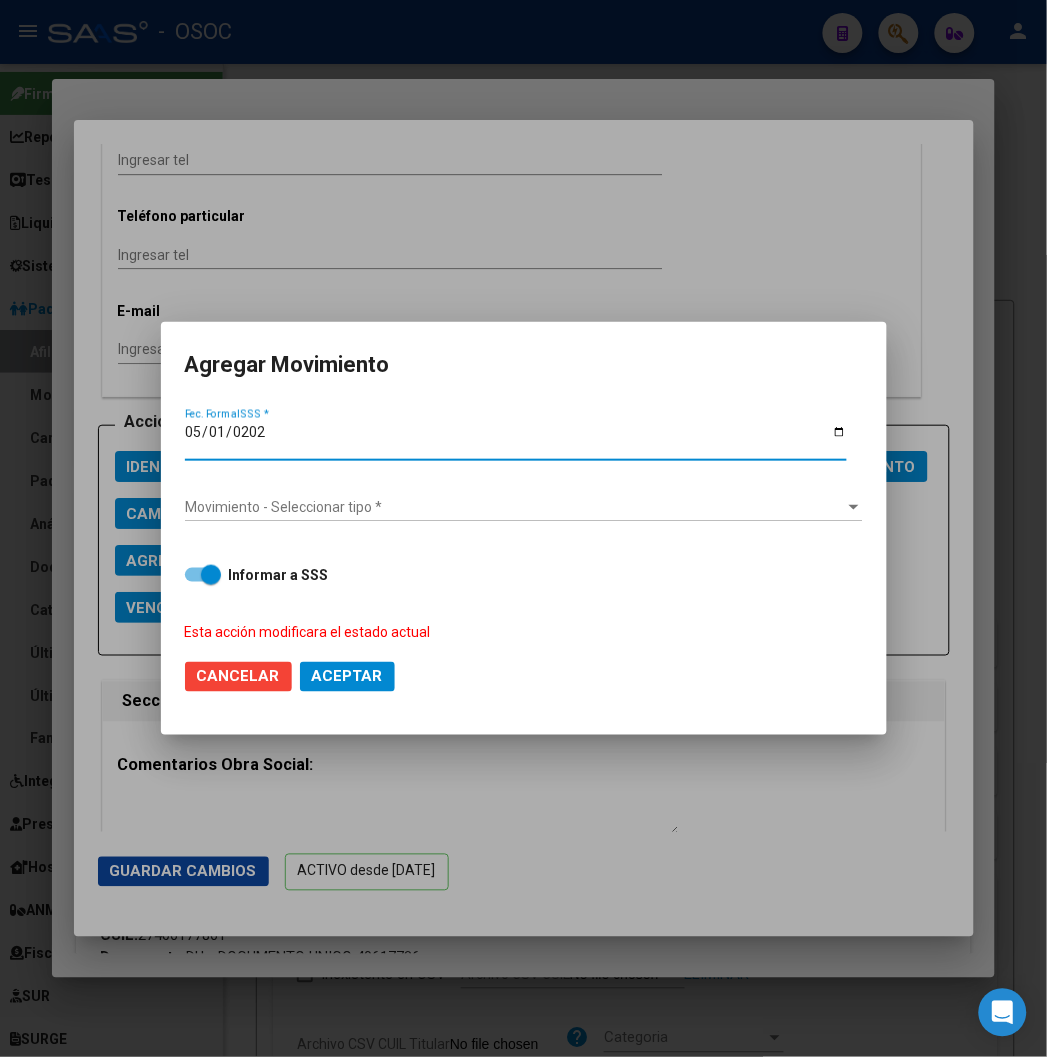 type on "[DATE]" 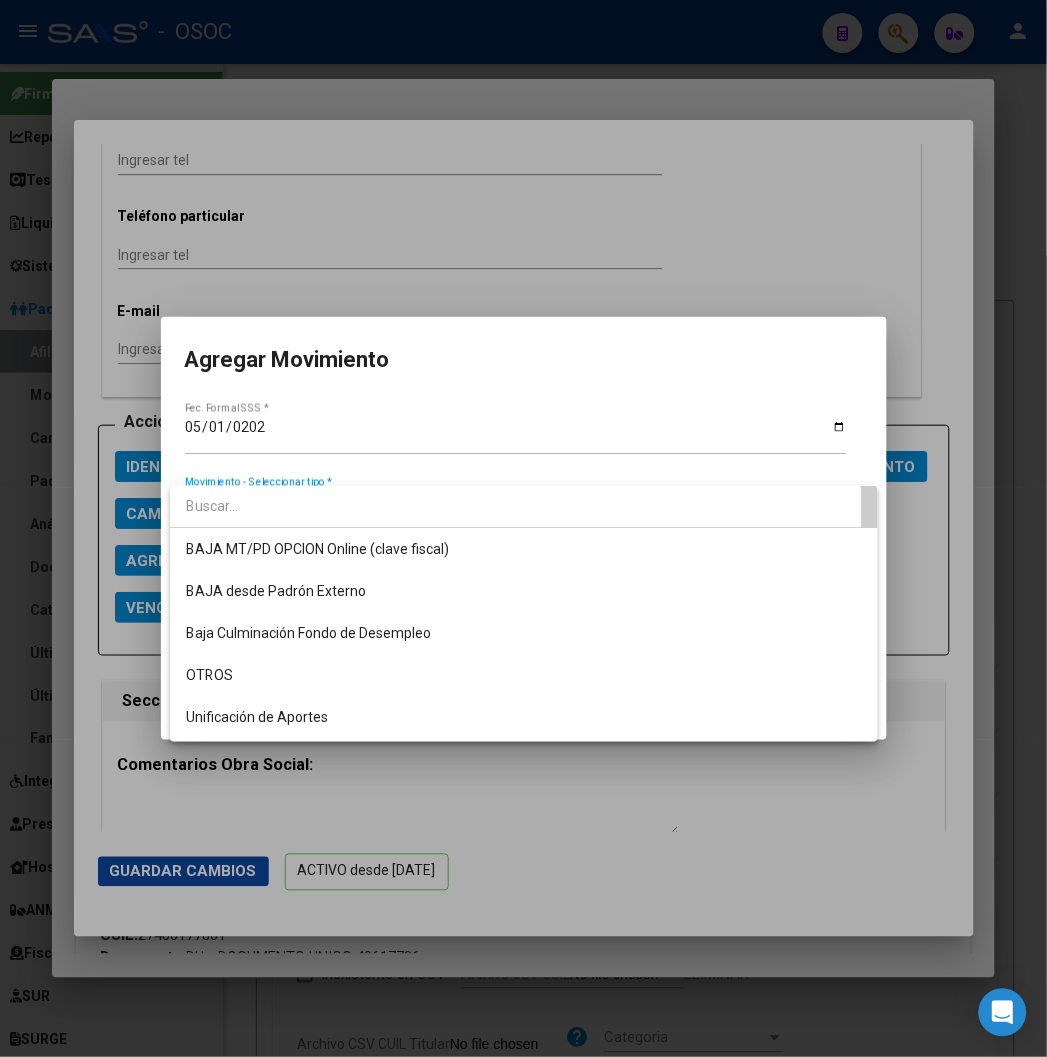 scroll, scrollTop: 1217, scrollLeft: 0, axis: vertical 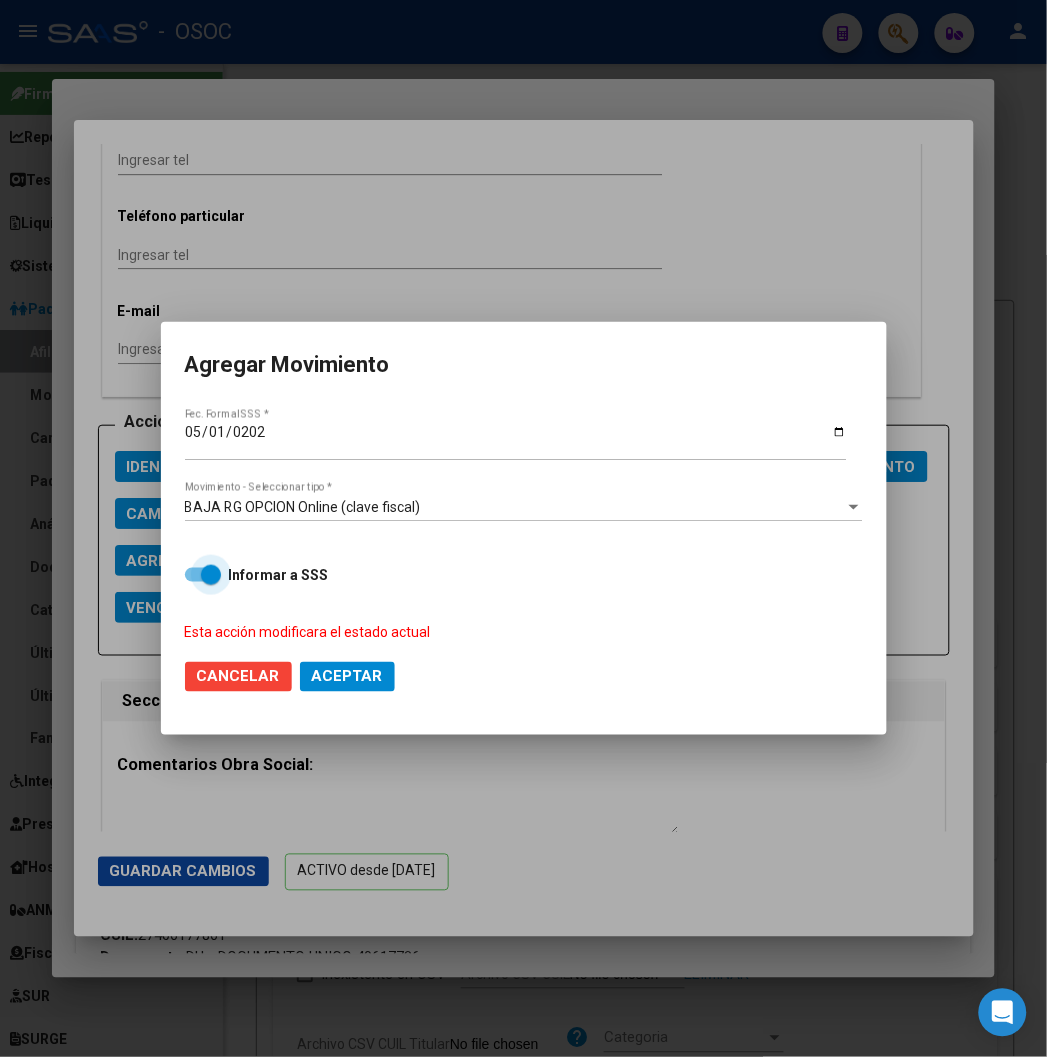 drag, startPoint x: 252, startPoint y: 574, endPoint x: 252, endPoint y: 588, distance: 14 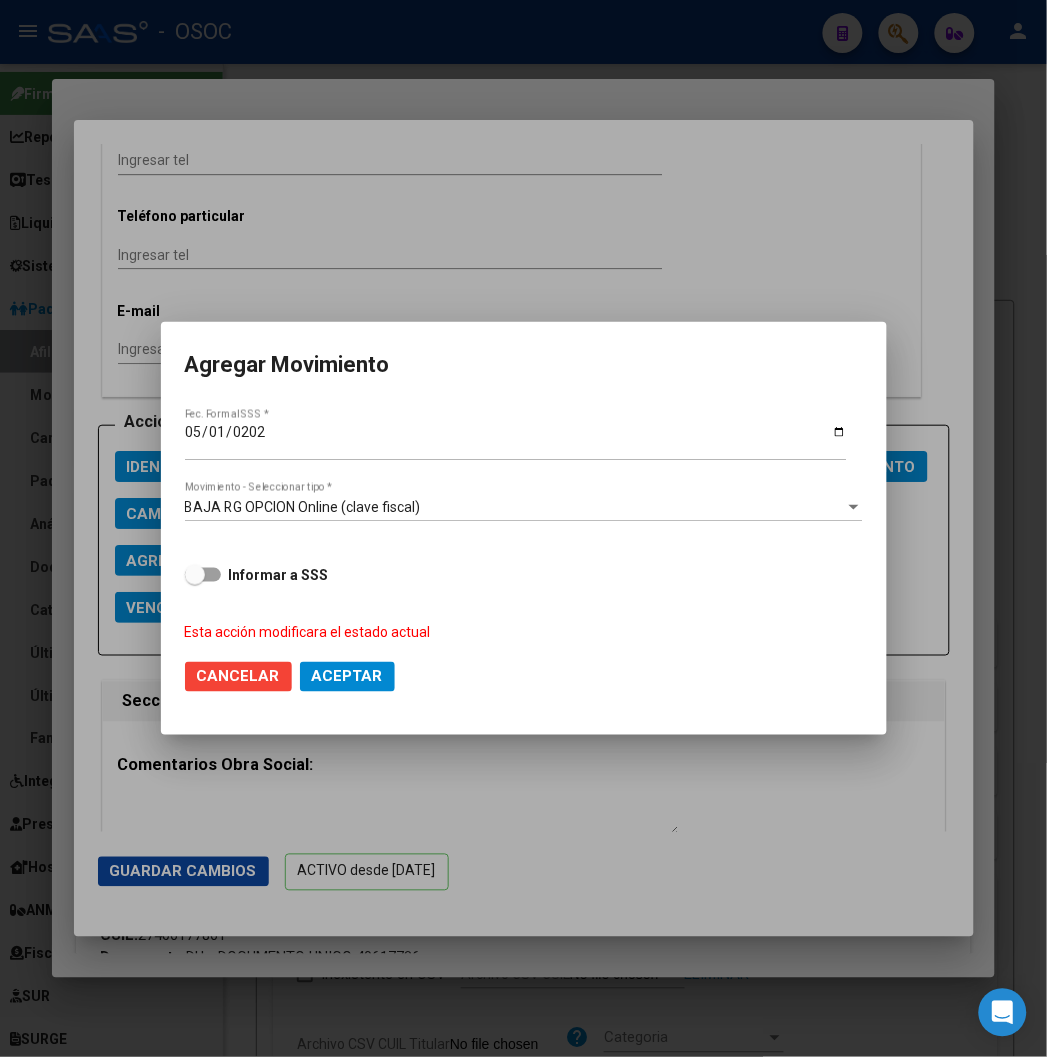 click on "Aceptar" 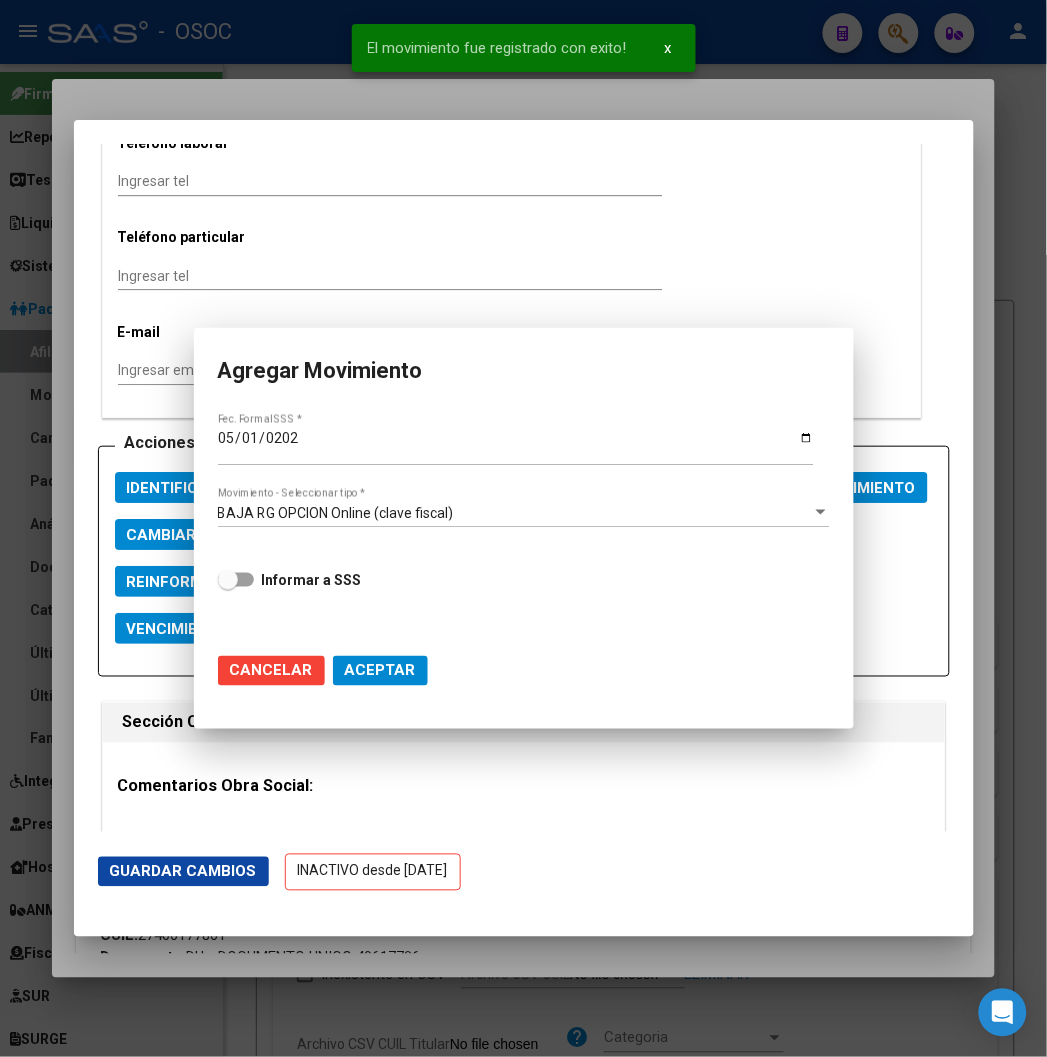 scroll, scrollTop: 2465, scrollLeft: 0, axis: vertical 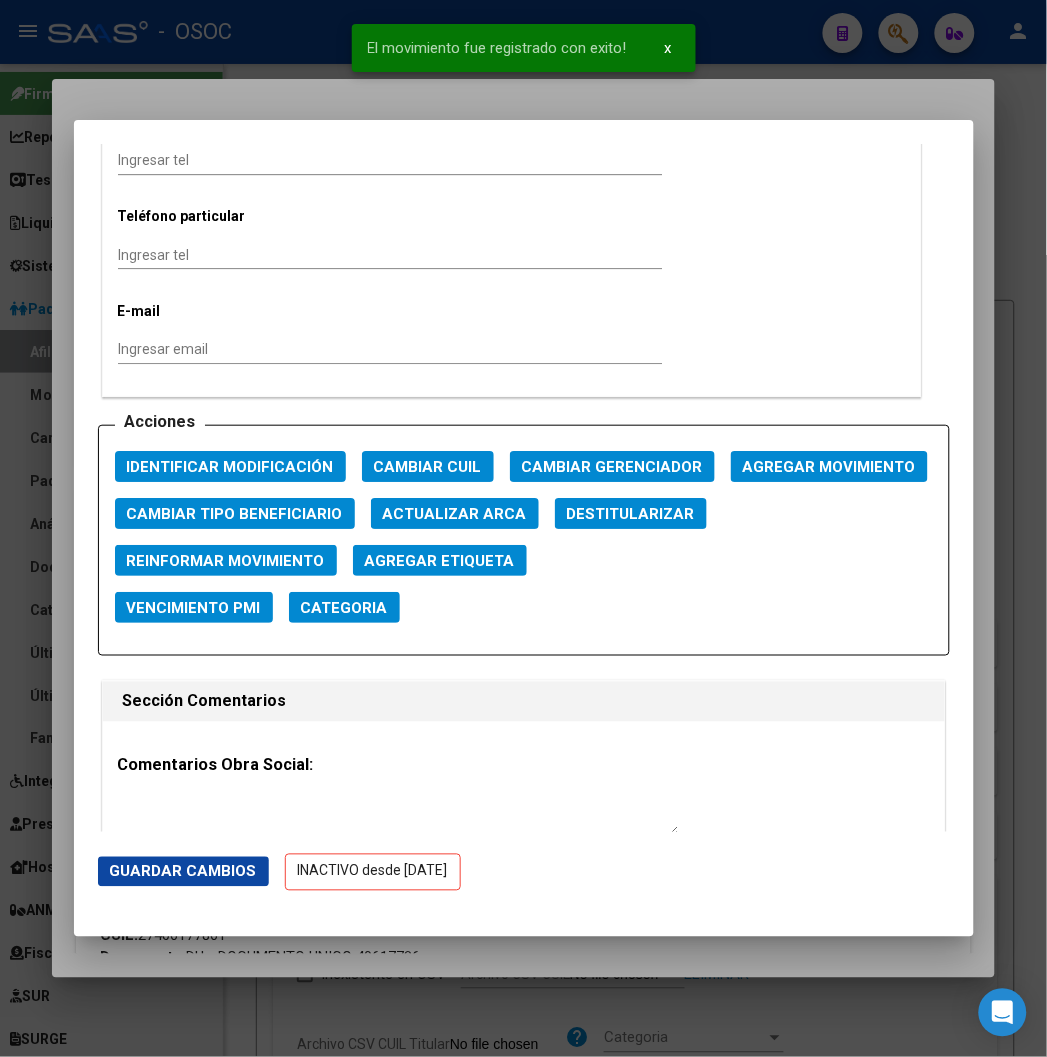 click at bounding box center [523, 528] 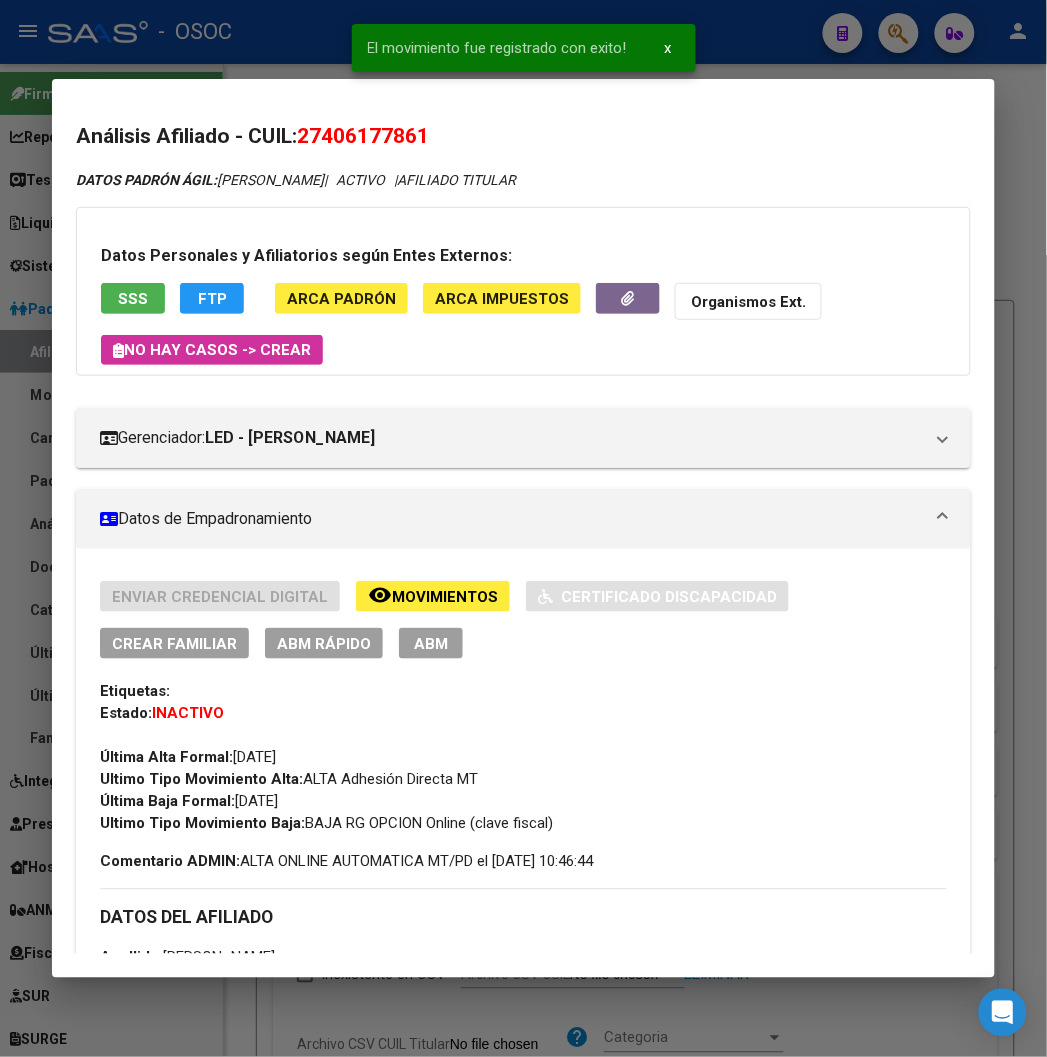 click at bounding box center [523, 528] 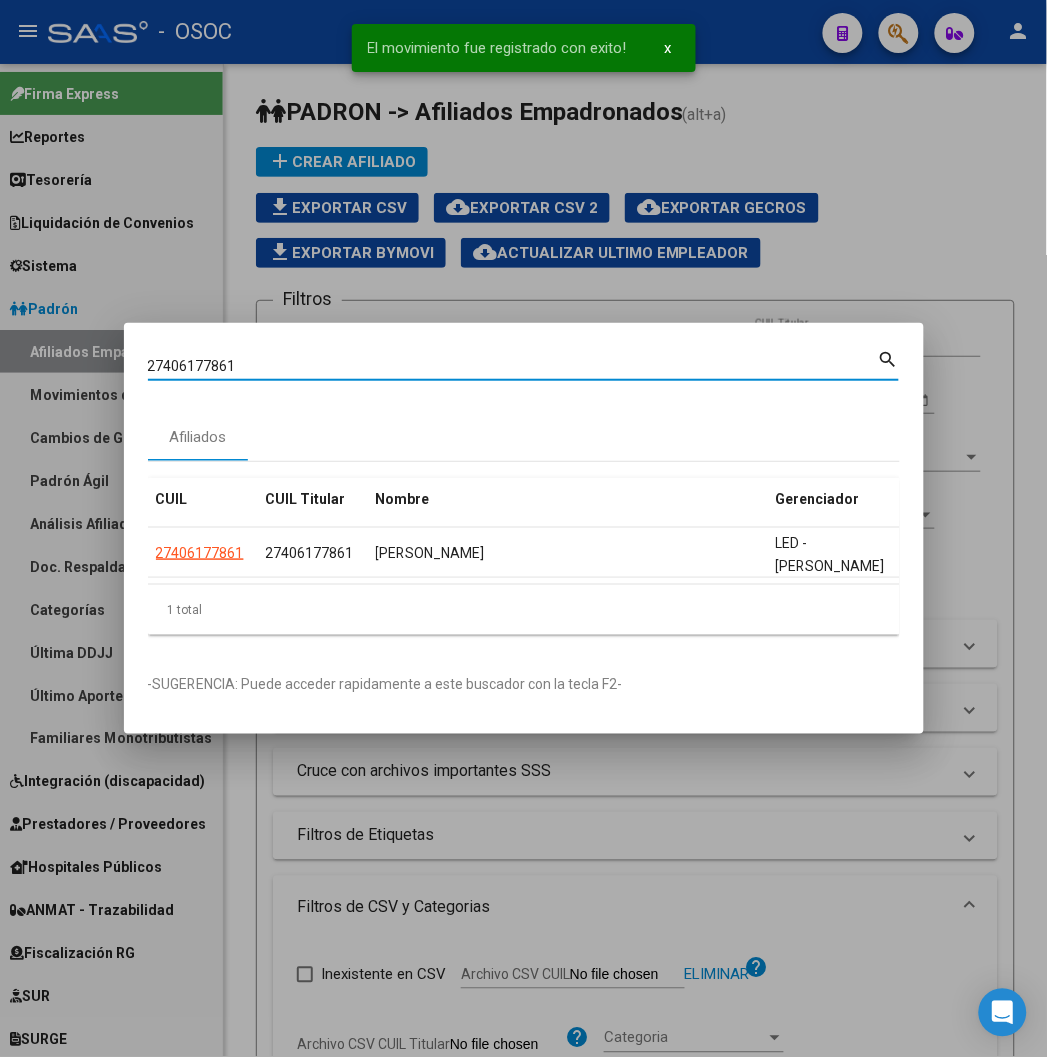click on "27406177861" at bounding box center [513, 366] 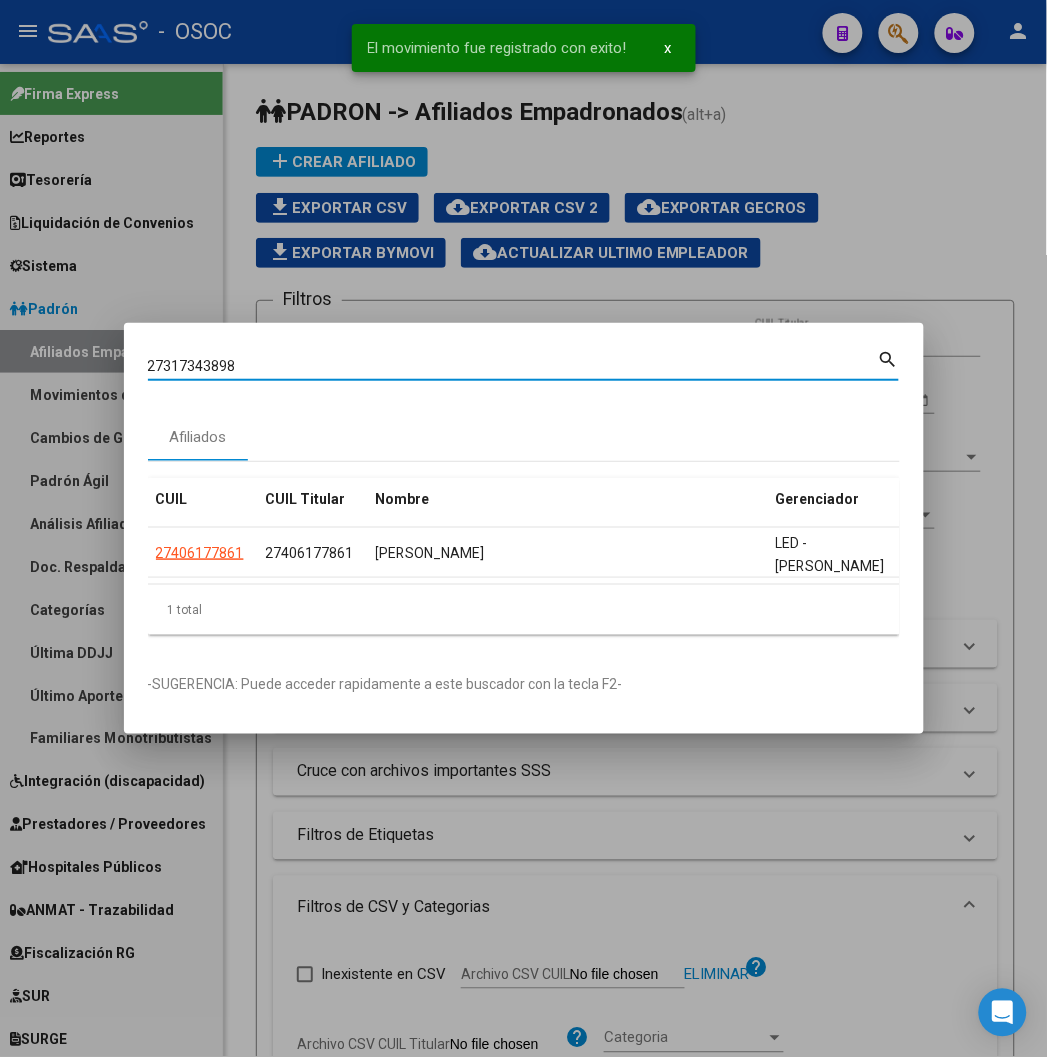 type on "27317343898" 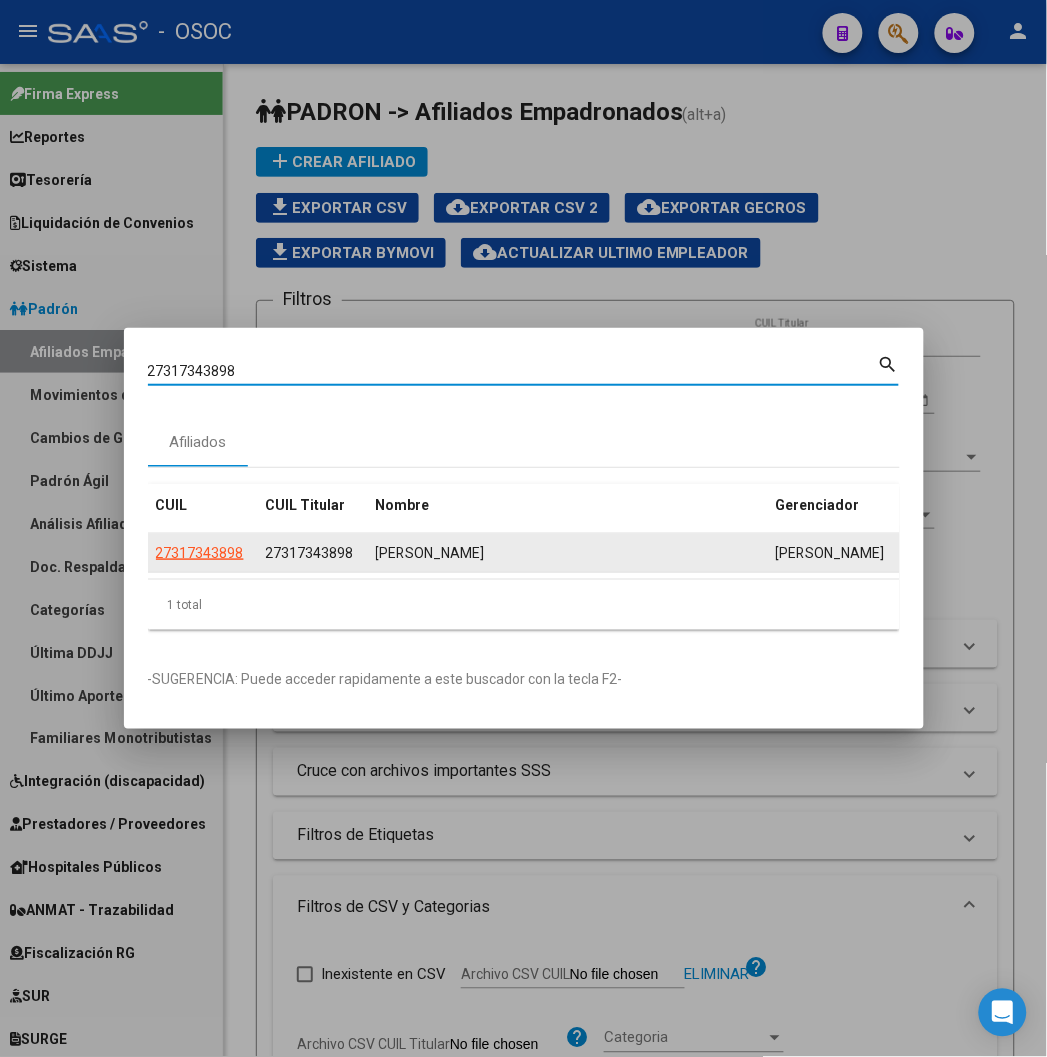 click on "27317343898" 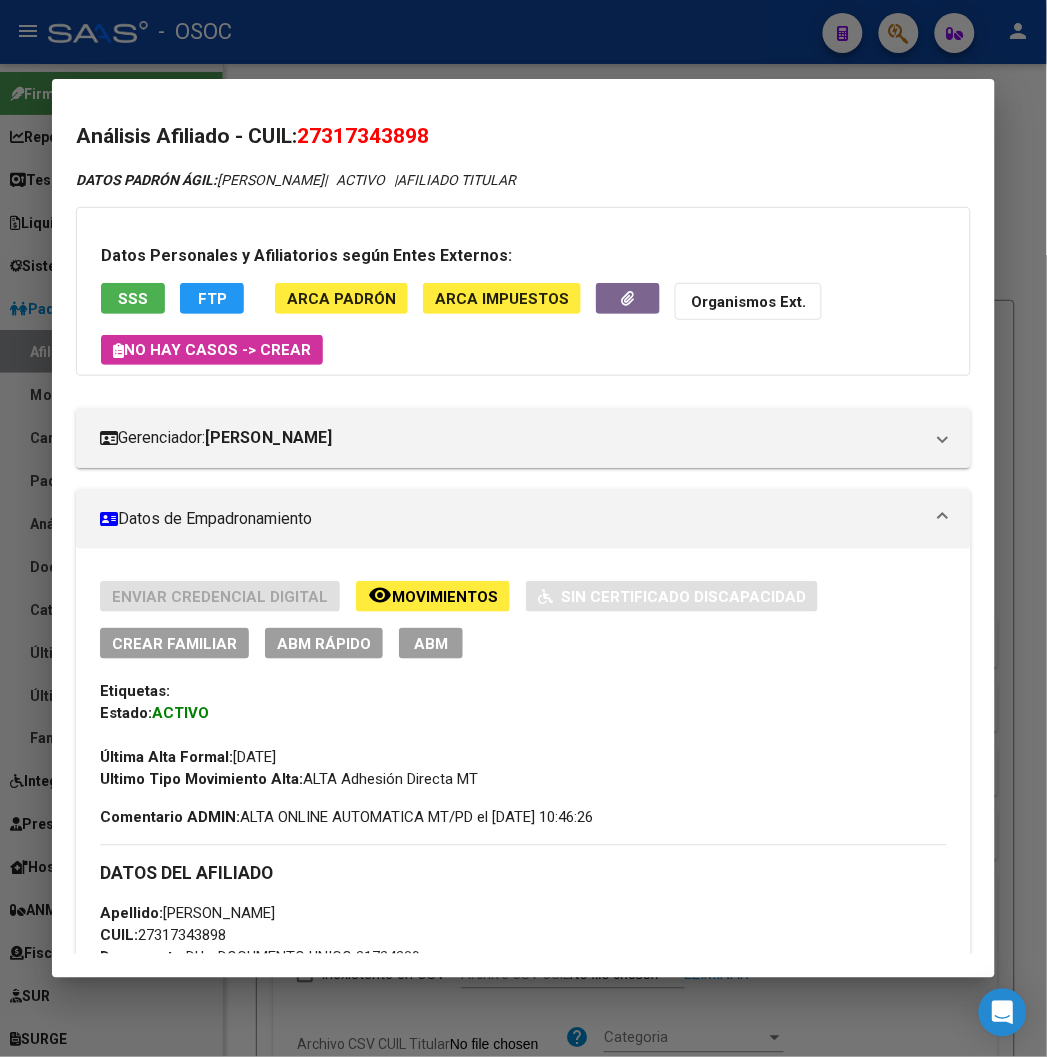 click on "ABM Rápido" 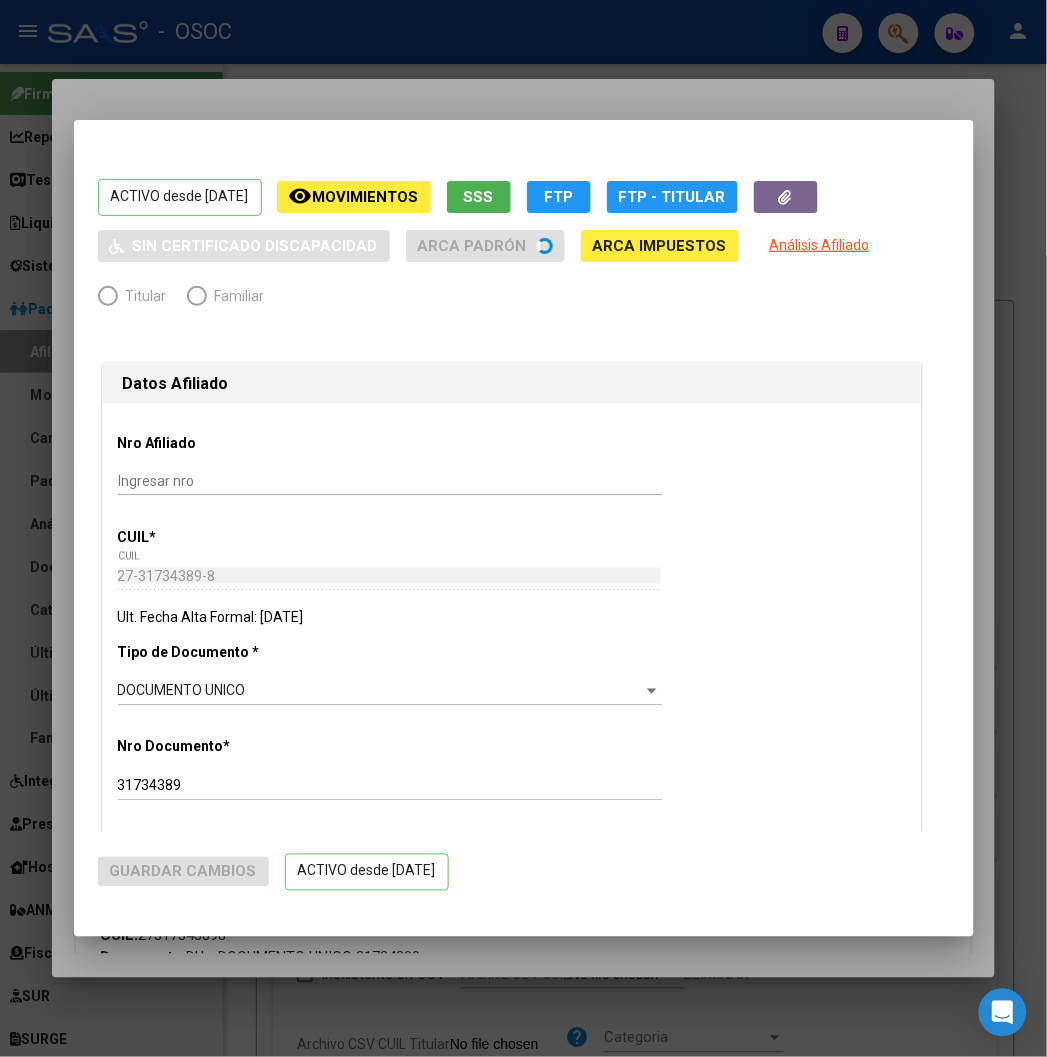 radio on "true" 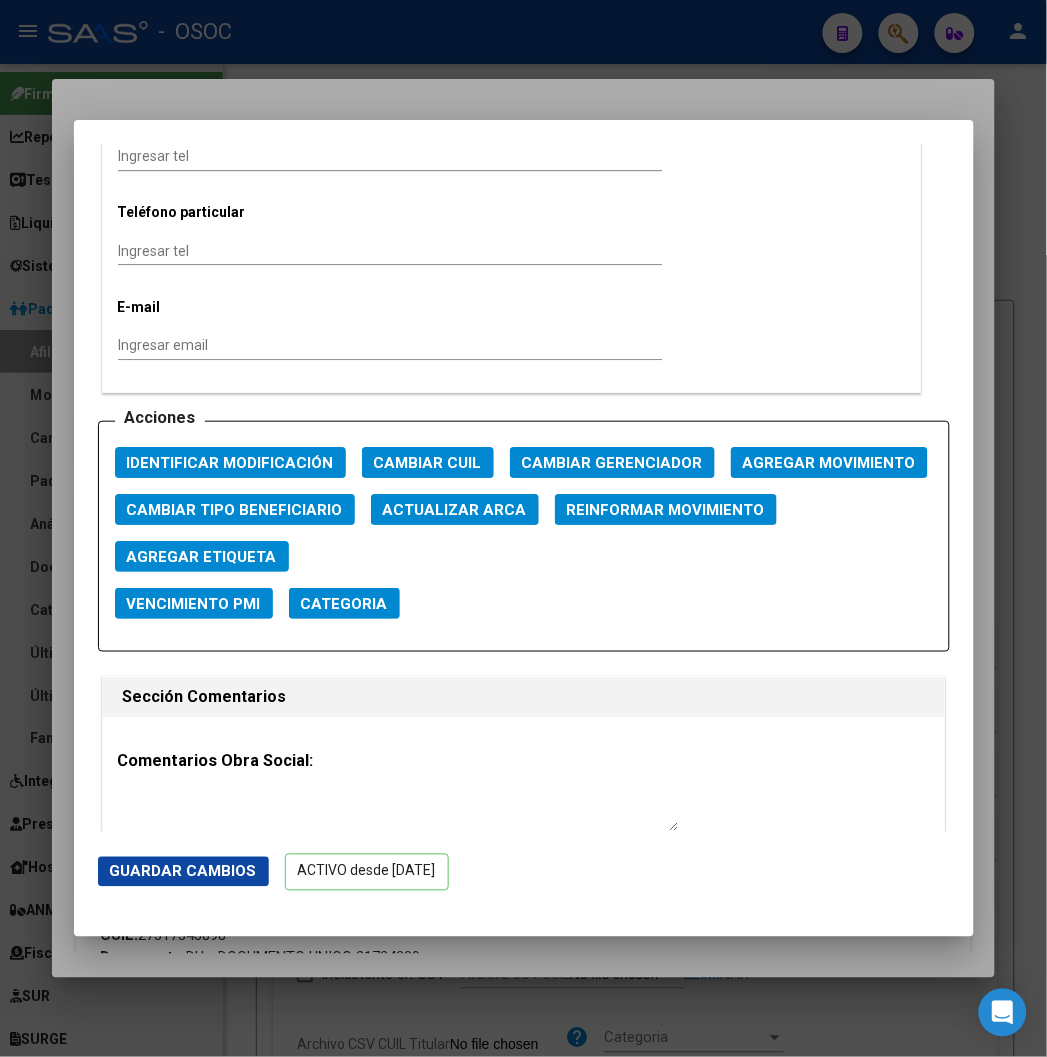 scroll, scrollTop: 2207, scrollLeft: 0, axis: vertical 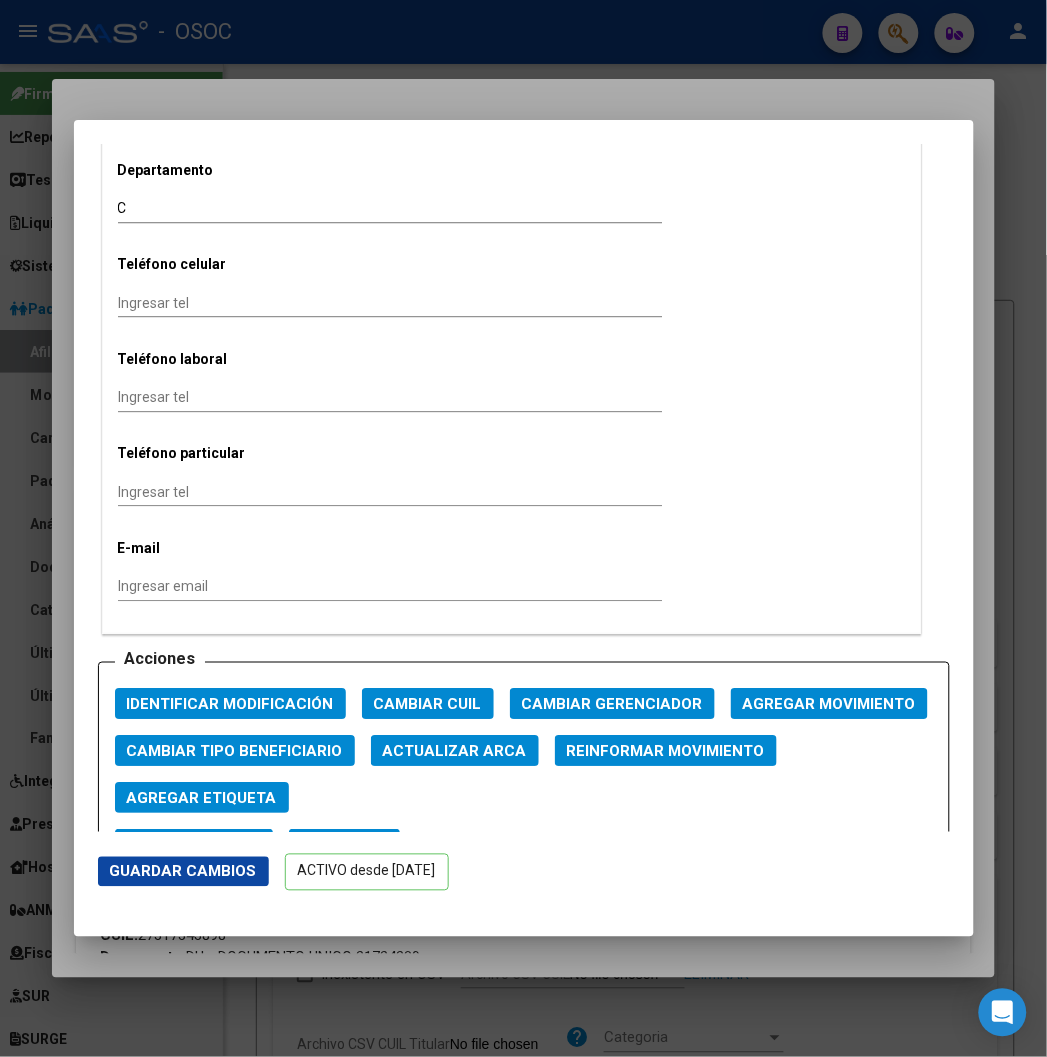click on "Agregar Movimiento" 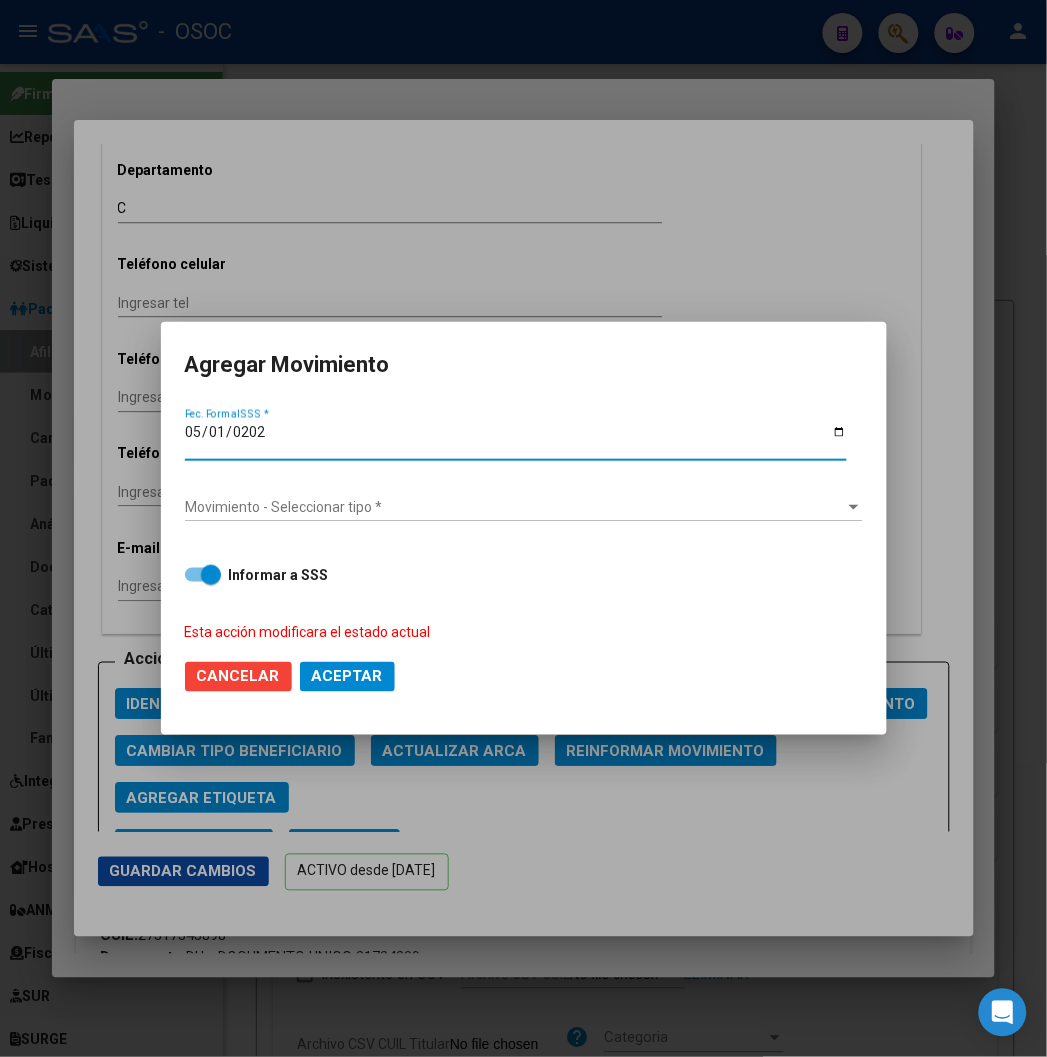 type on "[DATE]" 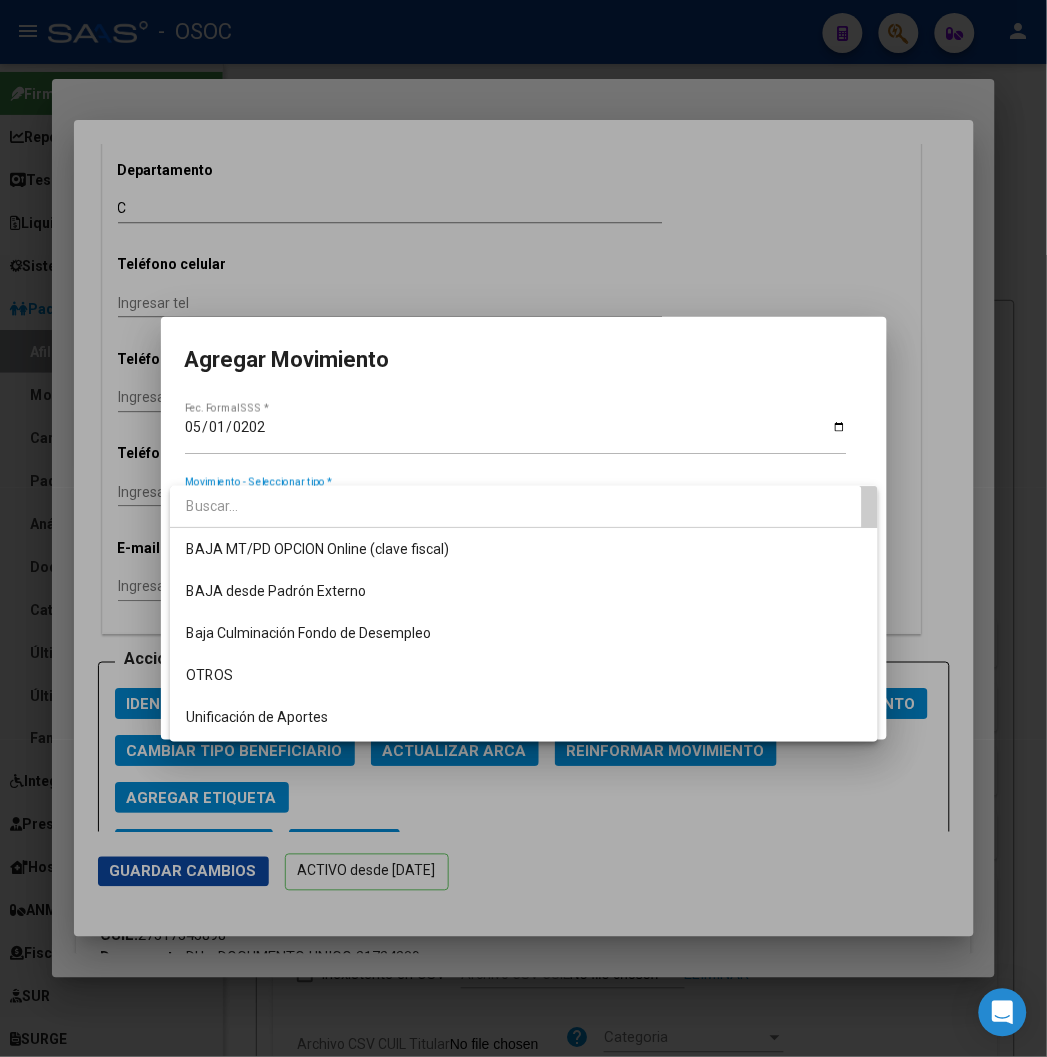 scroll, scrollTop: 1217, scrollLeft: 0, axis: vertical 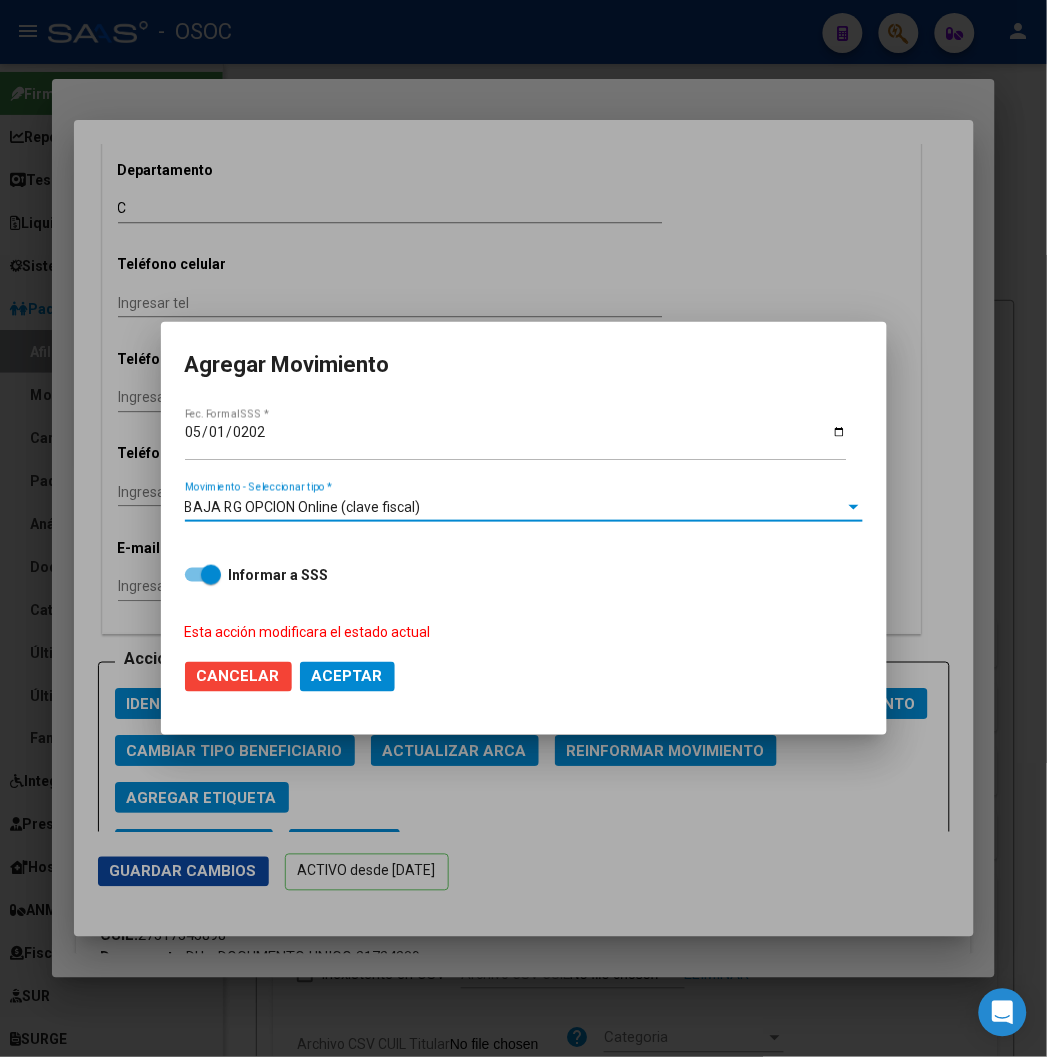 click on "Informar a SSS" at bounding box center (279, 575) 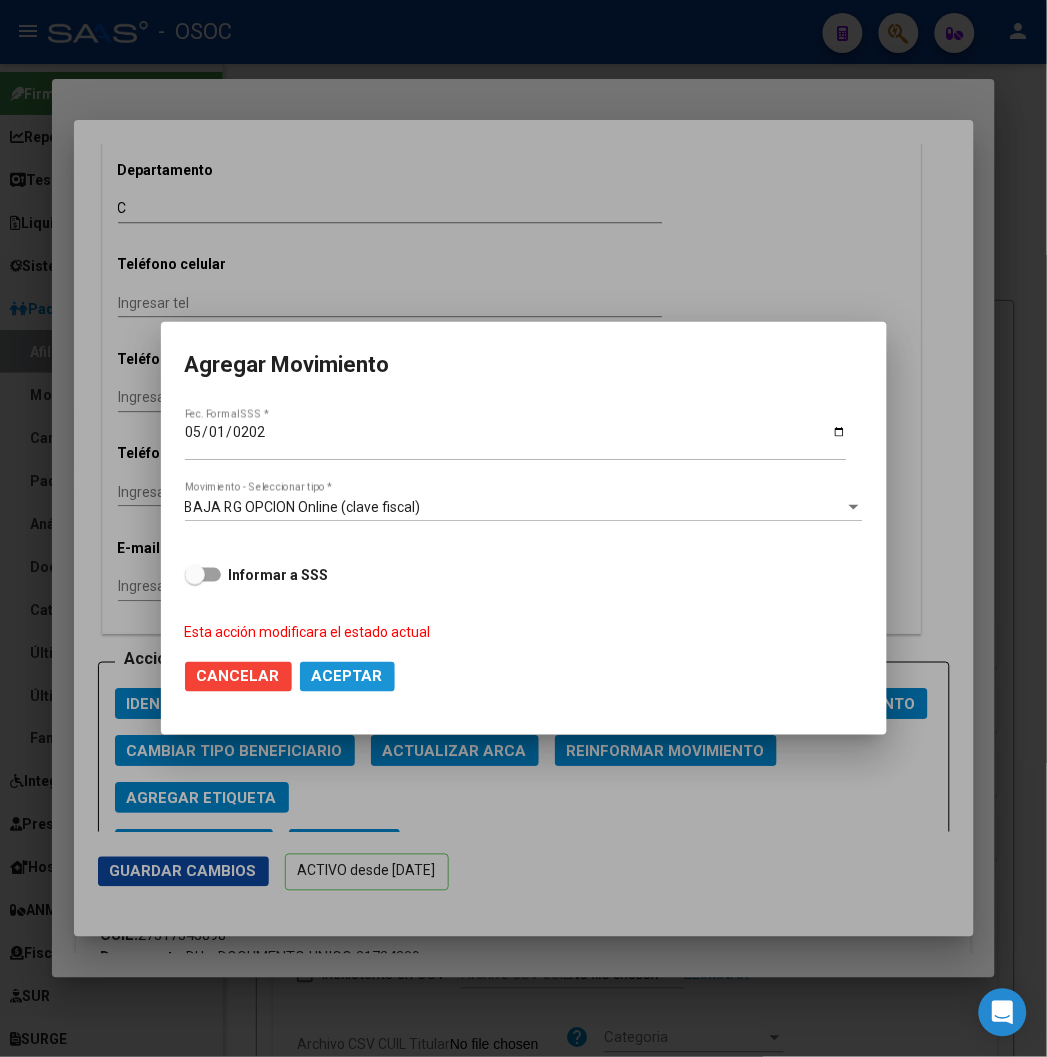 click on "Aceptar" 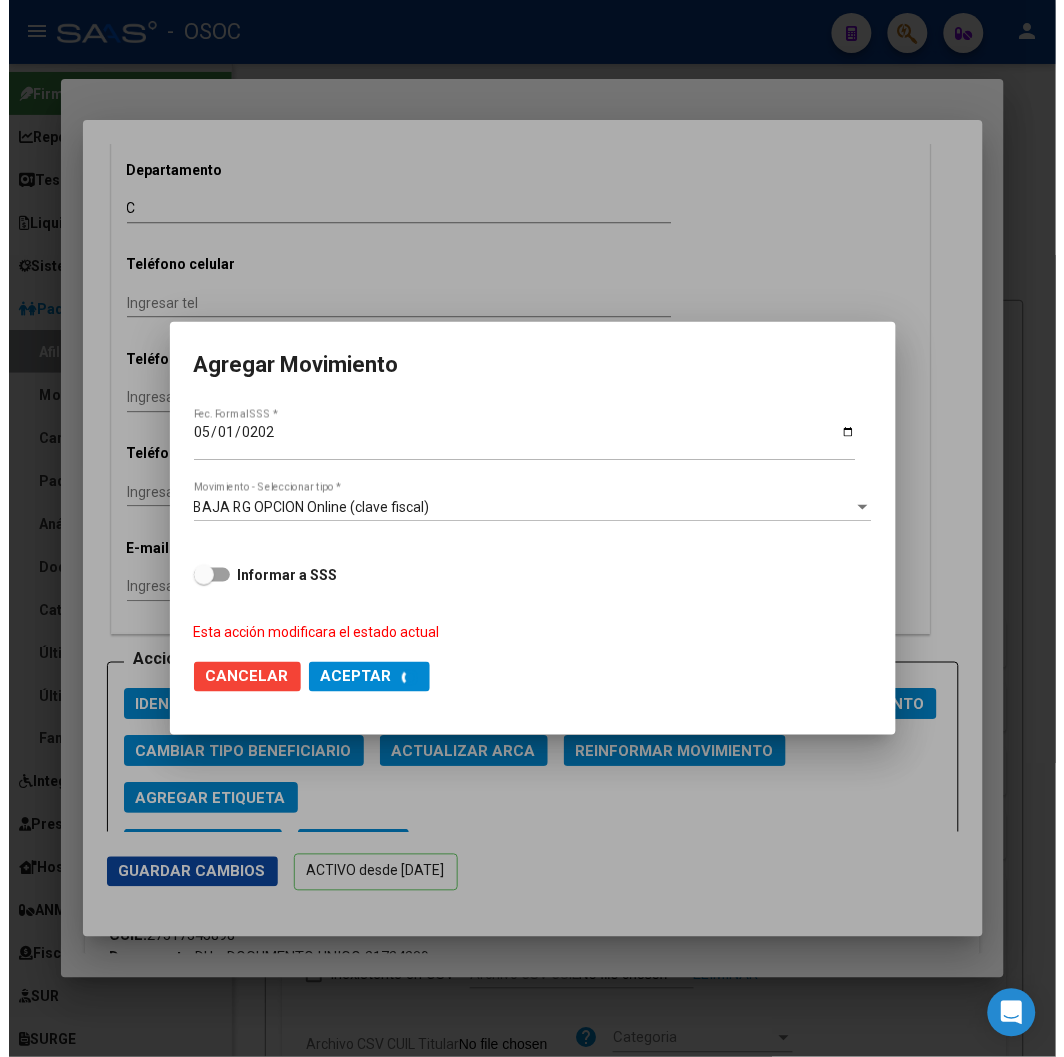 scroll, scrollTop: 2228, scrollLeft: 0, axis: vertical 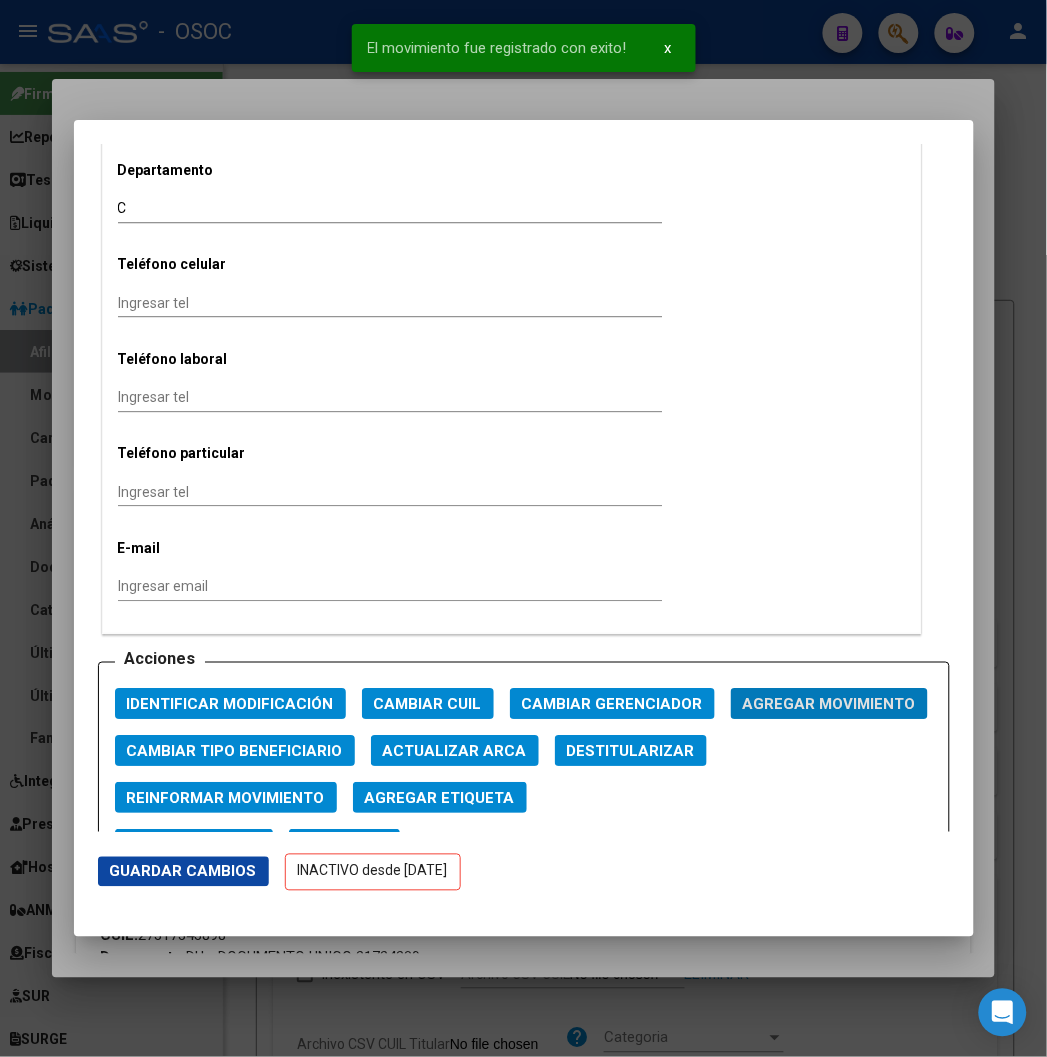 click at bounding box center [523, 528] 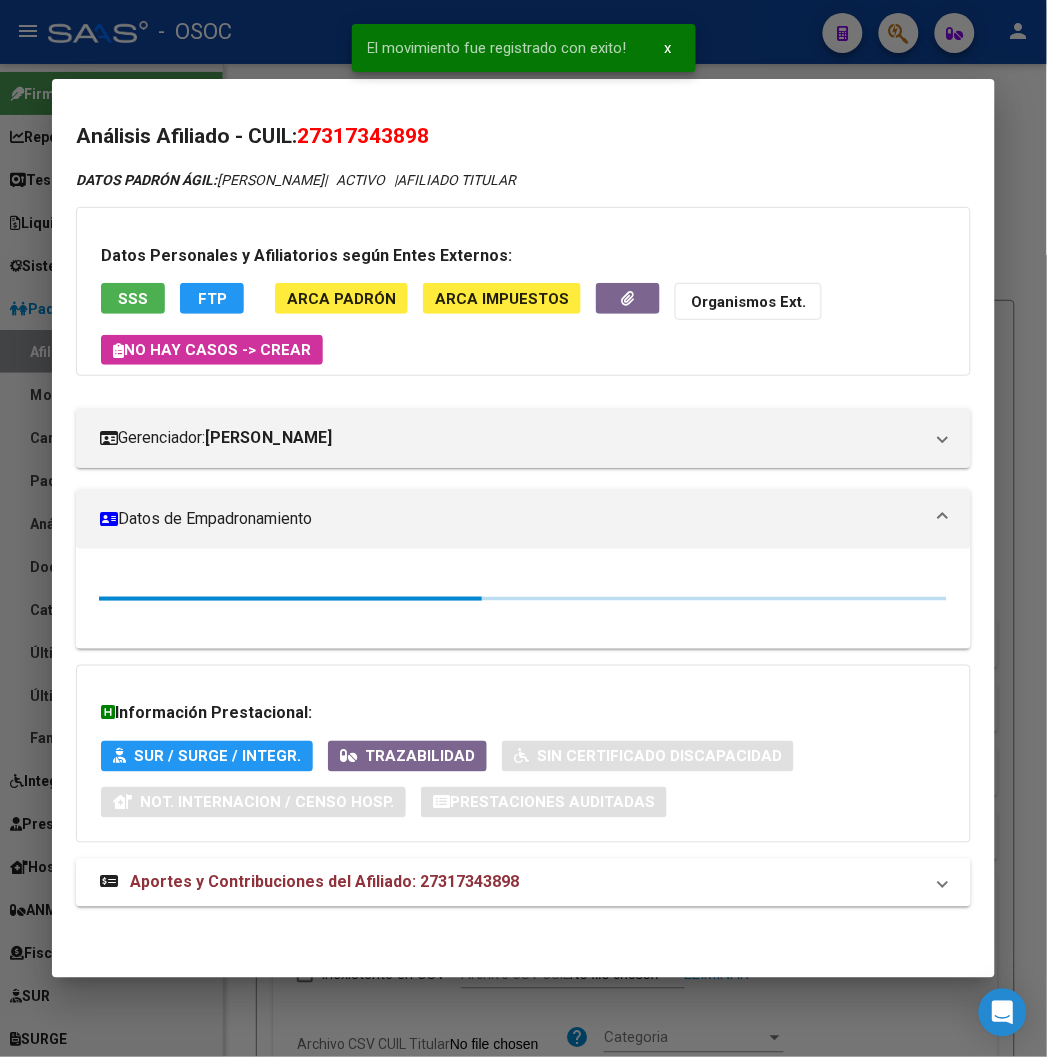 click at bounding box center [523, 528] 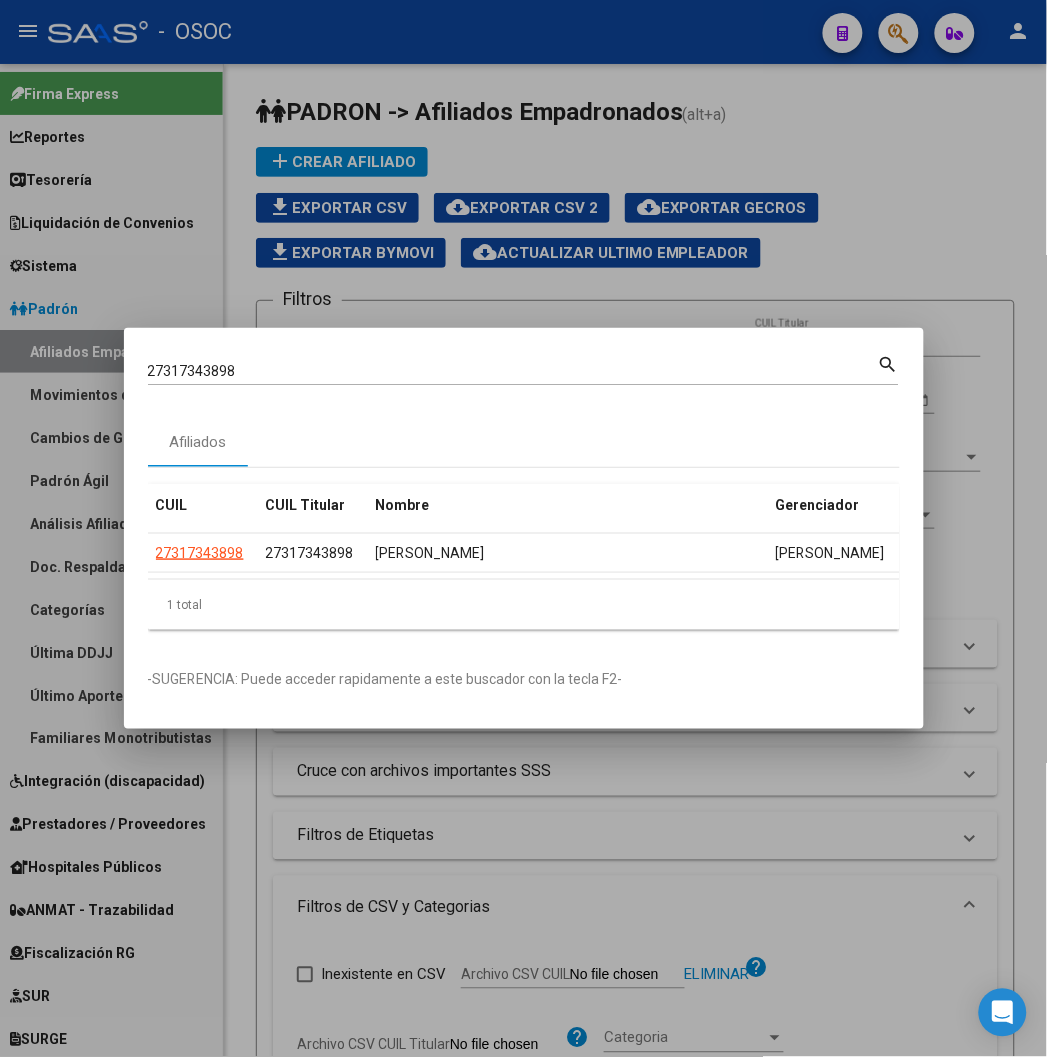 click at bounding box center (523, 528) 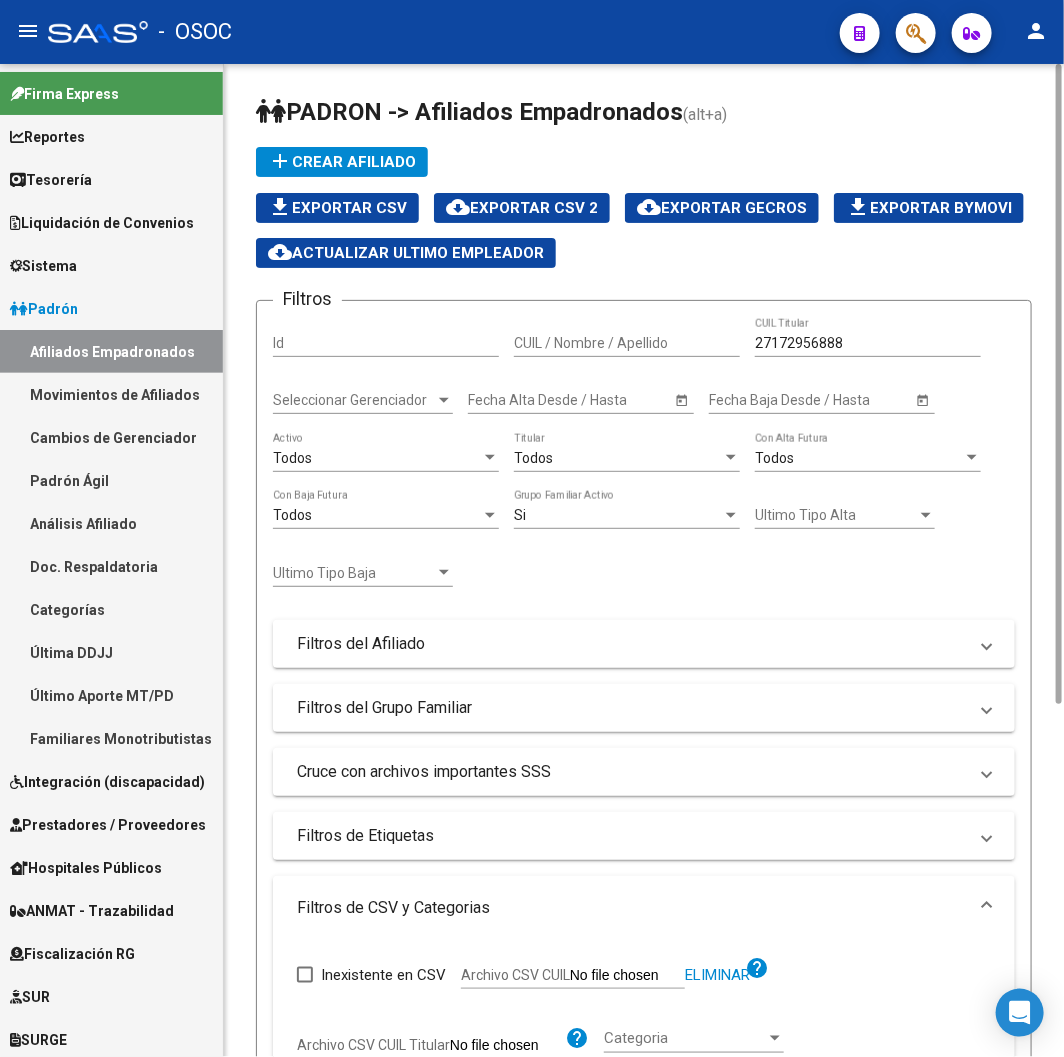 scroll, scrollTop: 548, scrollLeft: 0, axis: vertical 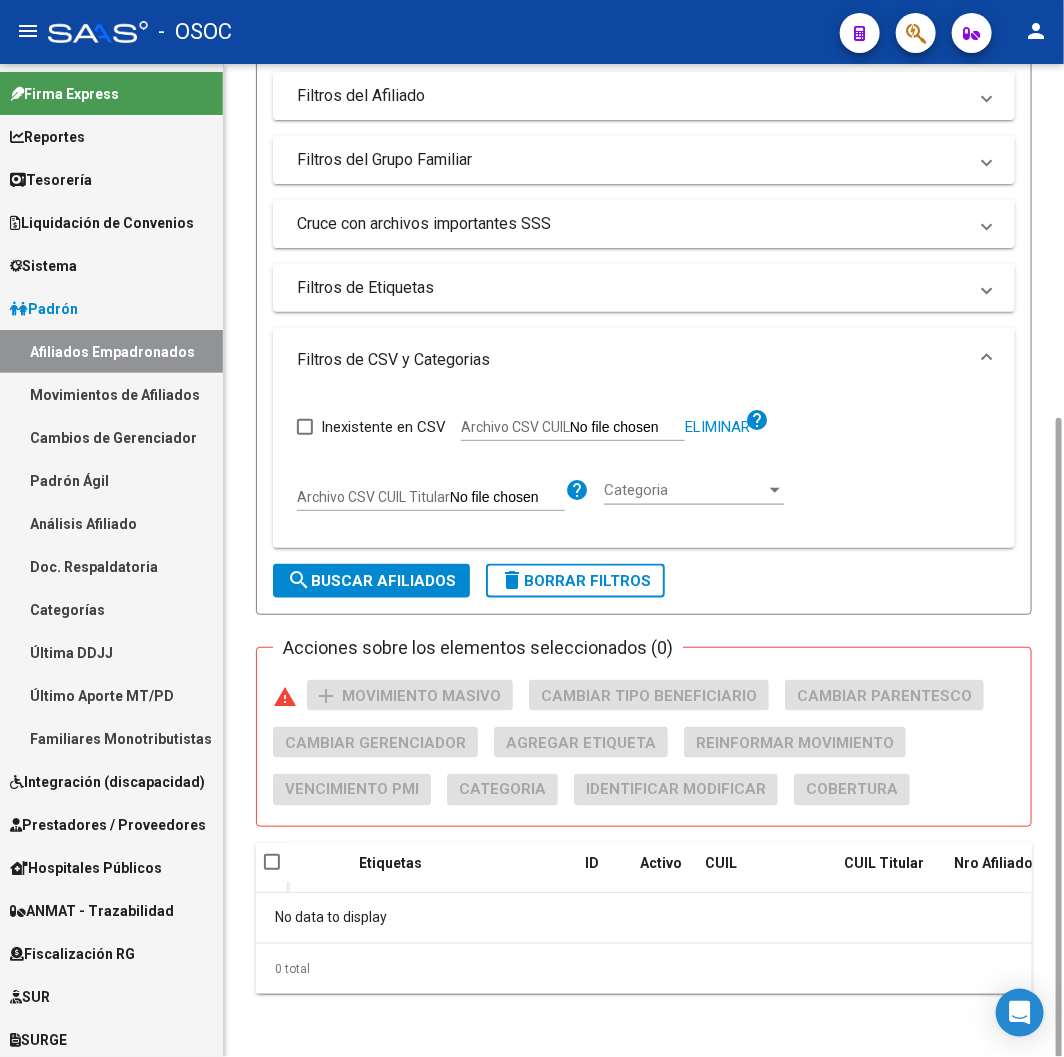 click on "delete  Borrar Filtros" 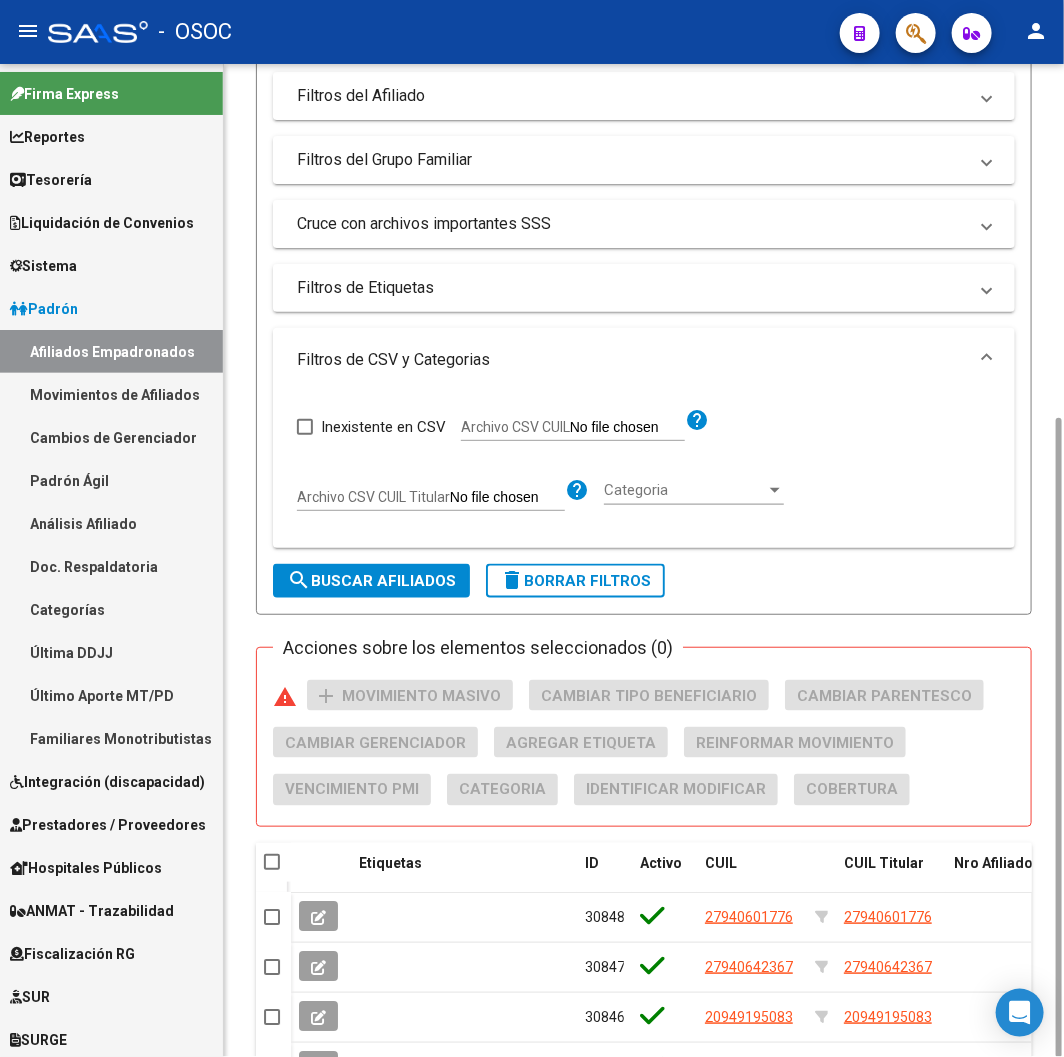 click on "Archivo CSV CUIL" at bounding box center (373, 497) 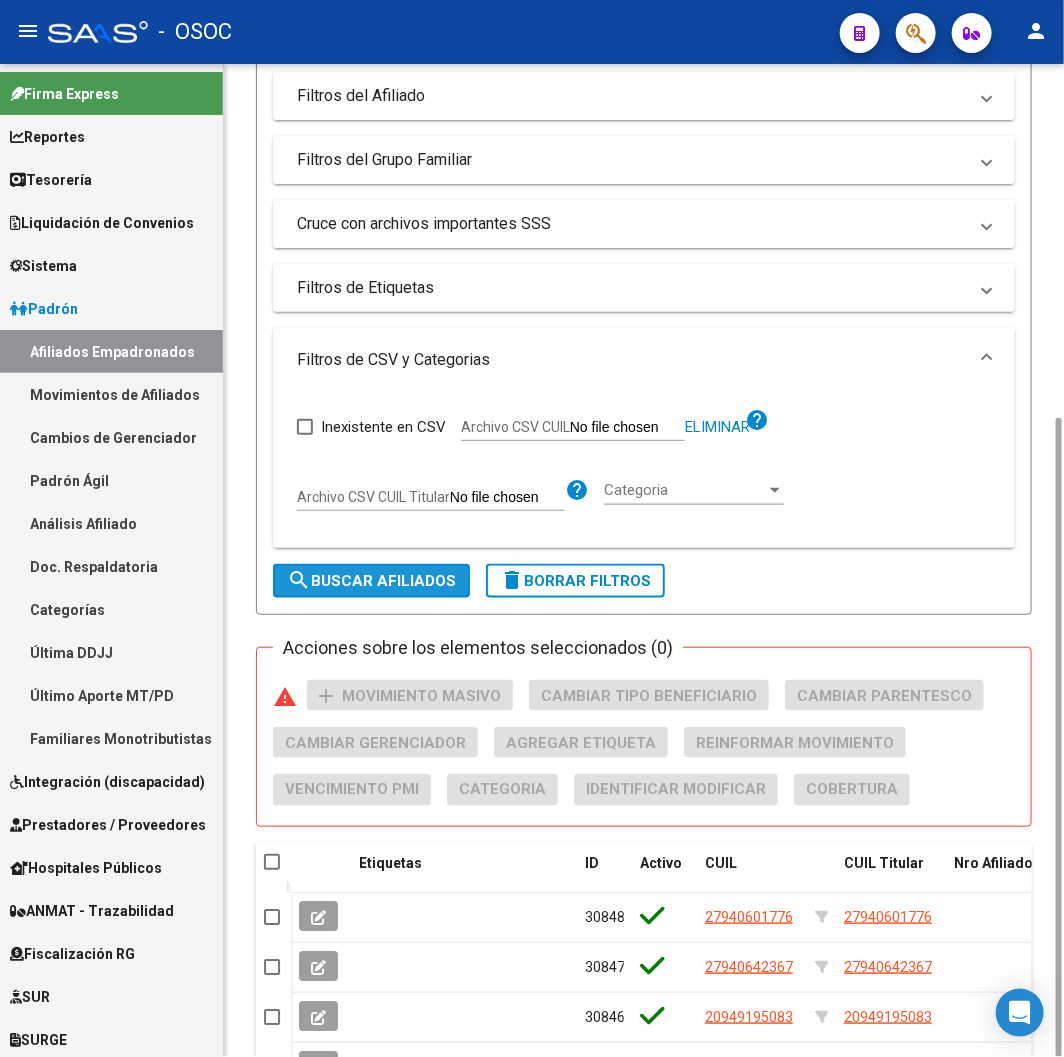 click on "search  Buscar Afiliados" 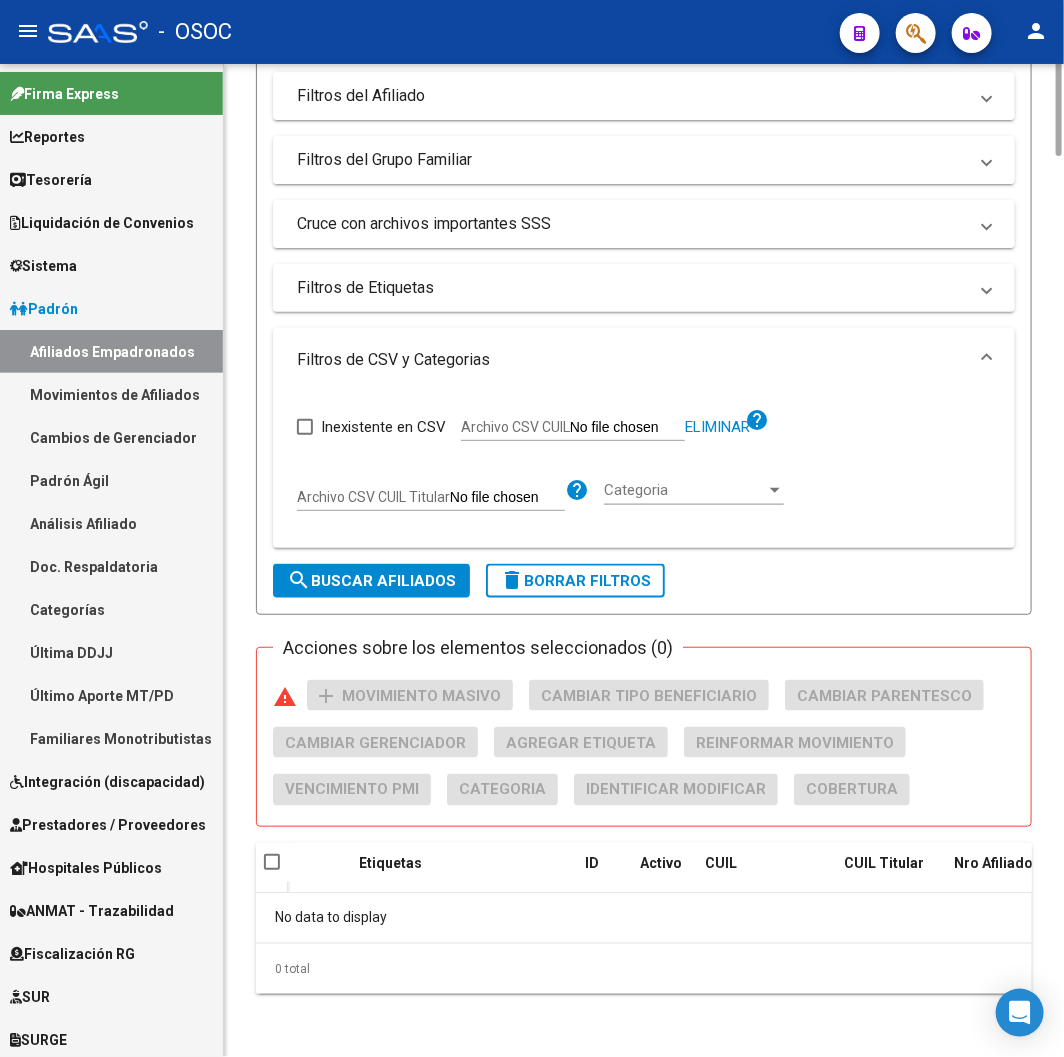 scroll, scrollTop: 0, scrollLeft: 0, axis: both 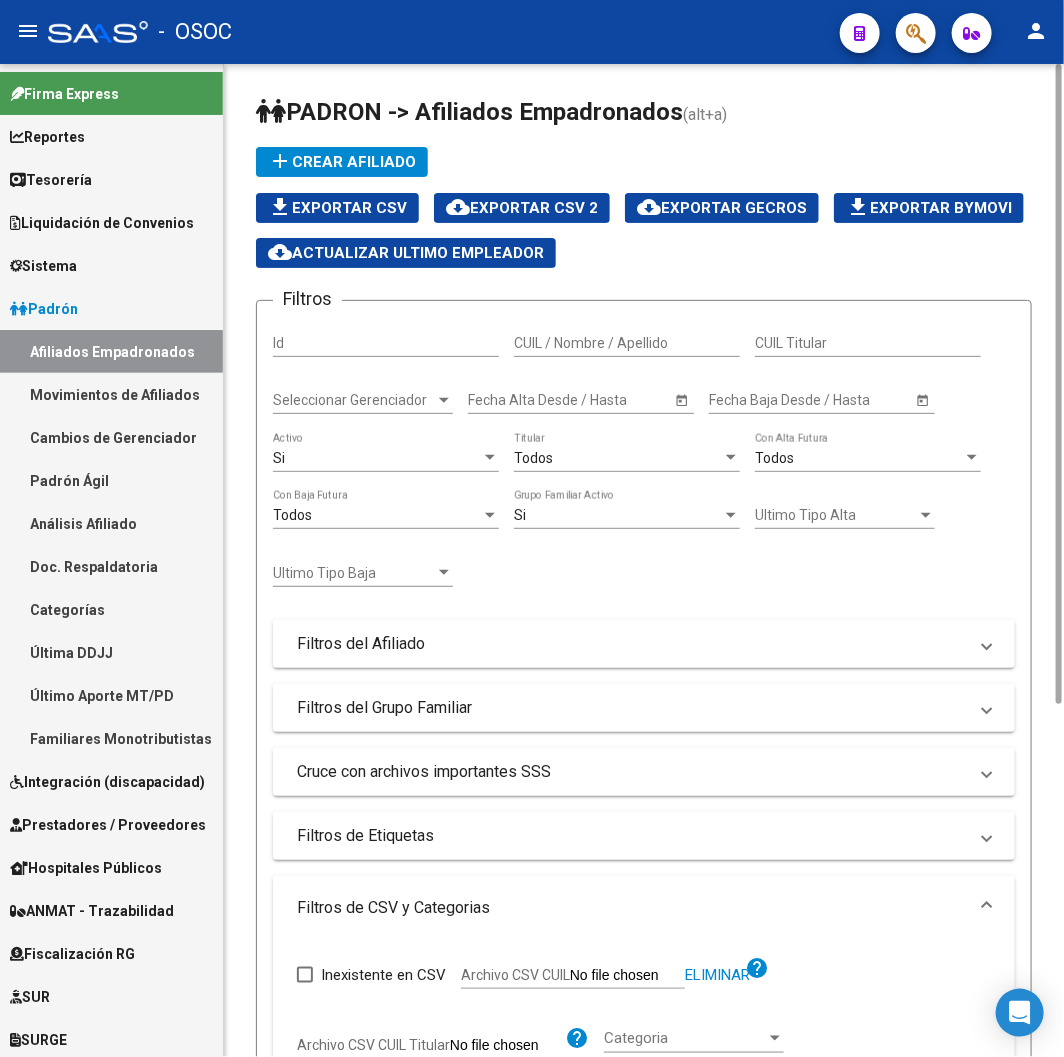 click on "Todos" at bounding box center [618, 458] 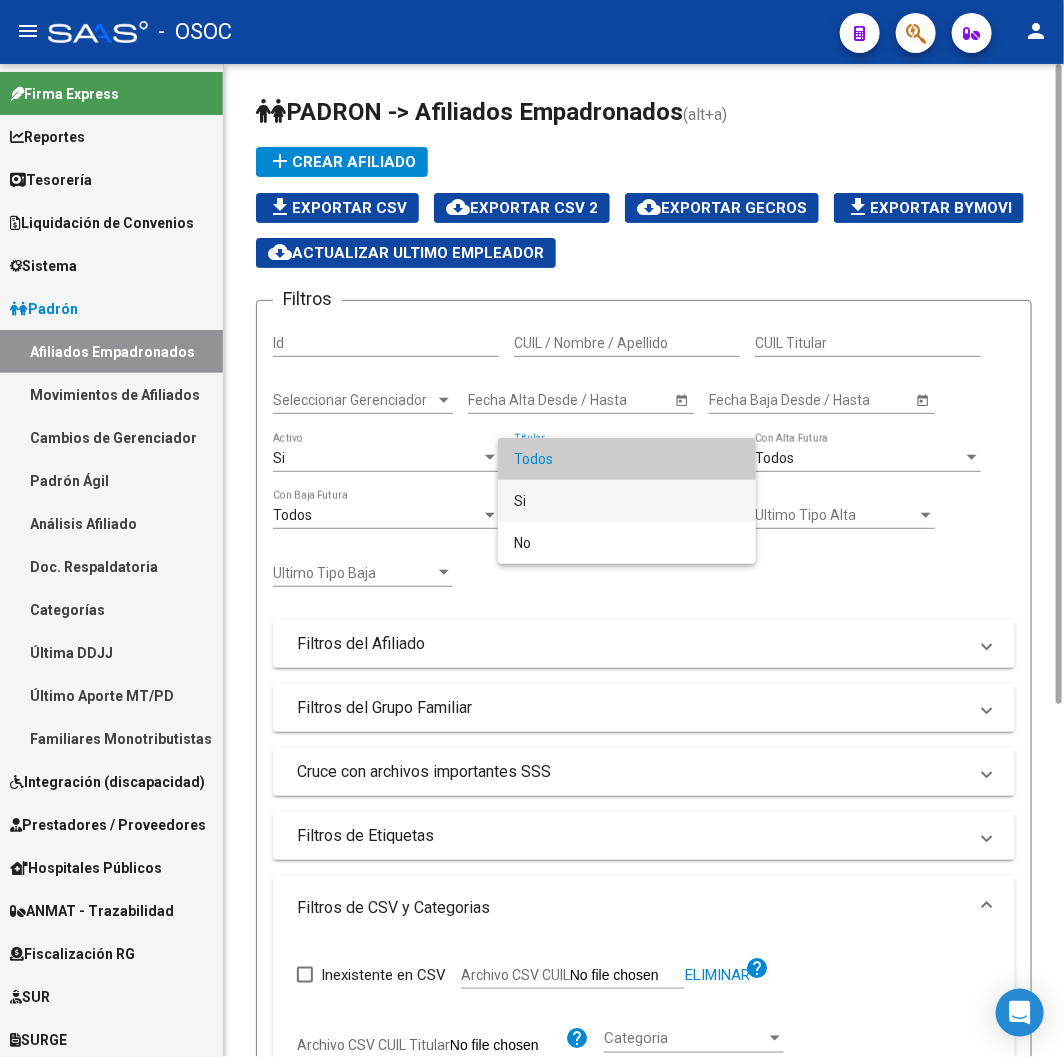 click on "Si" at bounding box center [627, 501] 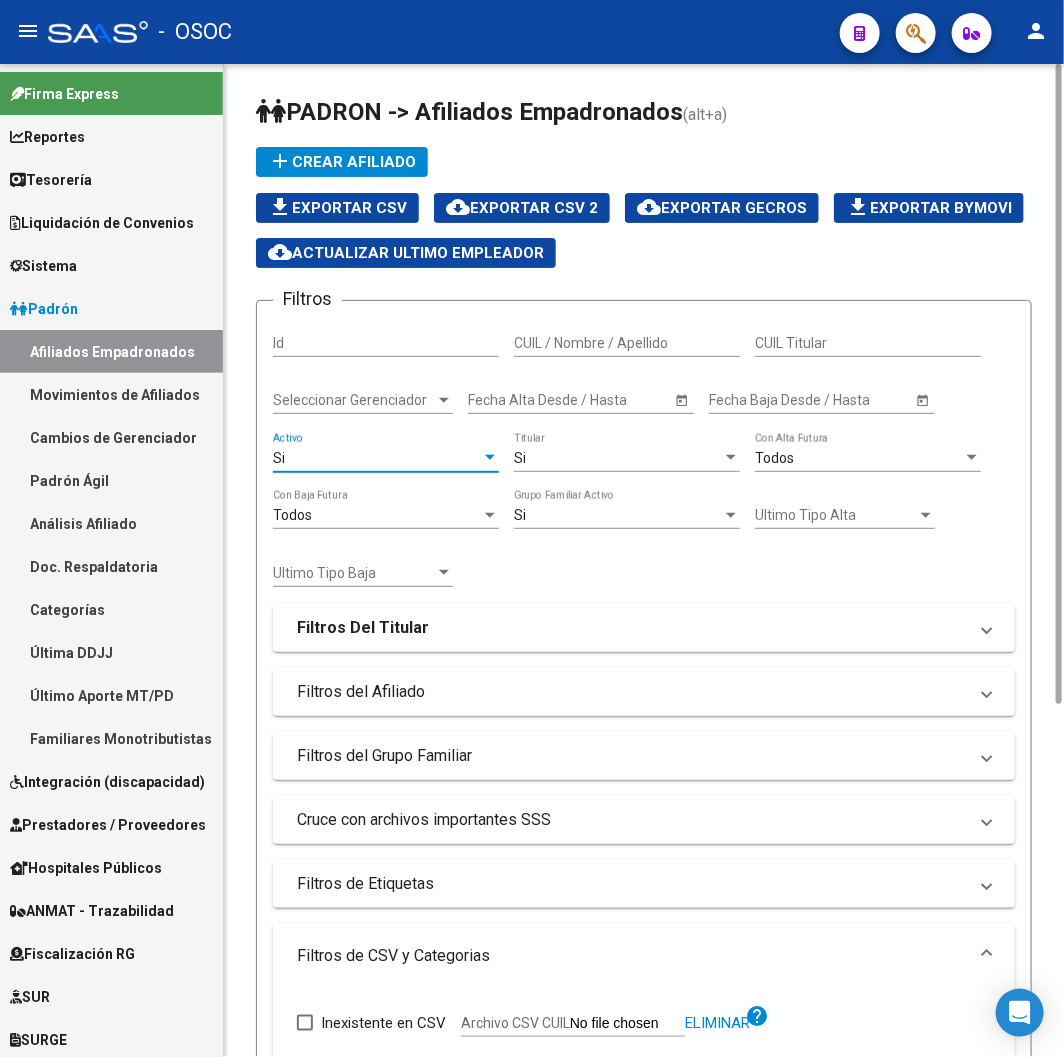 click on "Si" at bounding box center (377, 458) 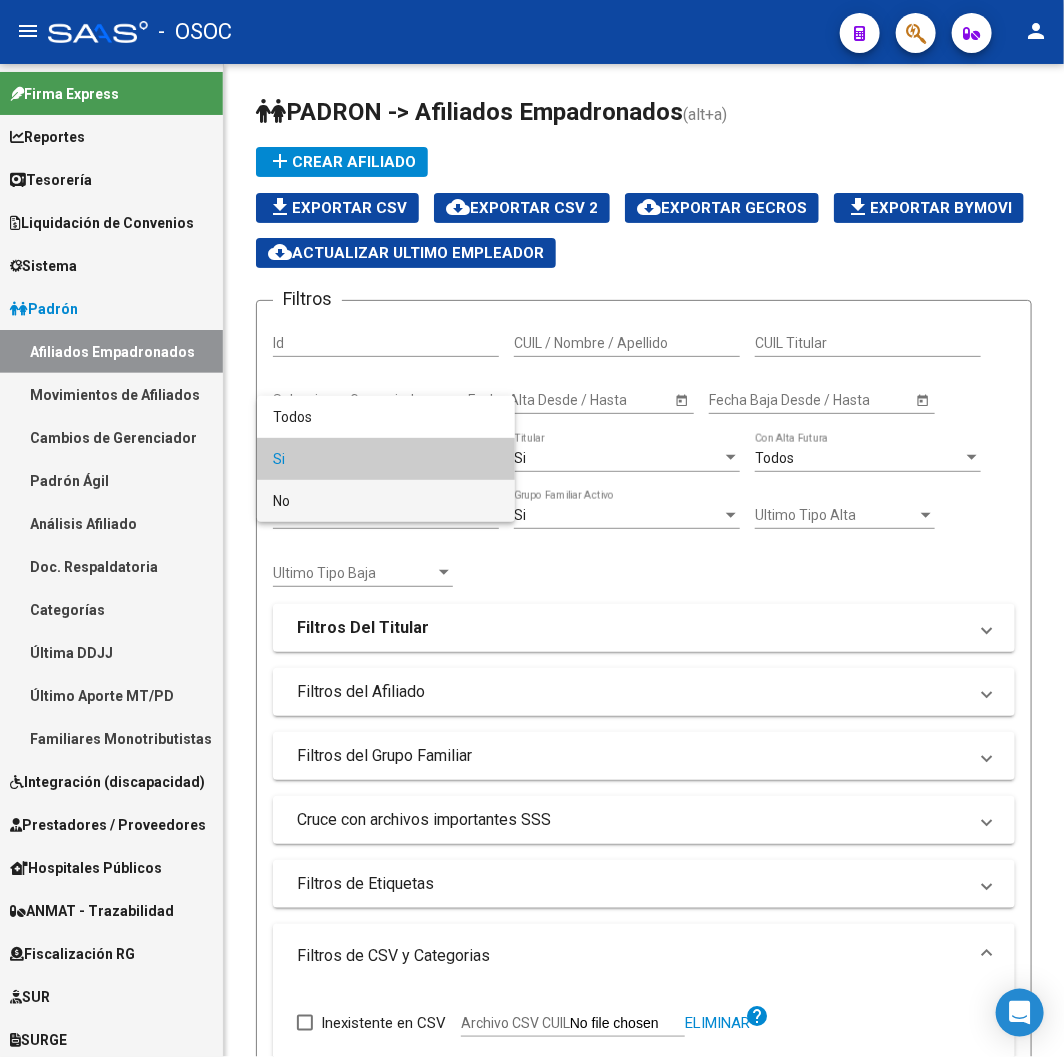 click on "No" at bounding box center (386, 501) 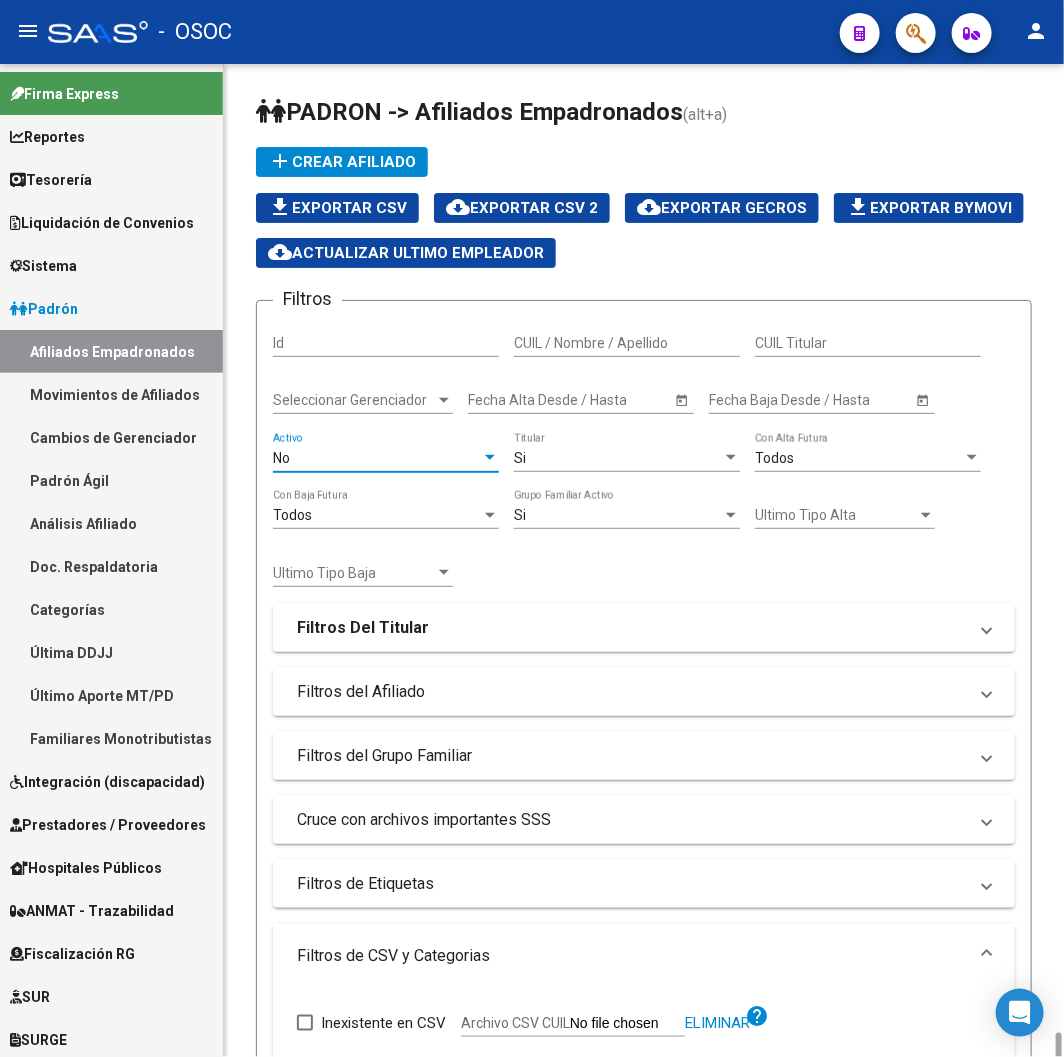 scroll, scrollTop: 596, scrollLeft: 0, axis: vertical 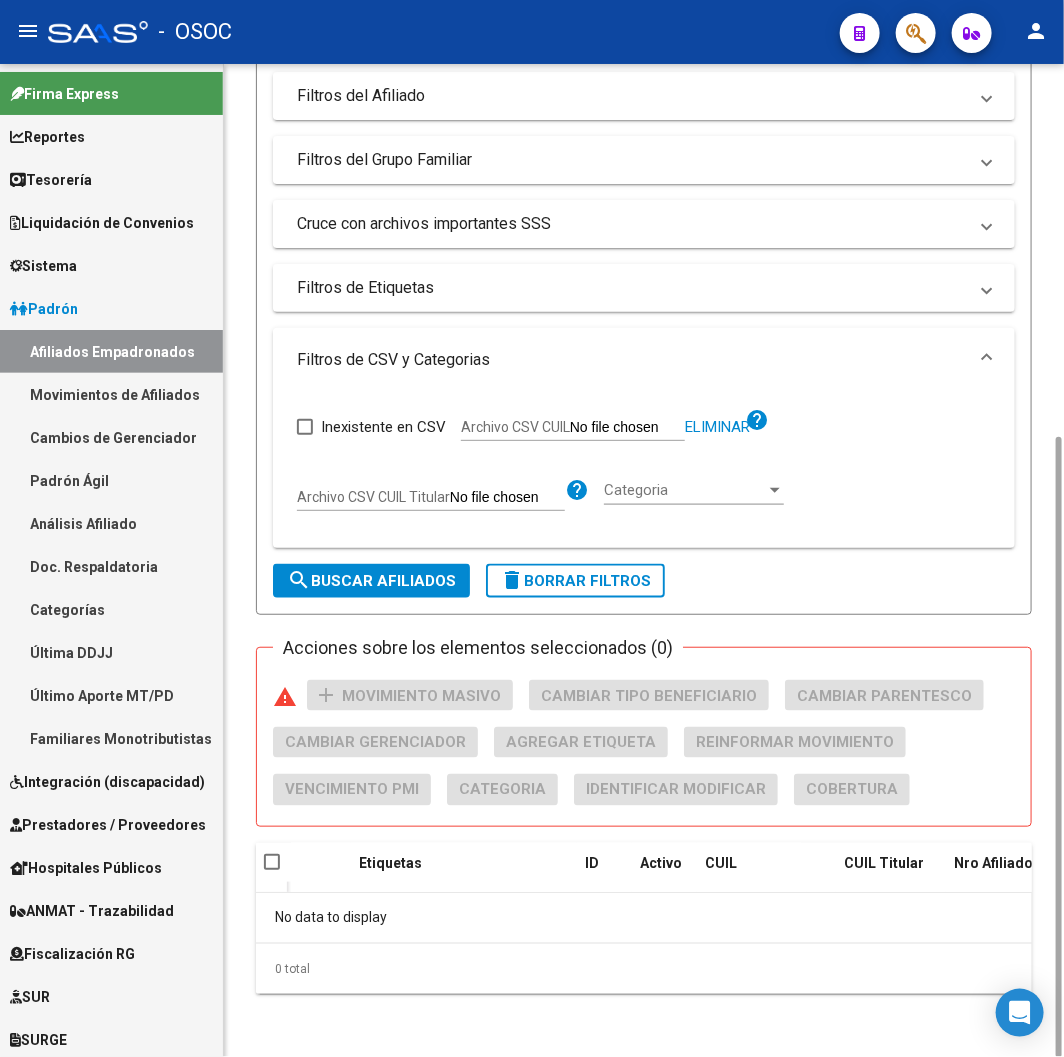 click on "Filtros Id CUIL / Nombre / Apellido CUIL Titular Seleccionar Gerenciador Seleccionar Gerenciador Start date – Fecha Alta Desde / Hasta Start date – Fecha Baja Desde / Hasta No  Activo Si  Titular Todos  Con Alta Futura Todos  Con Baja Futura Si  Grupo Familiar Activo Ultimo Tipo Alta Ultimo Tipo Alta Ultimo Tipo Baja Ultimo Tipo Baja Filtros Del Titular Ultima DDJJ Ultima DDJJ Ultima DDJJ en Periodo Periodo Ultimo MtPd Sitcuil Con Sueldo Con Sueldo  Filtros del Afiliado  Edades Edades Sexo Sexo Discapacitado Discapacitado Nacionalidad Nacionalidad Provincia Provincia Estado Civil Estado Civil Start date – Fecha Nacimiento Desde / Hasta Todos  Tiene PMI Todos  Certificado Estudio Codigo Postal Localidad  Filtros del Grupo Familiar  Tipo Beneficiario Titular Tipo Beneficiario Titular Situacion Revista Titular Situacion Revista Titular CUIT Empleador Seleccionar Cobertura Seleccionar Cobertura  Cruce con archivos importantes SSS     Informado en Novedad SSS     Informado en Padron Desempleo SSS" 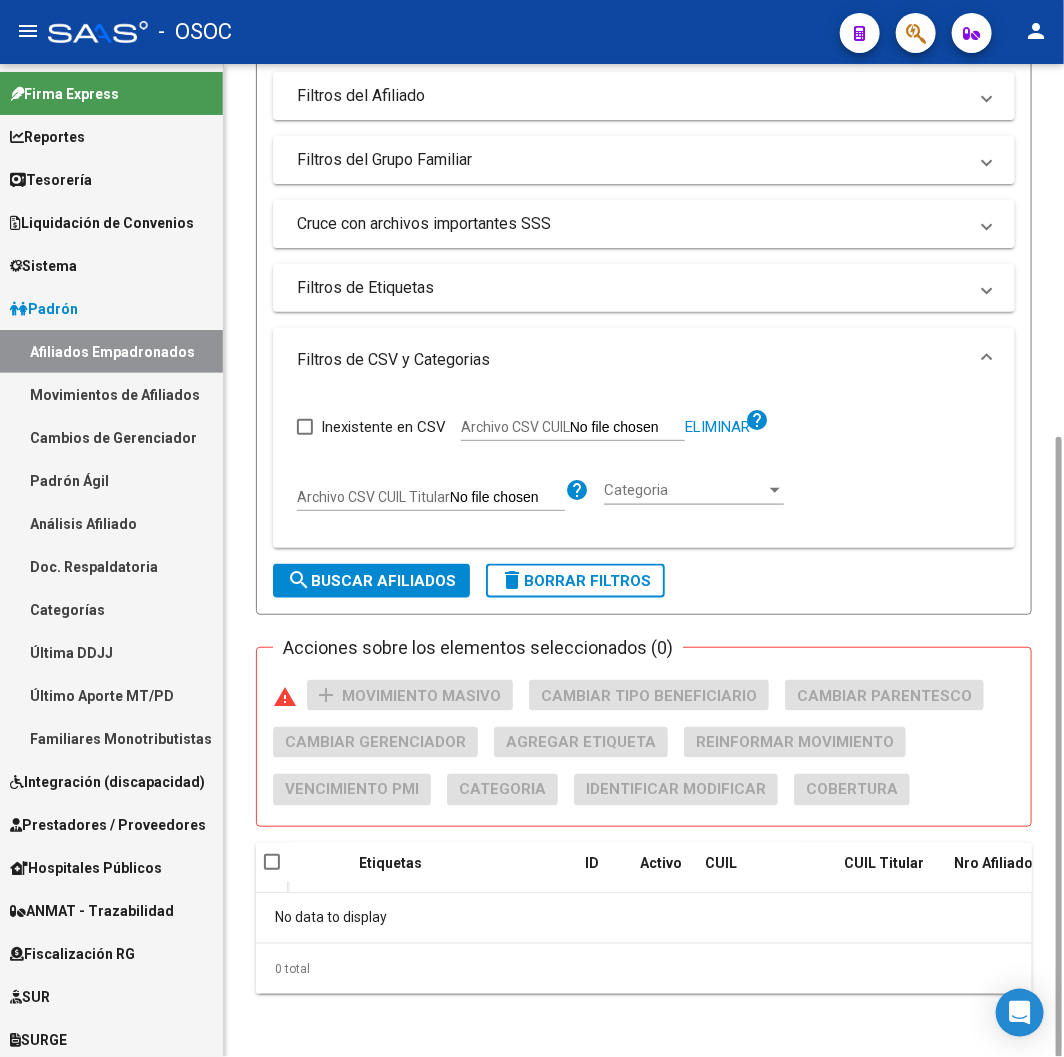 click on "search  Buscar Afiliados" 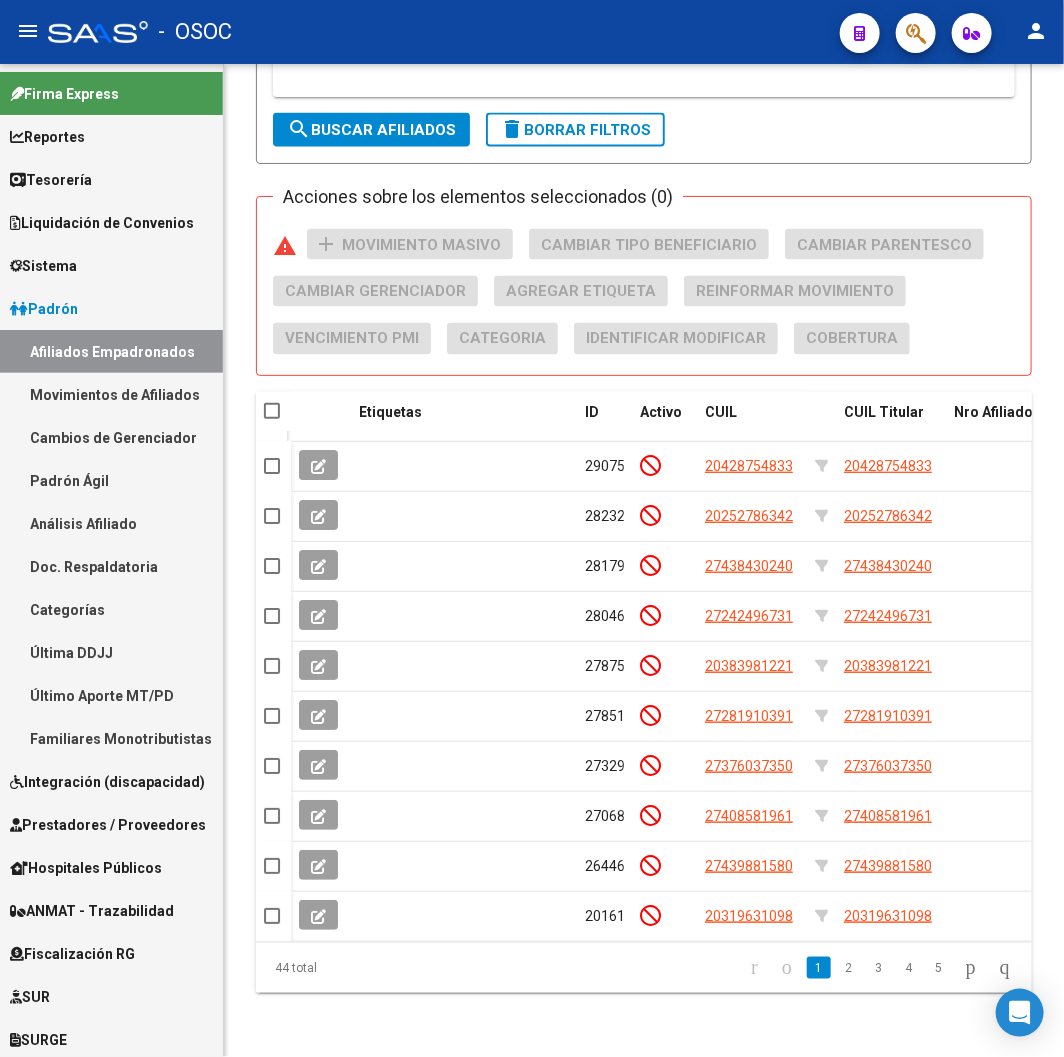 scroll, scrollTop: 0, scrollLeft: 0, axis: both 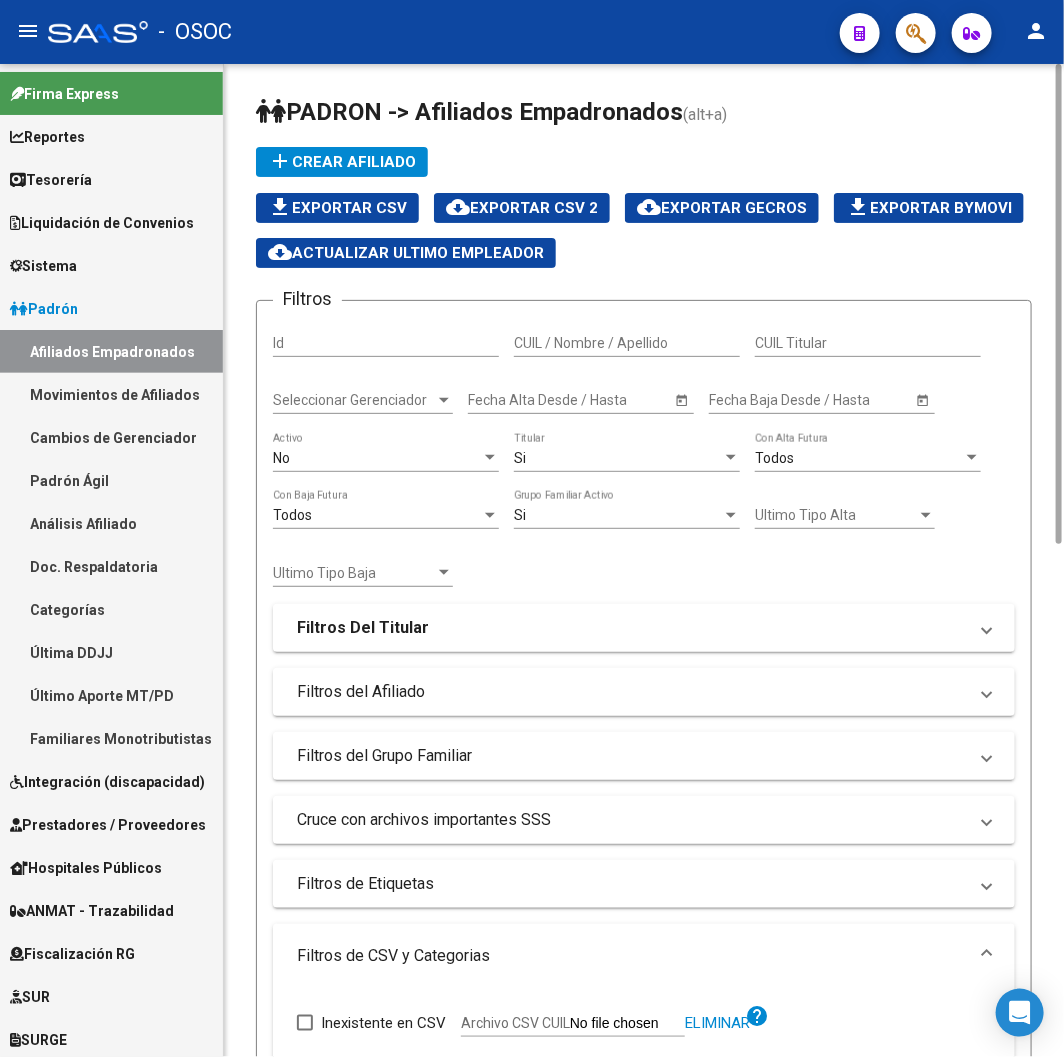 click on "No" at bounding box center (377, 458) 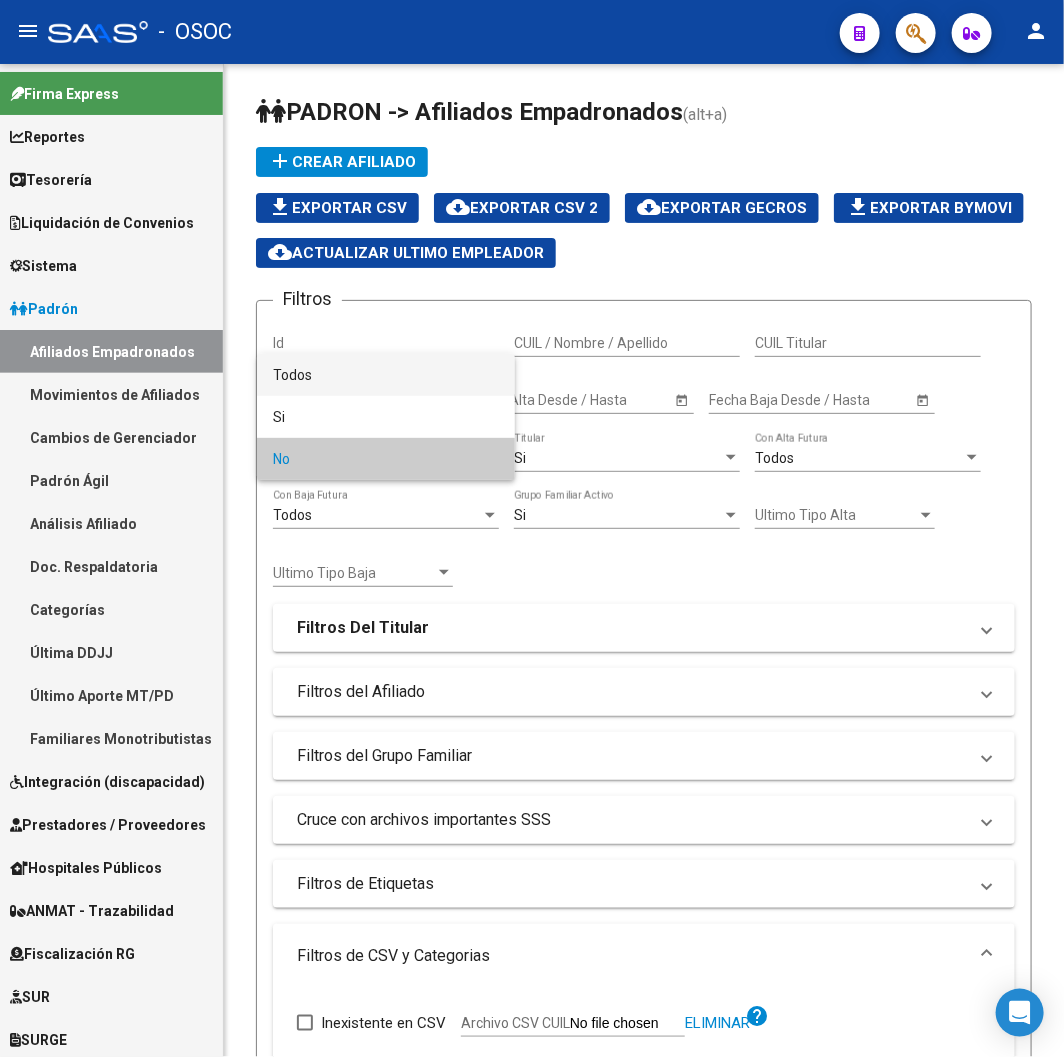 click on "Todos" at bounding box center (386, 375) 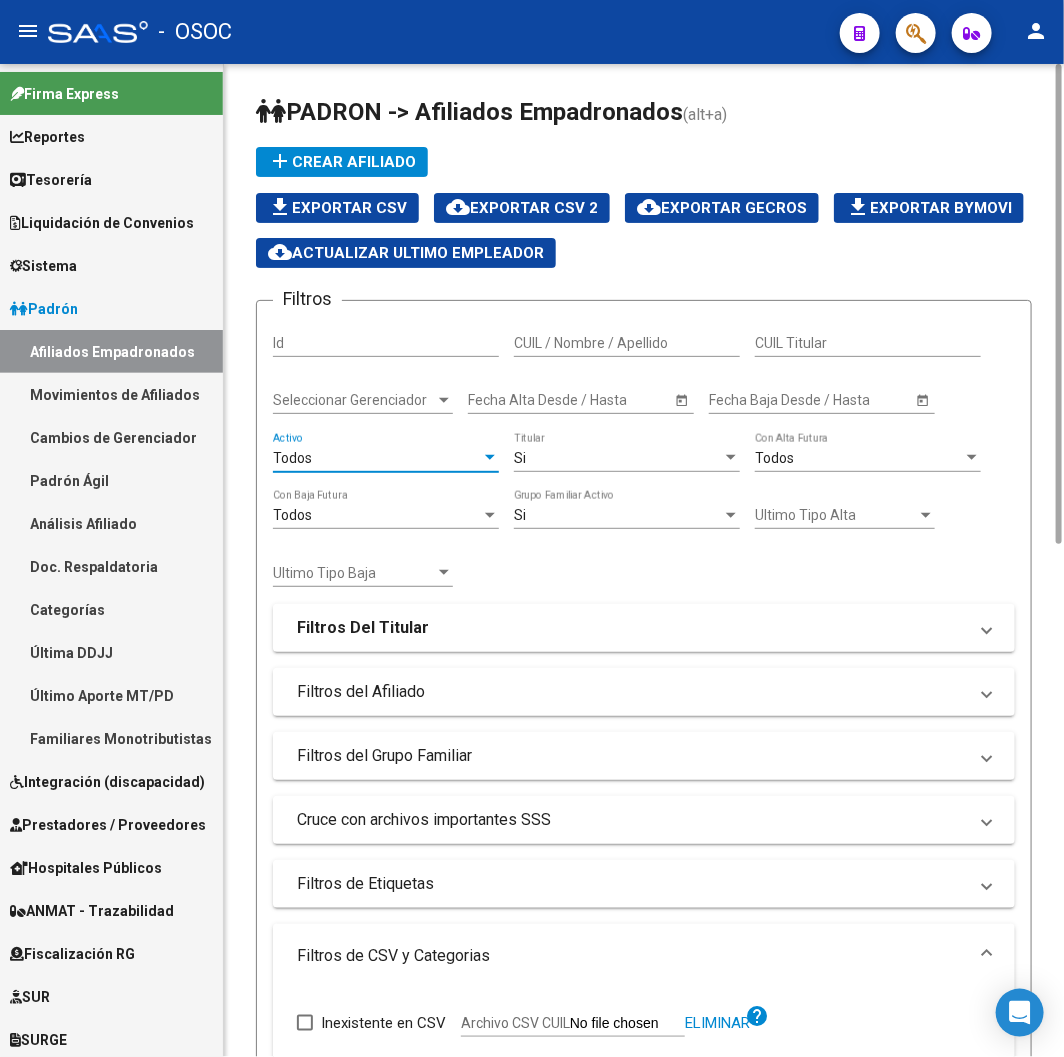 click on "Filtros Id CUIL / Nombre / Apellido CUIL Titular Seleccionar Gerenciador Seleccionar Gerenciador Start date – Fecha Alta Desde / Hasta Start date – Fecha Baja Desde / Hasta Todos  Activo Si  Titular Todos  Con Alta Futura Todos  Con Baja Futura Si  Grupo Familiar Activo Ultimo Tipo Alta Ultimo Tipo Alta Ultimo Tipo Baja Ultimo Tipo Baja Filtros Del Titular Ultima DDJJ Ultima DDJJ Ultima DDJJ en Periodo Periodo Ultimo MtPd Sitcuil Con Sueldo Con Sueldo  Filtros del Afiliado  Edades Edades Sexo Sexo Discapacitado Discapacitado Nacionalidad Nacionalidad Provincia Provincia Estado Civil Estado Civil Start date – Fecha Nacimiento Desde / Hasta Todos  Tiene PMI Todos  Certificado Estudio Codigo Postal Localidad  Filtros del Grupo Familiar  Tipo Beneficiario Titular Tipo Beneficiario Titular Situacion Revista Titular Situacion Revista Titular CUIT Empleador Seleccionar Cobertura Seleccionar Cobertura  Cruce con archivos importantes SSS     Informado en Novedad SSS     Informado en Padron Desempleo SSS" 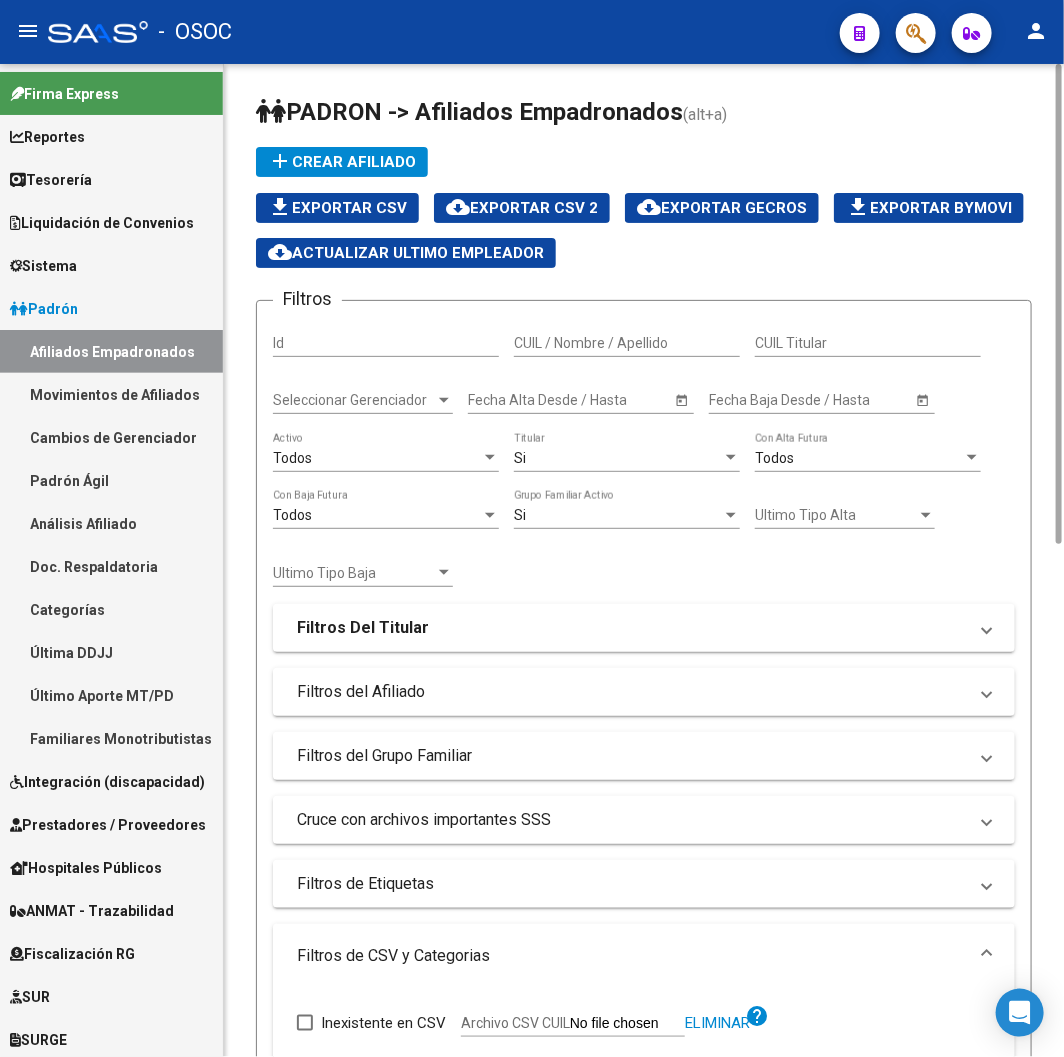 click on "Si  Titular" 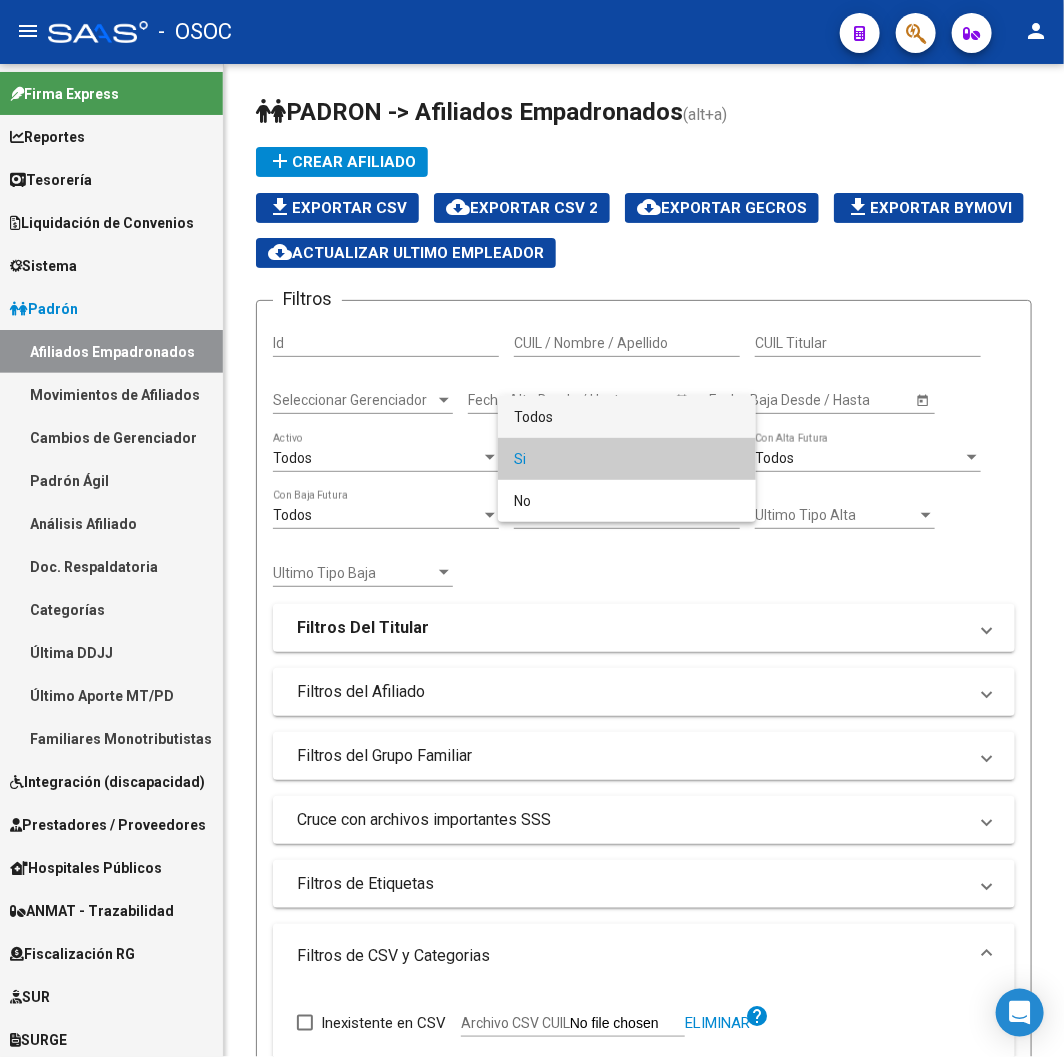 click on "Todos" at bounding box center (627, 417) 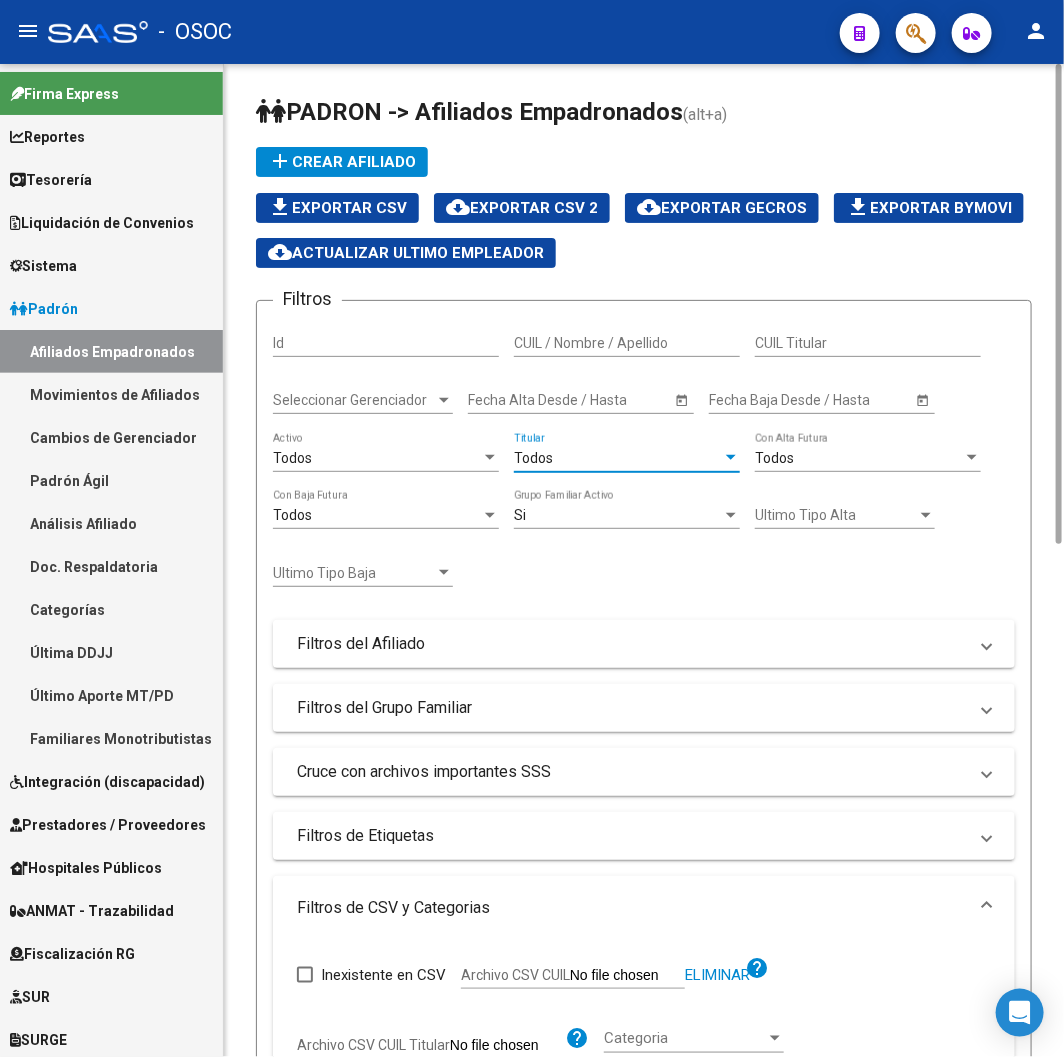 click on "Si" at bounding box center (618, 515) 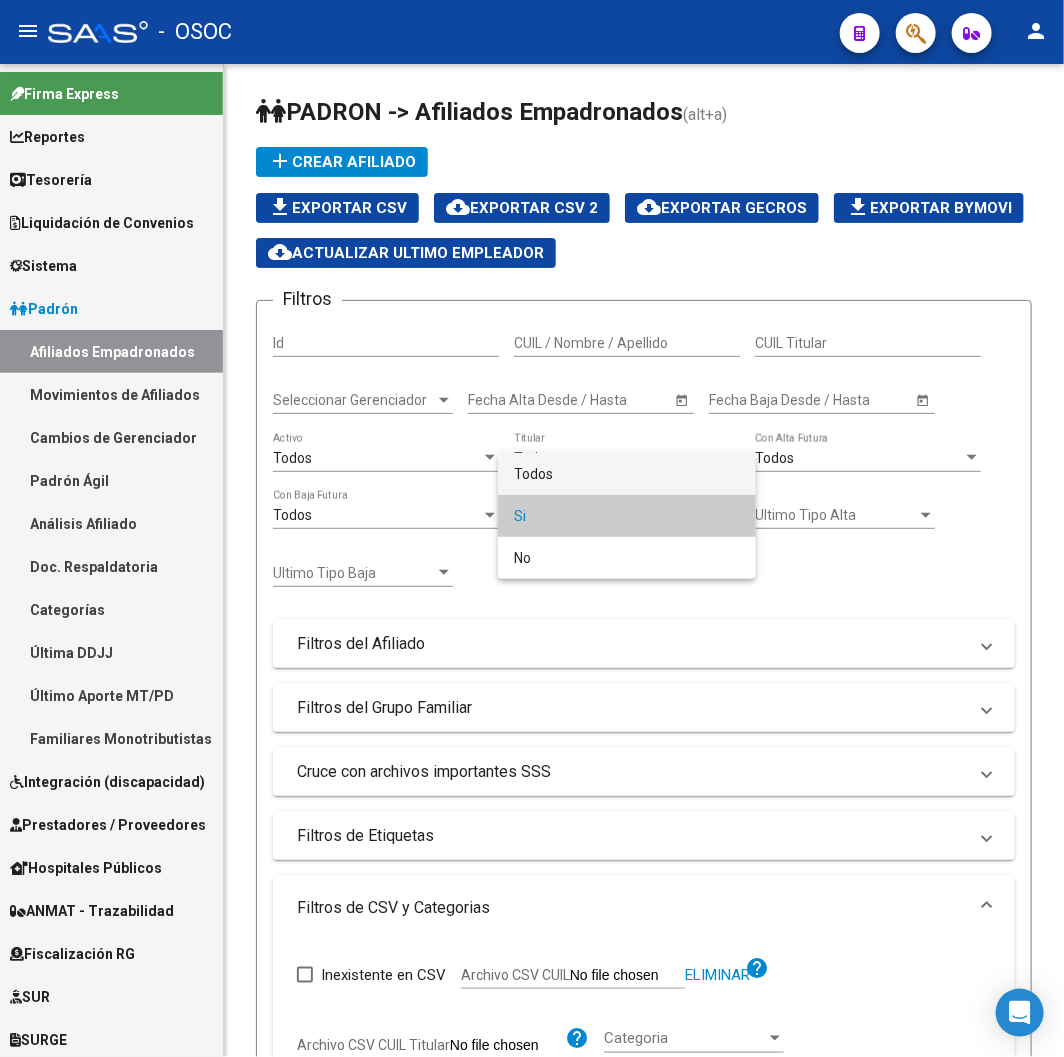 click on "Todos" at bounding box center [627, 474] 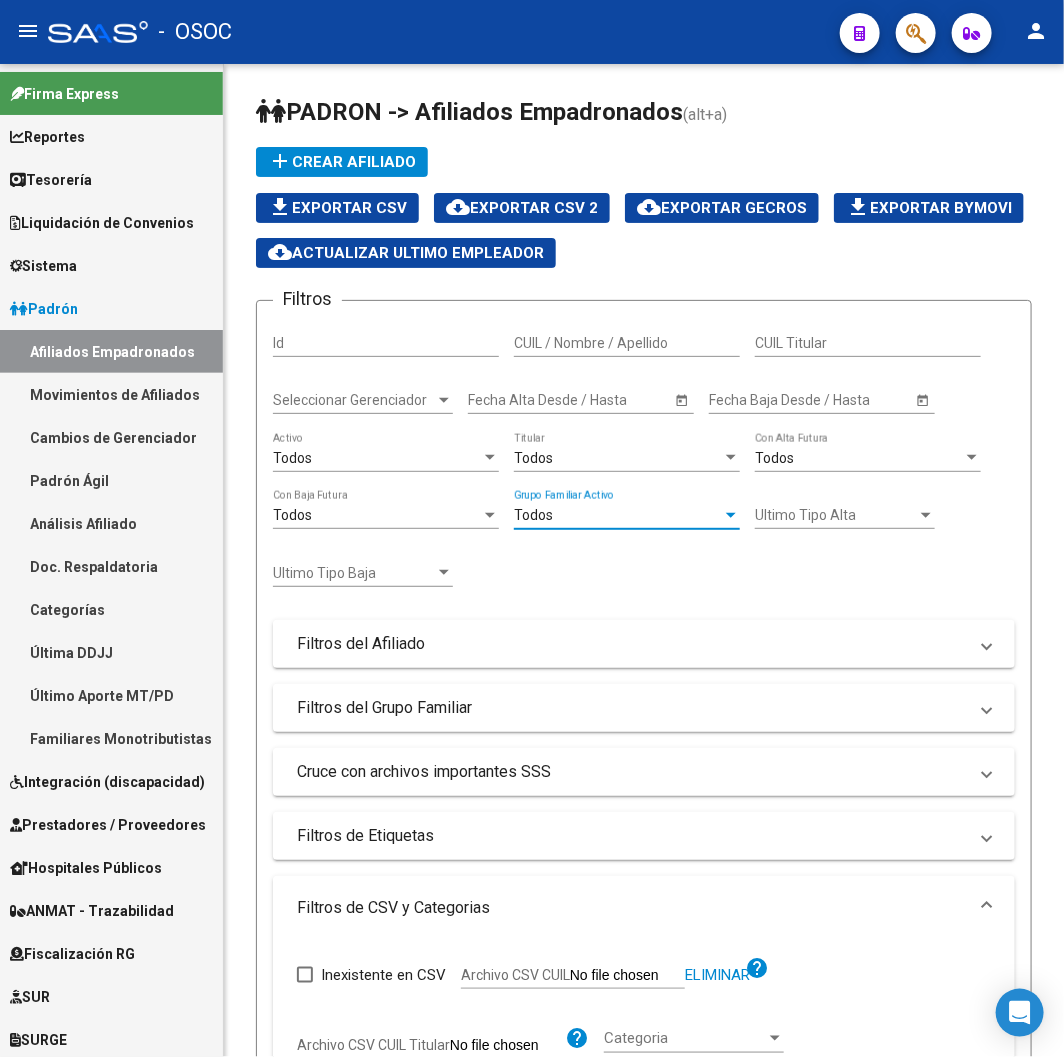 scroll, scrollTop: 1015, scrollLeft: 0, axis: vertical 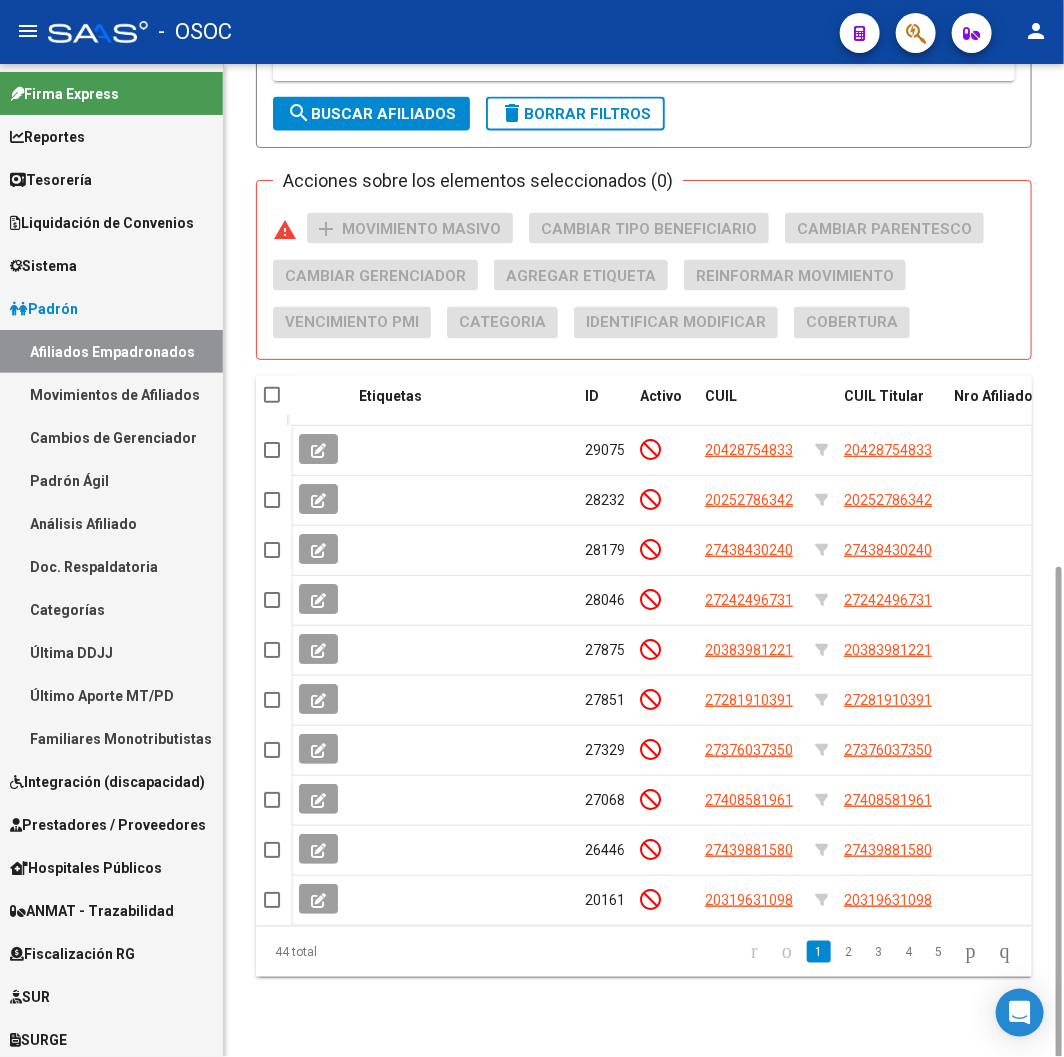 click on "Filtros Id CUIL / Nombre / Apellido CUIL Titular Seleccionar Gerenciador Seleccionar Gerenciador Start date – Fecha Alta Desde / Hasta Start date – Fecha Baja Desde / Hasta Todos  Activo Todos  Titular Todos  Con Alta Futura Todos  Con Baja Futura Todos  Grupo Familiar Activo Ultimo Tipo Alta Ultimo Tipo Alta Ultimo Tipo Baja Ultimo Tipo Baja  Filtros del Afiliado  Edades Edades Sexo Sexo Discapacitado Discapacitado Nacionalidad Nacionalidad Provincia Provincia Estado Civil Estado Civil Start date – Fecha Nacimiento Desde / Hasta Todos  Tiene PMI Todos  Certificado Estudio Codigo Postal Localidad  Filtros del Grupo Familiar  Tipo Beneficiario Titular Tipo Beneficiario Titular Situacion Revista Titular Situacion Revista Titular CUIT Empleador Seleccionar Cobertura Seleccionar Cobertura  Cruce con archivos importantes SSS     Informado en Novedad SSS     Informado en Padron Desempleo SSS     No existentes en el padrón que entrega la SSS     Informado en Novedades Rechazadas          DISPONIBLES" 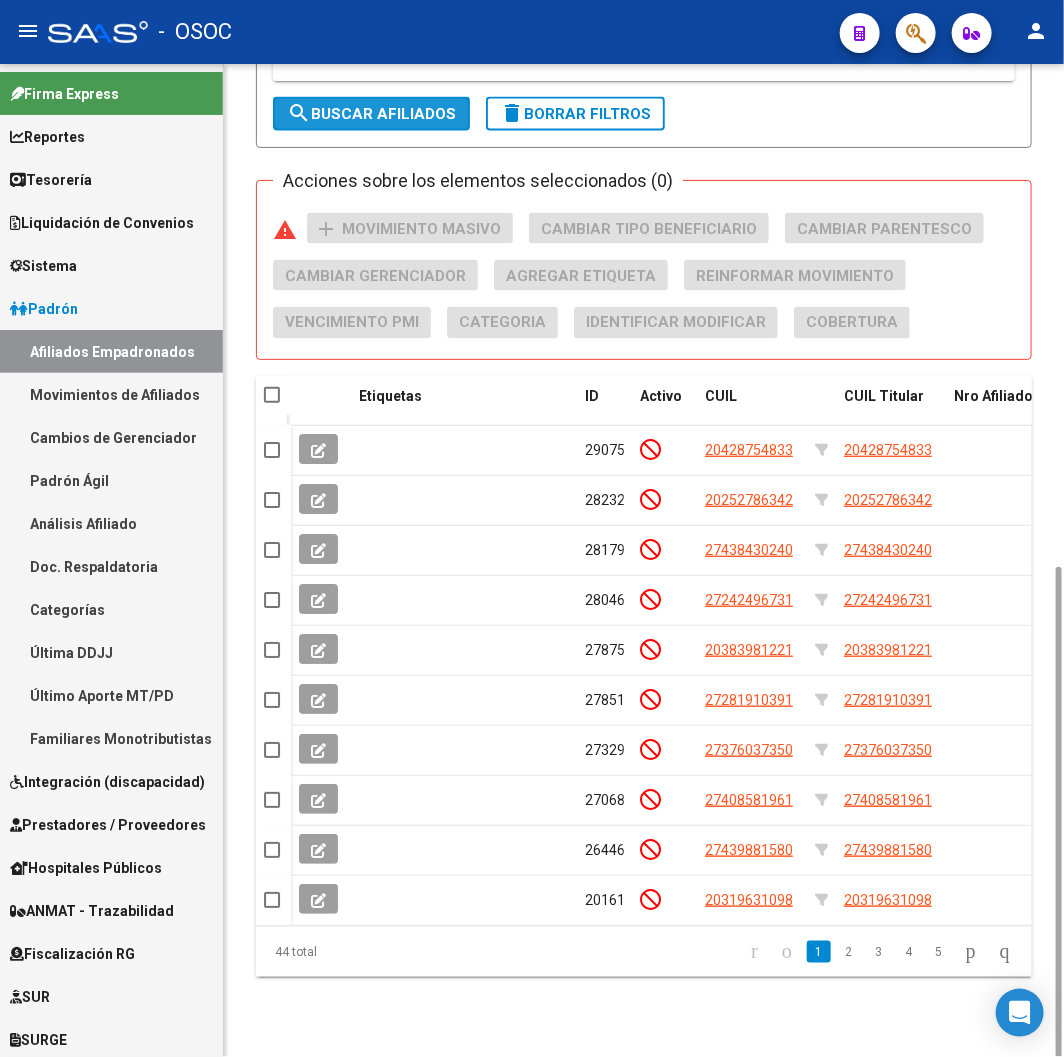 click on "search  Buscar Afiliados" 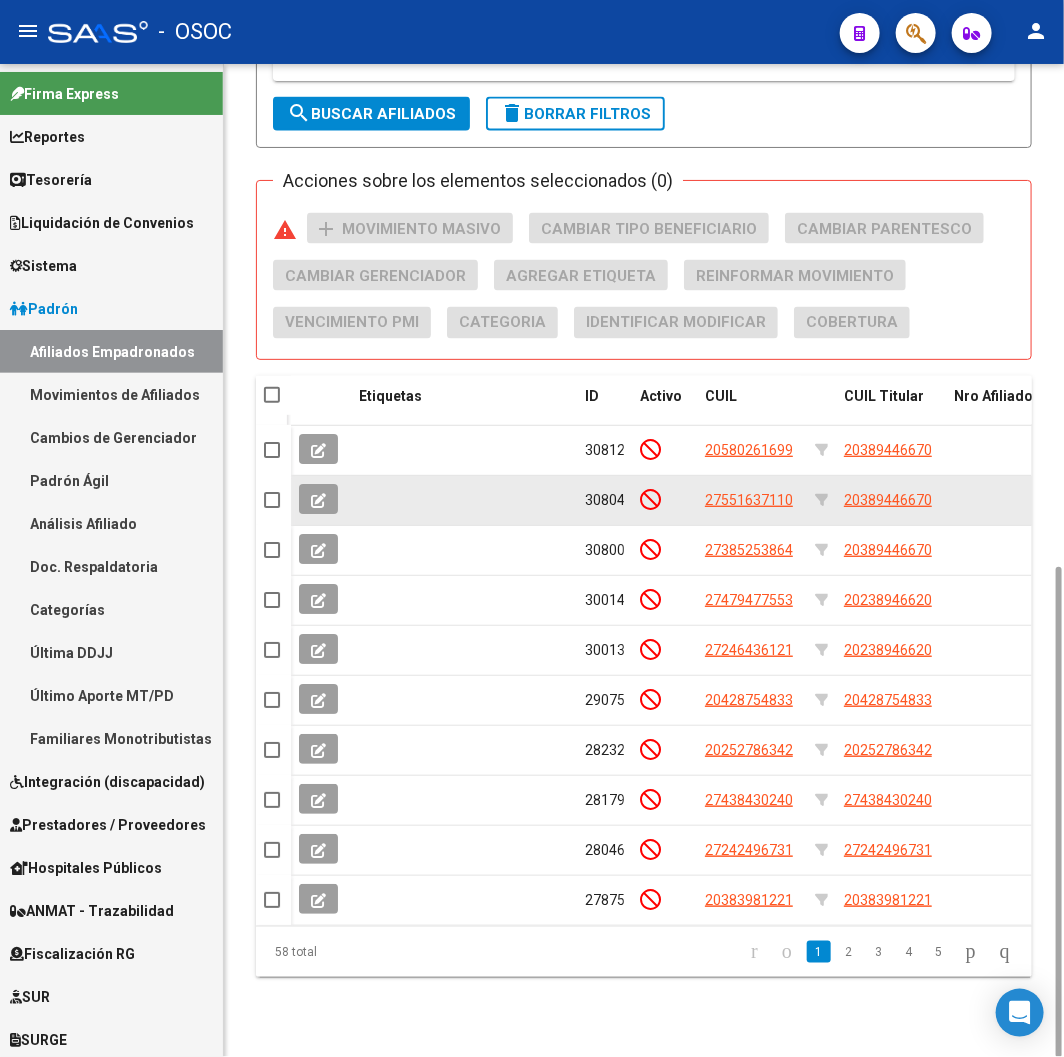 scroll, scrollTop: 0, scrollLeft: 0, axis: both 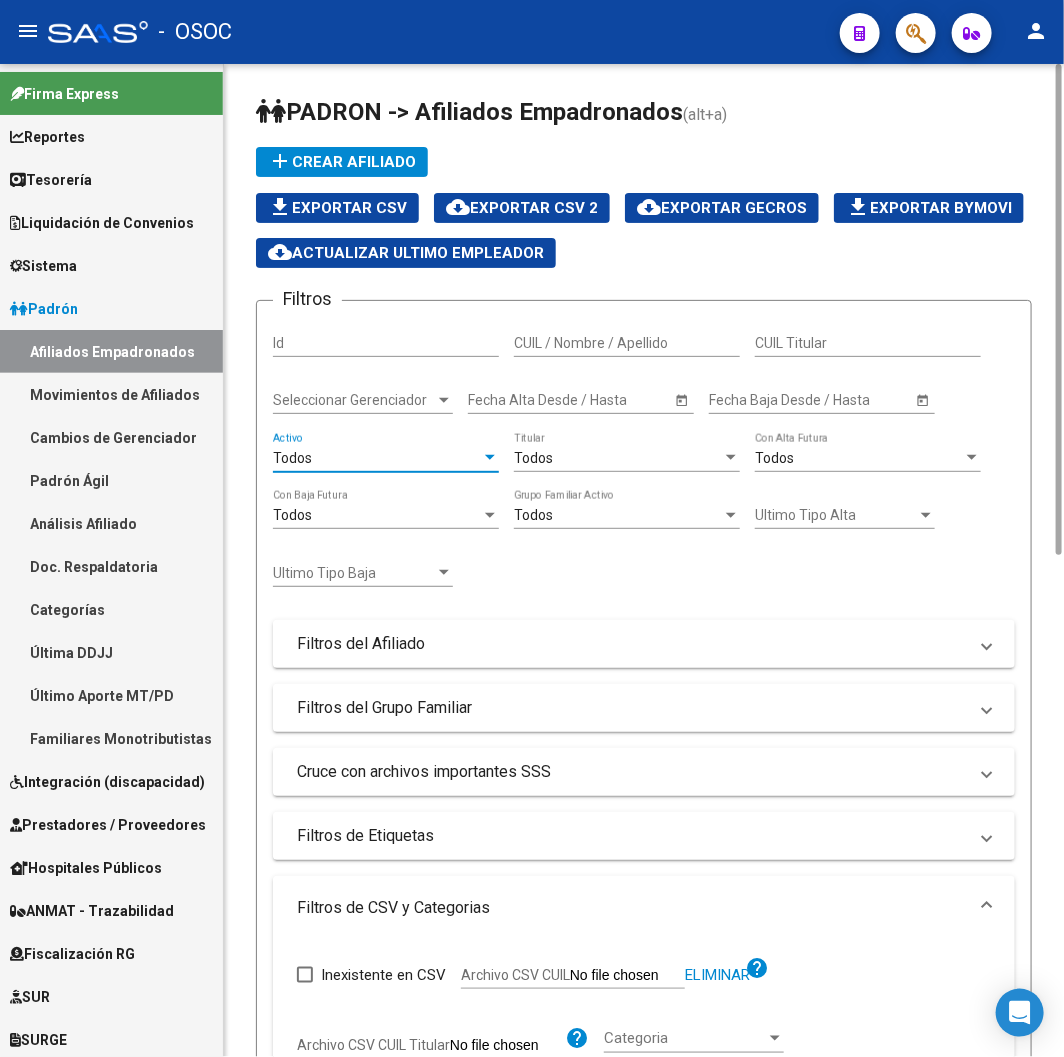 click on "Todos" at bounding box center (377, 458) 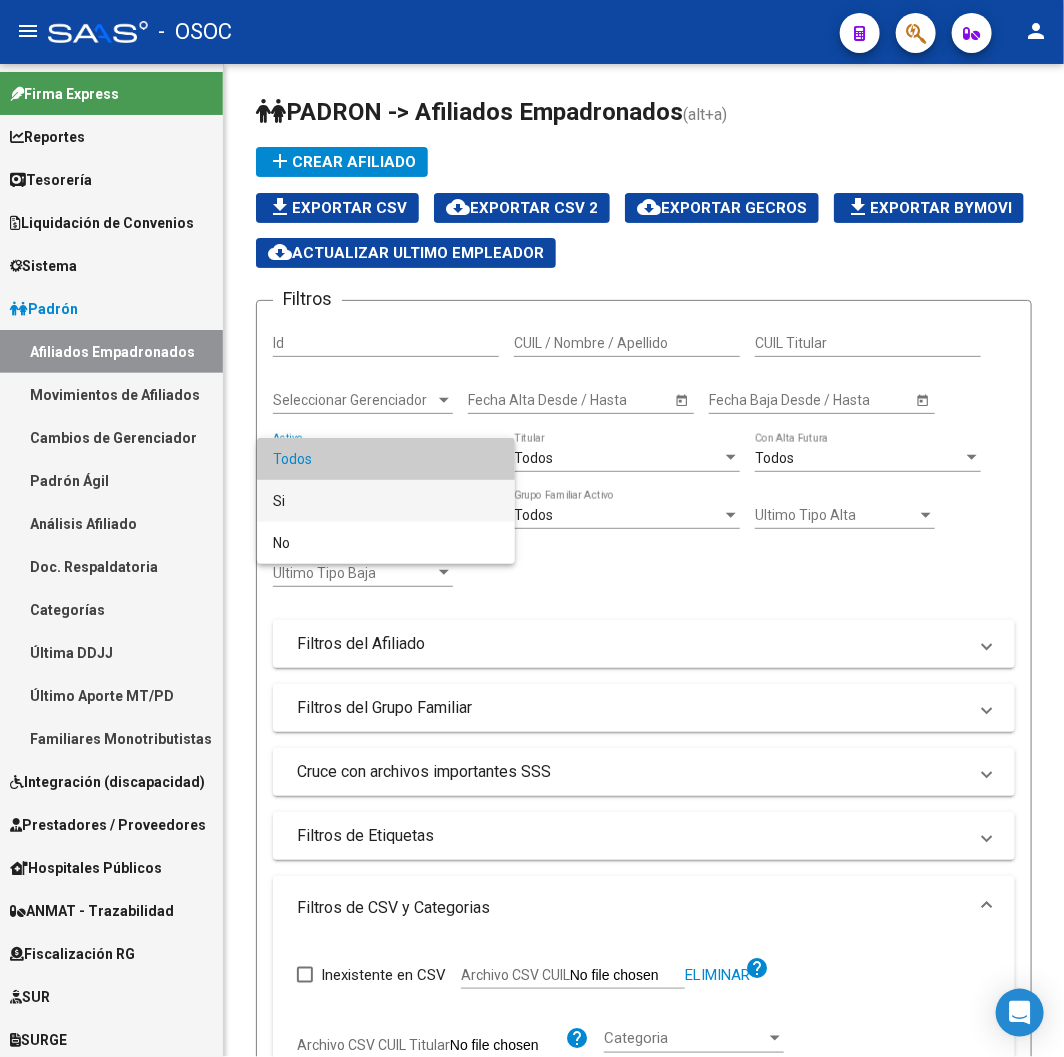 click on "Si" at bounding box center [386, 501] 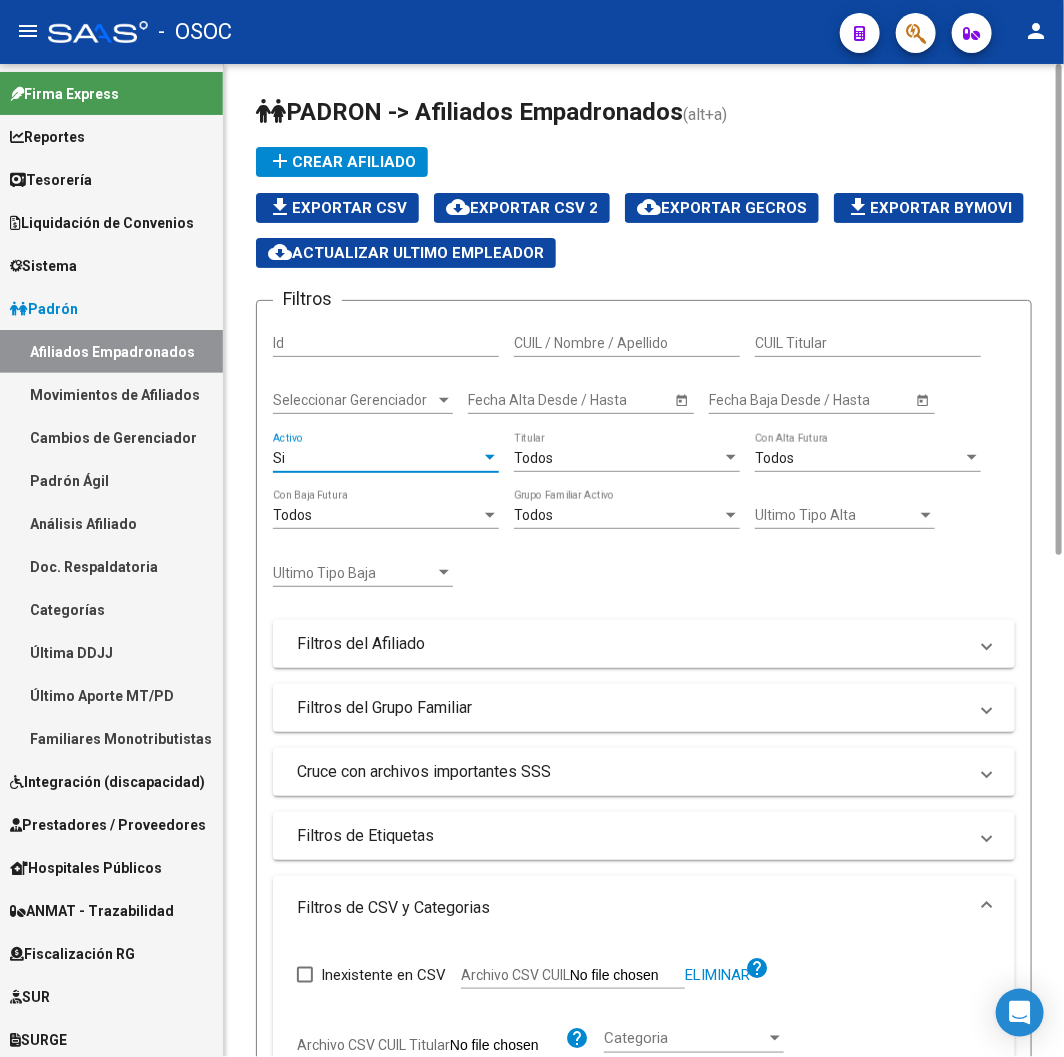 scroll, scrollTop: 1015, scrollLeft: 0, axis: vertical 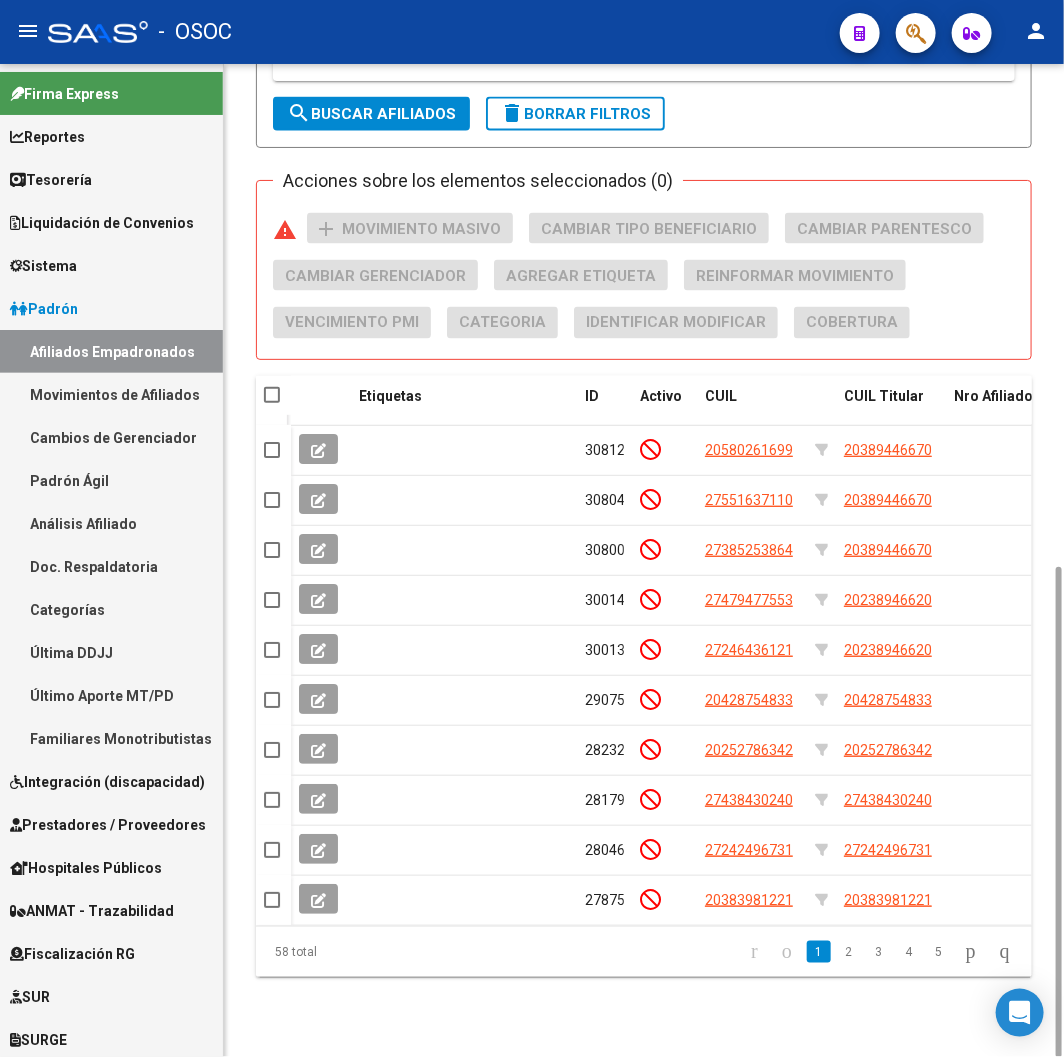 click on "search  Buscar Afiliados" 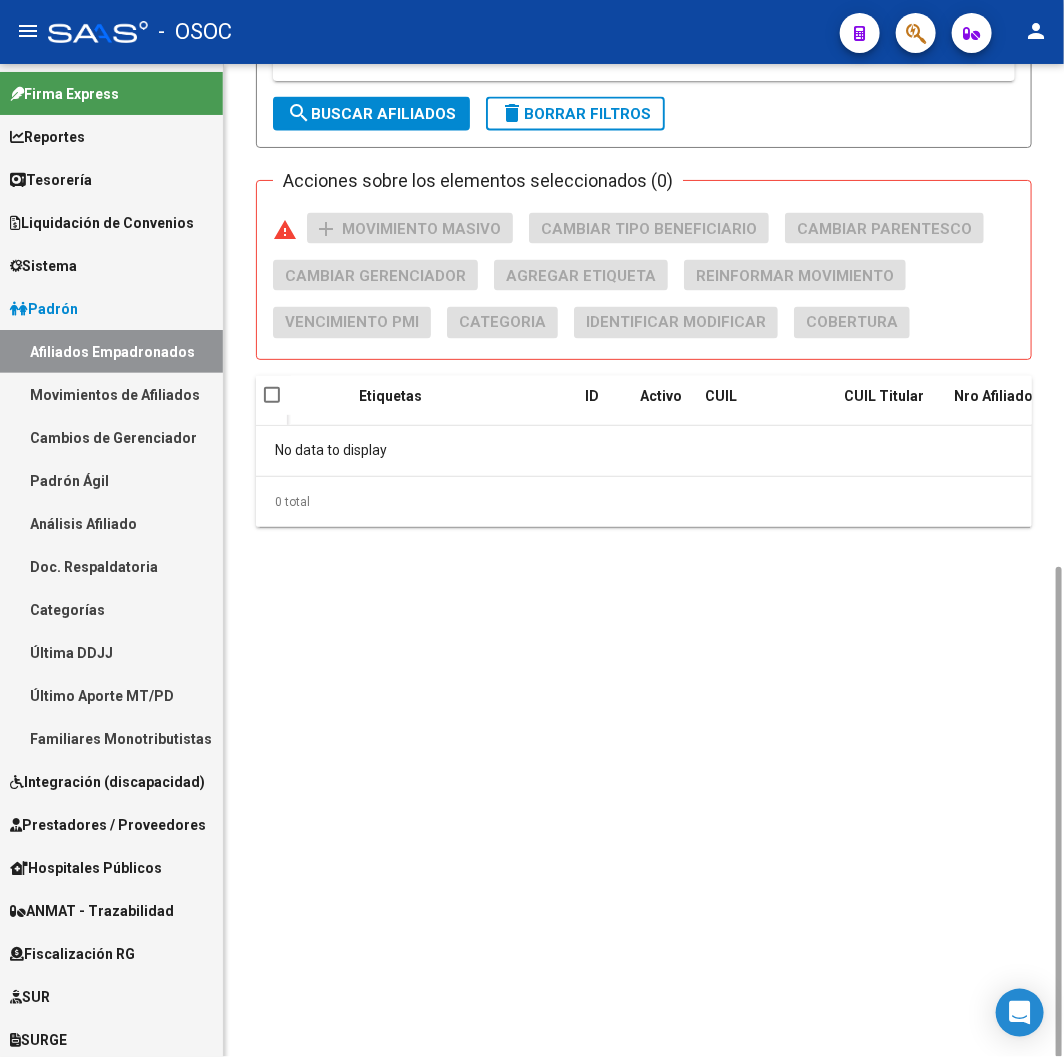 scroll, scrollTop: 0, scrollLeft: 0, axis: both 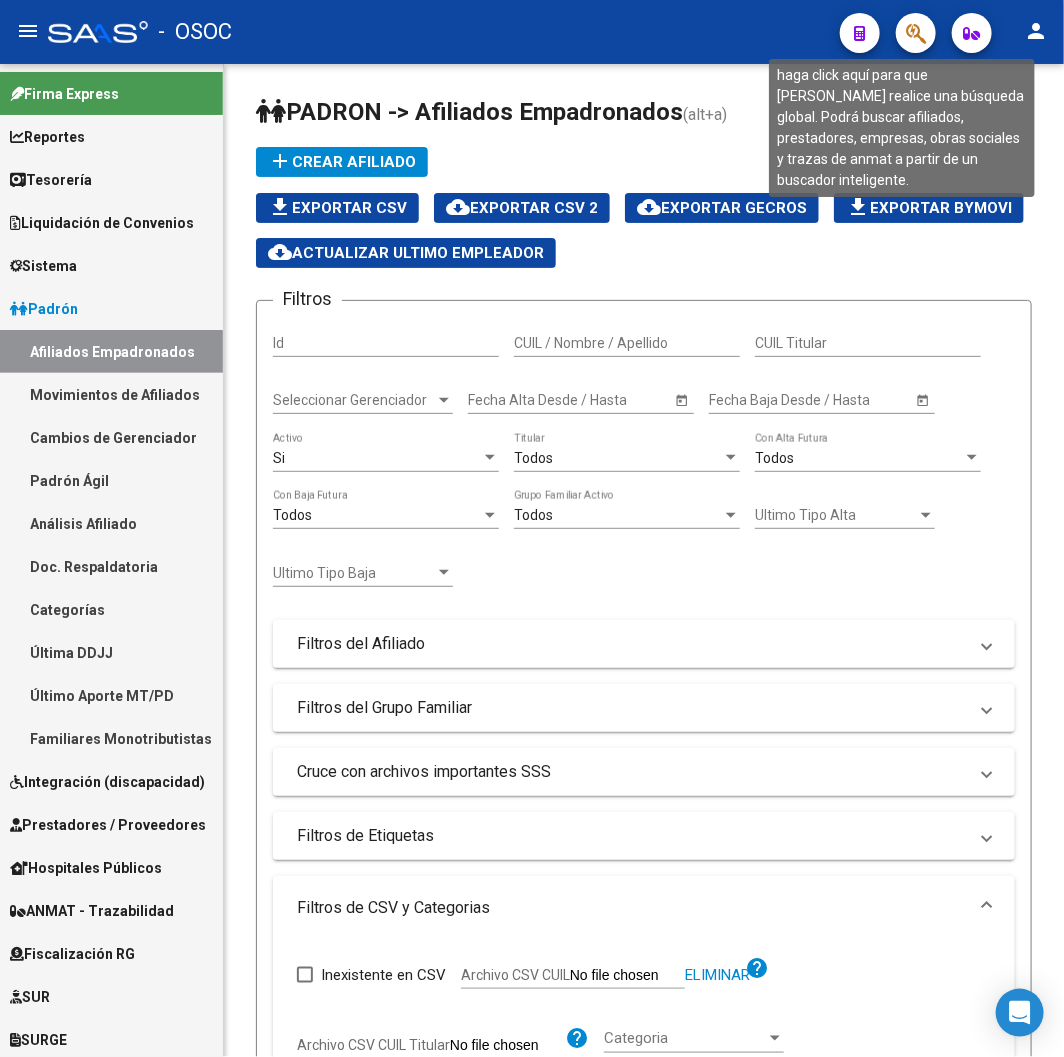 click 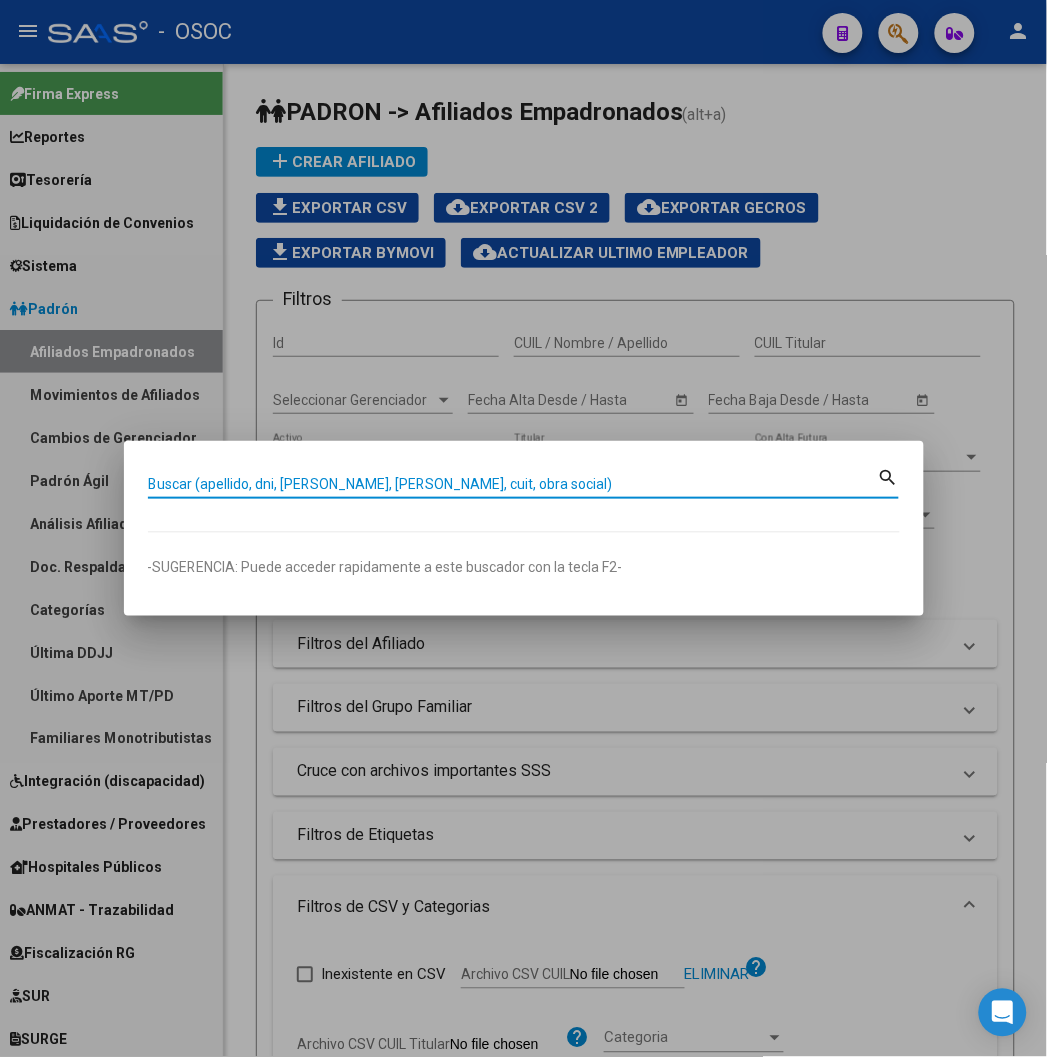 paste on "27167225697" 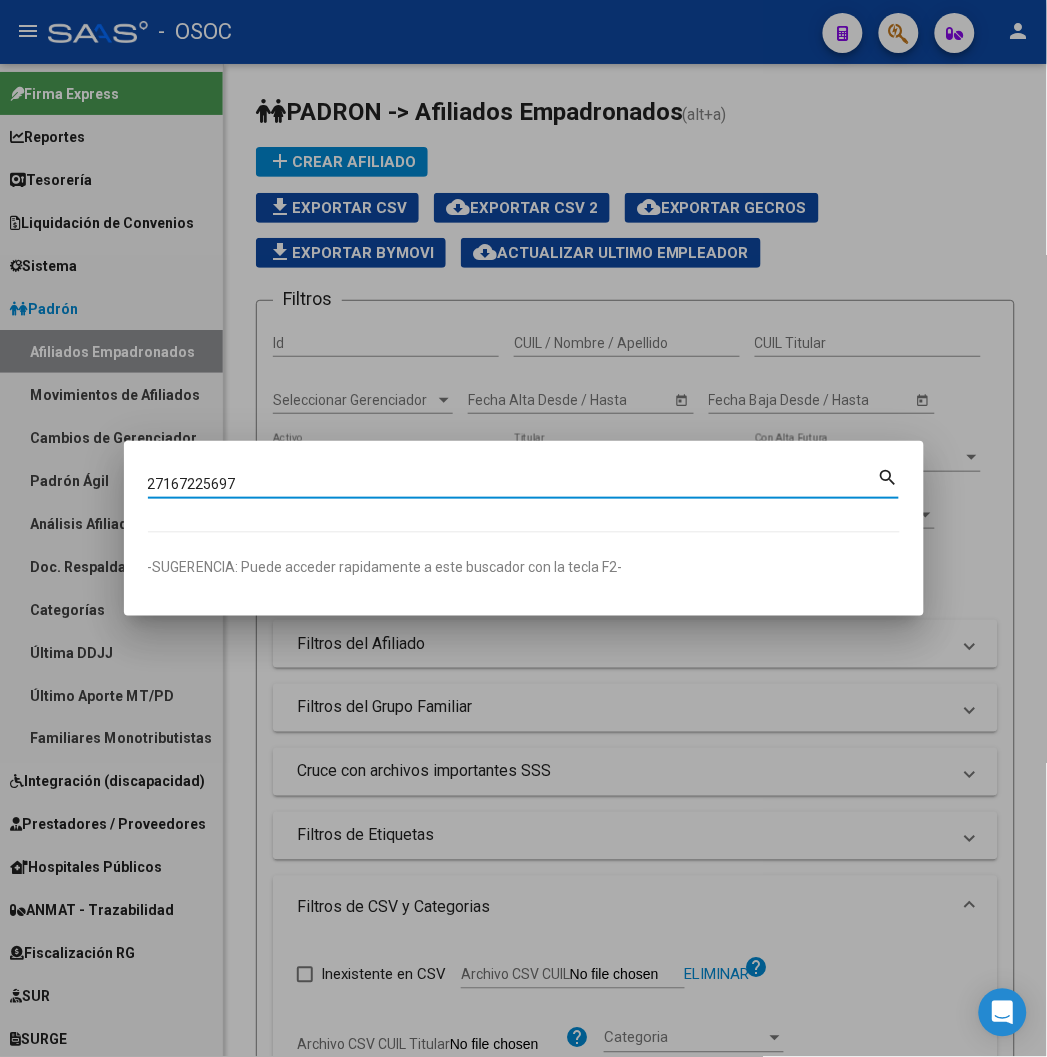 type on "27167225697" 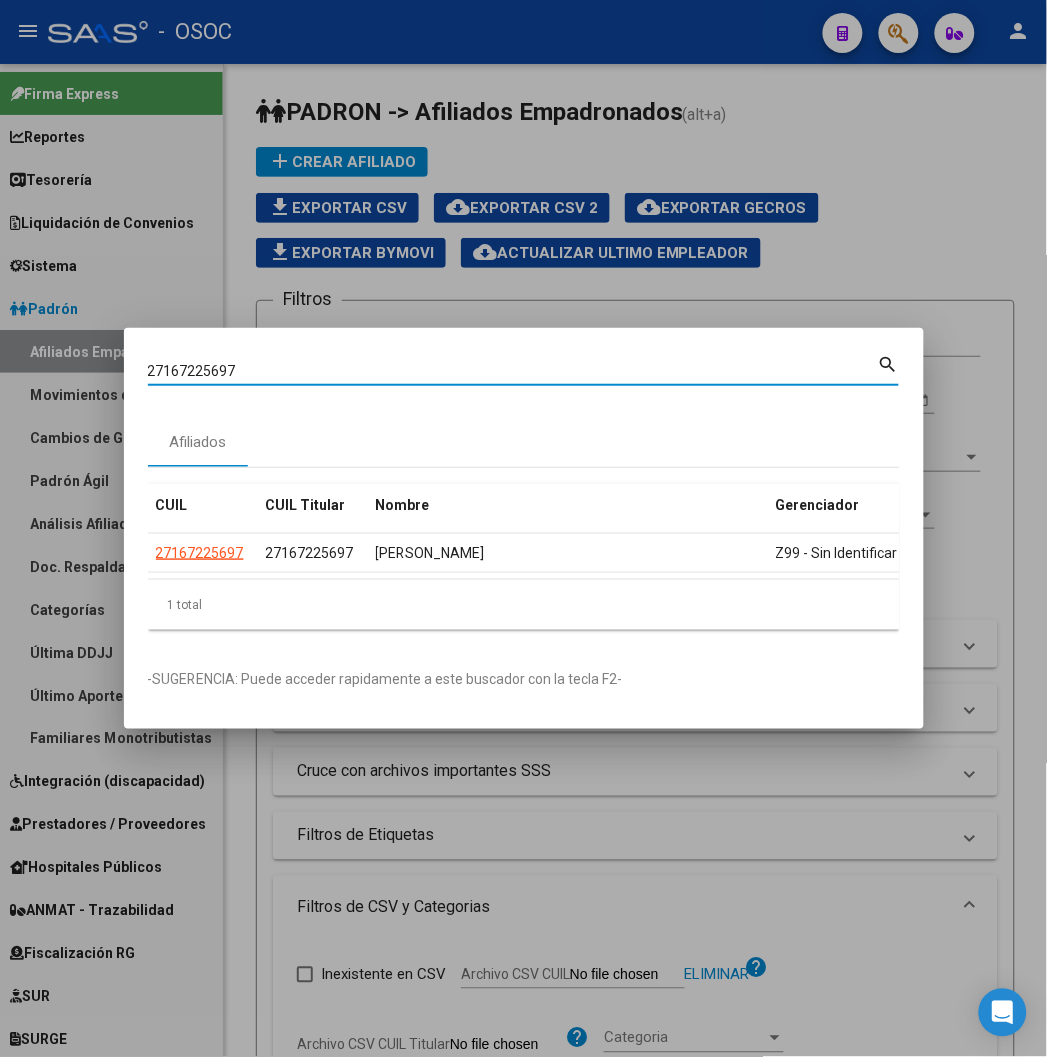 click at bounding box center [523, 528] 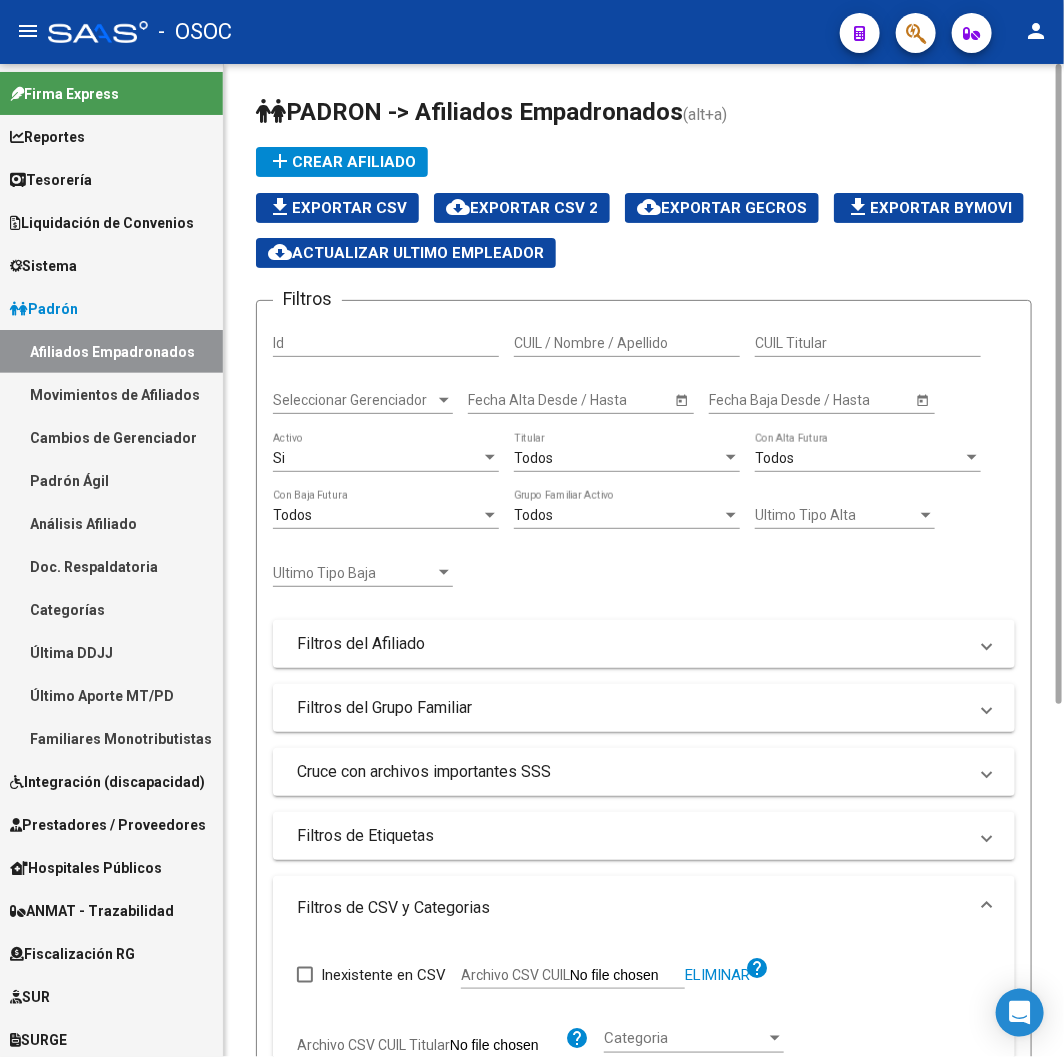 scroll, scrollTop: 548, scrollLeft: 0, axis: vertical 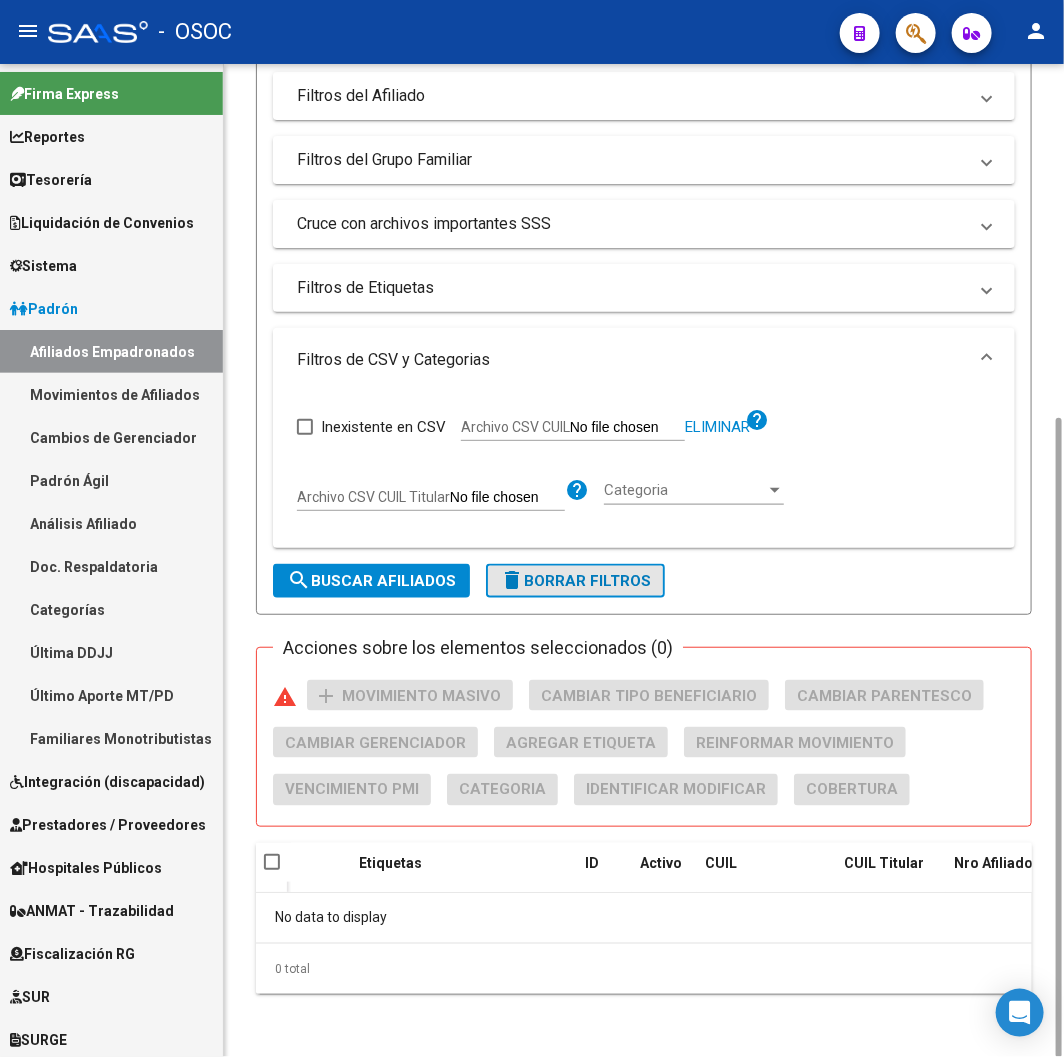 click on "delete  Borrar Filtros" 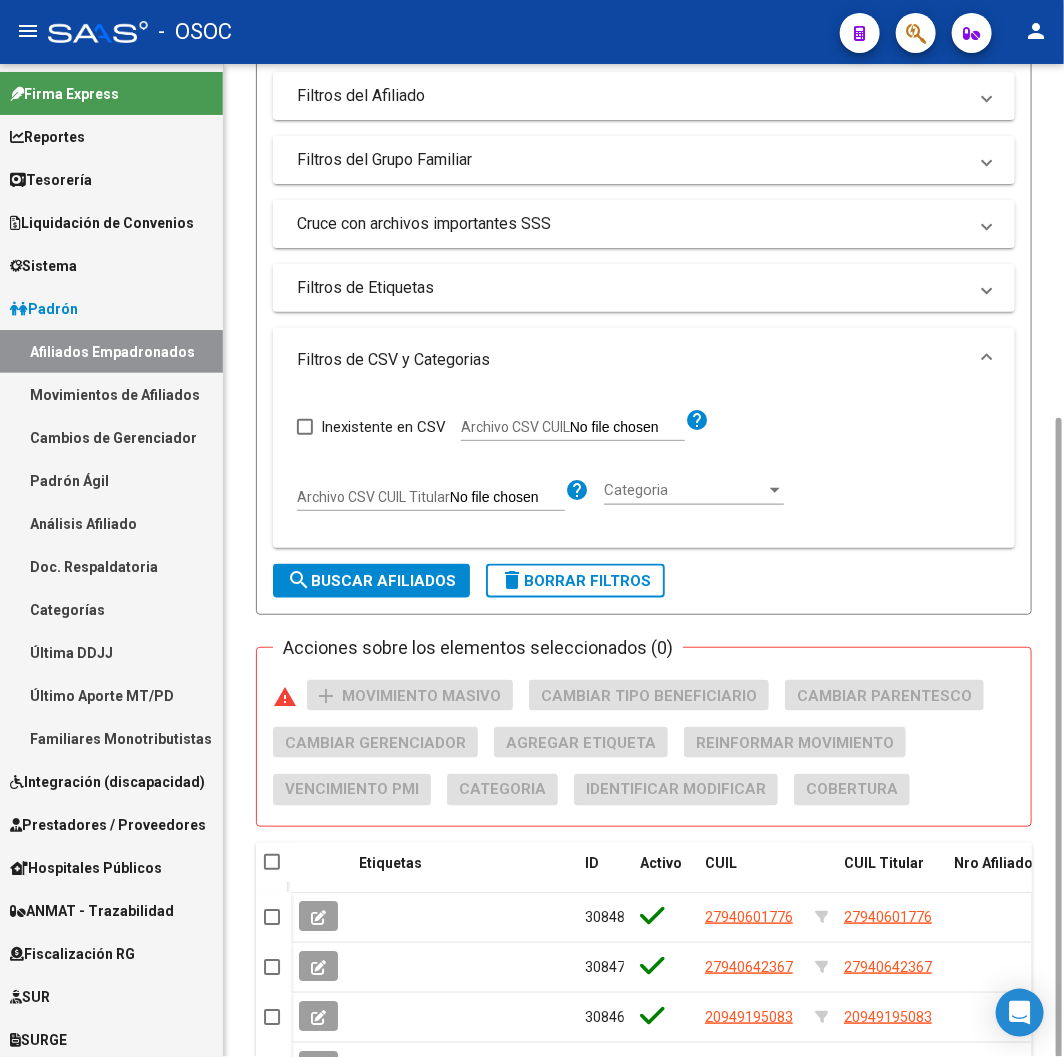 click on "Archivo CSV CUIL" at bounding box center [373, 497] 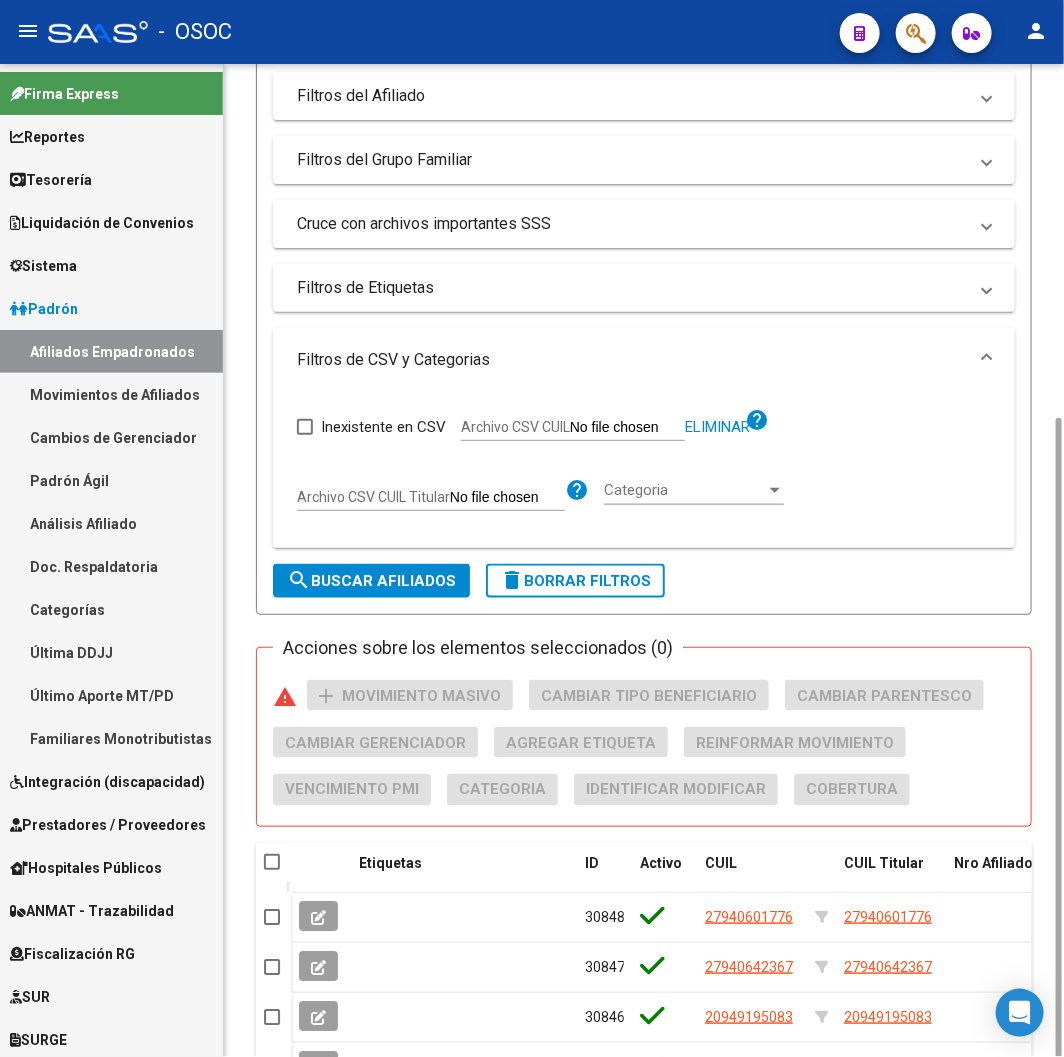 click on "search" 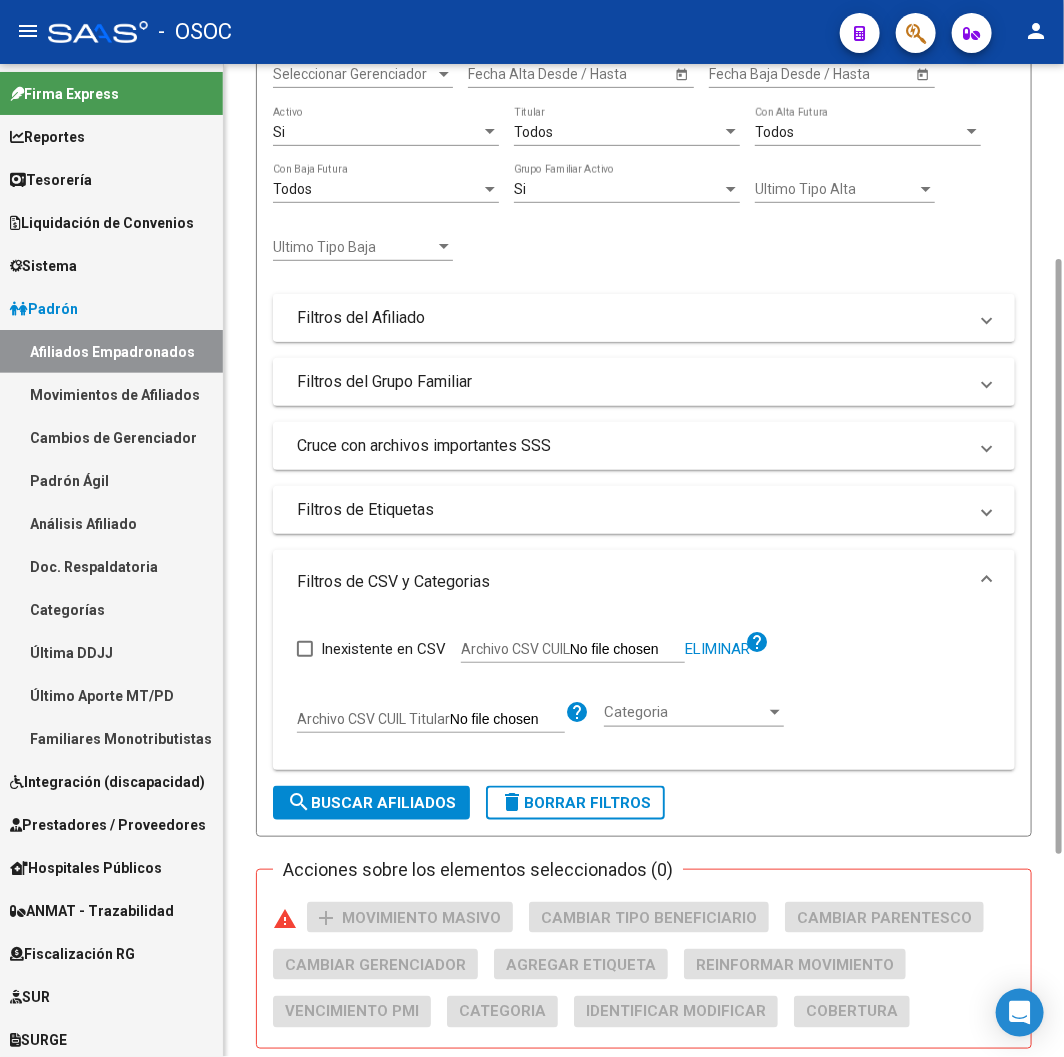 scroll, scrollTop: 0, scrollLeft: 0, axis: both 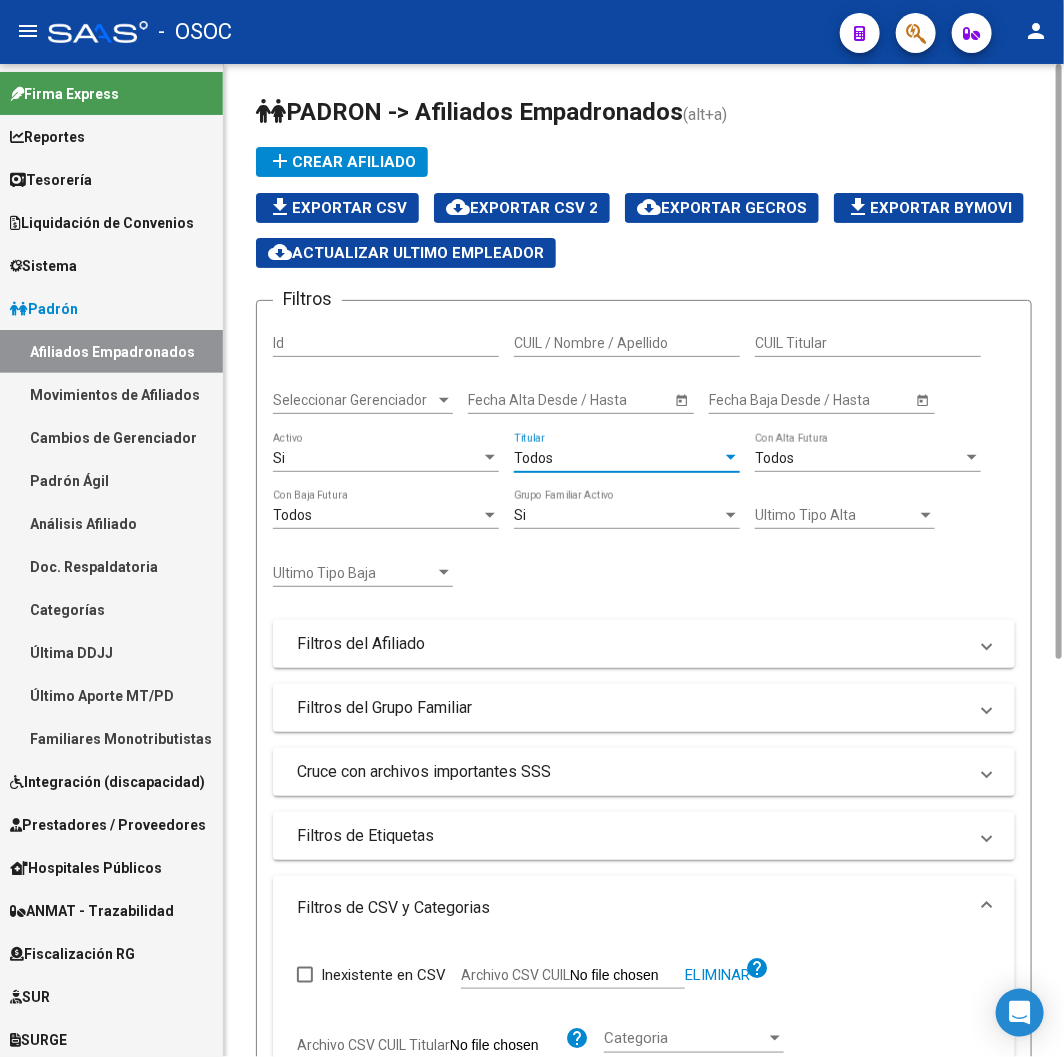 click on "Todos" at bounding box center [618, 458] 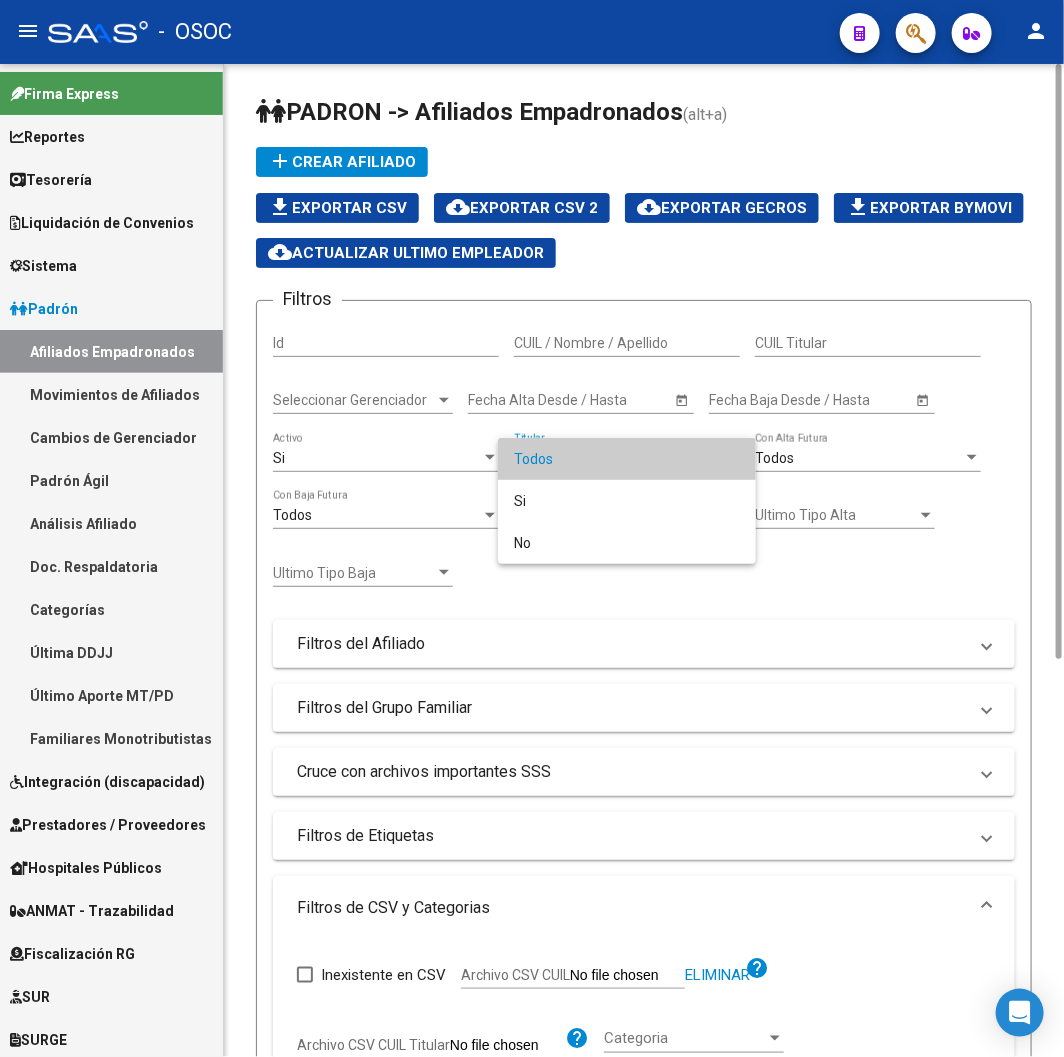 click at bounding box center (532, 528) 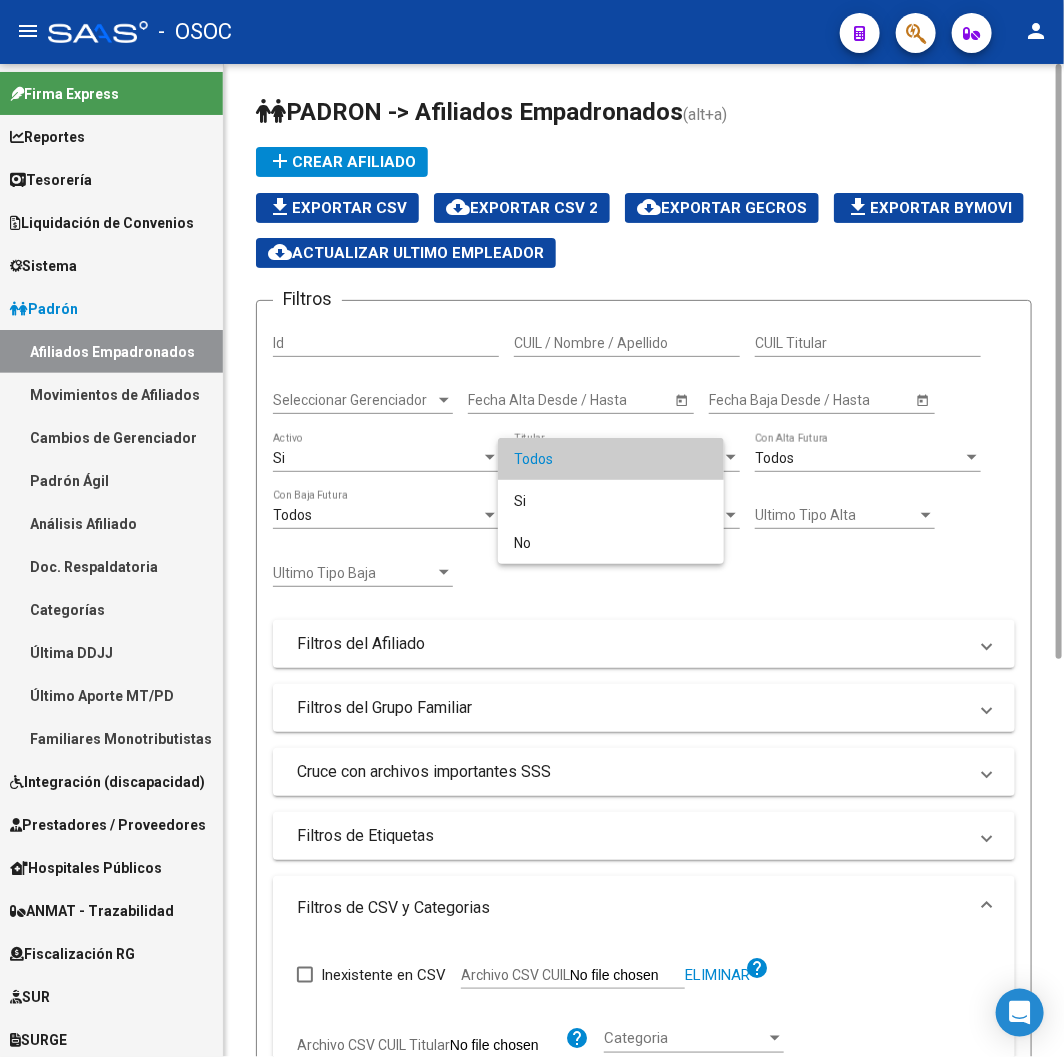 click on "Si  Activo" 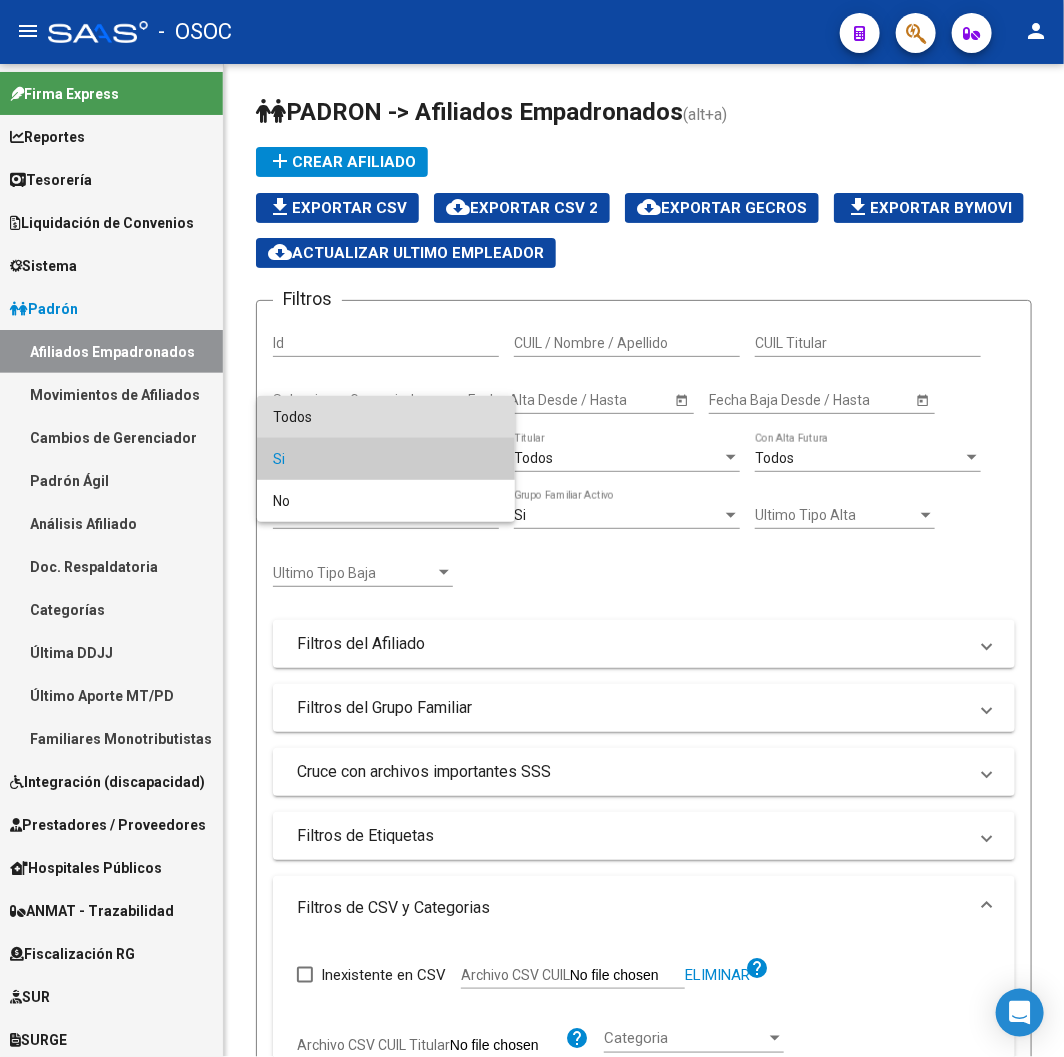 click on "Todos" at bounding box center [386, 417] 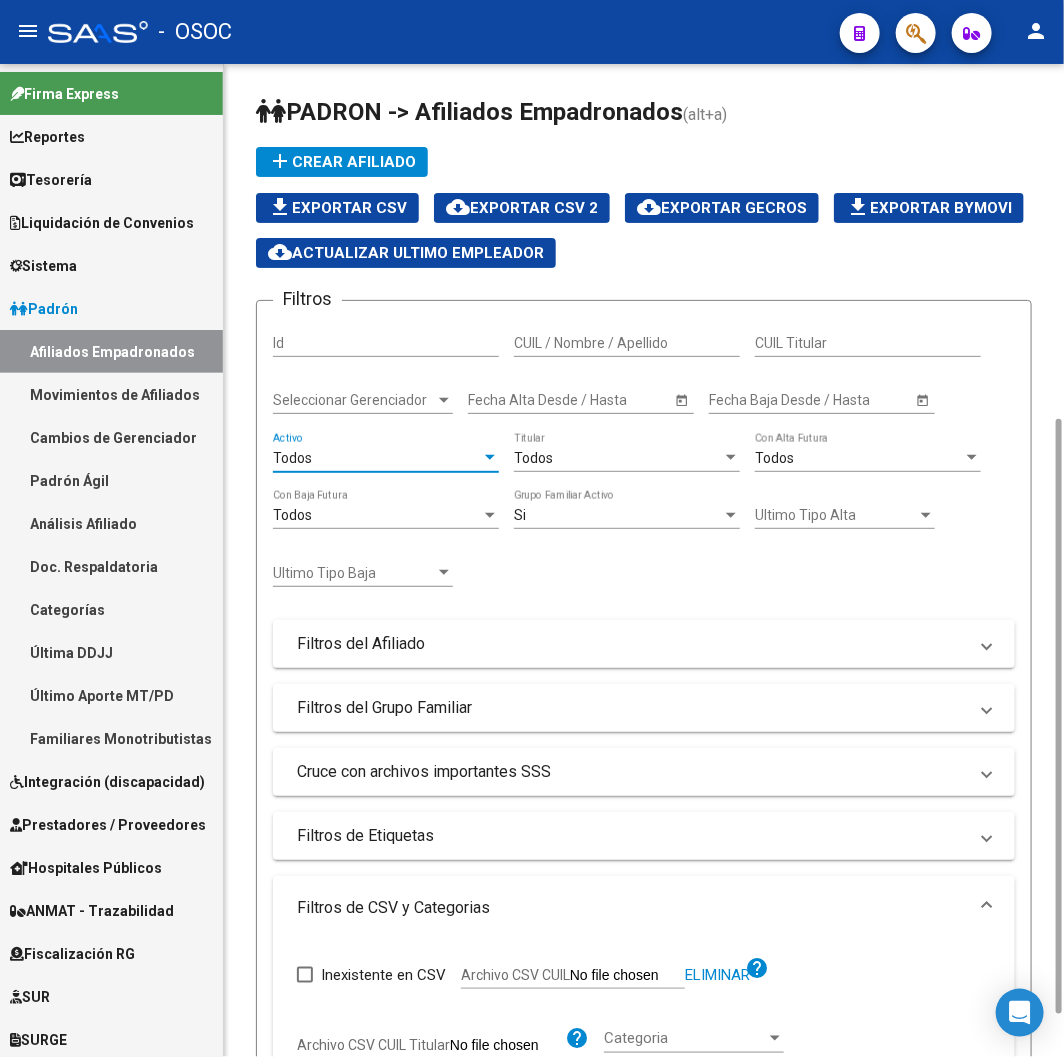 scroll, scrollTop: 665, scrollLeft: 0, axis: vertical 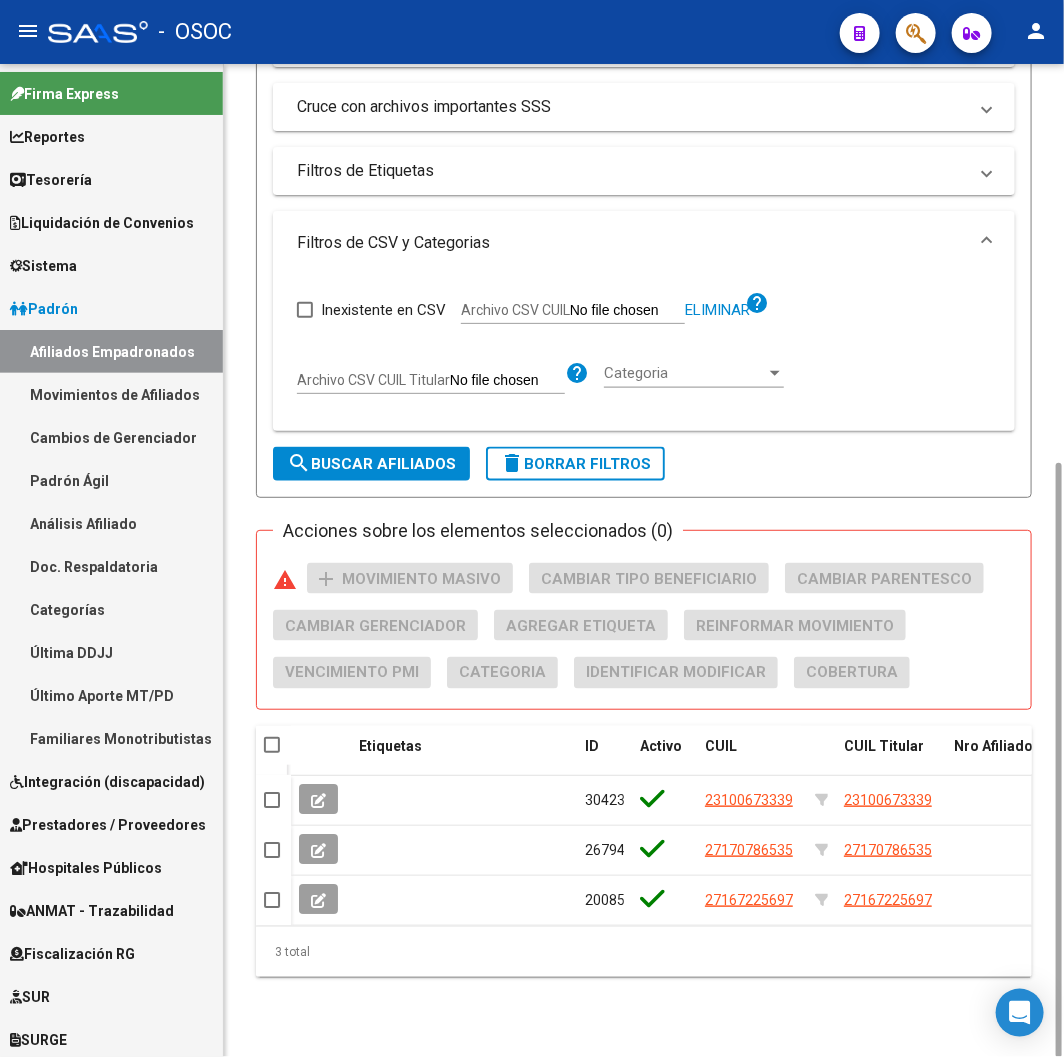click on "search  Buscar Afiliados" 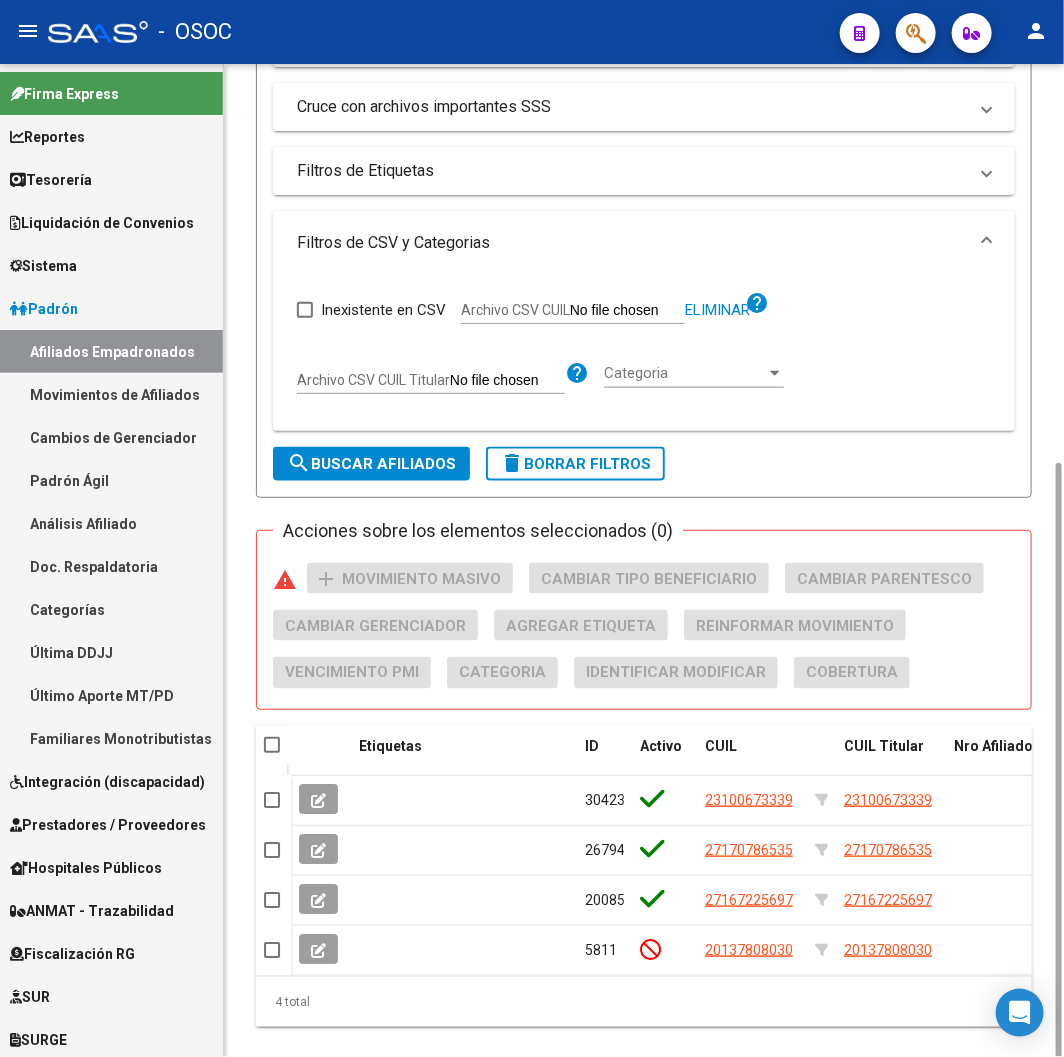 scroll, scrollTop: 0, scrollLeft: 0, axis: both 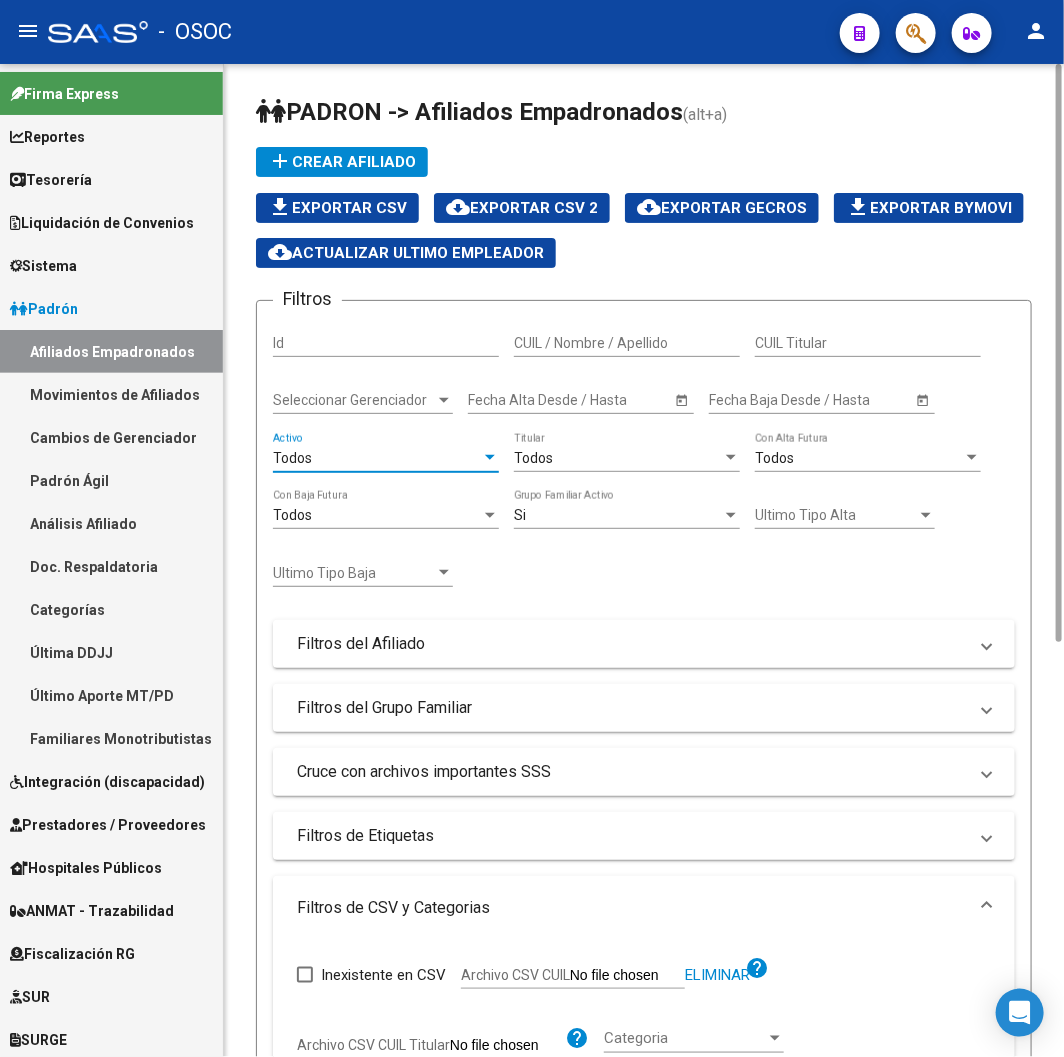 click on "Todos" at bounding box center [377, 458] 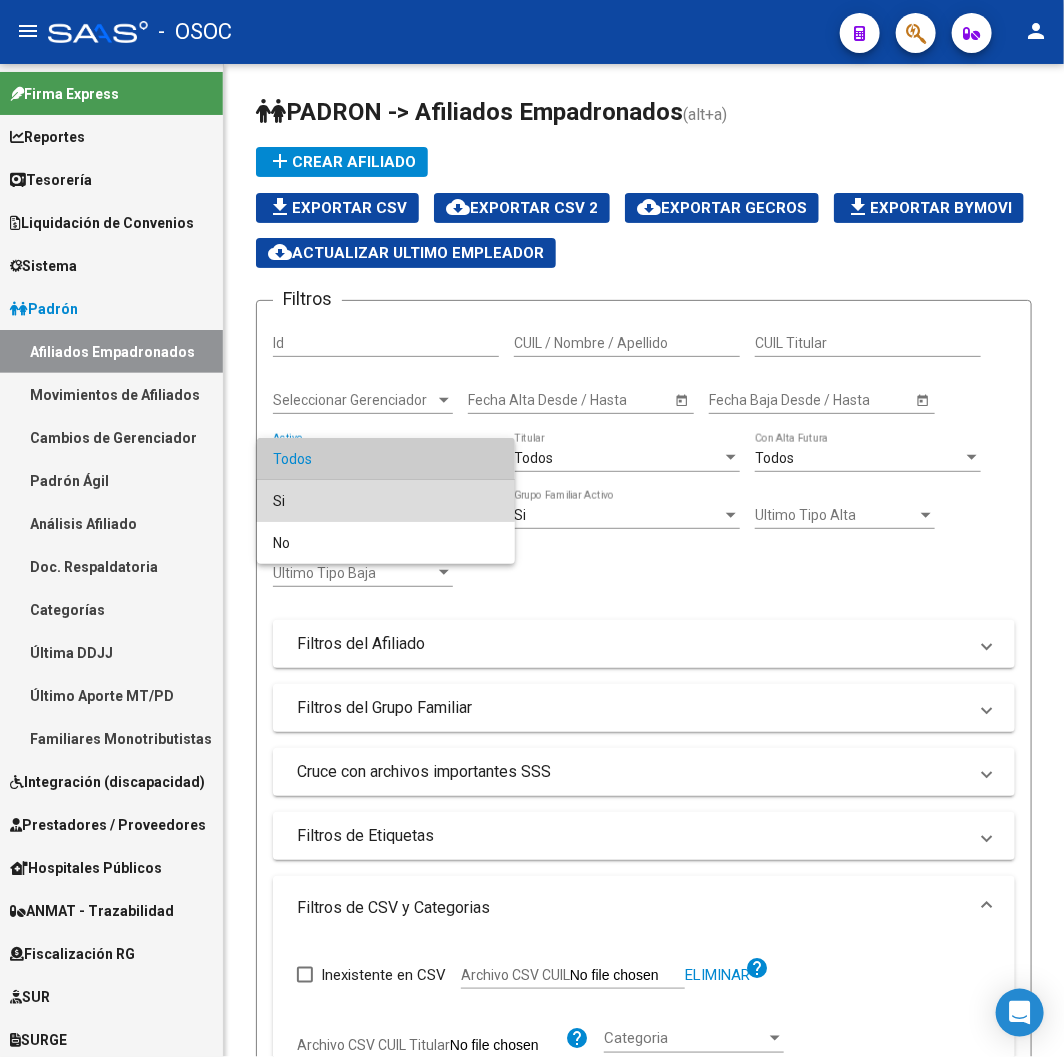 click on "Si" at bounding box center (386, 501) 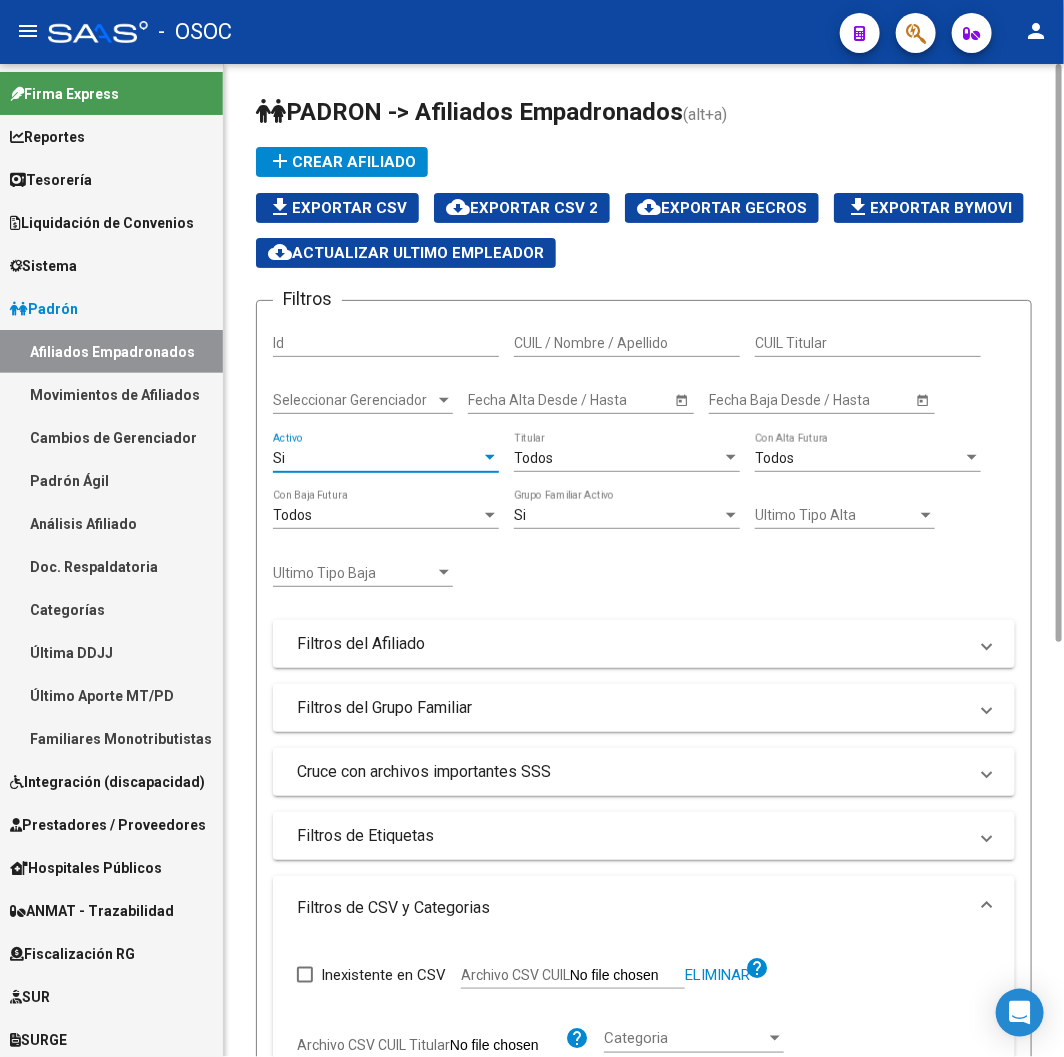 scroll, scrollTop: 715, scrollLeft: 0, axis: vertical 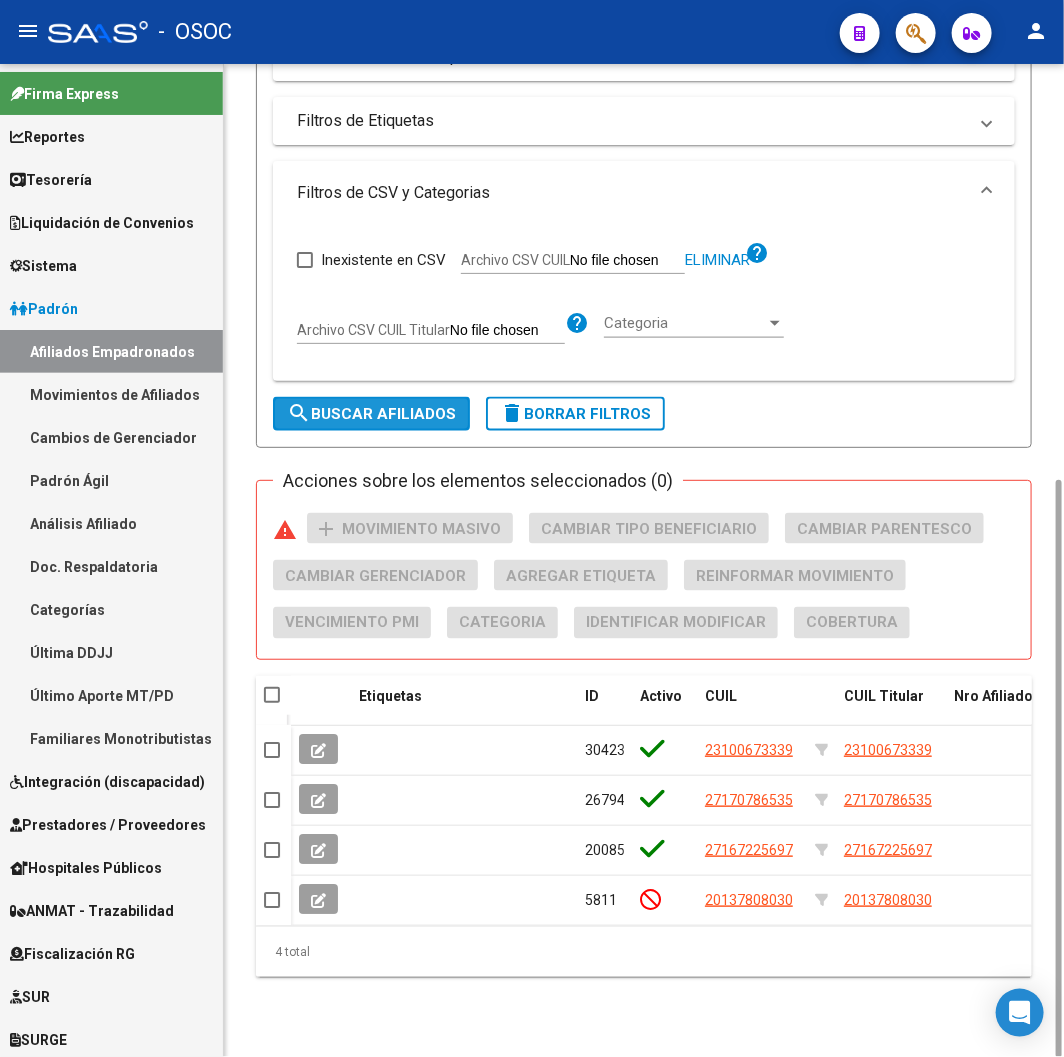 click on "search  Buscar Afiliados" 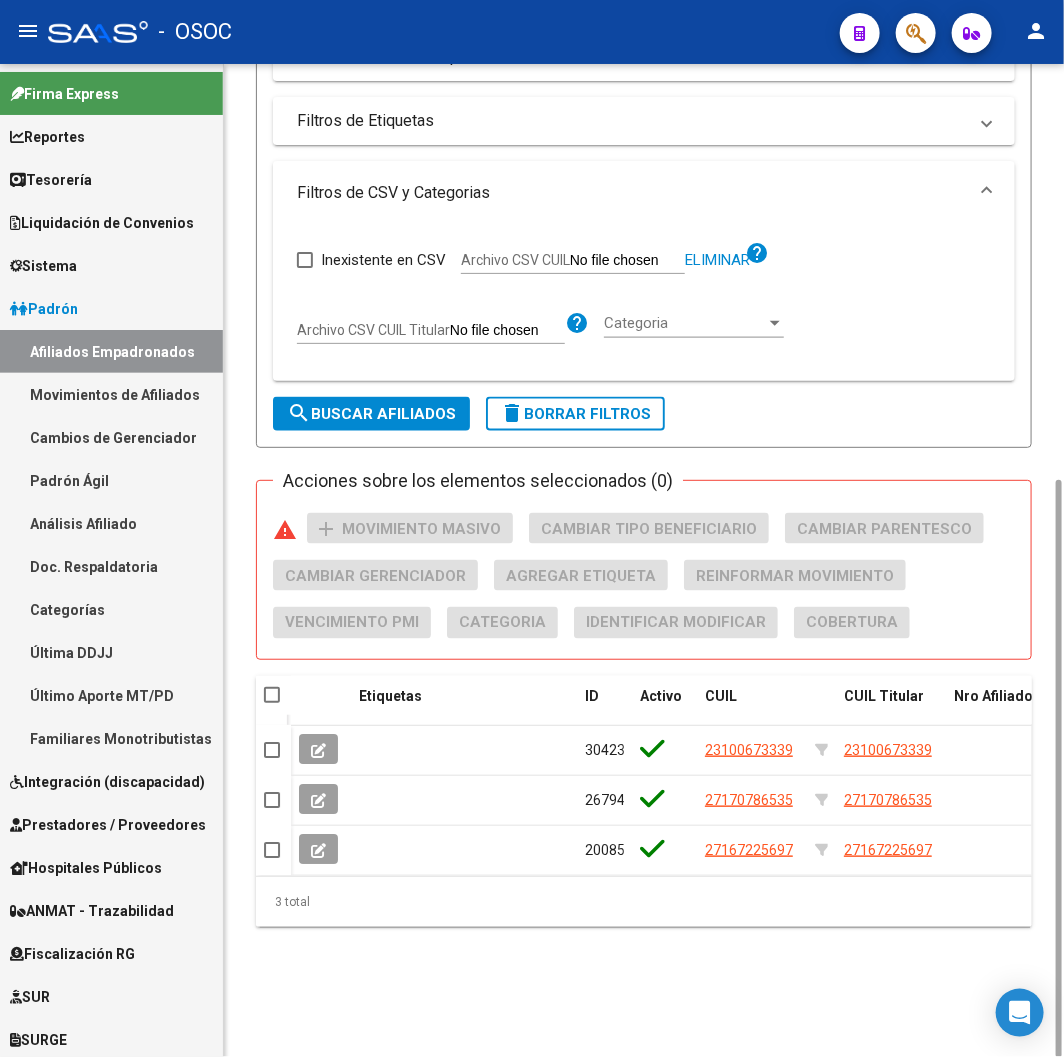 scroll, scrollTop: 0, scrollLeft: 0, axis: both 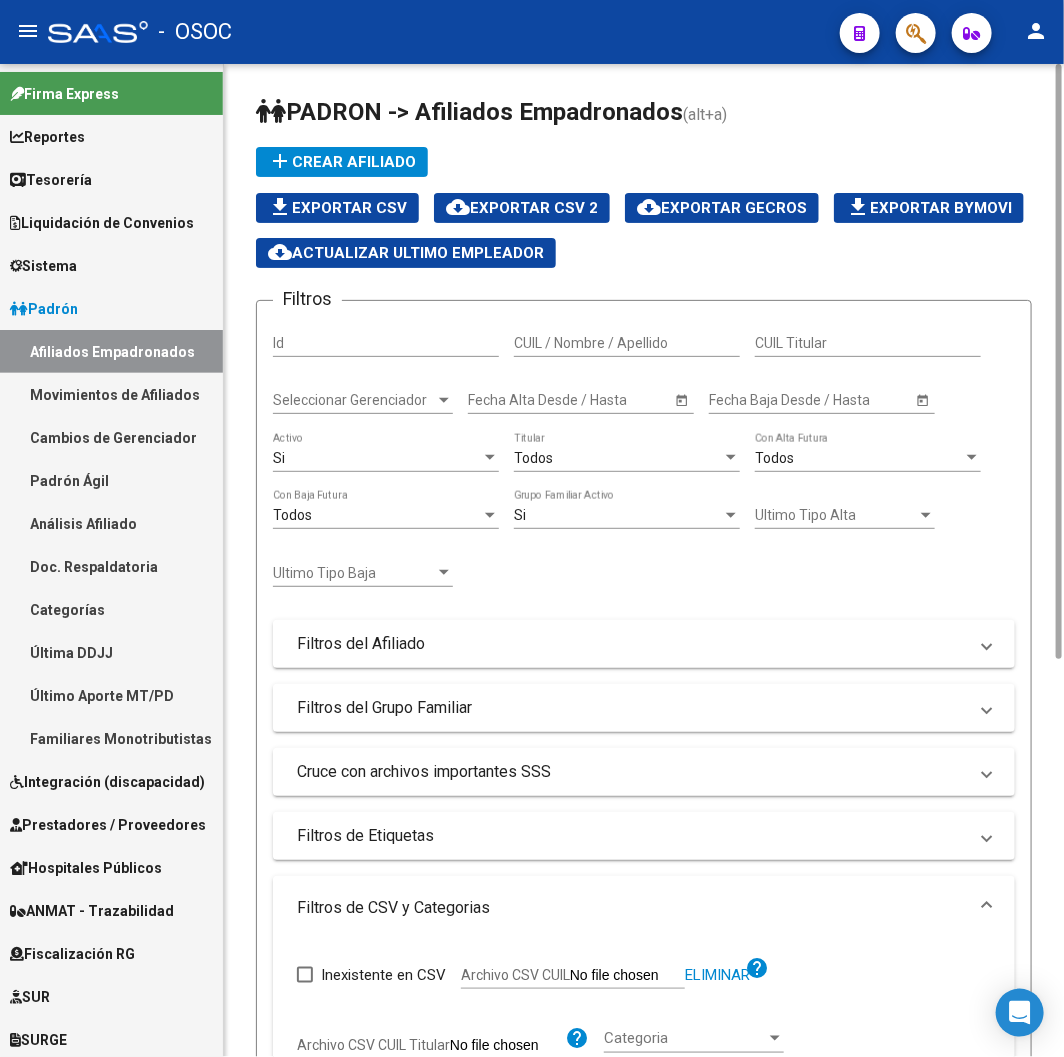 click on "Si" at bounding box center [377, 458] 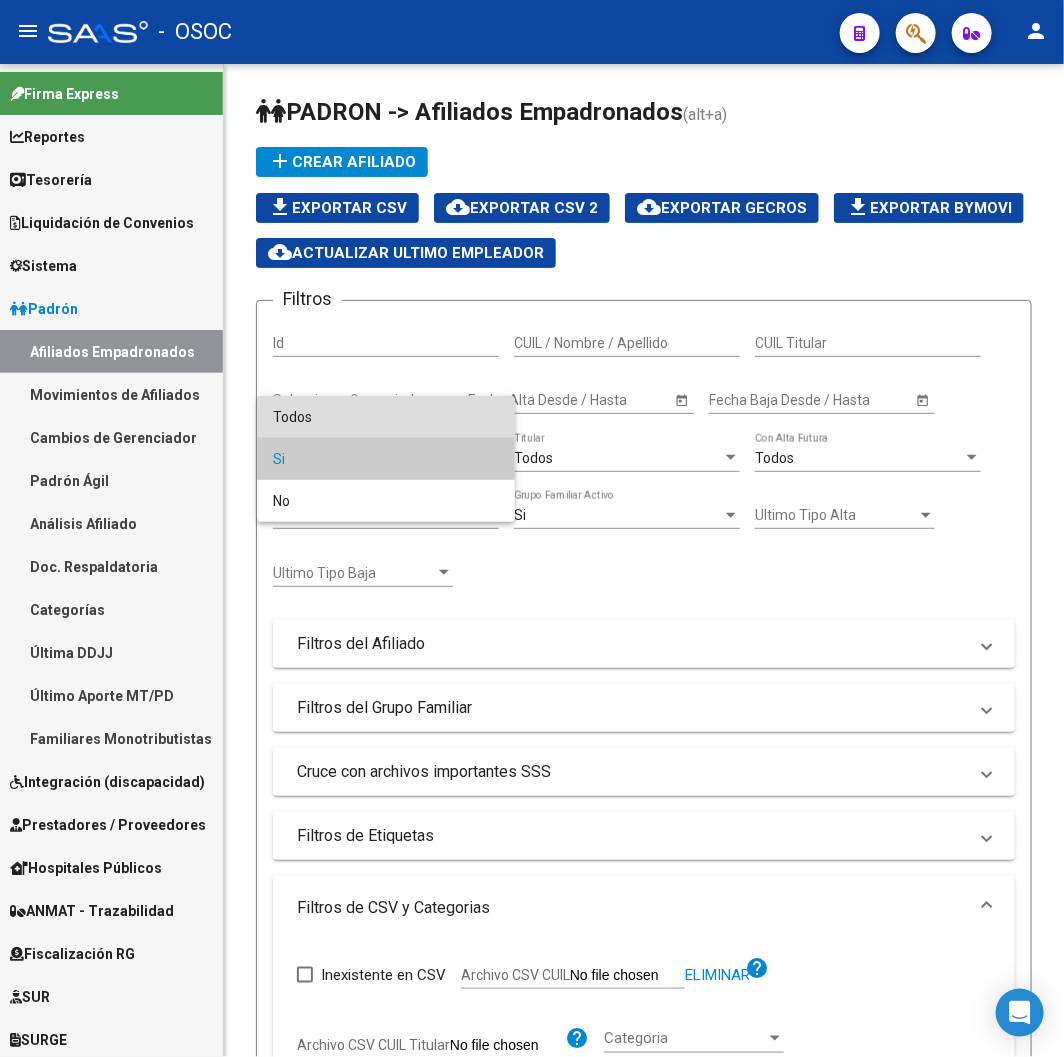 click on "Todos" at bounding box center (386, 417) 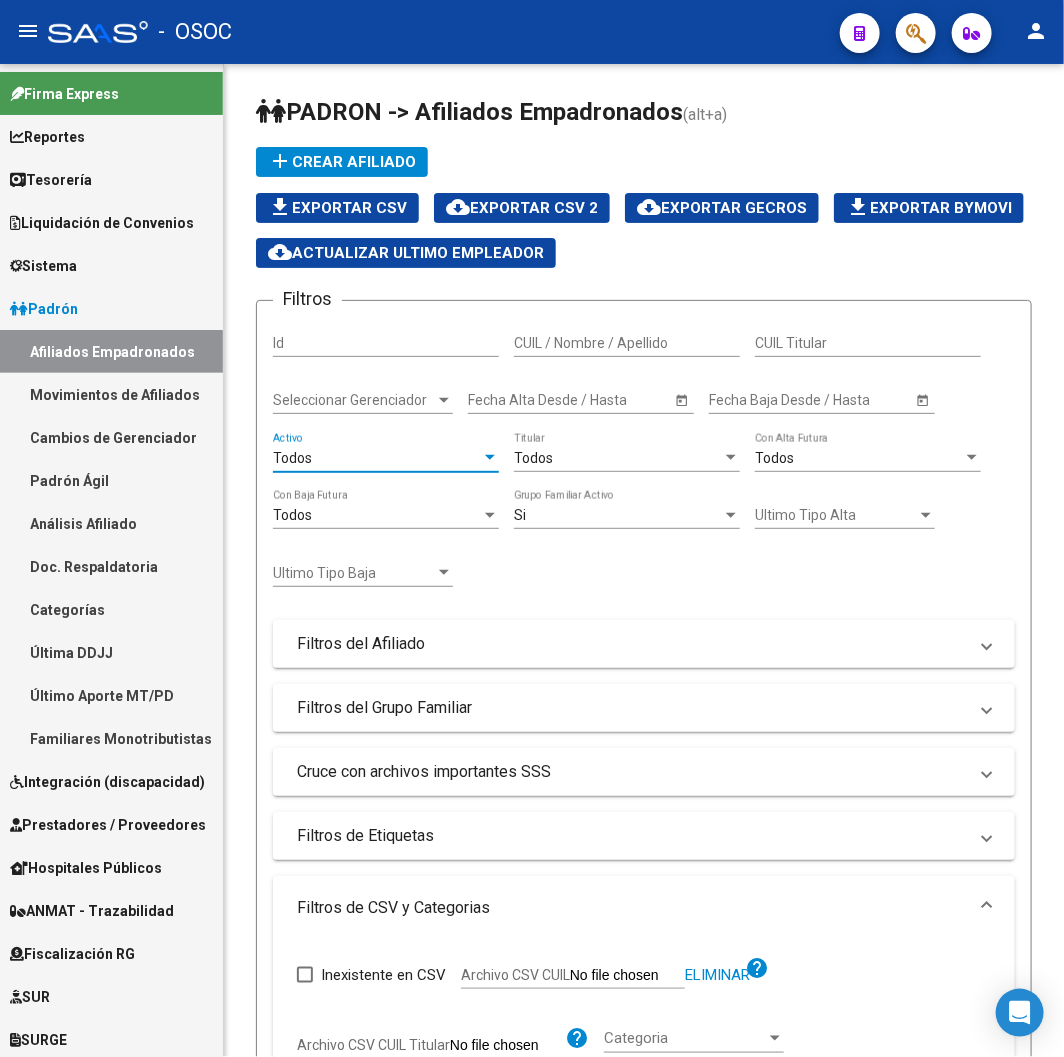scroll, scrollTop: 665, scrollLeft: 0, axis: vertical 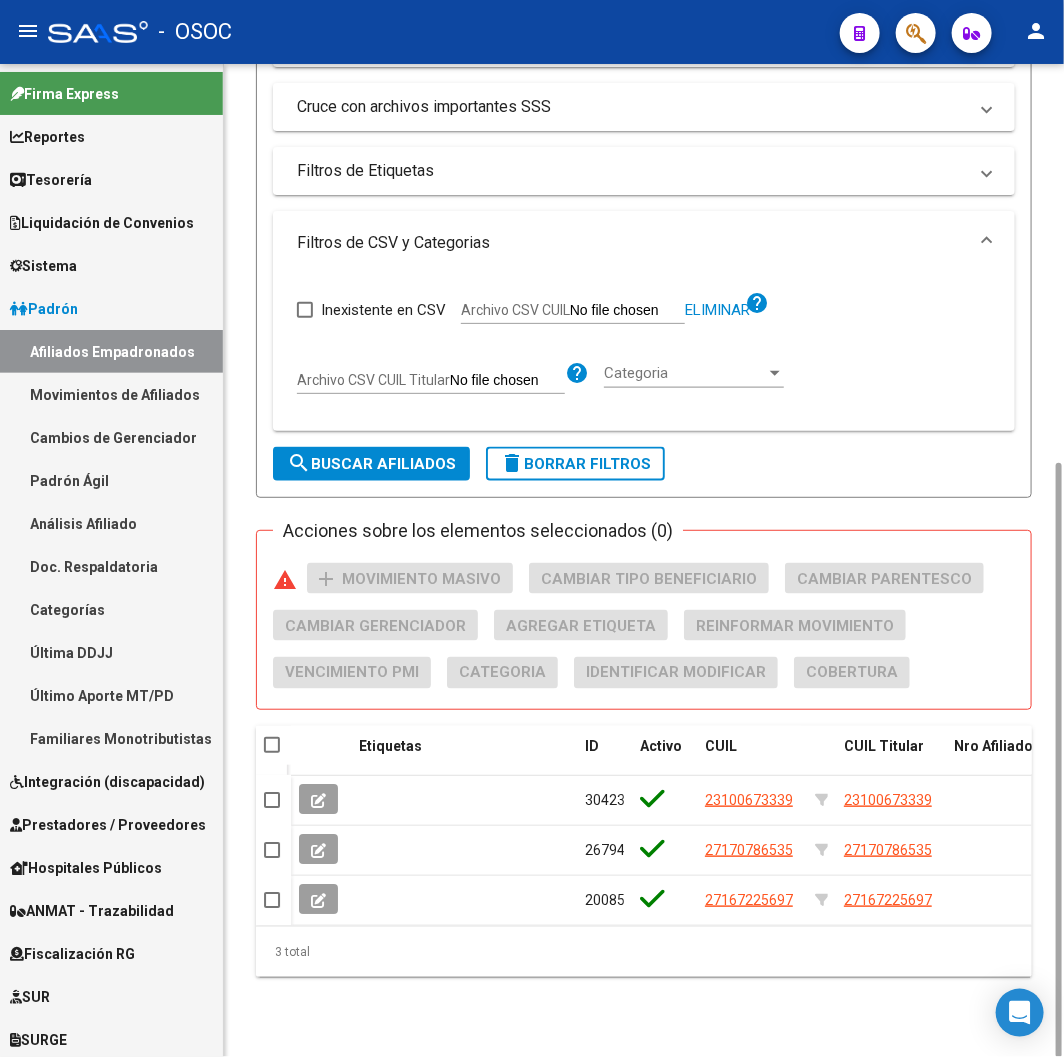 click on "search  Buscar Afiliados" 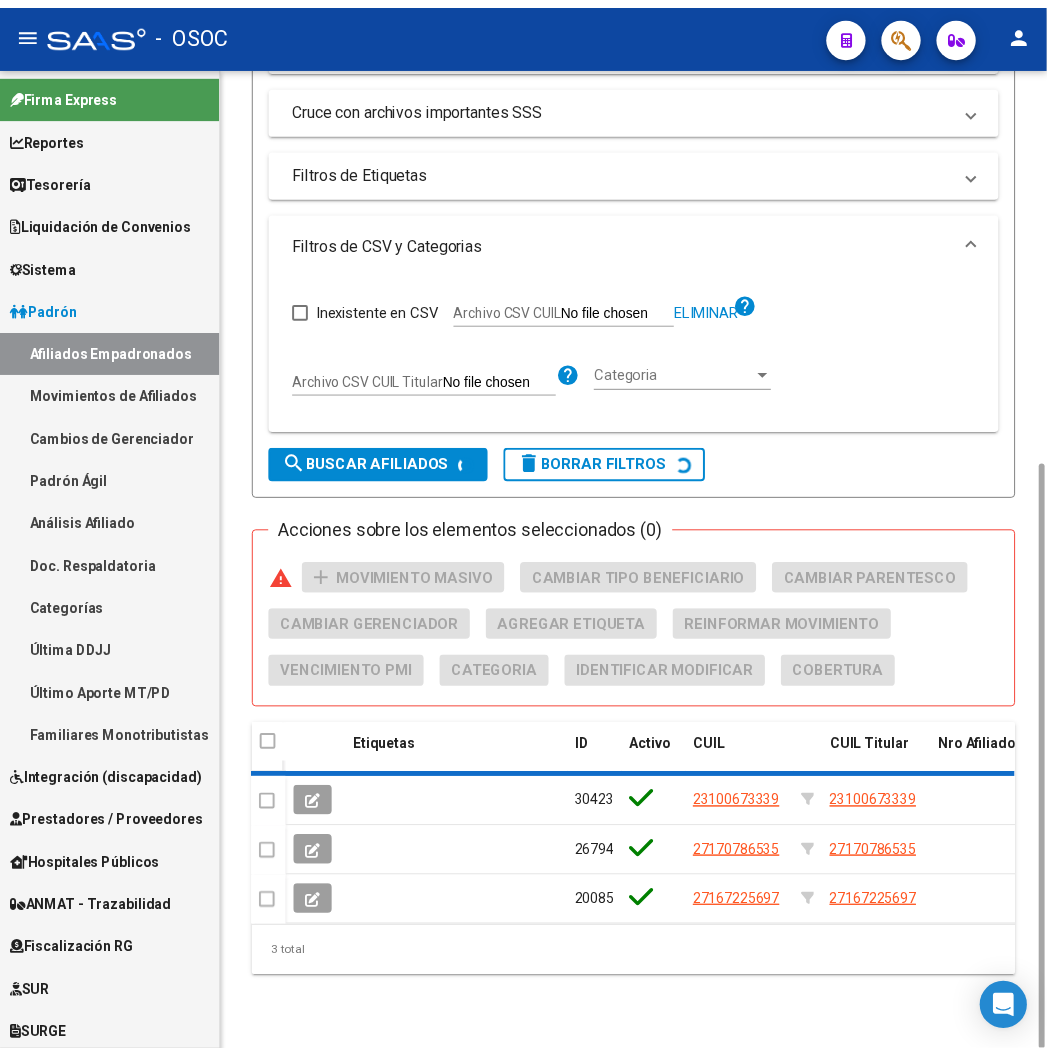 scroll, scrollTop: 671, scrollLeft: 0, axis: vertical 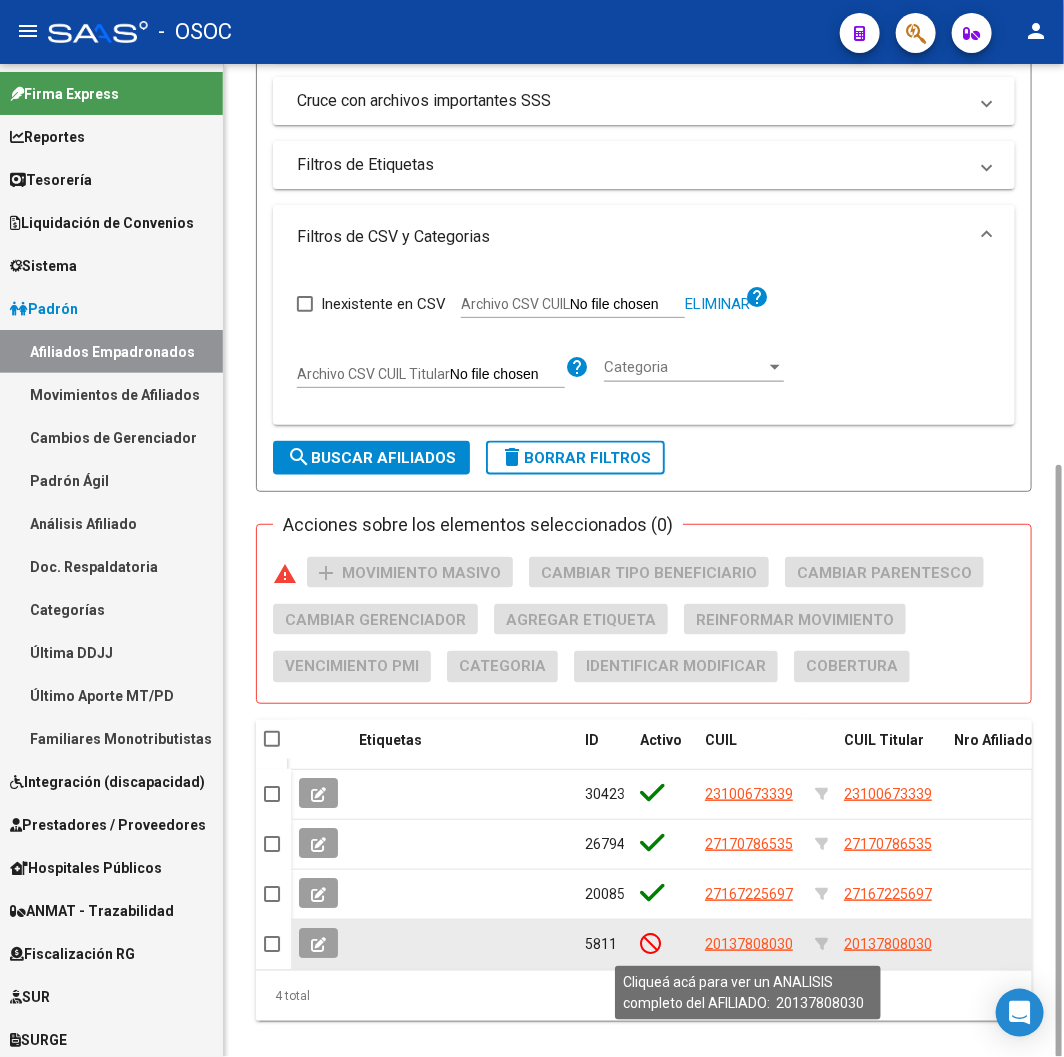 click on "20137808030" 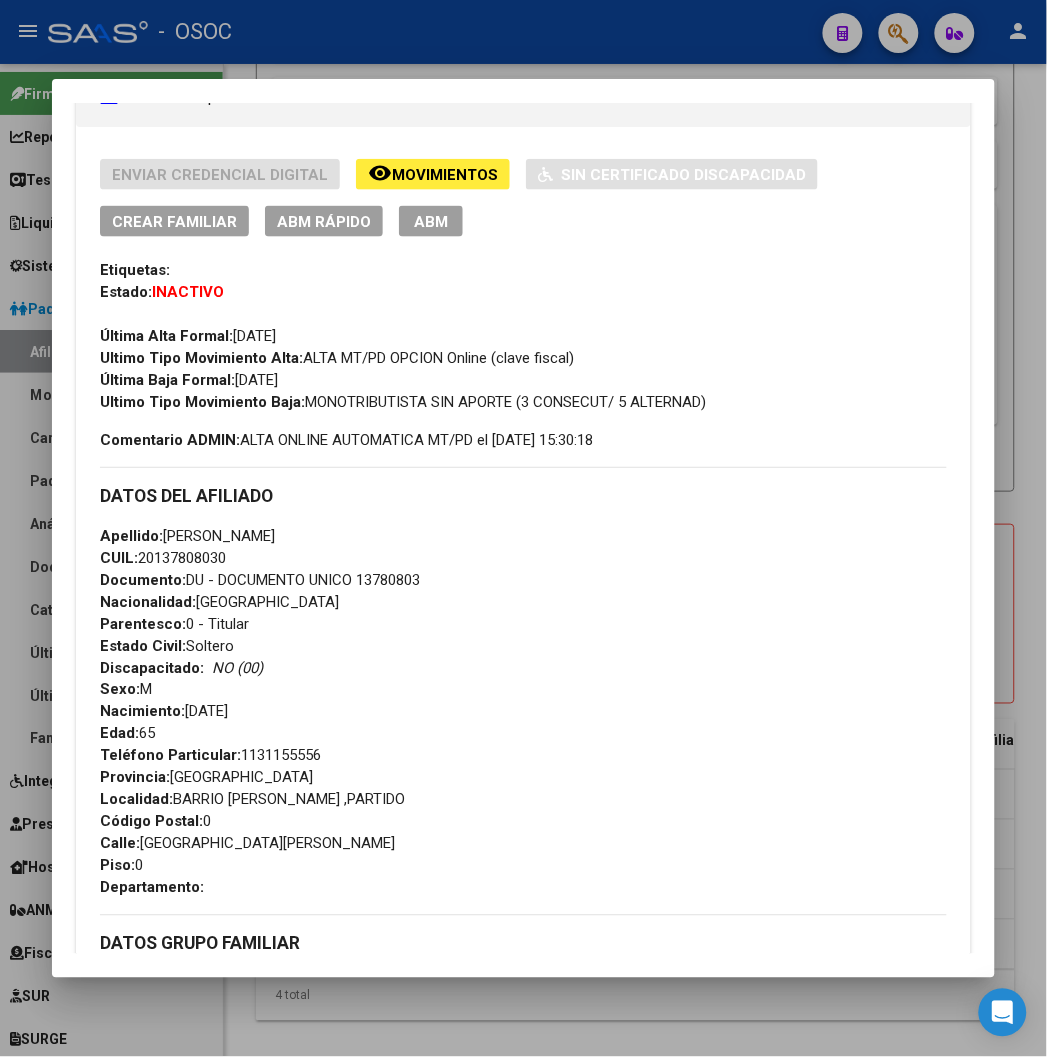 scroll, scrollTop: 444, scrollLeft: 0, axis: vertical 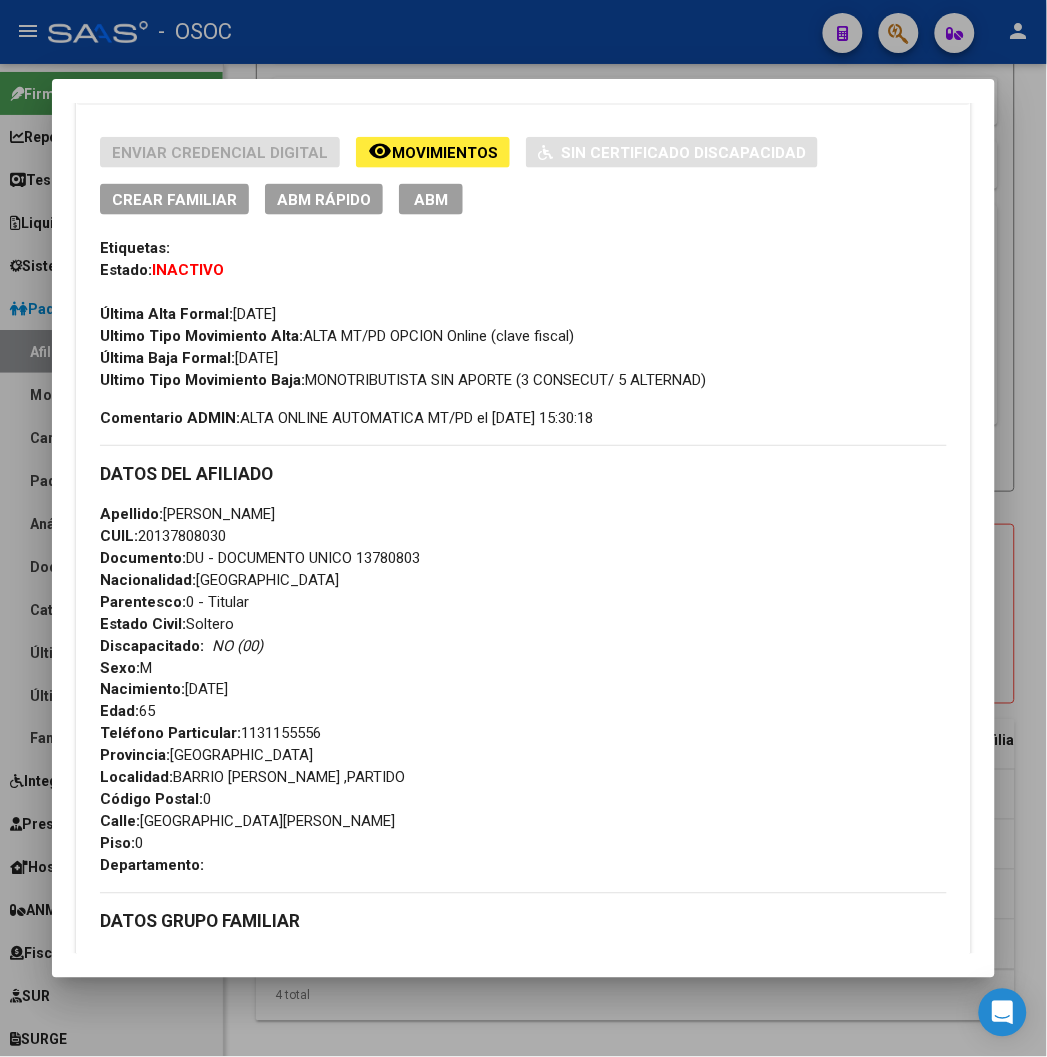 click at bounding box center (523, 528) 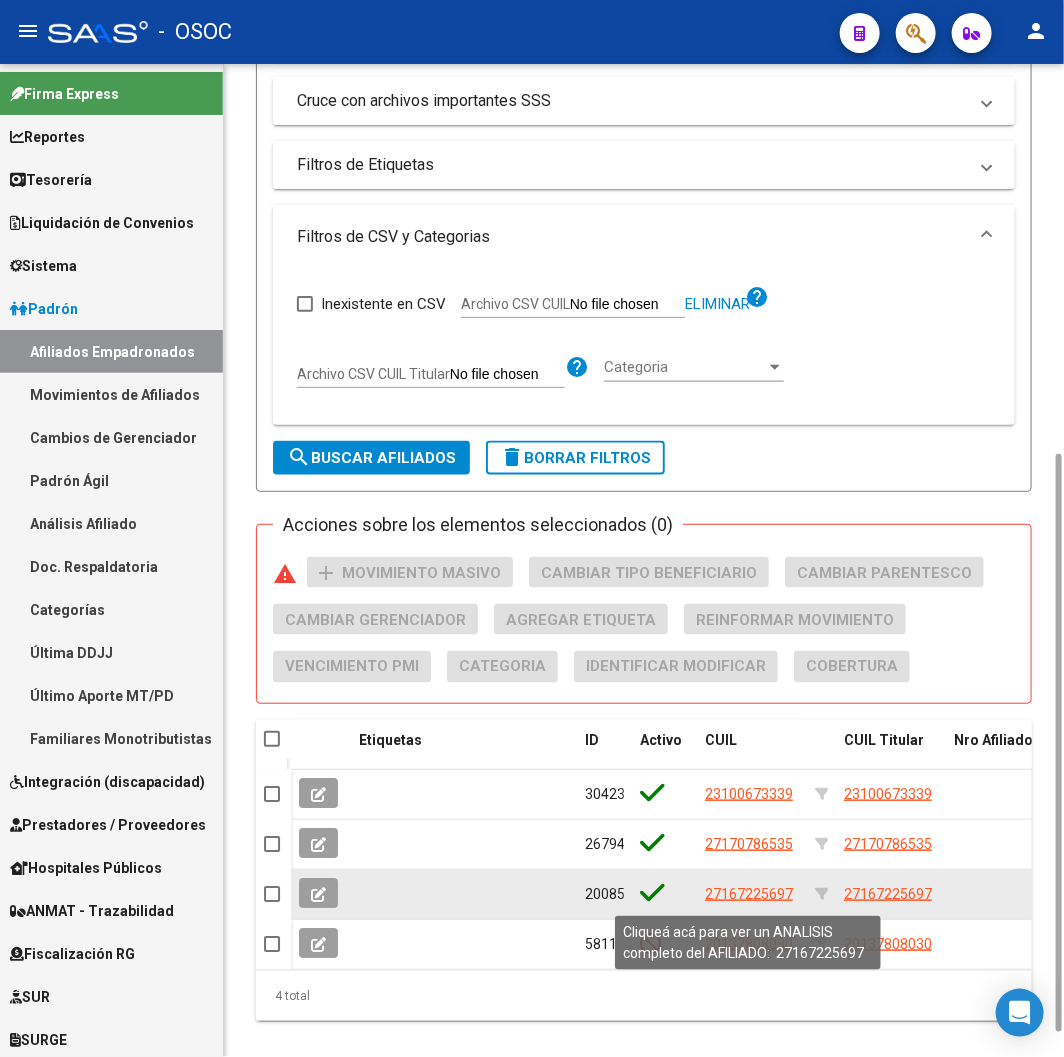click on "27167225697" 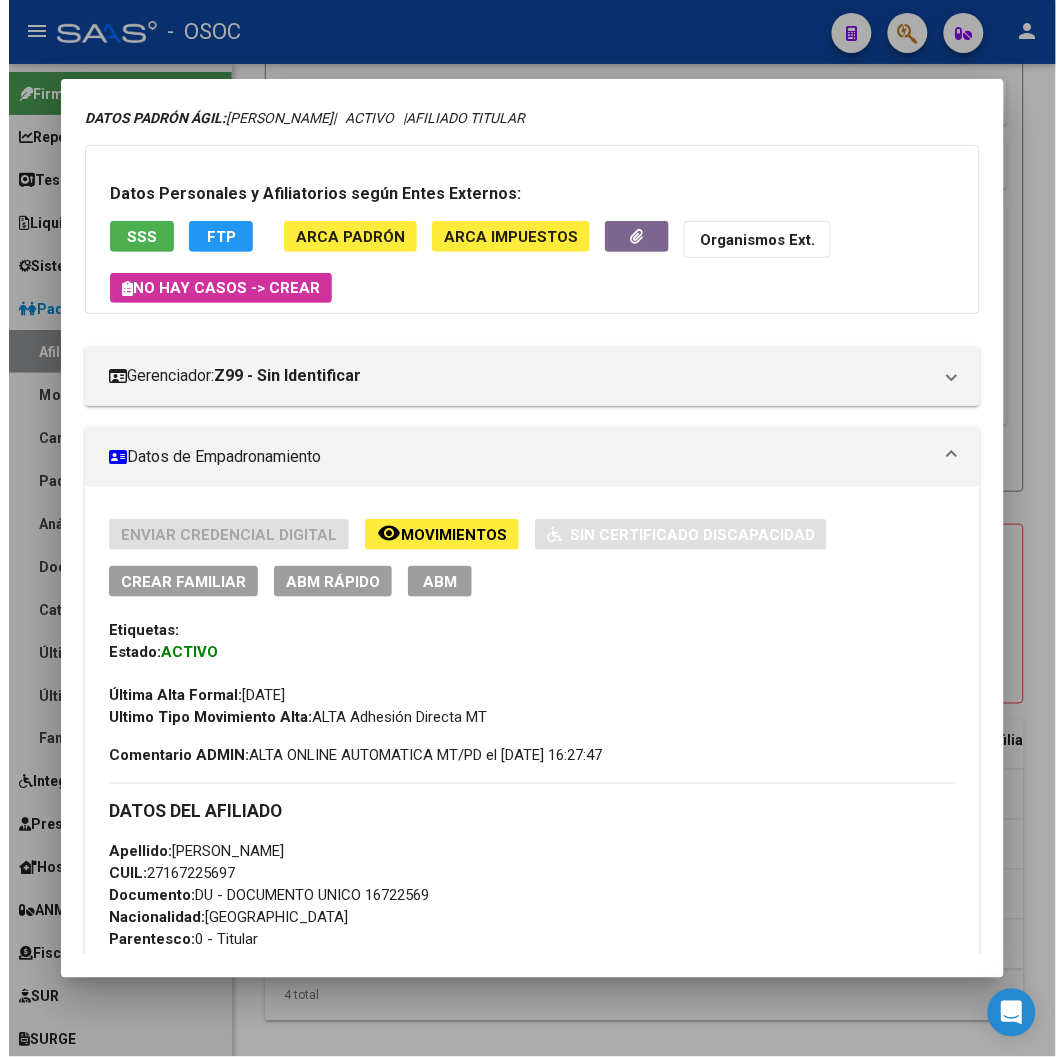 scroll, scrollTop: 111, scrollLeft: 0, axis: vertical 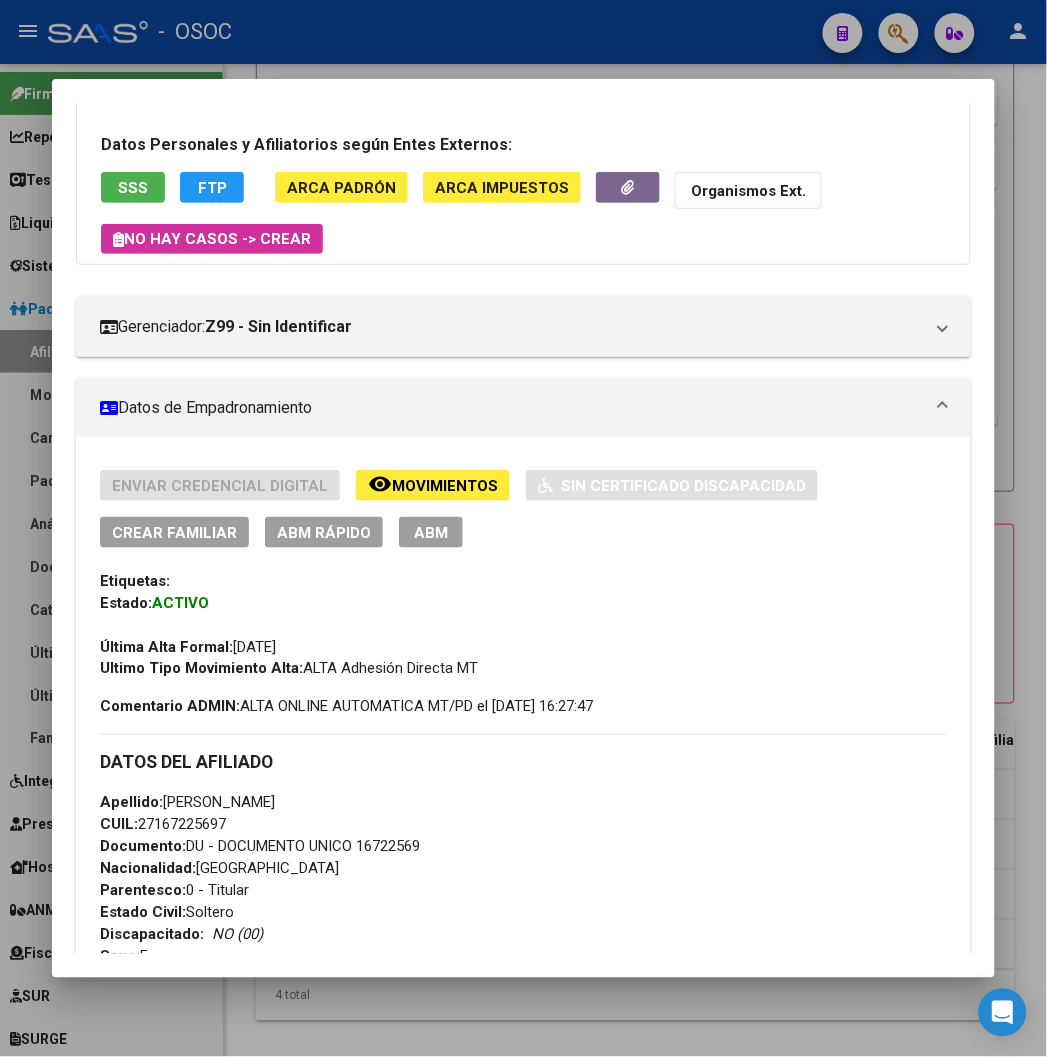 click at bounding box center (523, 528) 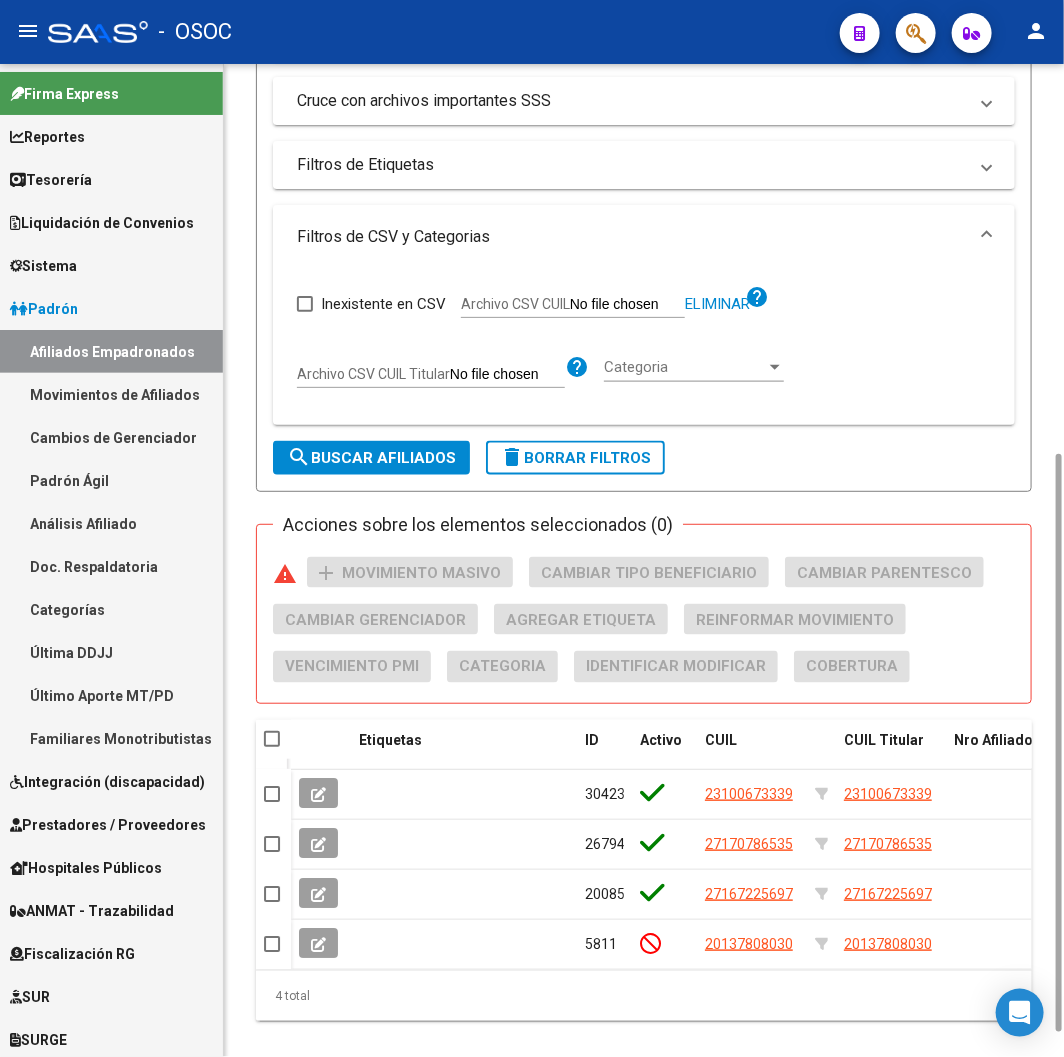 click 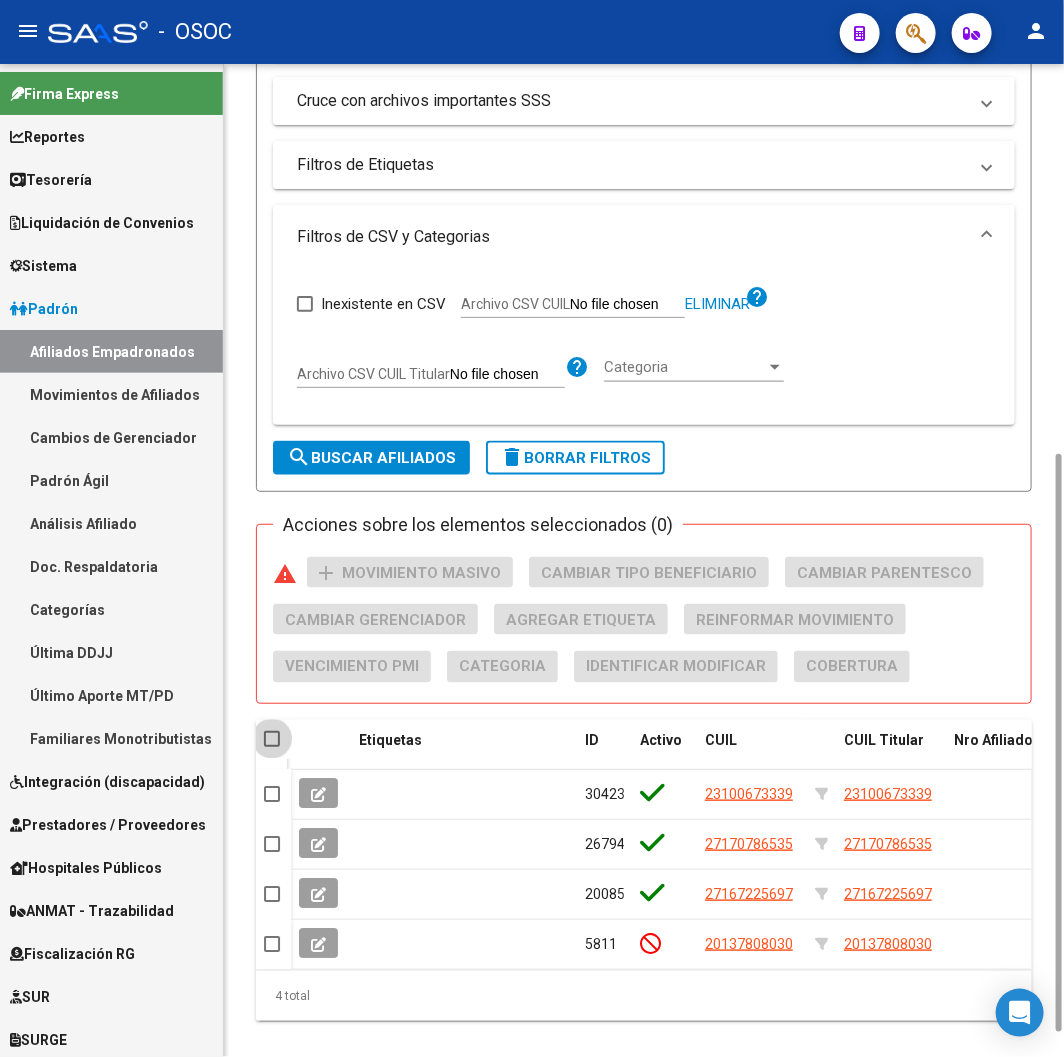 click at bounding box center [272, 739] 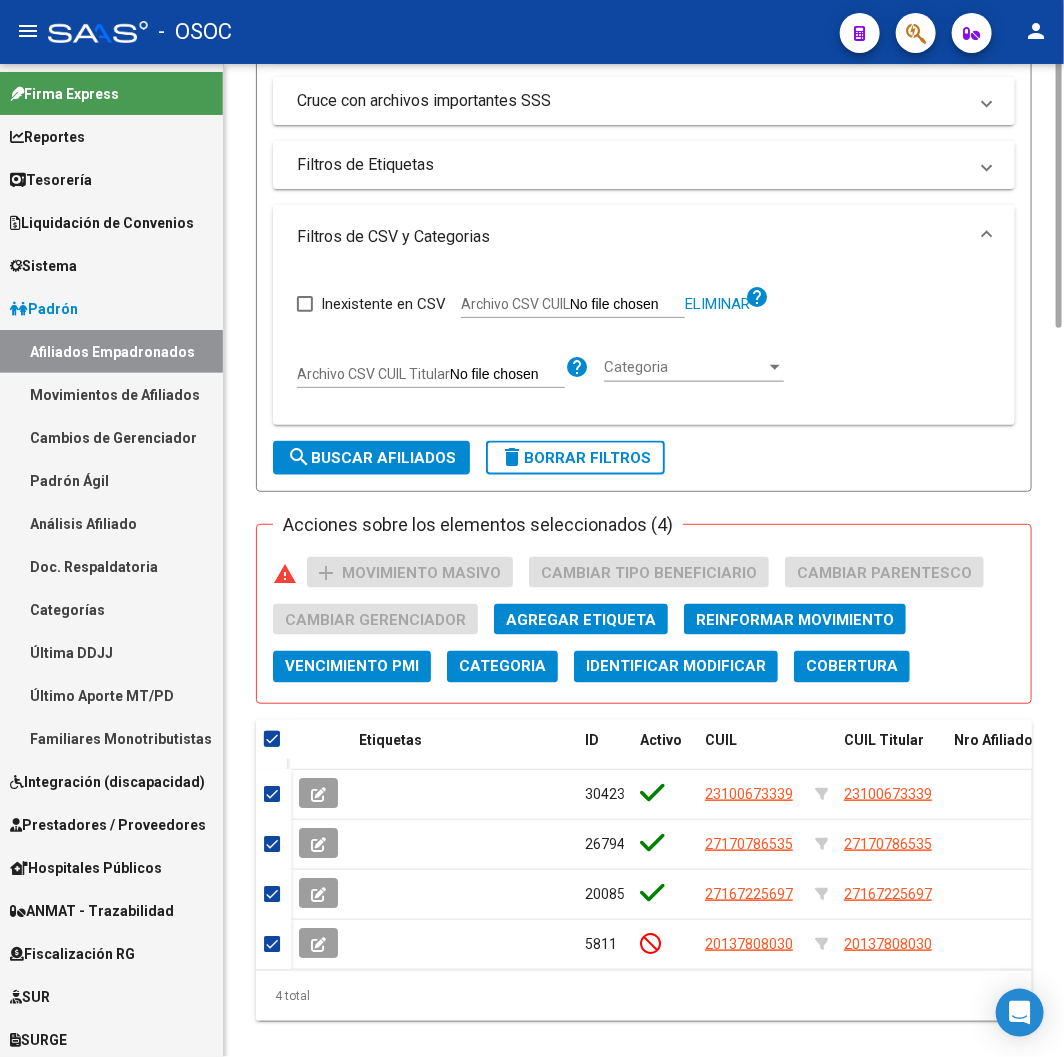 scroll, scrollTop: 4, scrollLeft: 0, axis: vertical 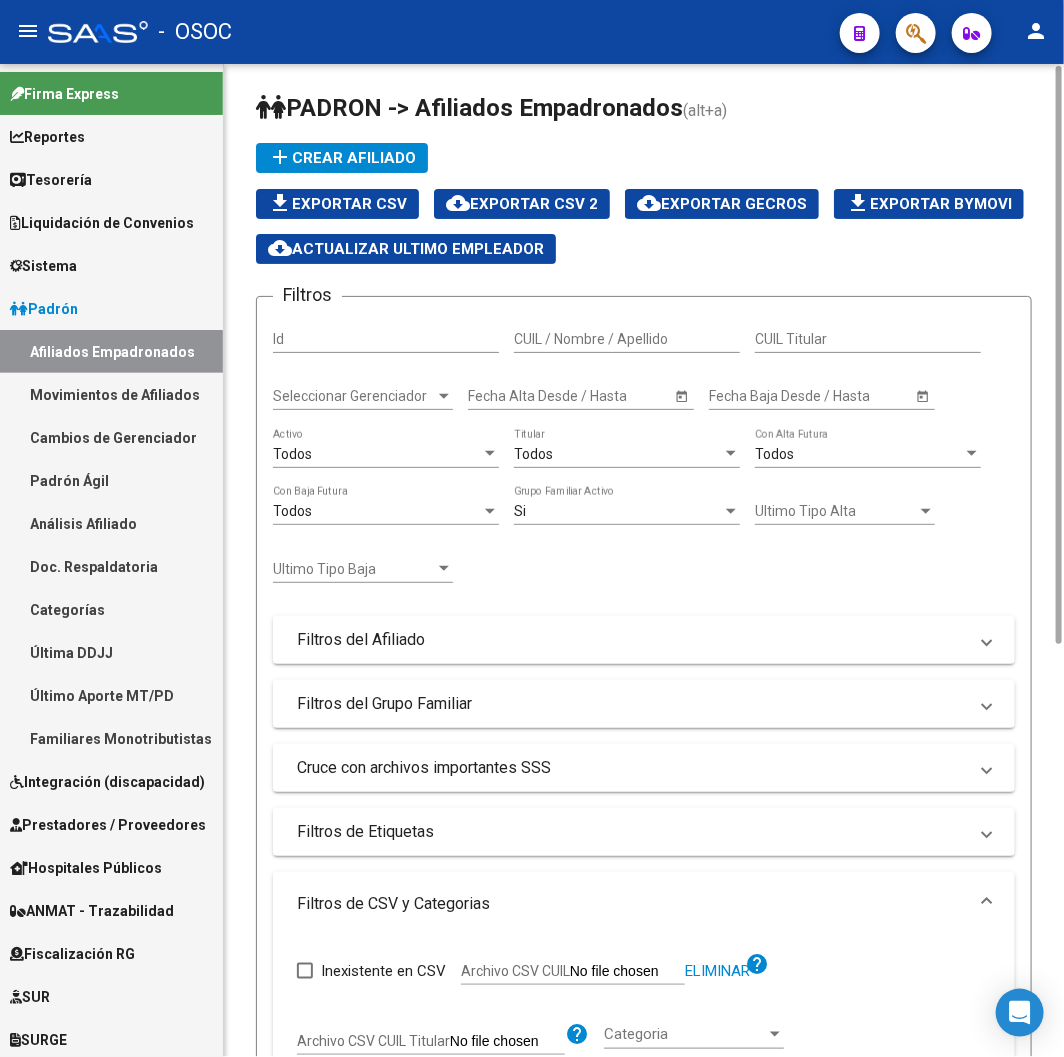 click on "Todos" at bounding box center (377, 454) 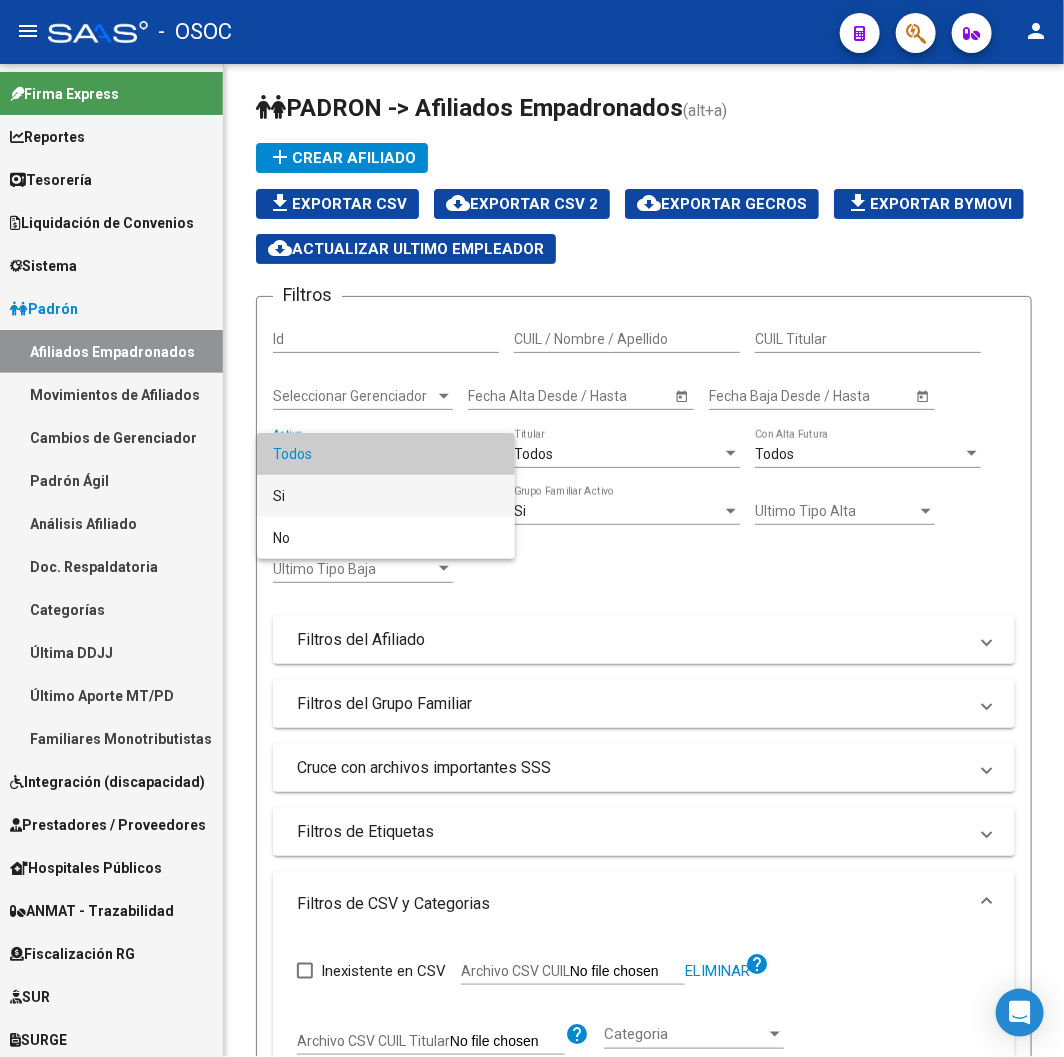 click on "Si" at bounding box center (386, 496) 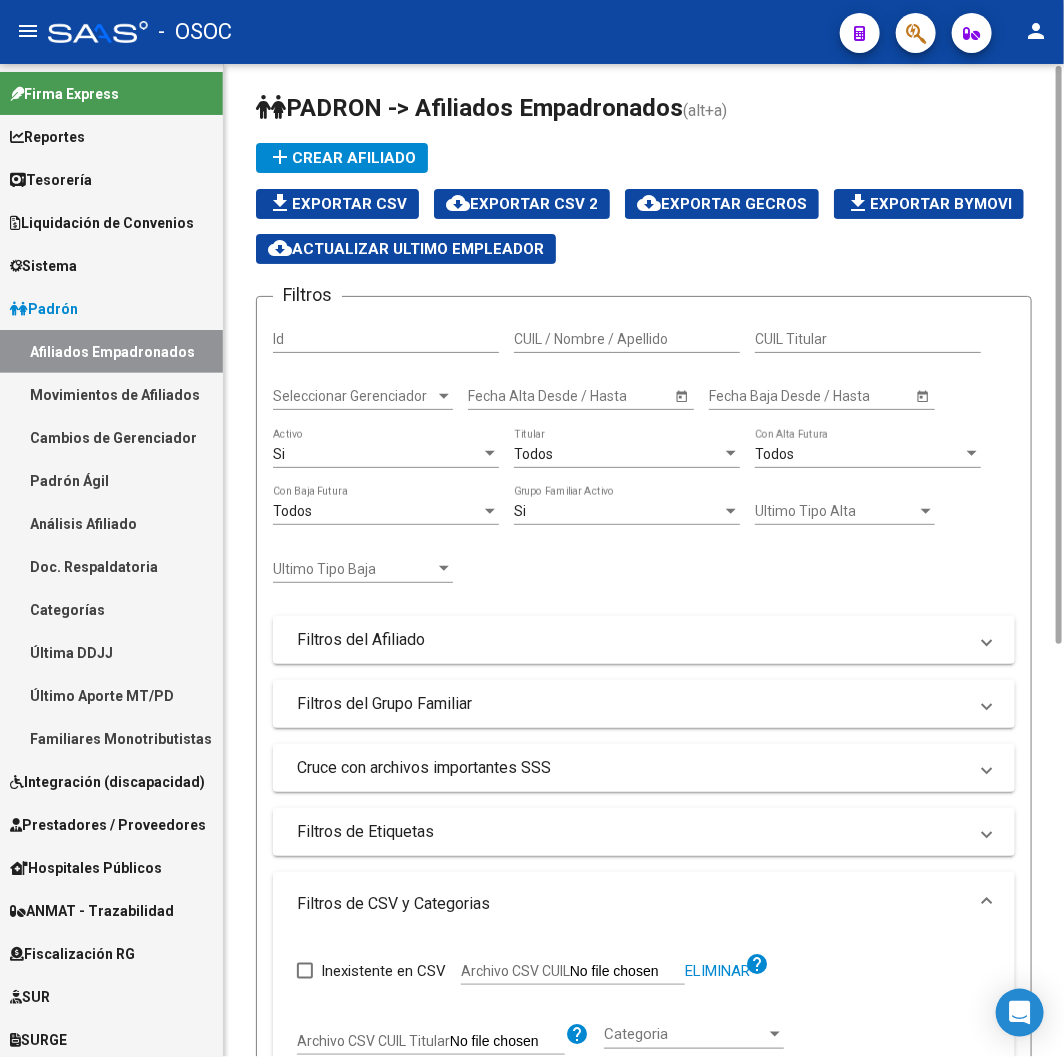 click on "Todos  Titular" 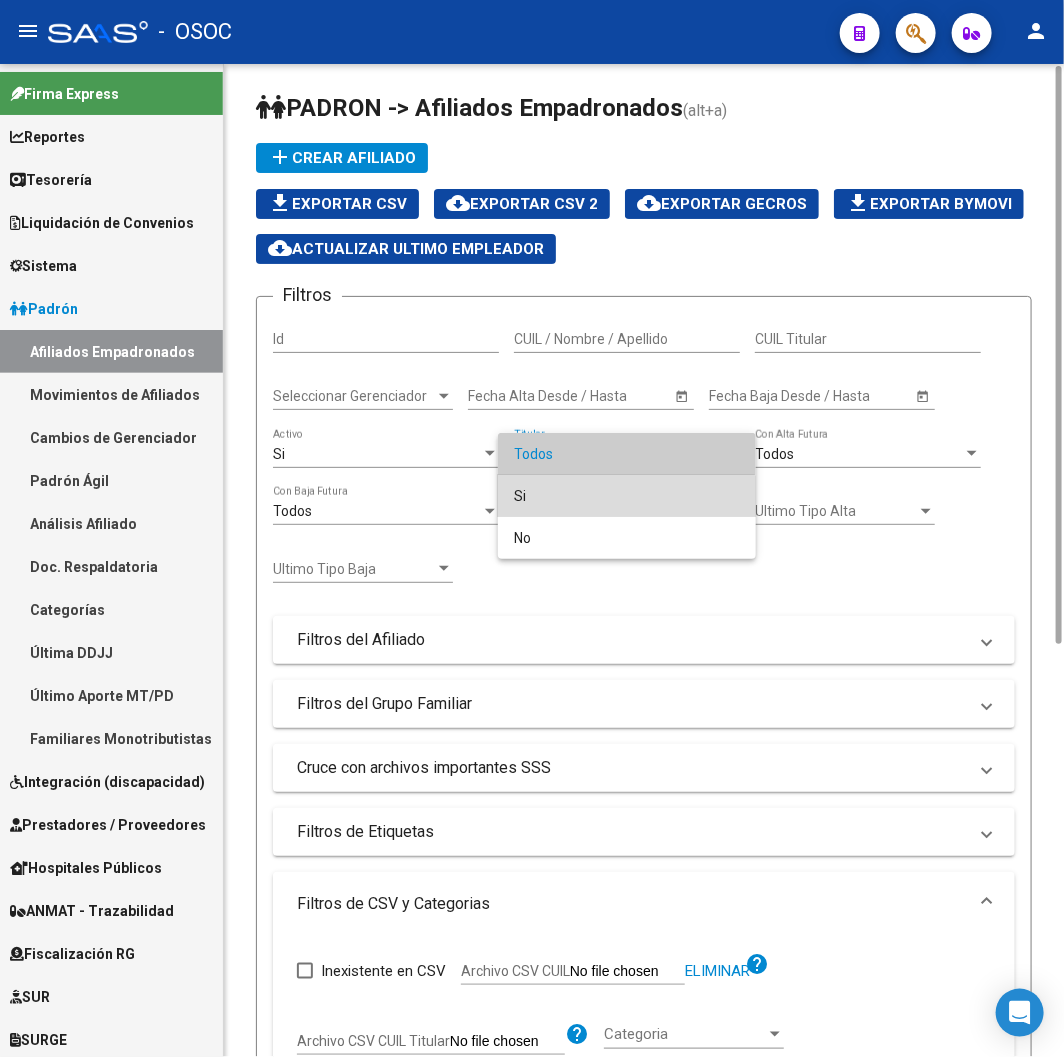 click on "Si" at bounding box center (627, 496) 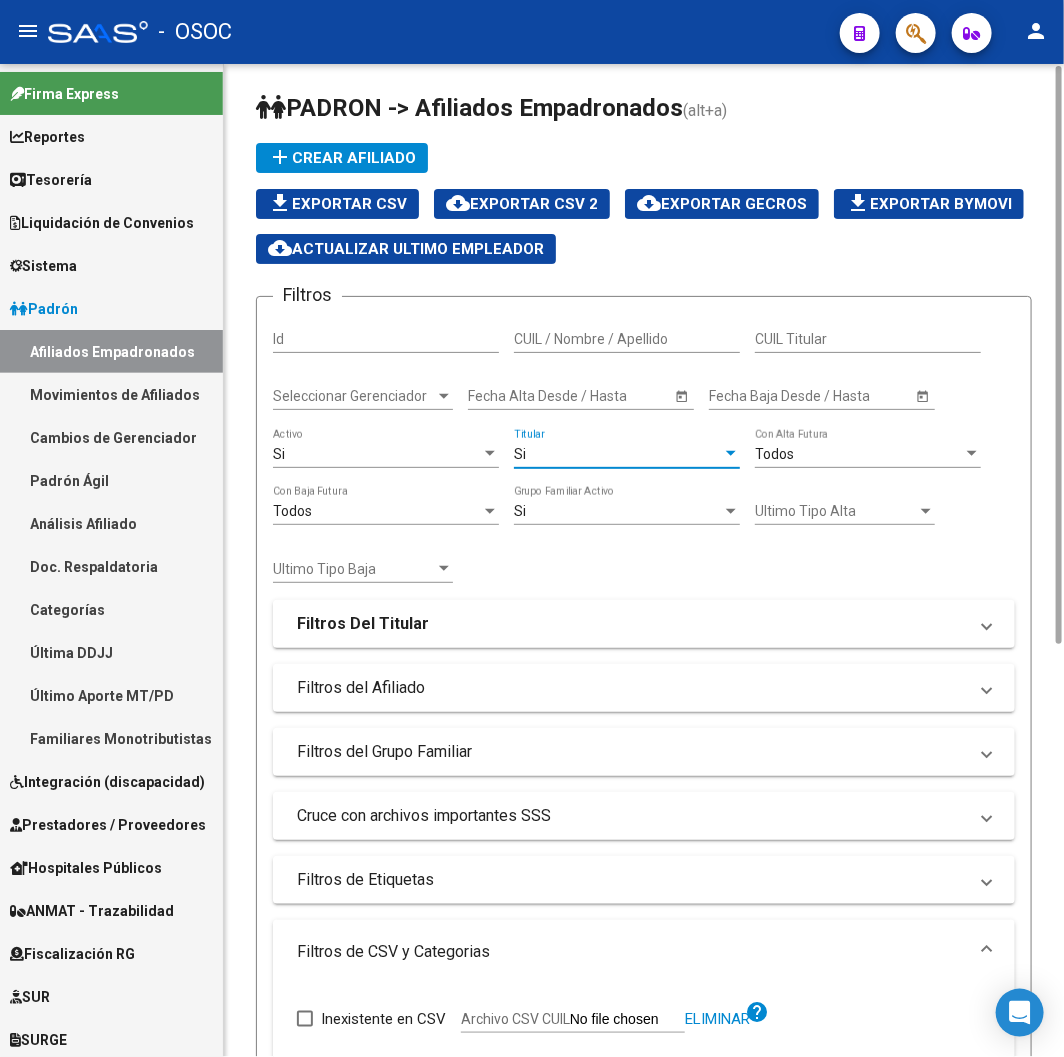 click on "Si" at bounding box center [377, 454] 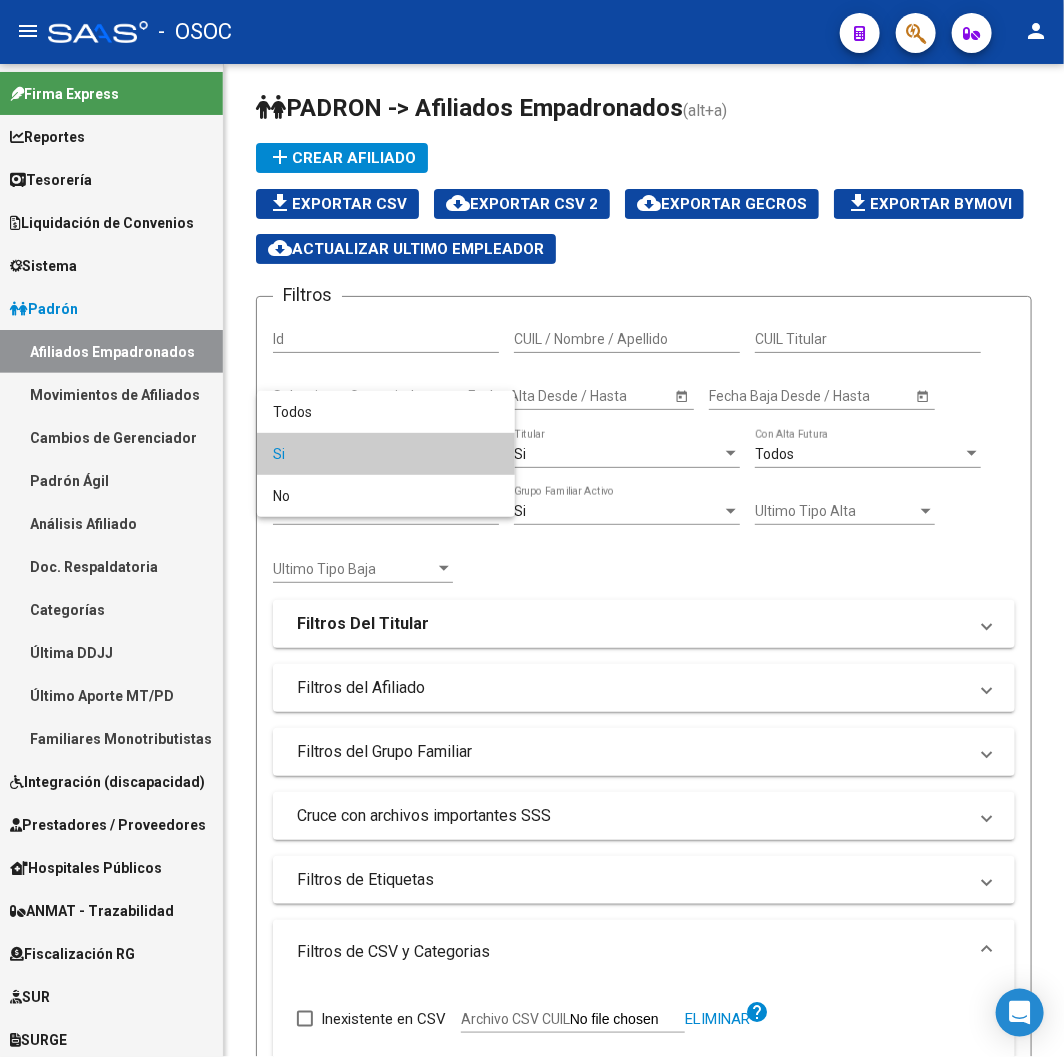 click at bounding box center [532, 528] 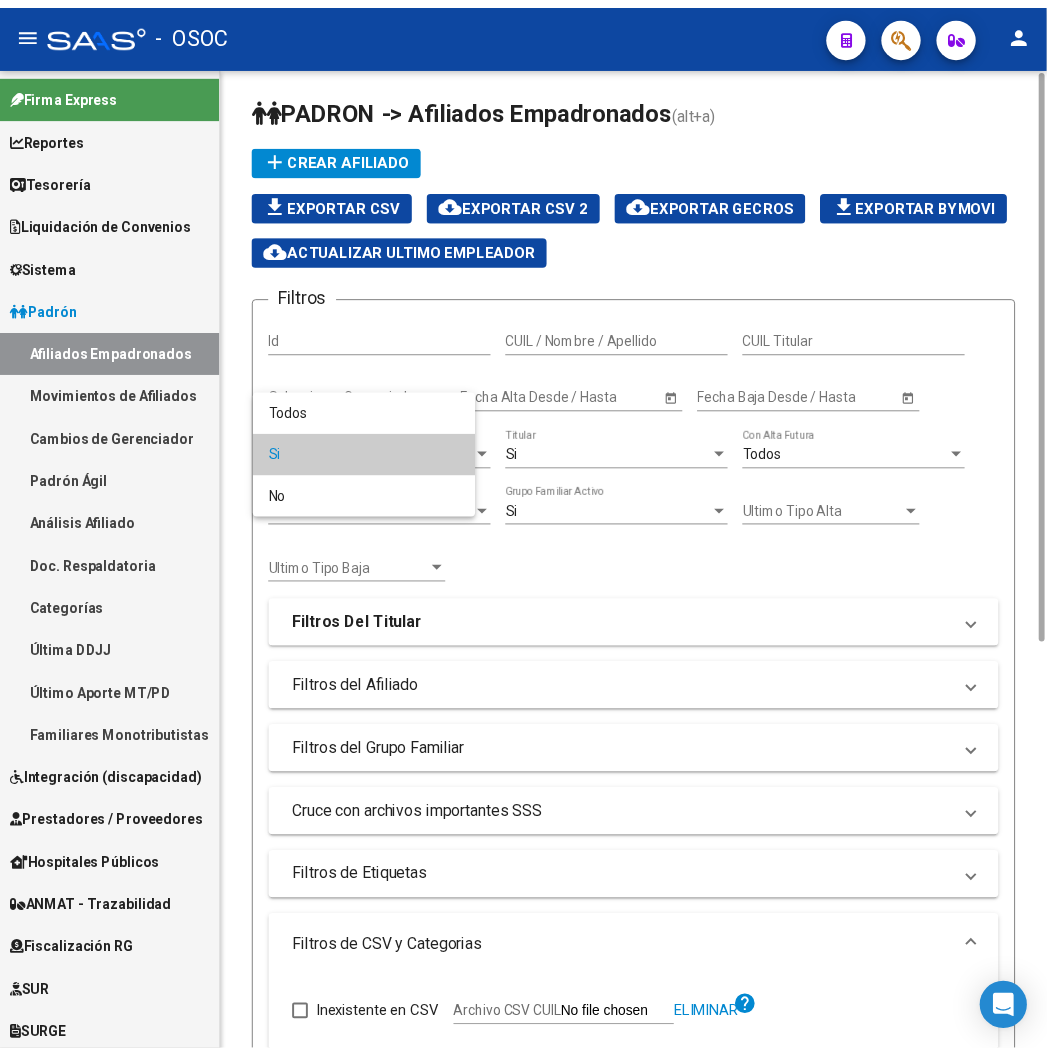 scroll, scrollTop: 763, scrollLeft: 0, axis: vertical 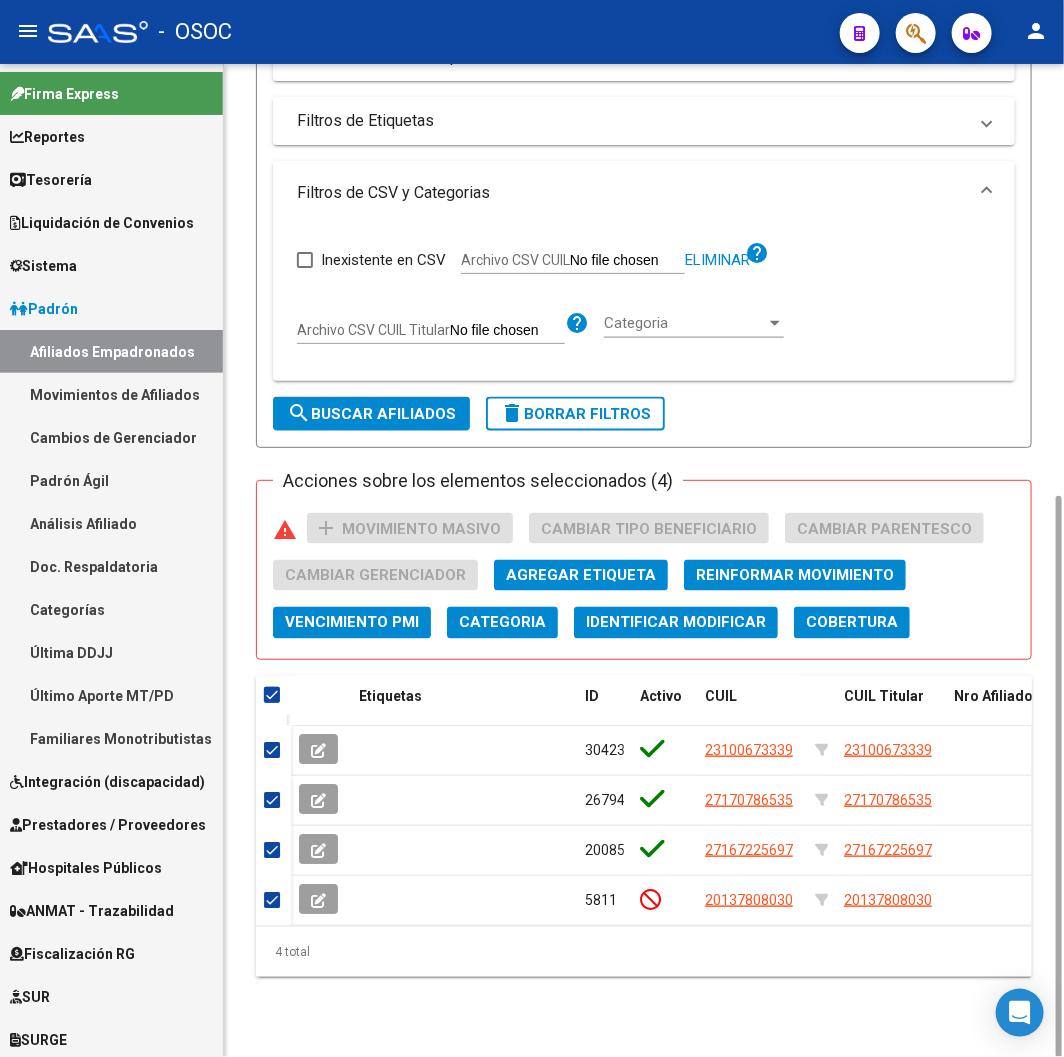 click on "Filtros Id CUIL / Nombre / Apellido CUIL Titular Seleccionar Gerenciador Seleccionar Gerenciador Start date – Fecha Alta Desde / Hasta Start date – Fecha Baja Desde / Hasta Si  Activo Si  Titular Todos  Con Alta Futura Todos  Con Baja Futura Si  Grupo Familiar Activo Ultimo Tipo Alta Ultimo Tipo Alta Ultimo Tipo Baja Ultimo Tipo Baja Filtros Del Titular Ultima DDJJ Ultima DDJJ Ultima DDJJ en Periodo Periodo Ultimo MtPd Sitcuil Con Sueldo Con Sueldo  Filtros del Afiliado  Edades Edades Sexo Sexo Discapacitado Discapacitado Nacionalidad Nacionalidad Provincia Provincia Estado Civil Estado Civil Start date – Fecha Nacimiento Desde / Hasta Todos  Tiene PMI Todos  Certificado Estudio Codigo Postal Localidad  Filtros del Grupo Familiar  Tipo Beneficiario Titular Tipo Beneficiario Titular Situacion Revista Titular Situacion Revista Titular CUIT Empleador Seleccionar Cobertura Seleccionar Cobertura  Cruce con archivos importantes SSS     Informado en Novedad SSS     Informado en Padron Desempleo SSS" 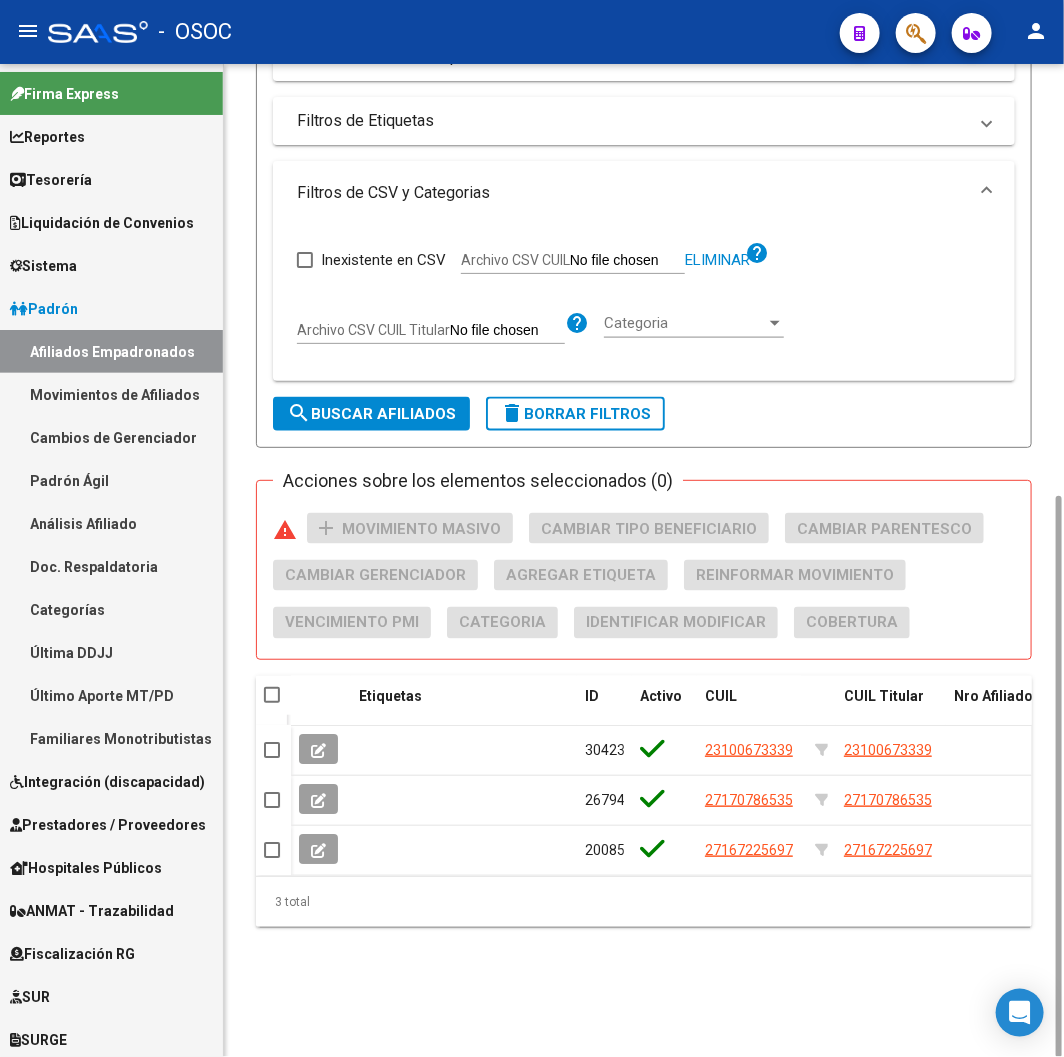 click at bounding box center (272, 695) 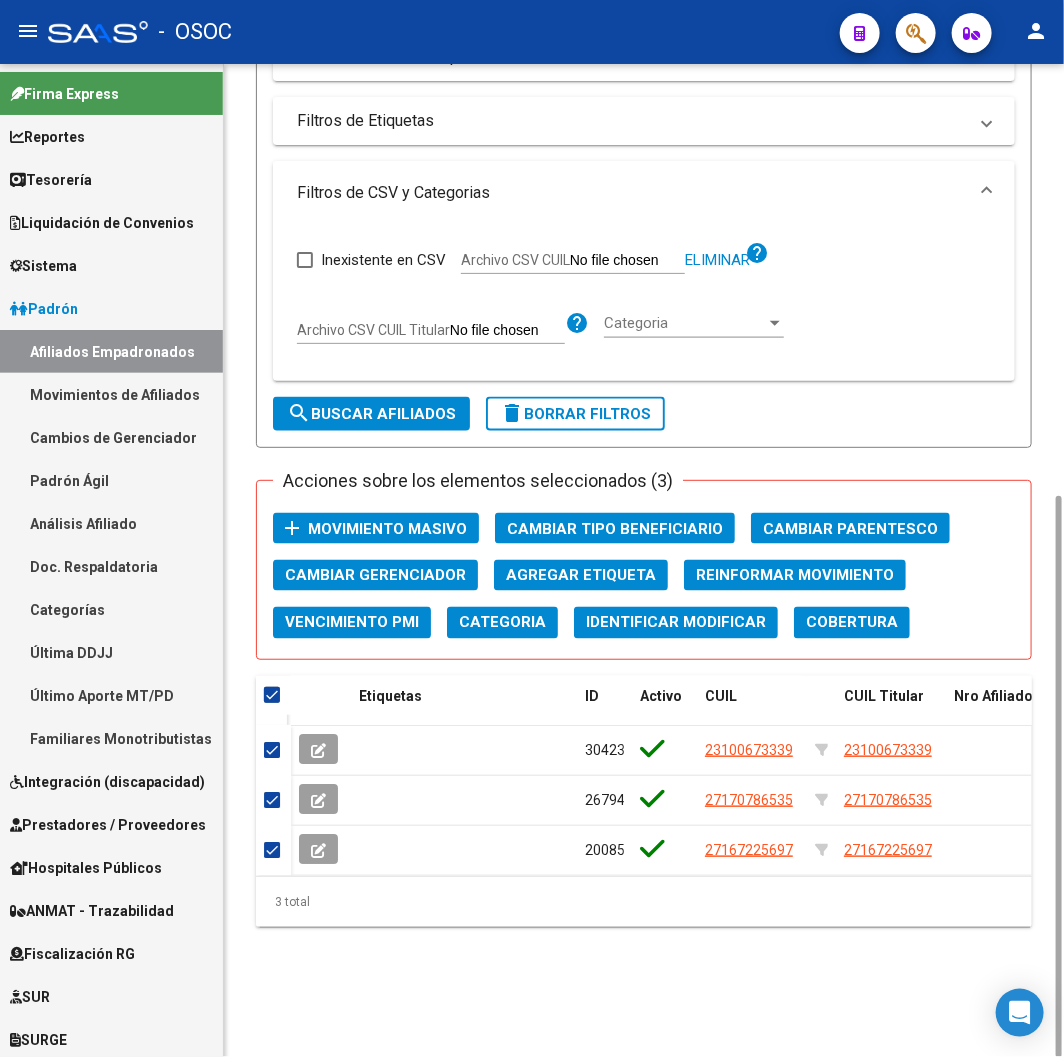 click on "Movimiento Masivo" 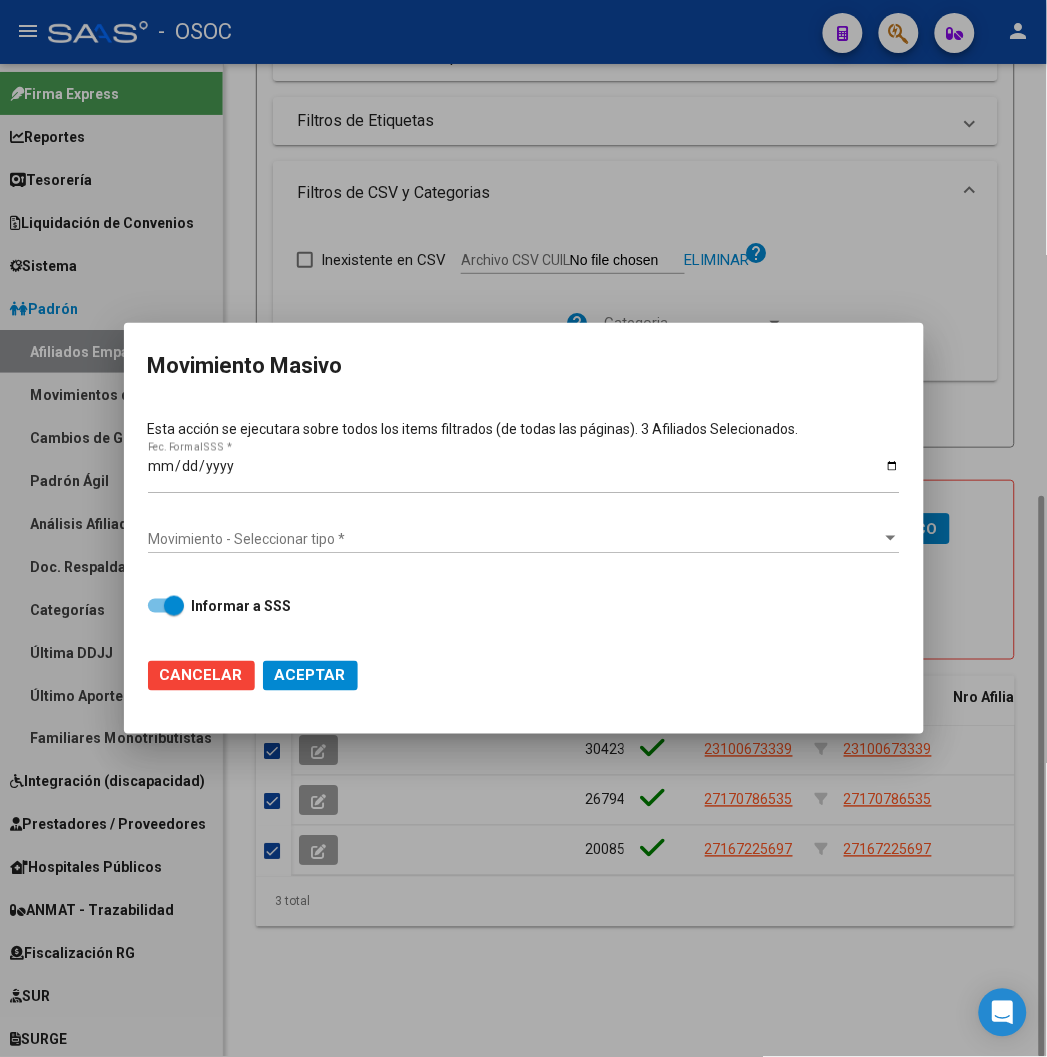 scroll, scrollTop: 713, scrollLeft: 0, axis: vertical 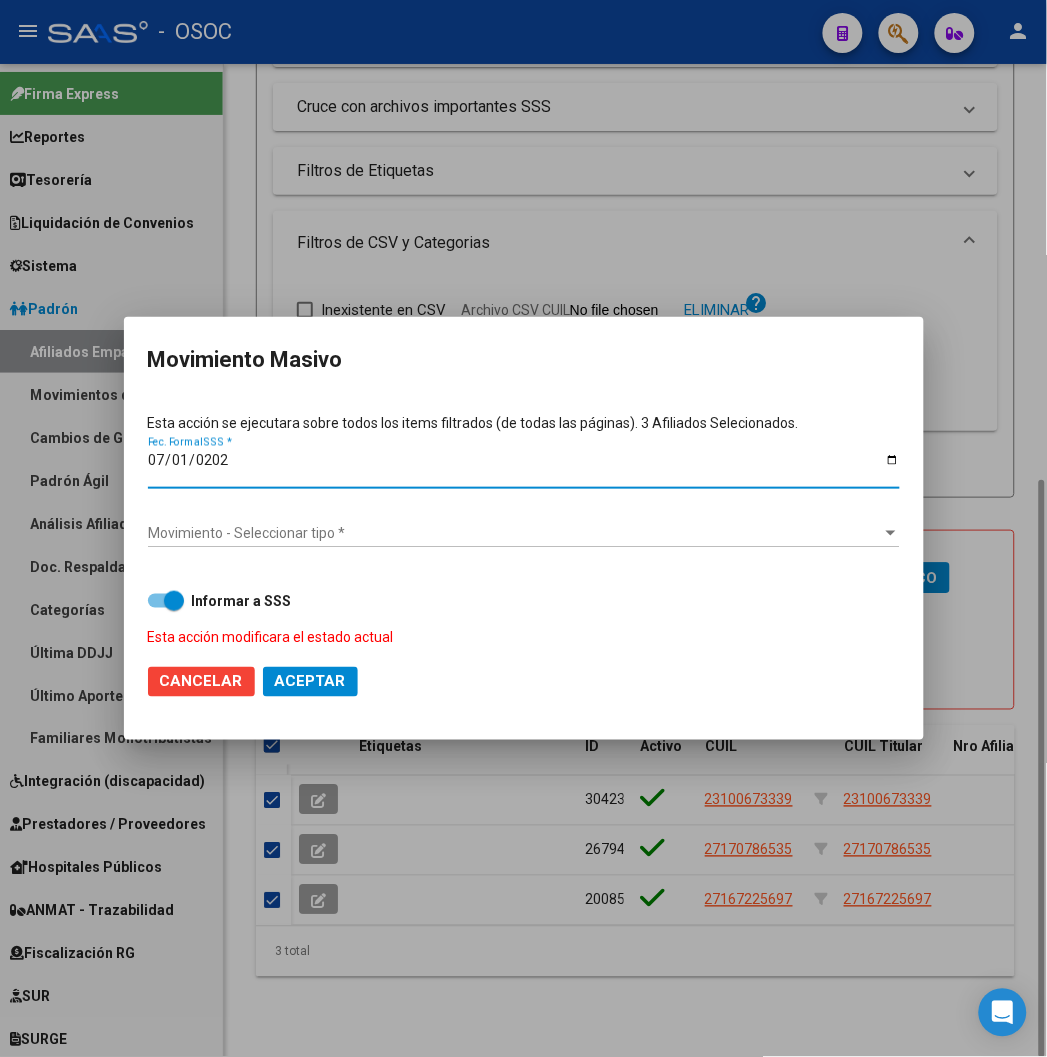 type on "[DATE]" 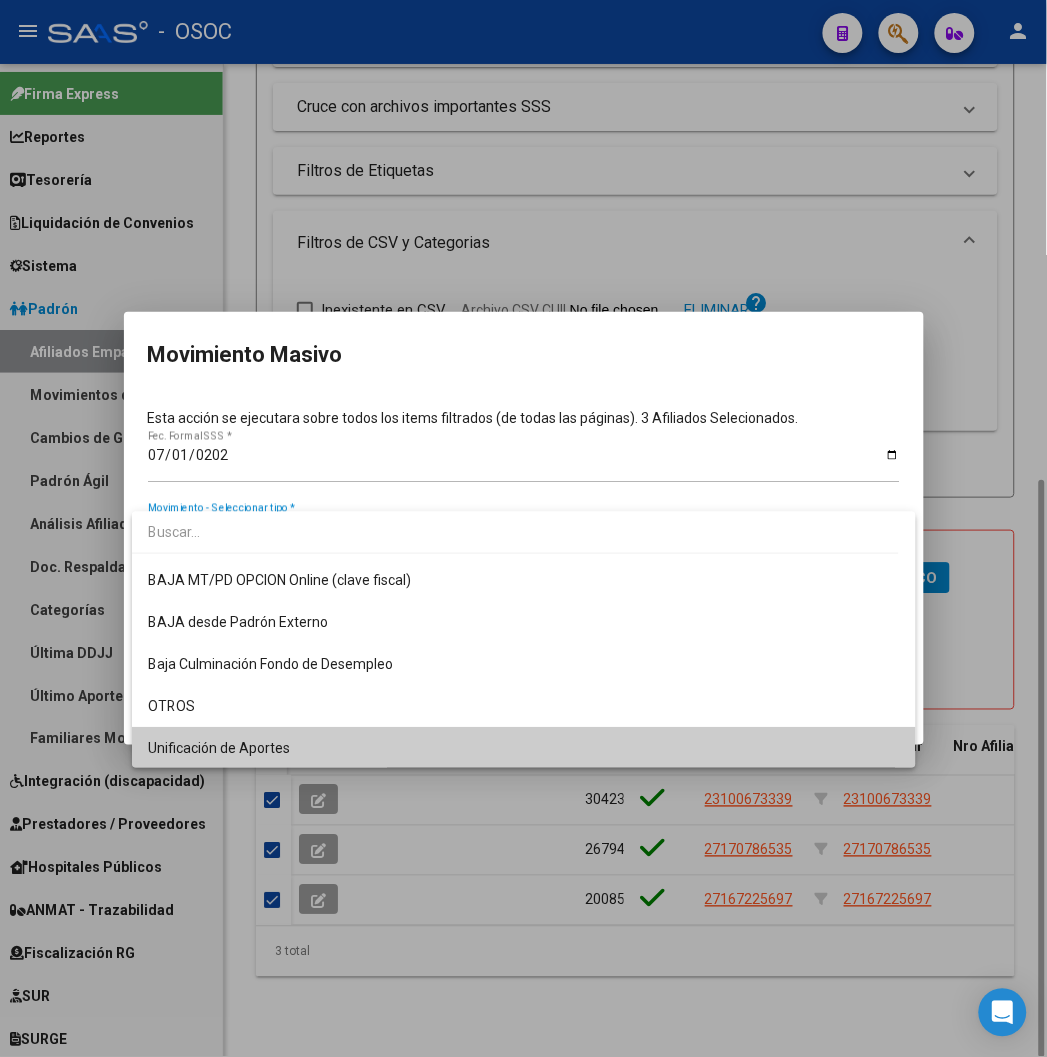 scroll, scrollTop: 0, scrollLeft: 0, axis: both 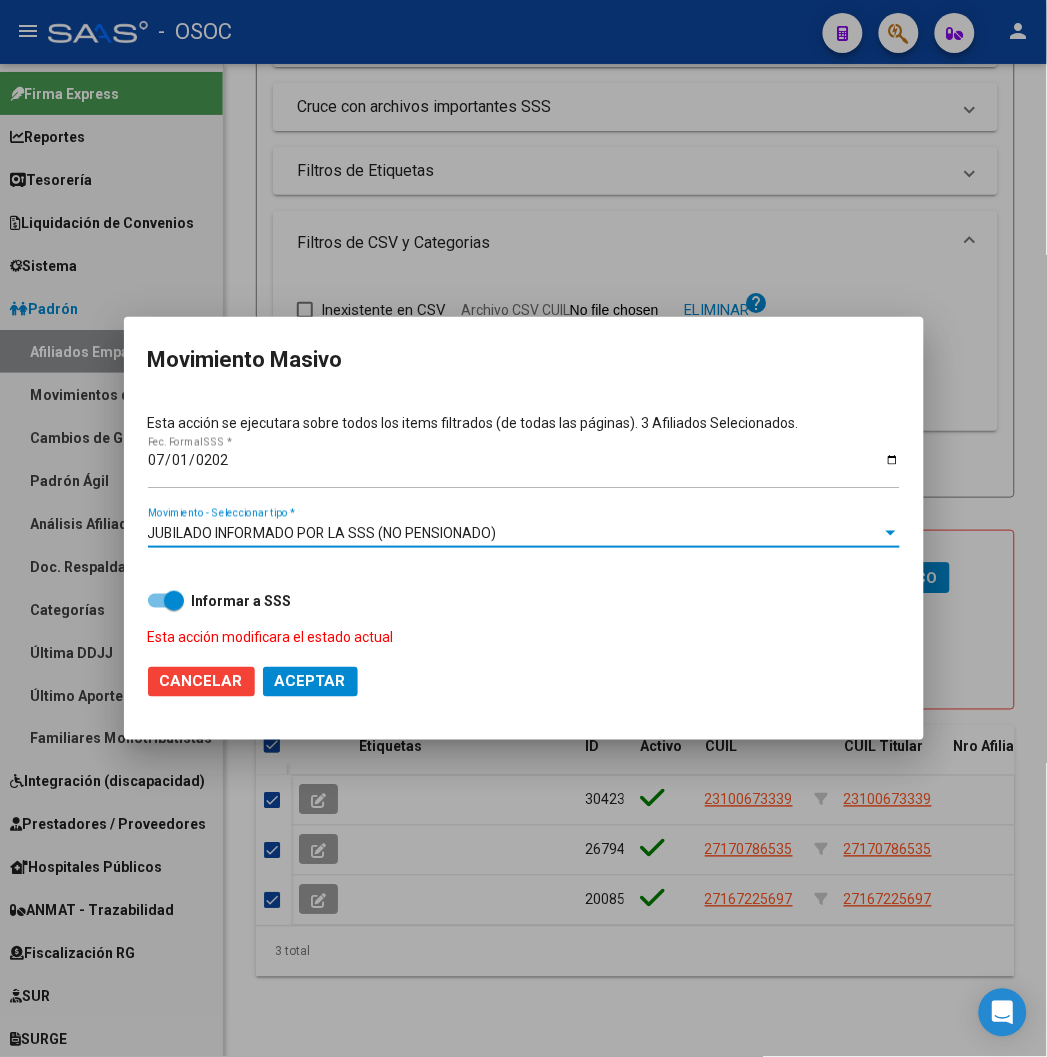 click on "Informar a SSS  Esta acción modificara el estado actual" at bounding box center [524, 606] 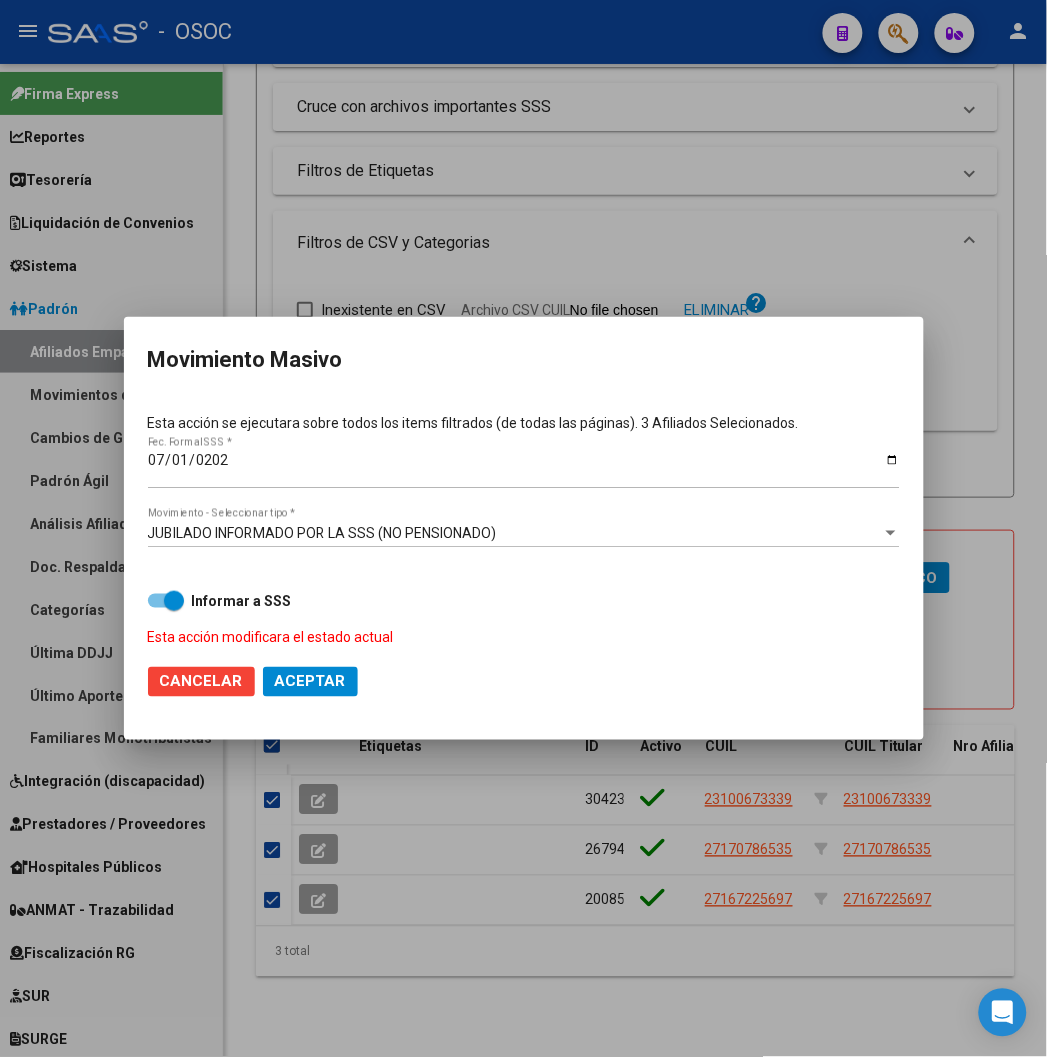 click on "Informar a SSS" at bounding box center [242, 601] 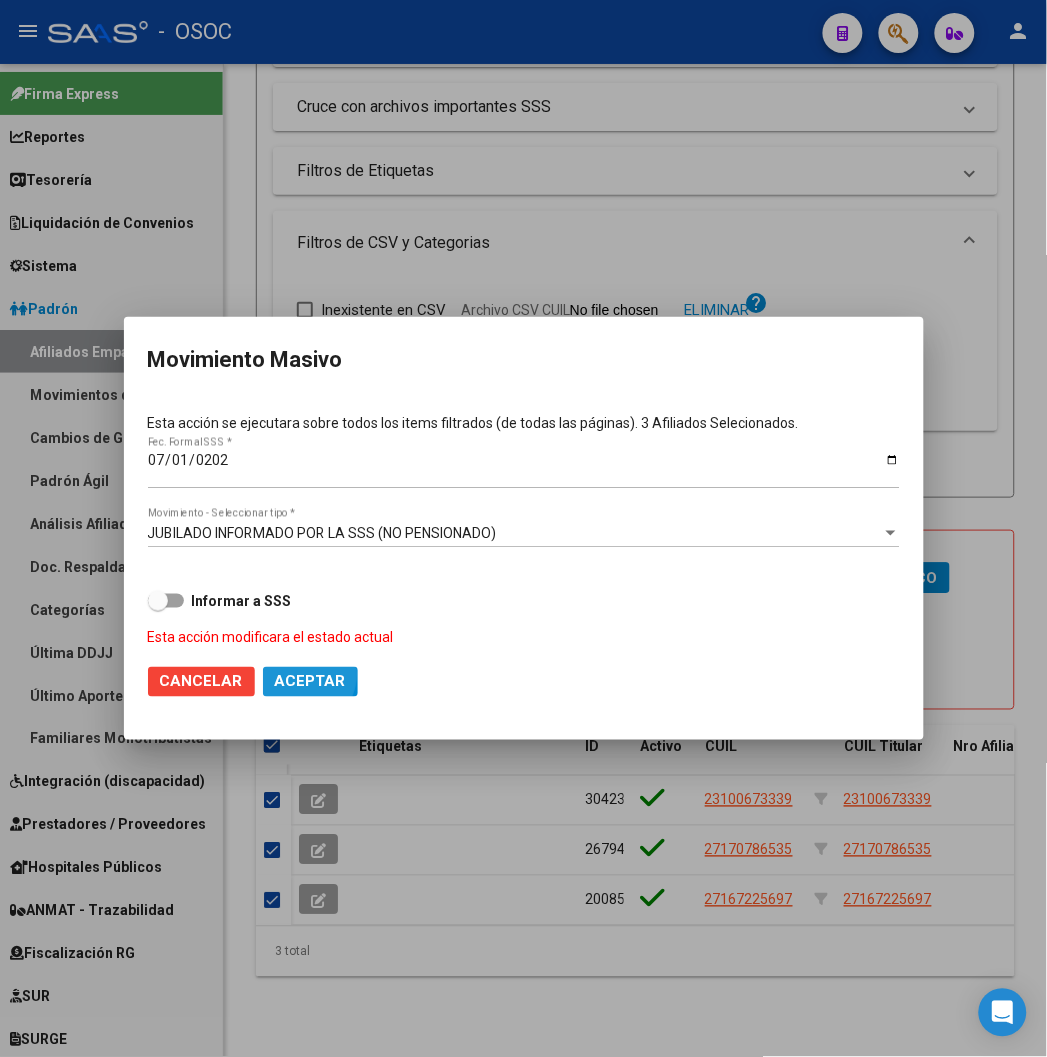 click on "Aceptar" 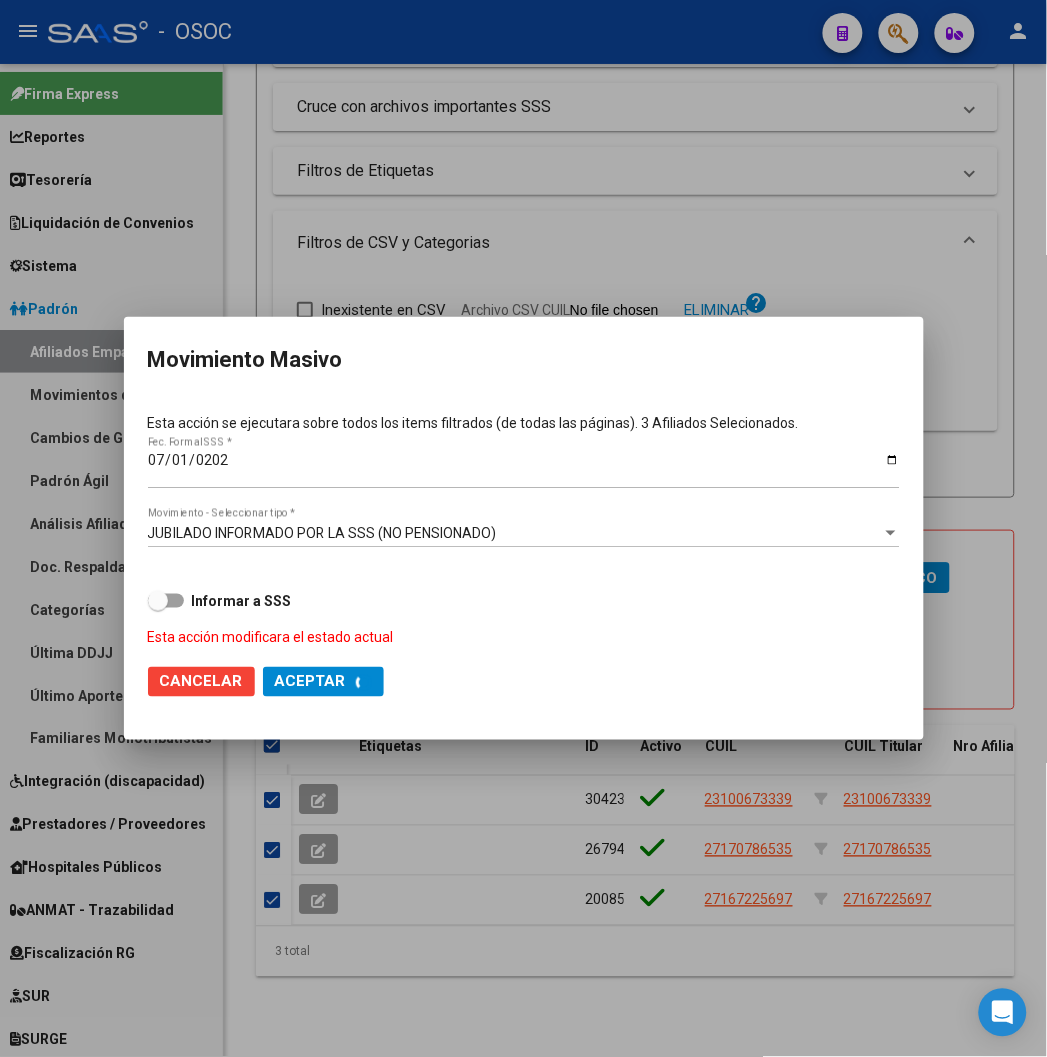 checkbox on "false" 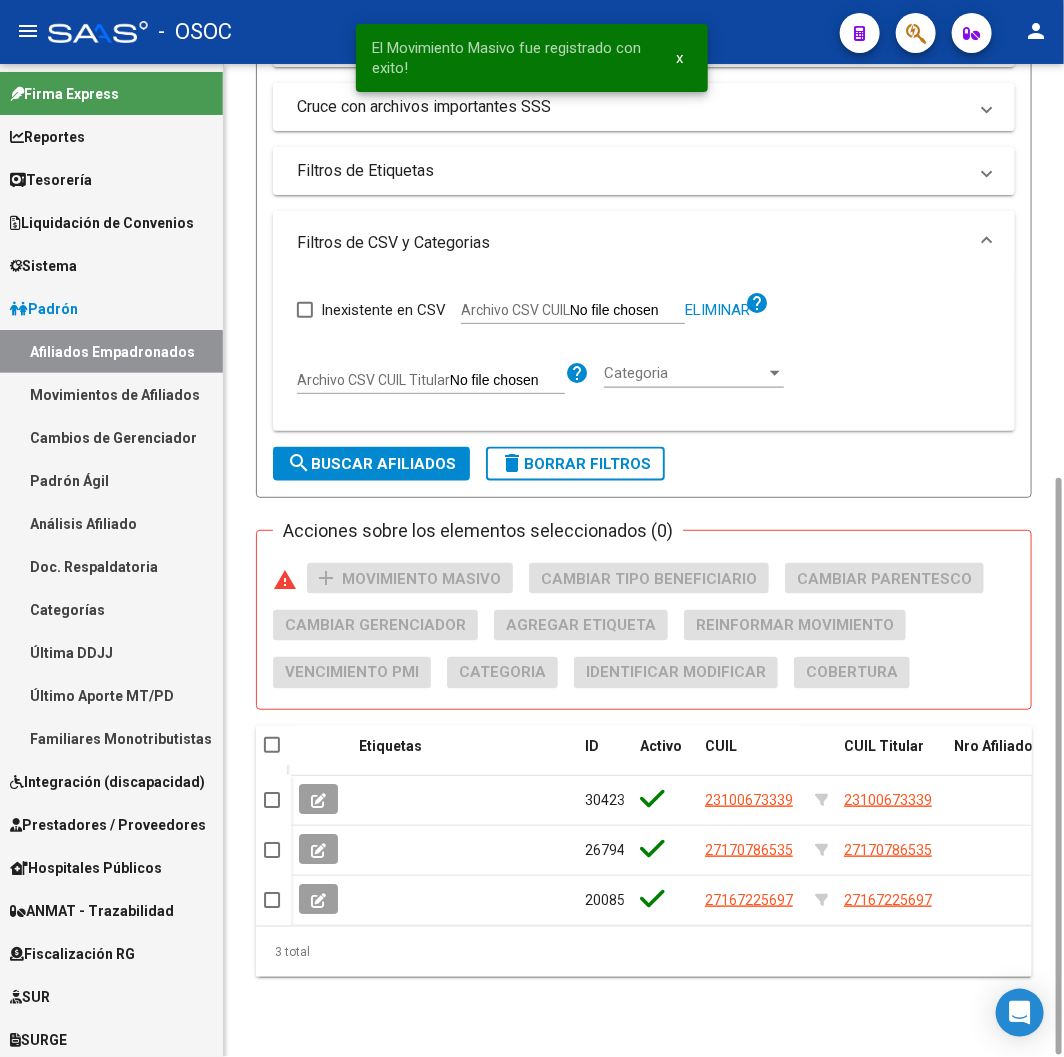click on "Filtros de CSV y Categorias" at bounding box center [632, 243] 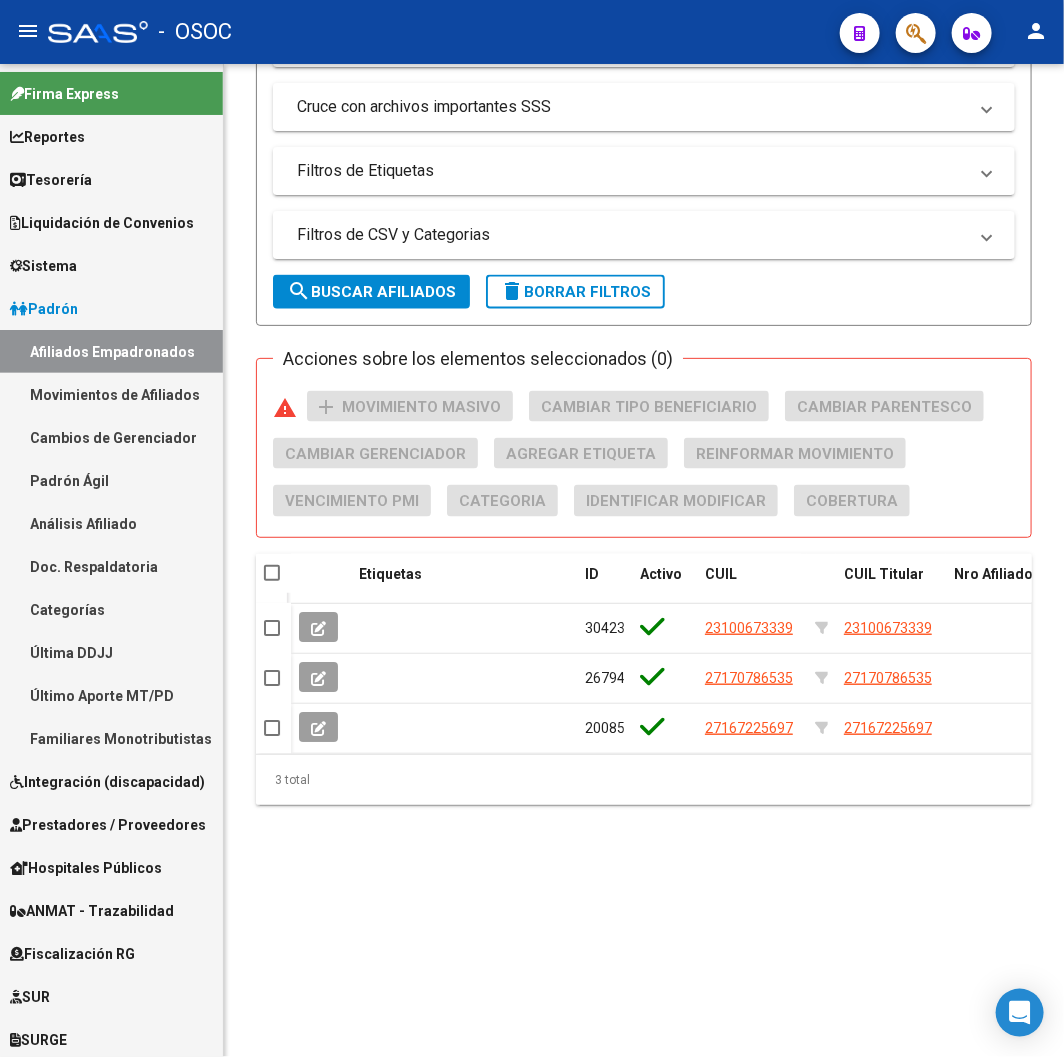 click on "menu -   OSOC  person" 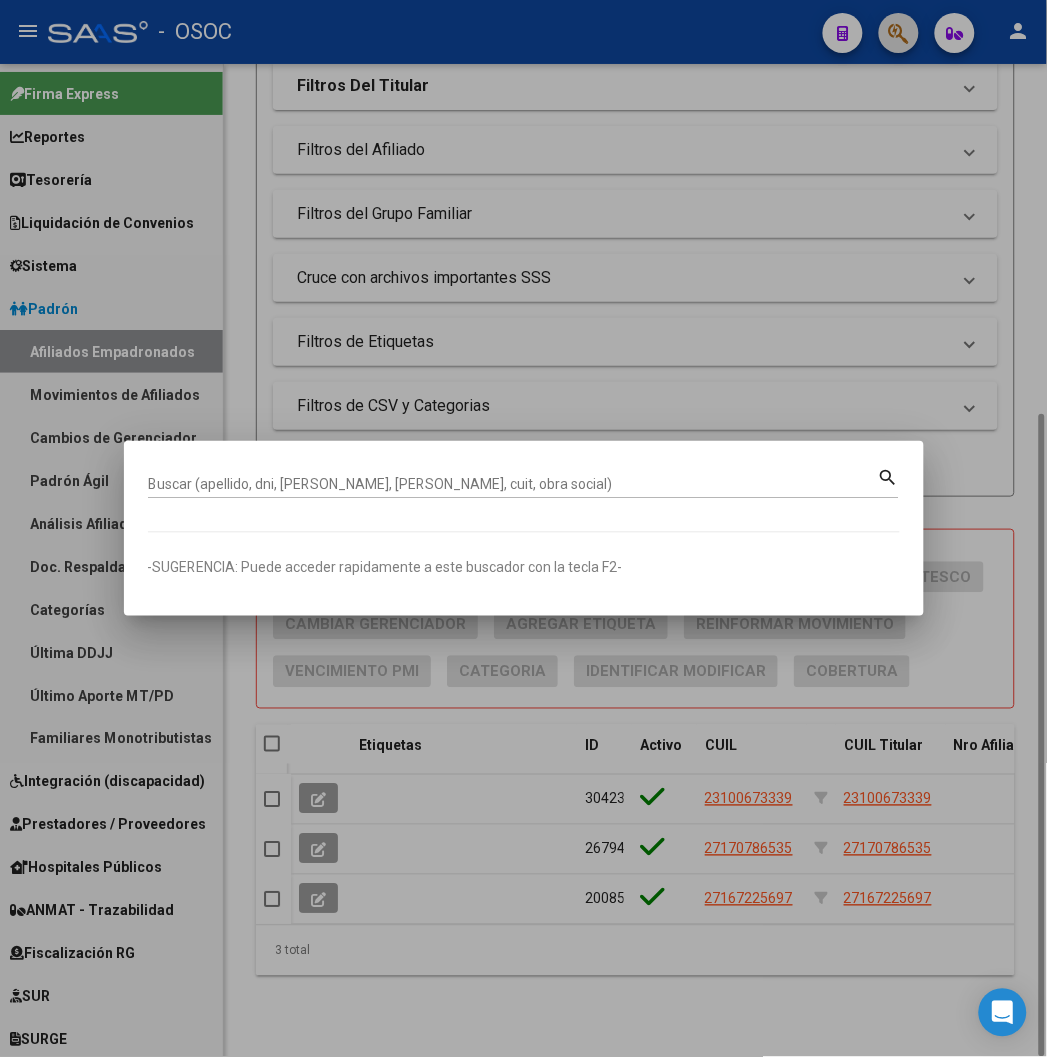 scroll, scrollTop: 541, scrollLeft: 0, axis: vertical 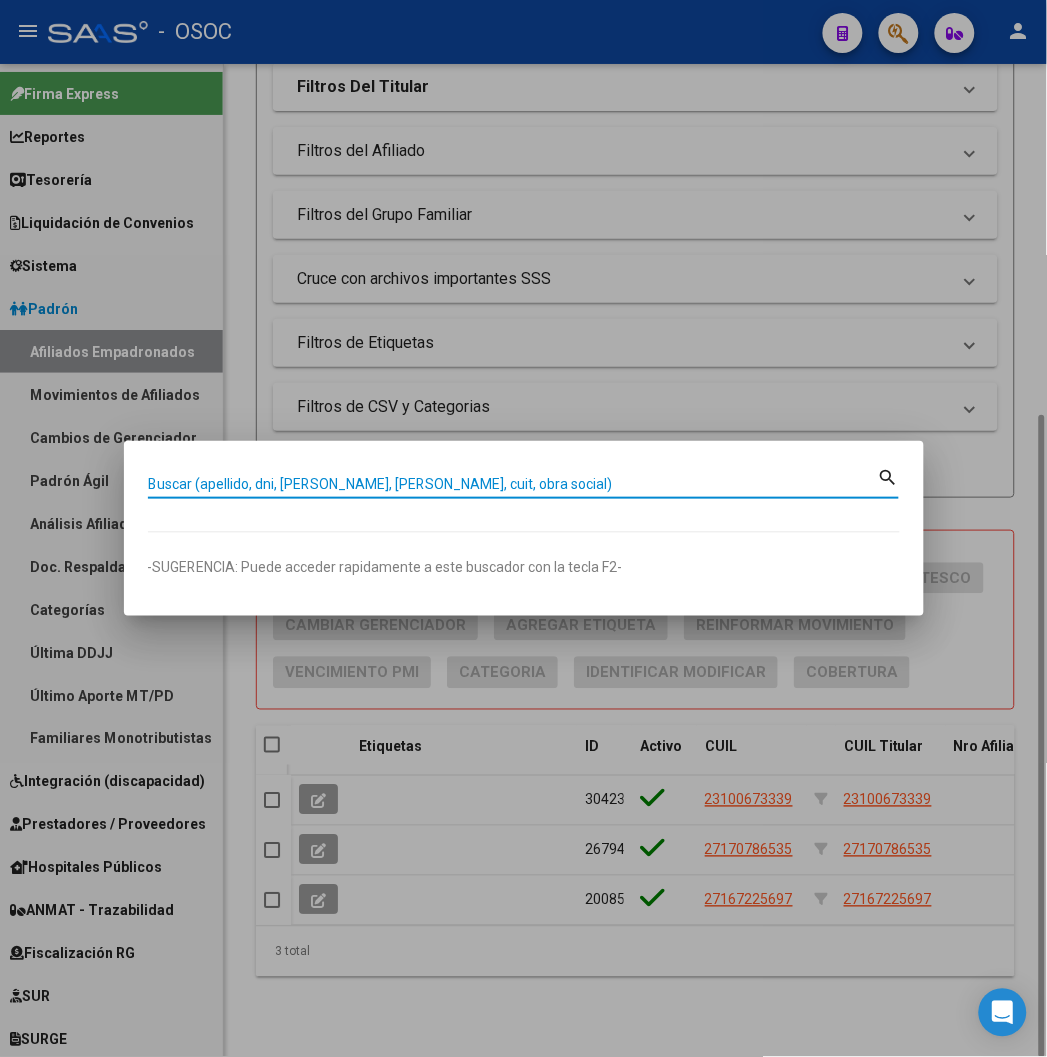paste on "20392201336" 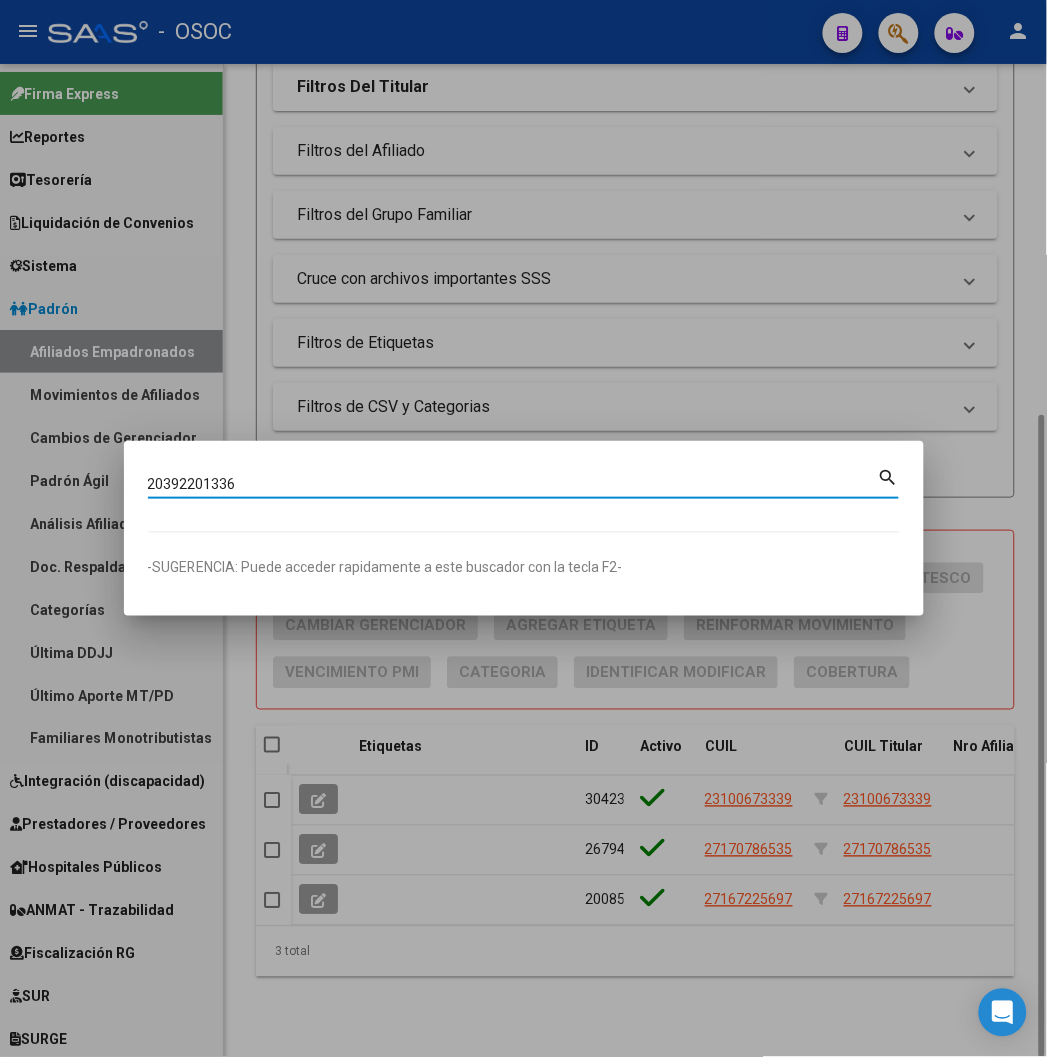type on "20392201336" 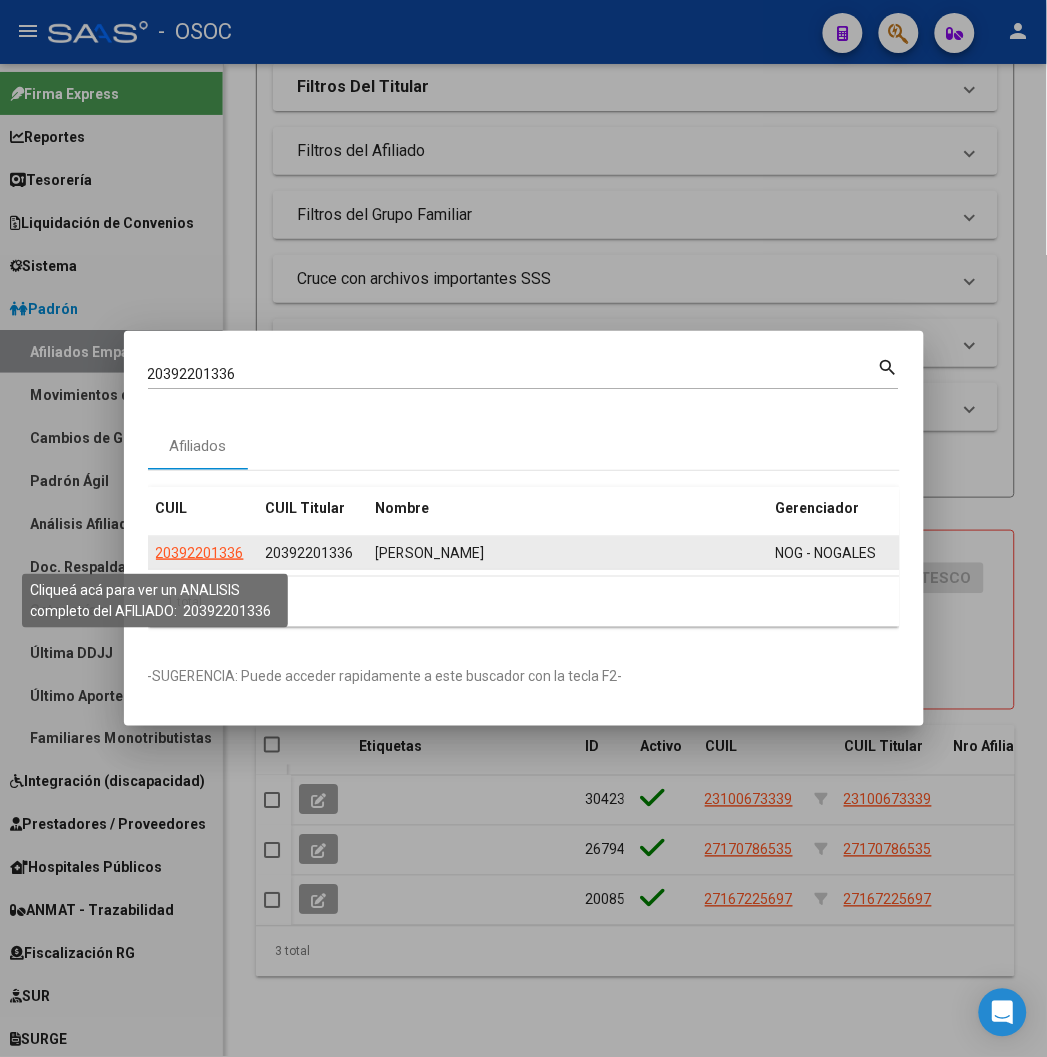 click on "20392201336" 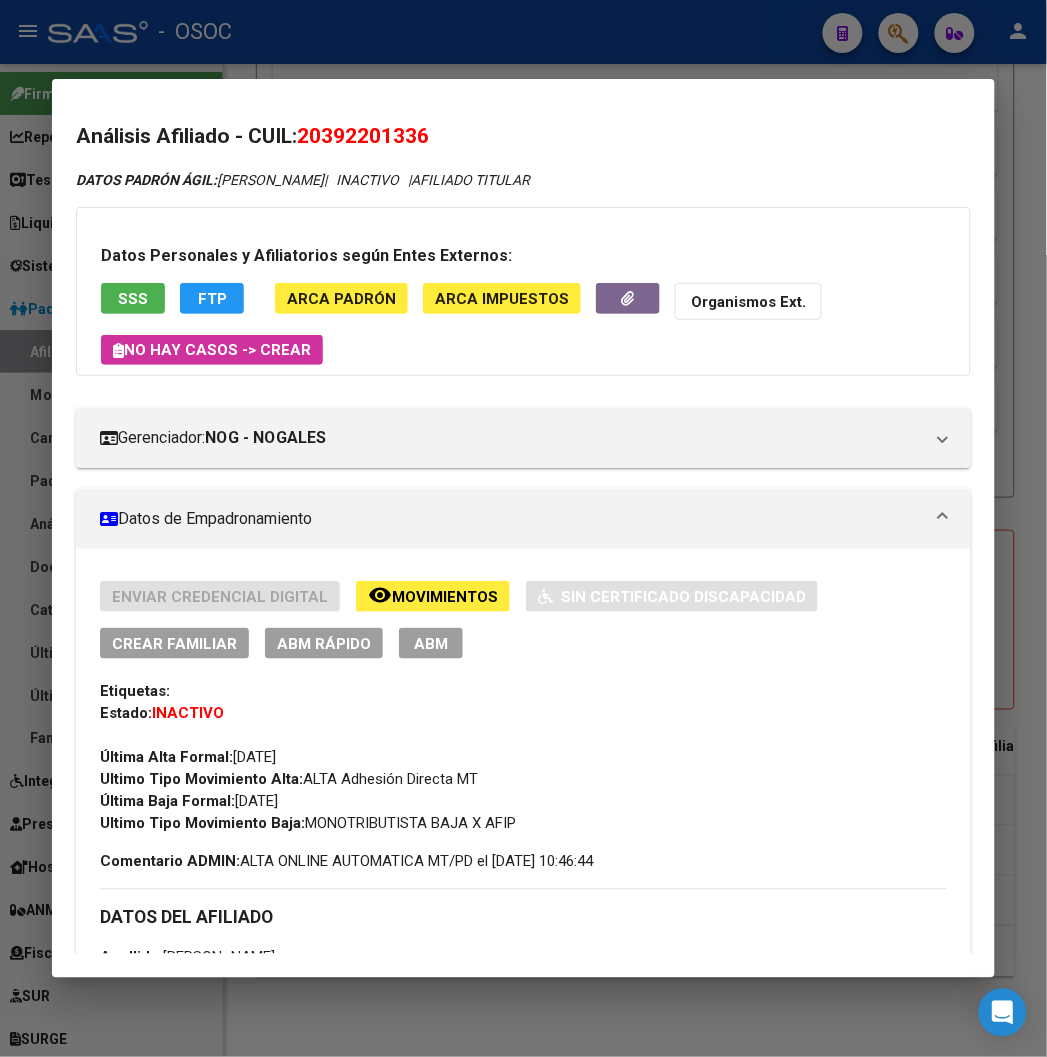 click at bounding box center (523, 528) 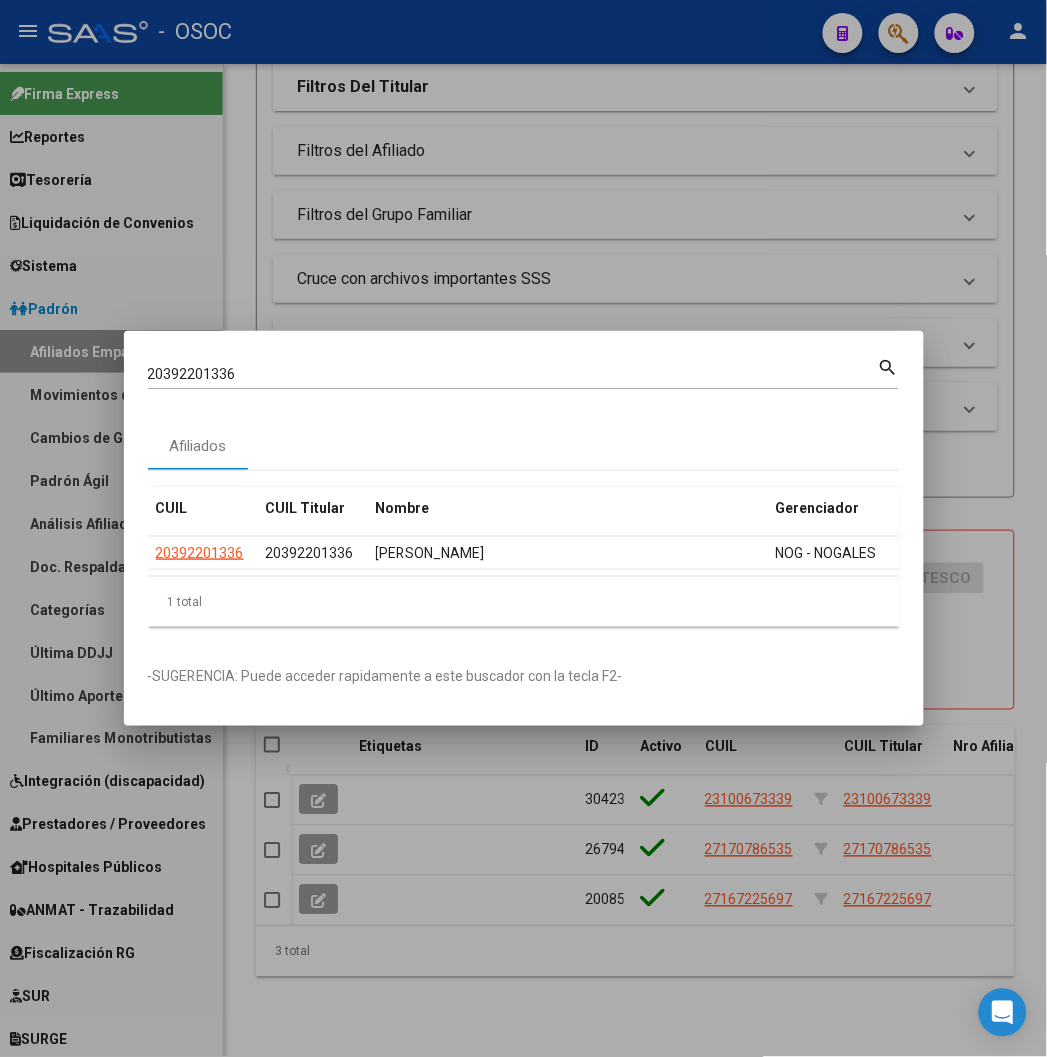 click at bounding box center [523, 528] 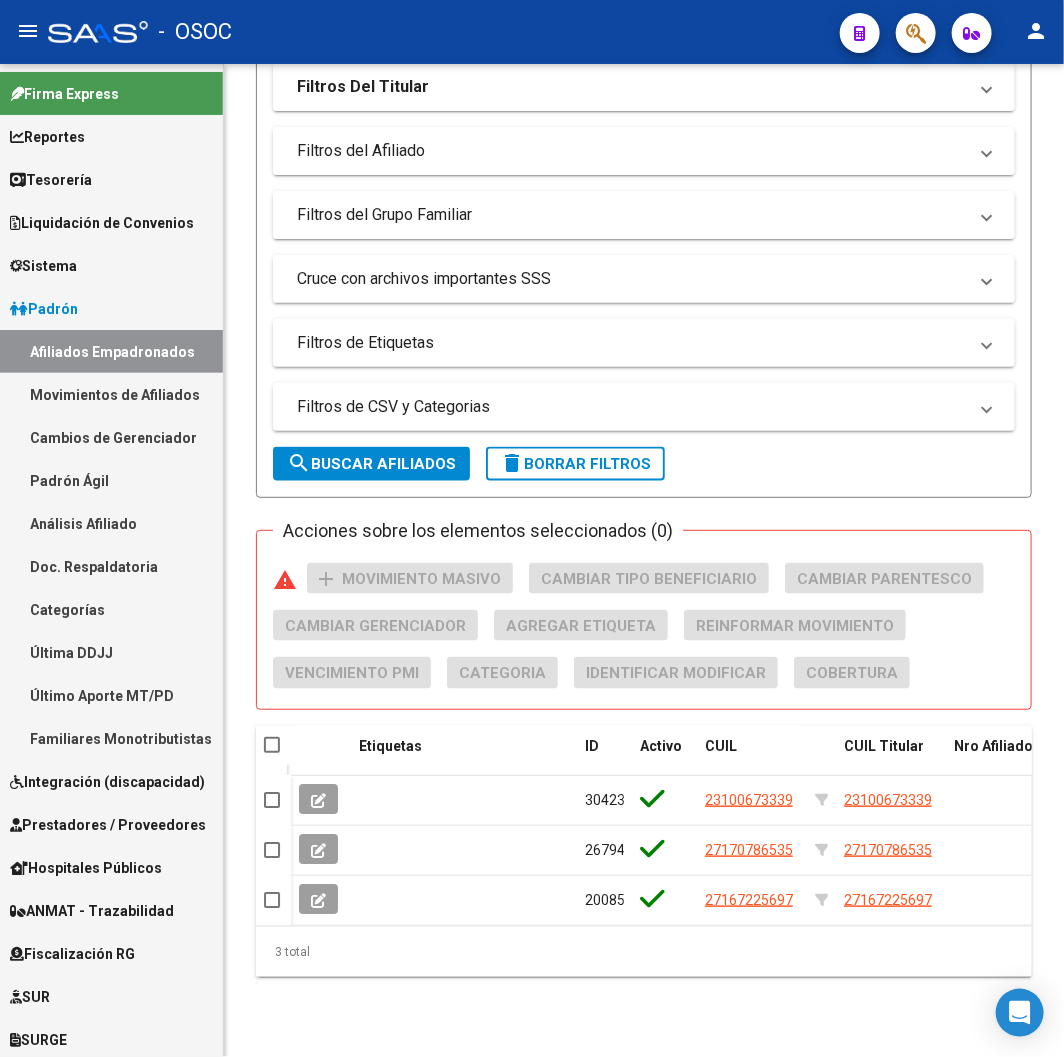 click 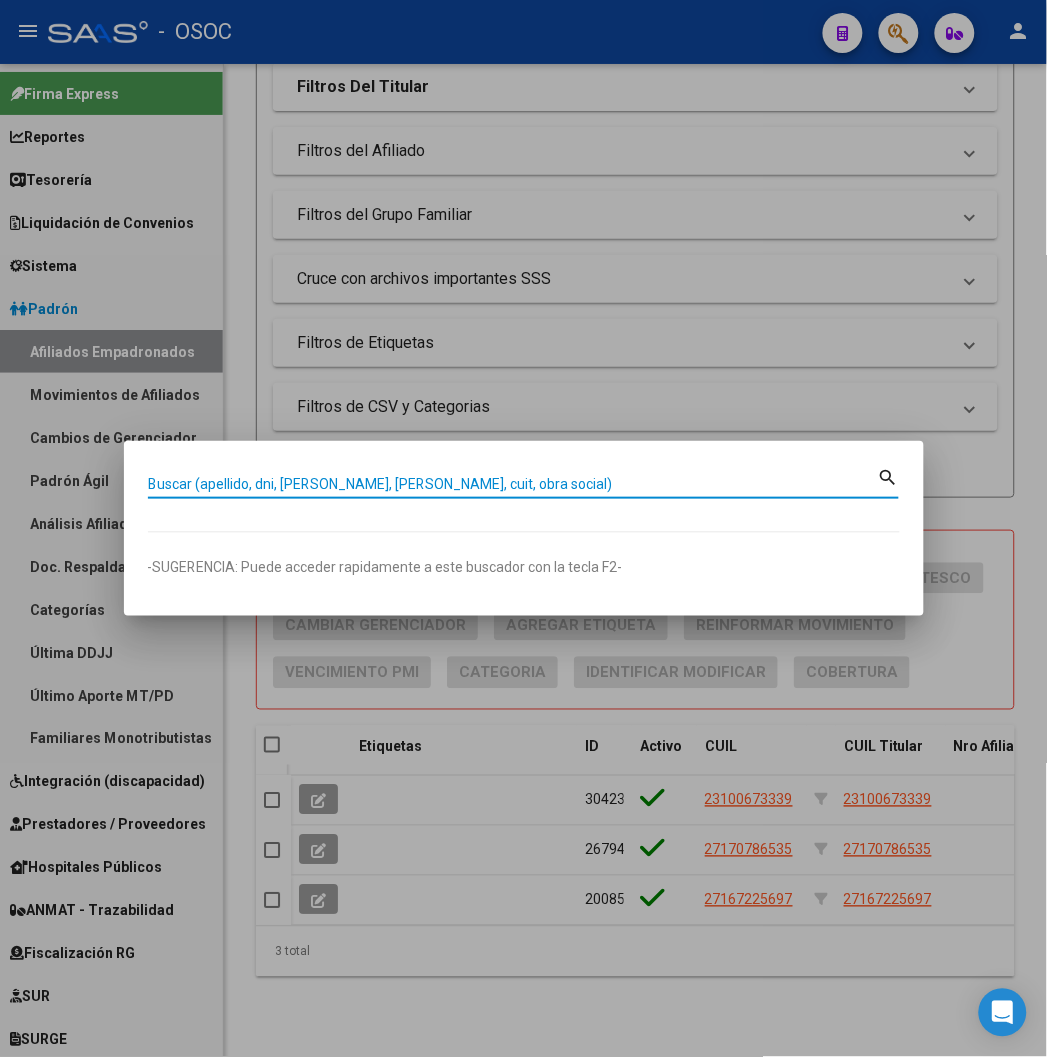 paste on "20550341159" 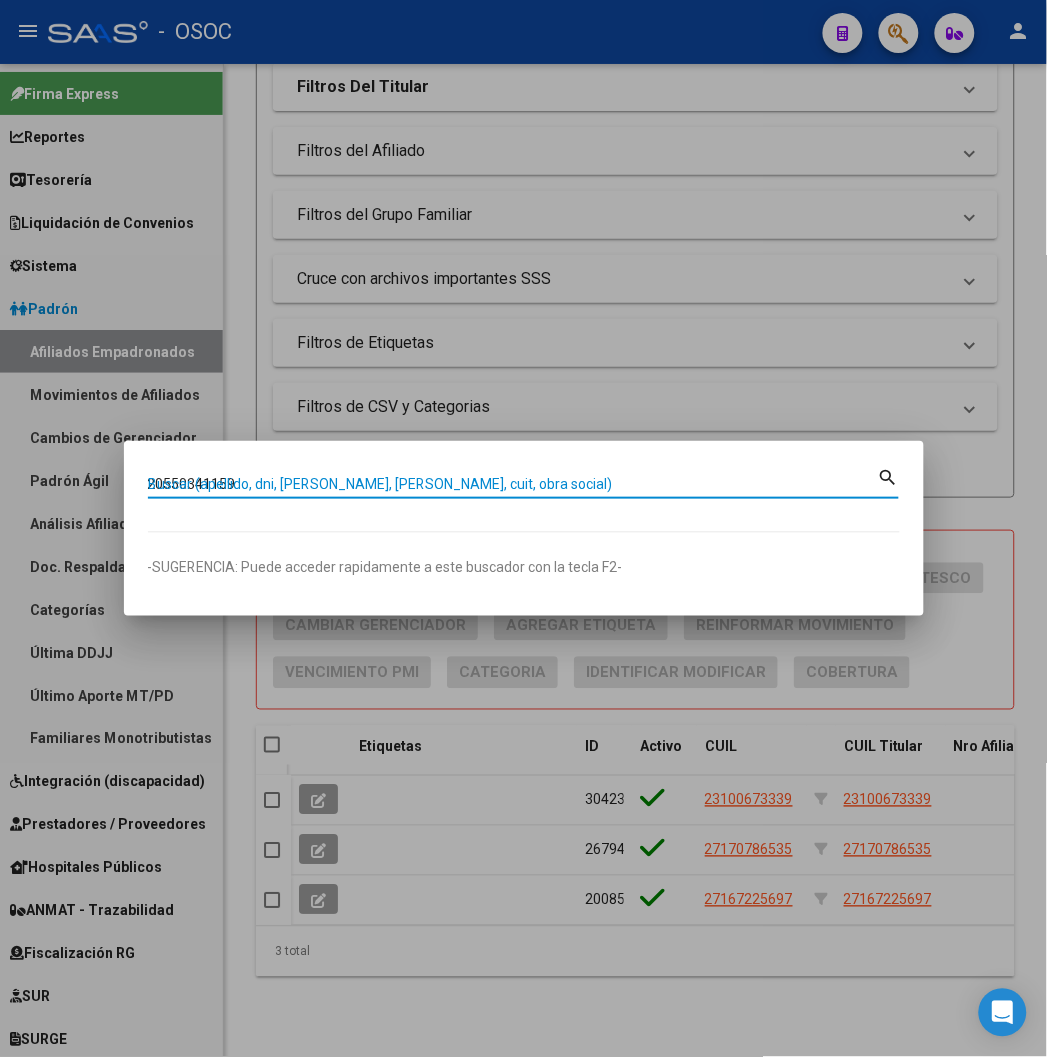 type on "20550341159" 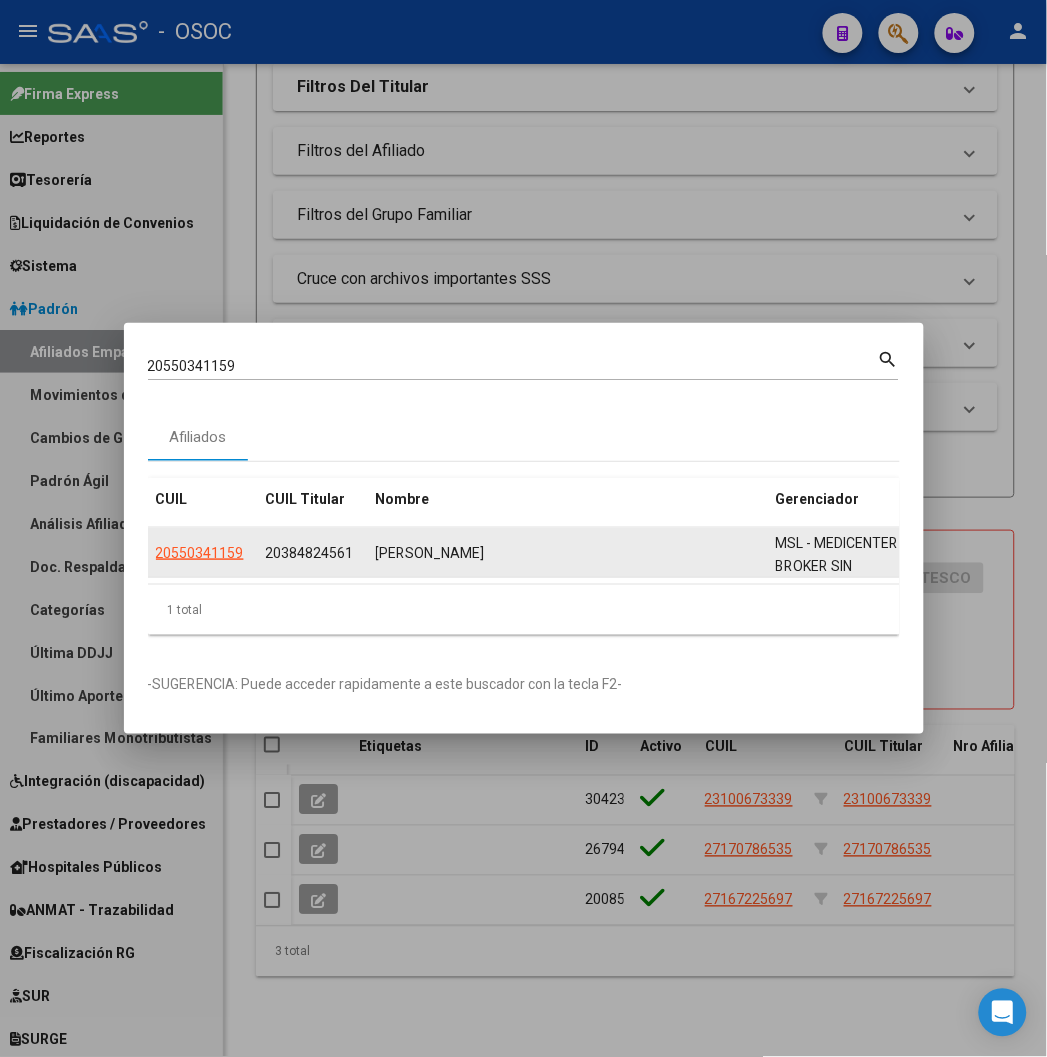 click on "20550341159" 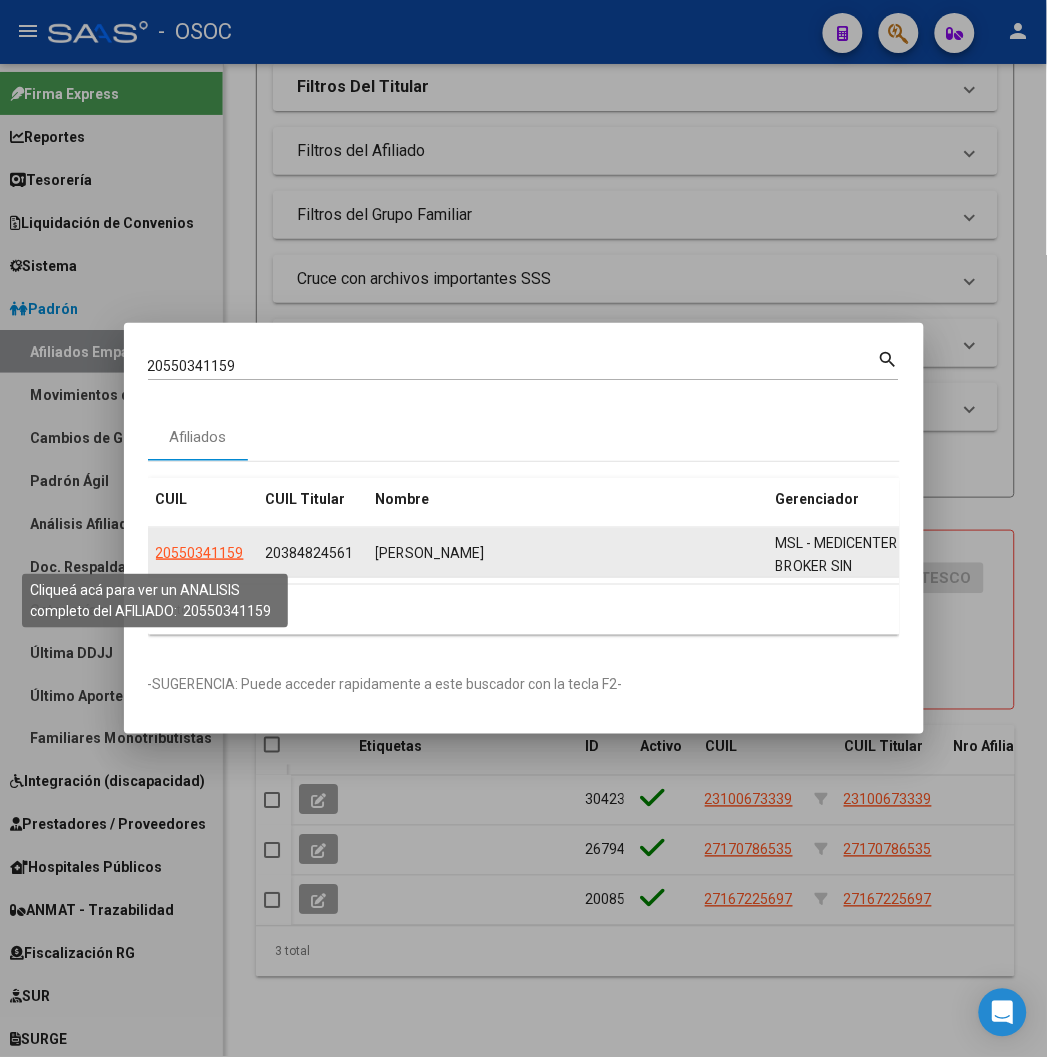 click on "20550341159" 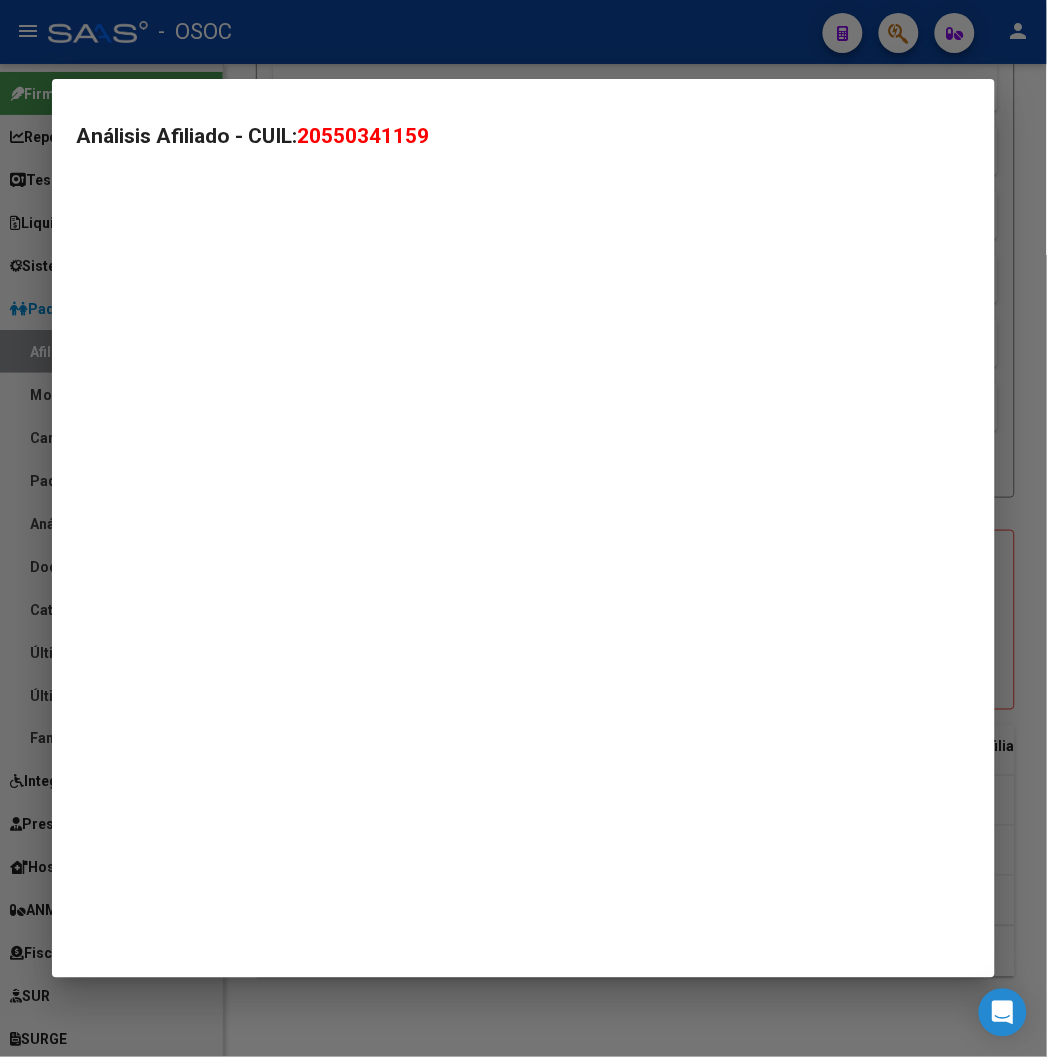 click on "Análisis Afiliado - CUIL:  20550341159" at bounding box center (523, 528) 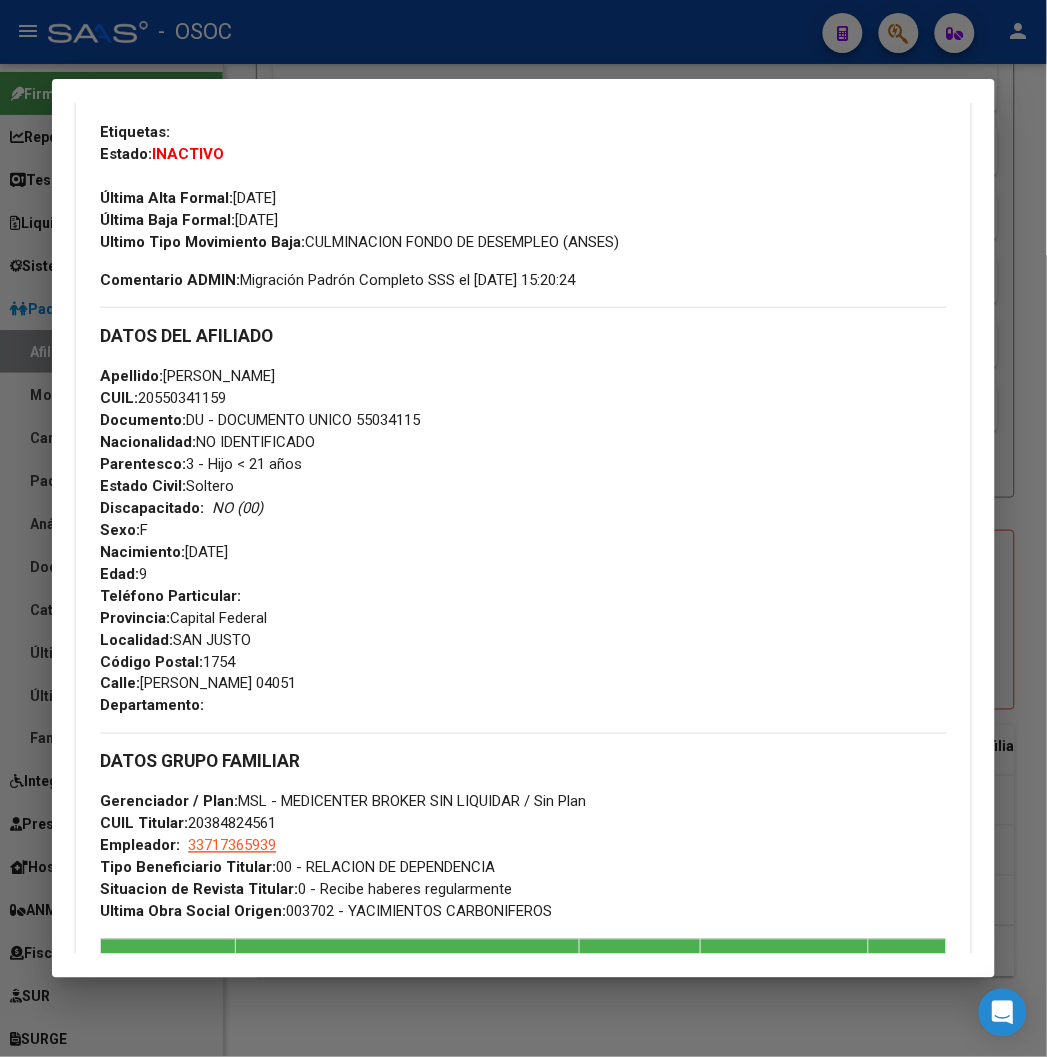 scroll, scrollTop: 444, scrollLeft: 0, axis: vertical 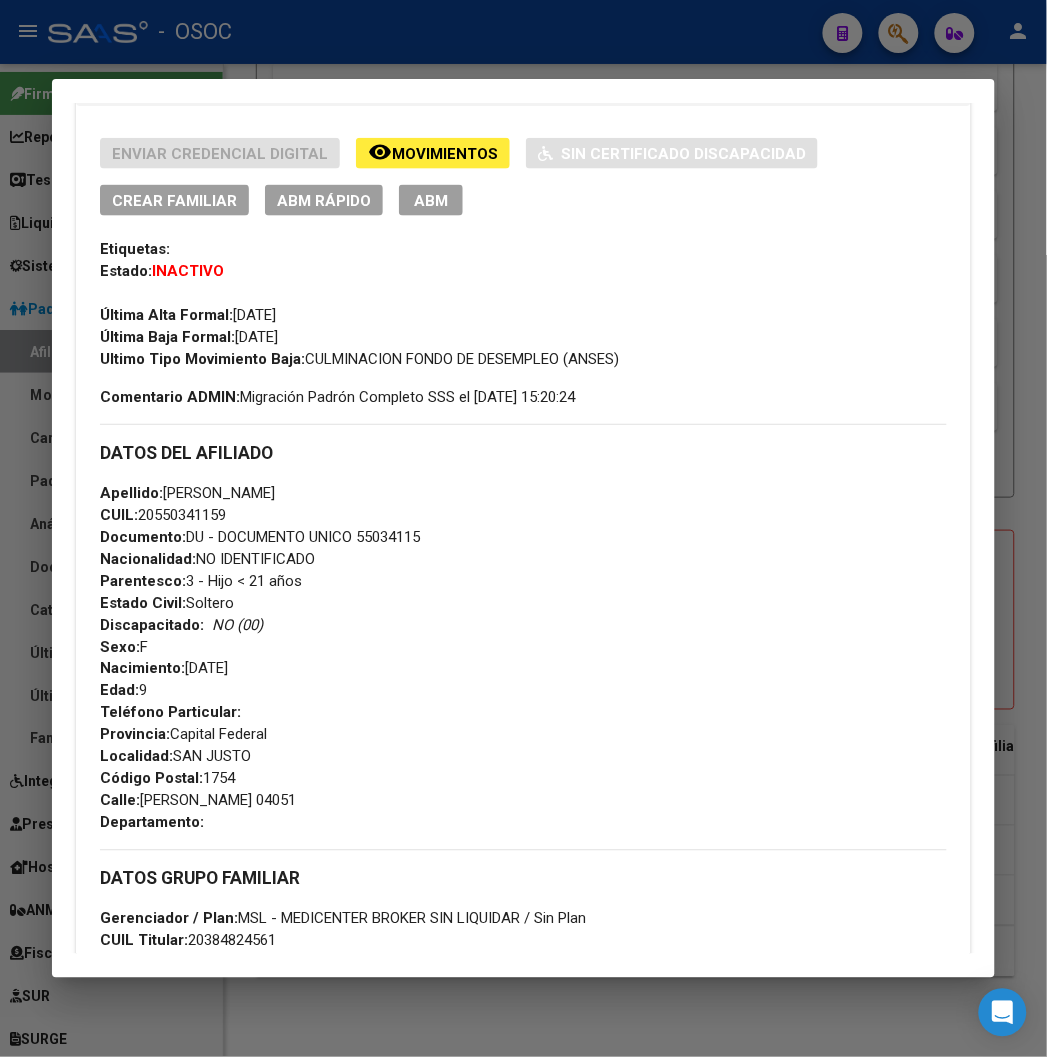 click at bounding box center (523, 528) 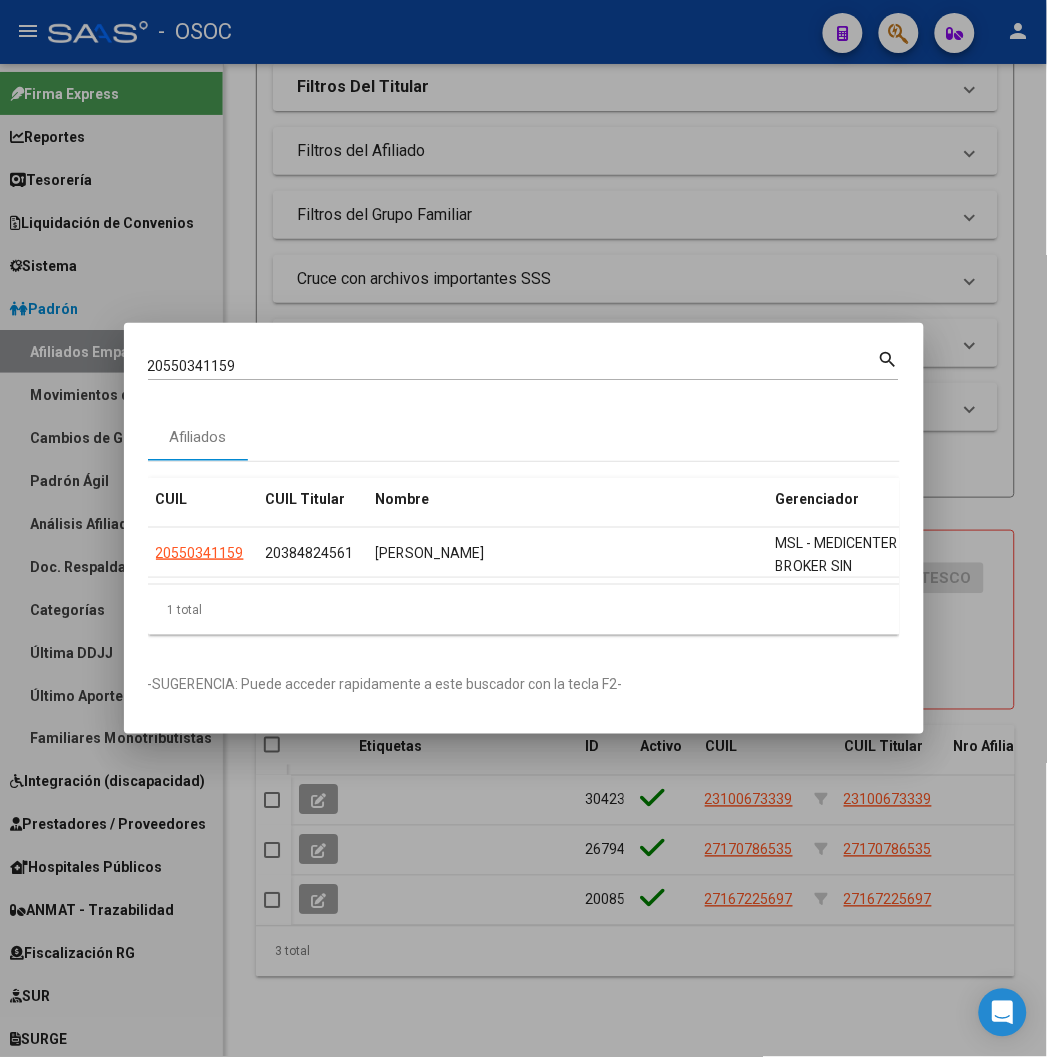 click on "20550341159" at bounding box center [513, 366] 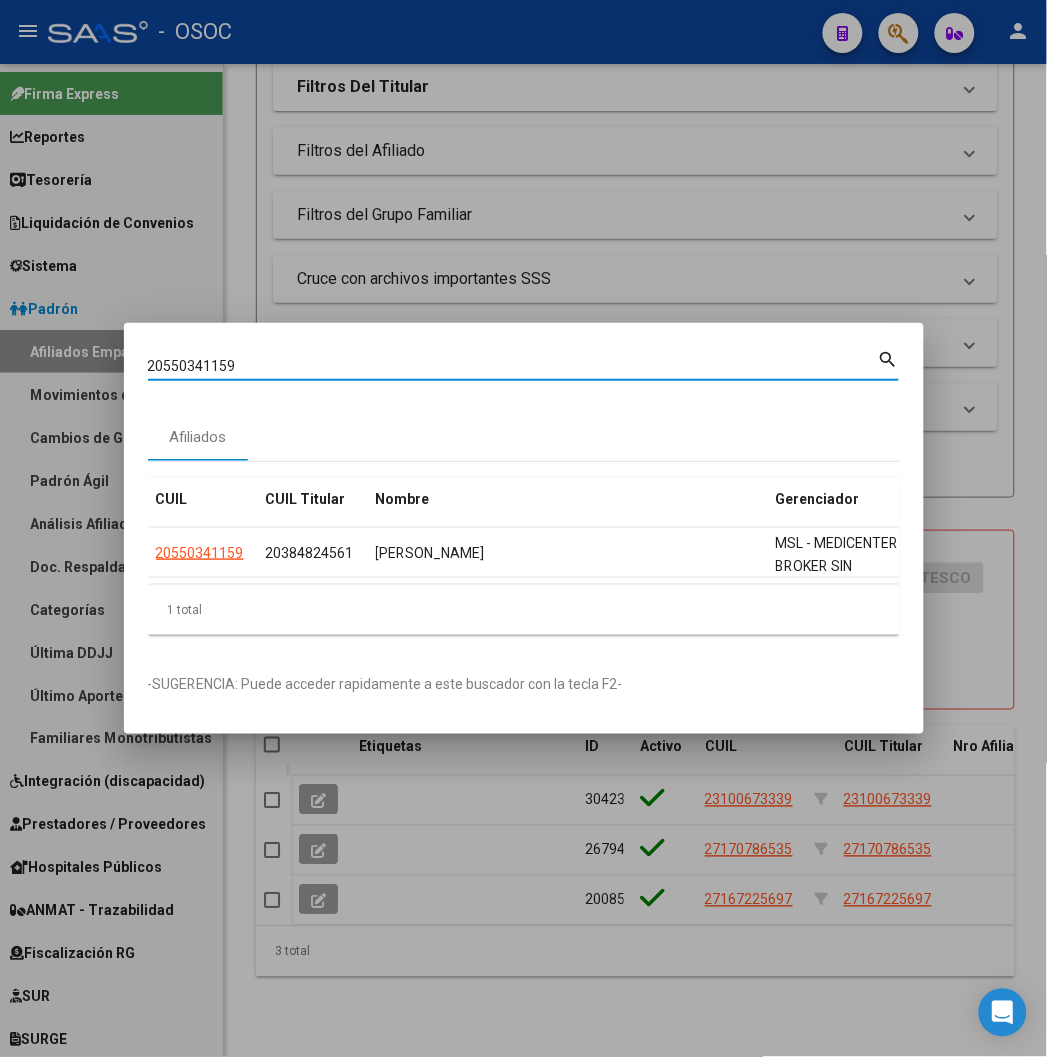 click on "20550341159" at bounding box center [513, 366] 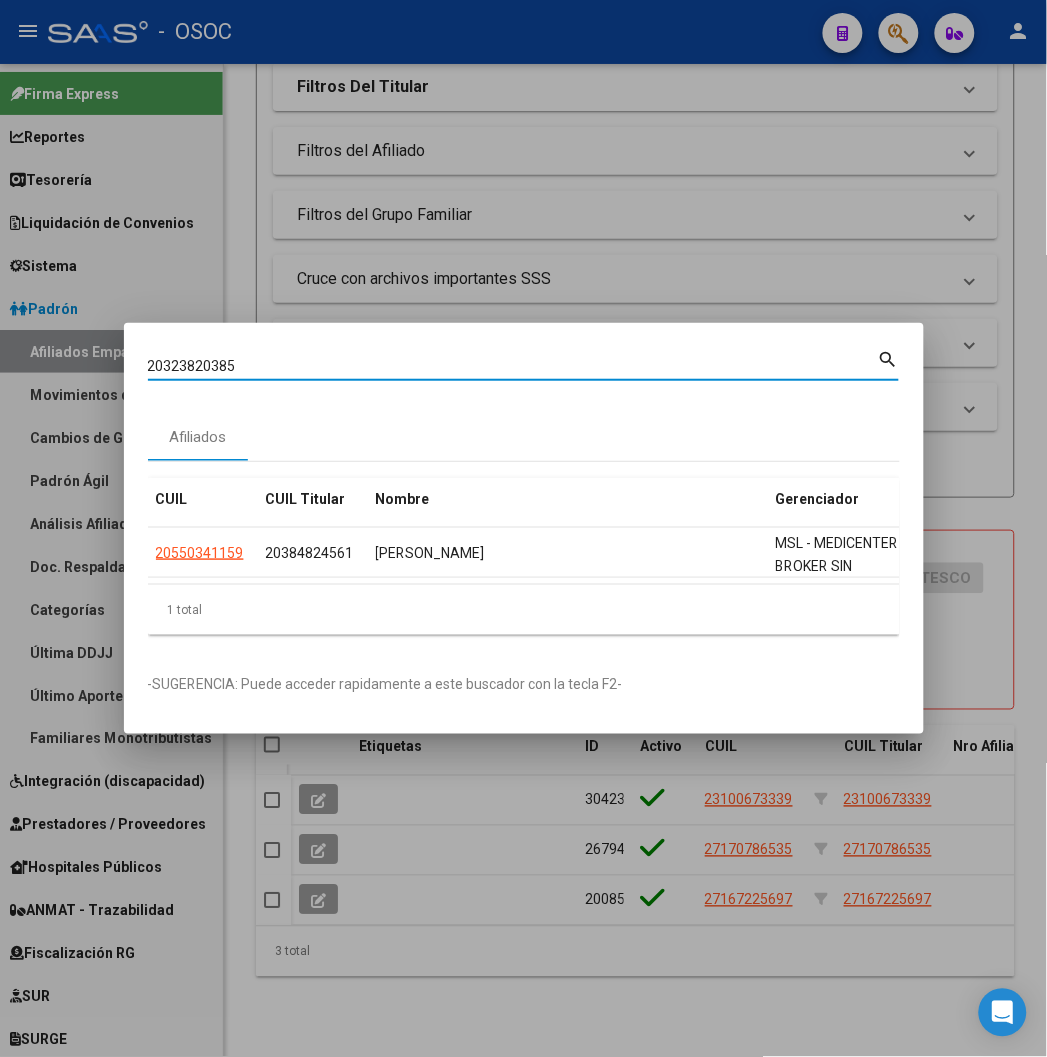 type on "20323820385" 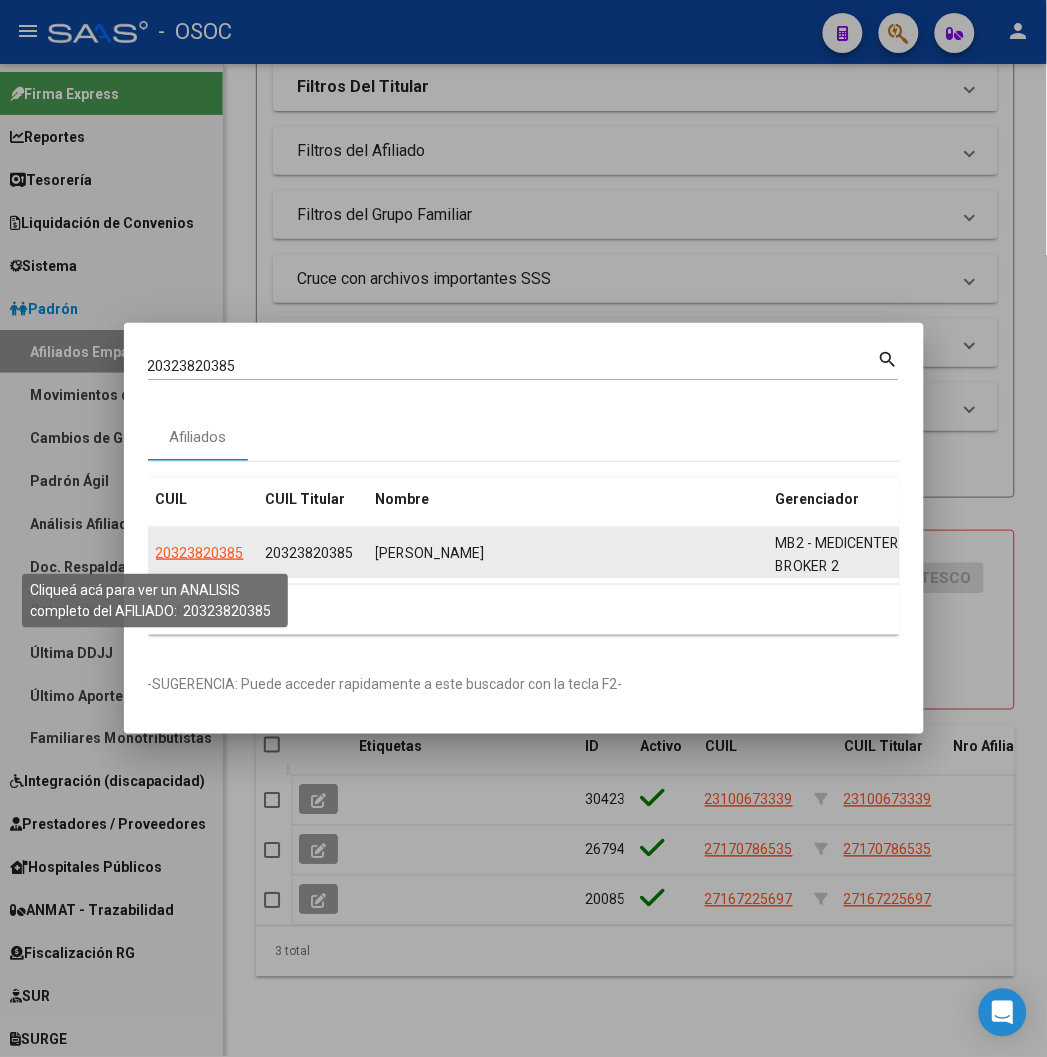 click on "20323820385" 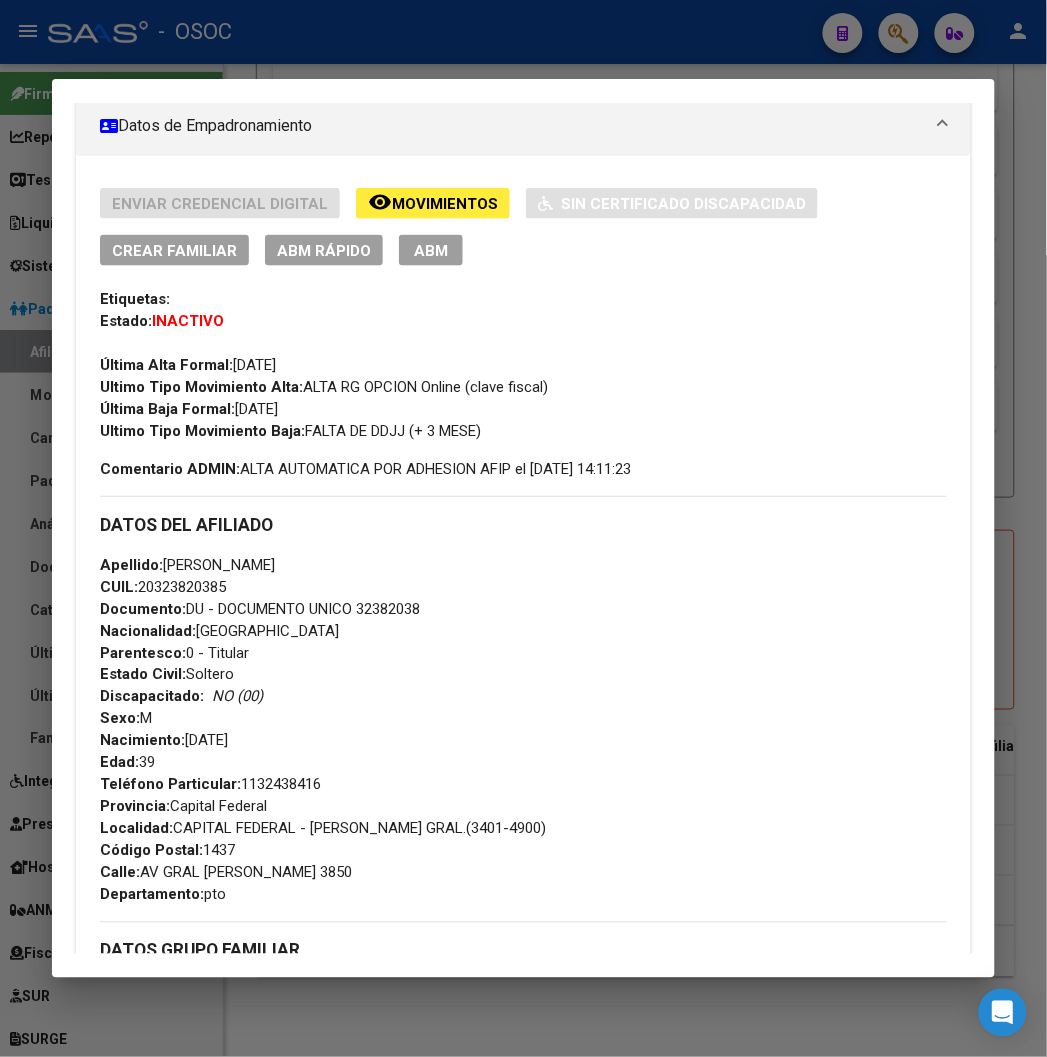 scroll, scrollTop: 0, scrollLeft: 0, axis: both 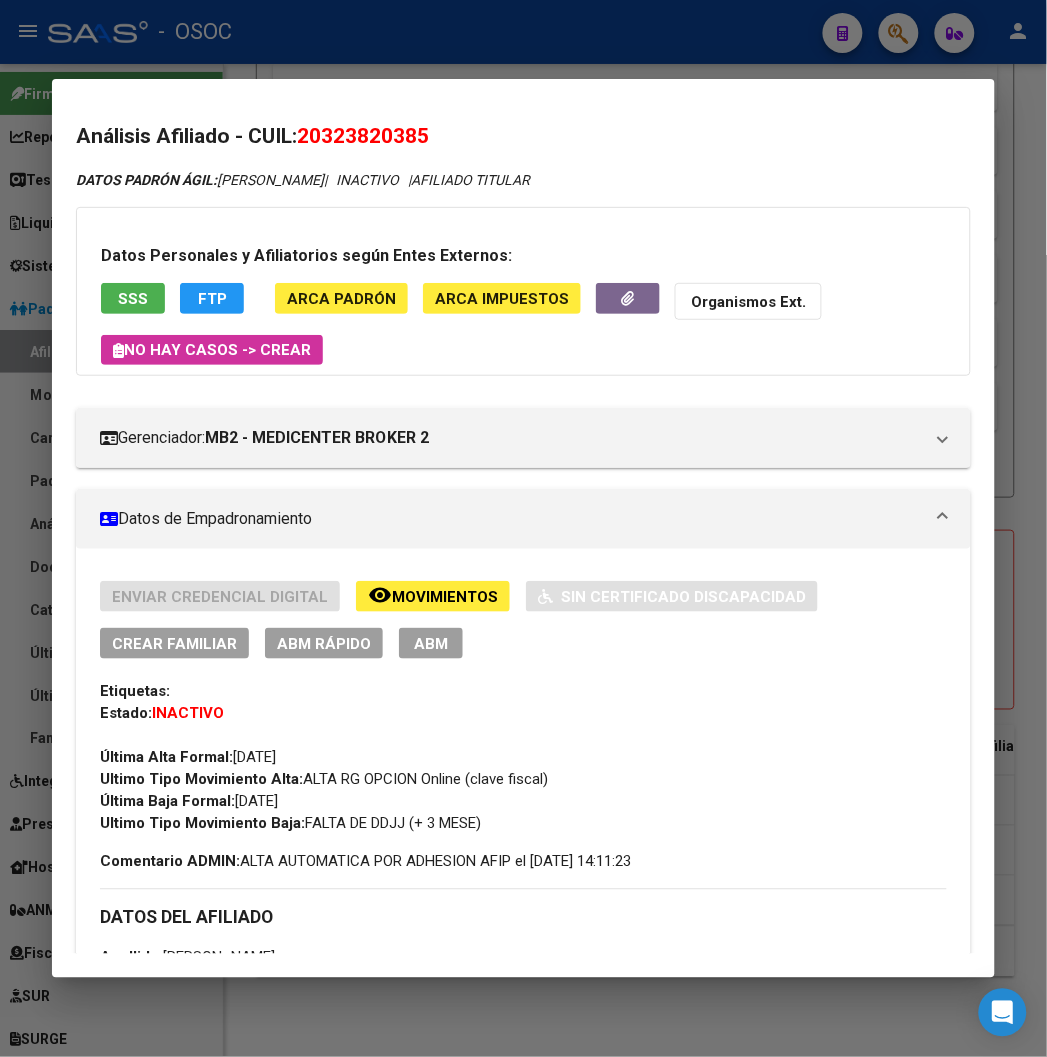 click at bounding box center (523, 528) 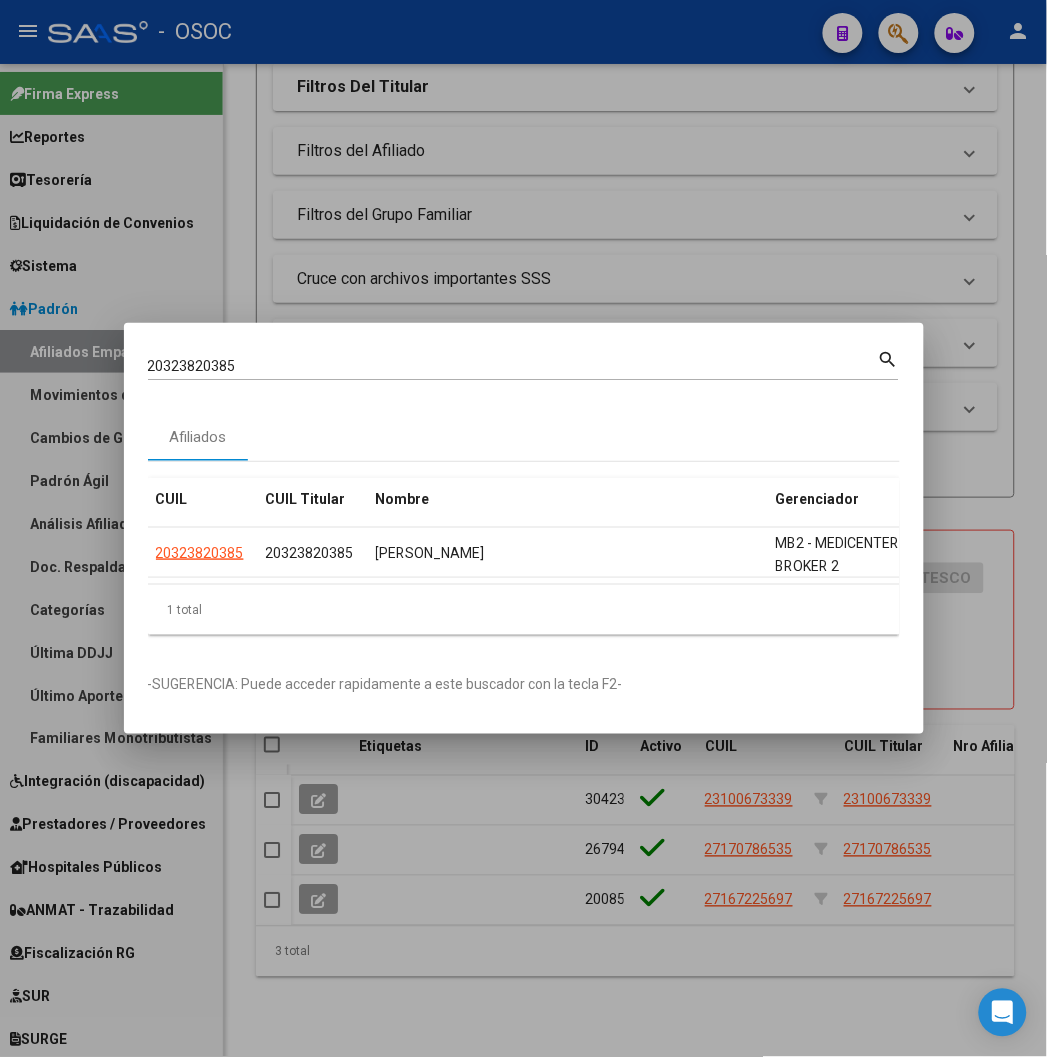 click on "20323820385" at bounding box center [513, 366] 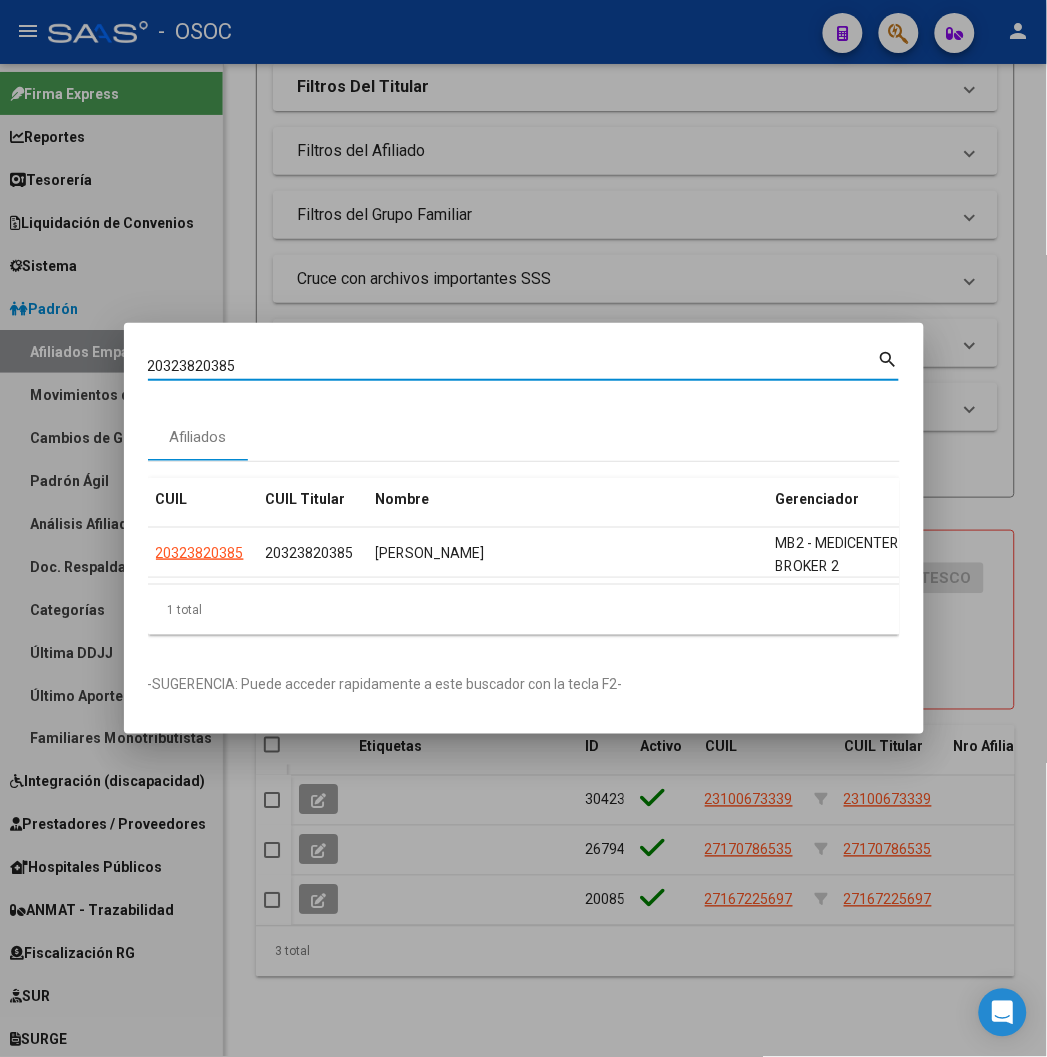 click on "20323820385" at bounding box center [513, 366] 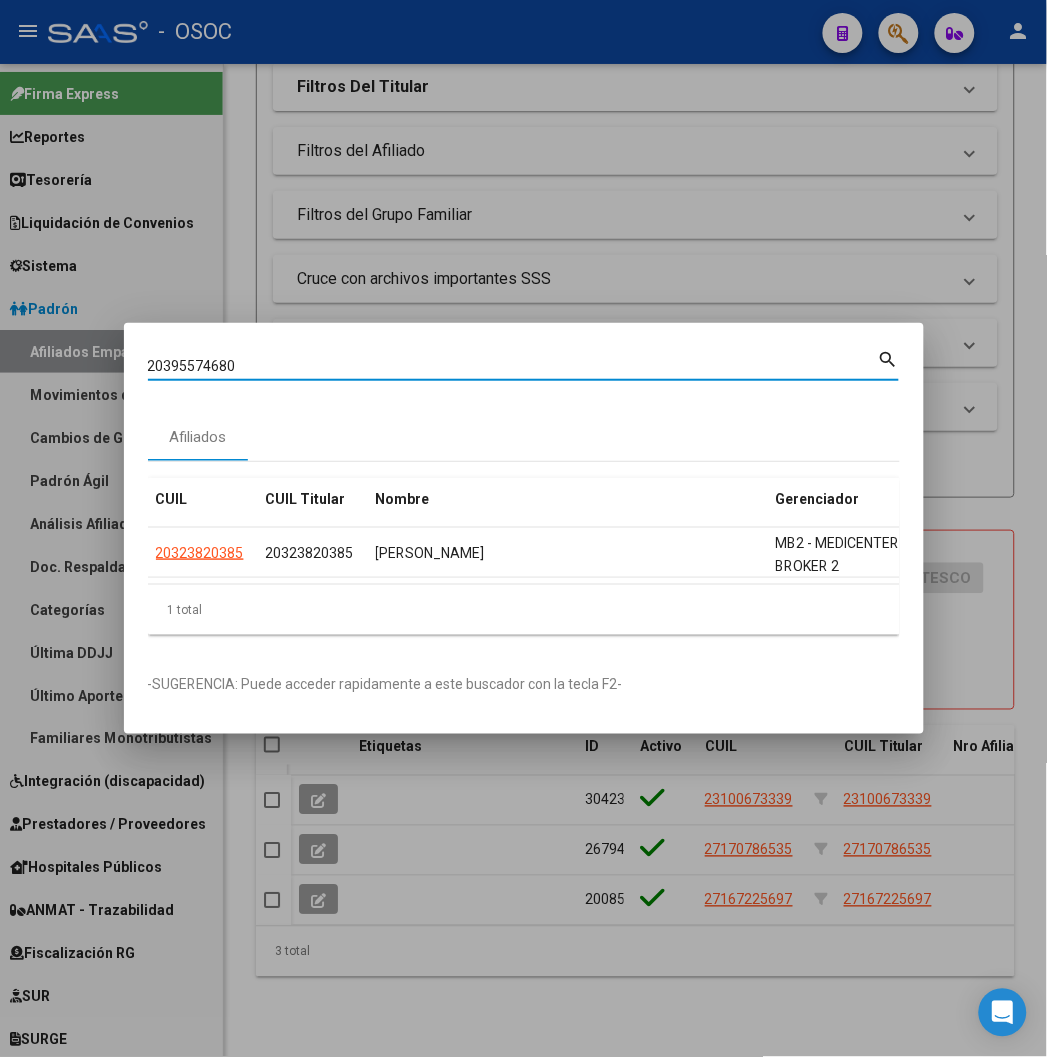 type on "20395574680" 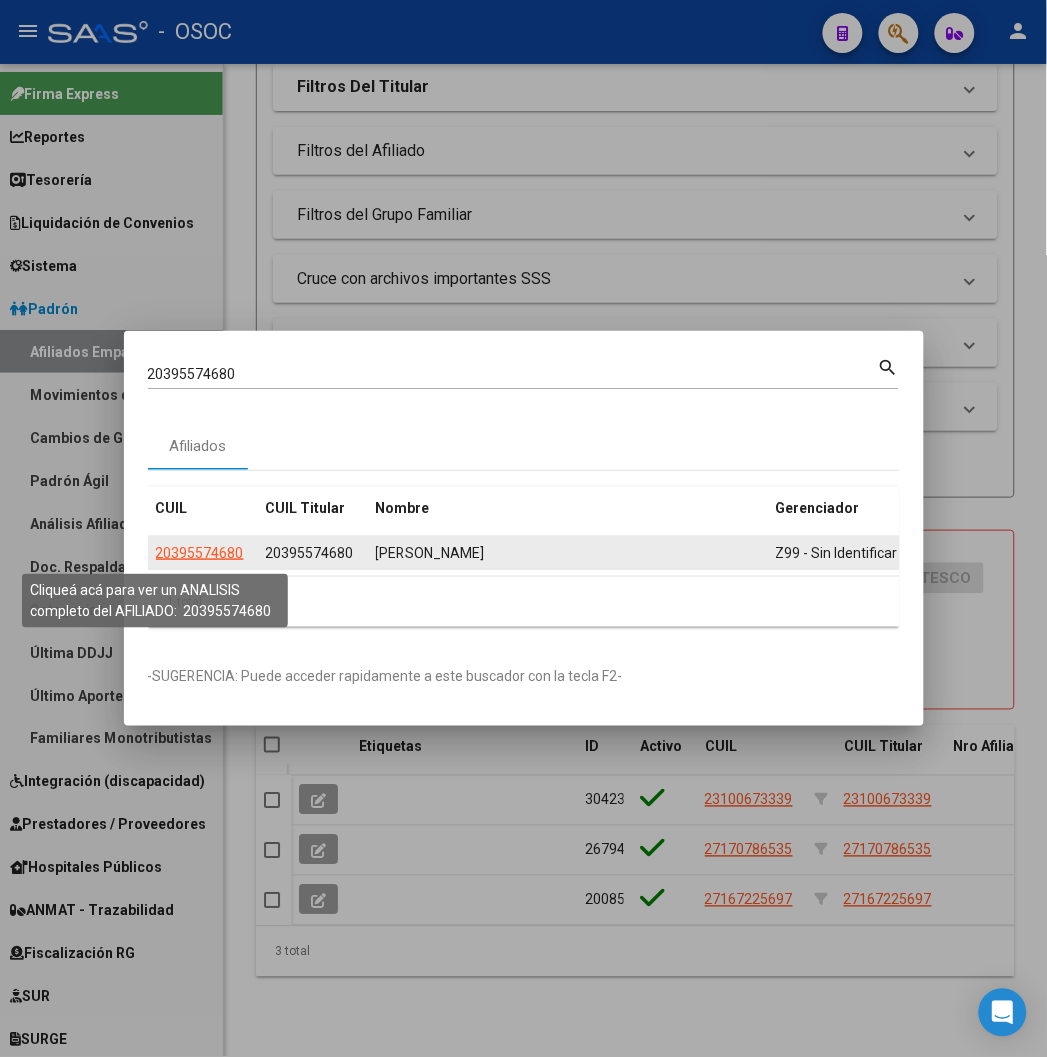 click on "20395574680" 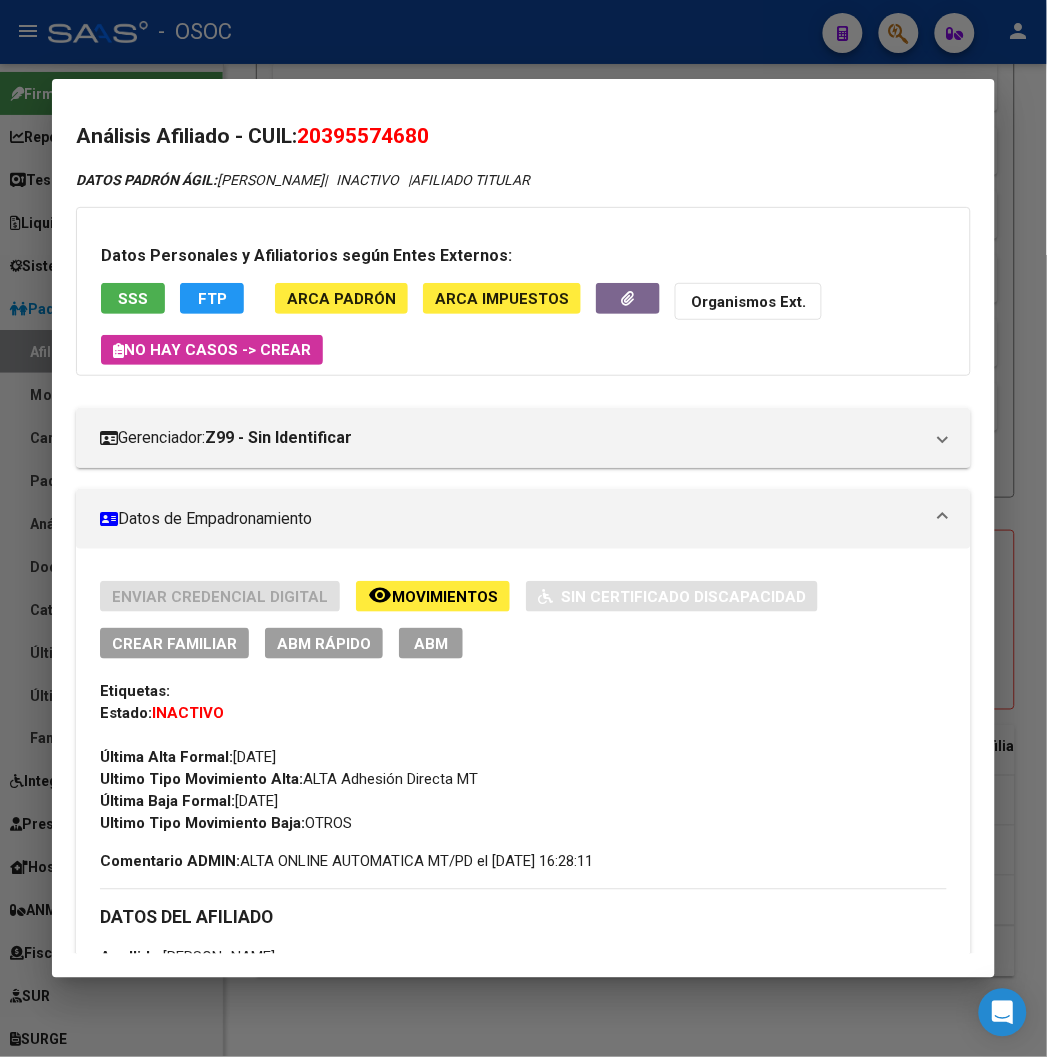 click at bounding box center [523, 528] 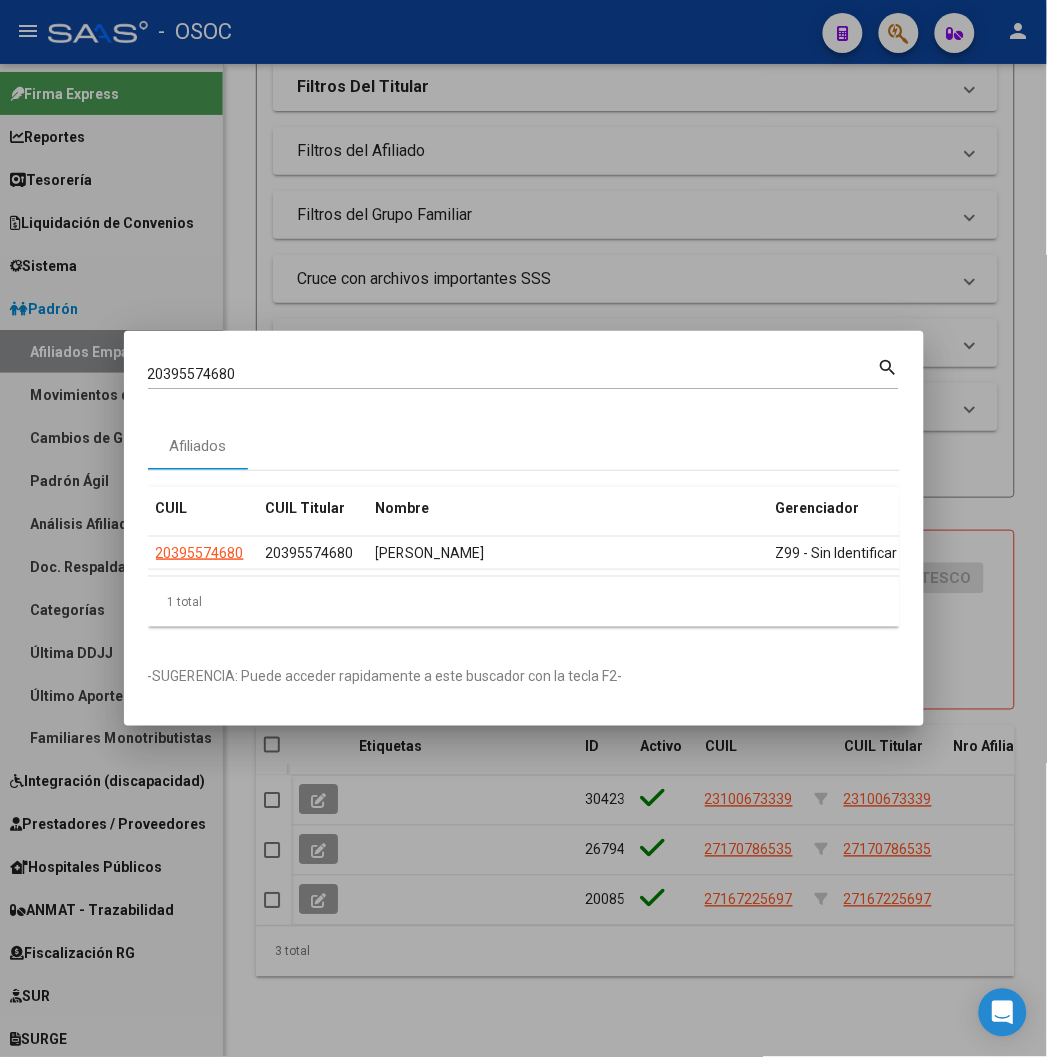 click on "20395574680" at bounding box center [513, 374] 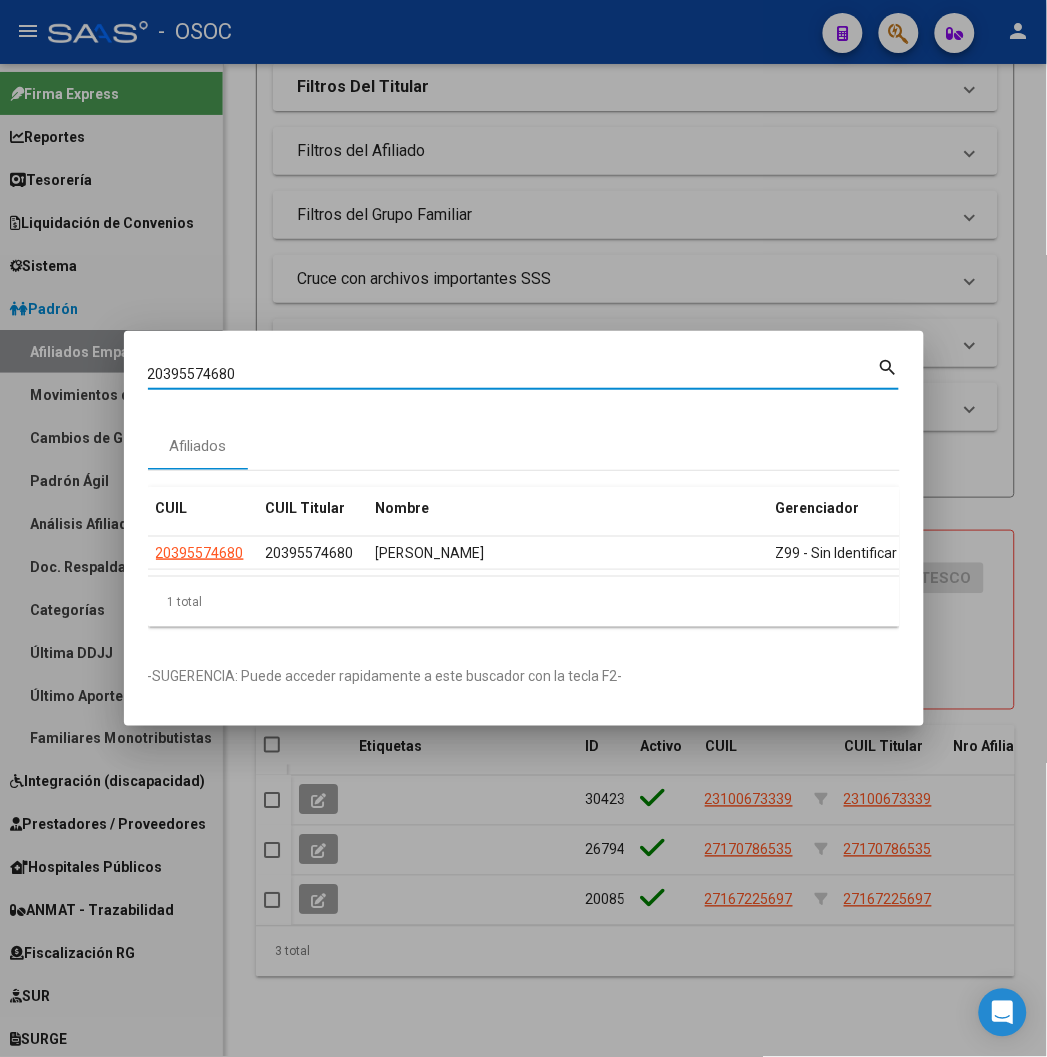 click on "20395574680" at bounding box center (513, 374) 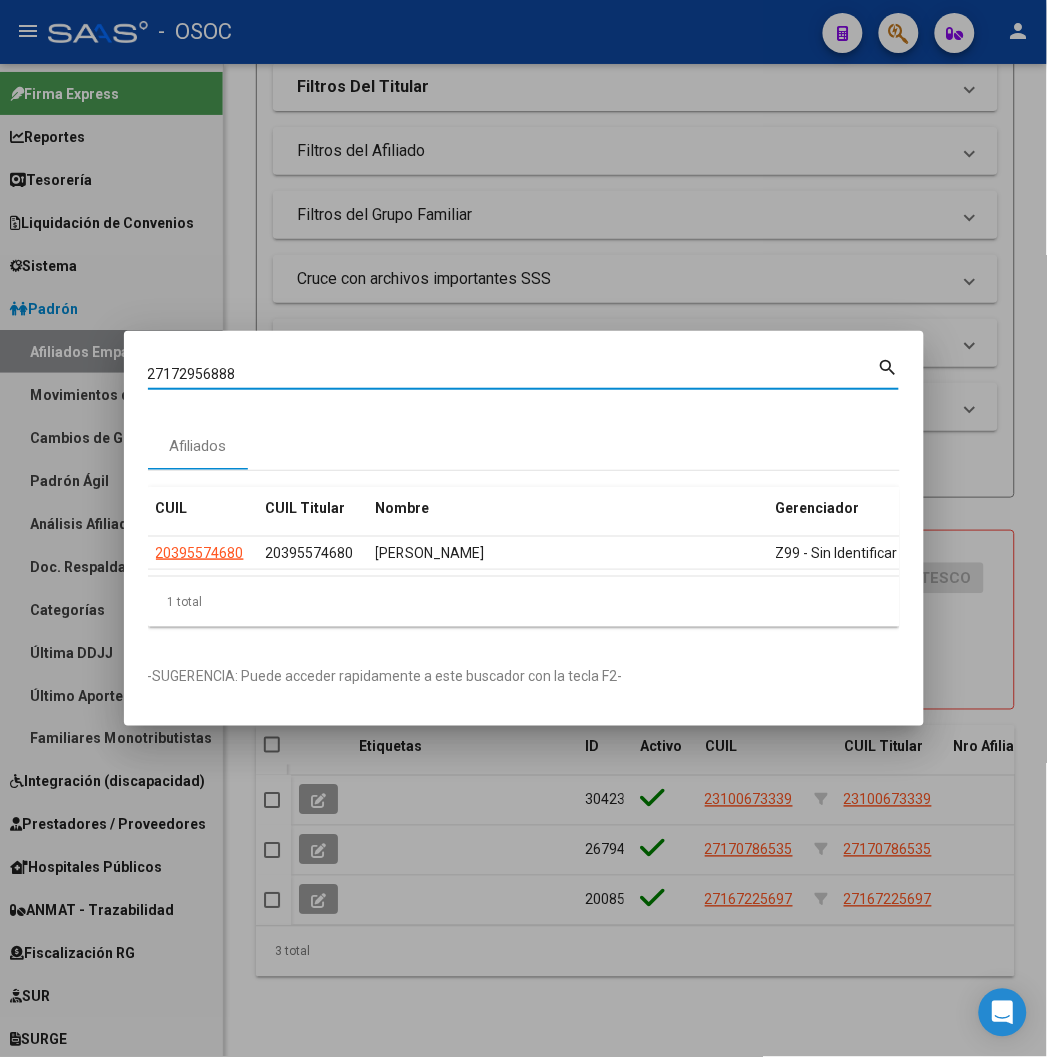 type on "27172956888" 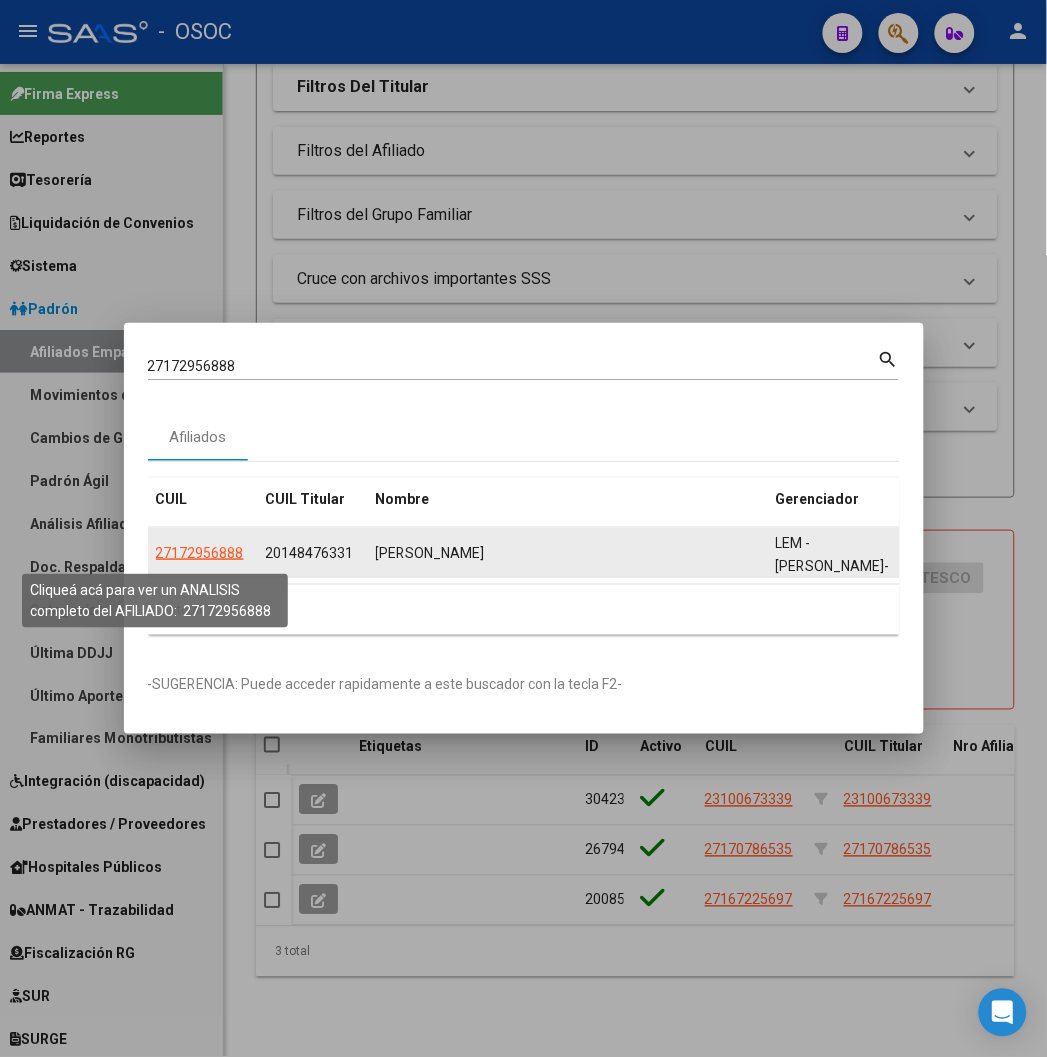 click on "27172956888" 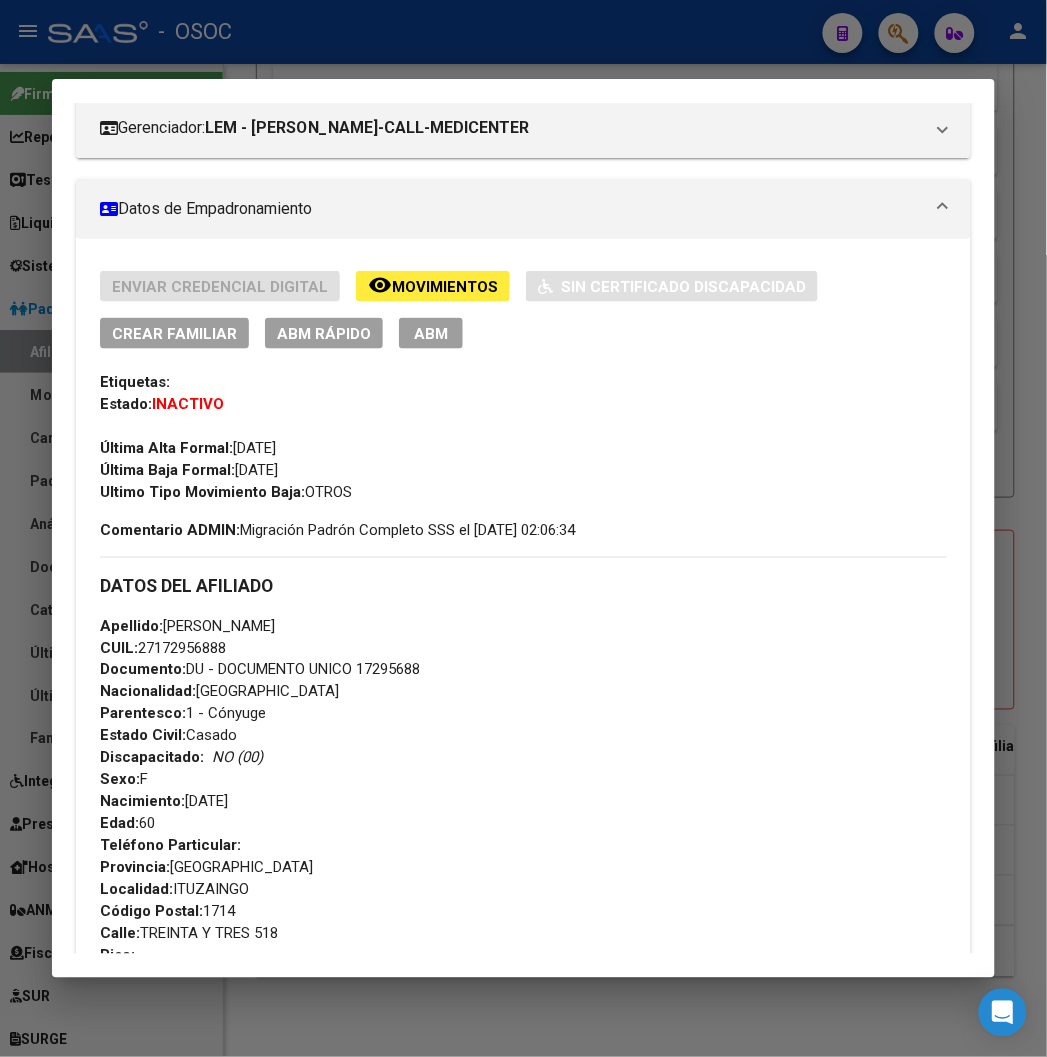 scroll, scrollTop: 333, scrollLeft: 0, axis: vertical 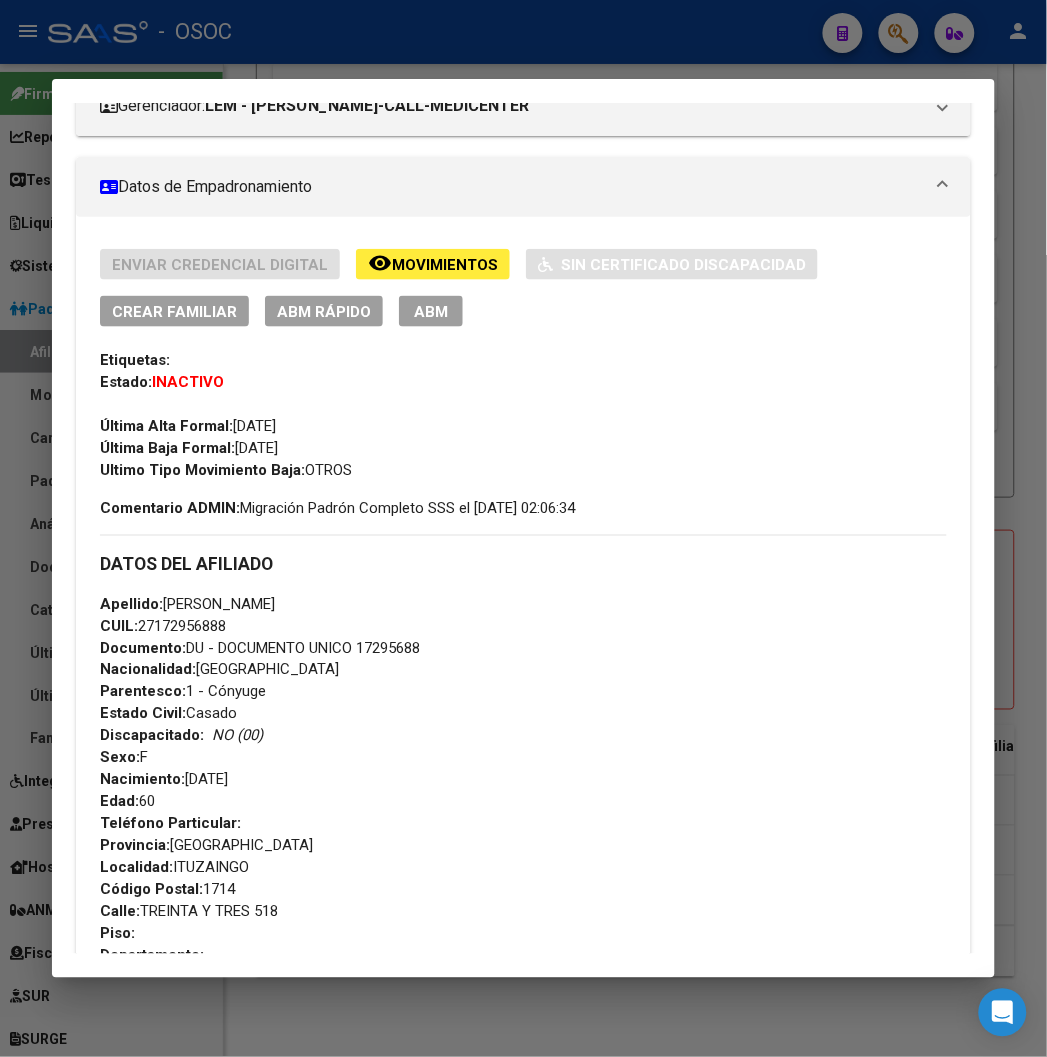click at bounding box center [523, 528] 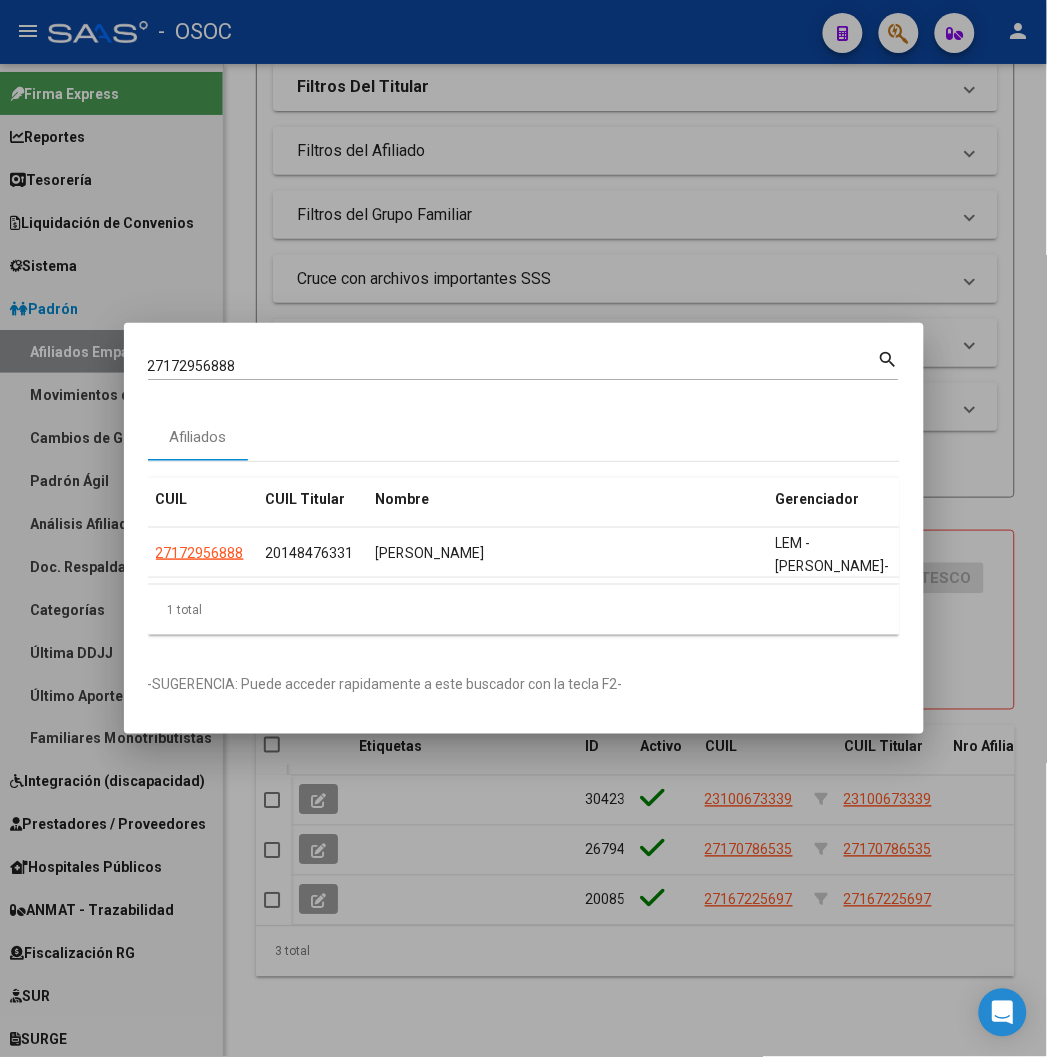 click on "27172956888 Buscar (apellido, dni, [PERSON_NAME], [PERSON_NAME], cuit, obra social)" at bounding box center [513, 366] 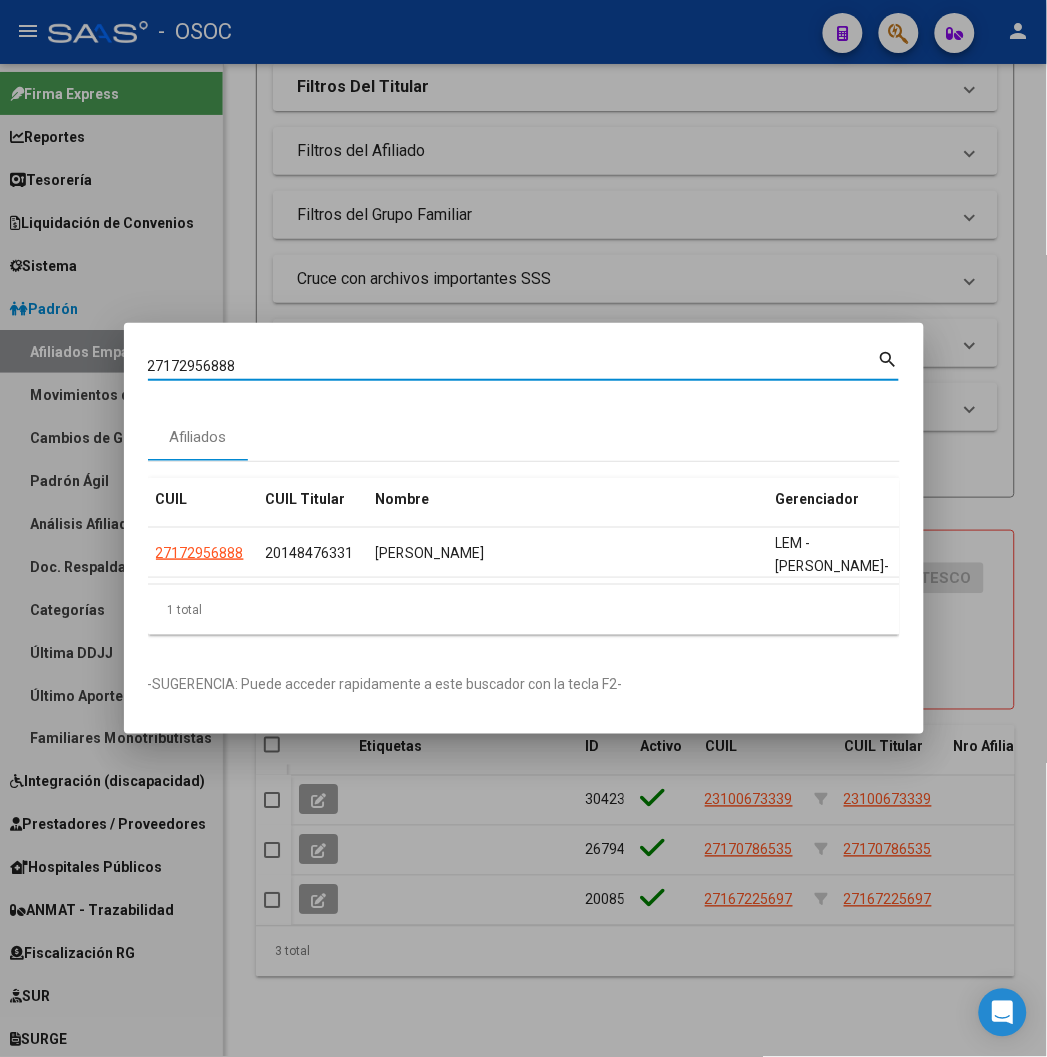 click on "27172956888" at bounding box center [513, 366] 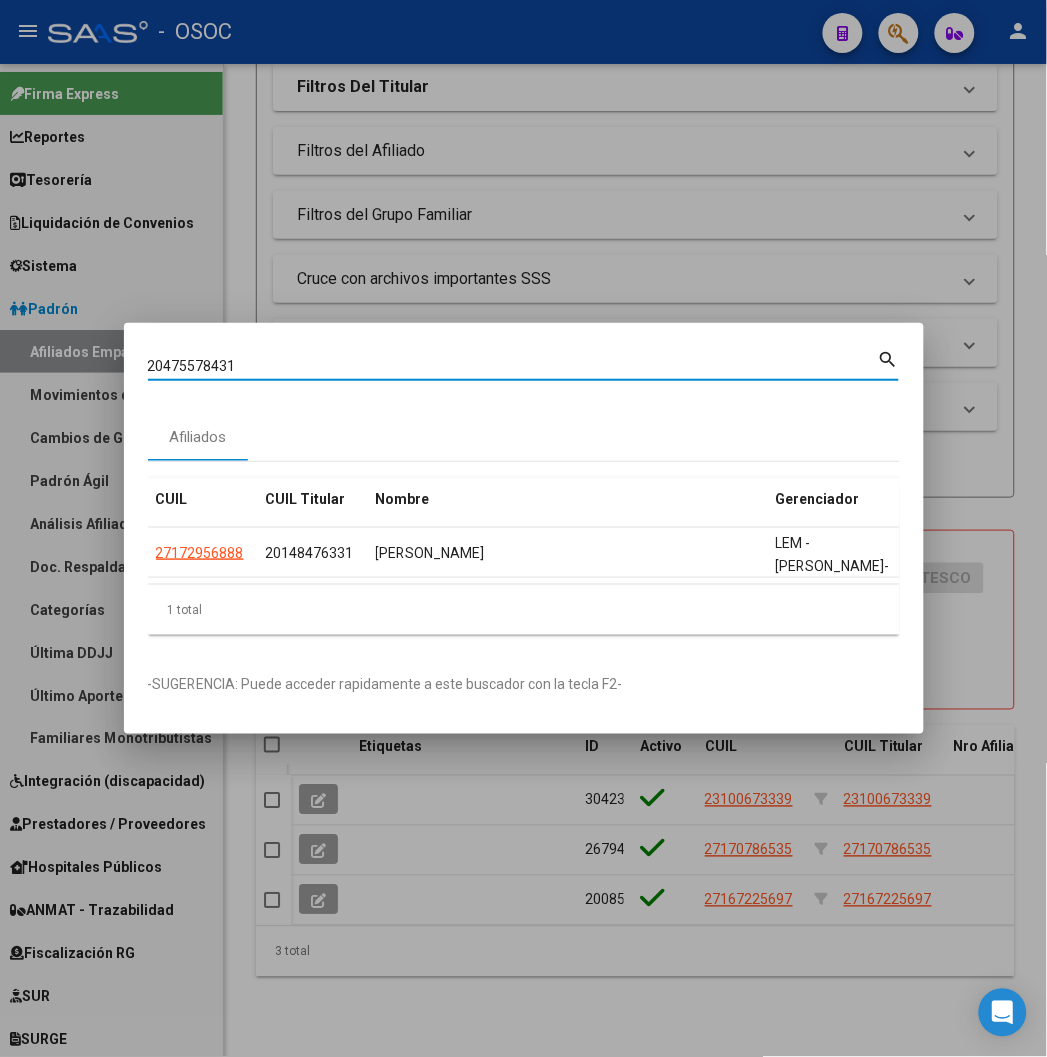 type on "20475578431" 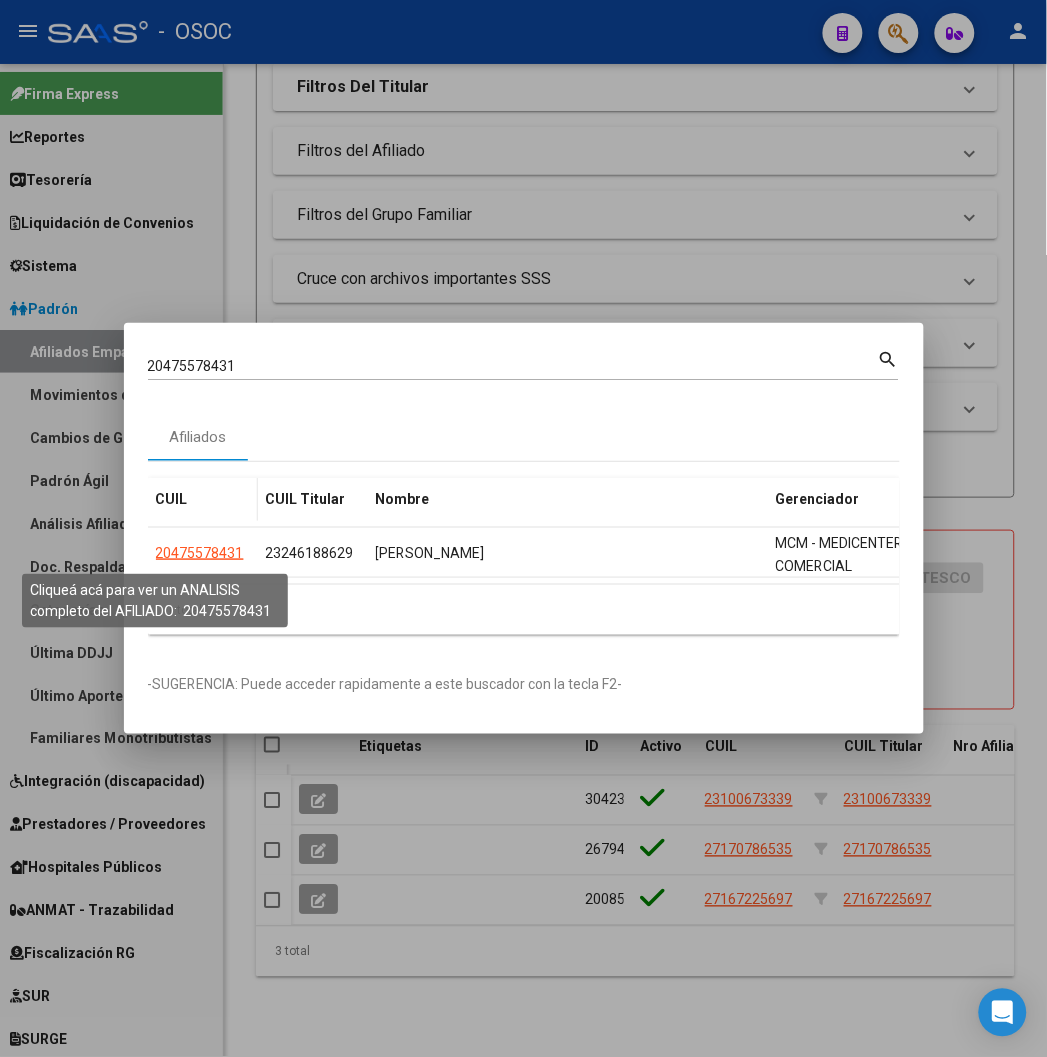 click on "20475578431" 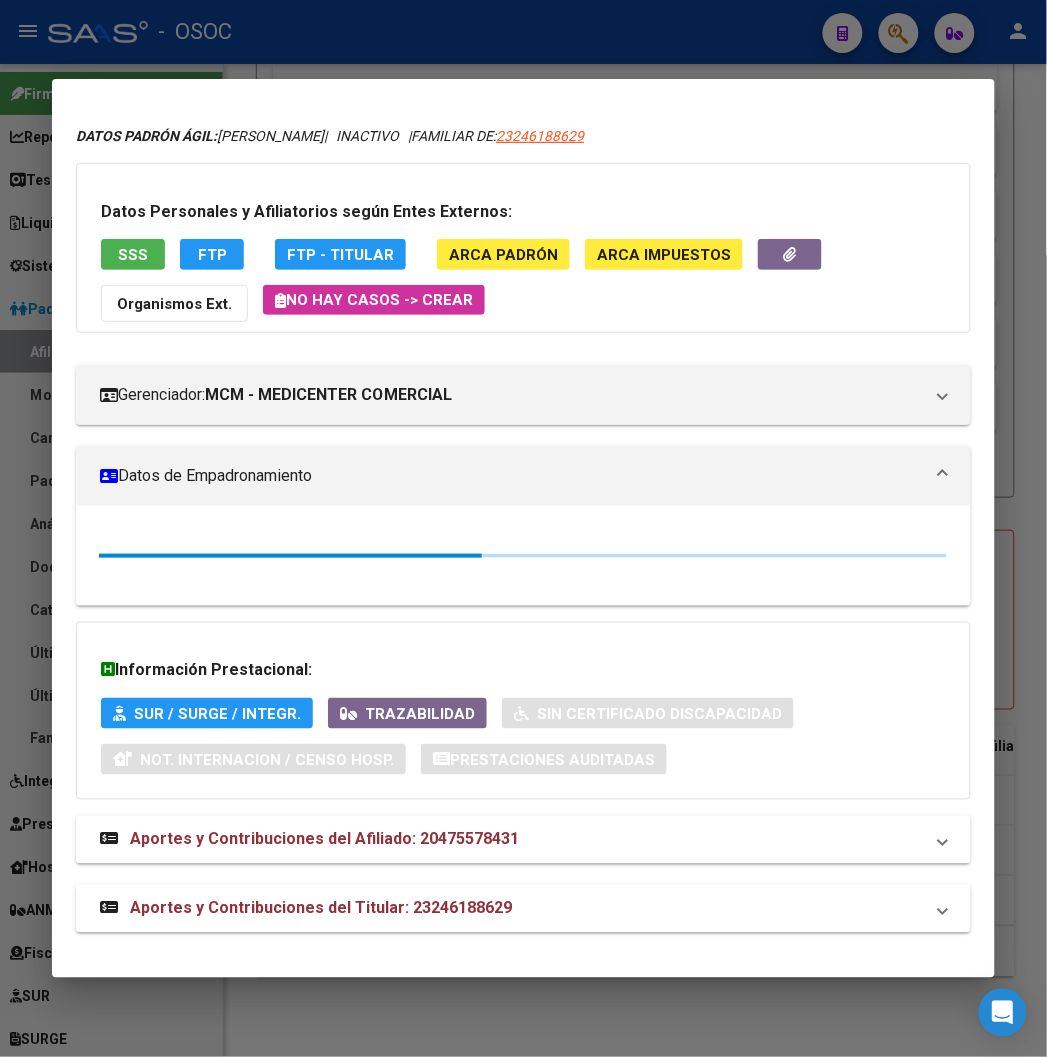 scroll, scrollTop: 44, scrollLeft: 0, axis: vertical 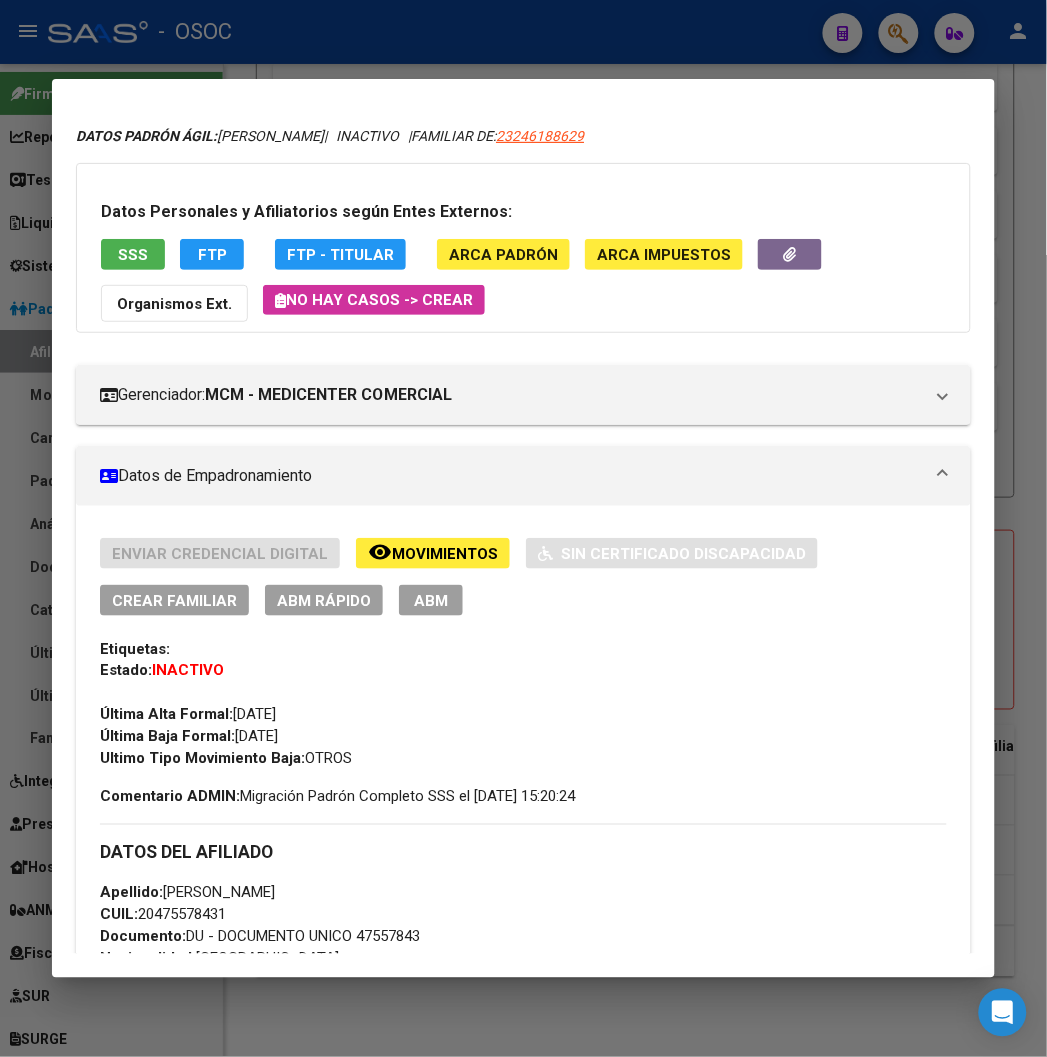 click at bounding box center (523, 528) 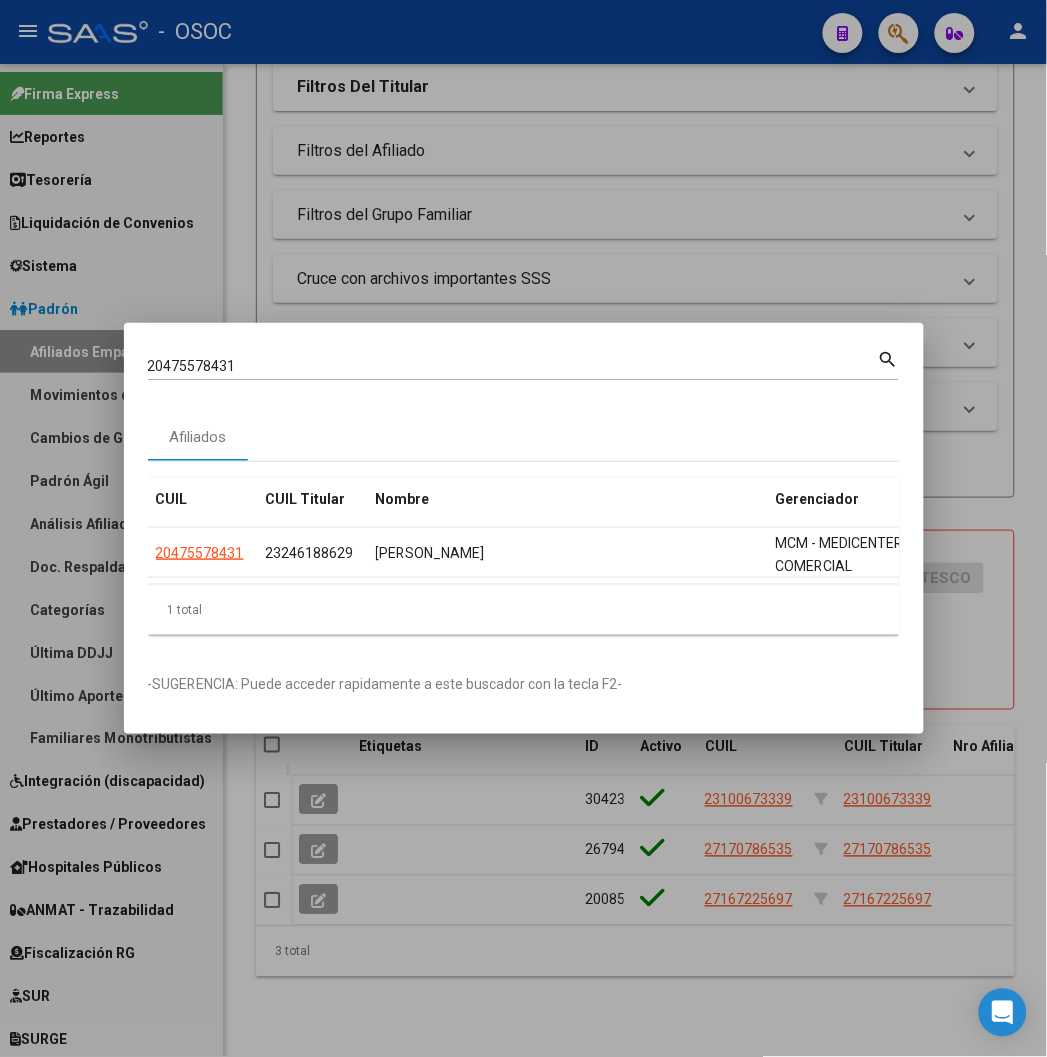 click on "20475578431" at bounding box center [513, 366] 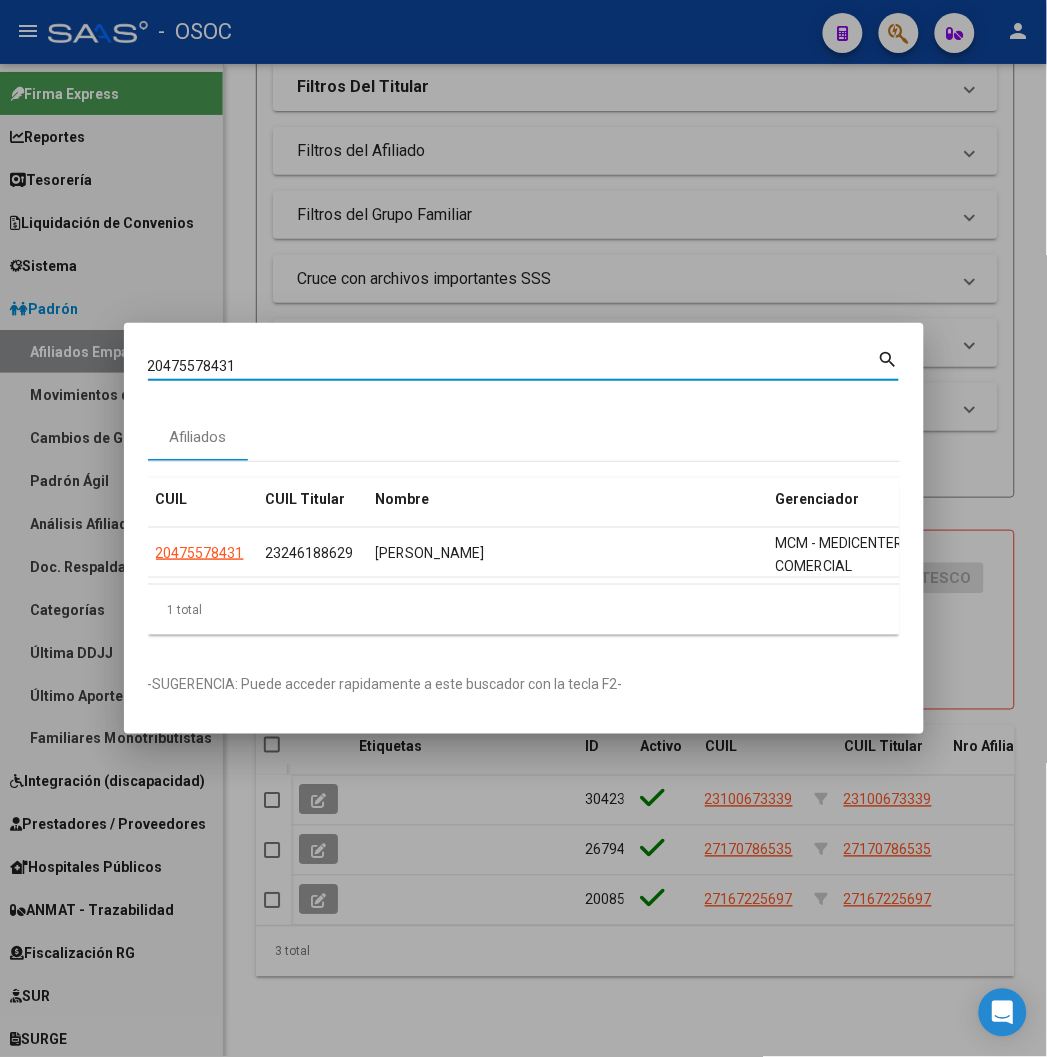 click on "20475578431" at bounding box center (513, 366) 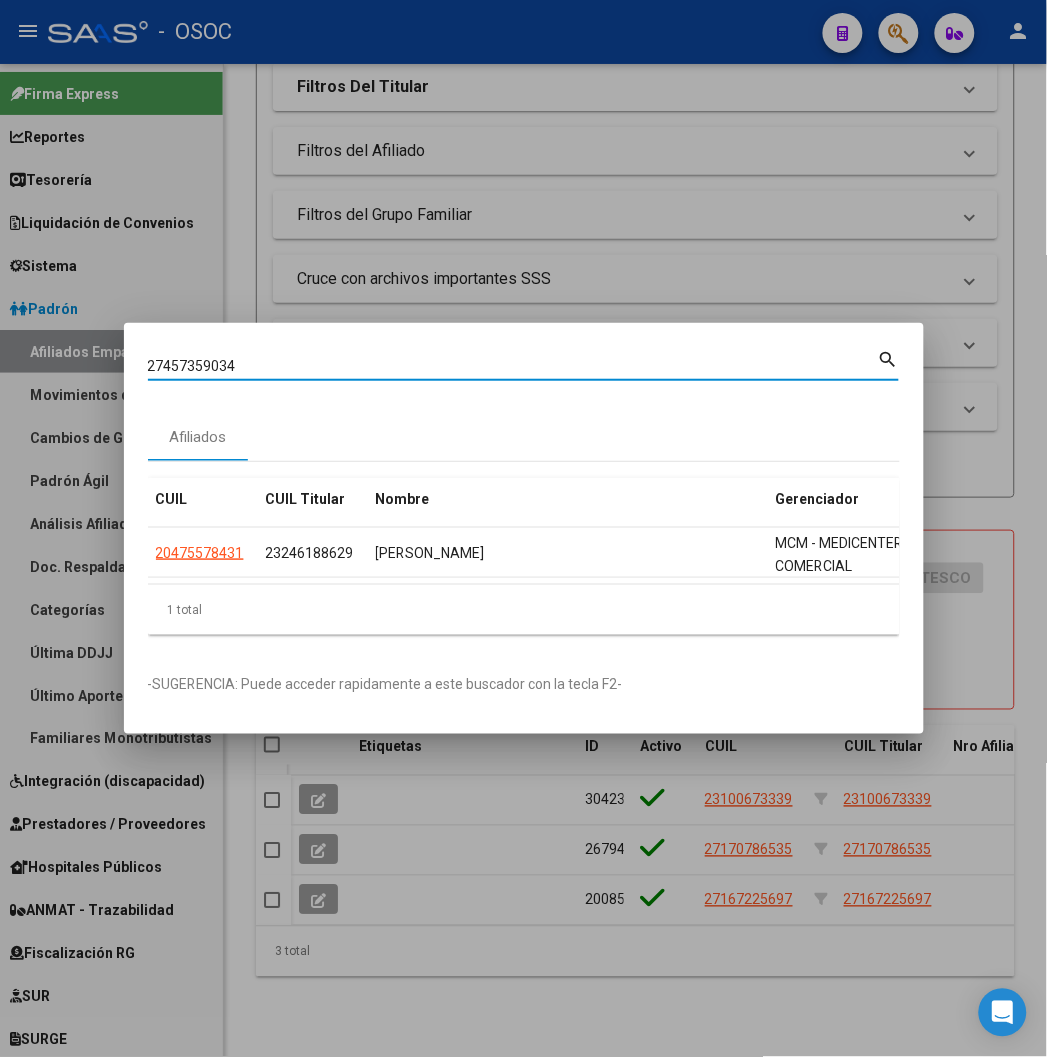 type on "27457359034" 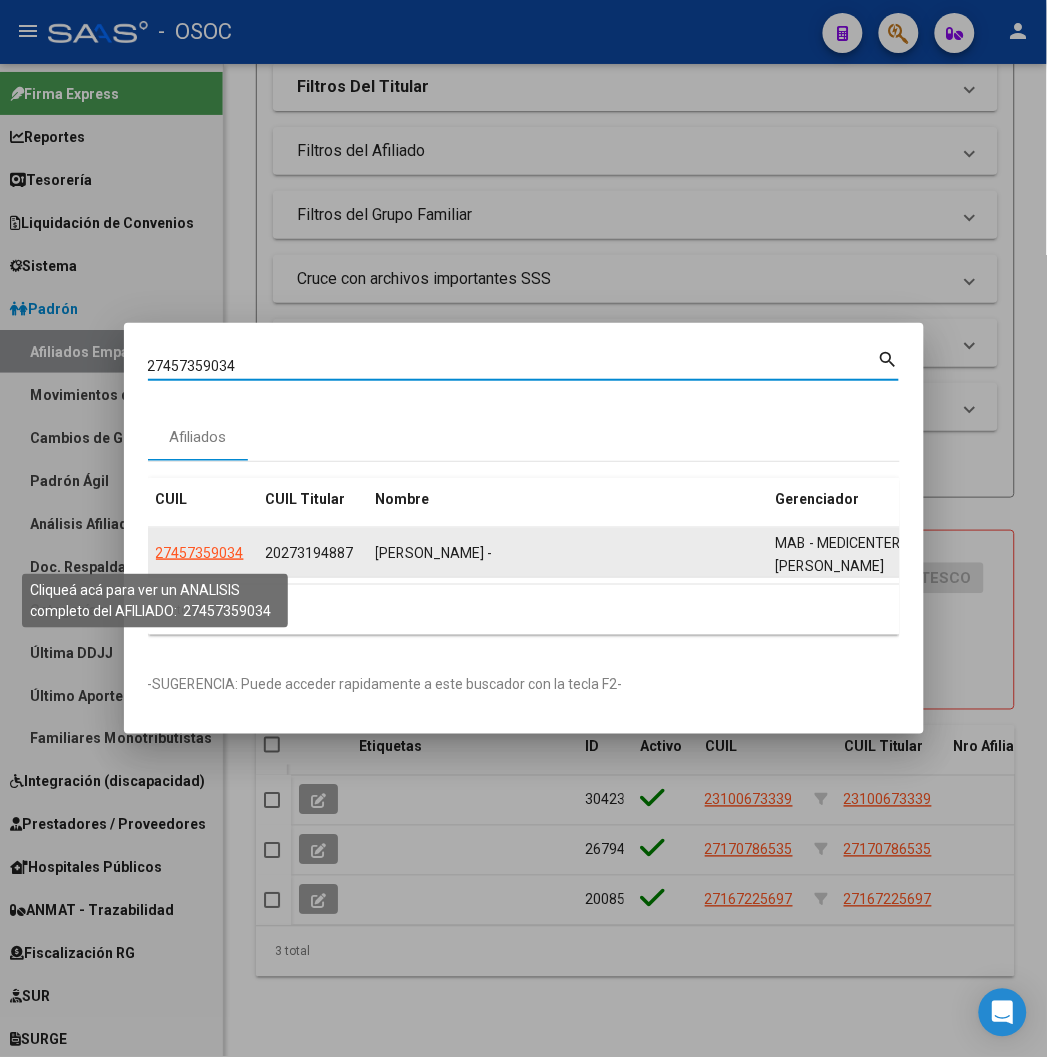 click on "27457359034" 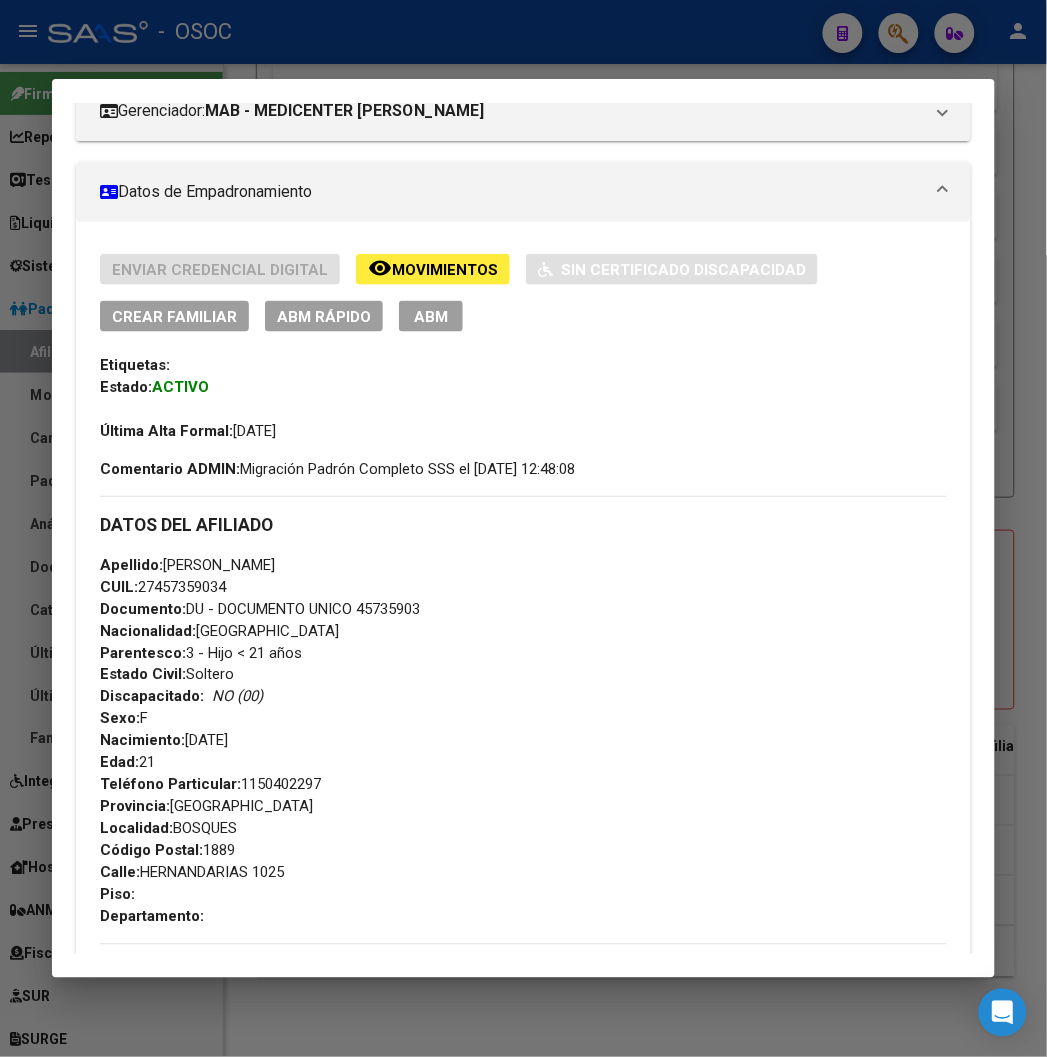 scroll, scrollTop: 333, scrollLeft: 0, axis: vertical 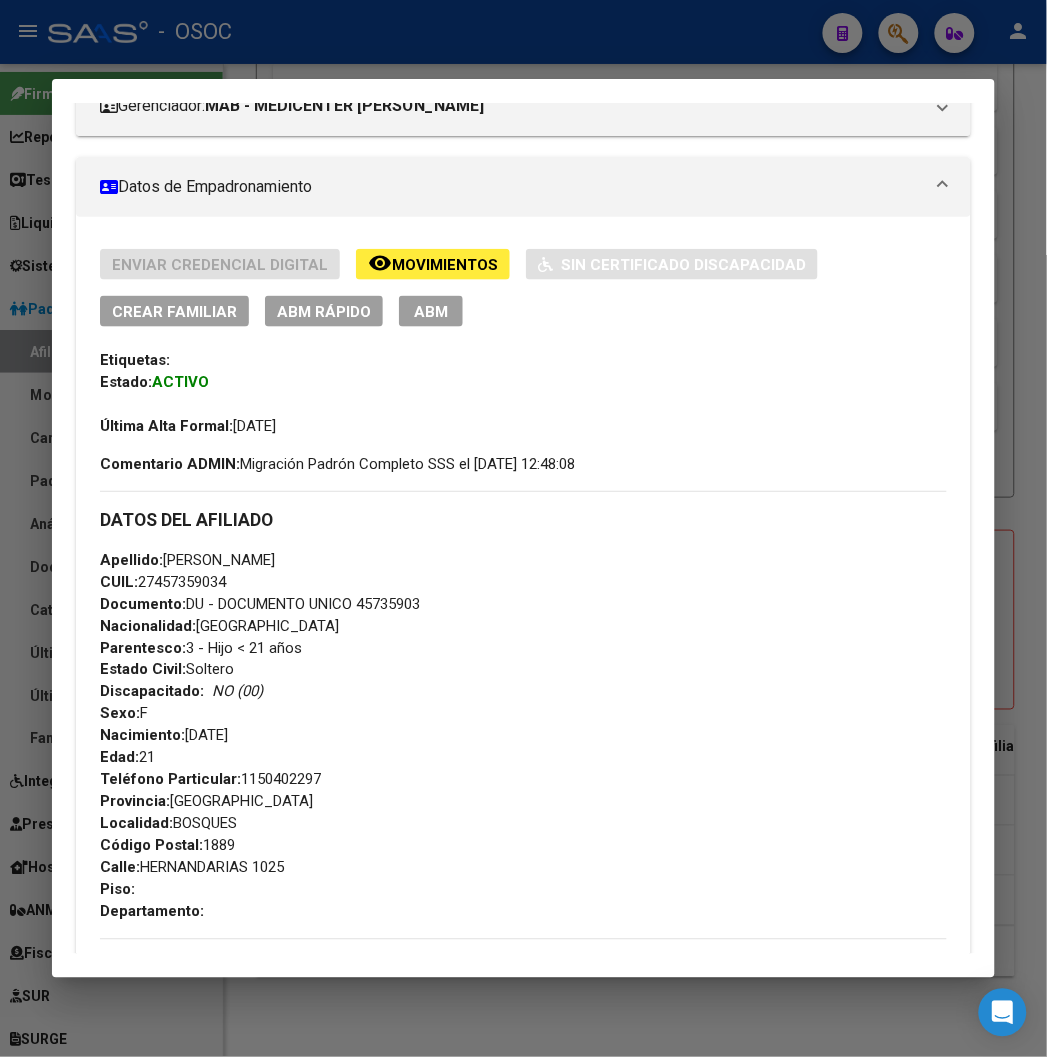 click at bounding box center [523, 528] 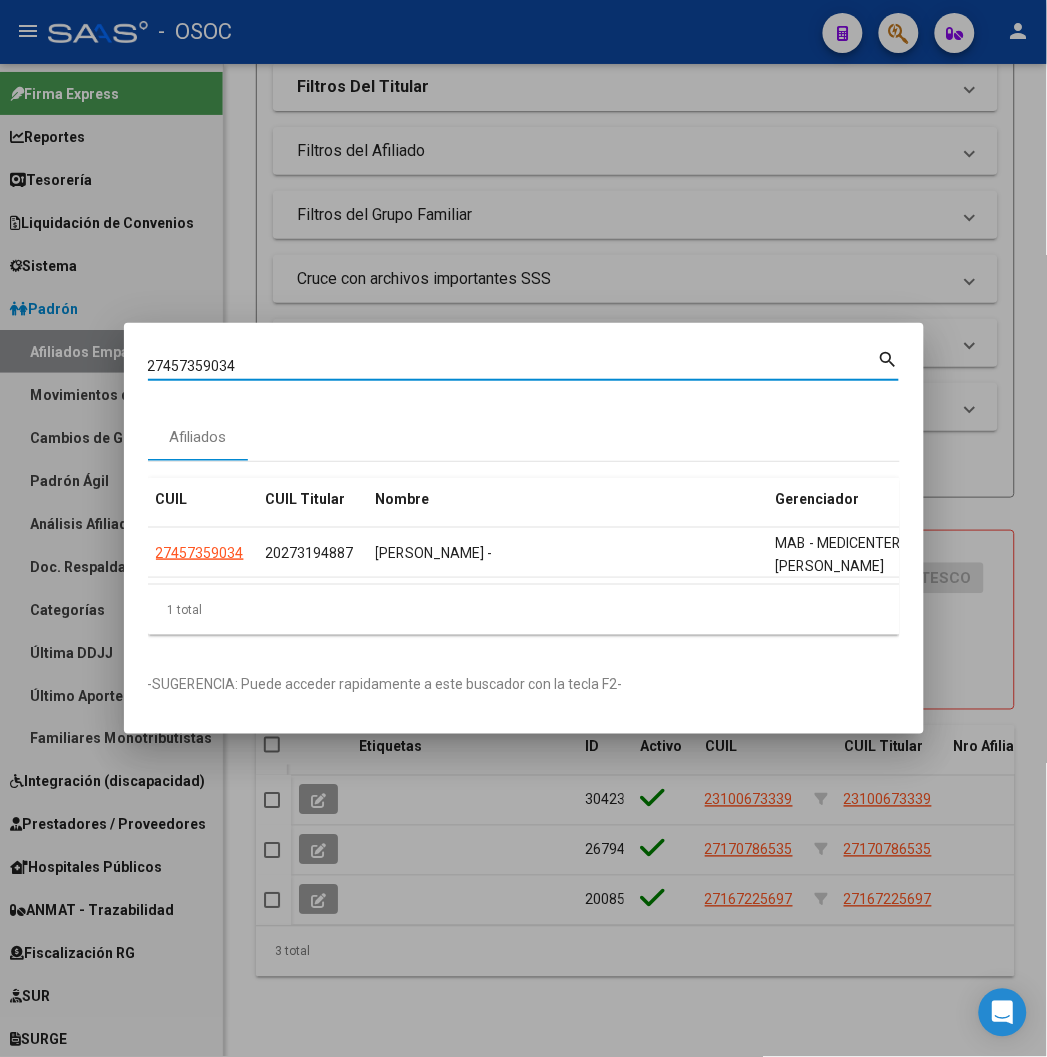 click on "27457359034" at bounding box center [513, 366] 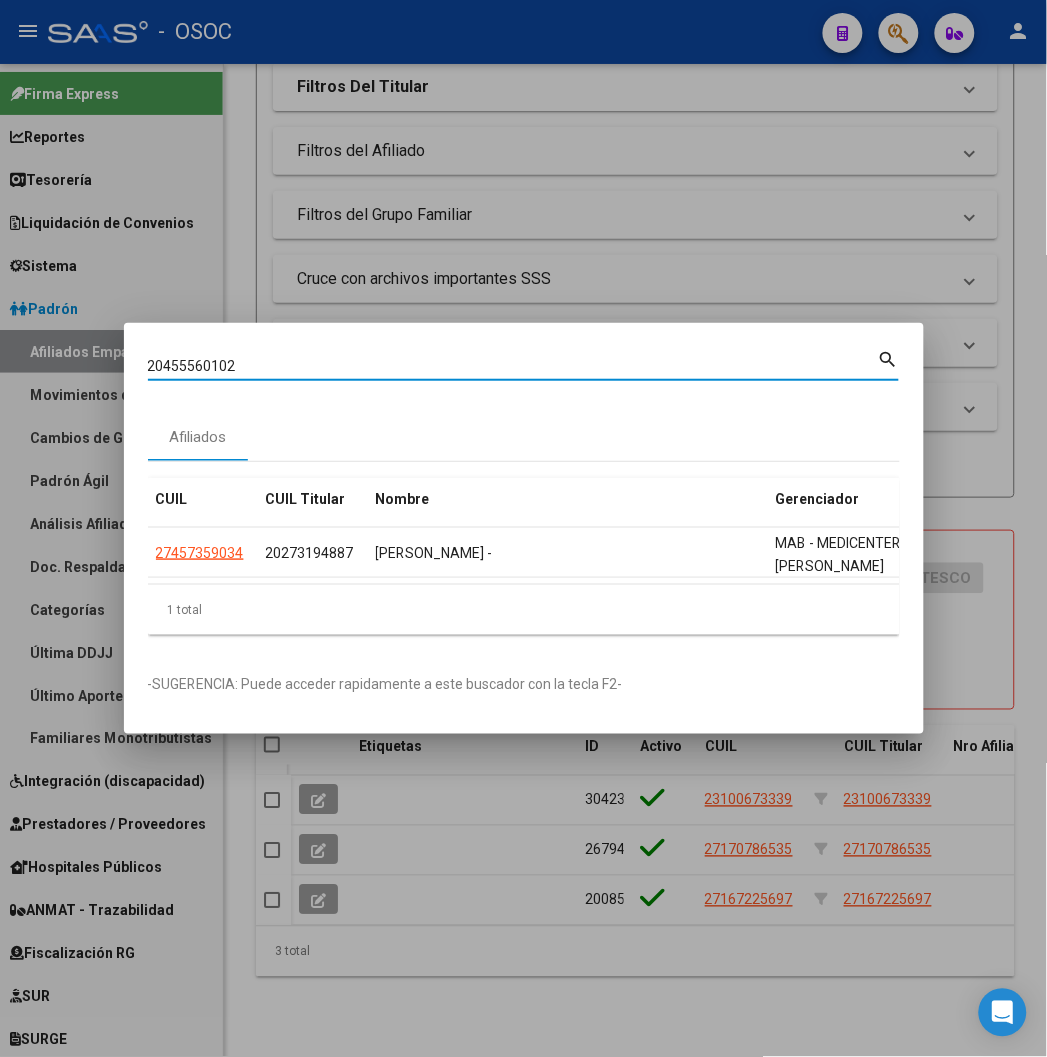 type on "20455560102" 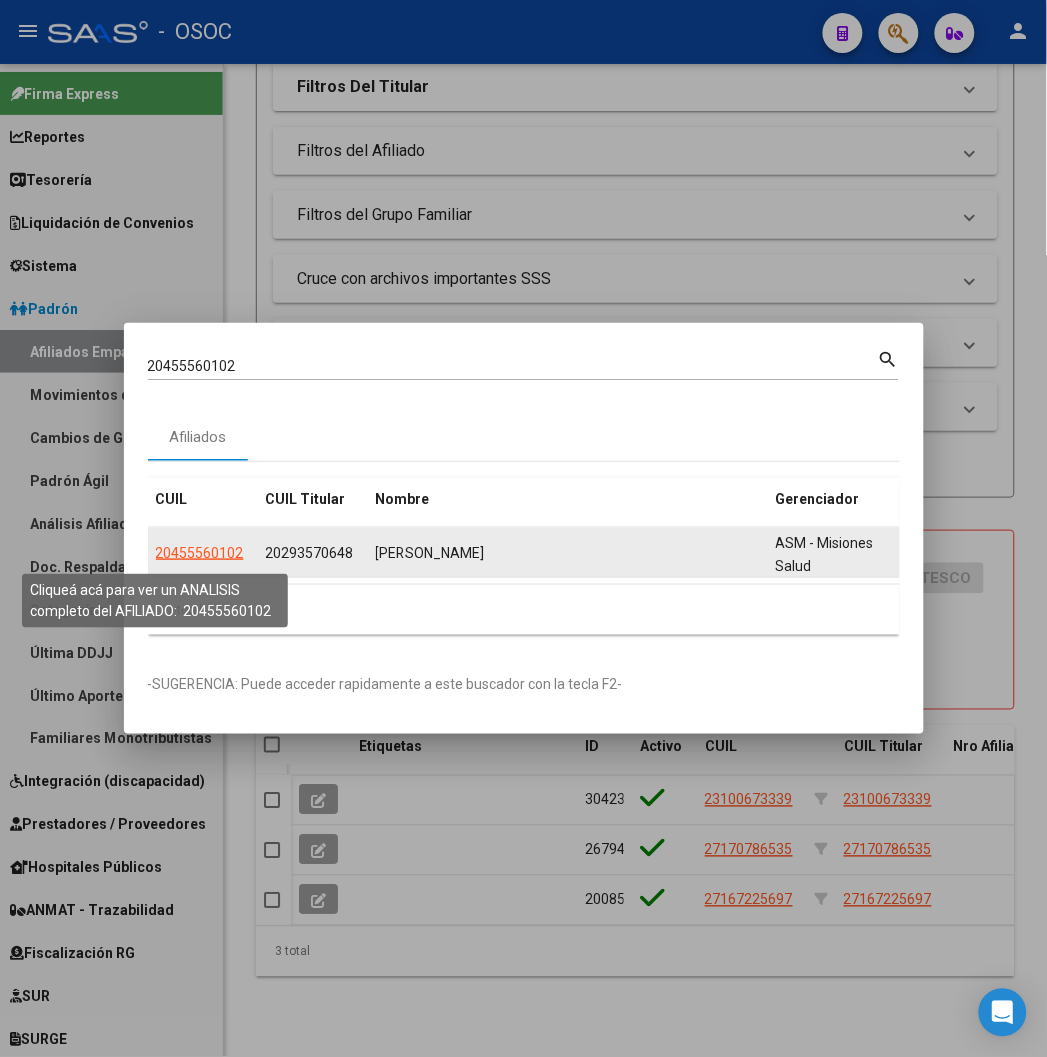 click on "20455560102" 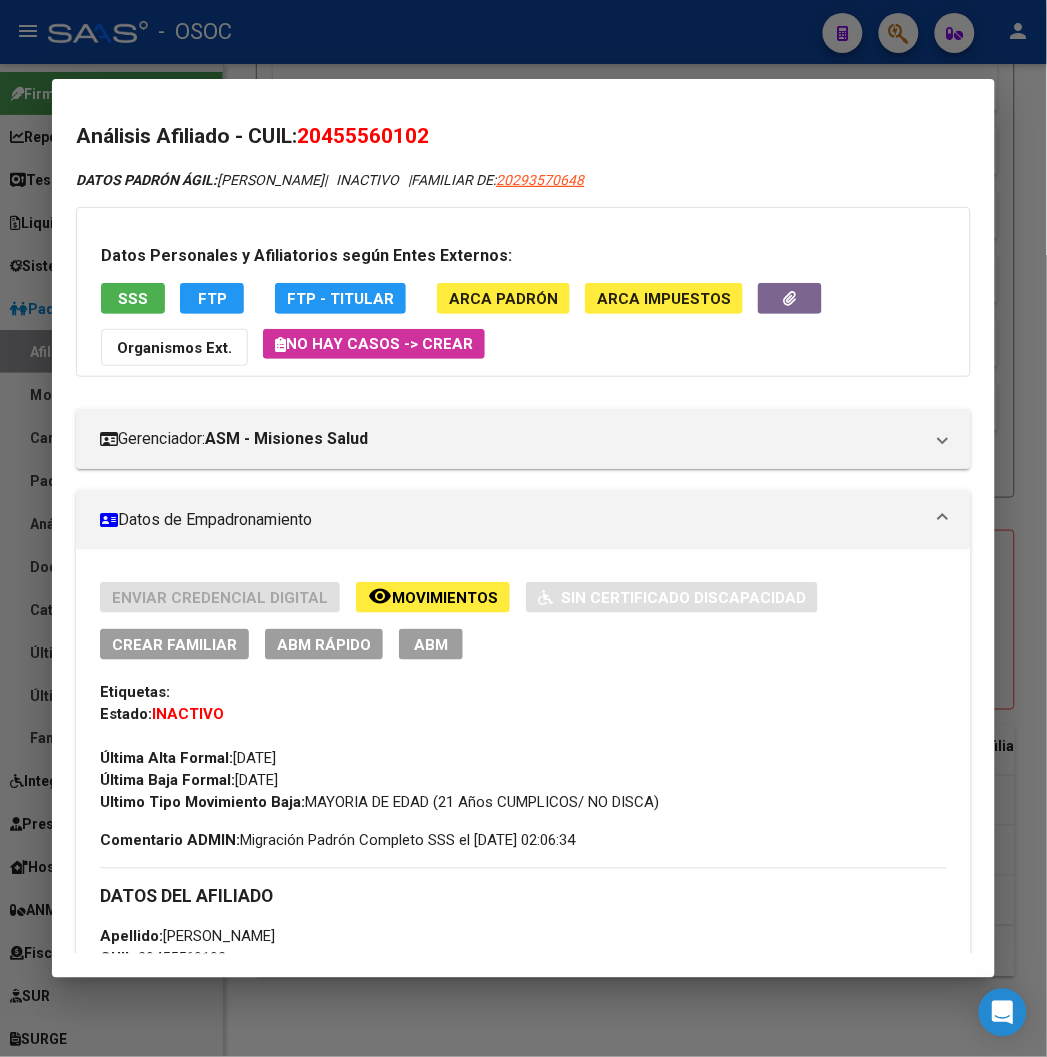 click at bounding box center [523, 528] 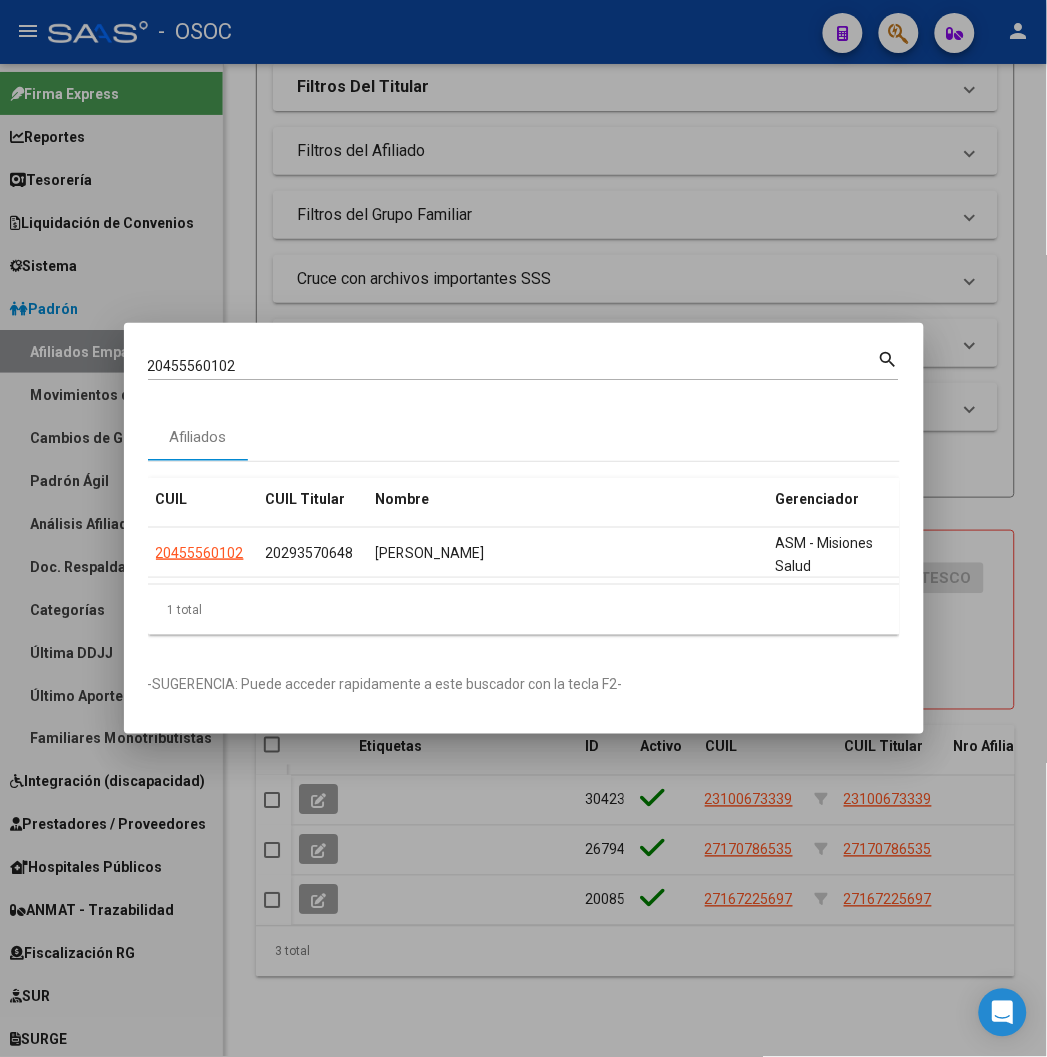 click on "20455560102" at bounding box center [513, 366] 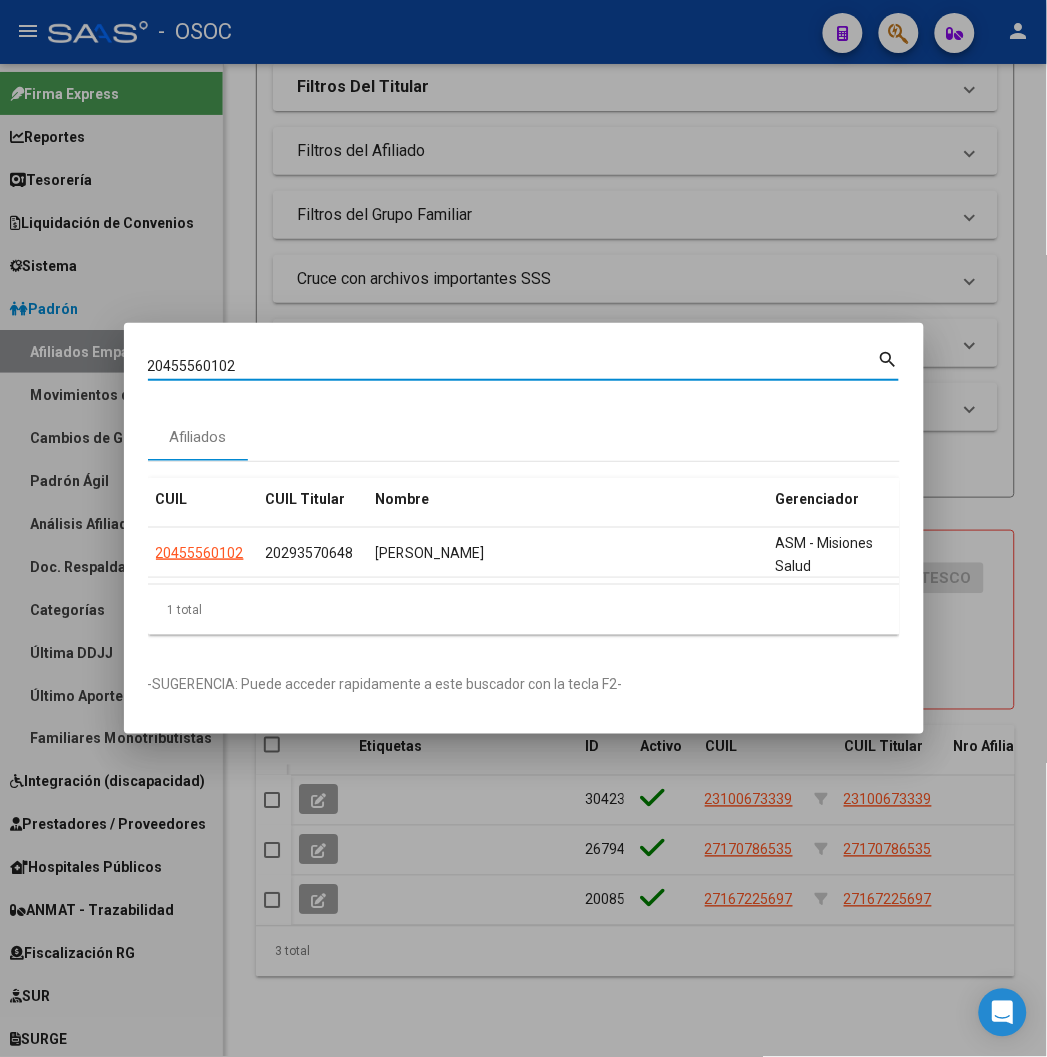 click on "20455560102" at bounding box center [513, 366] 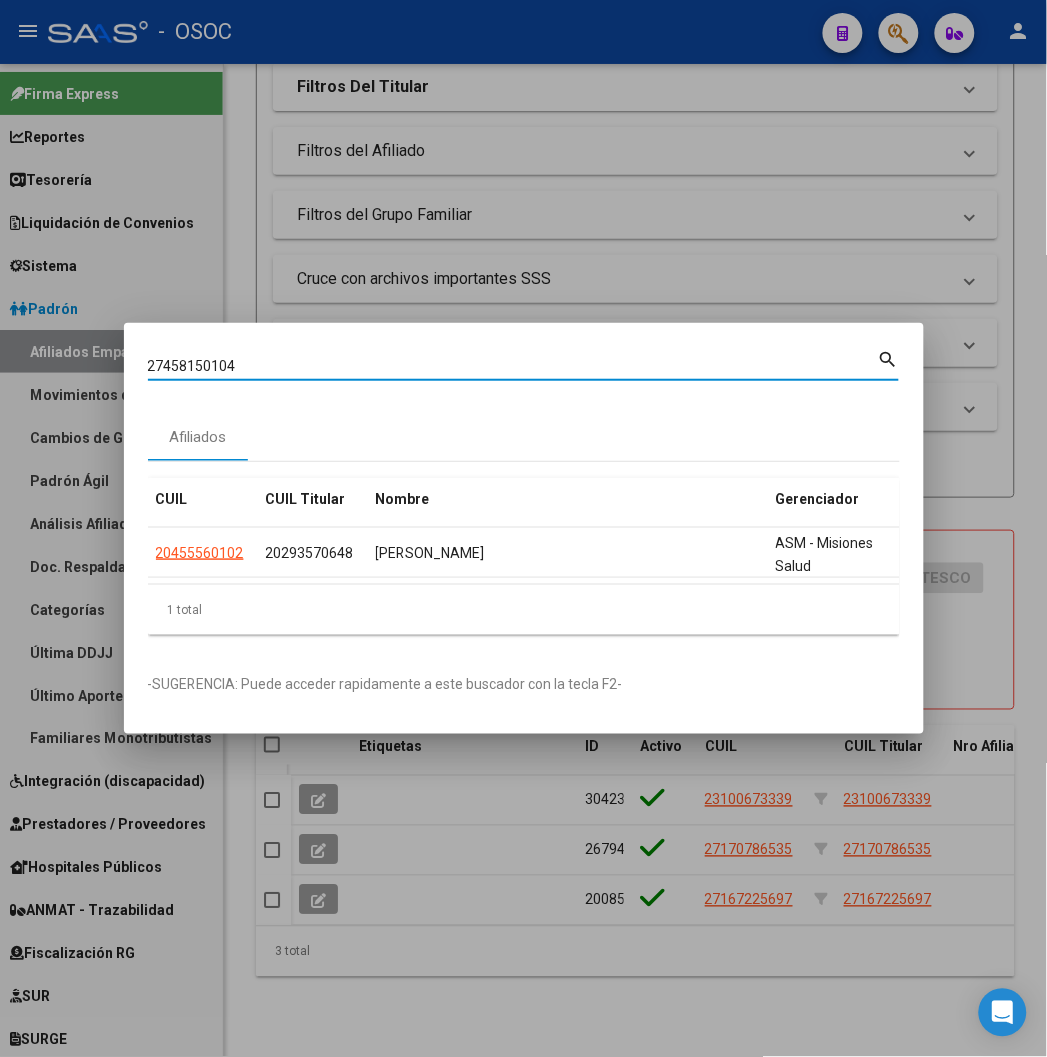 type on "27458150104" 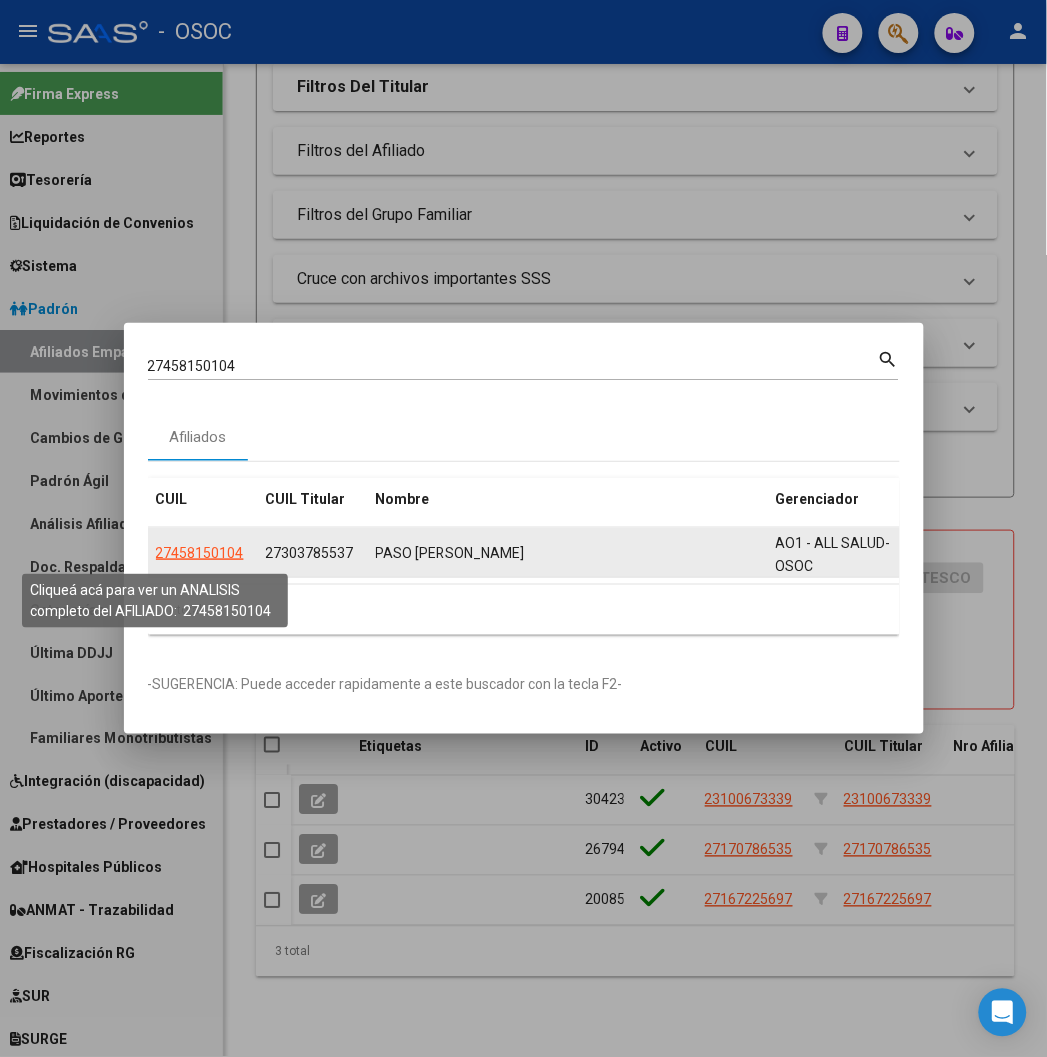 click on "27458150104" 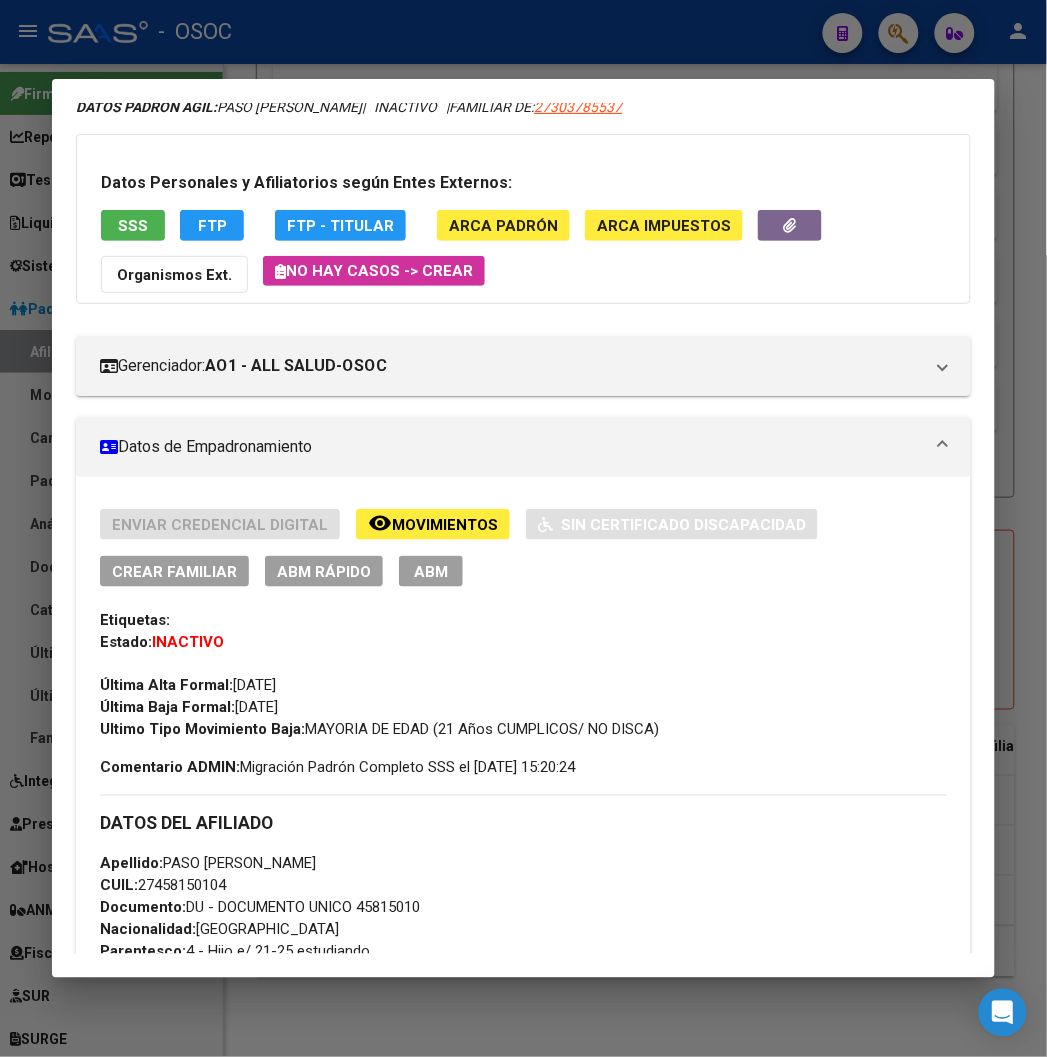 scroll, scrollTop: 222, scrollLeft: 0, axis: vertical 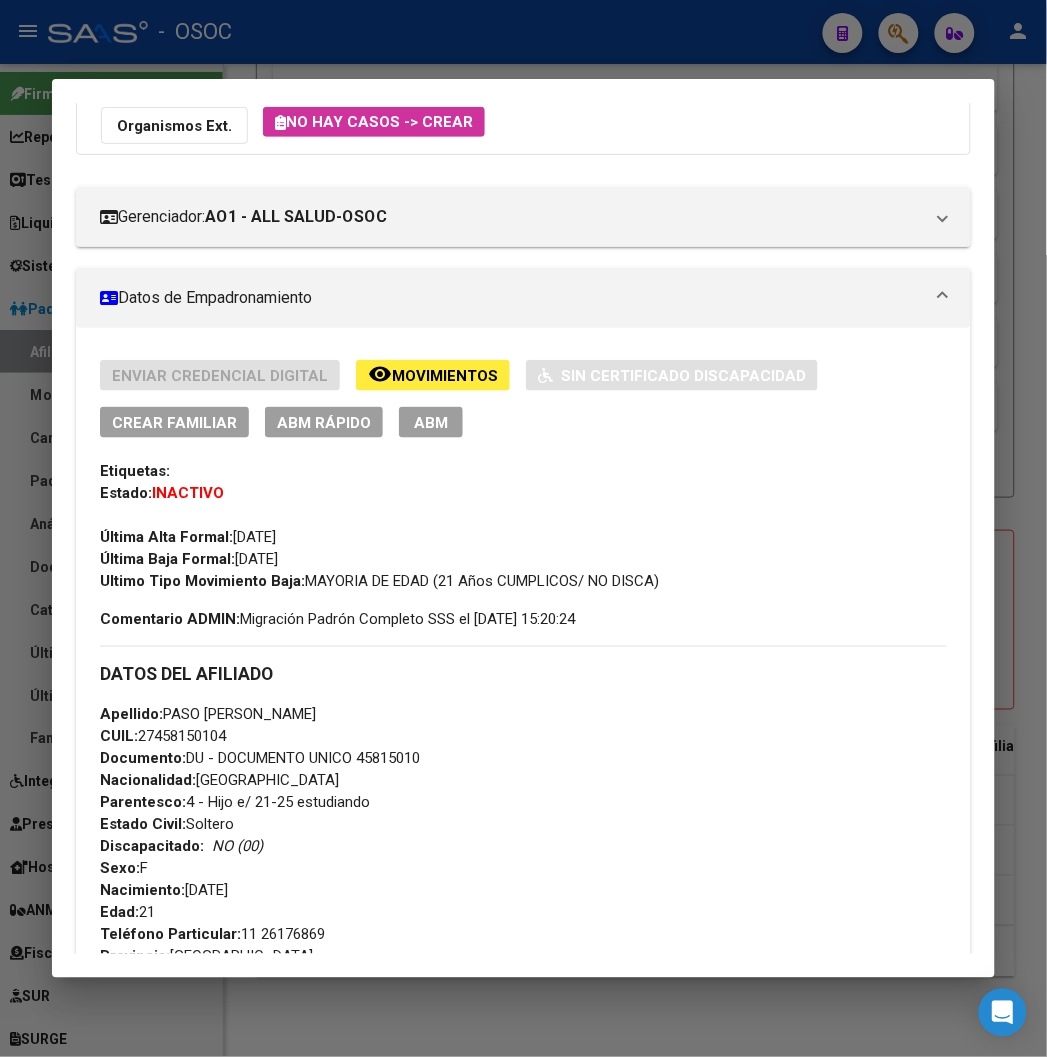 click at bounding box center (523, 528) 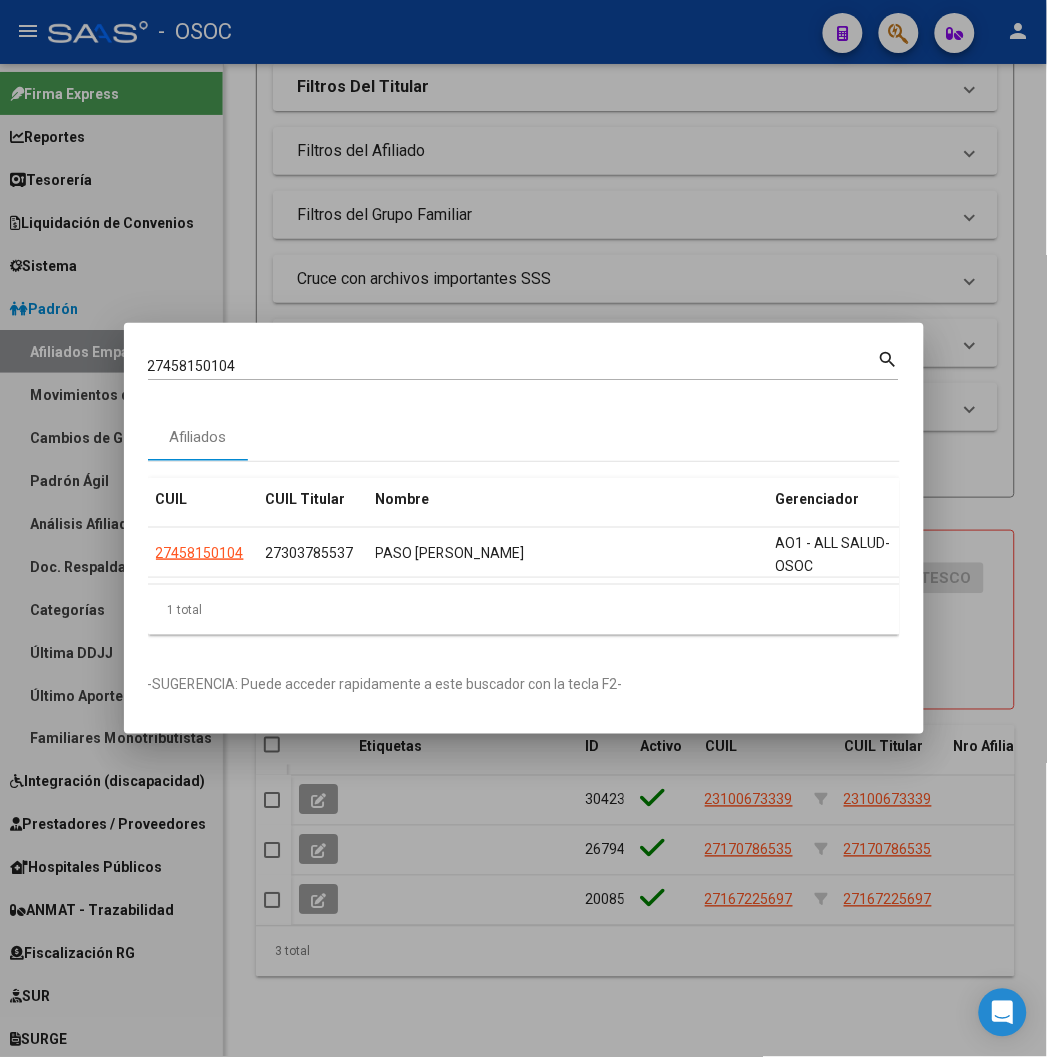 click on "27458150104" at bounding box center (513, 366) 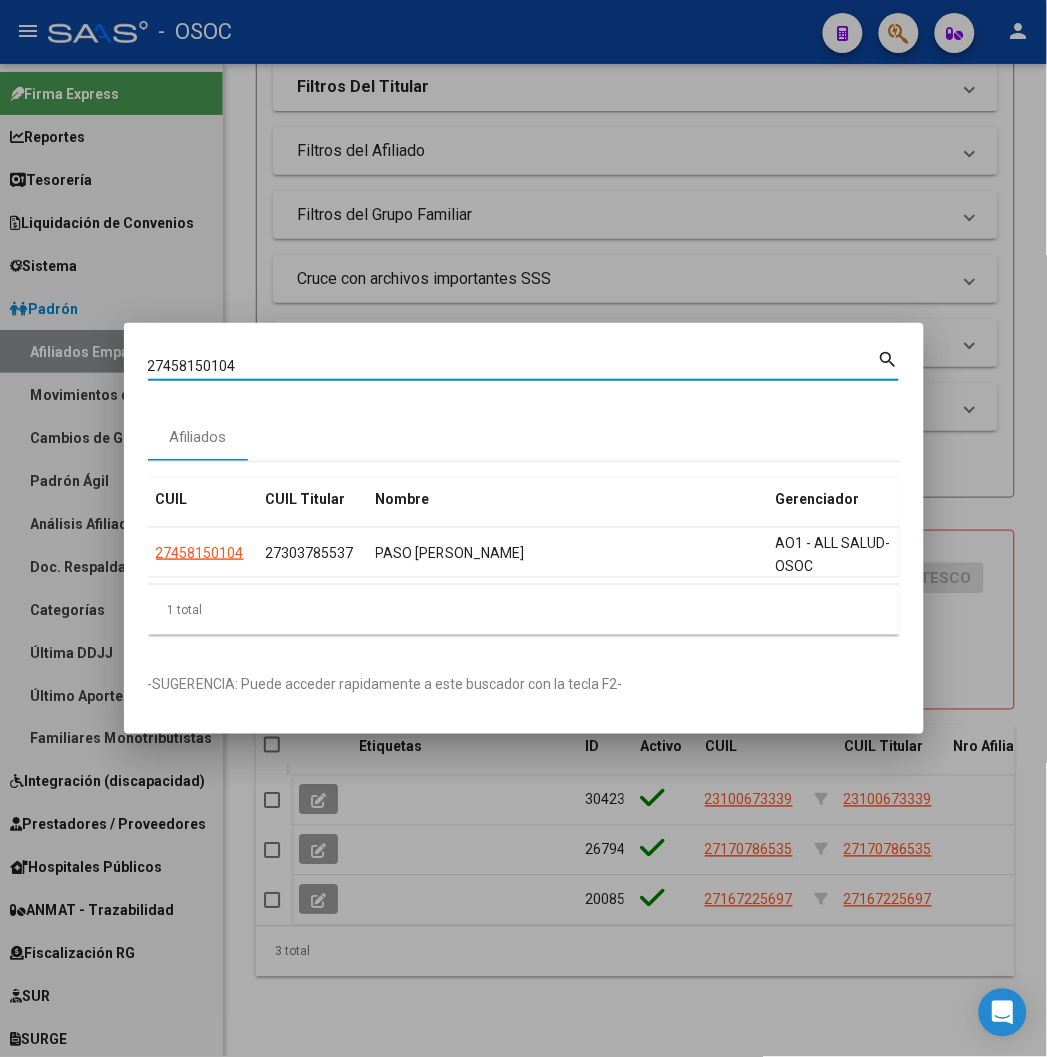 paste on "735903" 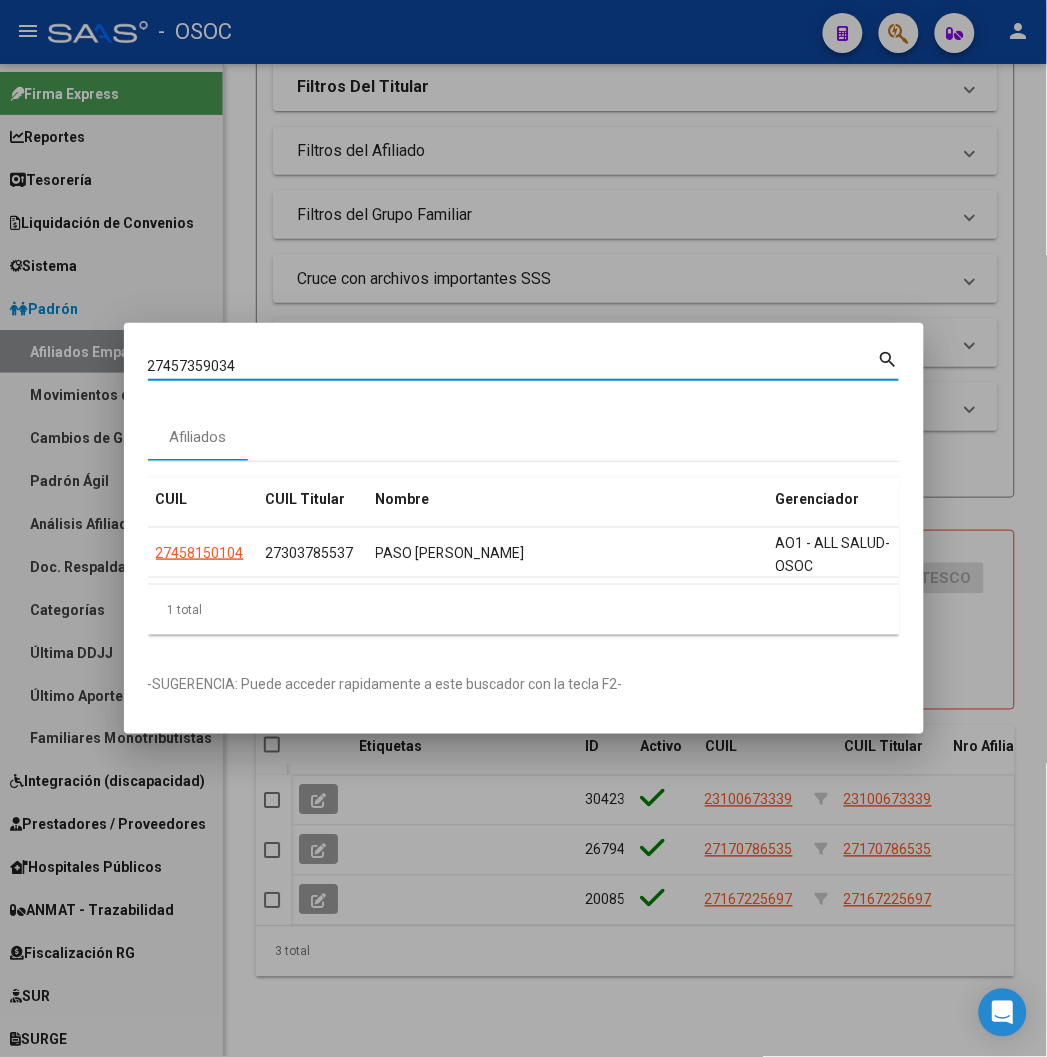 type on "27457359034" 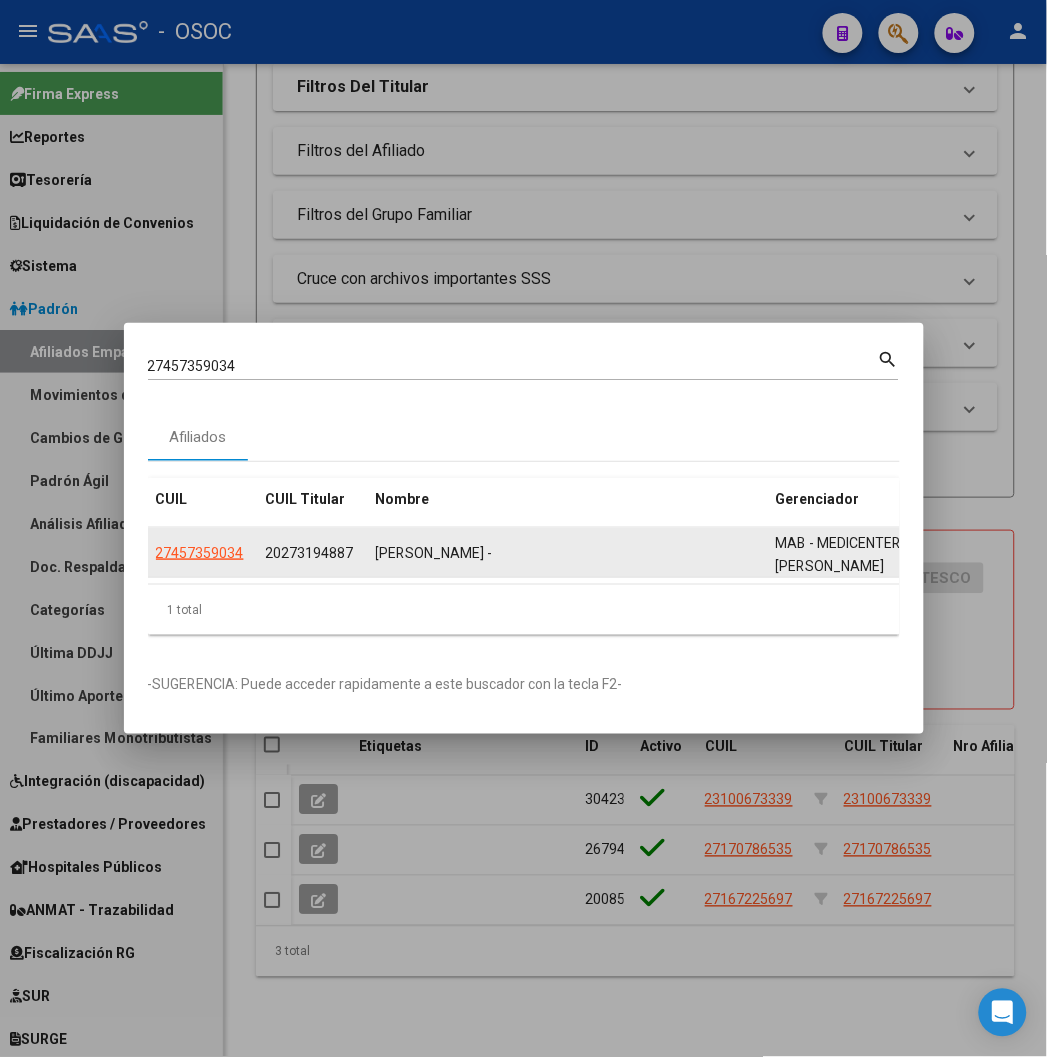 click on "27457359034" 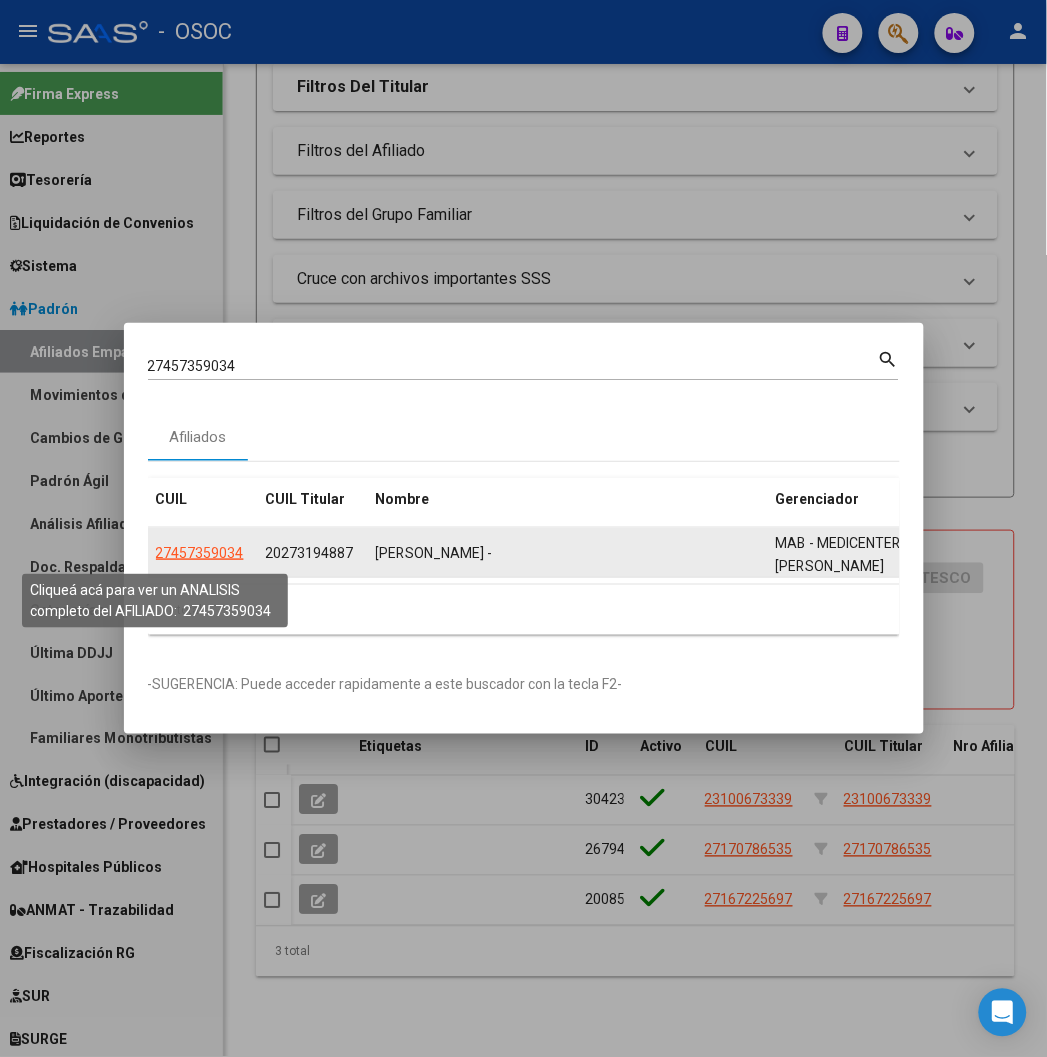 click on "27457359034" 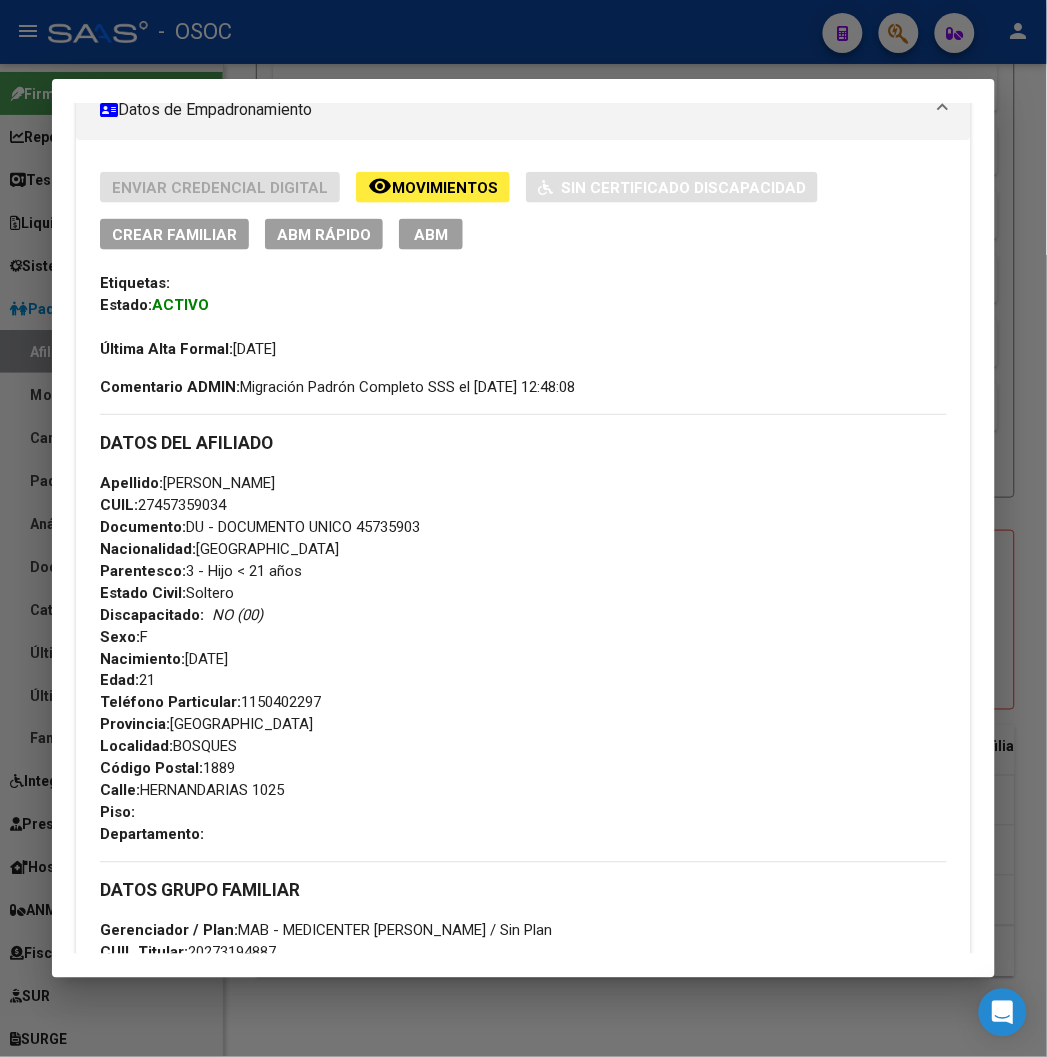 scroll, scrollTop: 177, scrollLeft: 0, axis: vertical 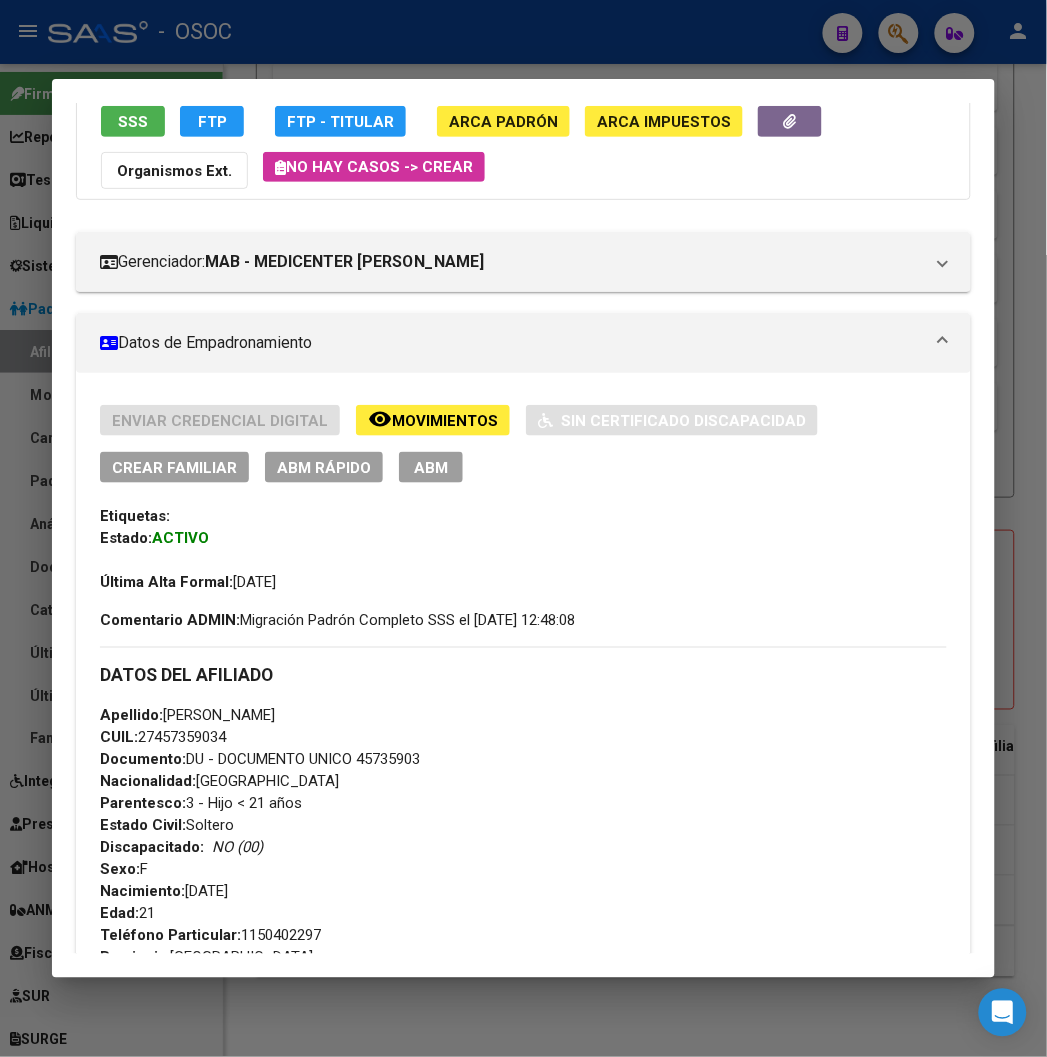 click on "ABM Rápido" 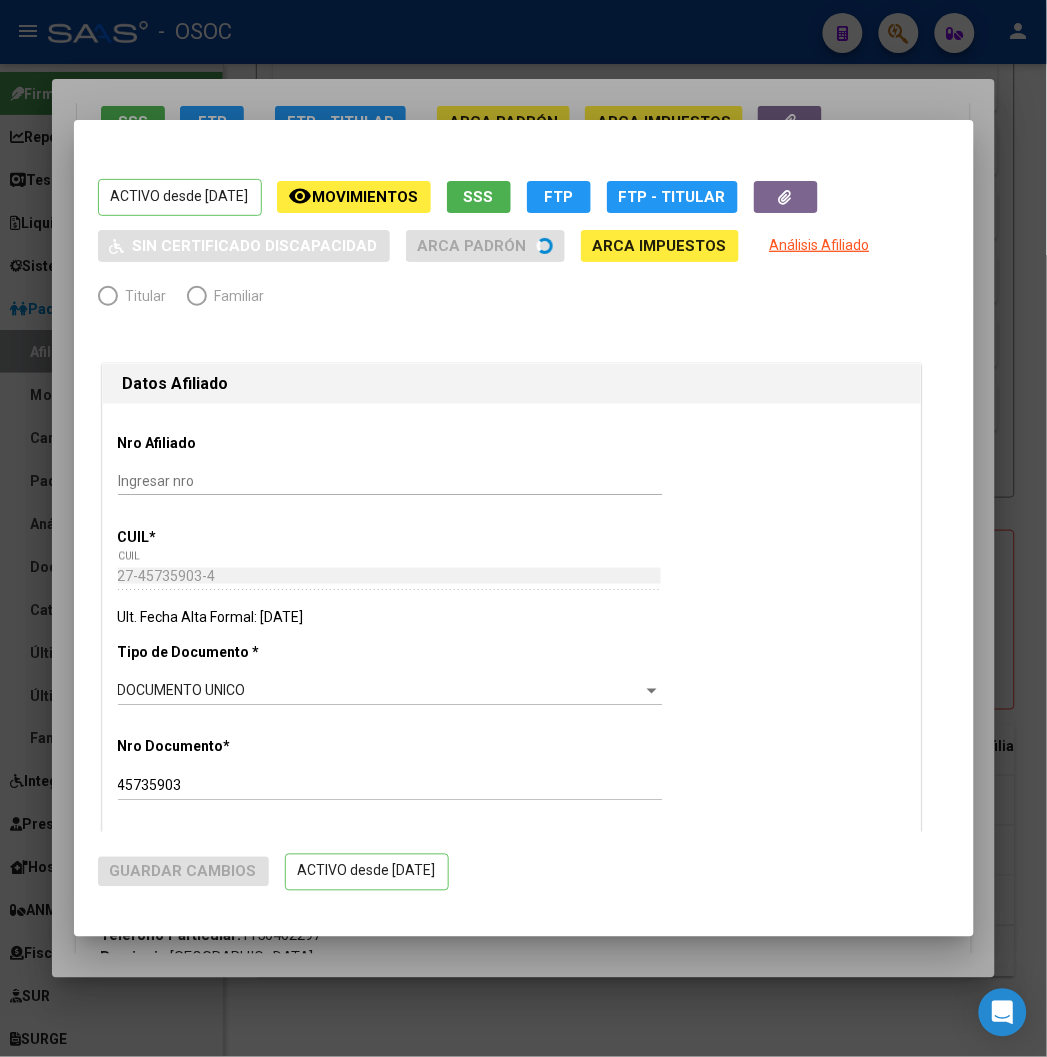 radio on "true" 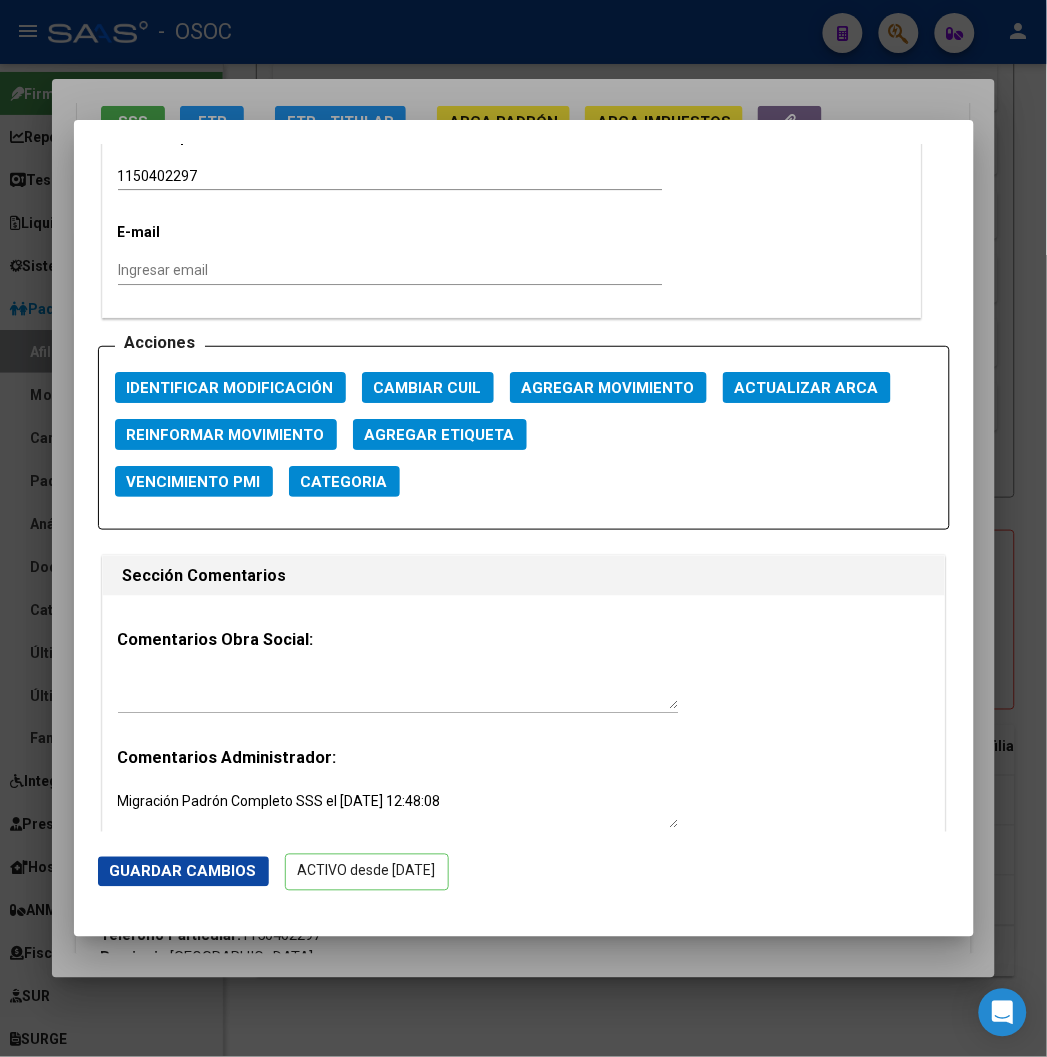 scroll, scrollTop: 2444, scrollLeft: 0, axis: vertical 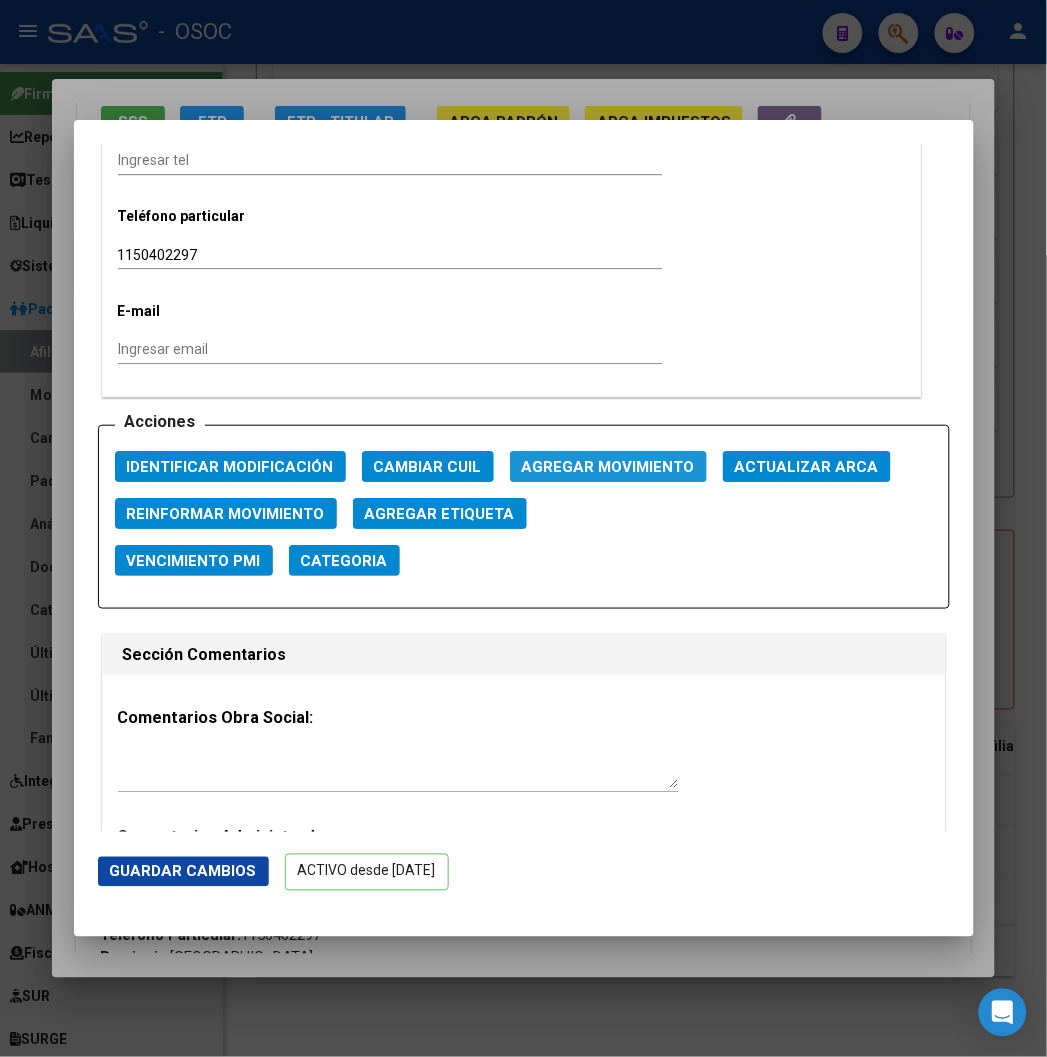 click on "Agregar Movimiento" 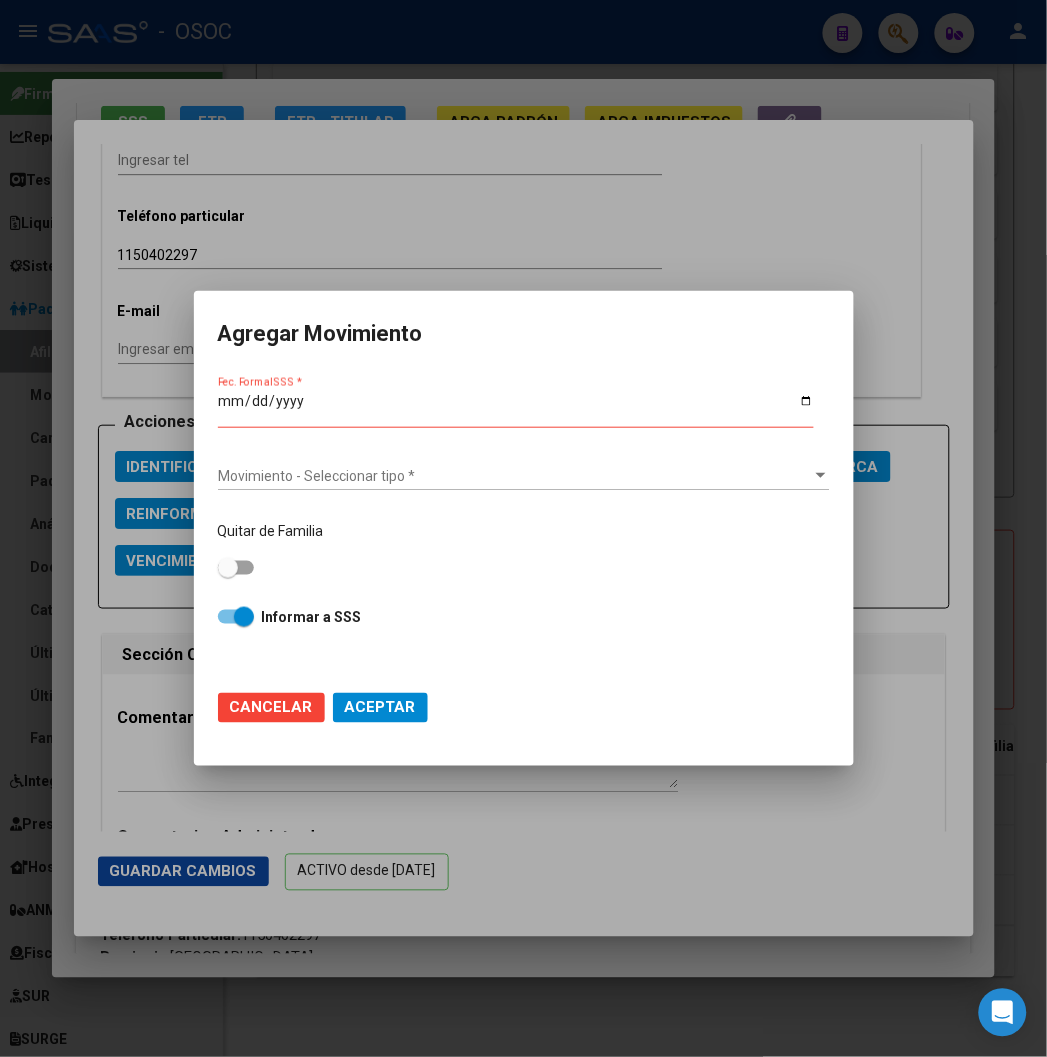 click on "Fec. Formal SSS *" at bounding box center [516, 408] 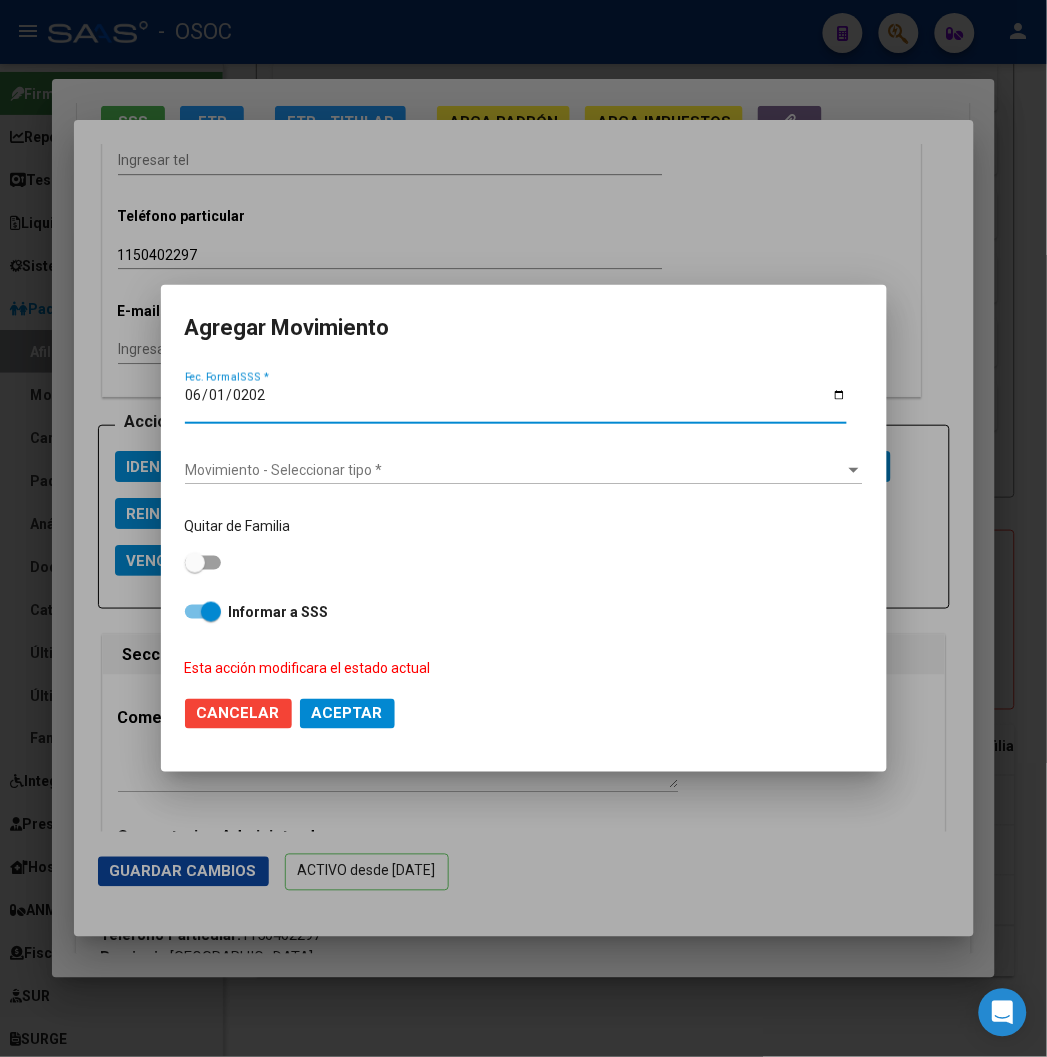 type on "[DATE]" 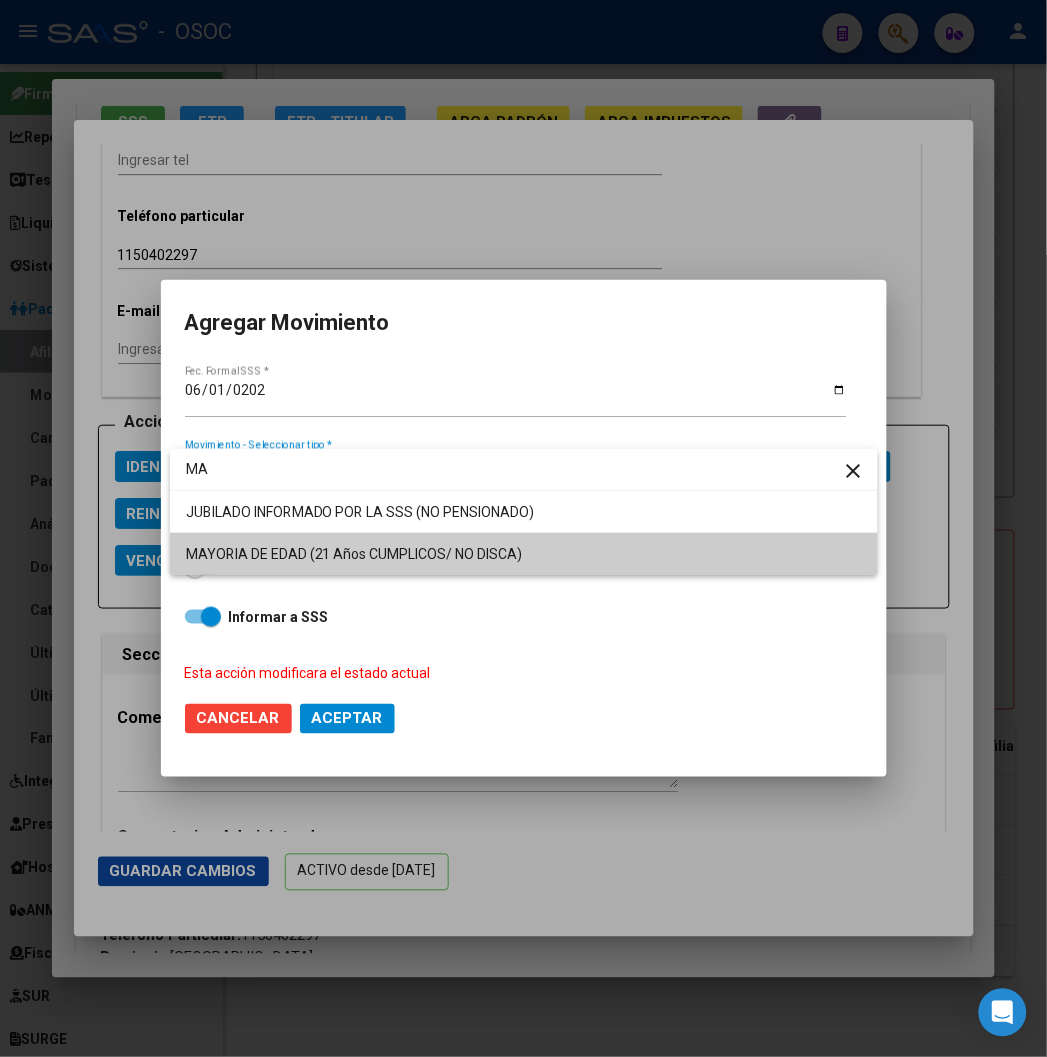 type on "MA" 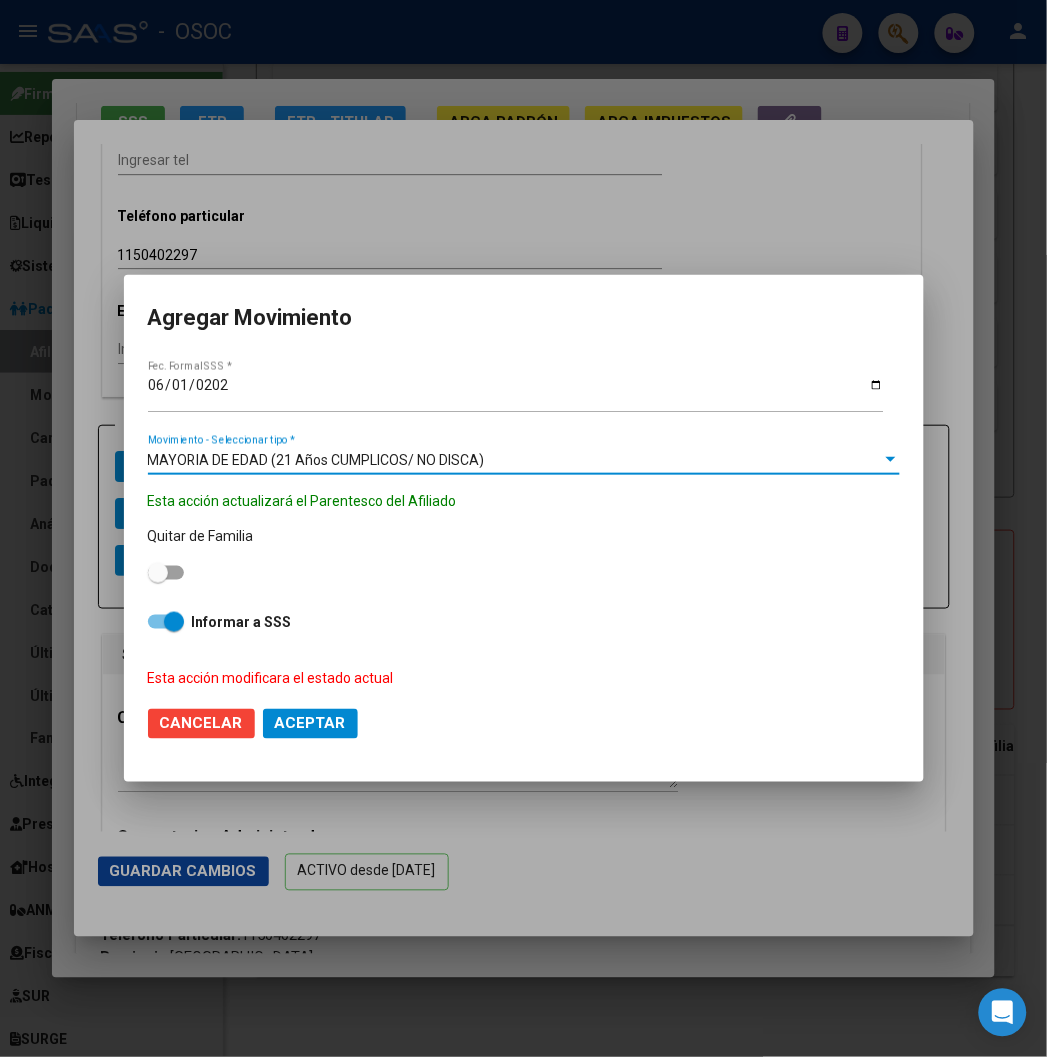 click at bounding box center [174, 622] 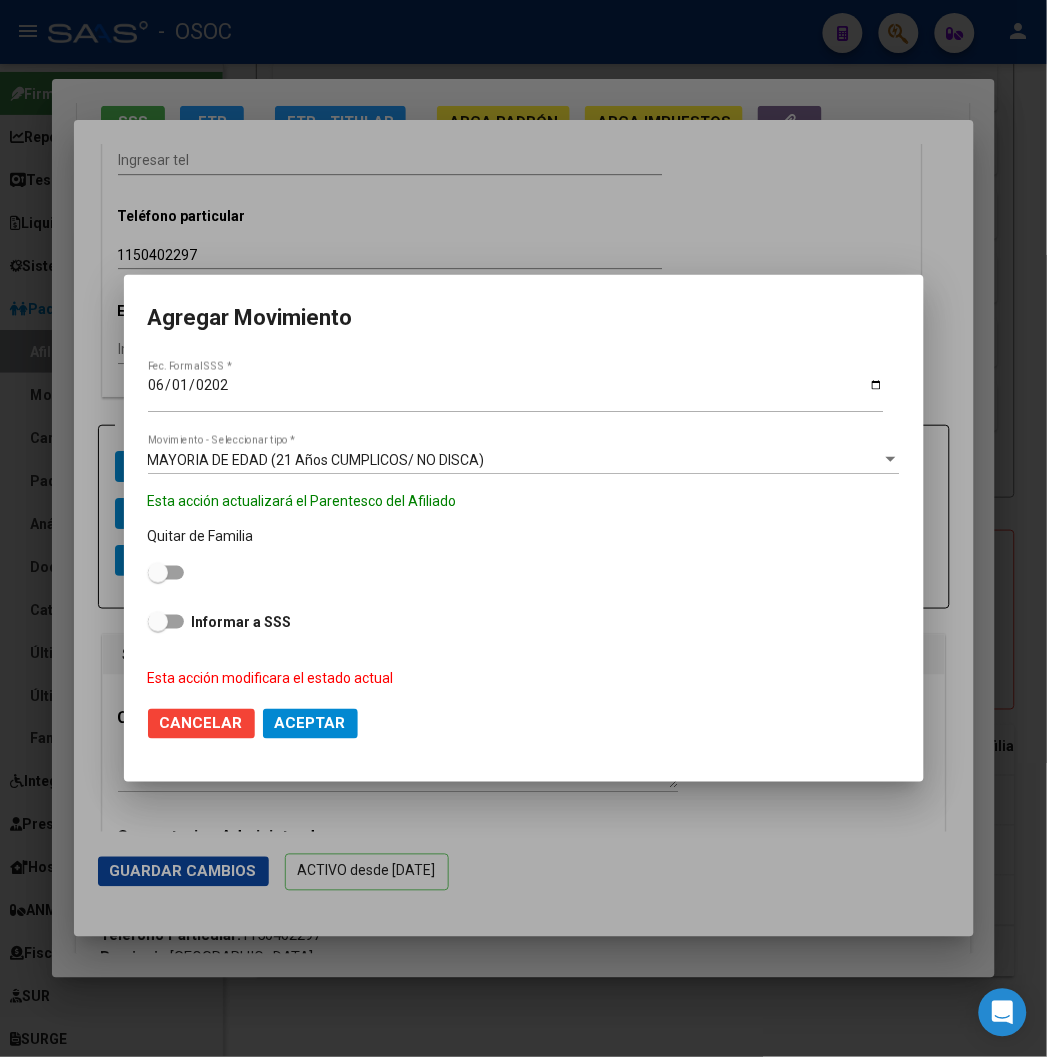 click on "Aceptar" 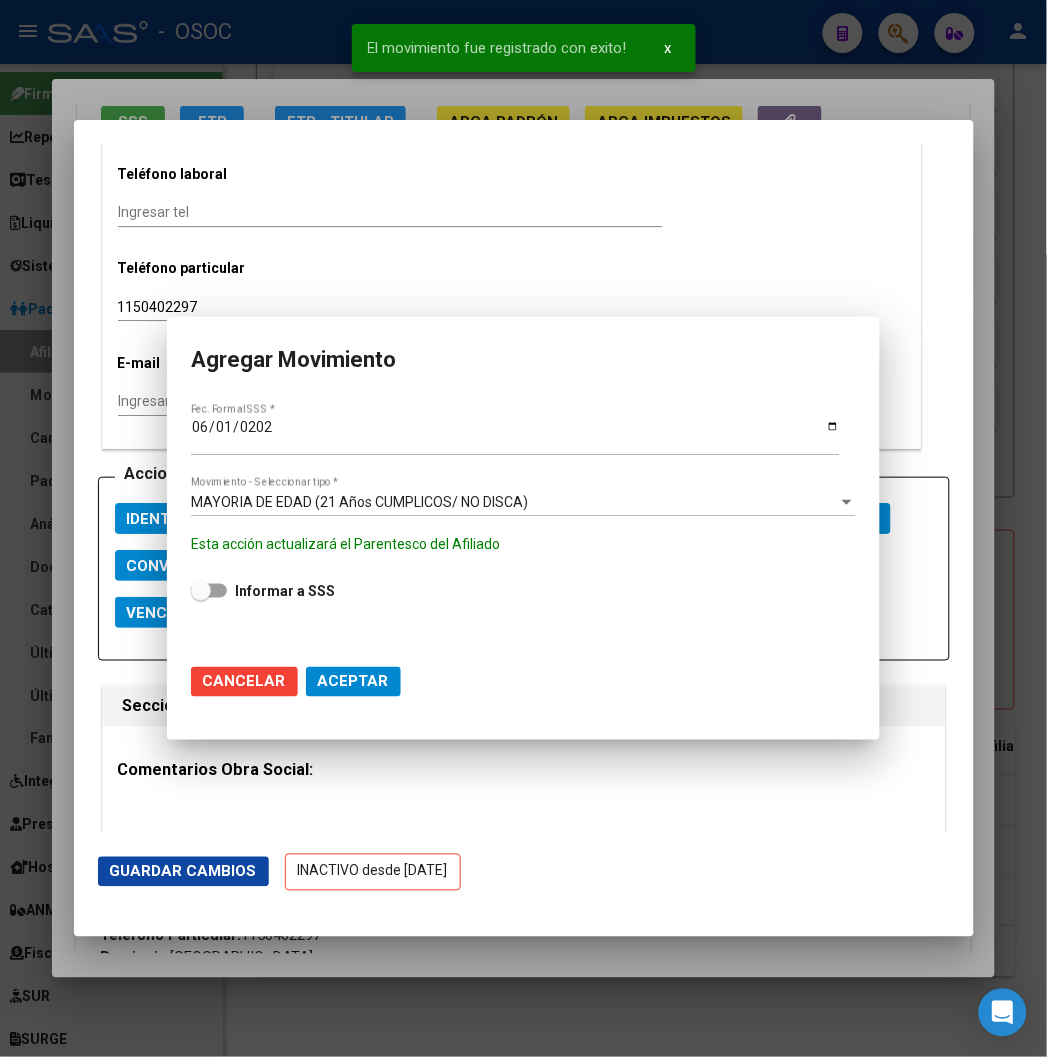 scroll, scrollTop: 2496, scrollLeft: 0, axis: vertical 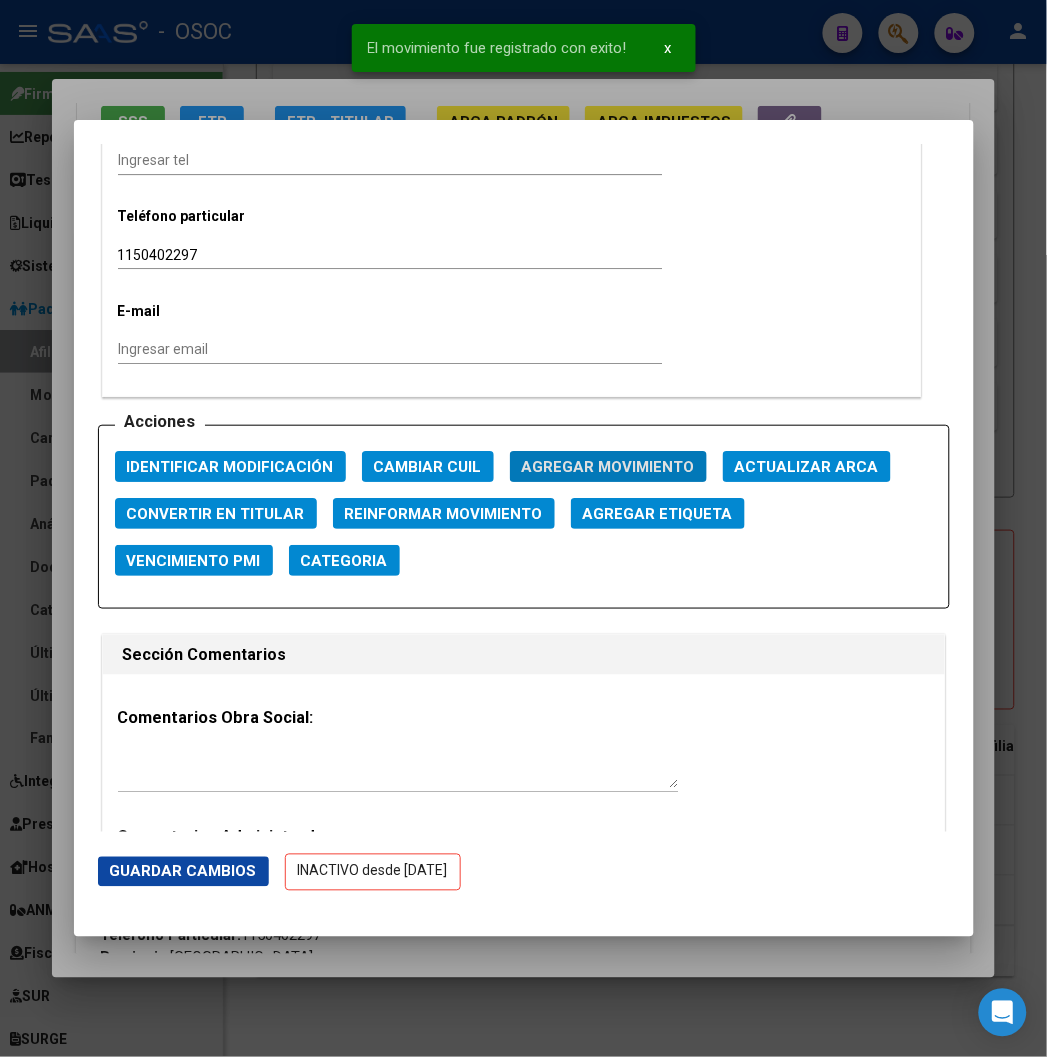 click at bounding box center [523, 528] 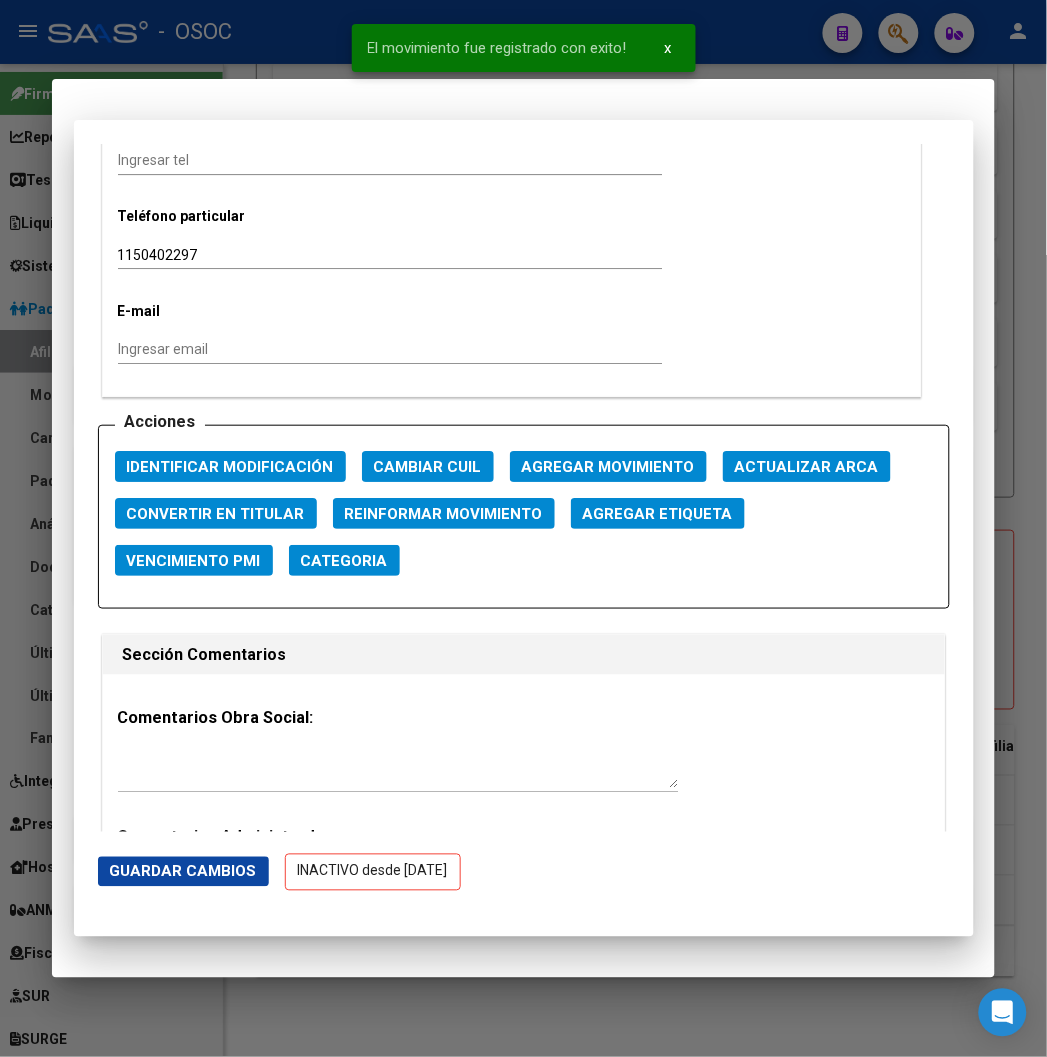 scroll, scrollTop: 43, scrollLeft: 0, axis: vertical 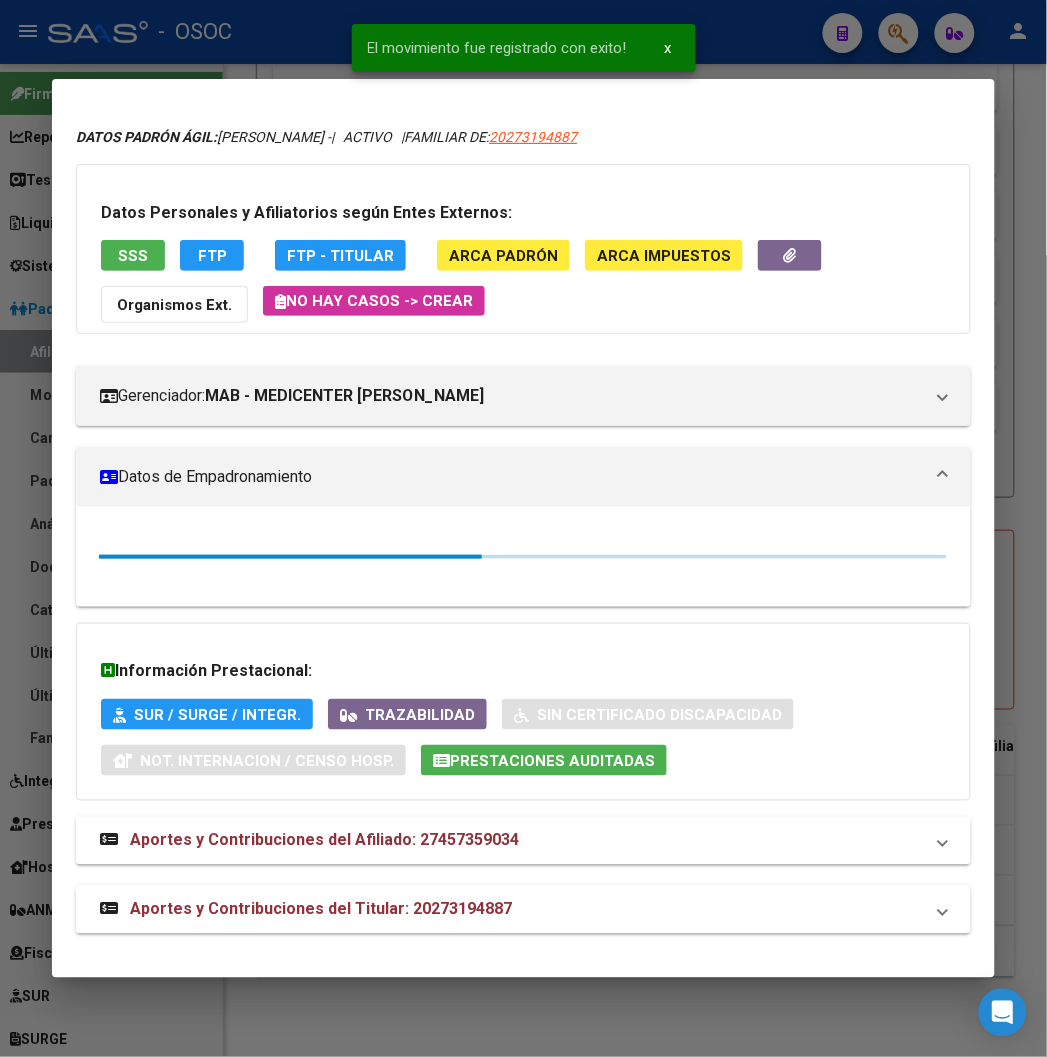 click at bounding box center (523, 528) 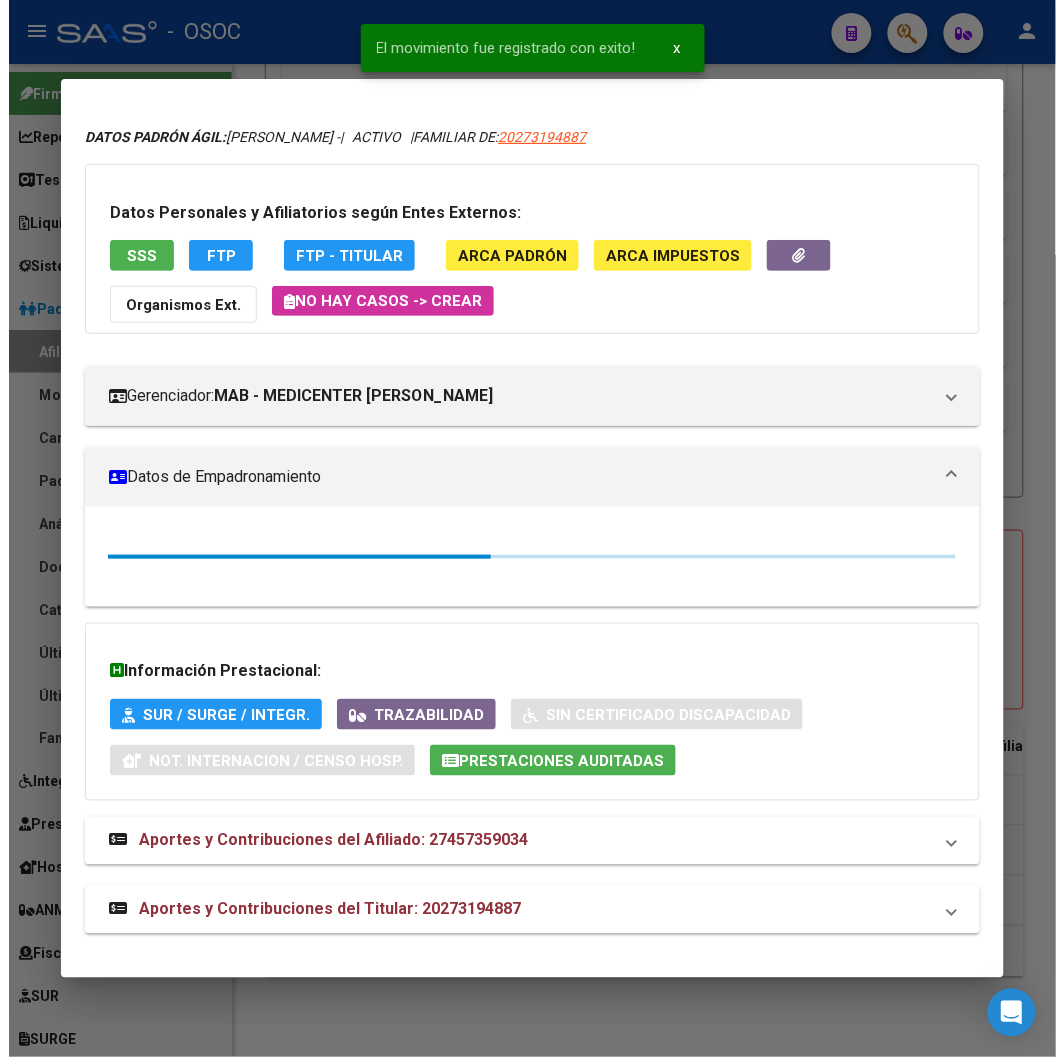 scroll, scrollTop: 0, scrollLeft: 0, axis: both 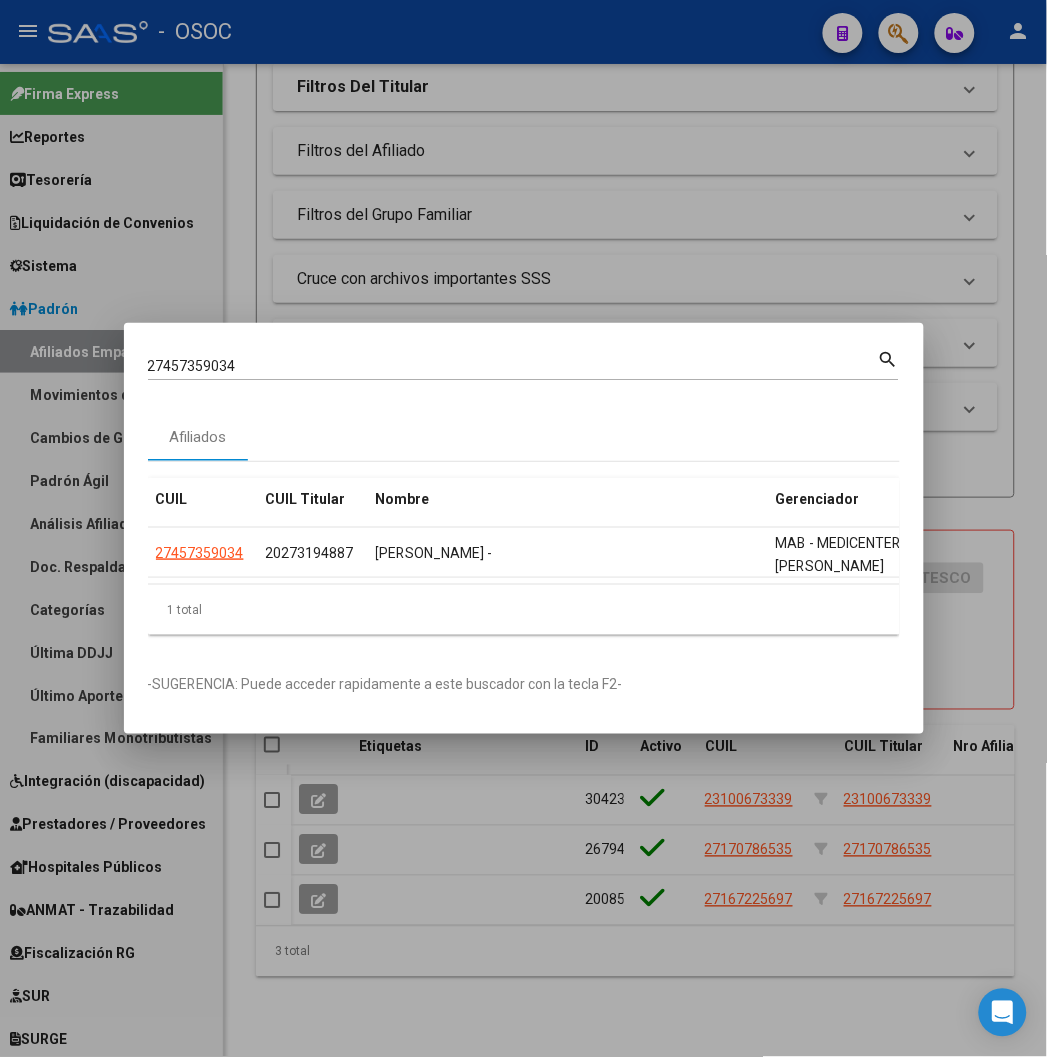click at bounding box center [523, 528] 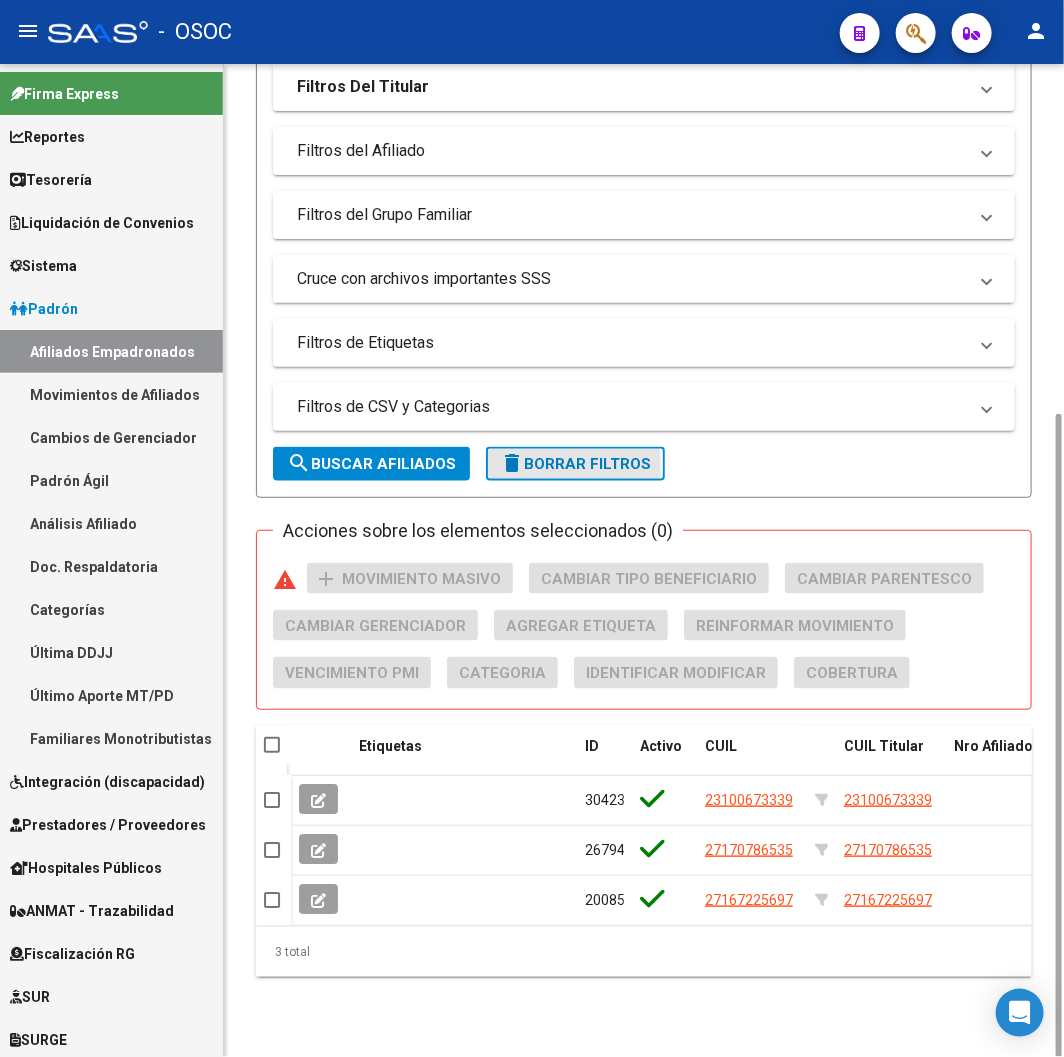 click on "delete  Borrar Filtros" 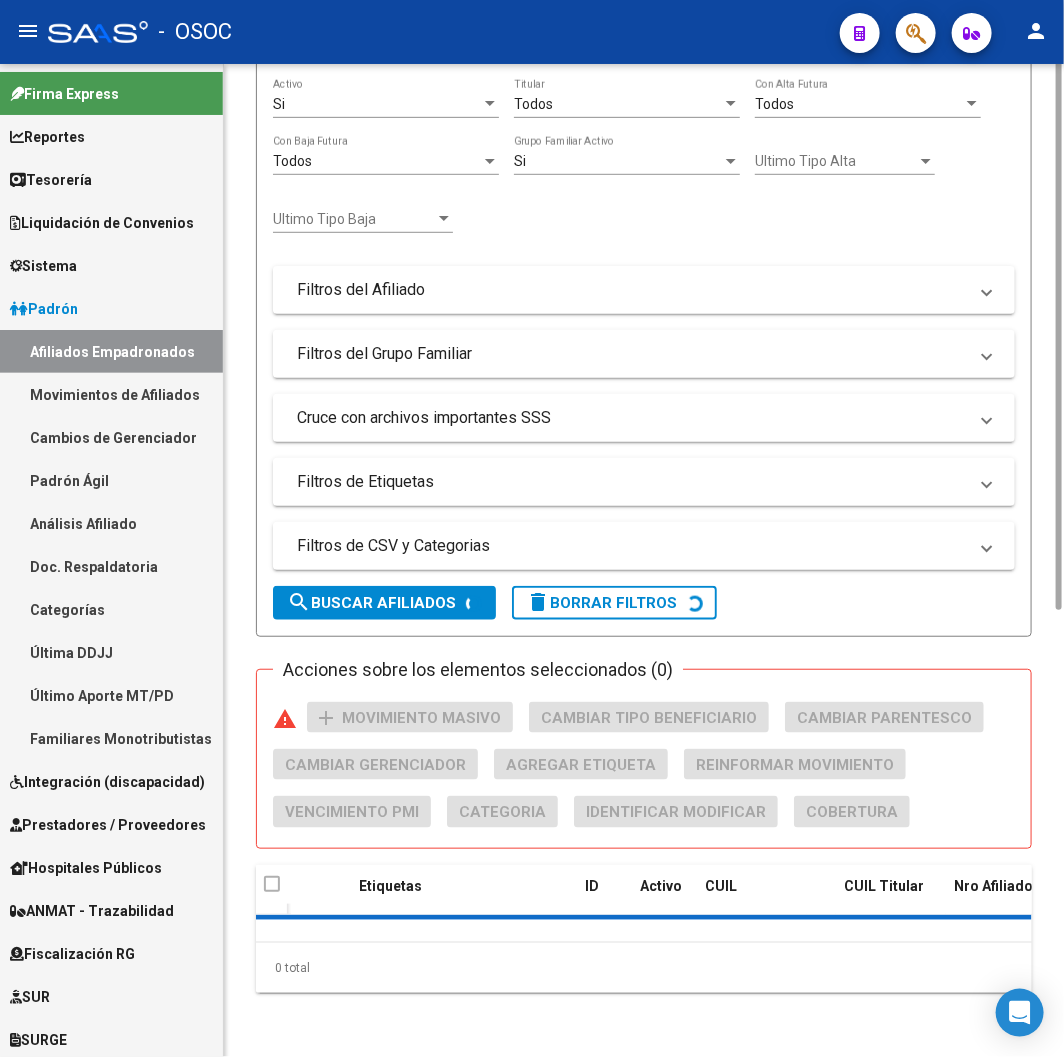 scroll, scrollTop: 96, scrollLeft: 0, axis: vertical 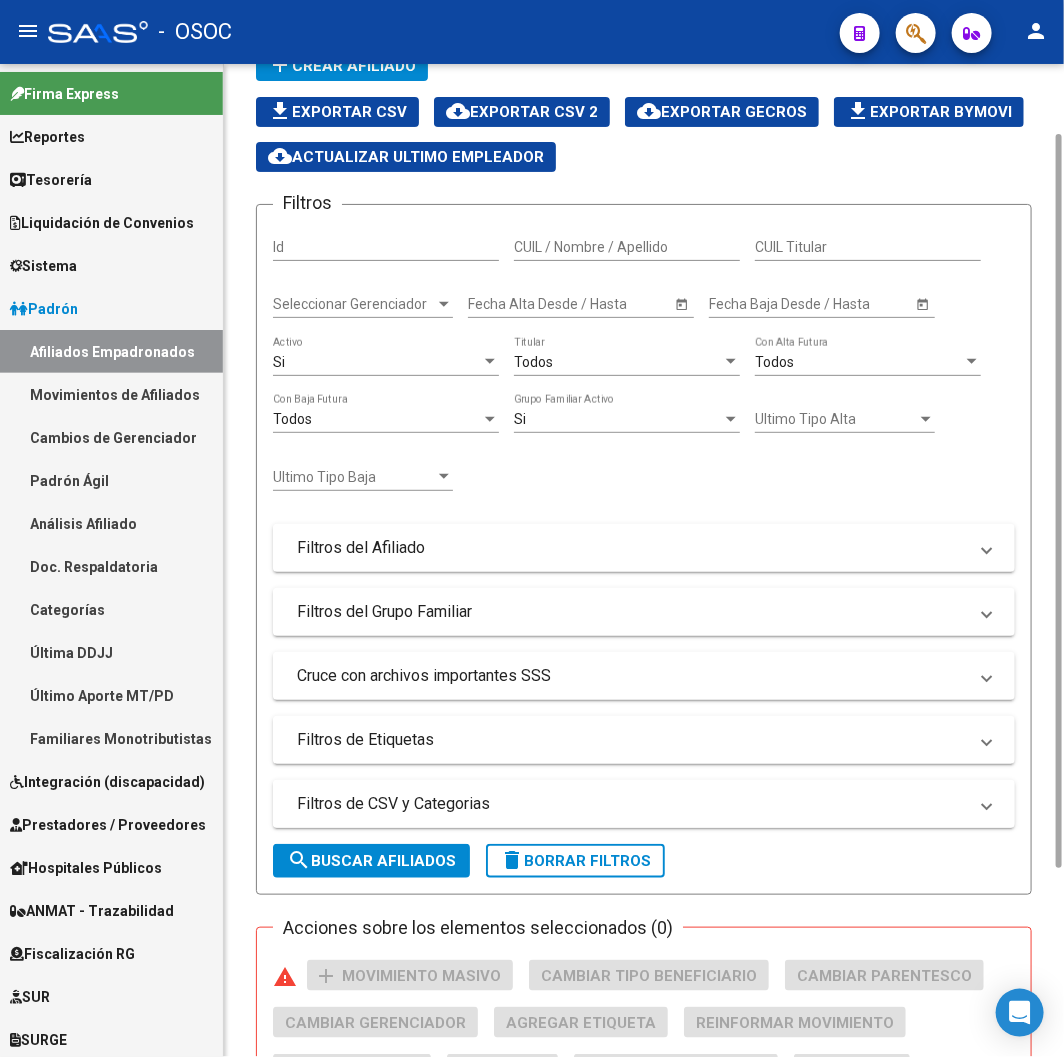 click on "Filtros de CSV y Categorias" at bounding box center [644, 804] 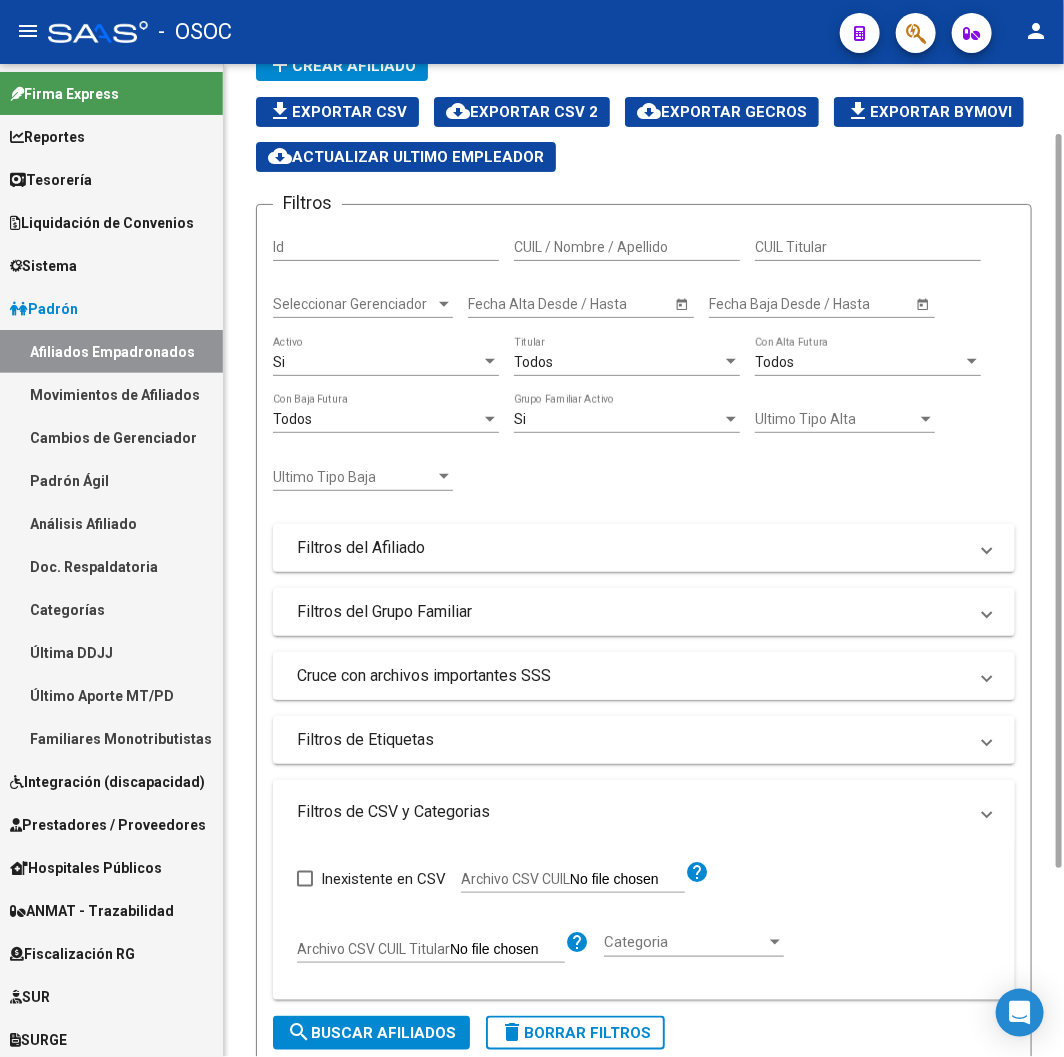 scroll, scrollTop: 763, scrollLeft: 0, axis: vertical 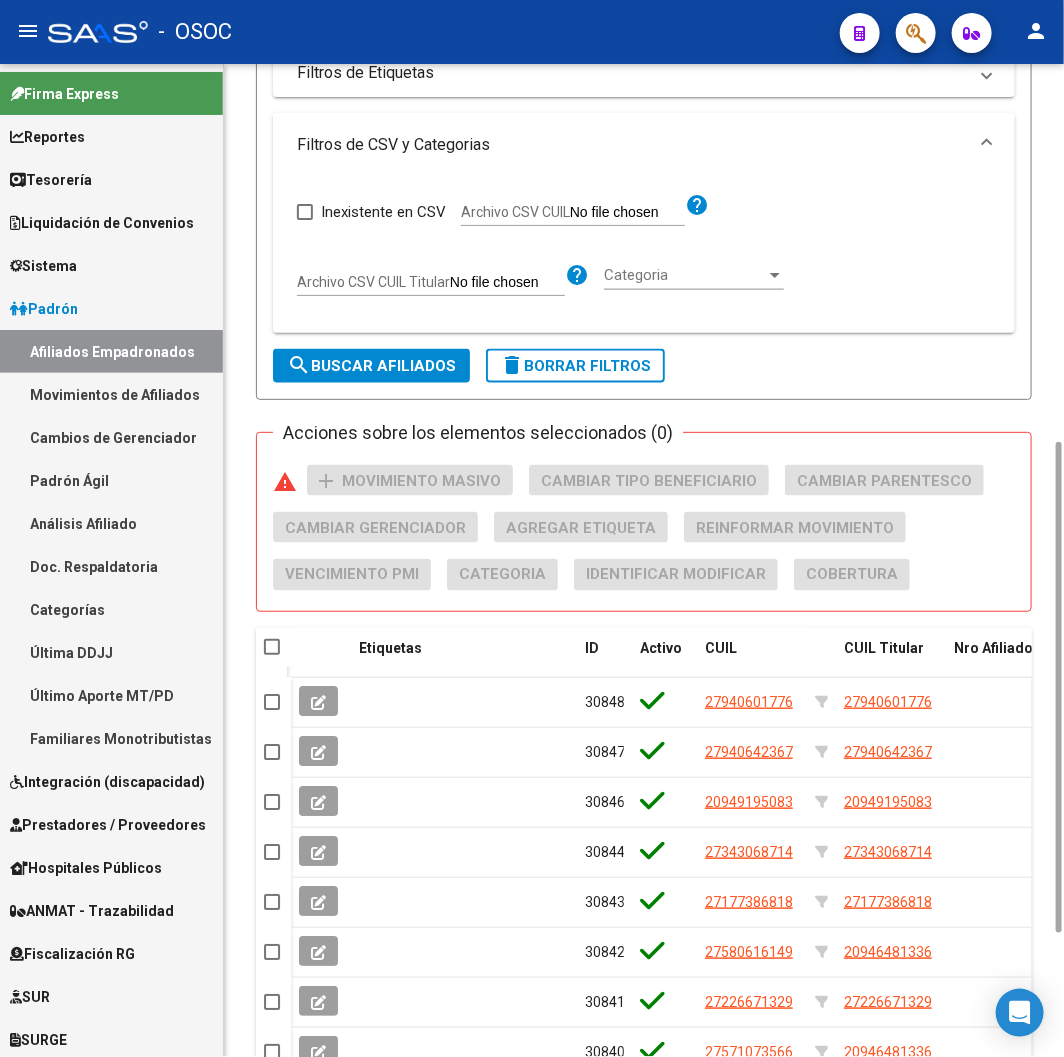 click on "Archivo CSV CUIL" at bounding box center (373, 282) 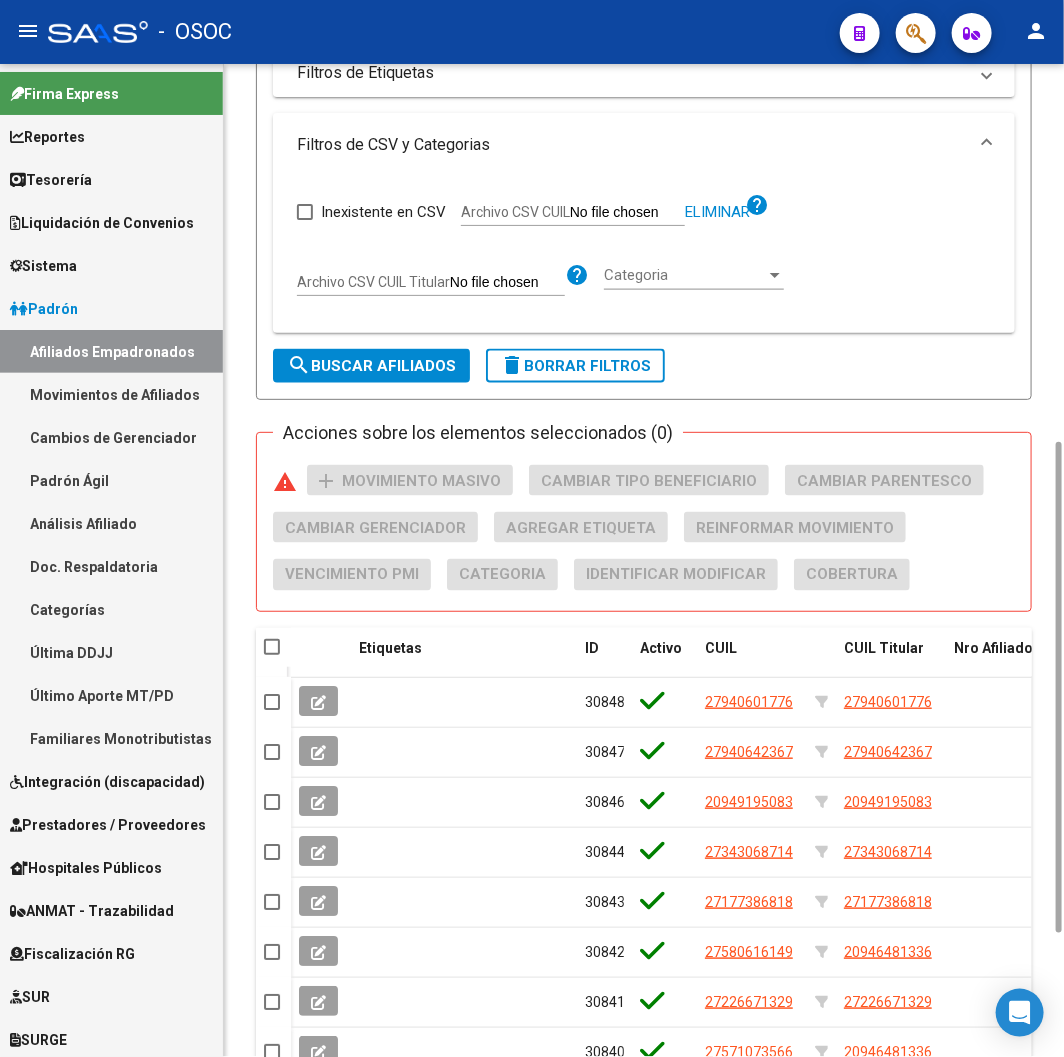 click on "search  Buscar Afiliados" 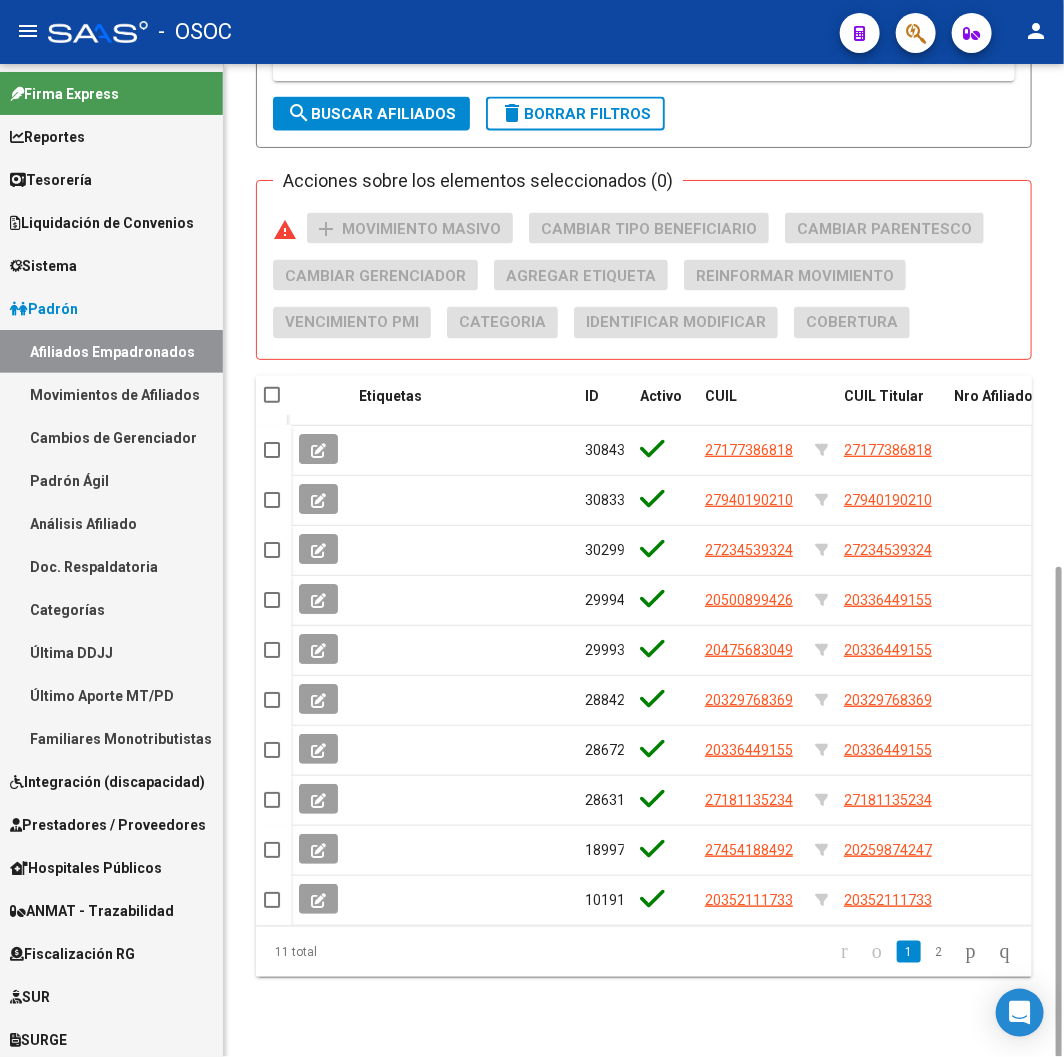scroll, scrollTop: 126, scrollLeft: 0, axis: vertical 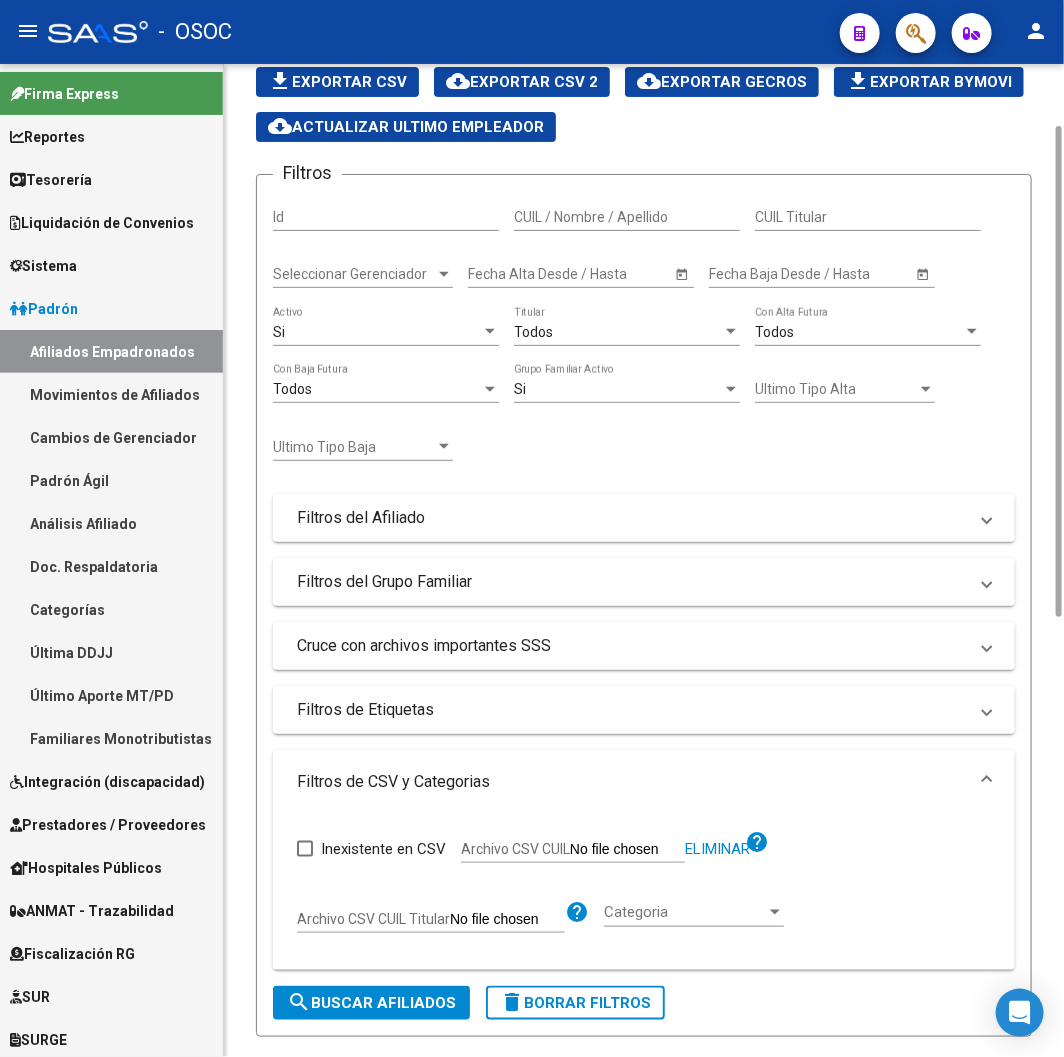 click on "Si  Activo" 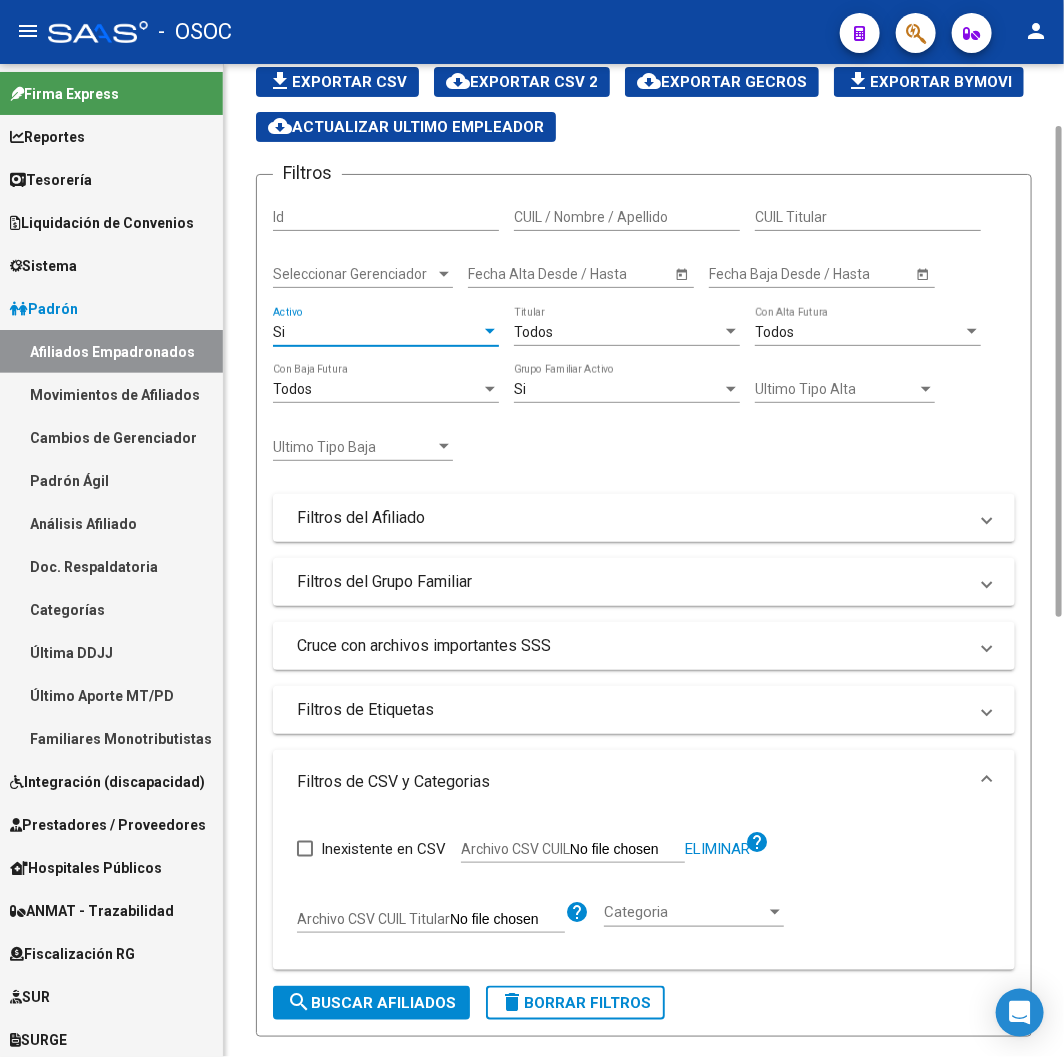 click on "Si" at bounding box center (377, 332) 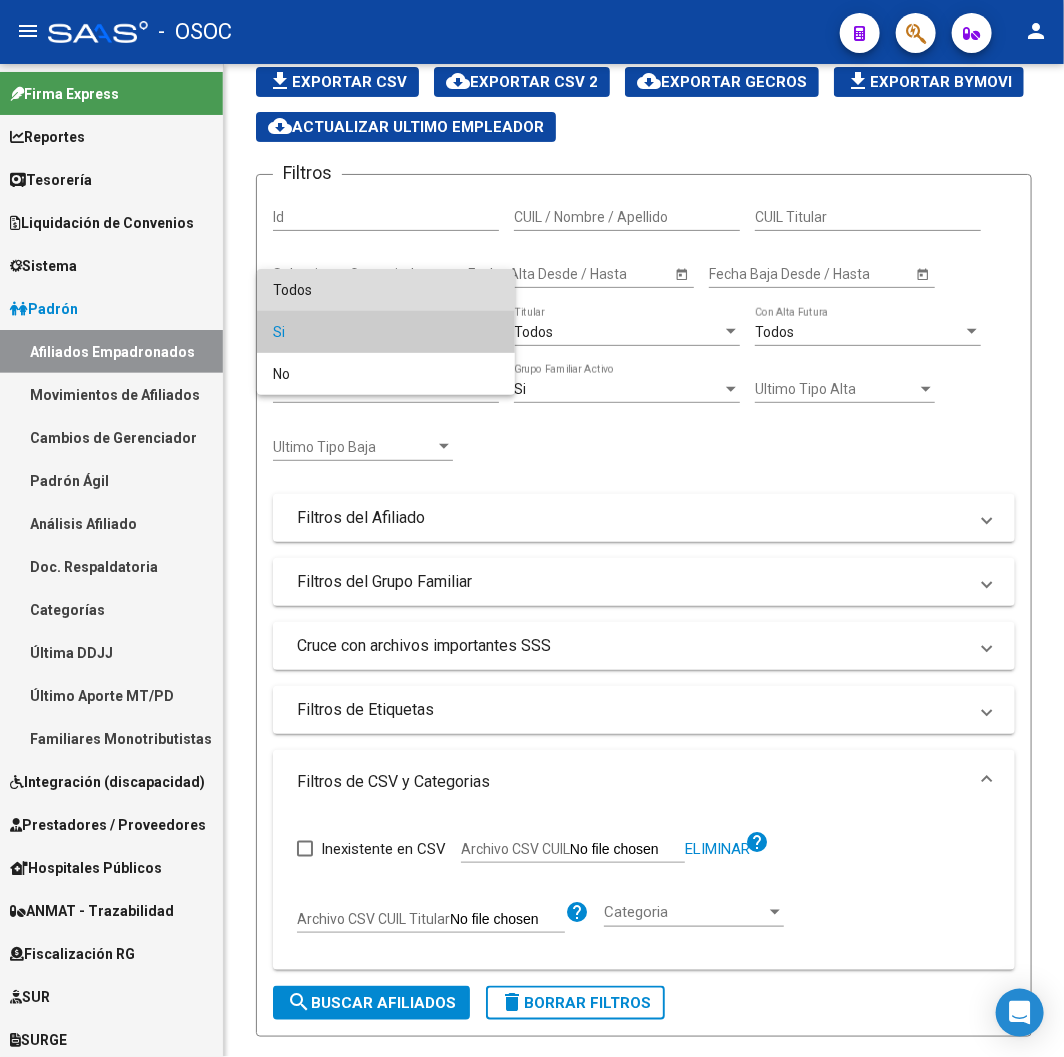 click on "Todos" at bounding box center [386, 290] 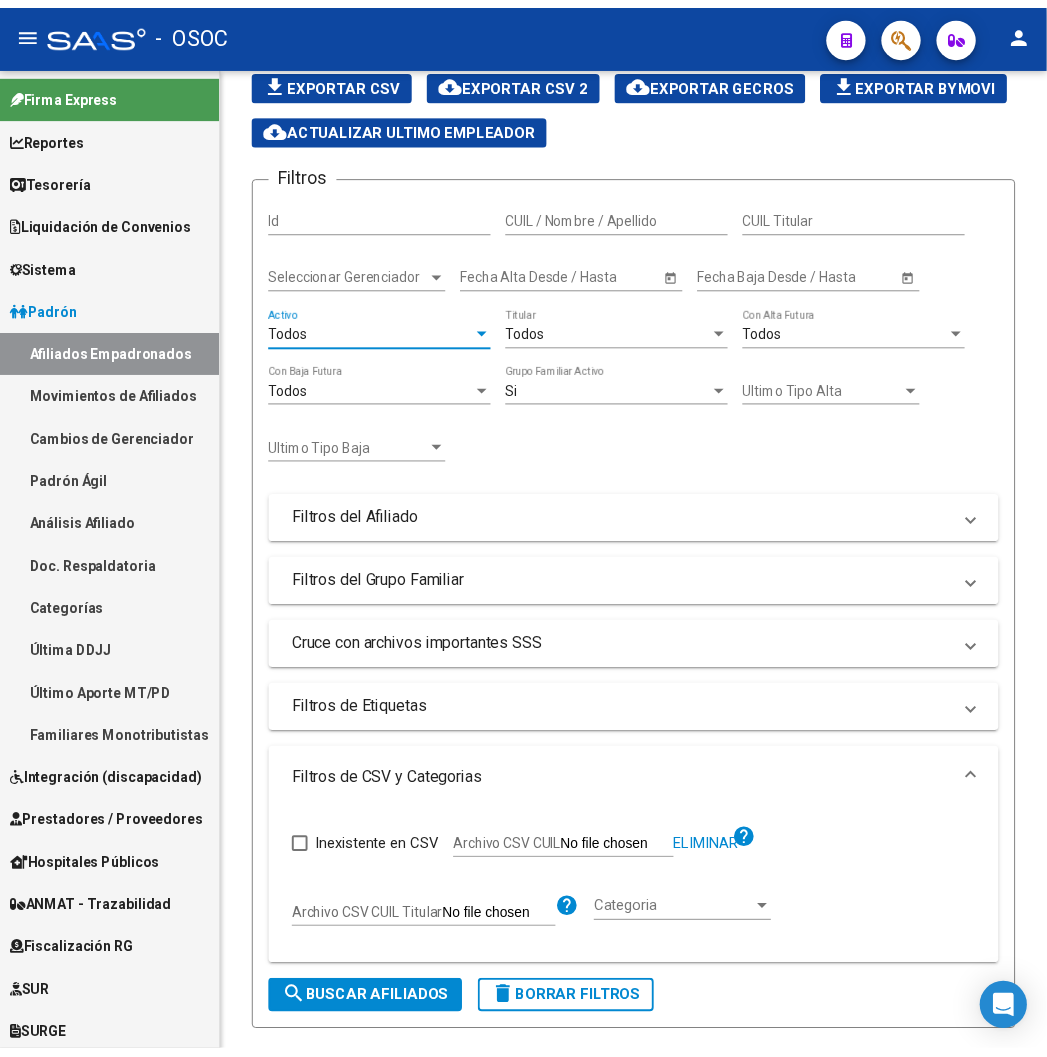 scroll, scrollTop: 1015, scrollLeft: 0, axis: vertical 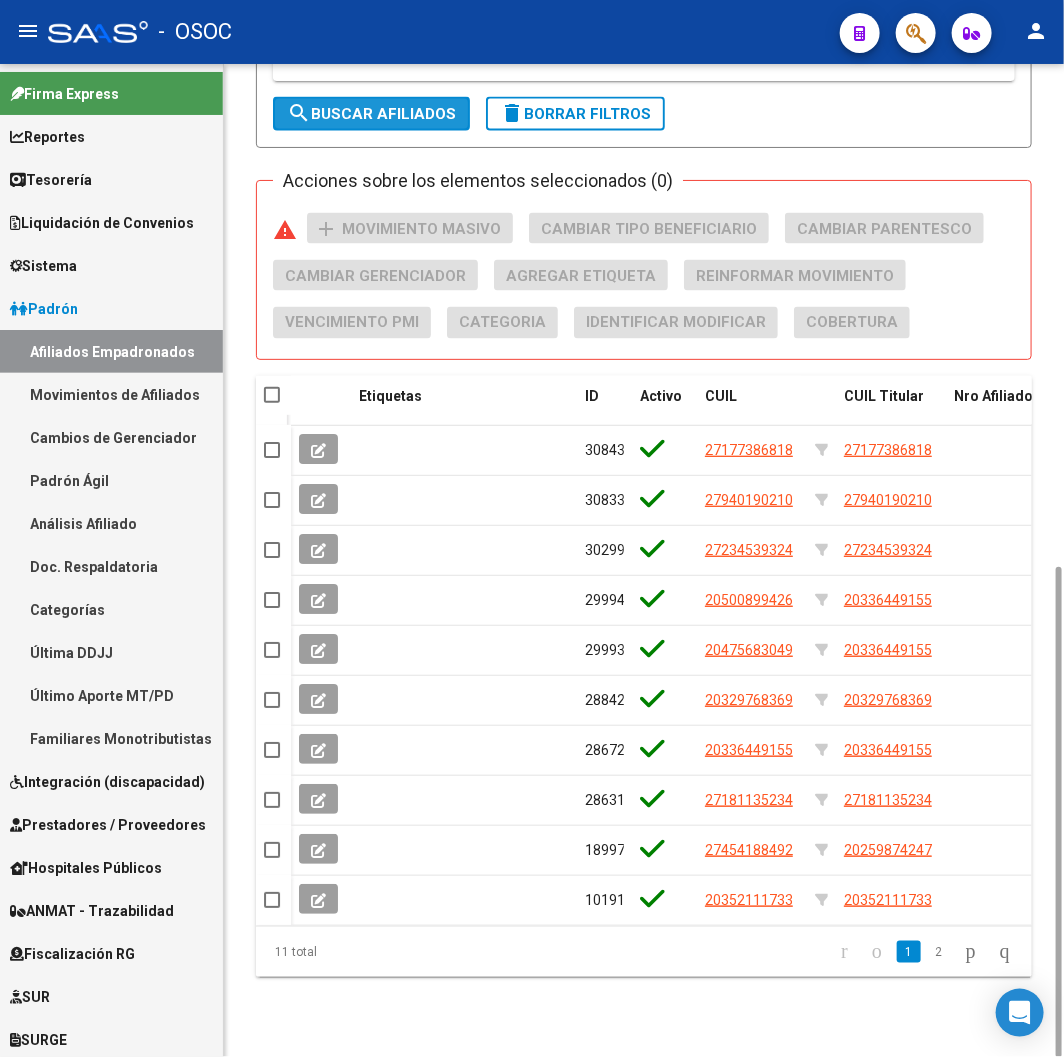 click on "search  Buscar Afiliados" 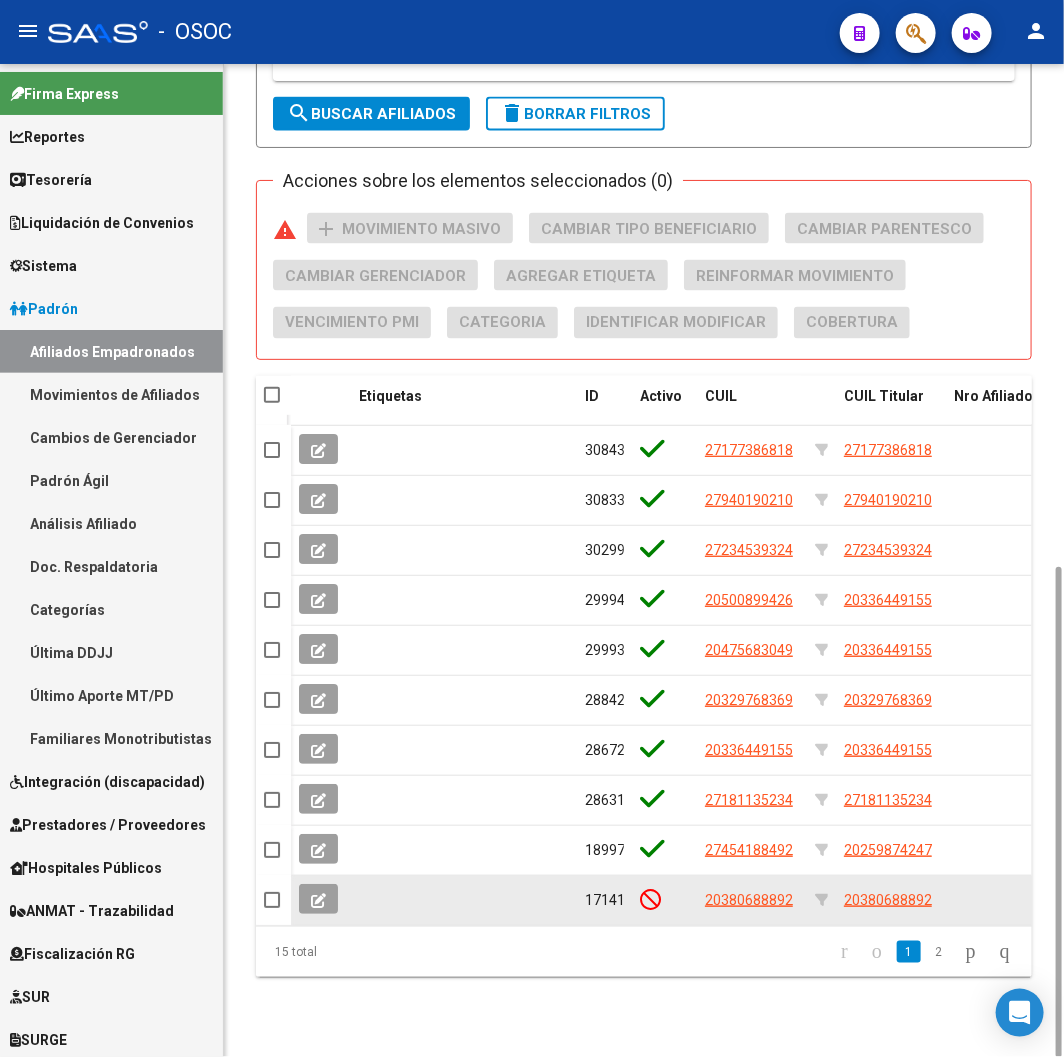 click on "20380688892" 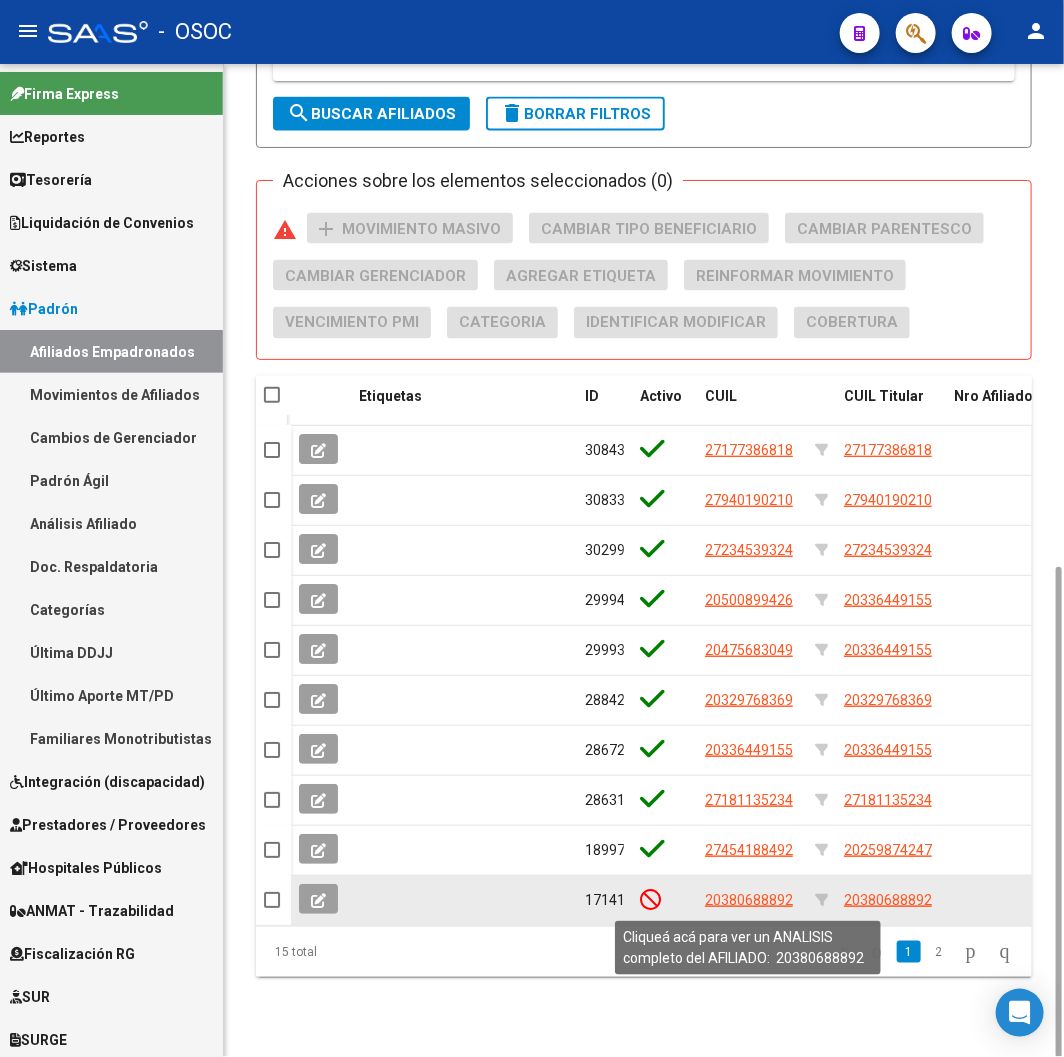 click on "20380688892" 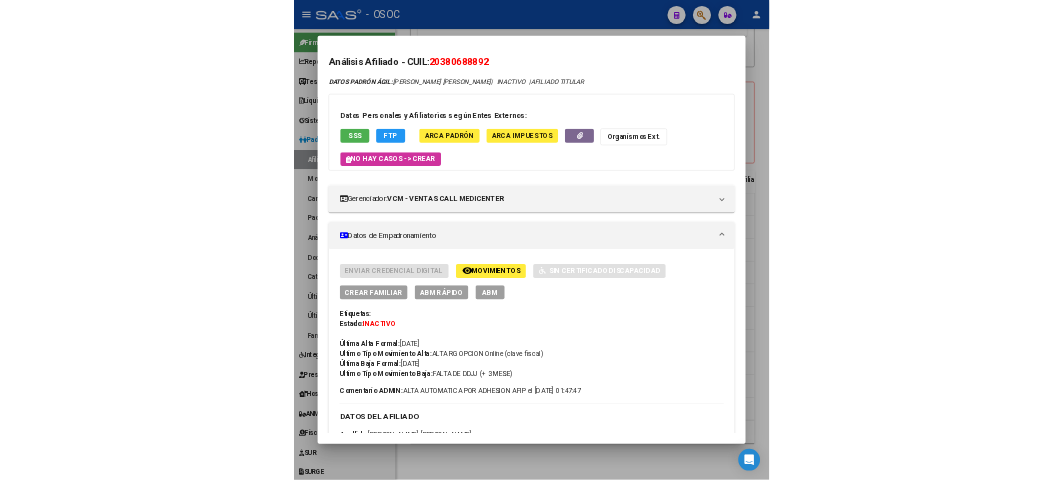 scroll, scrollTop: 222, scrollLeft: 0, axis: vertical 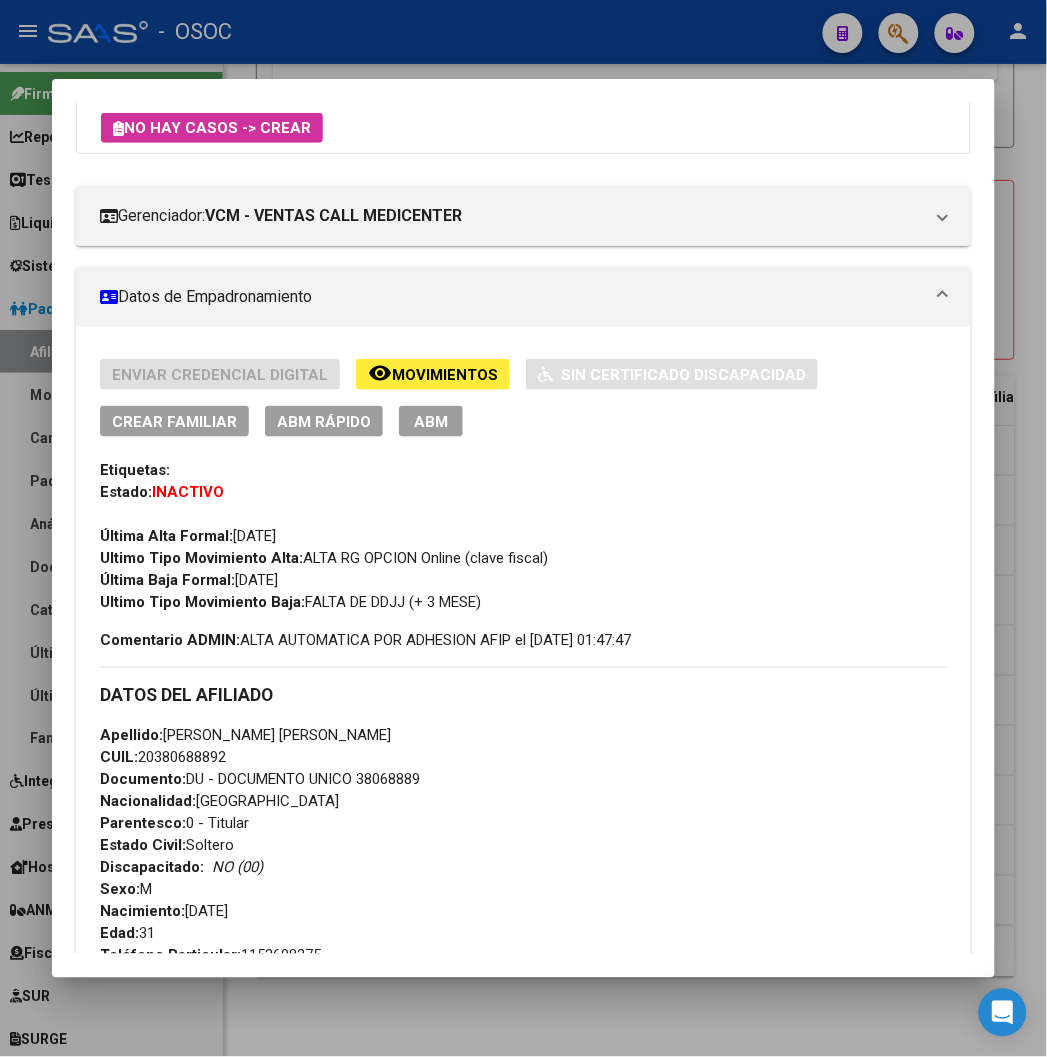 click at bounding box center [523, 528] 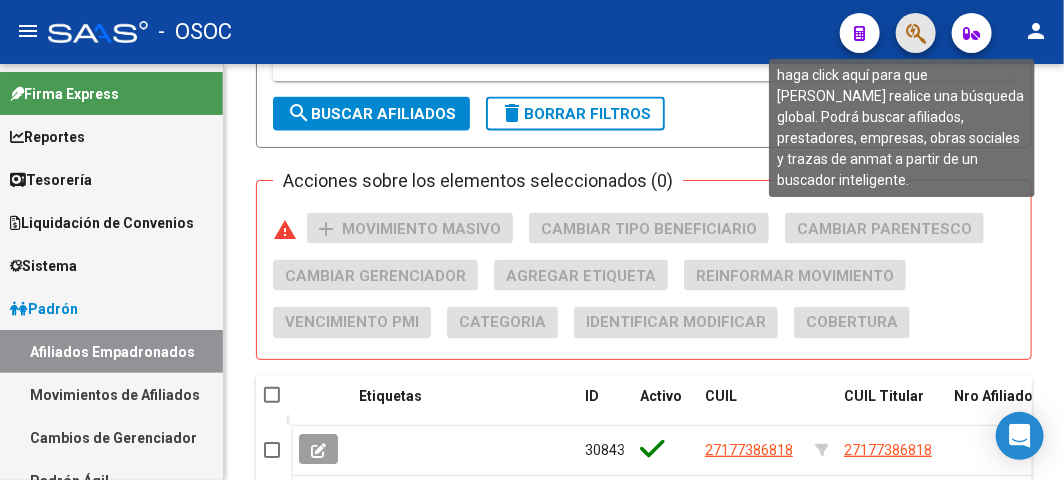 click 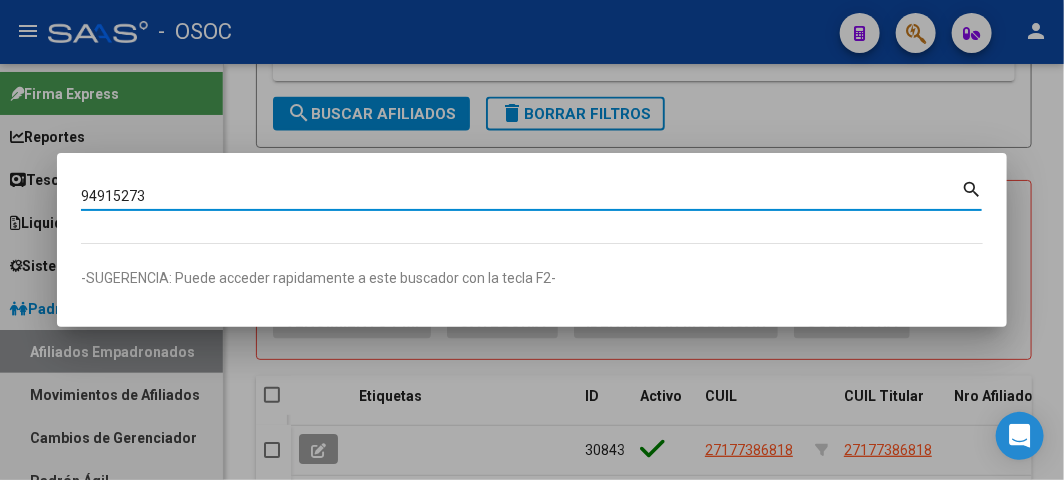 type on "94915273" 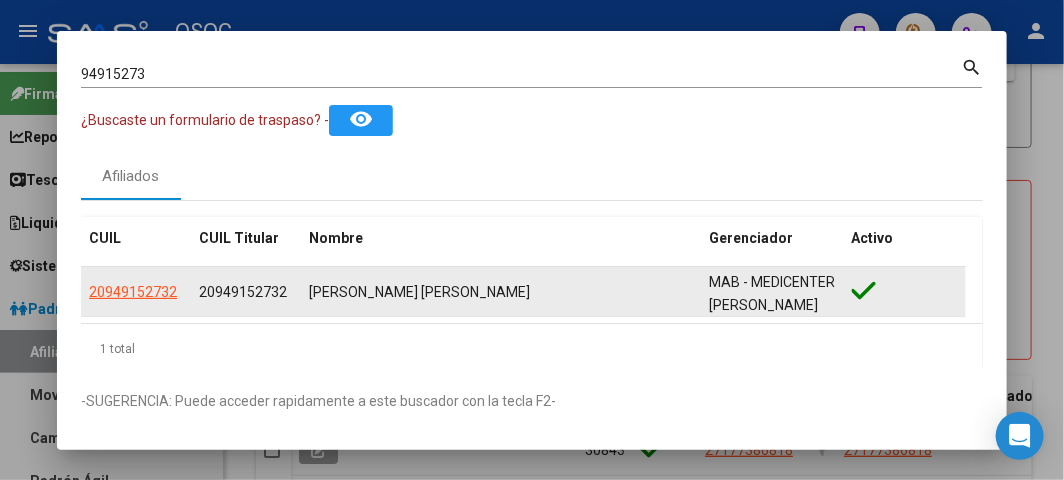 click on "20949152732" 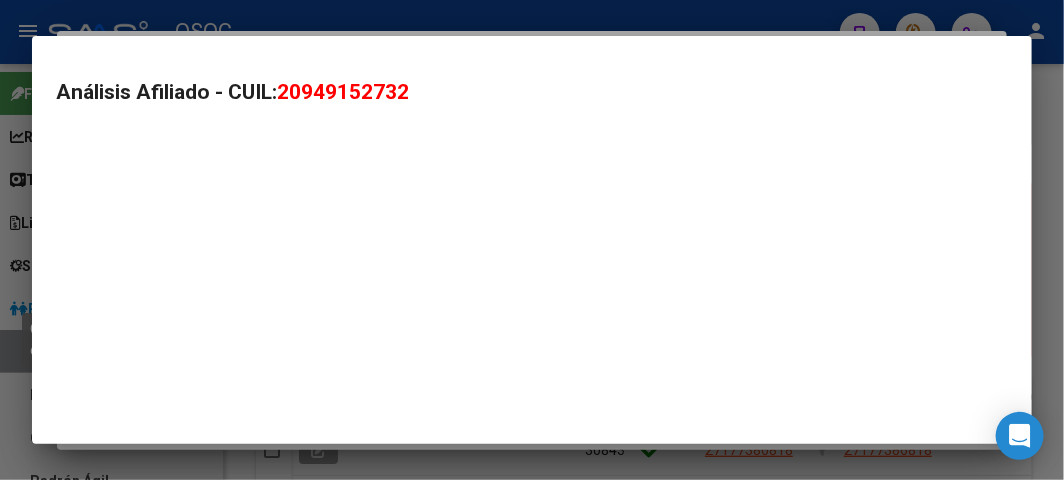 type on "20949152732" 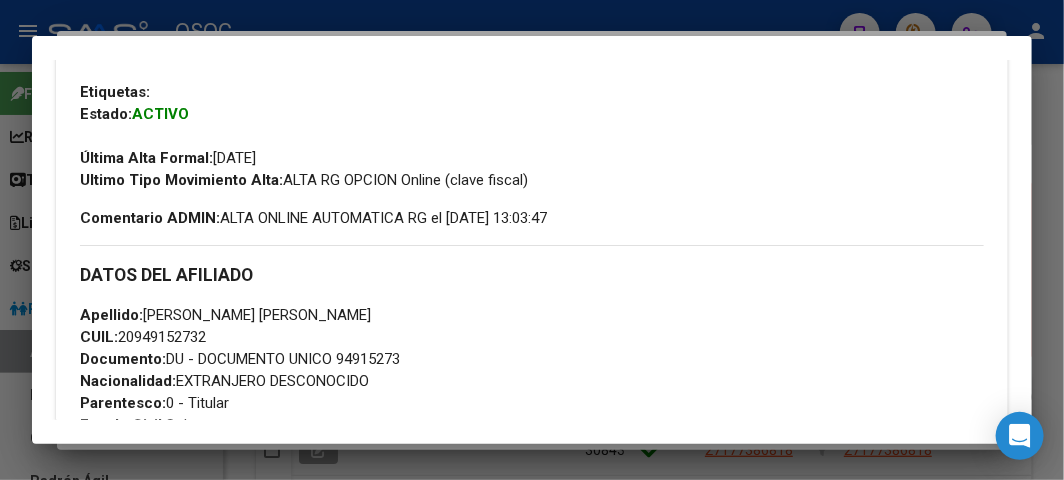 scroll, scrollTop: 673, scrollLeft: 0, axis: vertical 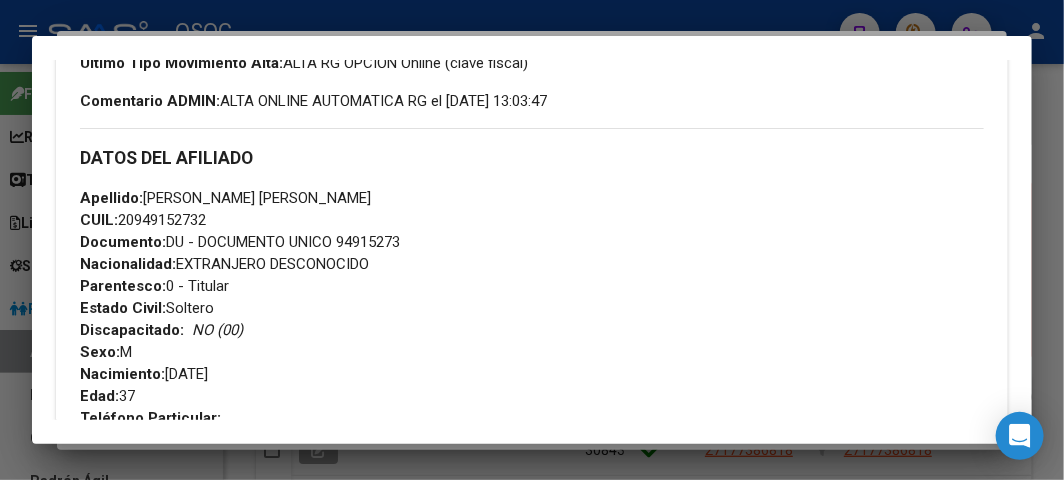 click on "Documento:  DU - DOCUMENTO UNICO 94915273" at bounding box center (240, 242) 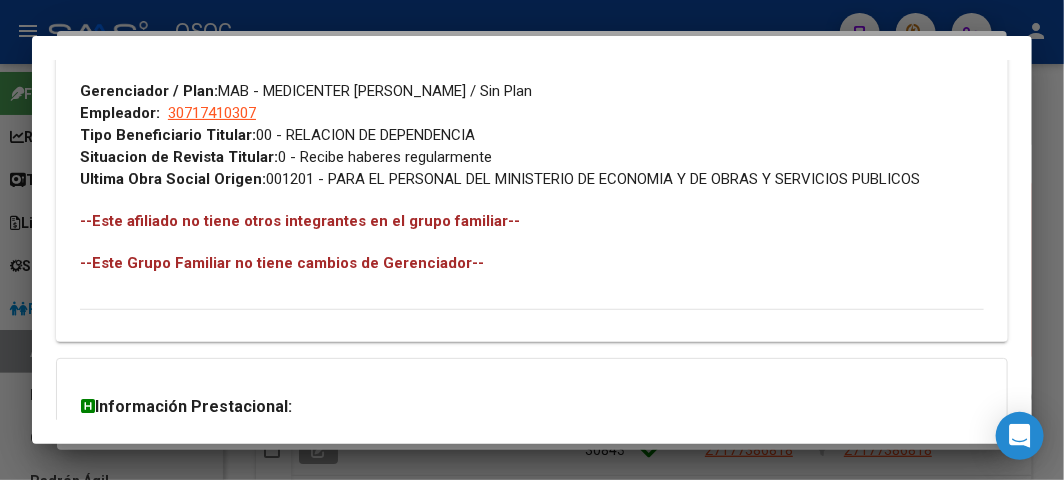 scroll, scrollTop: 340, scrollLeft: 0, axis: vertical 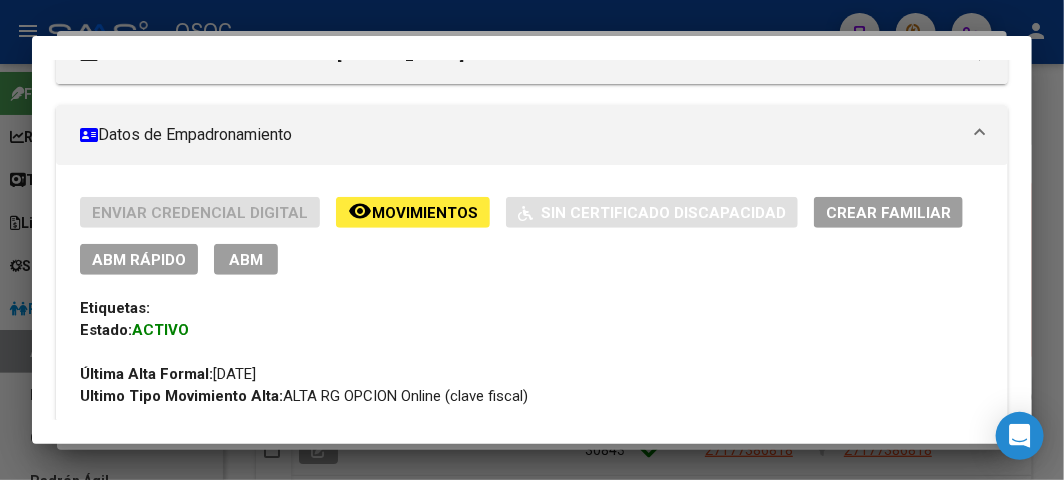 click on "ABM Rápido" 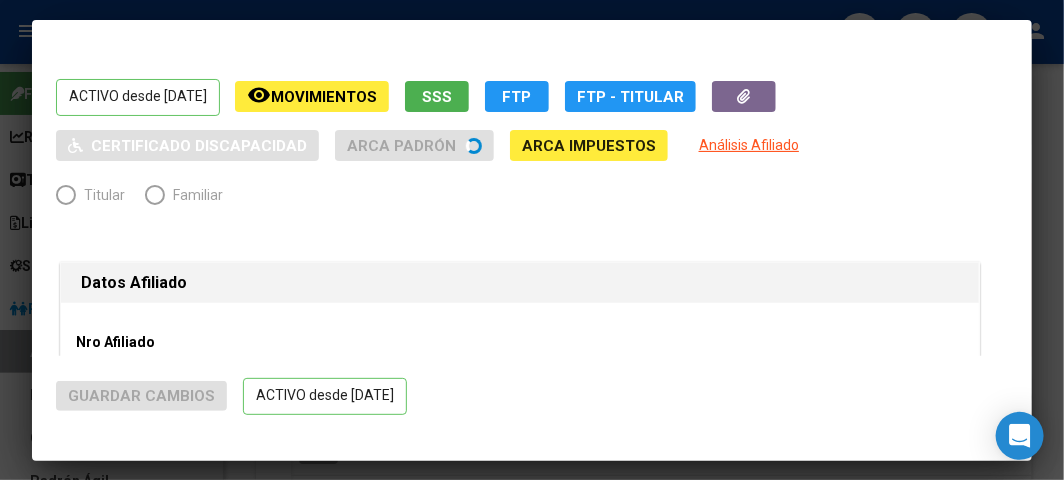 radio on "true" 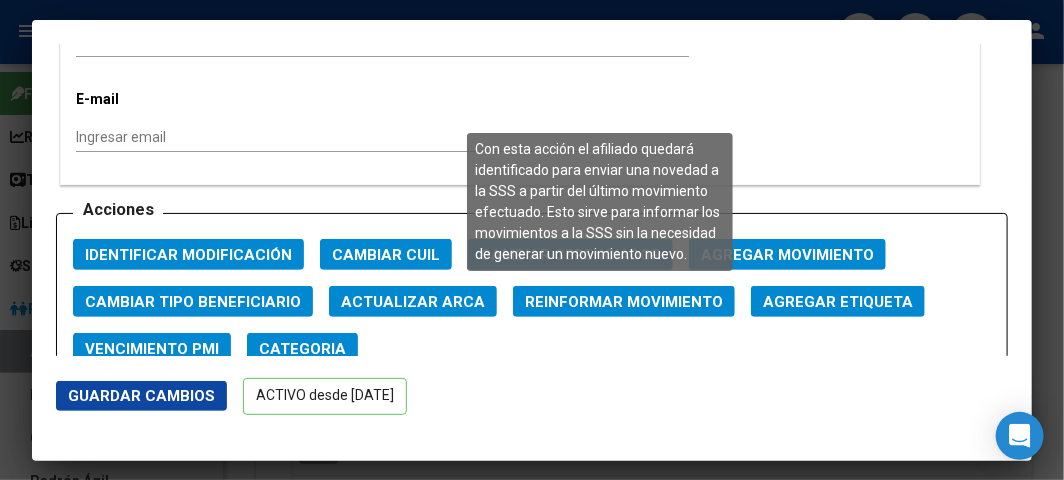 scroll, scrollTop: 2666, scrollLeft: 0, axis: vertical 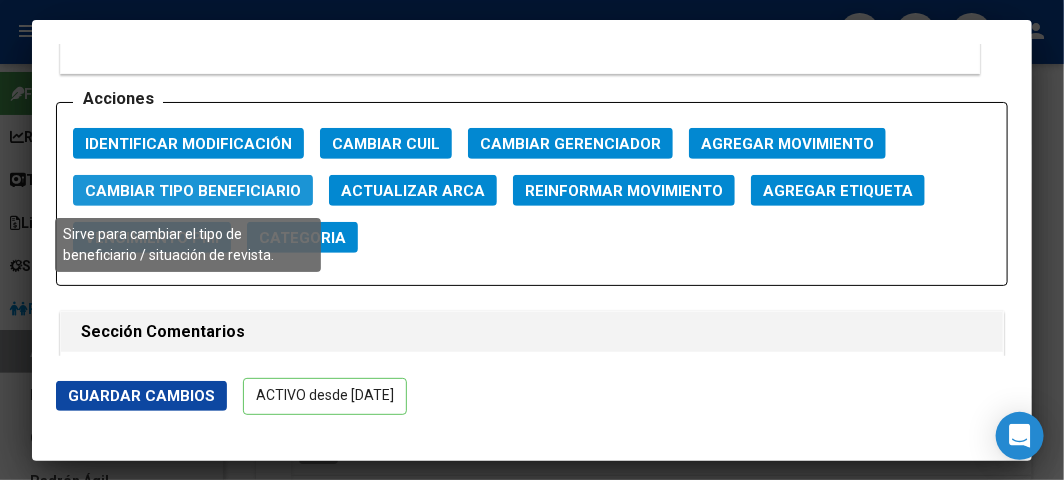 click on "Cambiar Tipo Beneficiario" 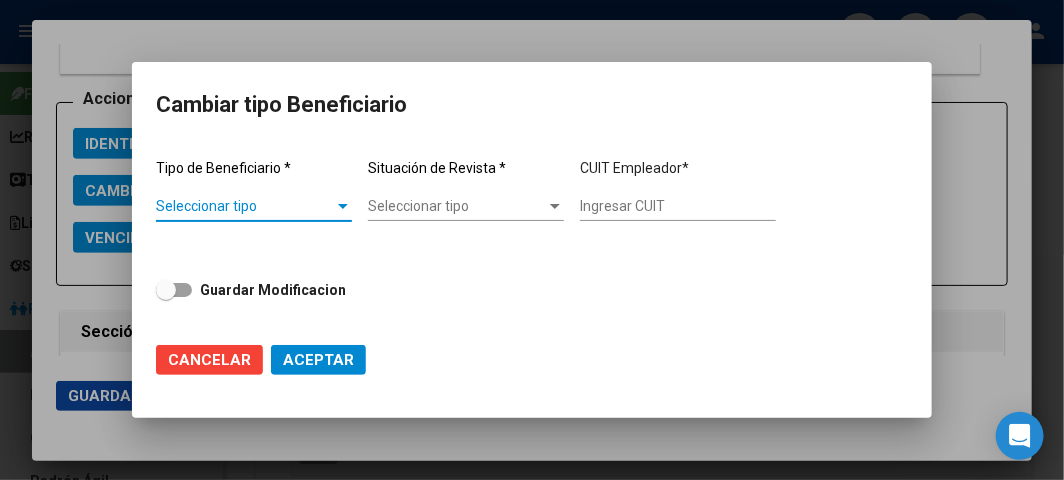 click at bounding box center (532, 240) 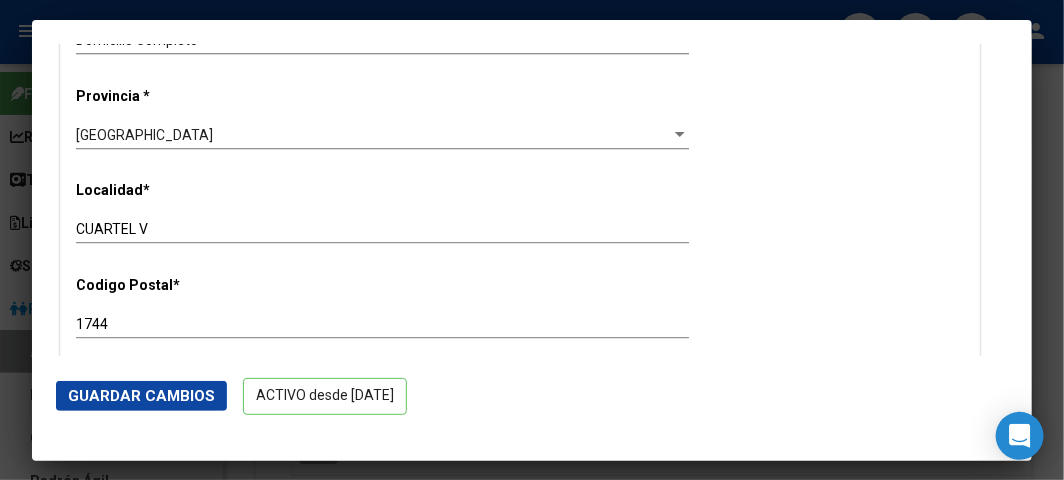 scroll, scrollTop: 1555, scrollLeft: 0, axis: vertical 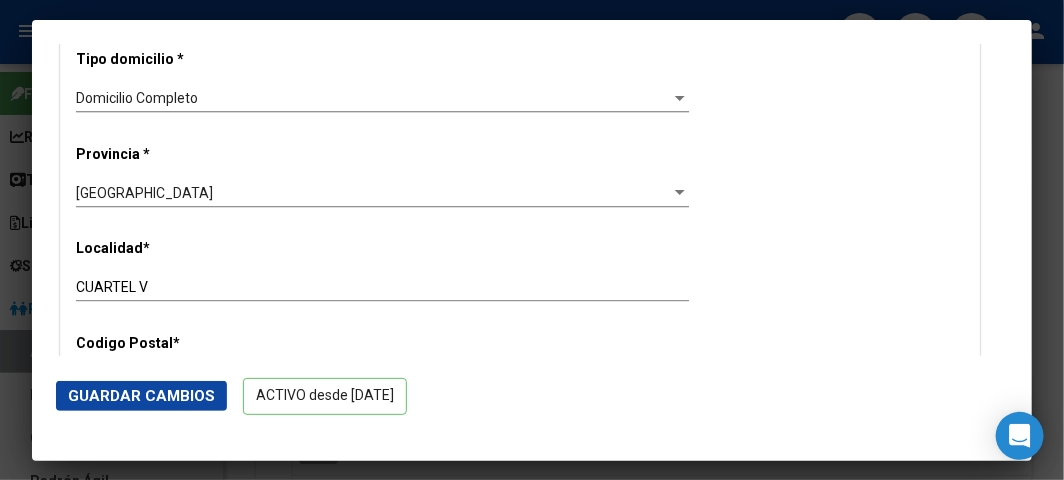 click at bounding box center [532, 240] 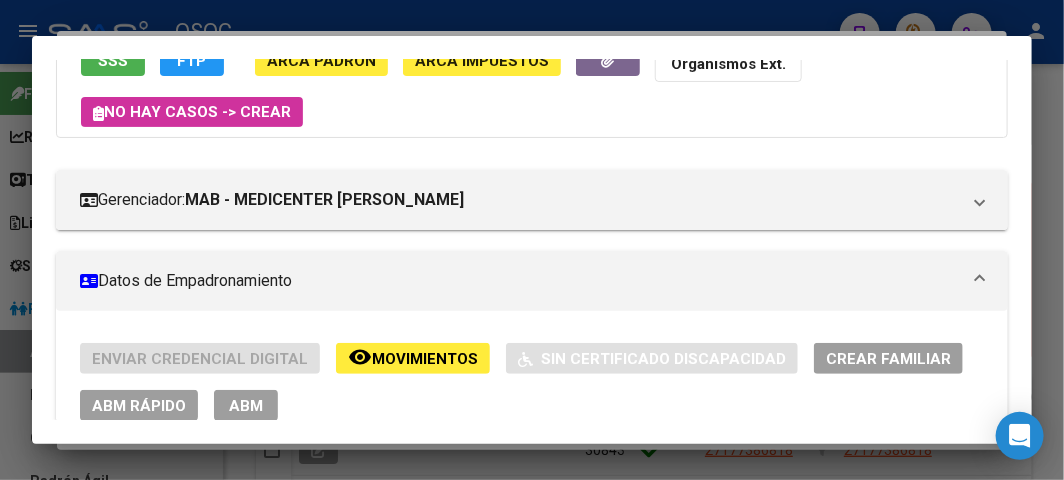 scroll, scrollTop: 228, scrollLeft: 0, axis: vertical 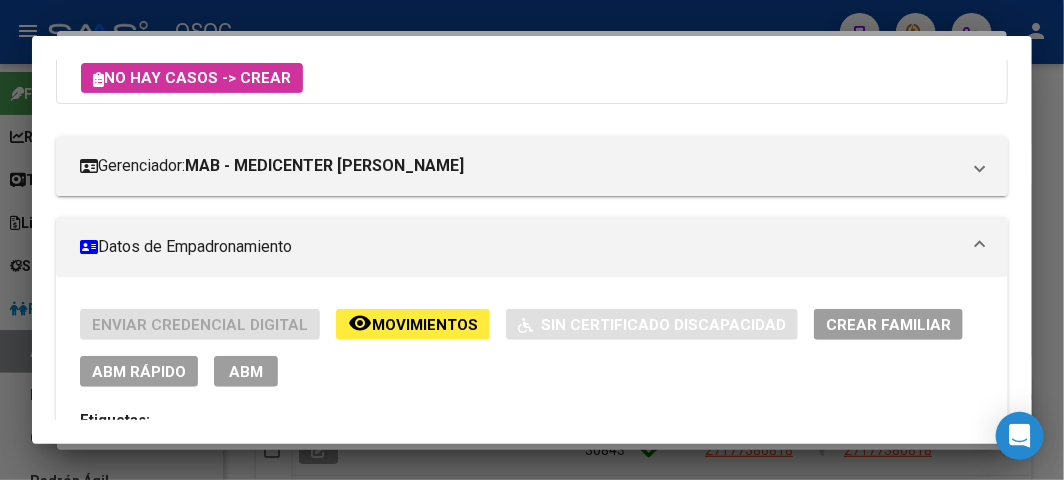 click on "ABM Rápido" 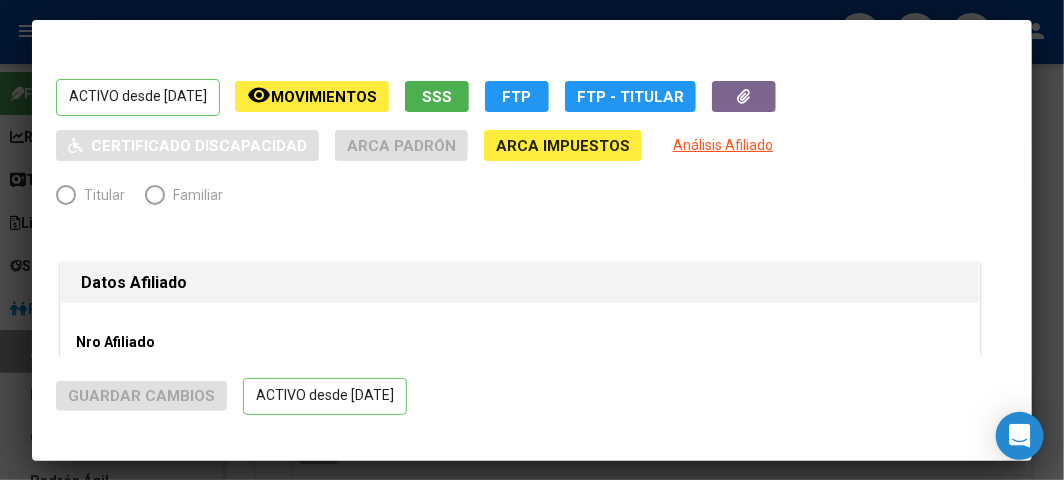 radio on "true" 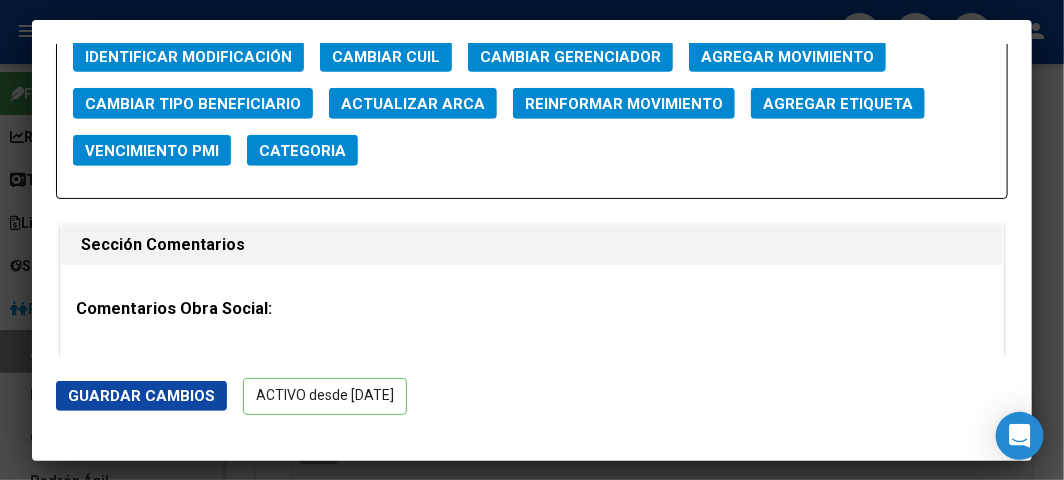 scroll, scrollTop: 2666, scrollLeft: 0, axis: vertical 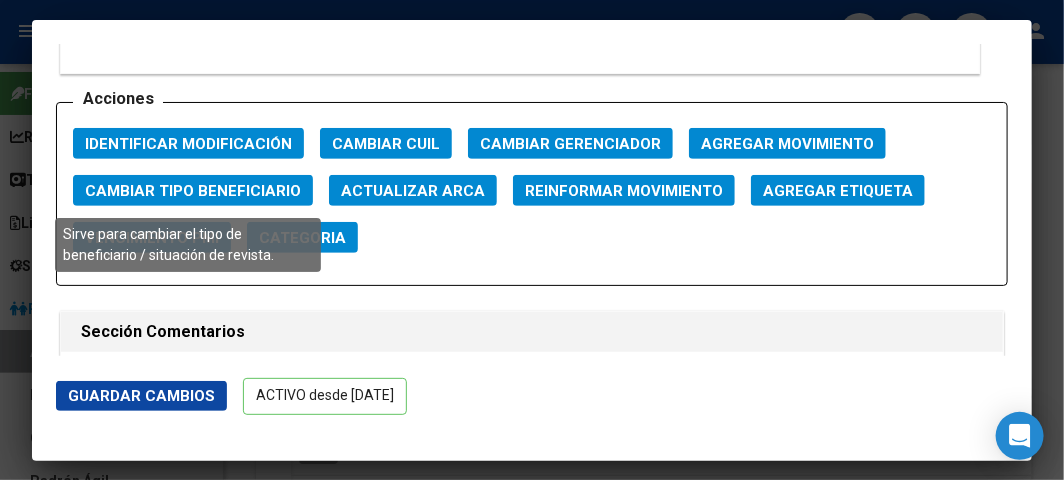 click on "Cambiar Tipo Beneficiario" 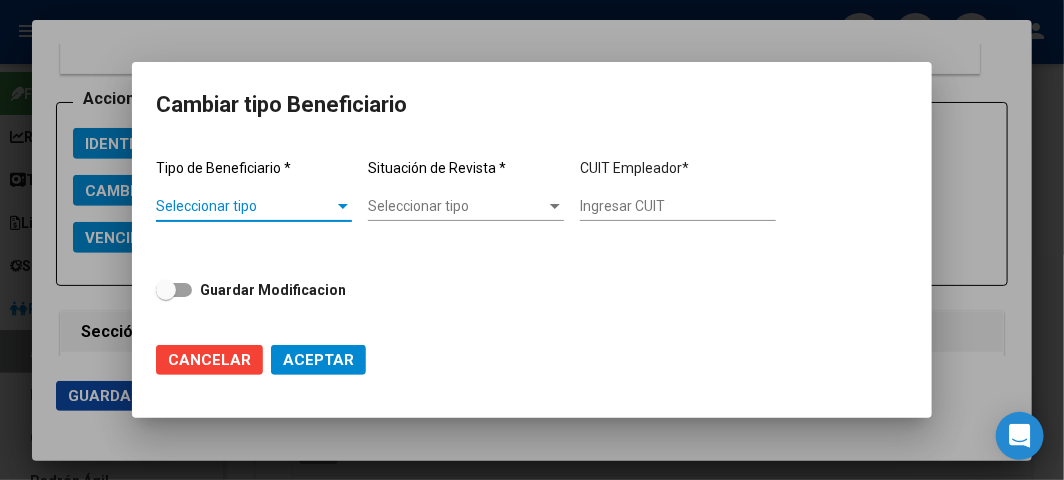 click on "Seleccionar tipo Seleccionar tipo" at bounding box center (254, 215) 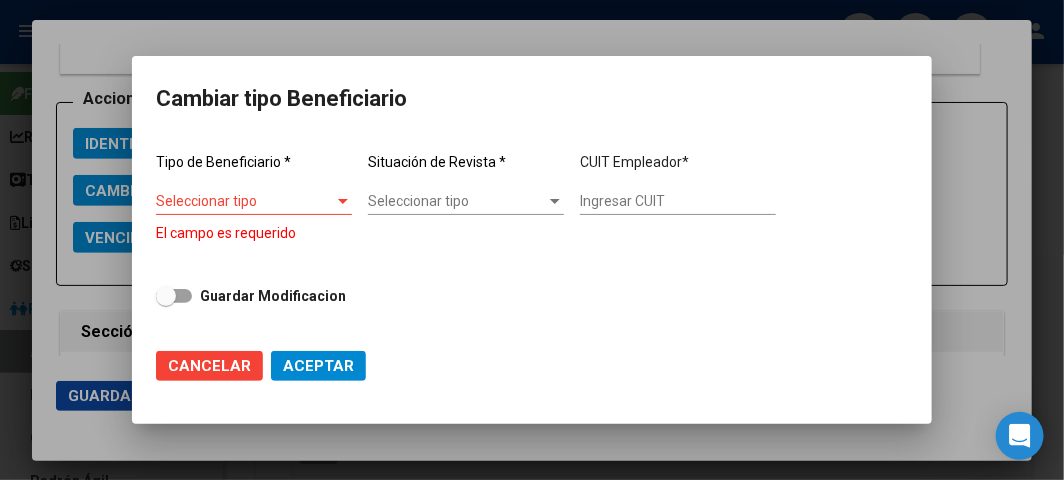 click on "Seleccionar tipo" at bounding box center [245, 201] 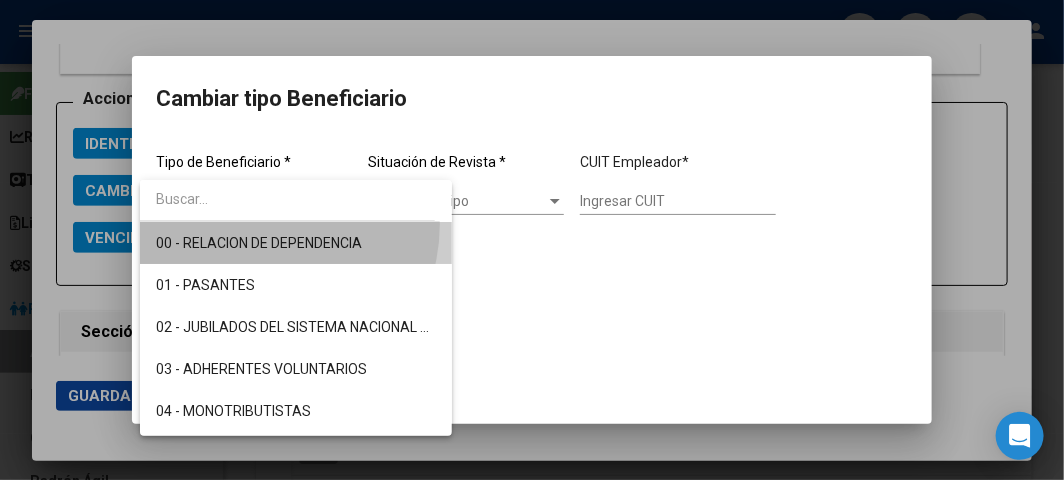click on "00 - RELACION DE DEPENDENCIA" at bounding box center (296, 243) 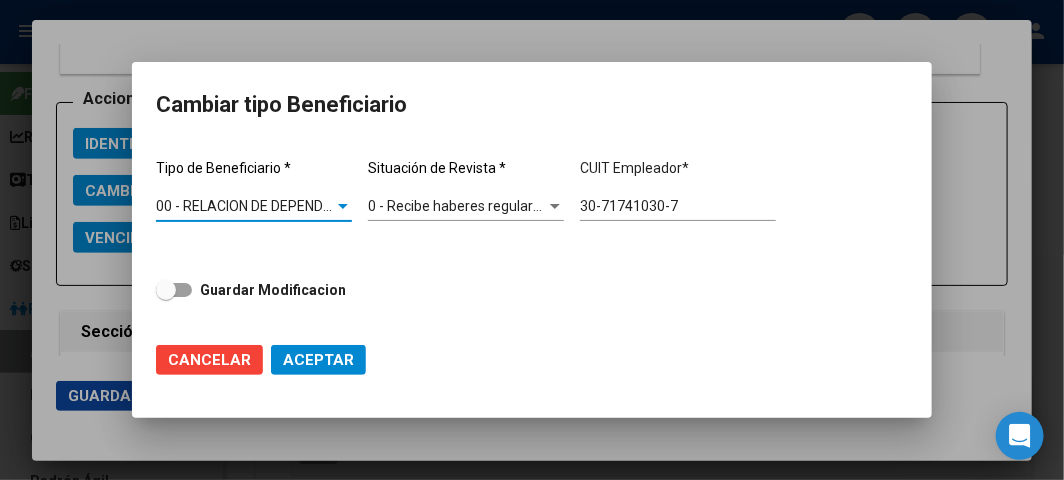 click on "0 - Recibe haberes regularmente Seleccionar tipo" at bounding box center (466, 207) 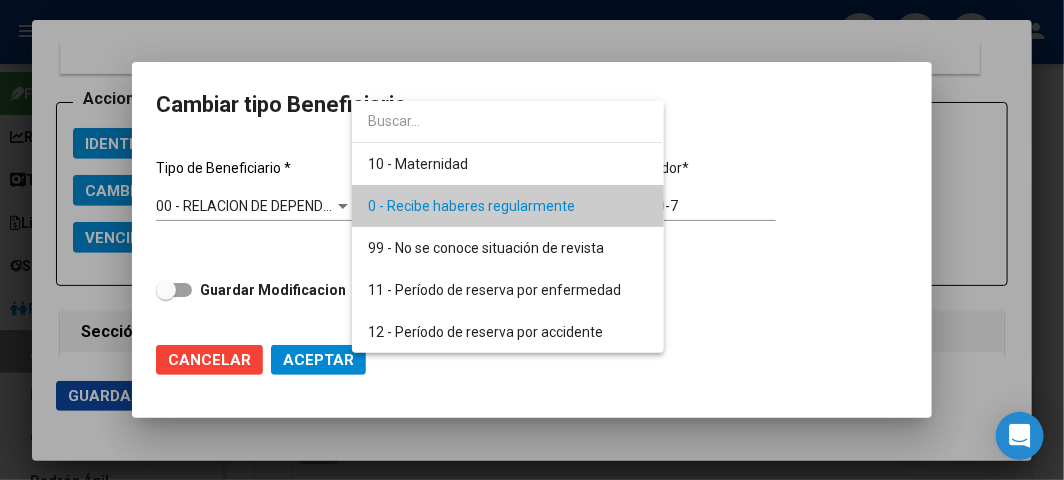 click at bounding box center [532, 240] 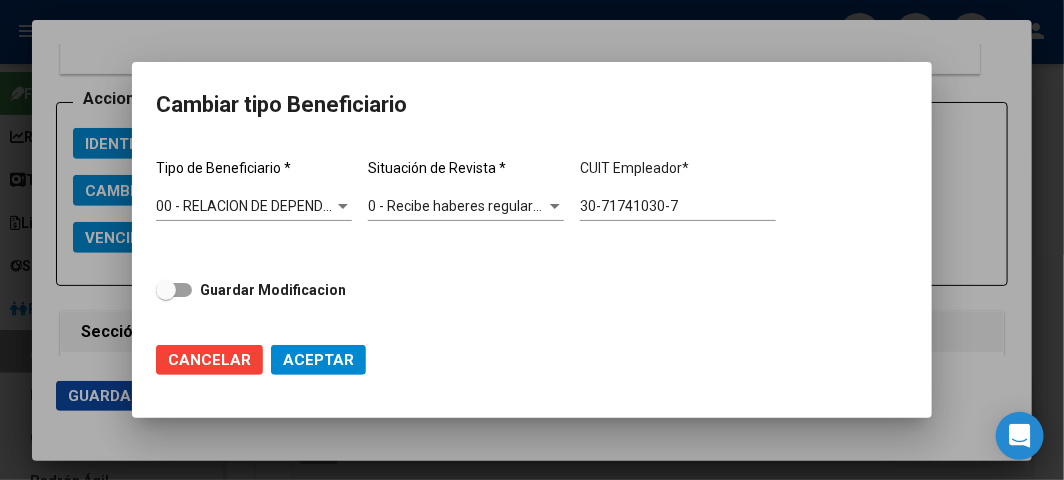 click on "30-71741030-7 Ingresar CUIT" 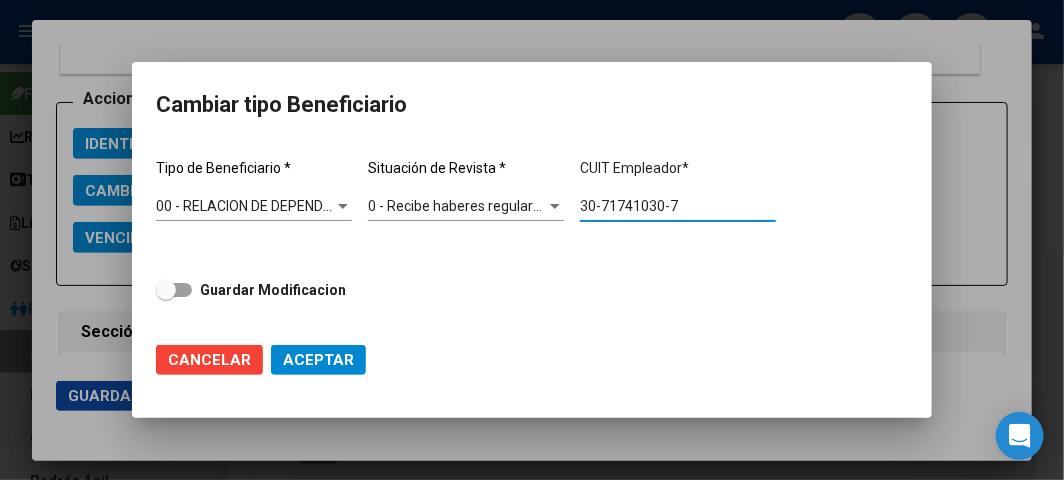 click on "30-71741030-7 Ingresar CUIT" 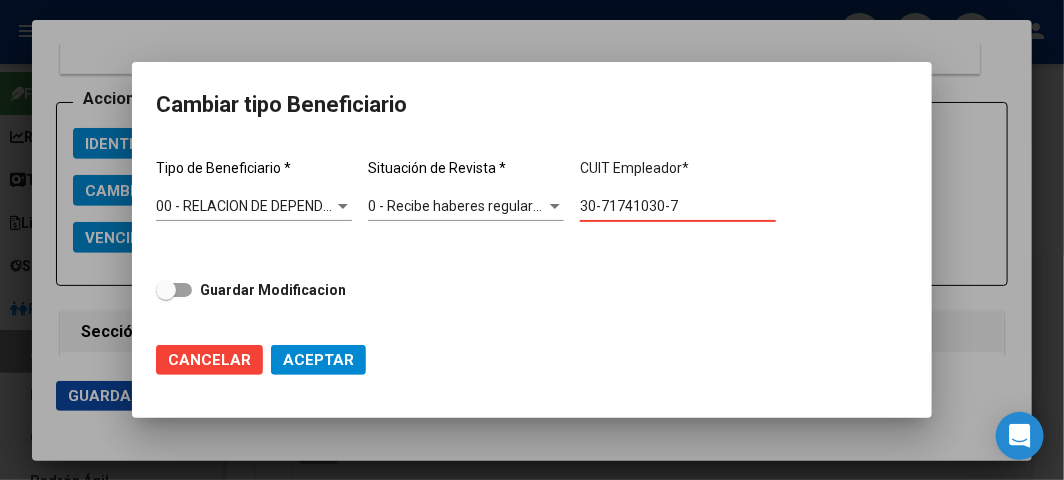 click on "30-71741030-7 Ingresar CUIT" 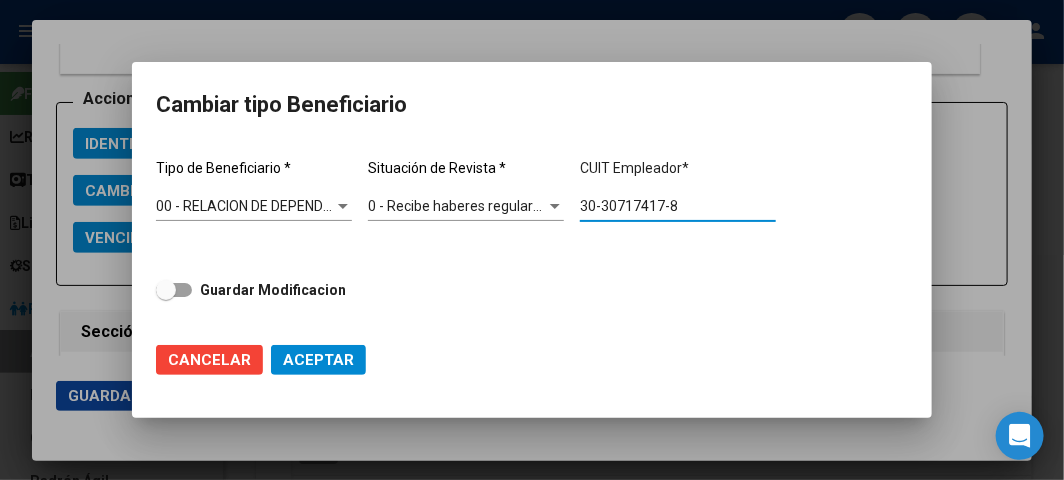 click on "30-30717417-8" at bounding box center (678, 206) 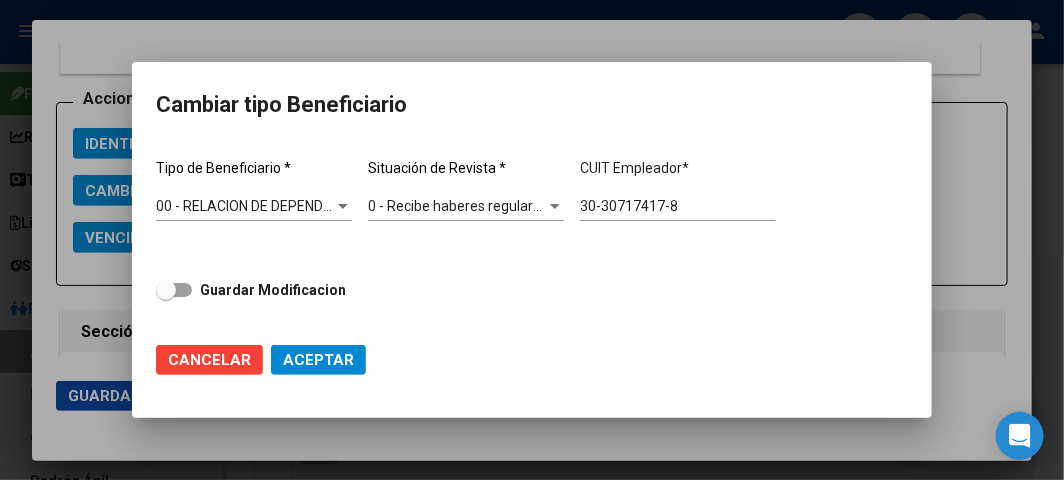 click on "30-30717417-8 Ingresar CUIT" 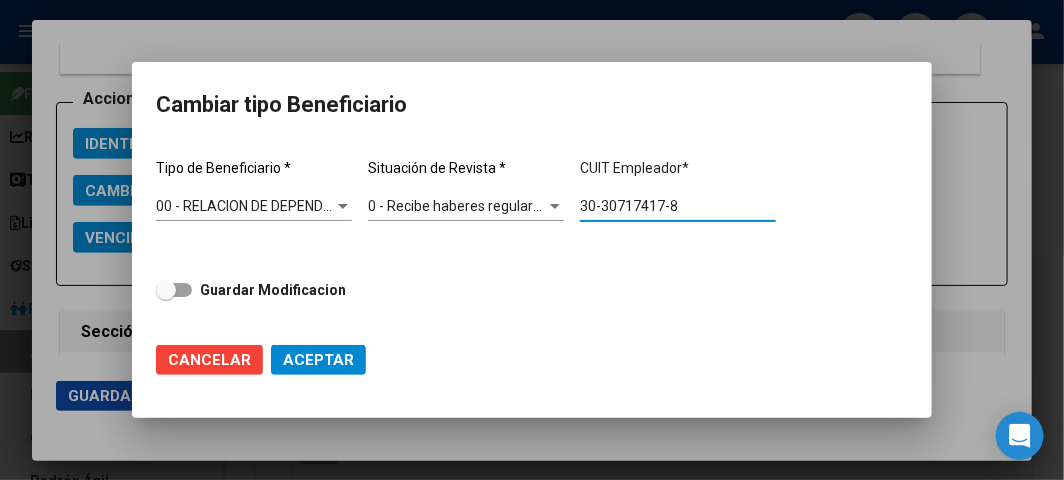 click on "CUIT Empleador  *   30-30717417-8 Ingresar CUIT" 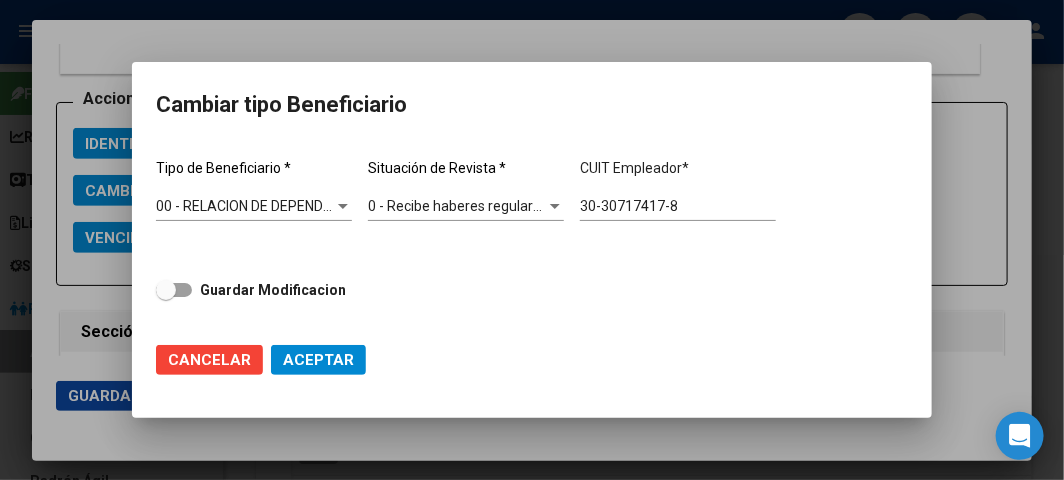 click on "CUIT Empleador  *   30-30717417-8 Ingresar CUIT" 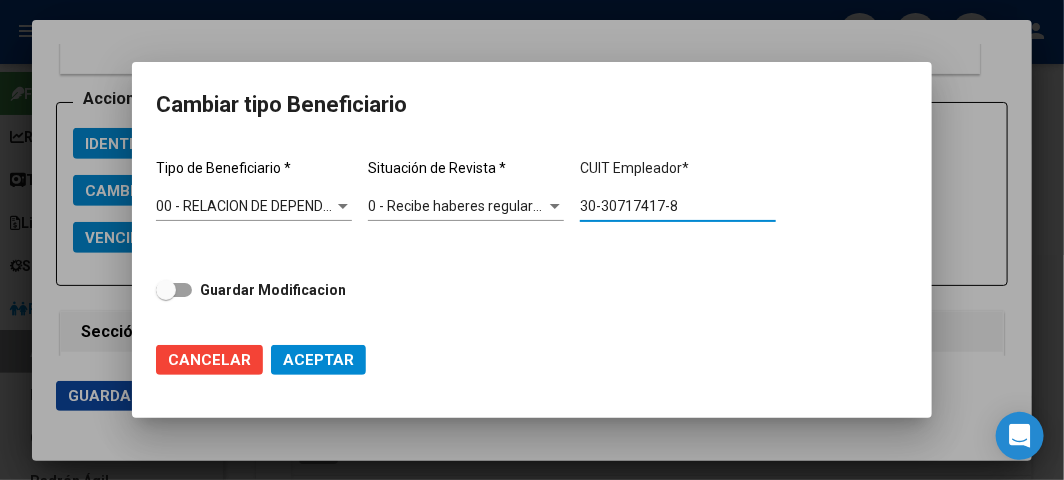 click on "30-30717417-8 Ingresar CUIT" 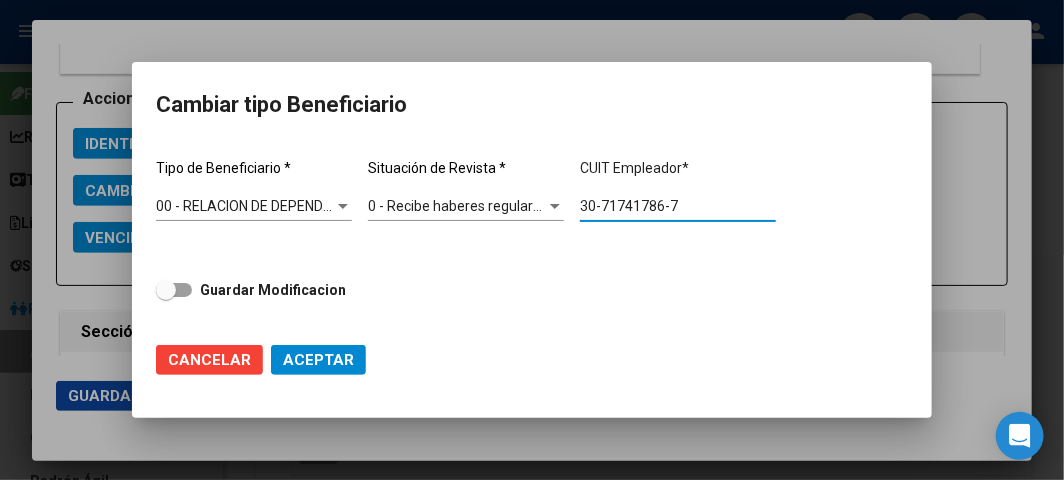type on "30-71741786-7" 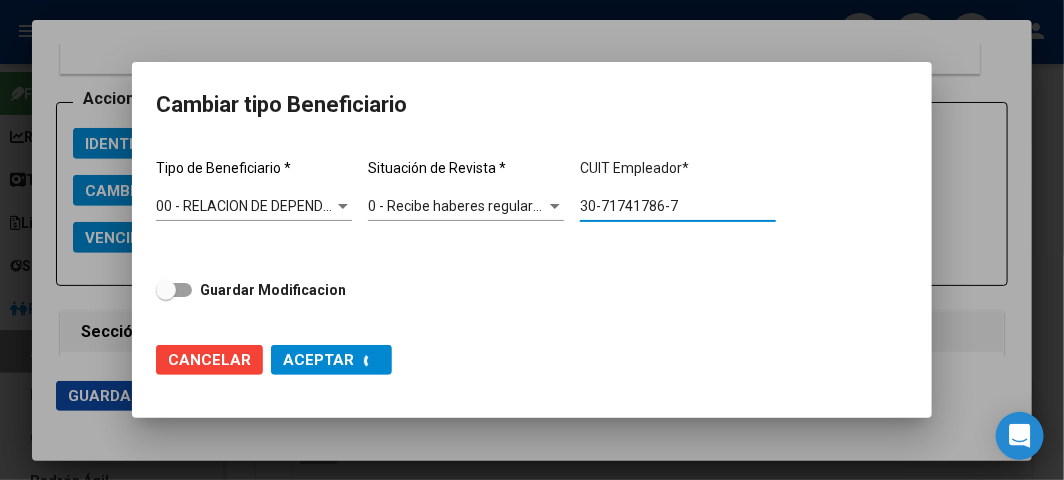 type on "30-71741786-7" 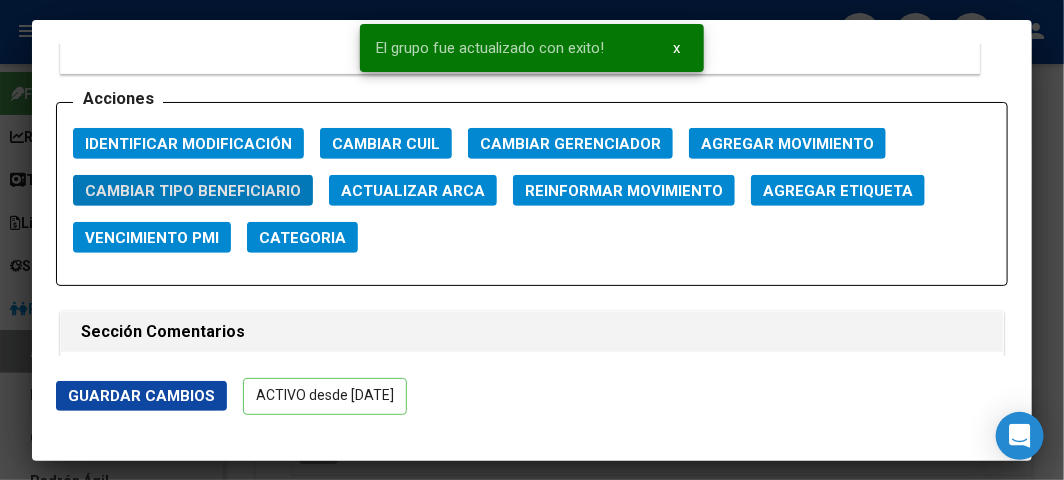 type 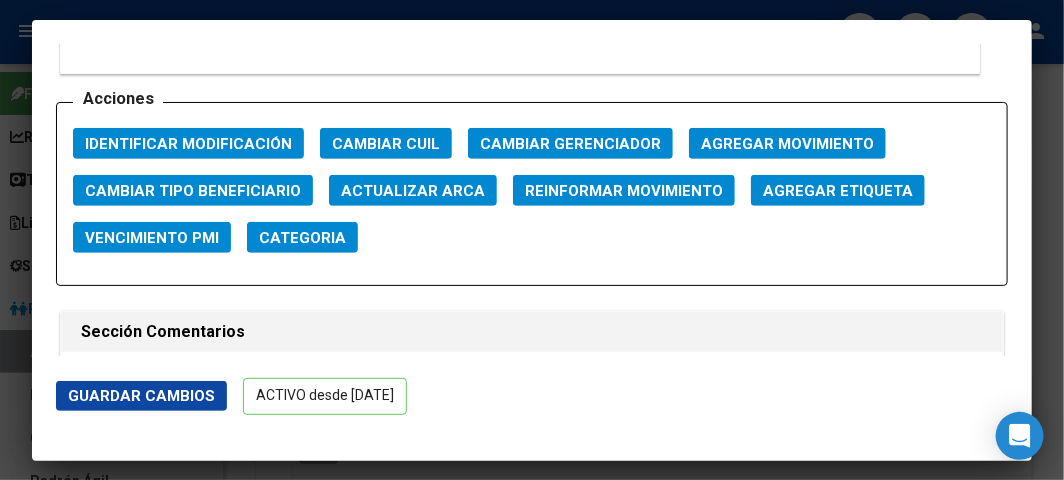 click on "ACTIVO desde [DATE]  remove_red_eye Movimientos SSS FTP    Sin Certificado Discapacidad ARCA Padrón ARCA Impuestos Análisis Afiliado   Titular   Familiar Datos Afiliado Nro Afiliado    Ingresar nro  CUIL  *   20-94915273-2 CUIL  ARCA Padrón  Ult. Fecha Alta Formal: [DATE]  Tipo de Documento * DOCUMENTO UNICO Seleccionar tipo Nro Documento  *   94915273 Ingresar nro  Apellido  *   [PERSON_NAME] [PERSON_NAME] apellido  Nombre  *   Ingresar nombre  Fecha de nacimiento  *   [DEMOGRAPHIC_DATA] Ingresar fecha   Parentesco * Titular Seleccionar parentesco  Estado Civil * [DEMOGRAPHIC_DATA] Seleccionar tipo  Sexo * Masculino Seleccionar sexo  Nacionalidad * Seleccionar tipo Seleccionar tipo  Discapacitado * No discapacitado Seleccionar tipo Vencimiento Certificado Estudio    Ingresar fecha   Tipo domicilio * Domicilio Completo Seleccionar tipo domicilio  Provincia * [GEOGRAPHIC_DATA] Seleccionar provincia Localidad  *   CUARTEL V Ingresar el nombre  Codigo Postal  *   1744 Ingresar el codigo  Calle  *   Numero  *" at bounding box center [532, 240] 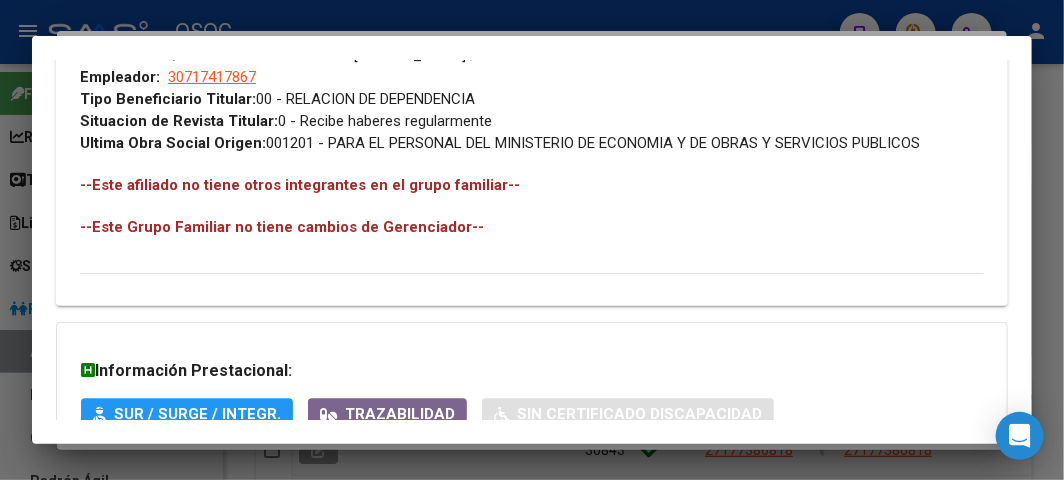 scroll, scrollTop: 1228, scrollLeft: 0, axis: vertical 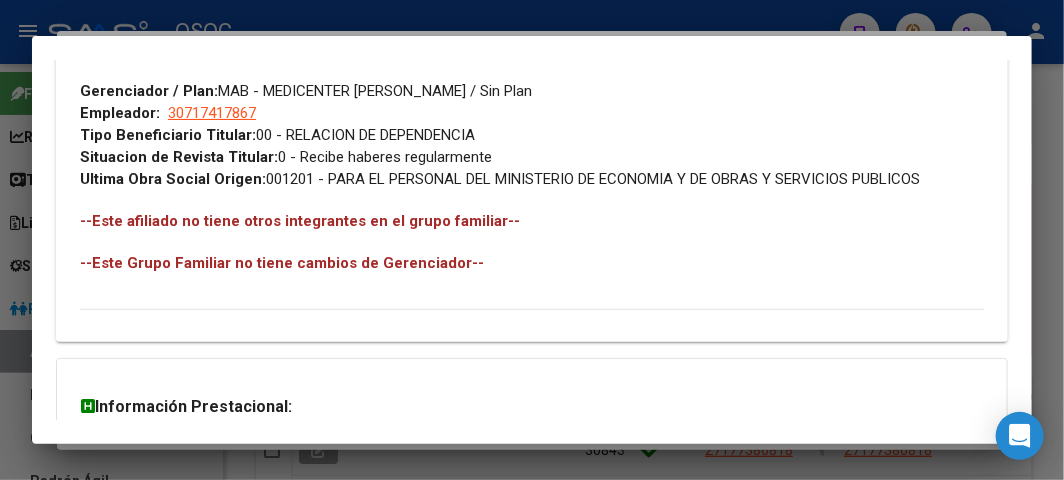 click at bounding box center (532, 240) 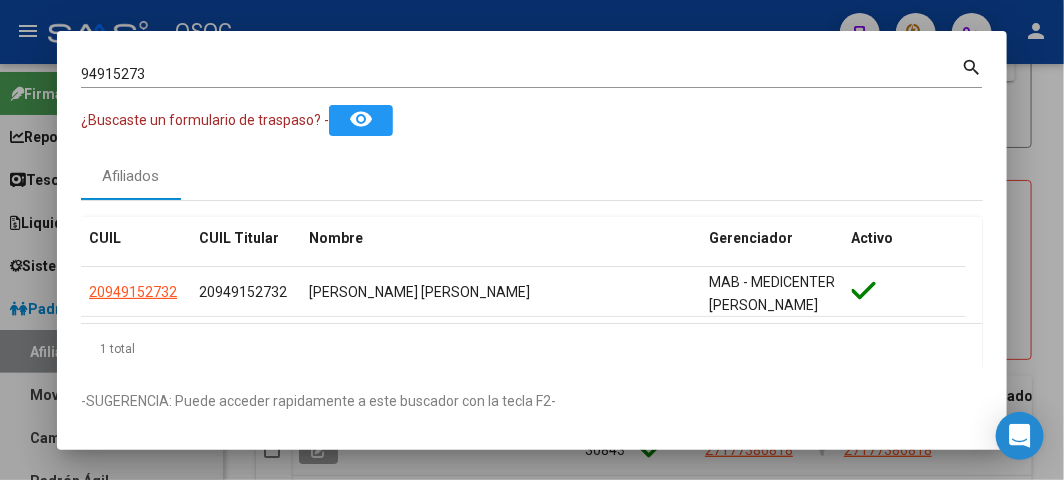 click on "94915273" at bounding box center [521, 74] 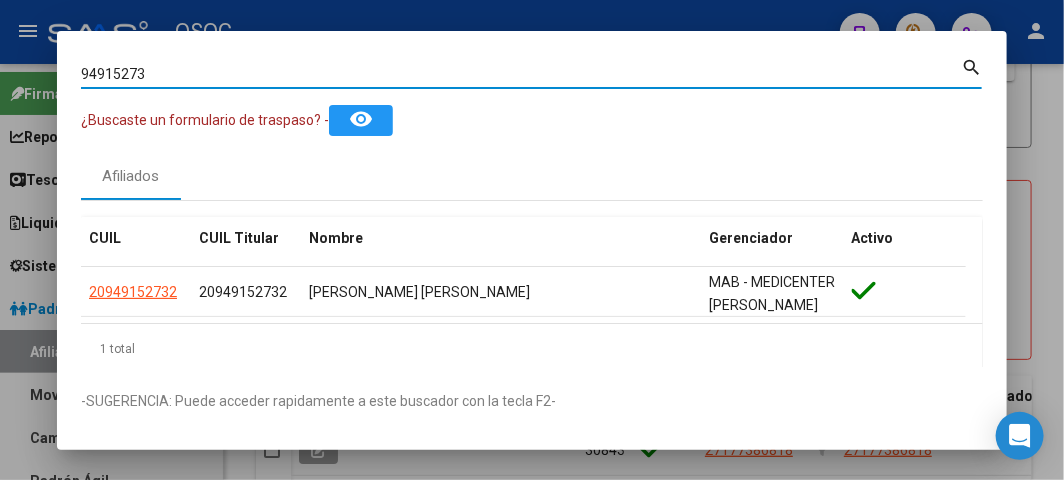 click on "94915273" at bounding box center [521, 74] 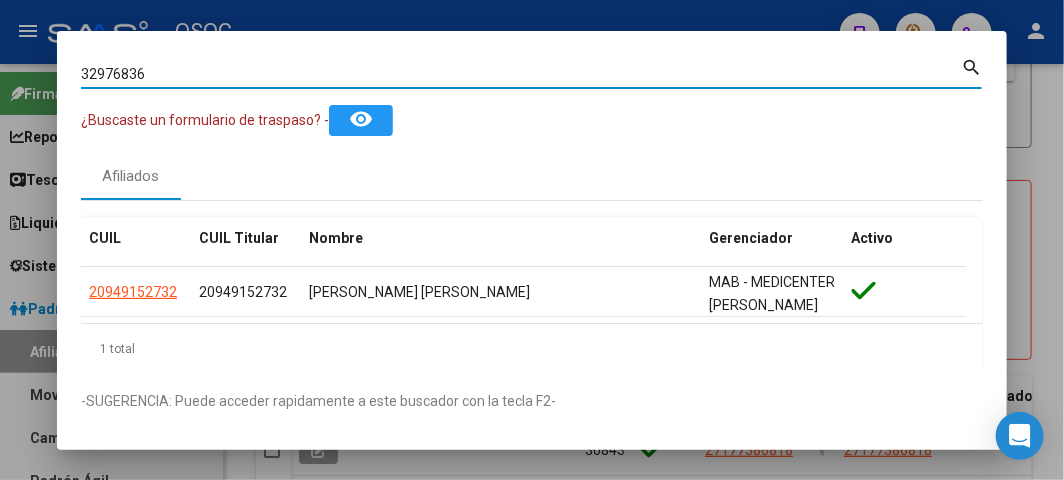 type on "32976836" 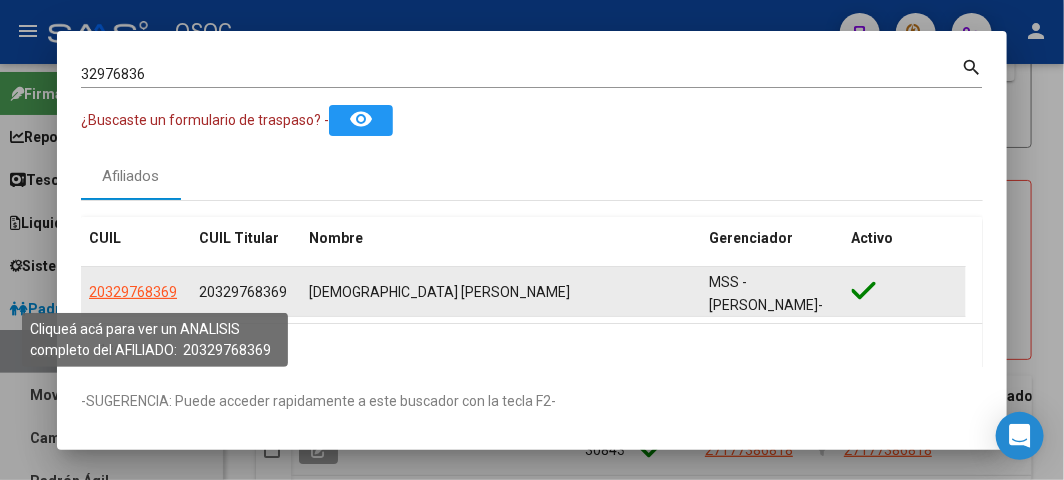 click on "20329768369" 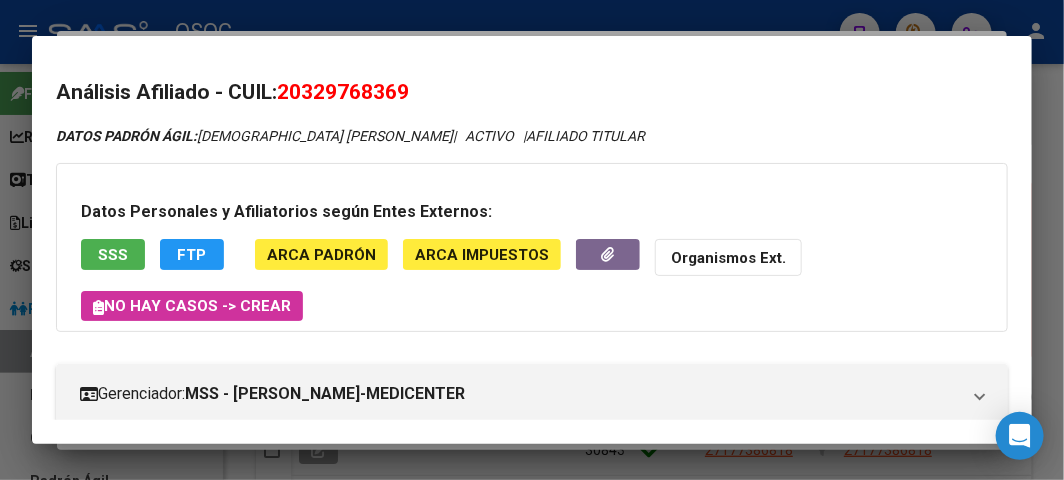 scroll, scrollTop: 222, scrollLeft: 0, axis: vertical 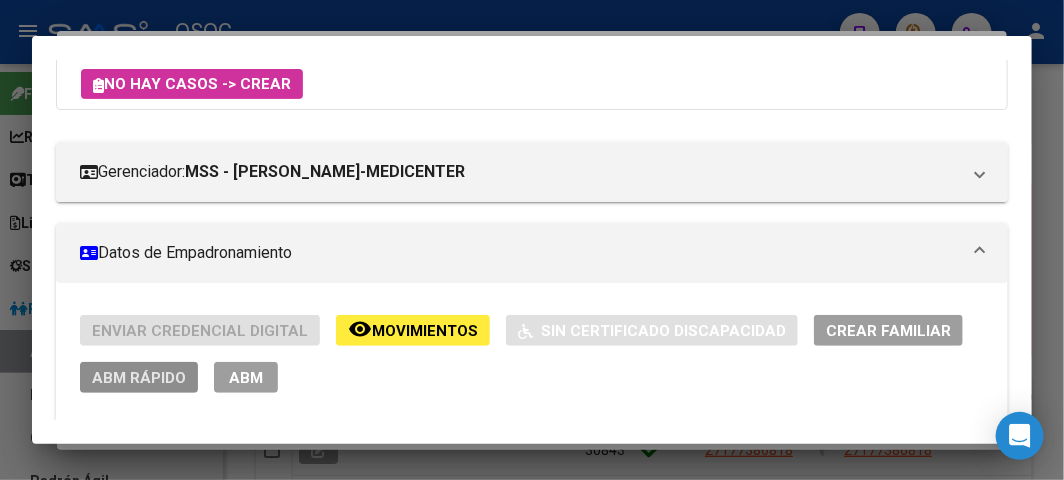 click on "ABM Rápido" 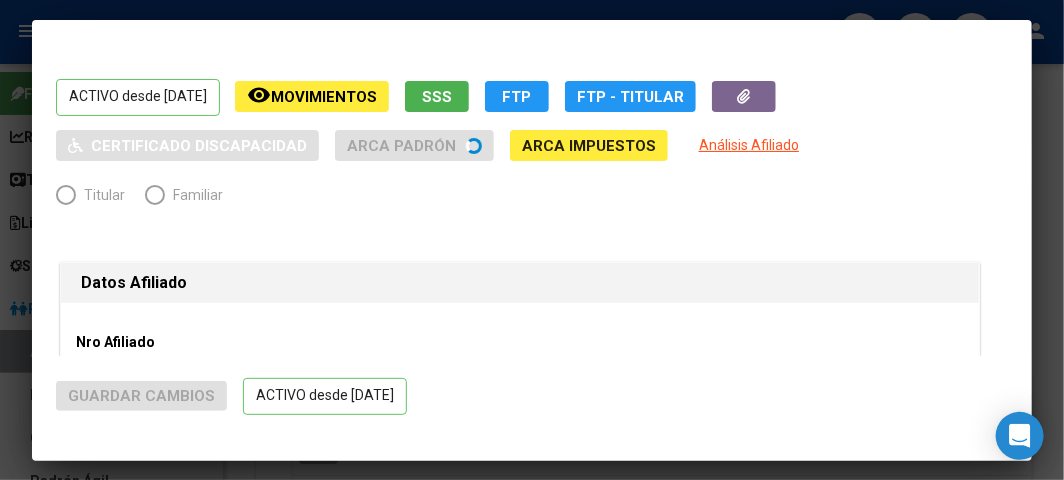 radio on "true" 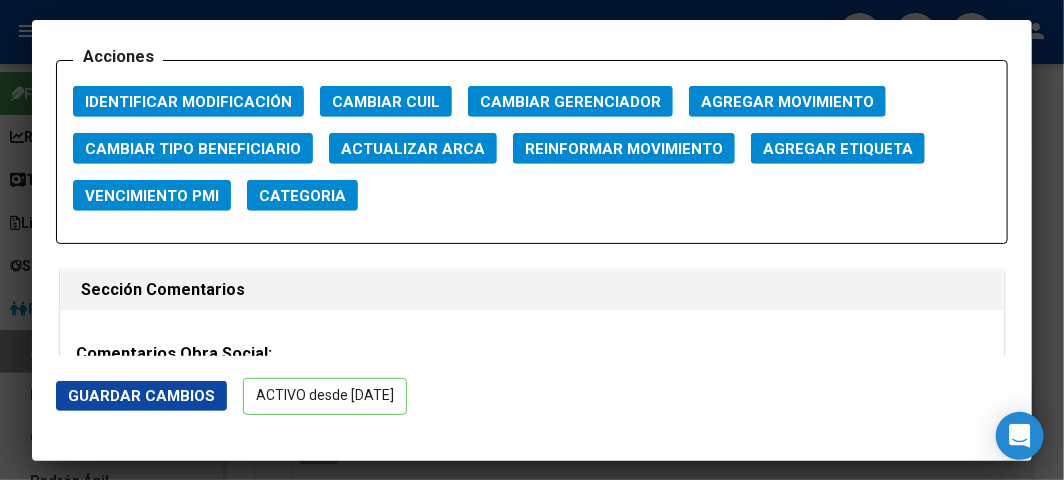scroll, scrollTop: 2777, scrollLeft: 0, axis: vertical 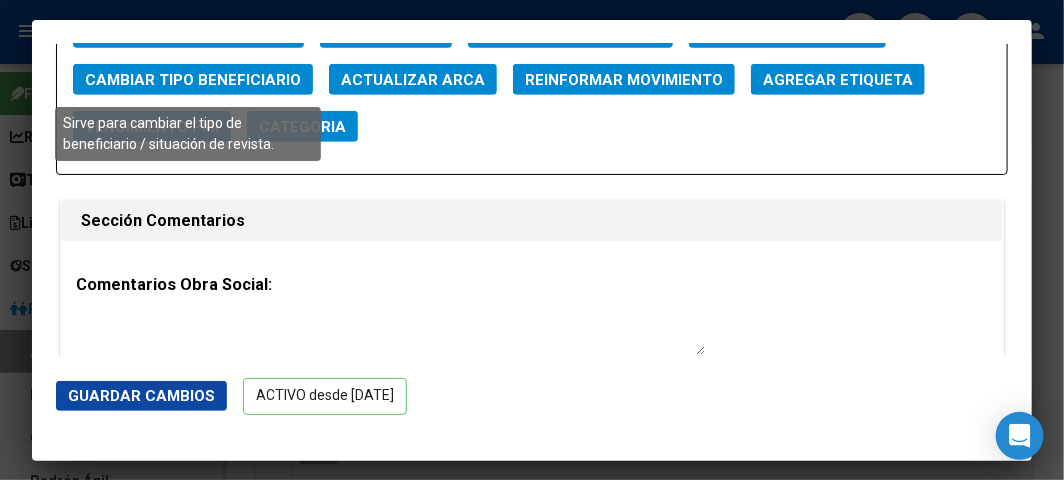 click on "Cambiar Tipo Beneficiario" 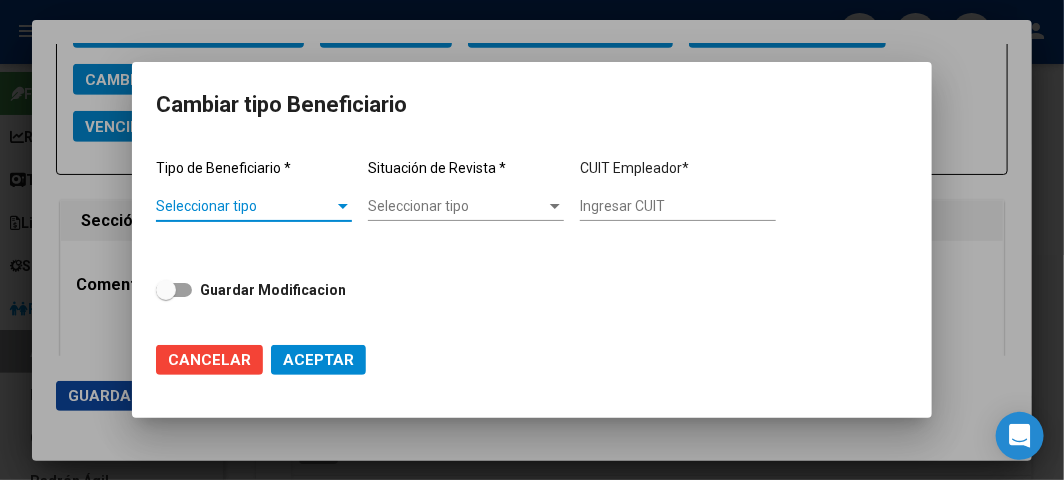 click on "Seleccionar tipo" at bounding box center [245, 206] 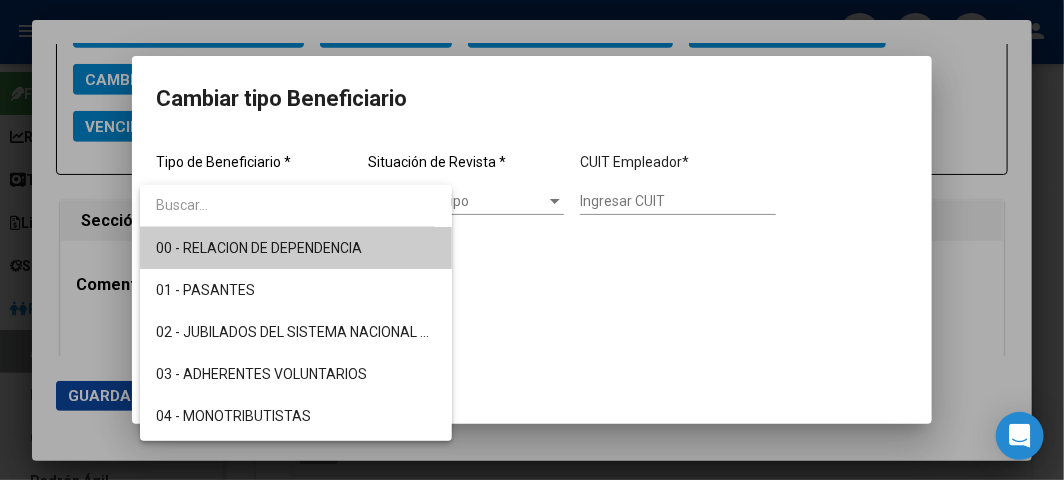 click on "00 - RELACION DE DEPENDENCIA" at bounding box center (259, 248) 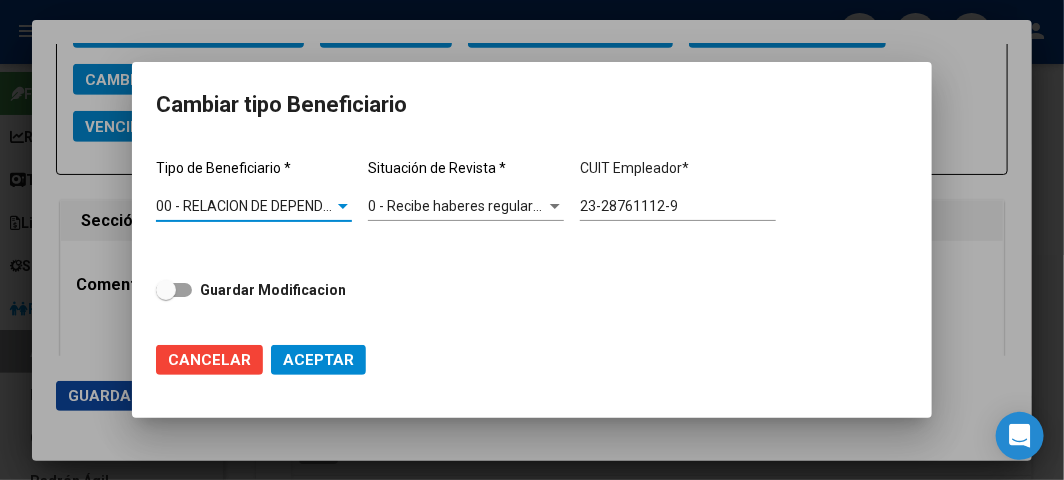 click on "23-28761112-9" at bounding box center (678, 206) 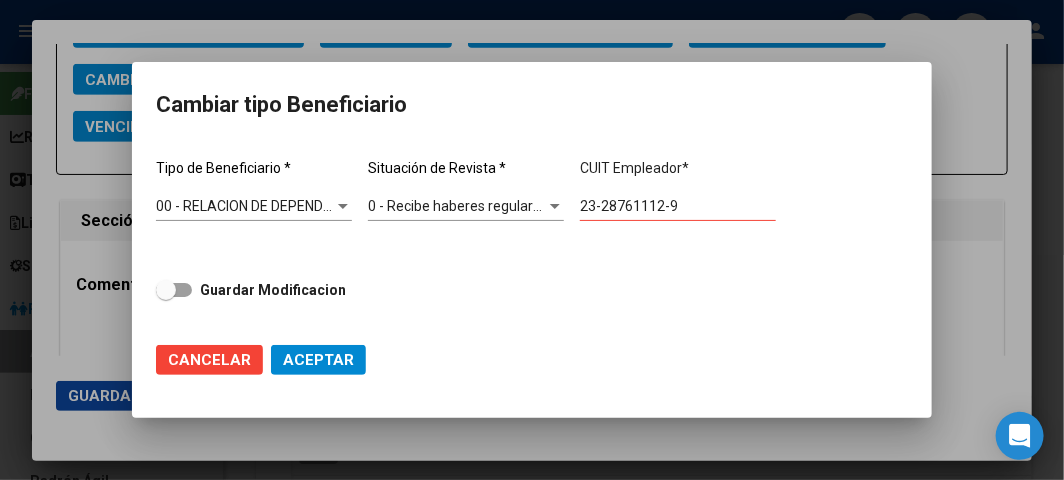 click on "23-28761112-9" at bounding box center (678, 206) 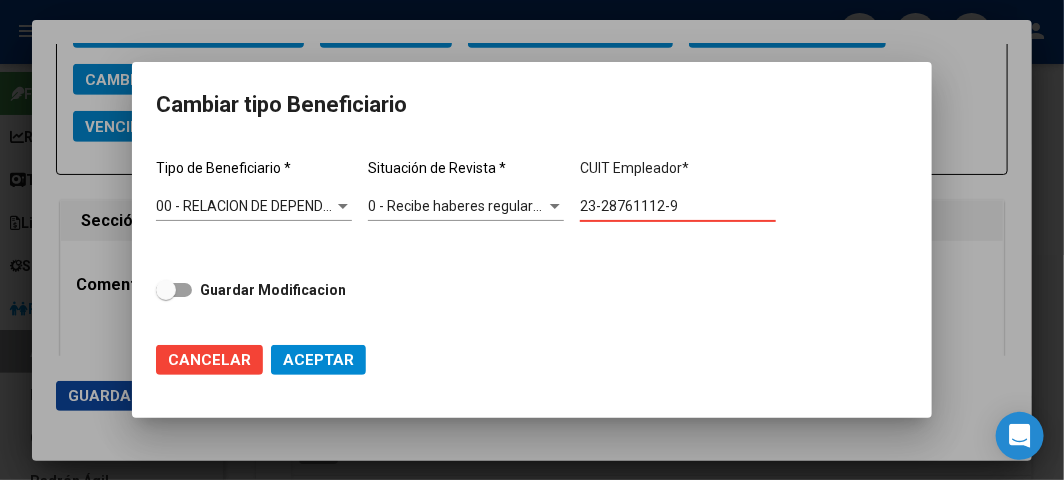 click on "23-28761112-9" at bounding box center (678, 206) 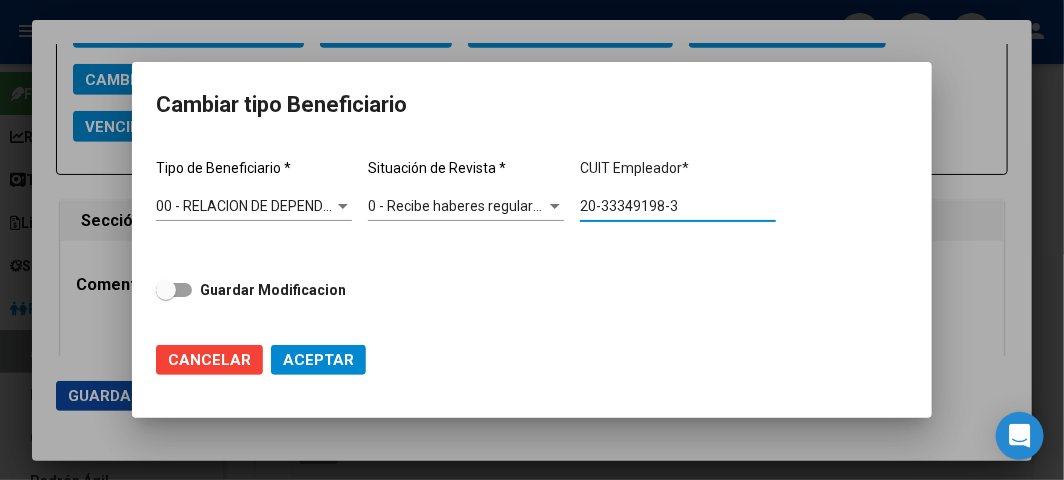 type on "20-33349198-3" 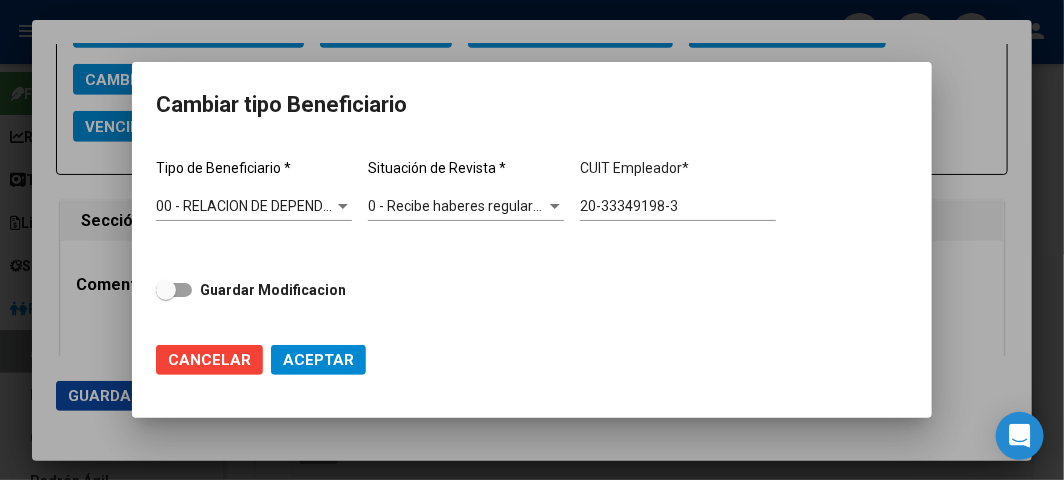 click on "20-33349198-3 Ingresar CUIT" 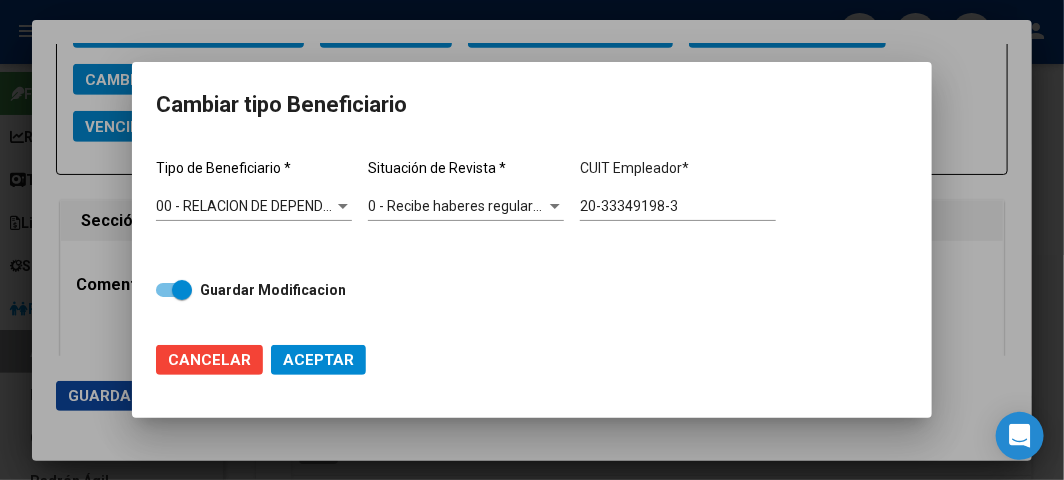 click on "Aceptar" 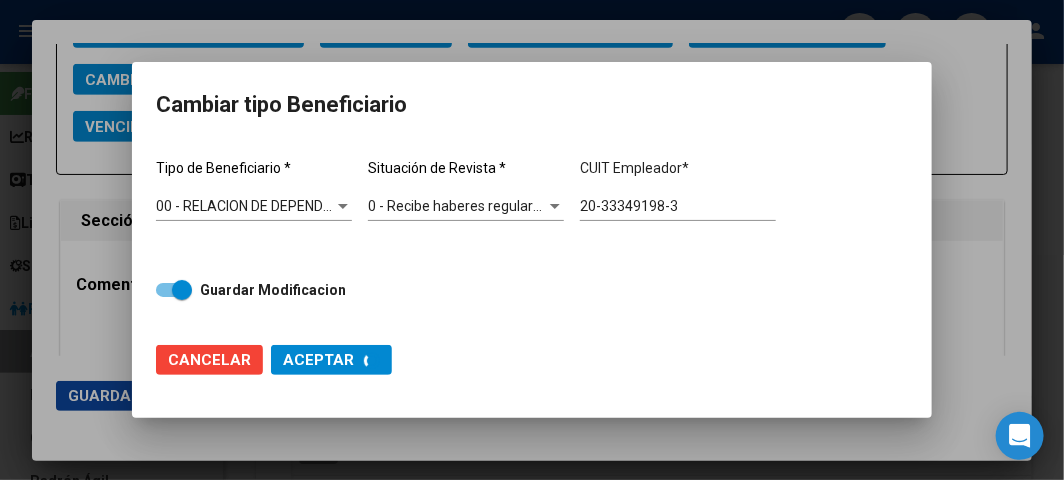 type on "20-33349198-3" 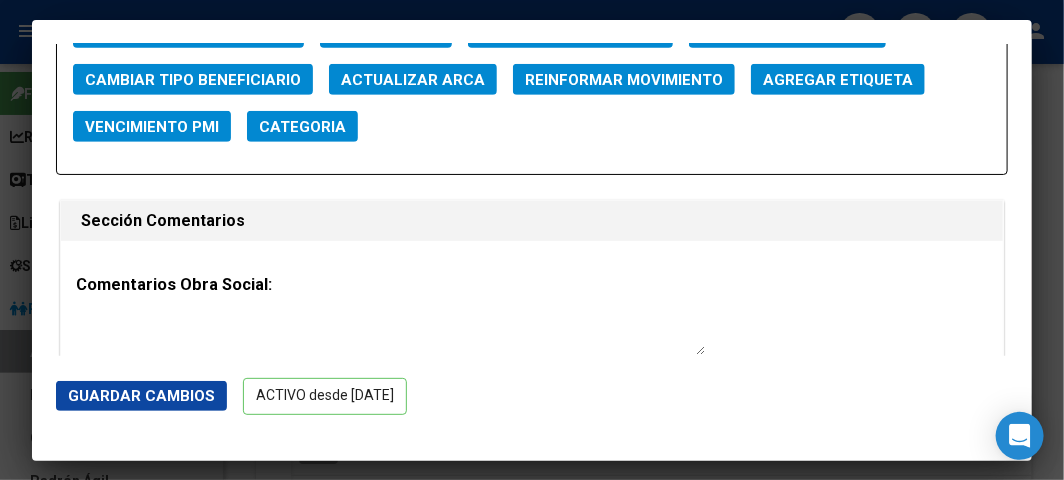 click at bounding box center (532, 240) 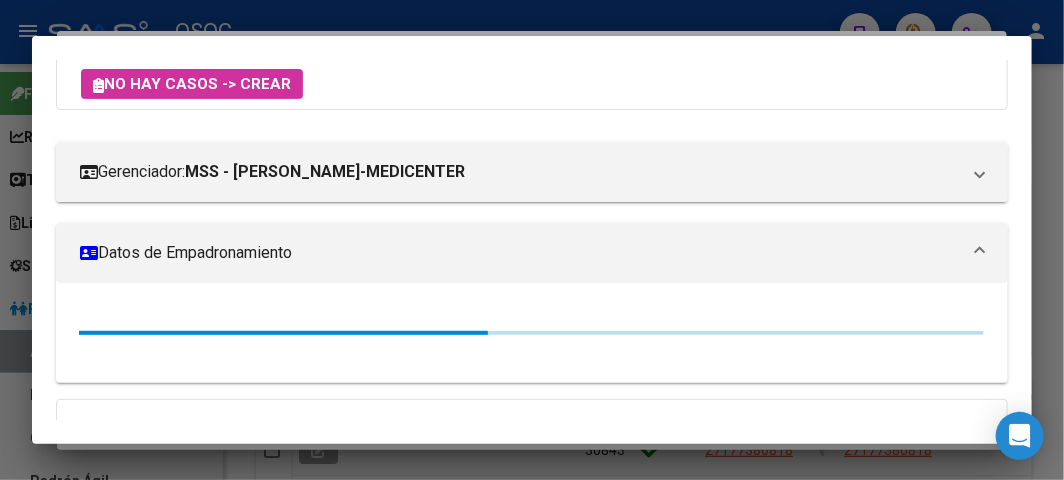 click at bounding box center [532, 240] 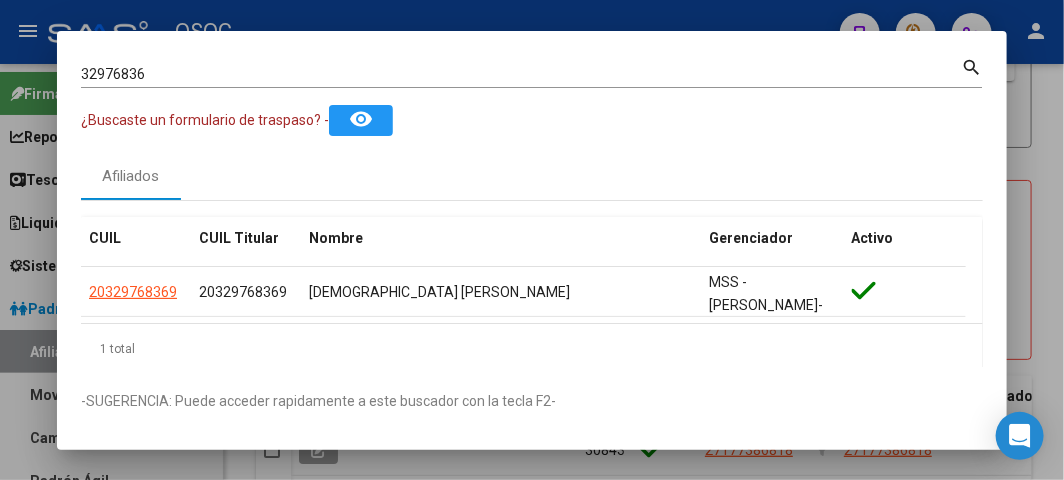 click on "32976836 Buscar (apellido, dni, [PERSON_NAME], [PERSON_NAME], cuit, obra social) search" at bounding box center (531, 80) 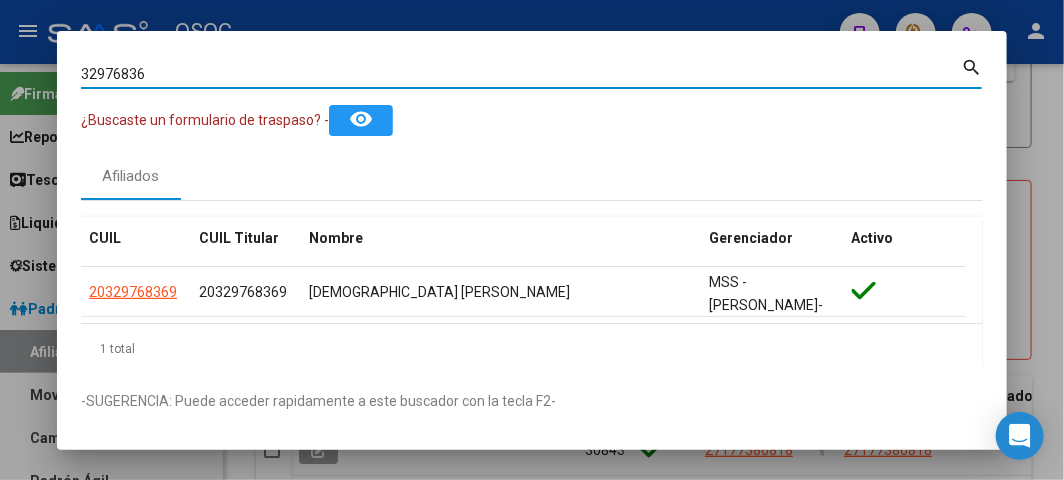 click on "32976836" at bounding box center [521, 74] 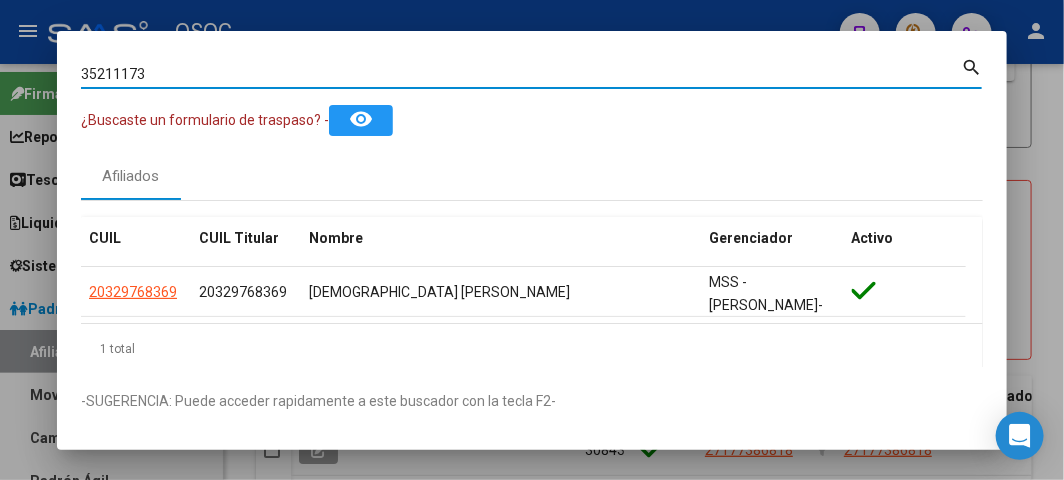 type on "35211173" 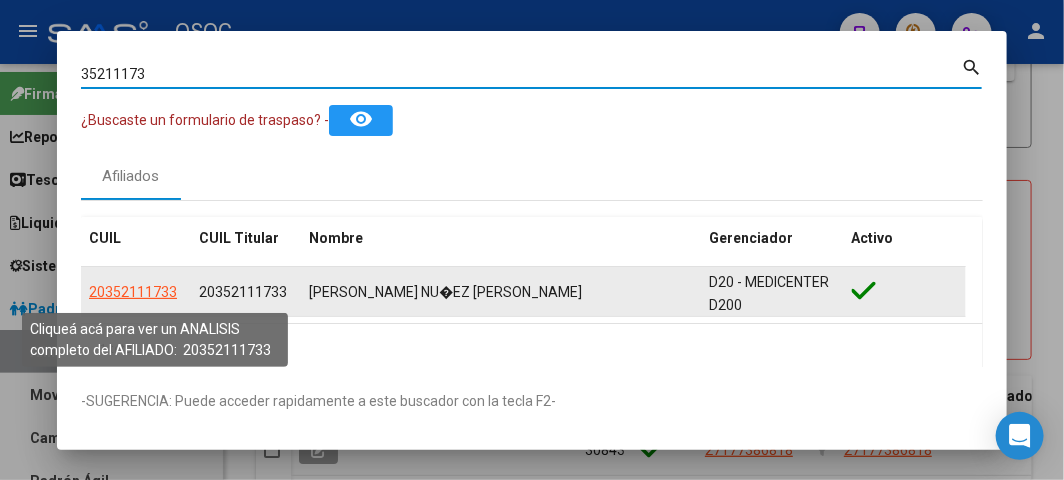 click on "20352111733" 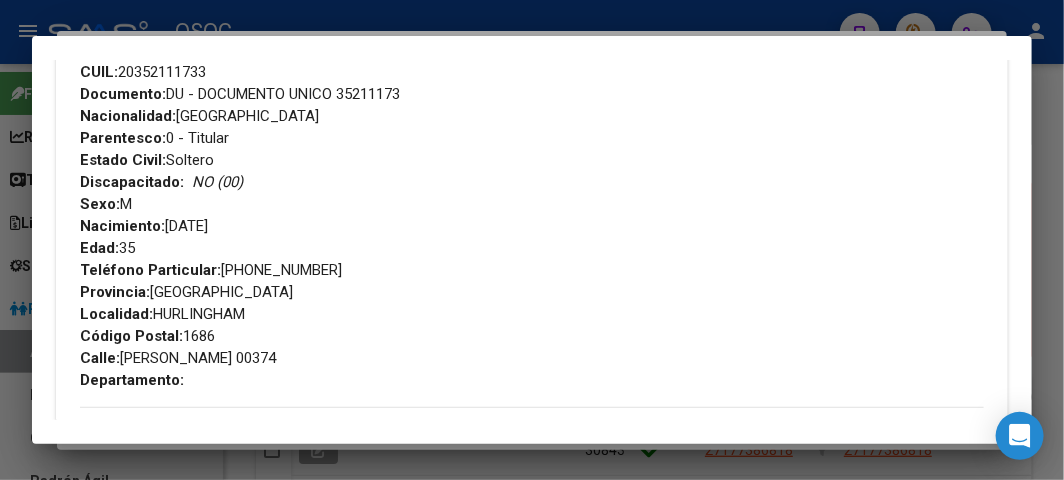 scroll, scrollTop: 333, scrollLeft: 0, axis: vertical 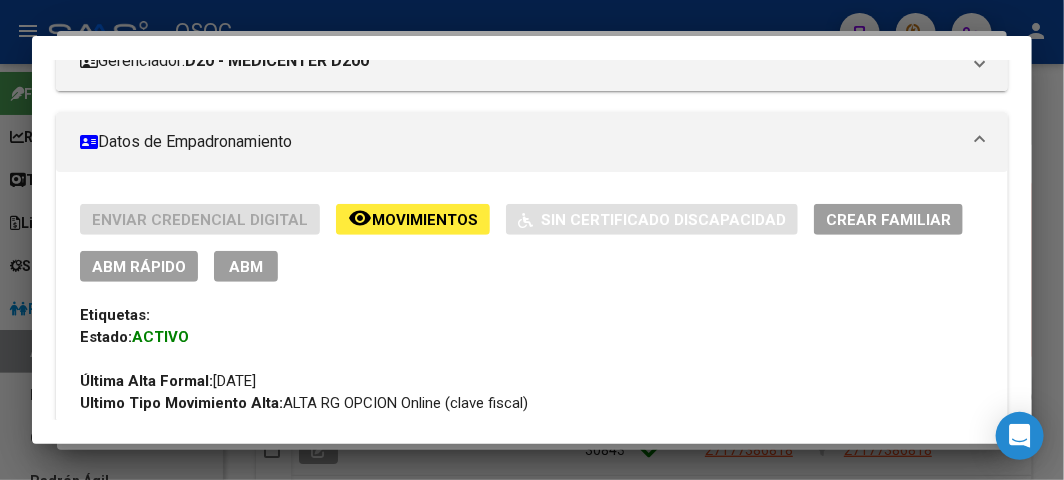 click on "ABM Rápido" 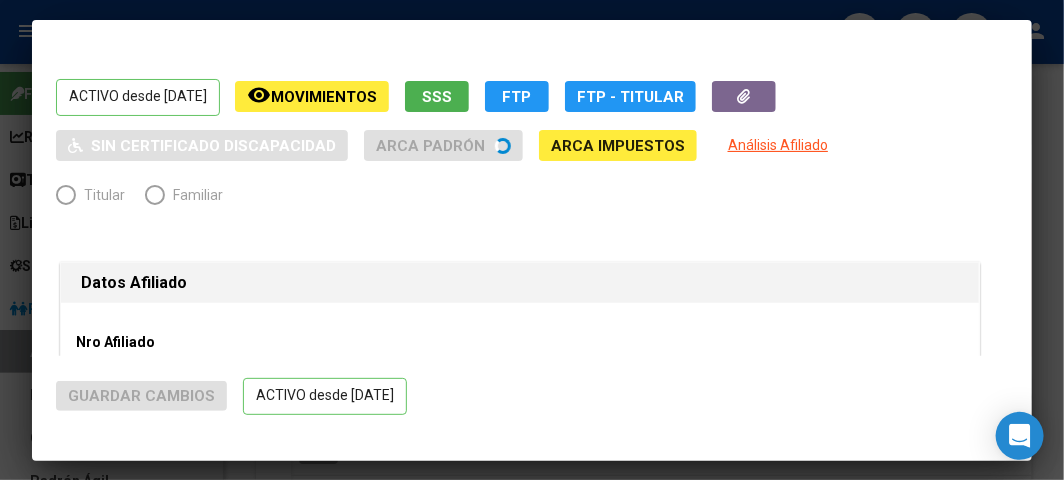 radio on "true" 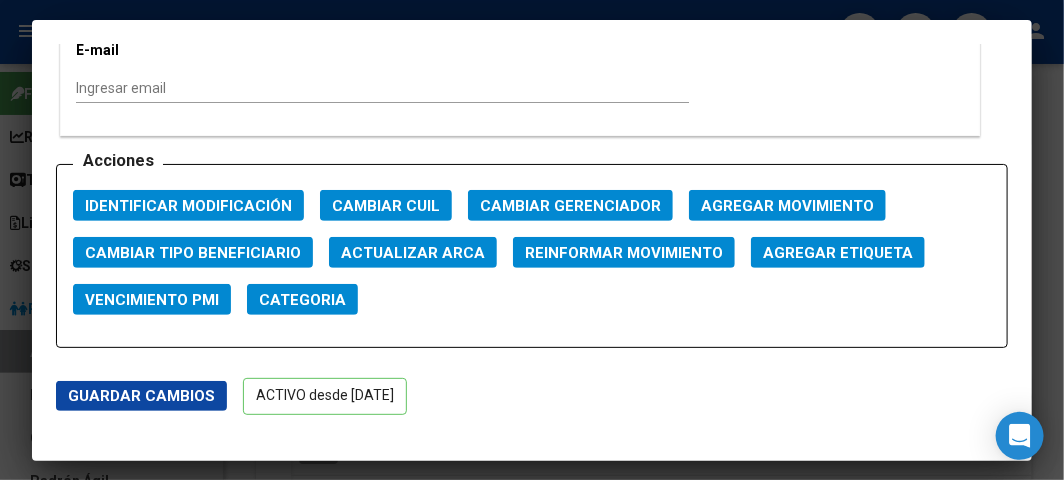 scroll, scrollTop: 2666, scrollLeft: 0, axis: vertical 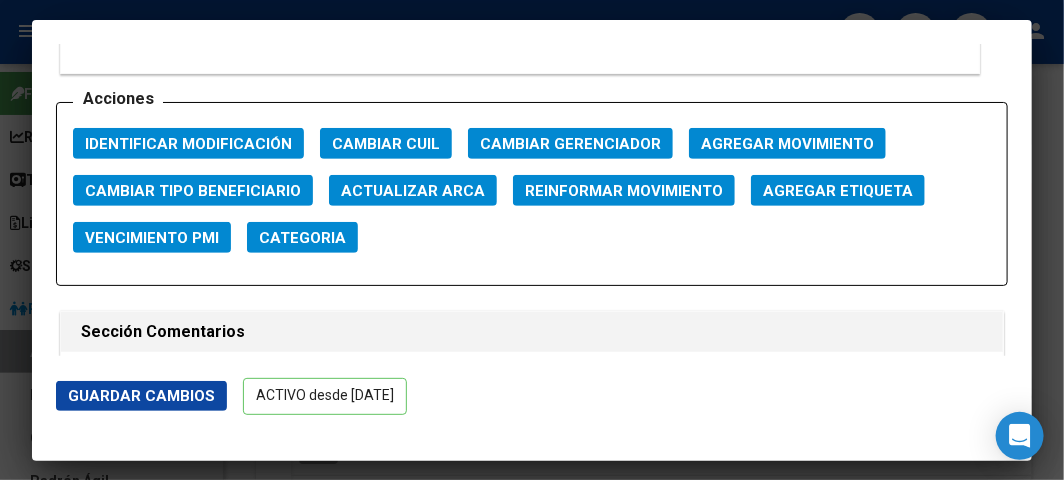 click on "Acciones Identificar Modificación Cambiar CUIL Cambiar Gerenciador Agregar Movimiento Cambiar Tipo Beneficiario Actualizar ARCA Reinformar Movimiento Agregar Etiqueta Vencimiento PMI Categoria" at bounding box center (532, 194) 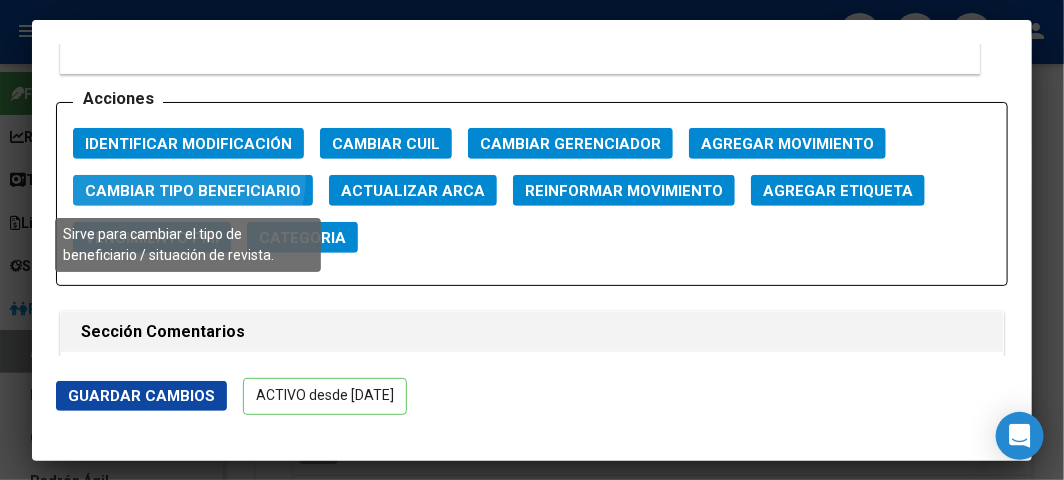 click on "Cambiar Tipo Beneficiario" 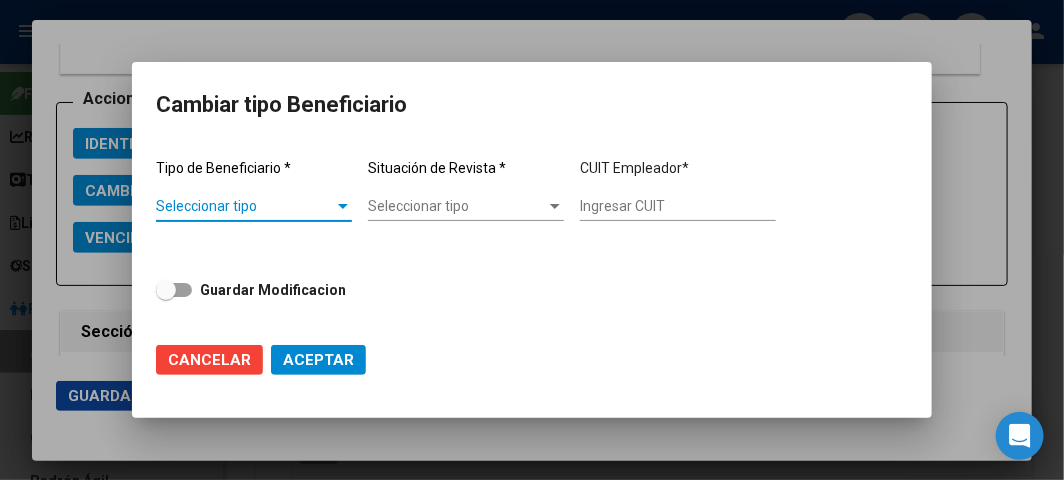 click on "Seleccionar tipo" at bounding box center (245, 206) 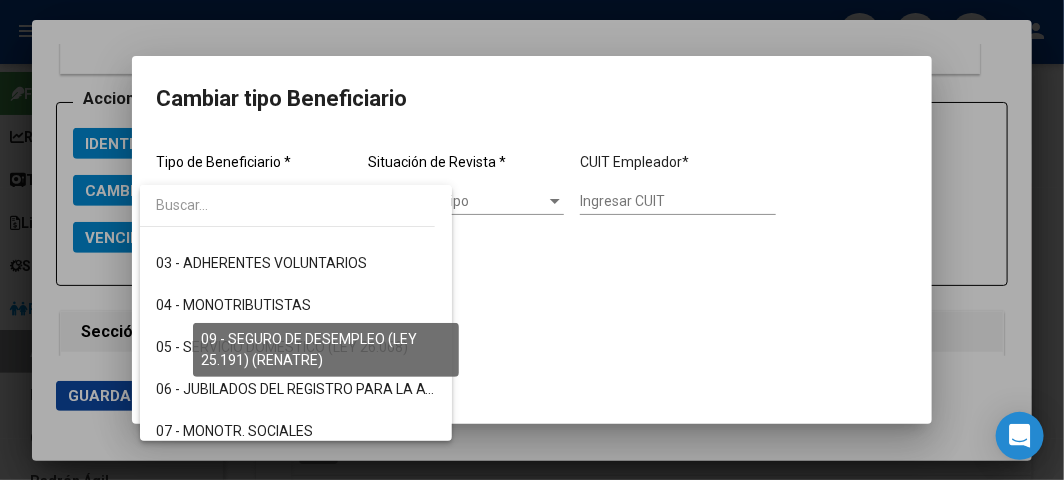 scroll, scrollTop: 332, scrollLeft: 0, axis: vertical 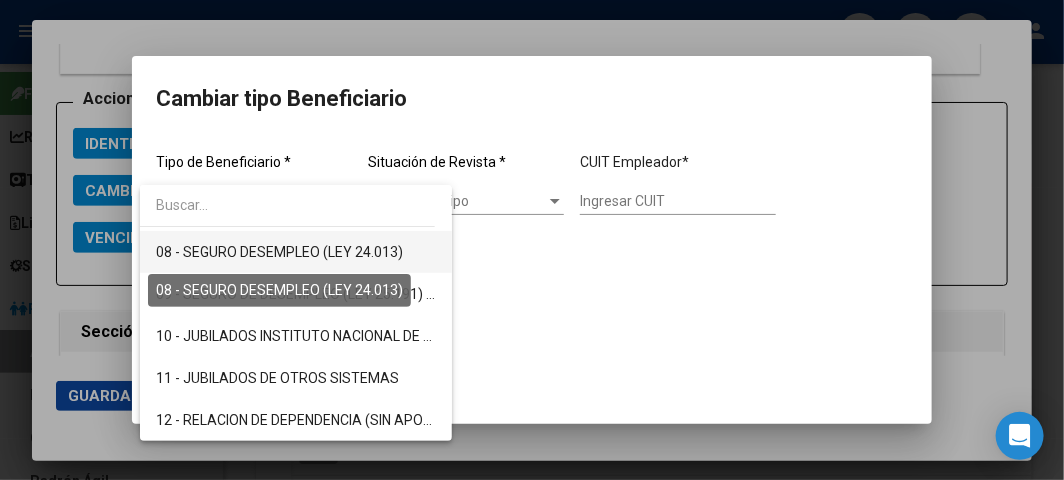 click on "08 - SEGURO DESEMPLEO (LEY 24.013)" at bounding box center (279, 252) 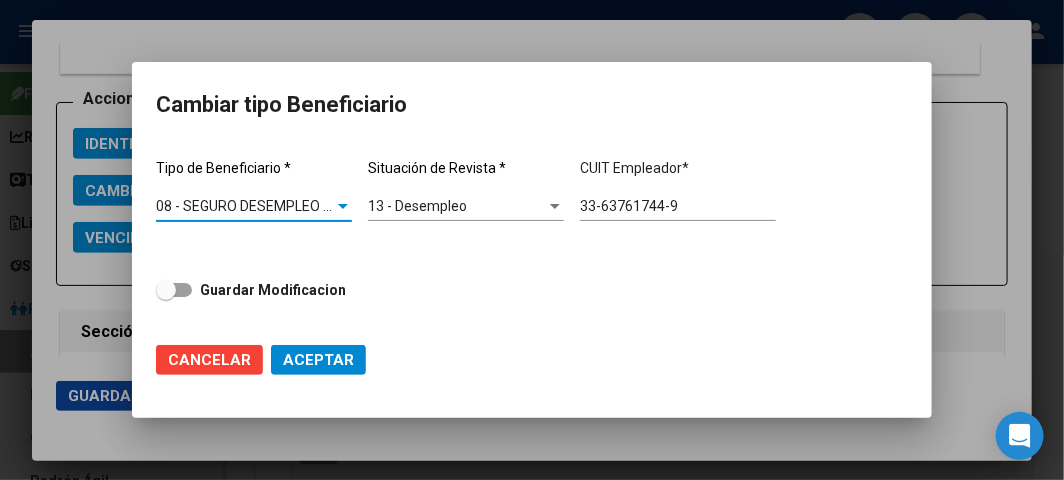 click on "Guardar Modificacion" at bounding box center (273, 290) 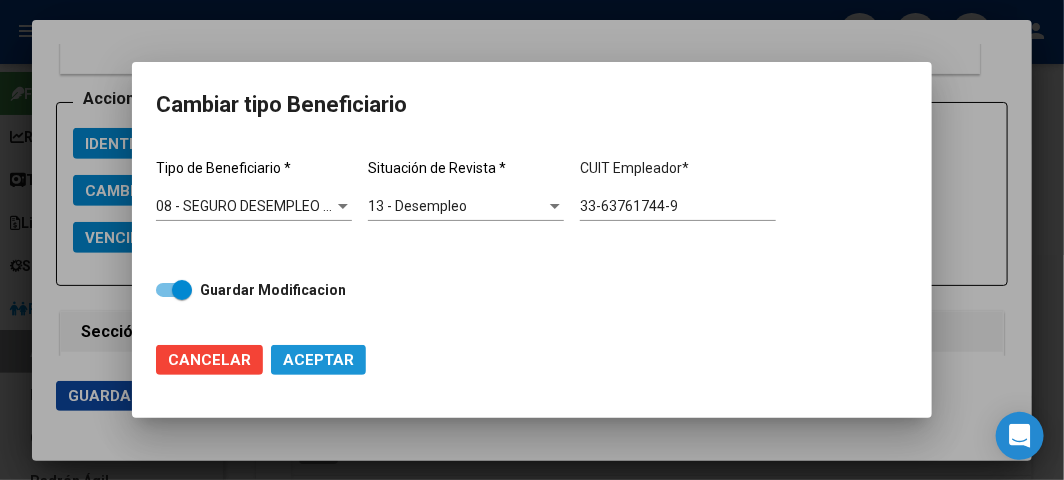 click on "Aceptar" 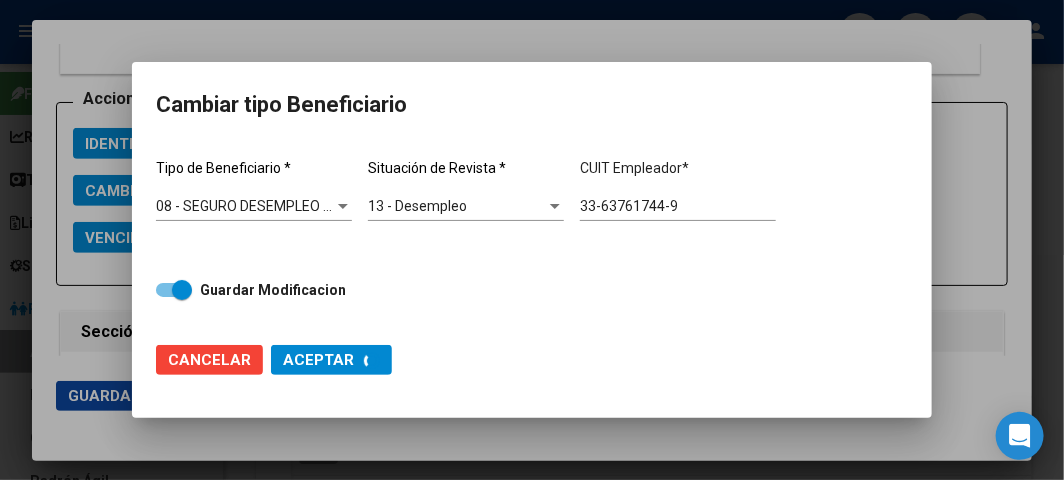 type on "33-63761744-9" 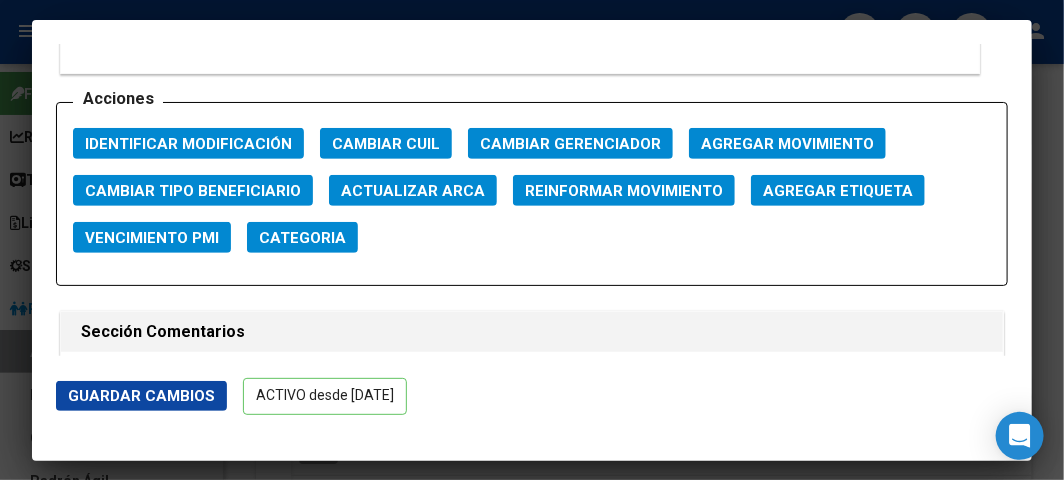 click at bounding box center (532, 240) 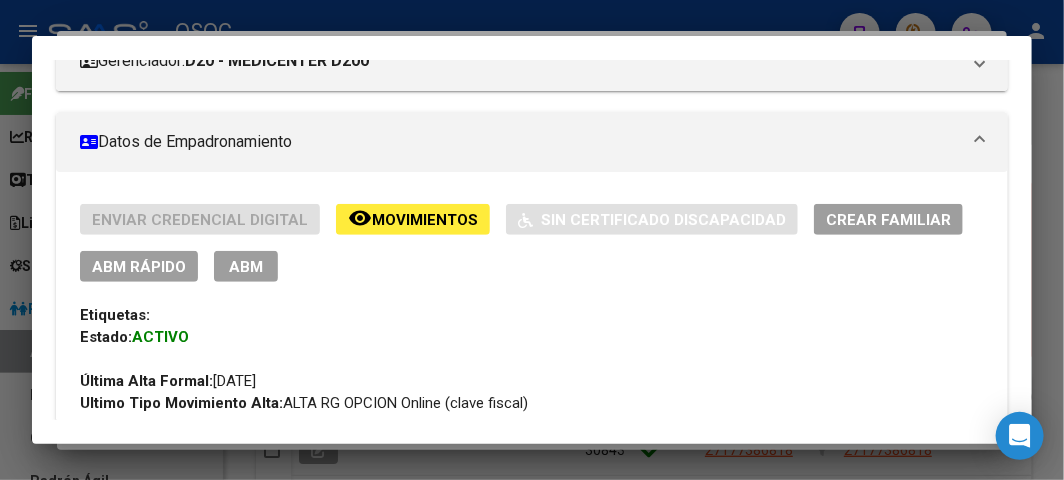 click at bounding box center [532, 240] 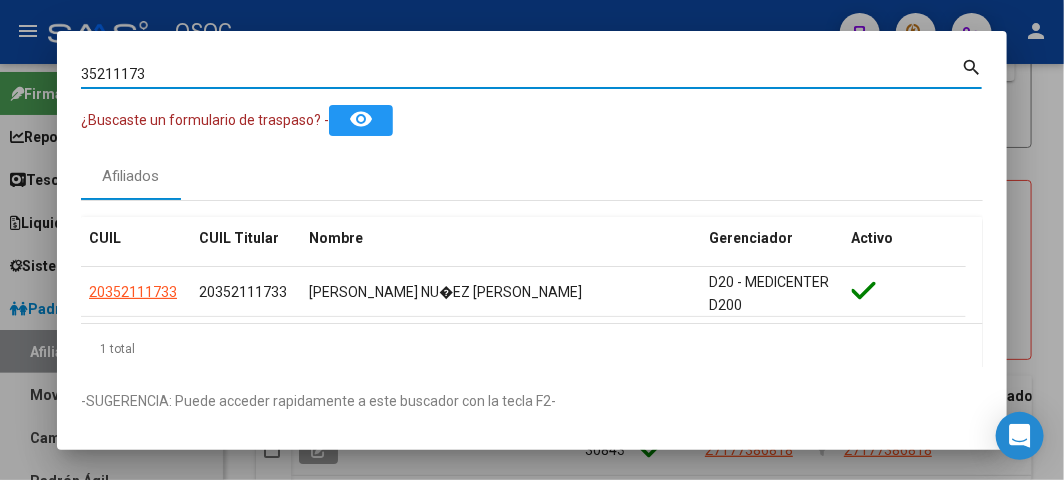 click on "35211173" at bounding box center [521, 74] 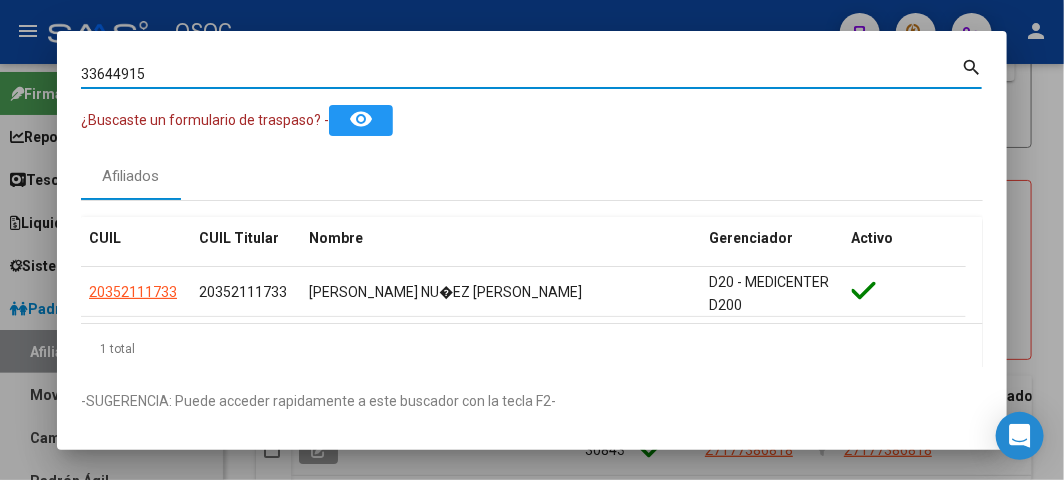 type on "33644915" 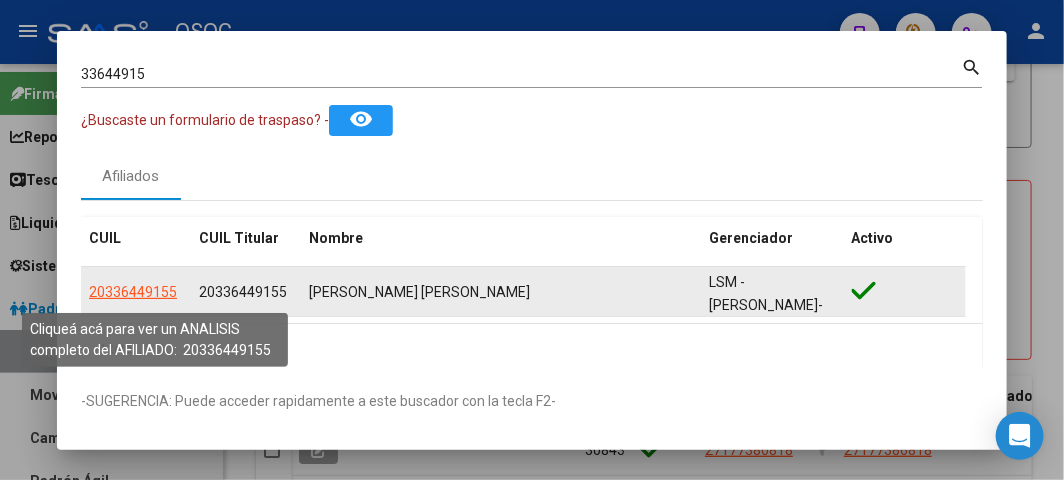 click on "20336449155" 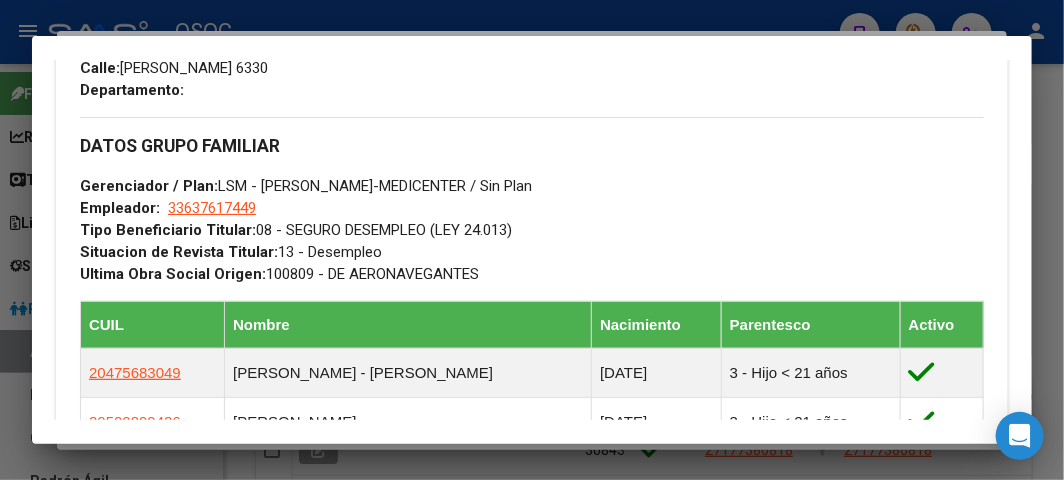 scroll, scrollTop: 333, scrollLeft: 0, axis: vertical 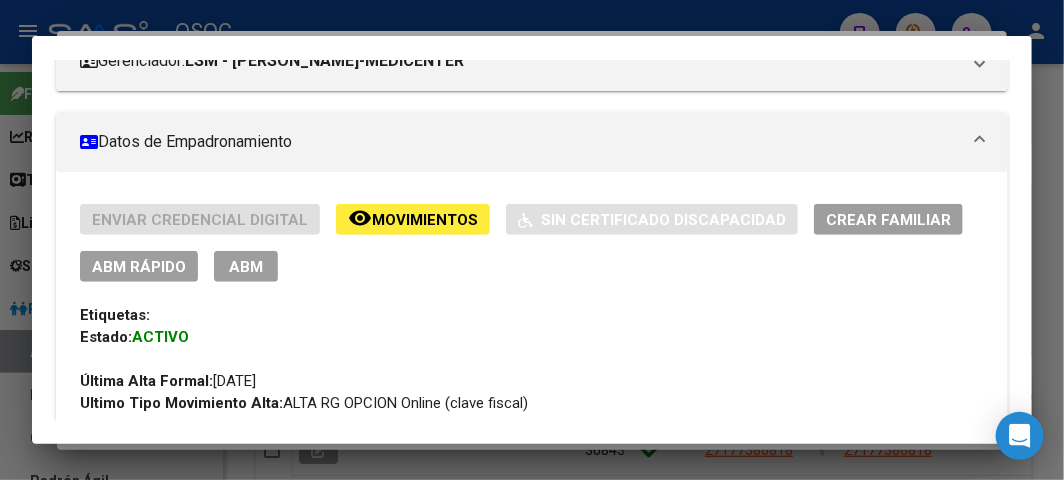 drag, startPoint x: 201, startPoint y: 14, endPoint x: 196, endPoint y: 27, distance: 13.928389 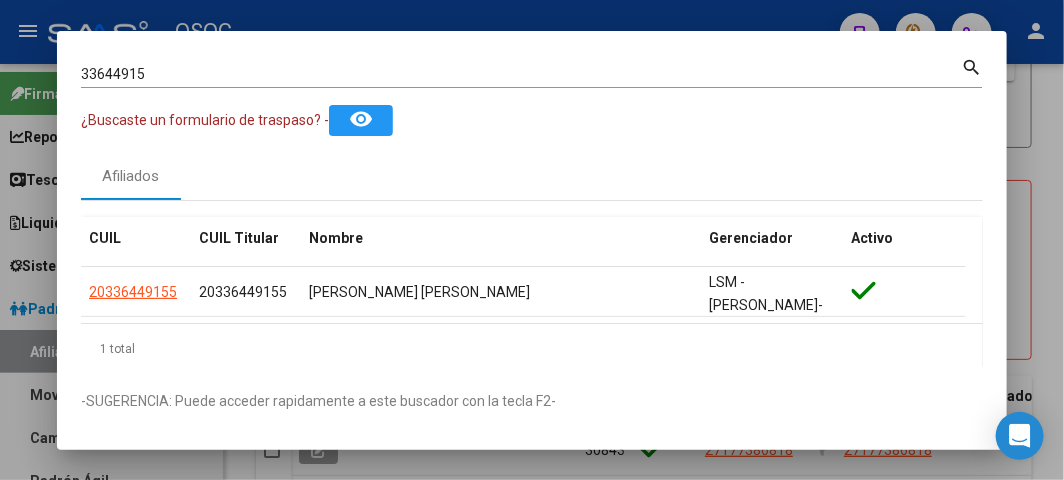 click on "33644915 Buscar (apellido, dni, [PERSON_NAME], [PERSON_NAME], cuit, obra social)" at bounding box center [521, 74] 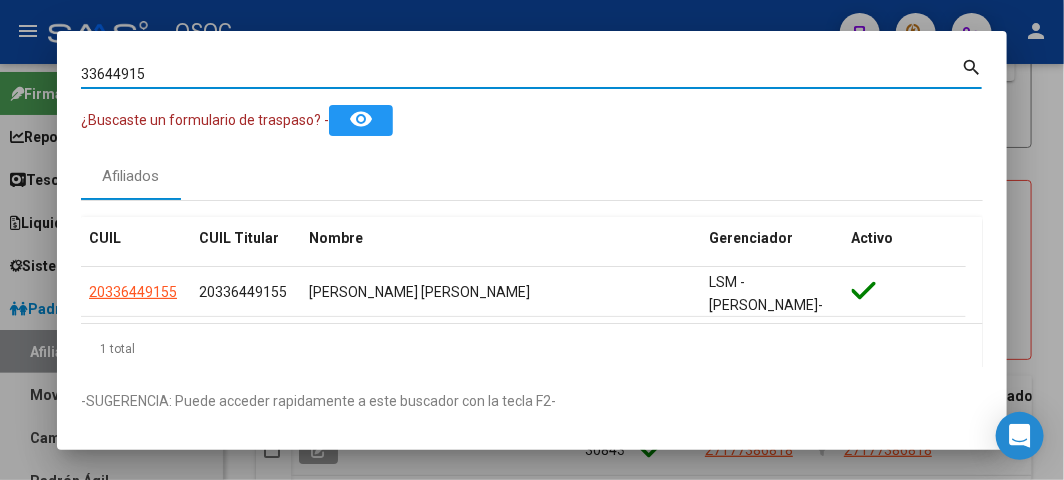 click on "33644915" at bounding box center (521, 74) 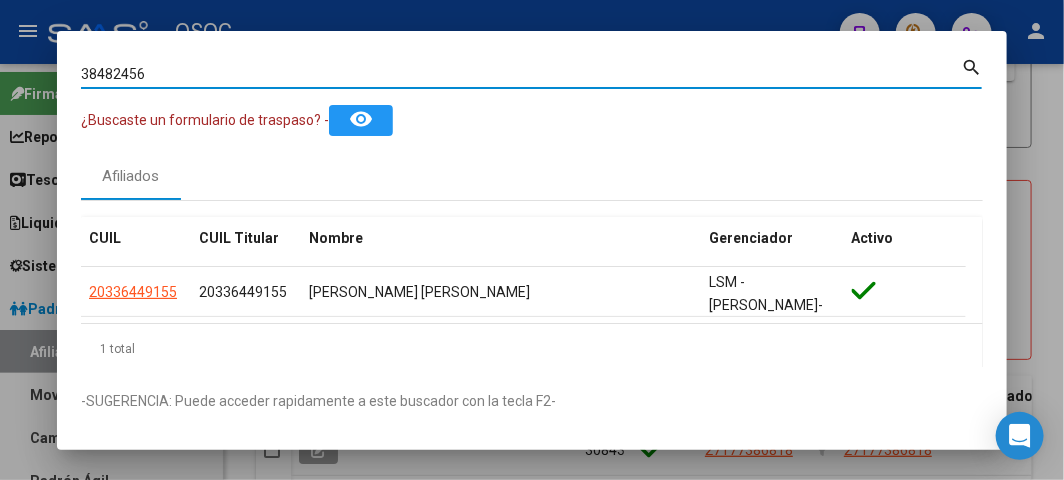 type on "38482456" 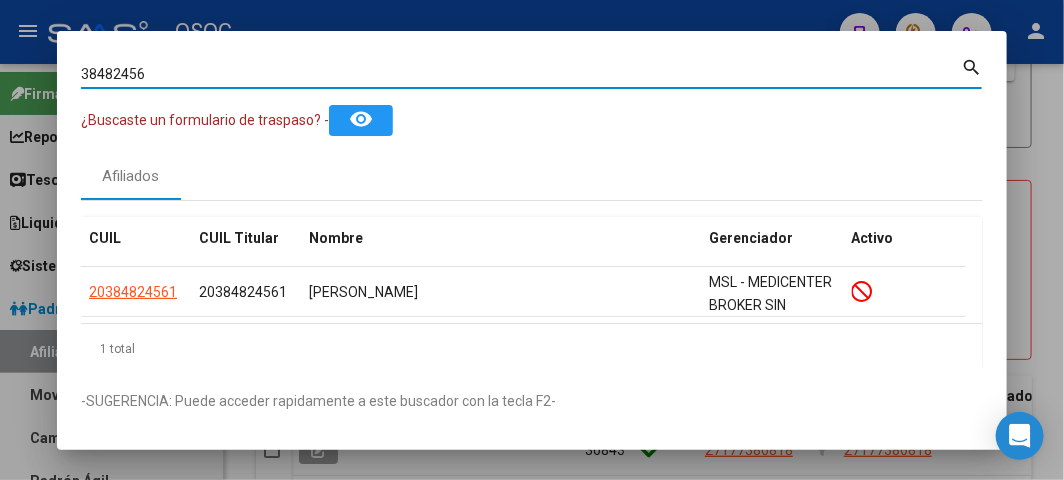 click on "38482456" at bounding box center (521, 74) 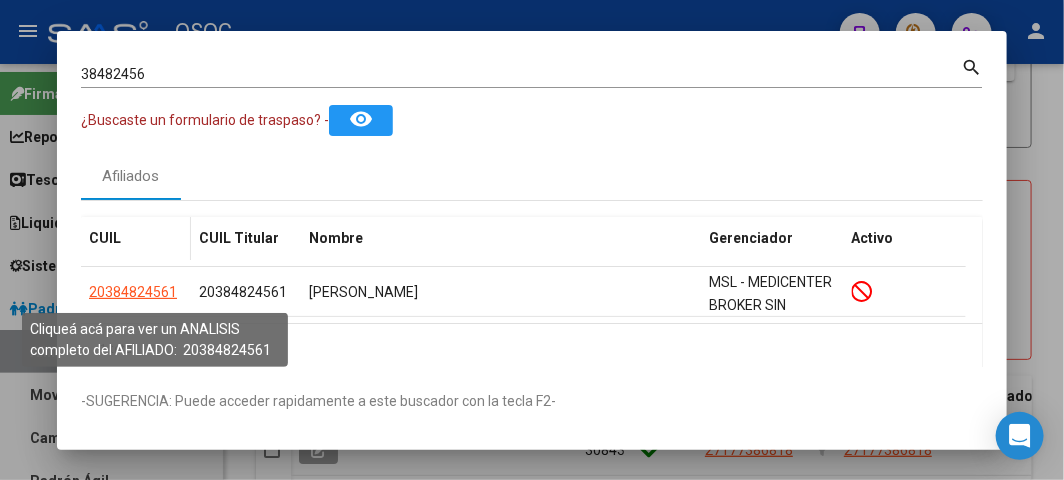 click on "20384824561" 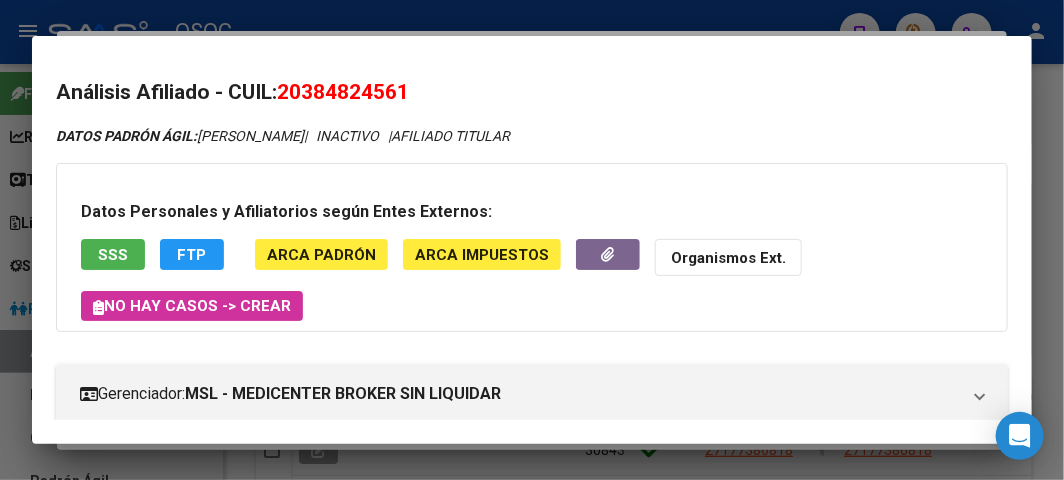 click at bounding box center (532, 240) 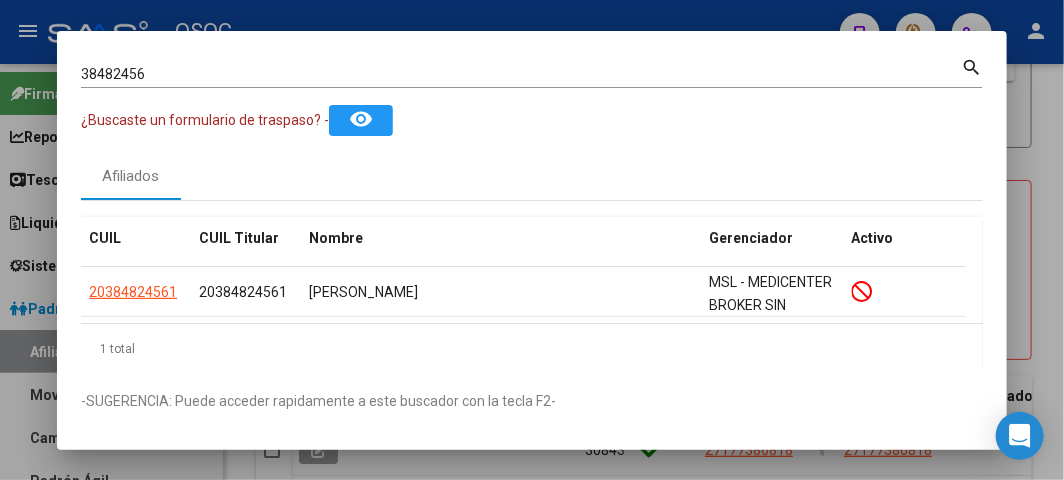 click on "38482456" at bounding box center [521, 74] 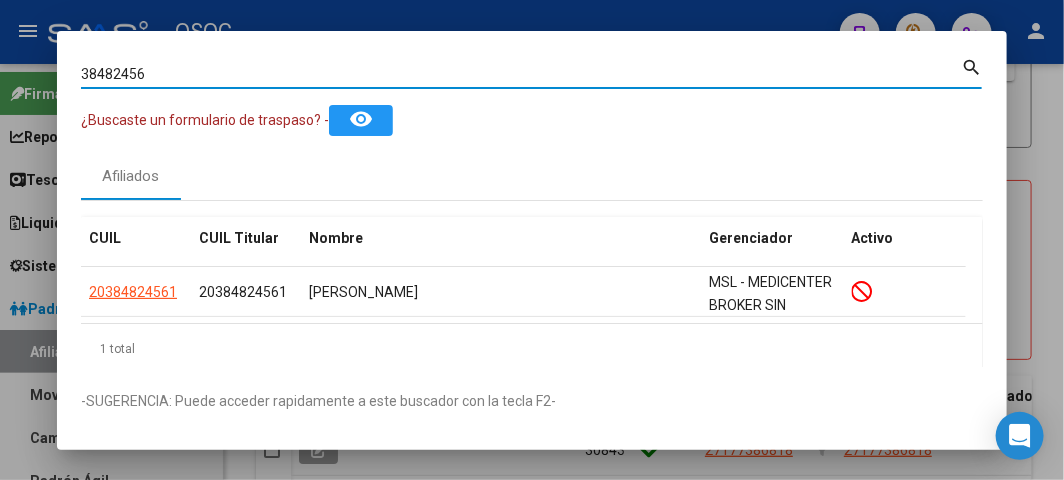 click on "38482456" at bounding box center [521, 74] 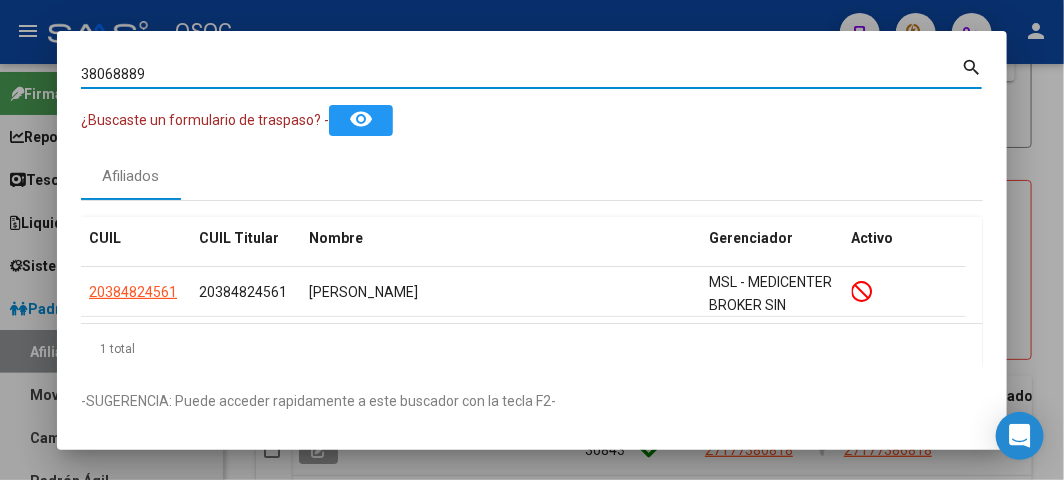 type on "38068889" 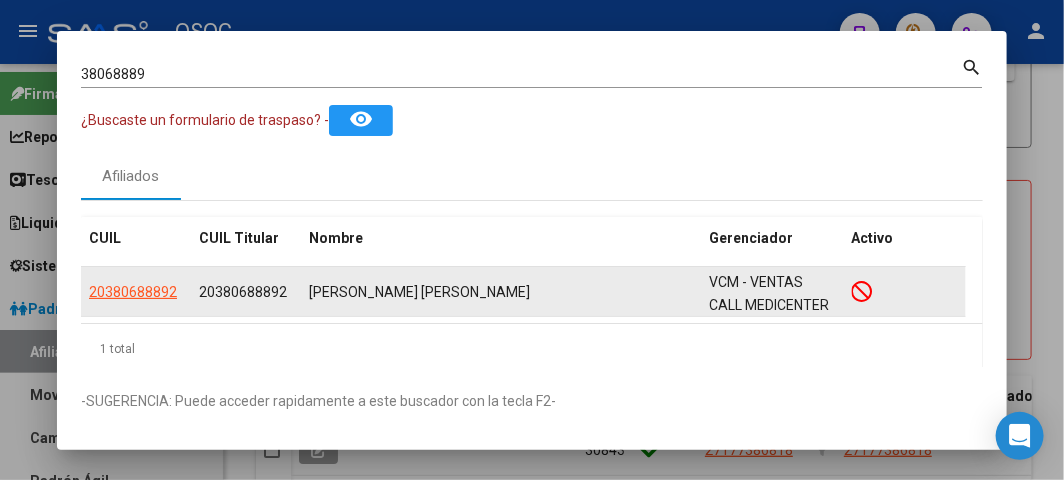 click on "20380688892" 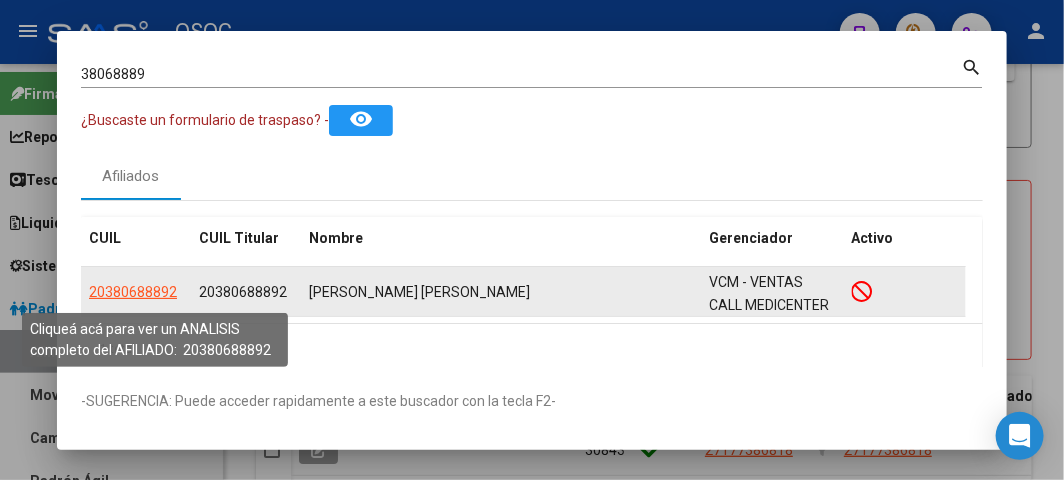 click on "20380688892" 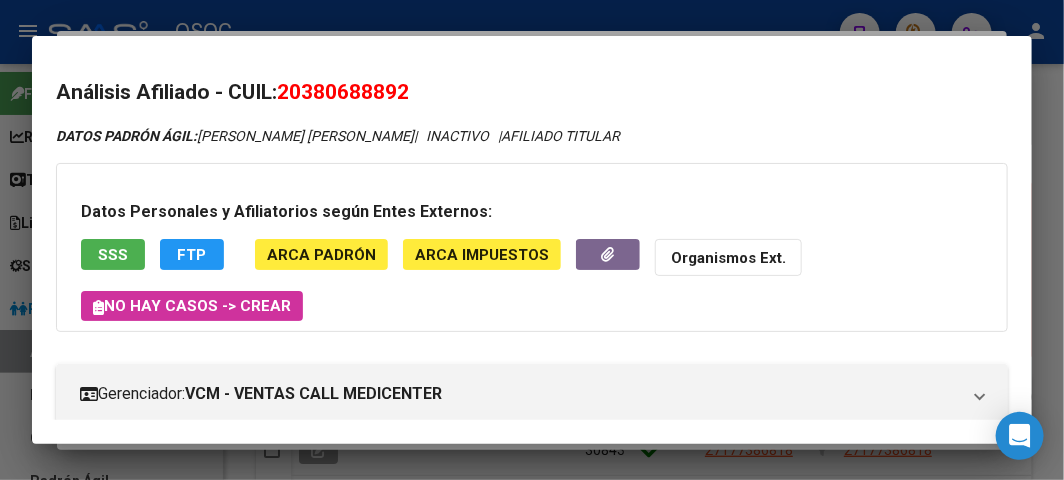click on "FTP" 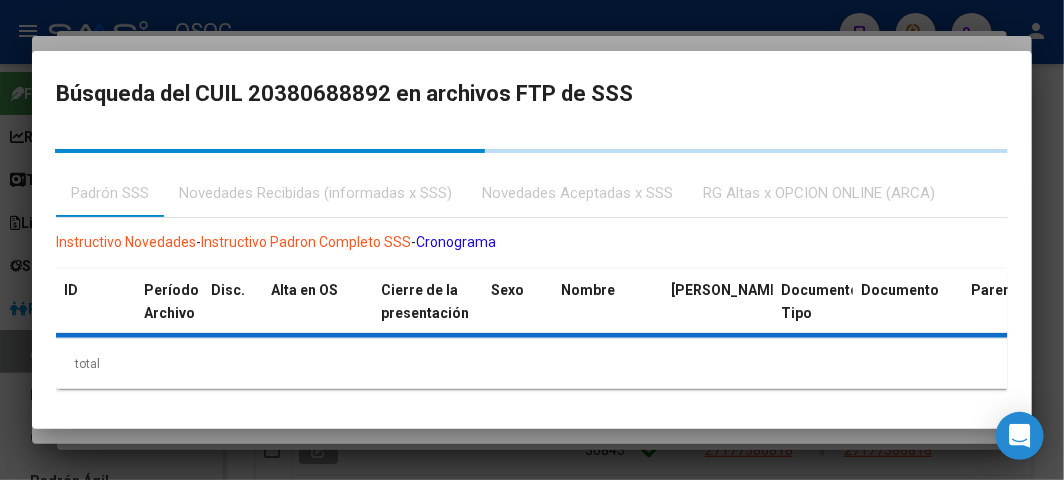 click on "Novedades Recibidas (informadas x SSS)" at bounding box center (315, 193) 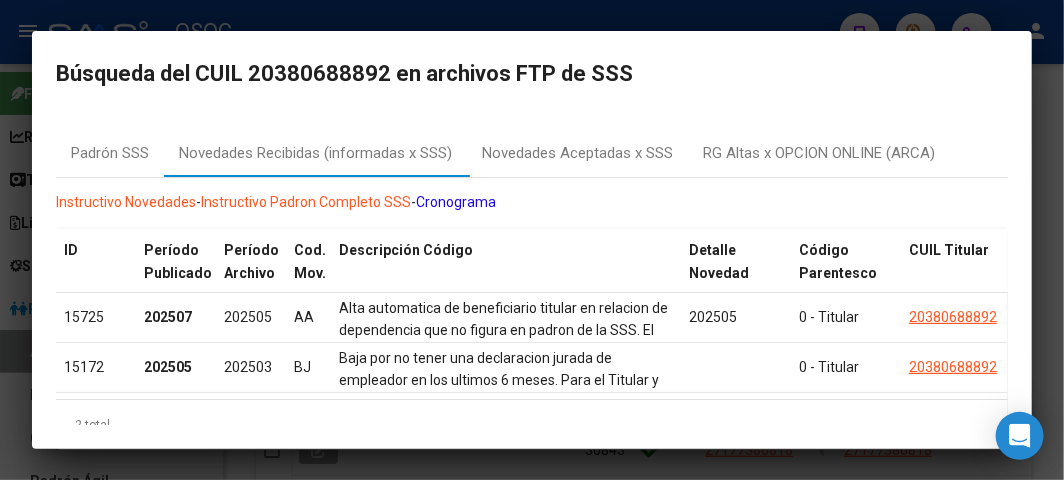 click at bounding box center [532, 240] 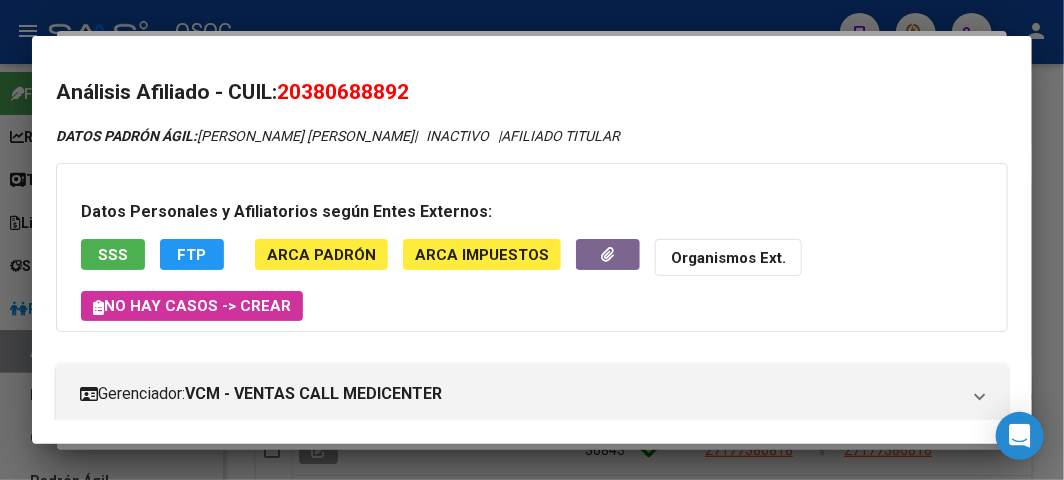 click at bounding box center (532, 240) 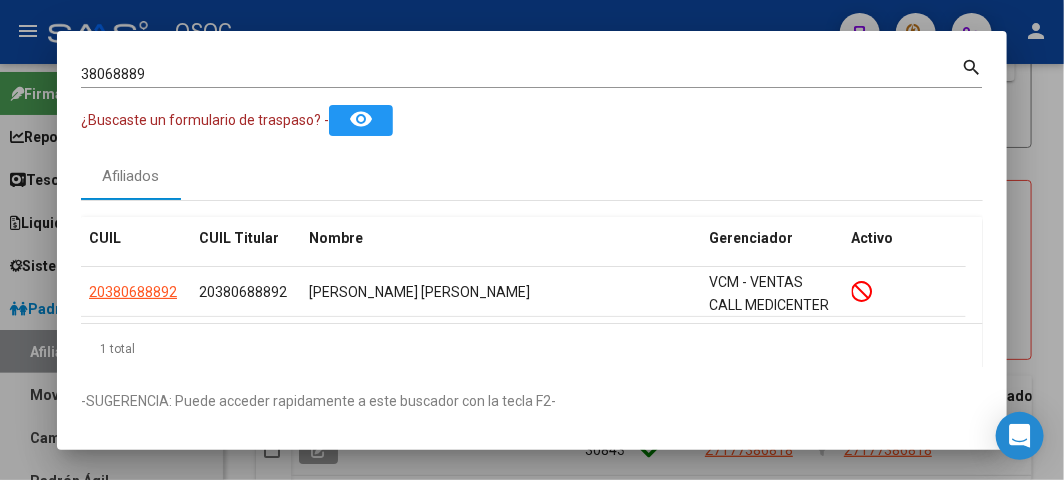 click on "38068889" at bounding box center [521, 74] 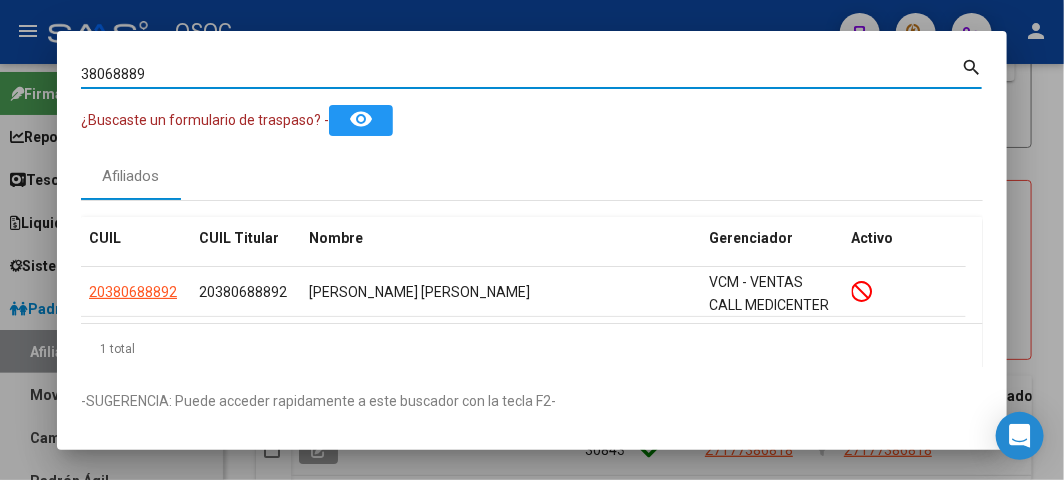 click on "38068889" at bounding box center (521, 74) 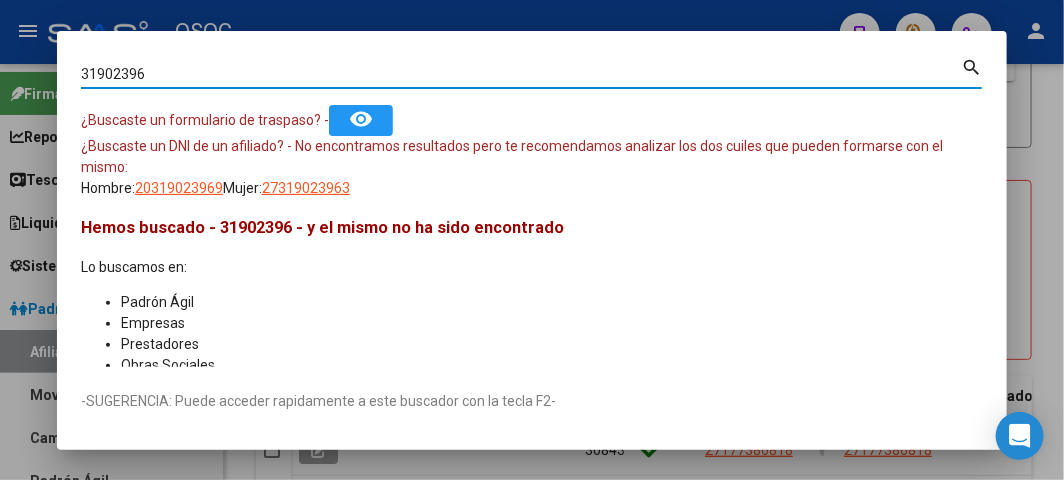 click on "31902396 Buscar (apellido, dni, [PERSON_NAME], [PERSON_NAME], cuit, obra social) search" at bounding box center [531, 80] 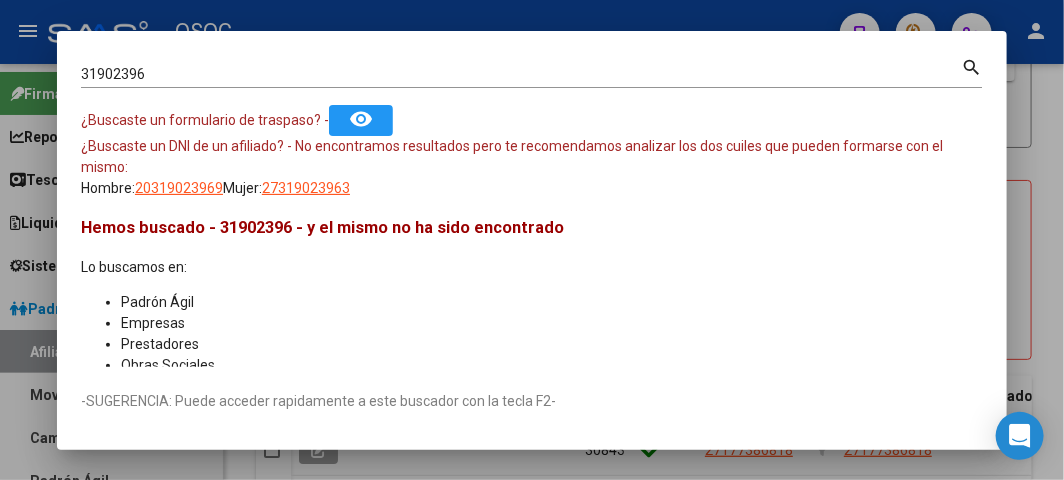 click on "31902396" at bounding box center (521, 74) 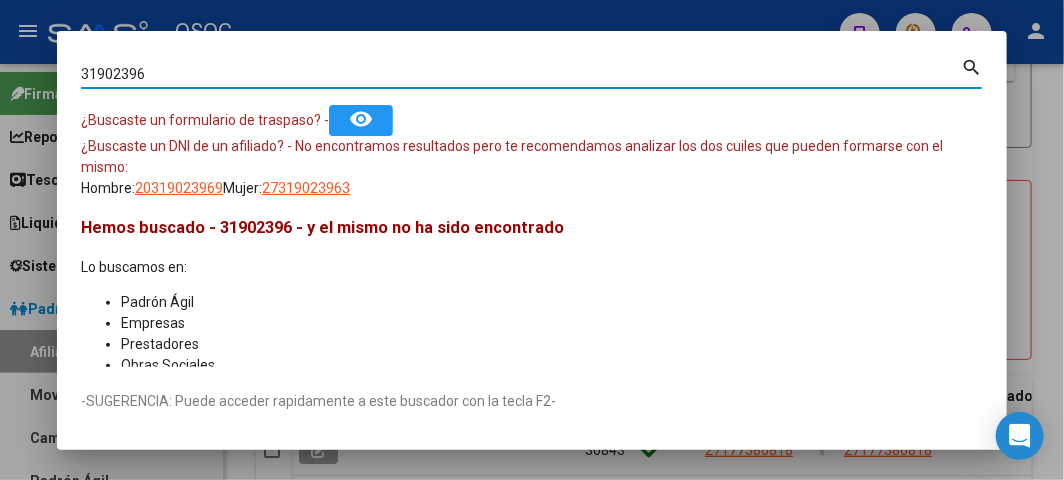 click on "31902396" at bounding box center (521, 74) 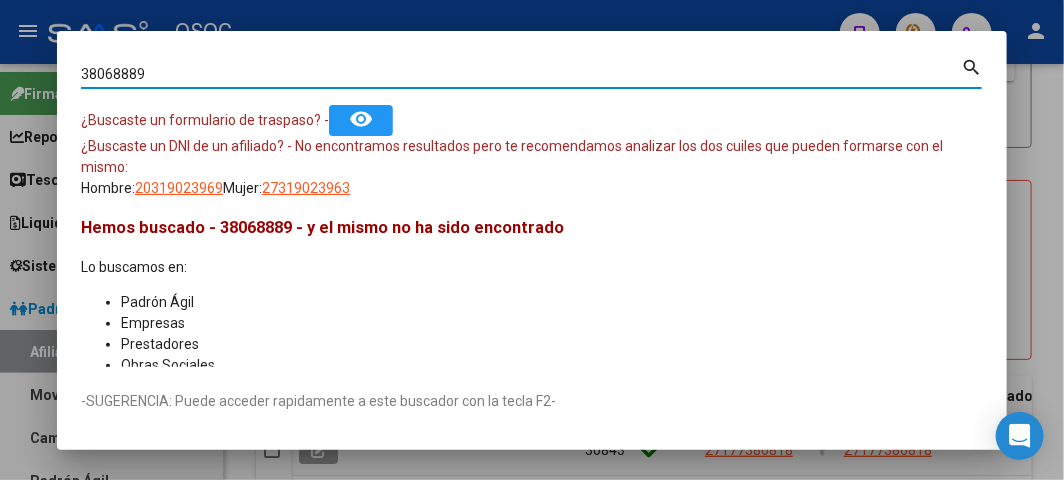 type on "38068889" 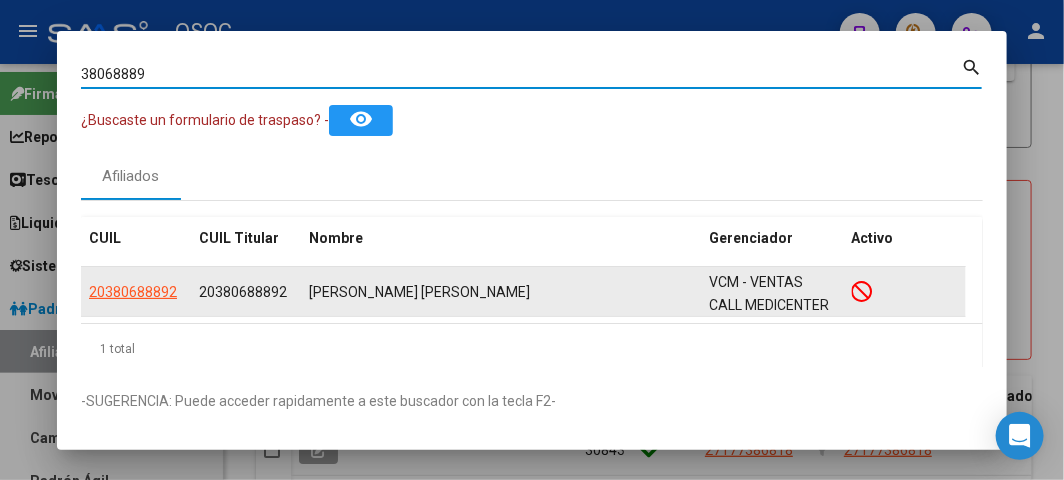 click on "20380688892" 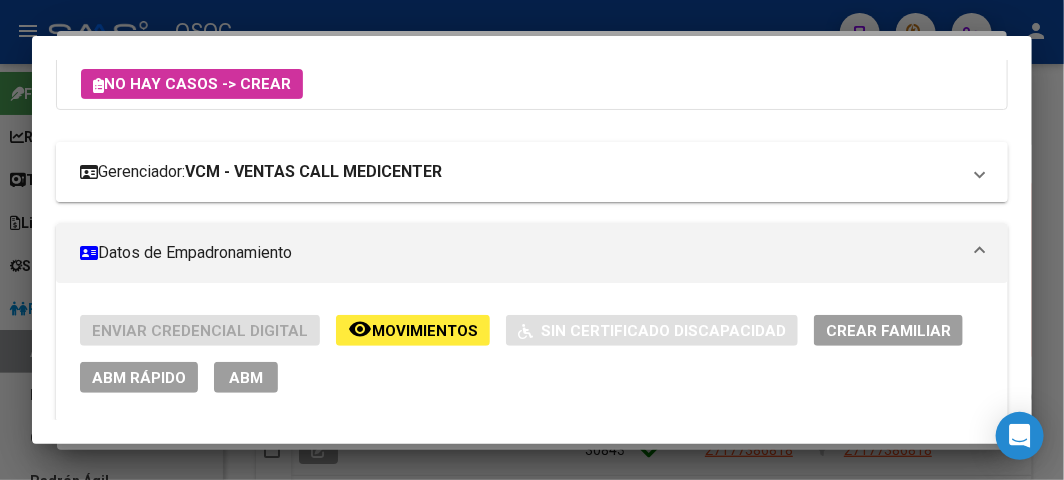 scroll, scrollTop: 111, scrollLeft: 0, axis: vertical 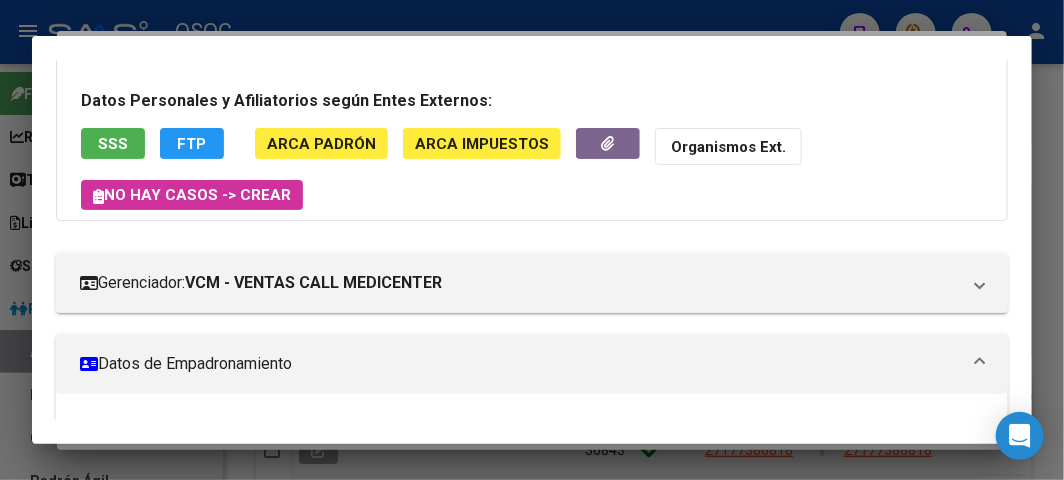 click on "FTP" 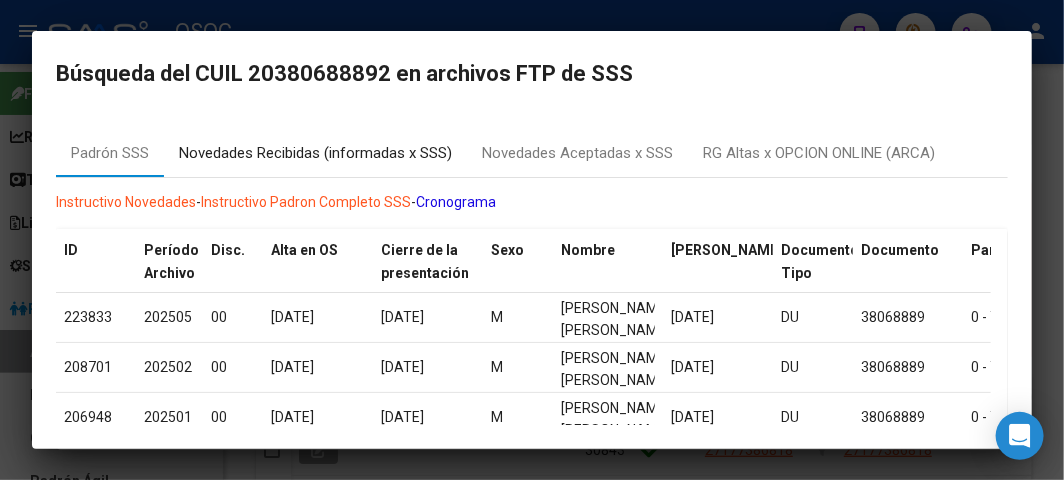 click on "Novedades Recibidas (informadas x SSS)" at bounding box center (315, 153) 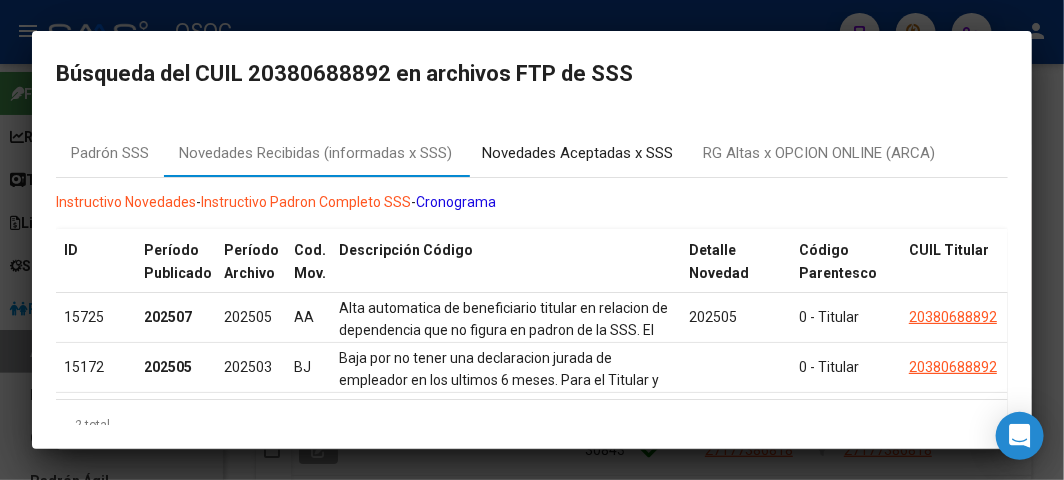 click on "Novedades Aceptadas x SSS" at bounding box center (577, 153) 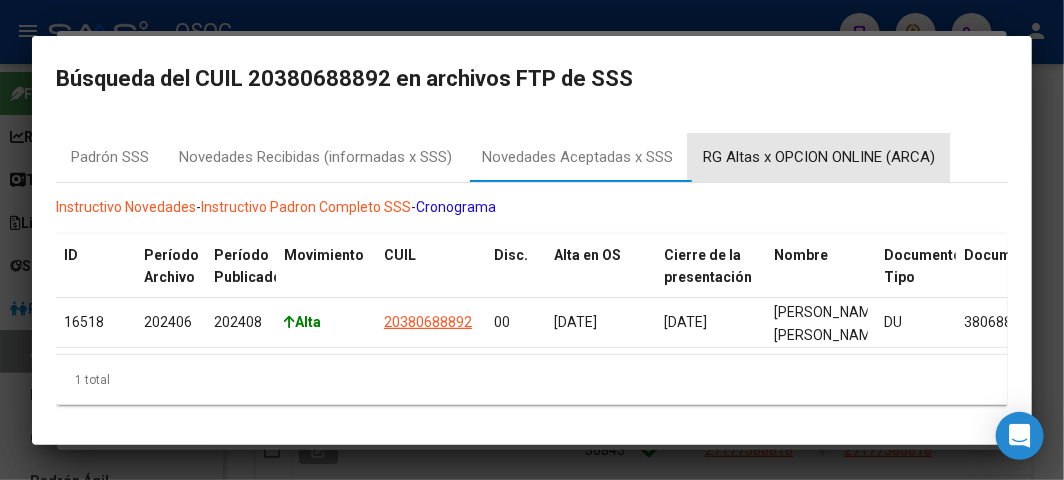click on "RG Altas x OPCION ONLINE (ARCA)" at bounding box center (819, 158) 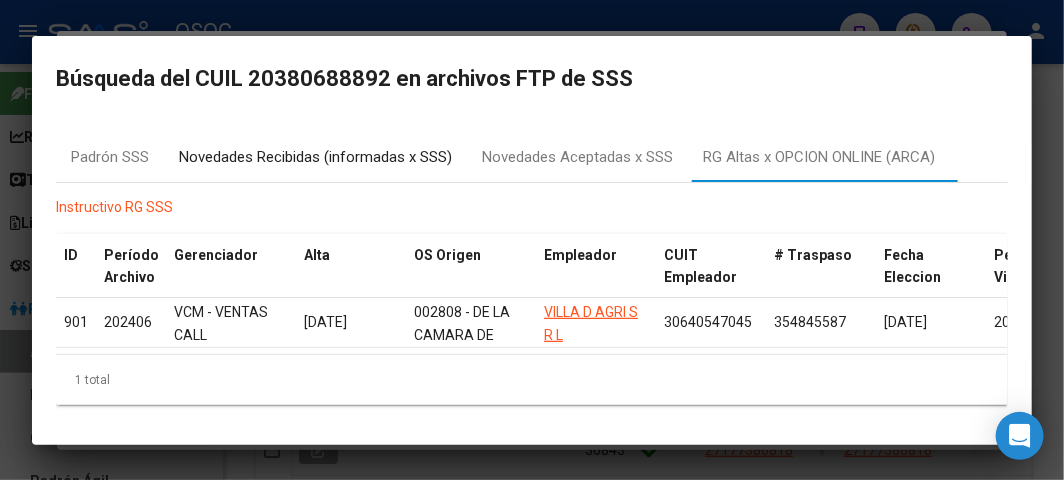 click on "Novedades Recibidas (informadas x SSS)" at bounding box center [315, 158] 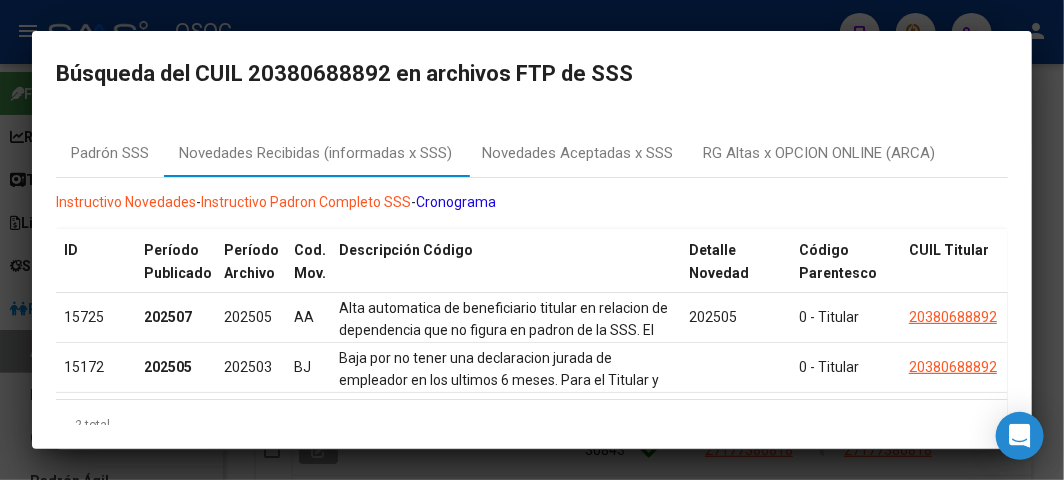 click at bounding box center (532, 240) 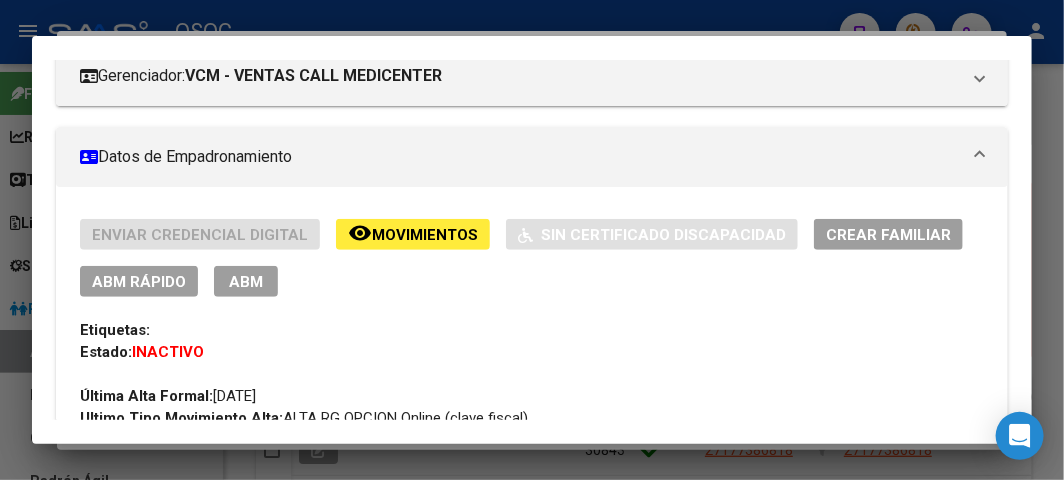 scroll, scrollTop: 333, scrollLeft: 0, axis: vertical 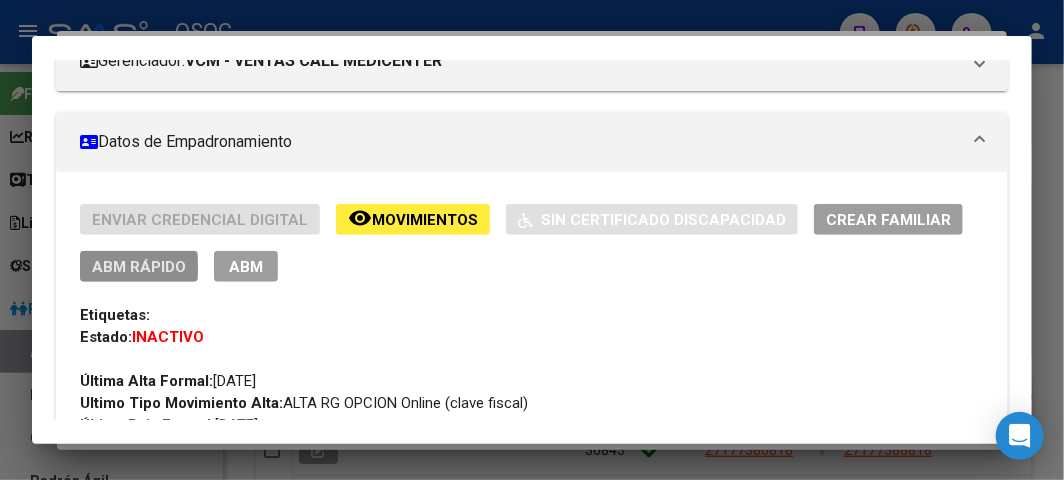 click on "ABM Rápido" 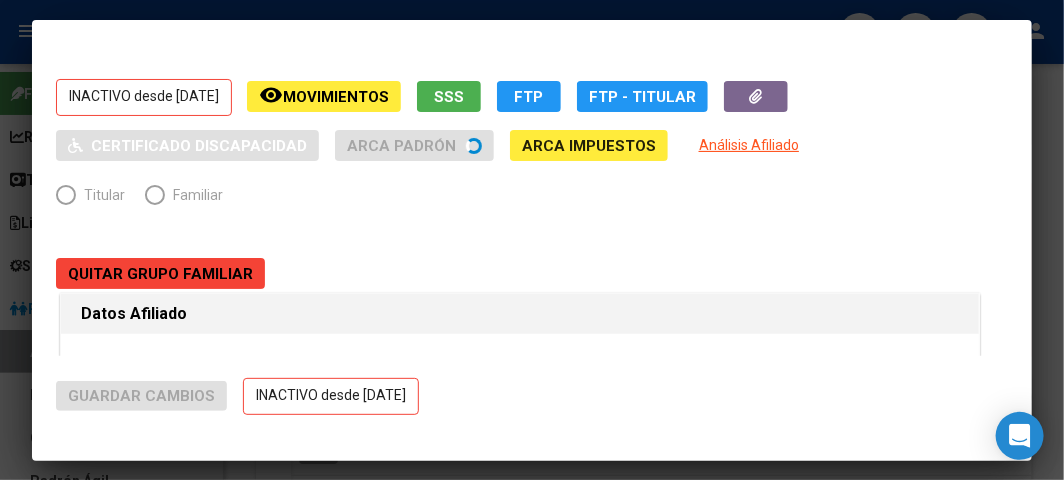 radio on "true" 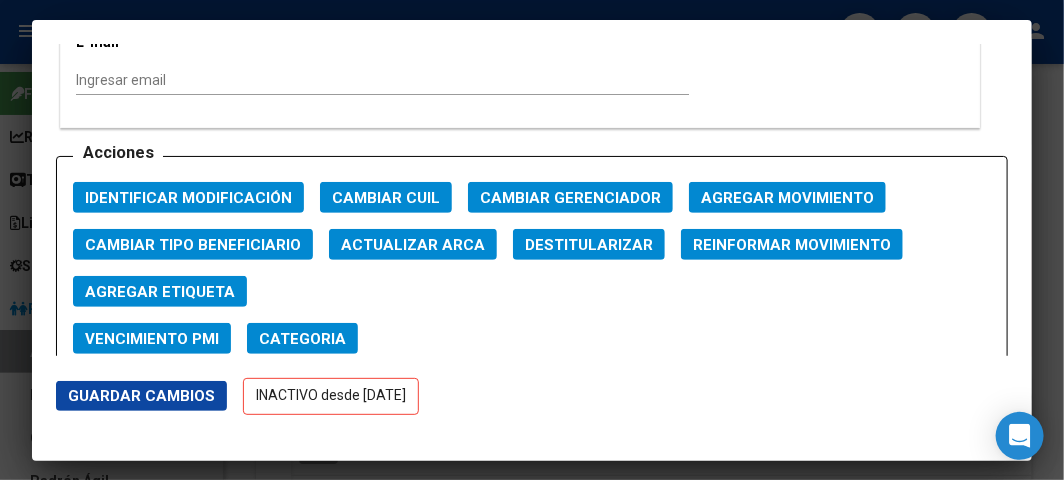 scroll, scrollTop: 2555, scrollLeft: 0, axis: vertical 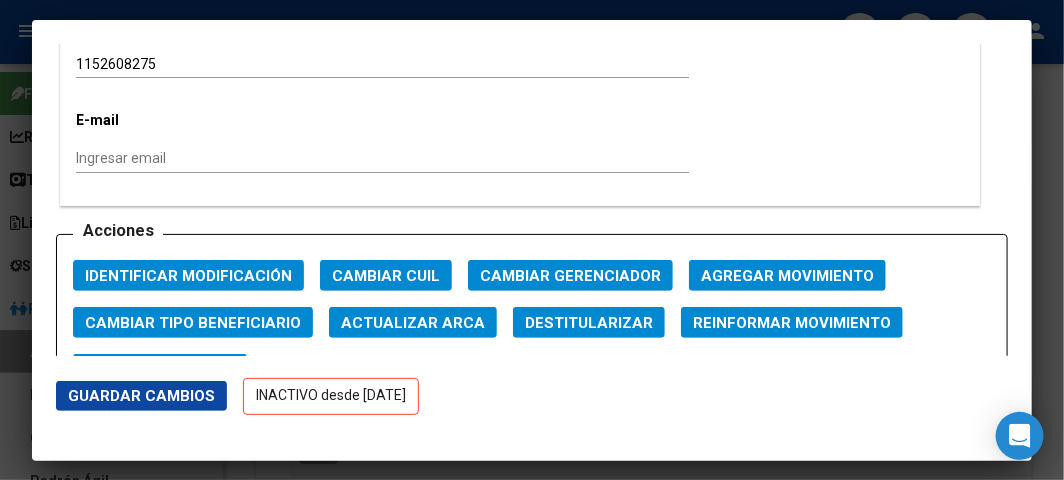 click on "Agregar Movimiento" 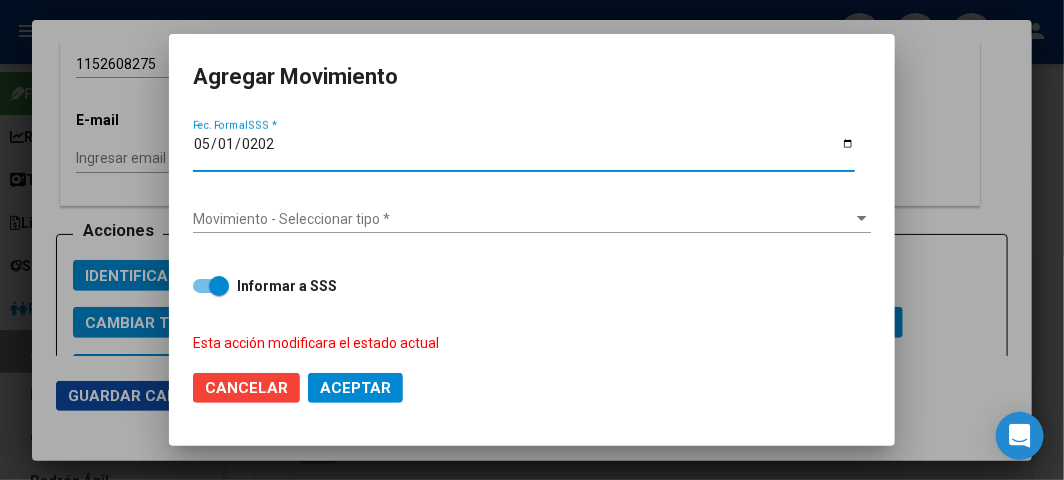 type on "[DATE]" 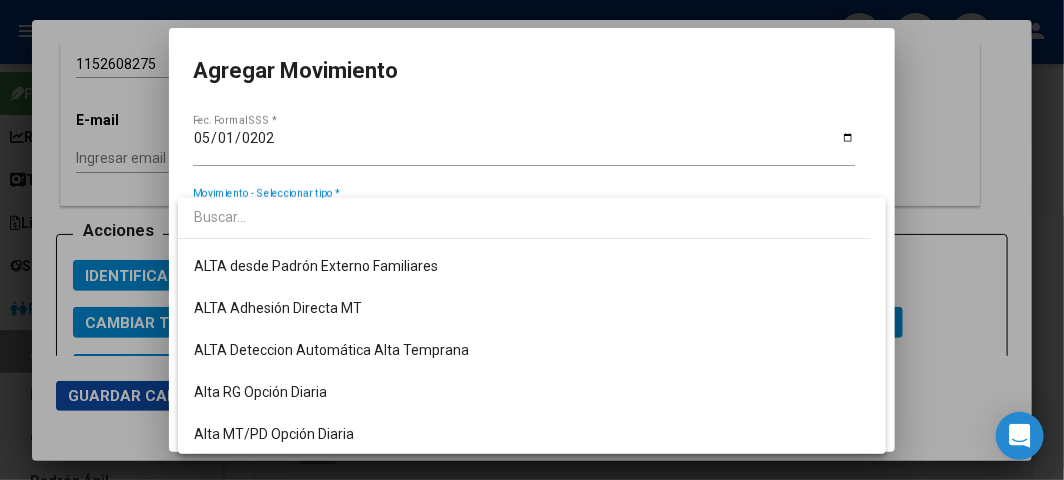 scroll, scrollTop: 0, scrollLeft: 0, axis: both 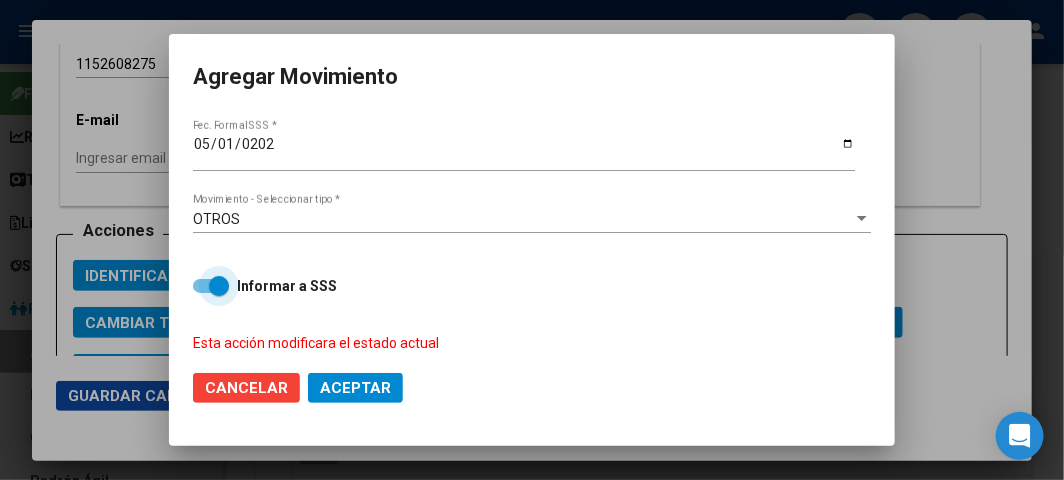 click on "Informar a SSS" at bounding box center [287, 286] 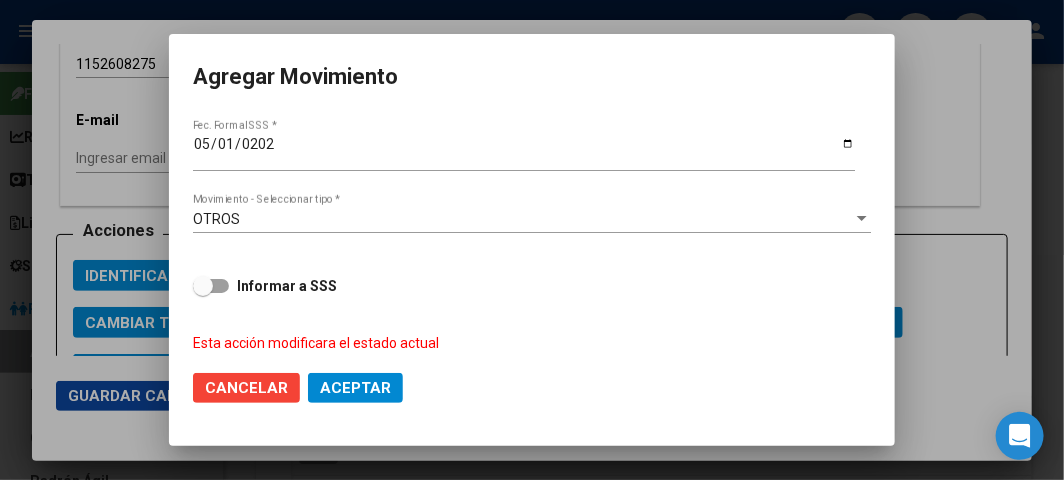 click on "Informar a SSS  Esta acción modificara el estado actual" at bounding box center [532, 302] 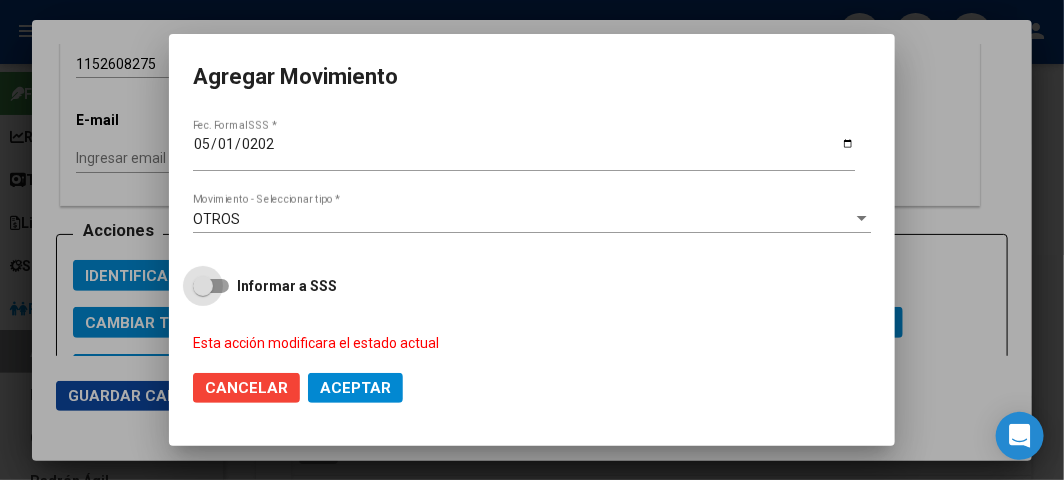 click on "Informar a SSS" at bounding box center [287, 286] 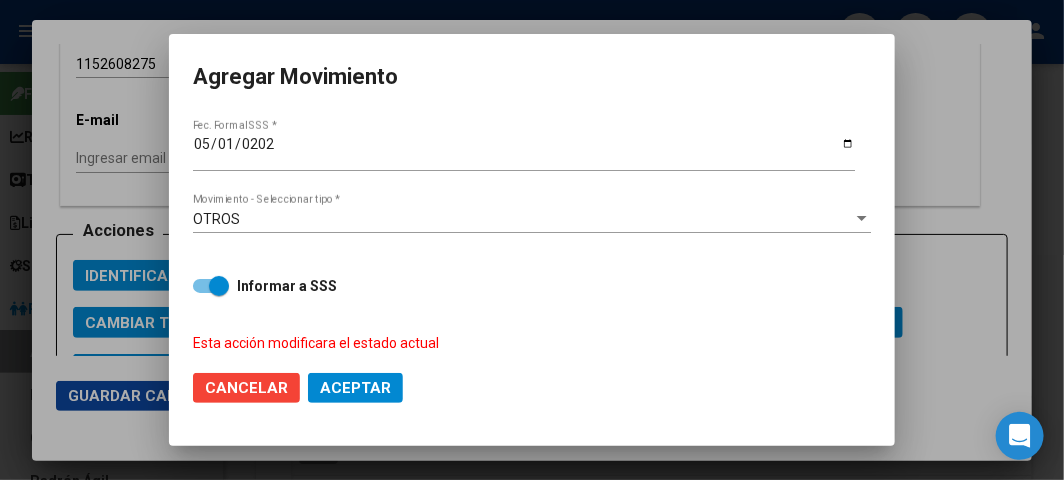 click on "OTROS Movimiento - Seleccionar tipo *" at bounding box center [532, 227] 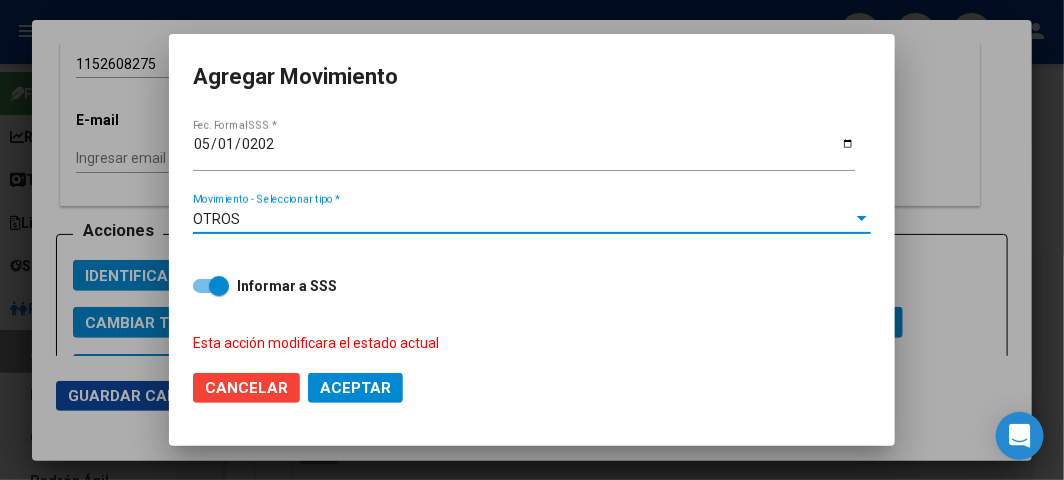 click on "OTROS" at bounding box center [523, 219] 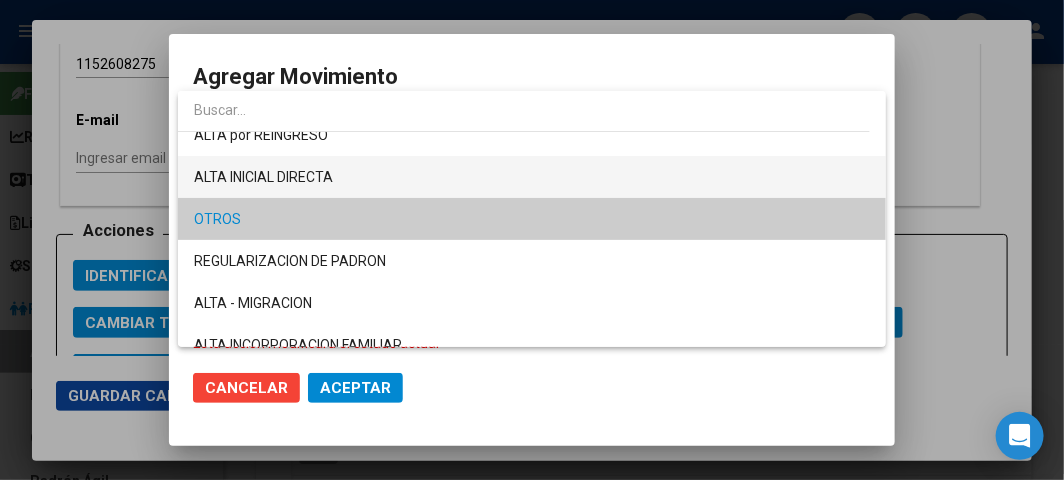 scroll, scrollTop: 0, scrollLeft: 0, axis: both 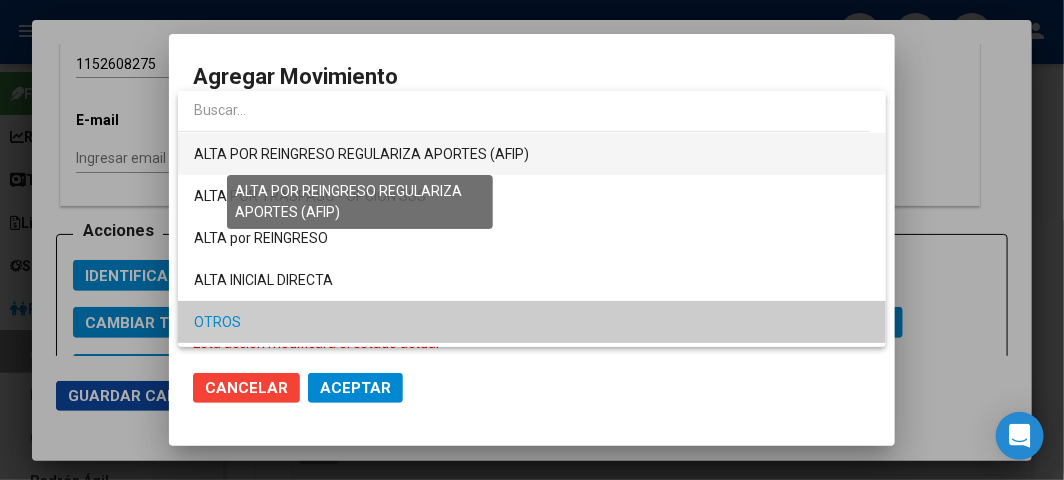 click on "ALTA POR REINGRESO REGULARIZA APORTES (AFIP)" at bounding box center [361, 154] 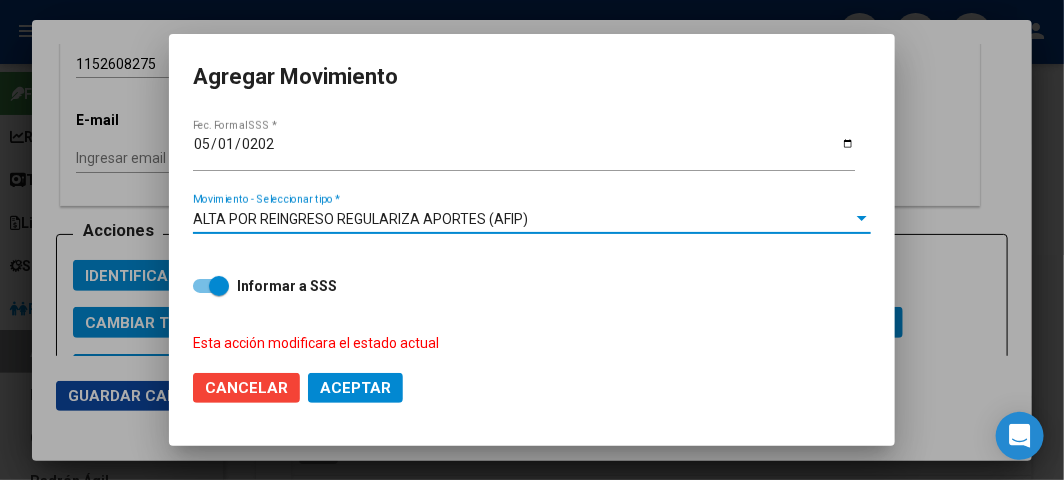 click on "Aceptar" 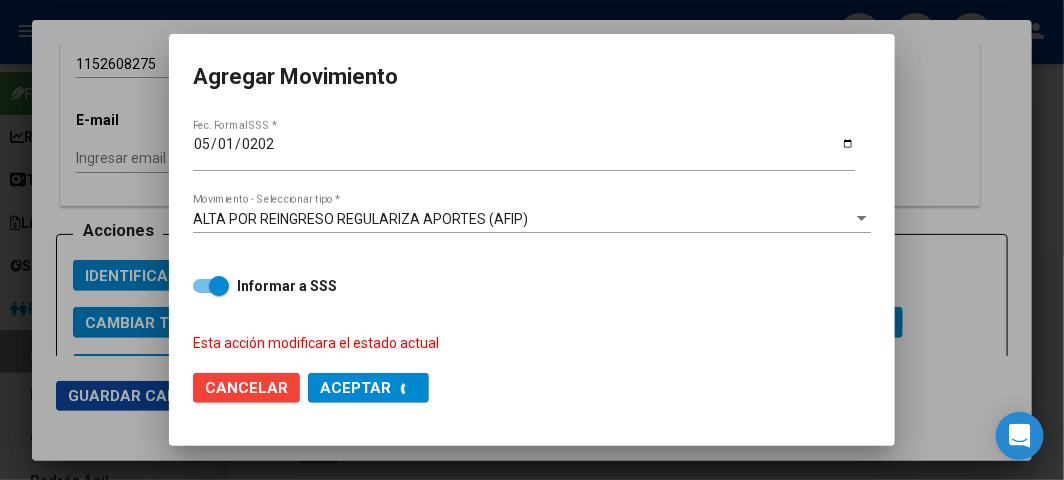 checkbox on "false" 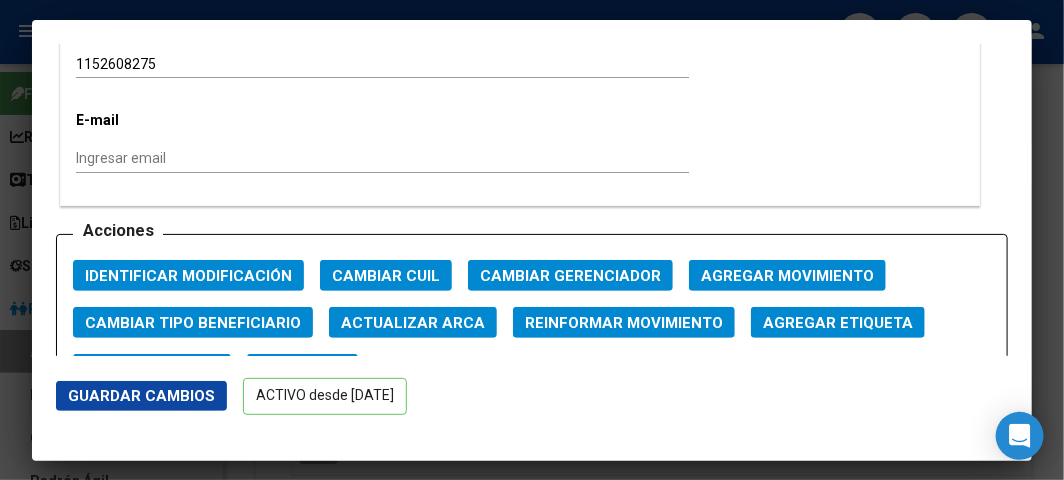 click at bounding box center [532, 240] 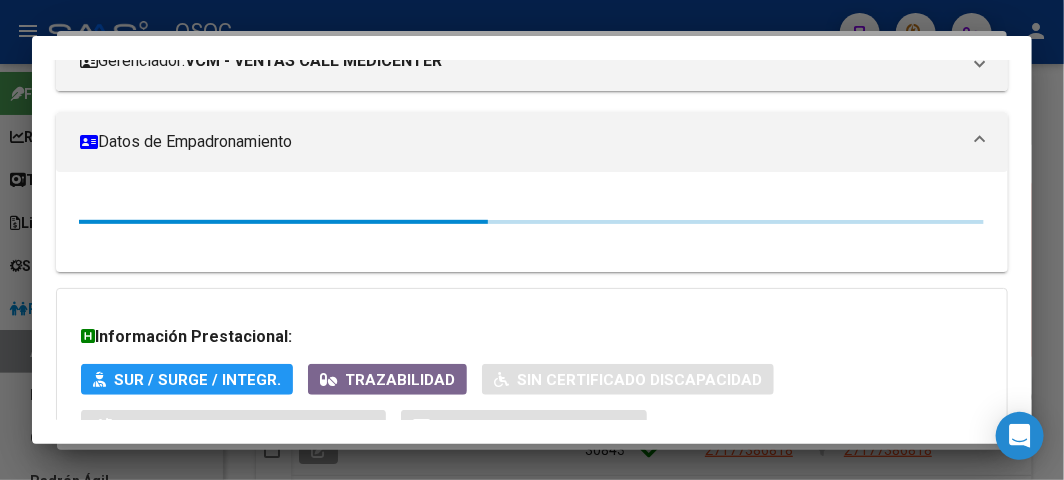 click at bounding box center (532, 240) 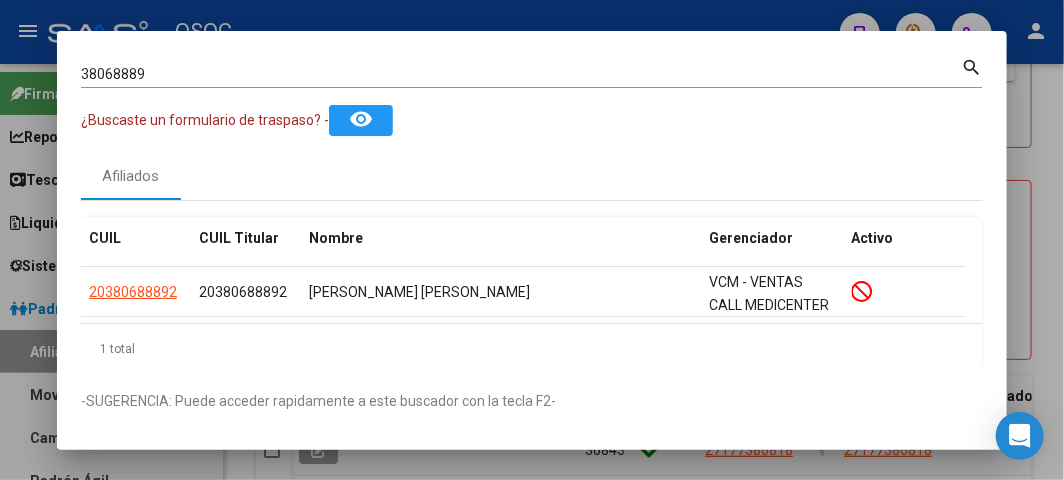 click on "38068889 Buscar (apellido, dni, [PERSON_NAME], nro traspaso, cuit, obra social)" at bounding box center (521, 74) 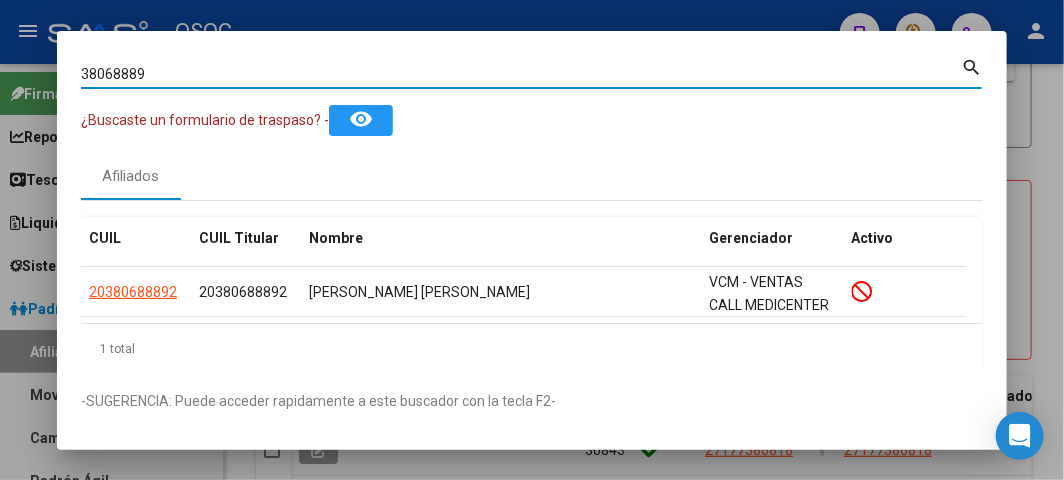 click on "38068889" at bounding box center [521, 74] 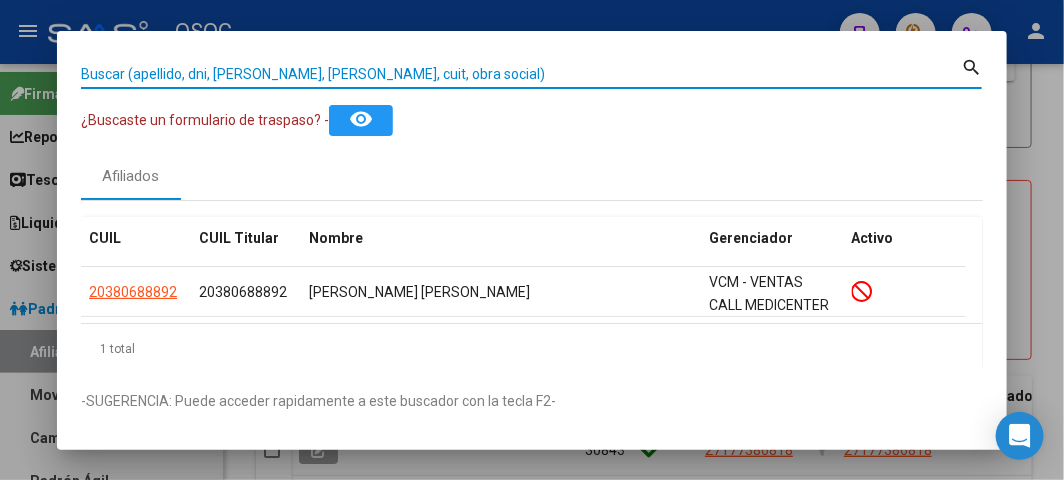 paste on "45077550" 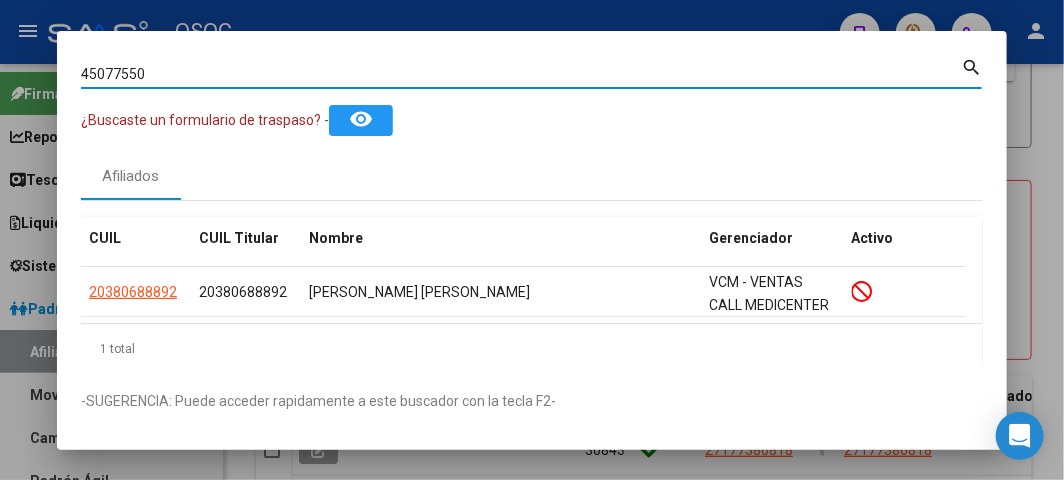 type on "45077550" 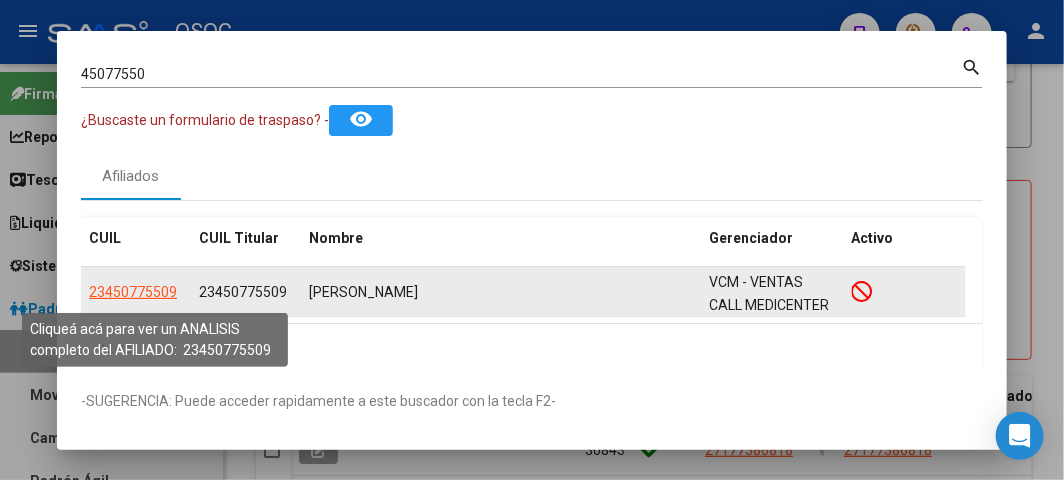 click on "23450775509" 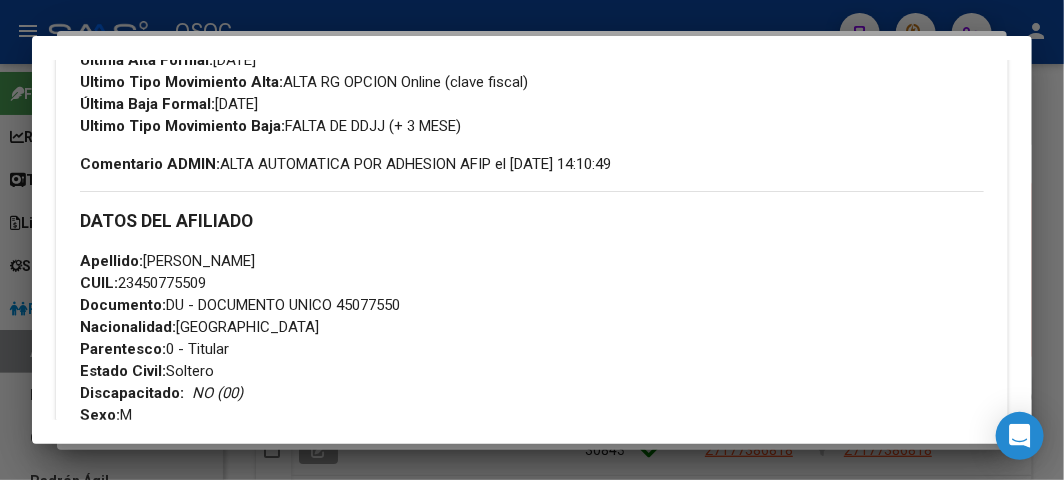 scroll, scrollTop: 666, scrollLeft: 0, axis: vertical 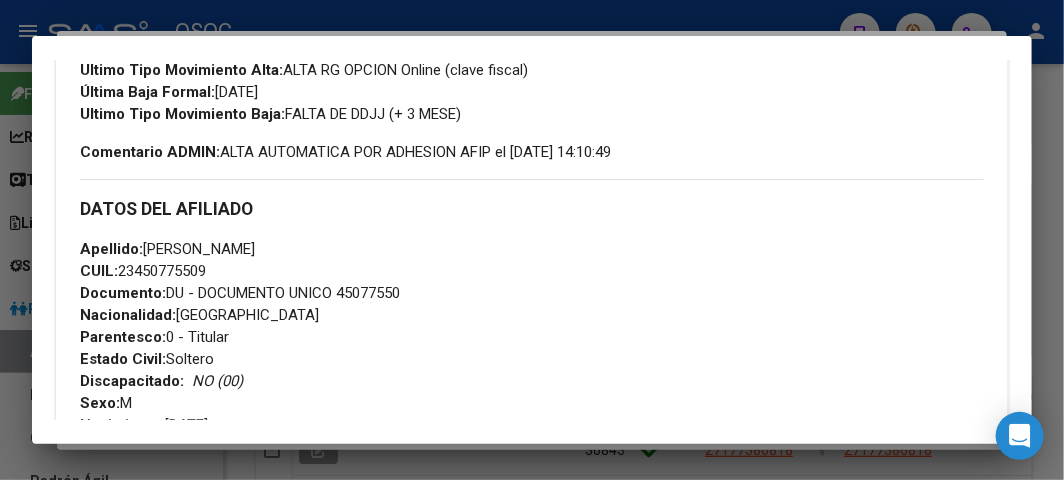 click on "Apellido:   [PERSON_NAME]:  23450775509 Documento:  DU - DOCUMENTO UNICO 45077550  Nacionalidad:  [DEMOGRAPHIC_DATA] Parentesco:  0 - Titular Estado Civil:  [DEMOGRAPHIC_DATA] Discapacitado:    NO (00) Sexo:  M Nacimiento:  [DEMOGRAPHIC_DATA] Edad:  21" at bounding box center (532, 348) 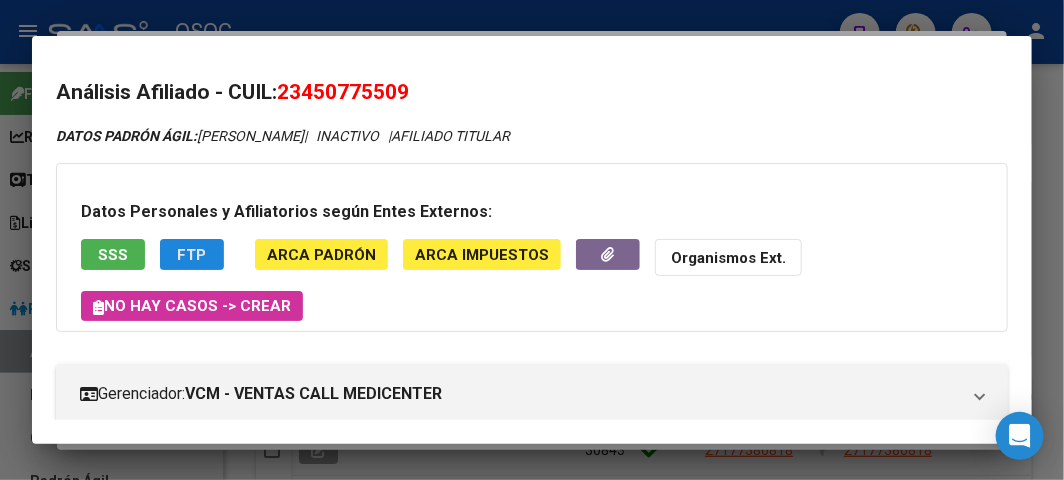 click on "FTP" 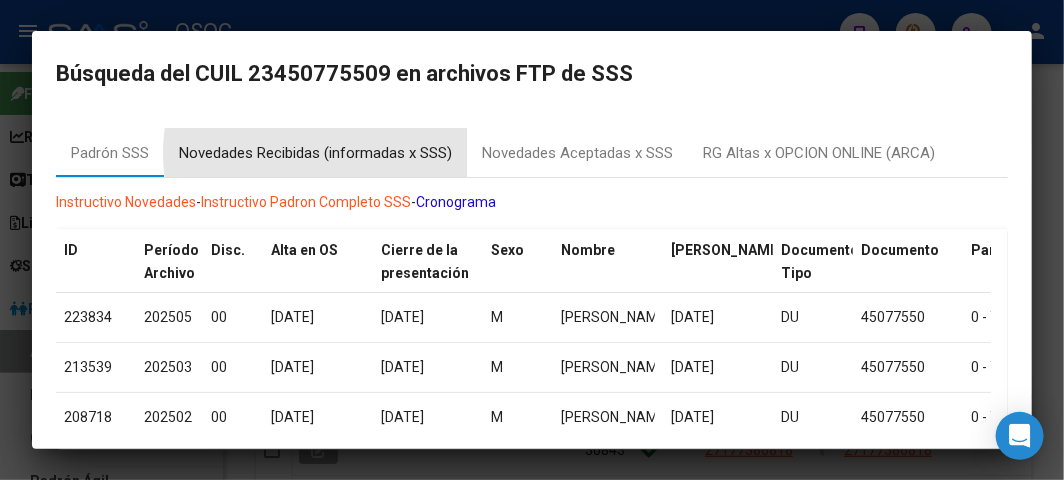 click on "Novedades Recibidas (informadas x SSS)" at bounding box center (315, 153) 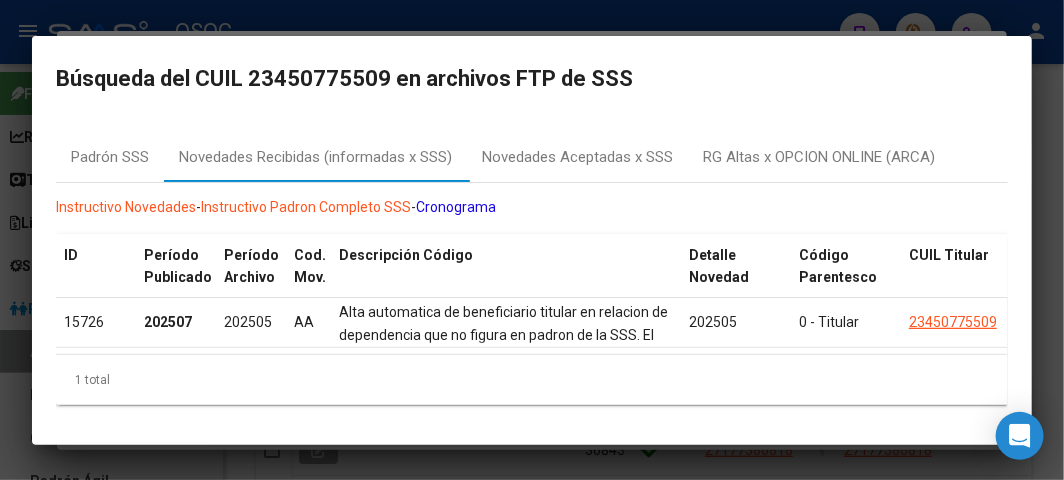 scroll, scrollTop: 7, scrollLeft: 0, axis: vertical 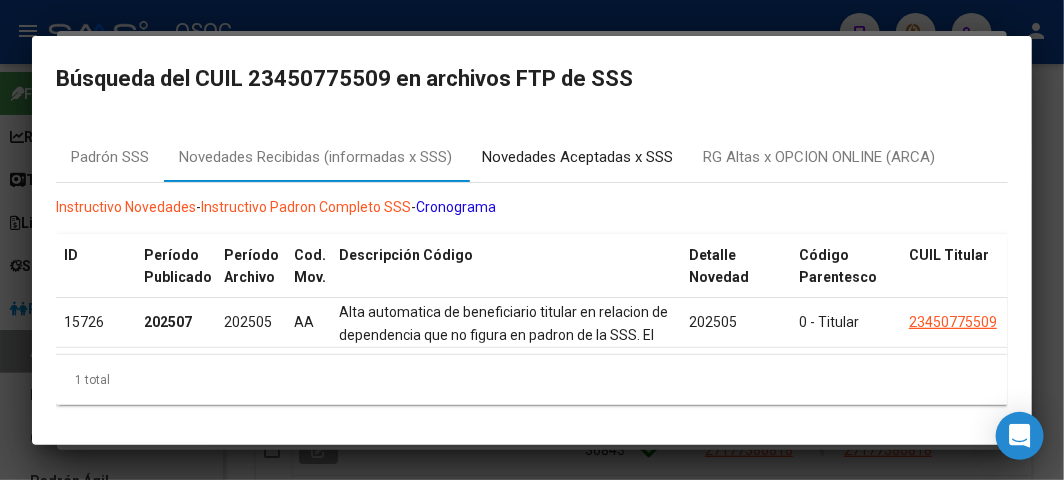 click on "Novedades Aceptadas x SSS" at bounding box center (577, 158) 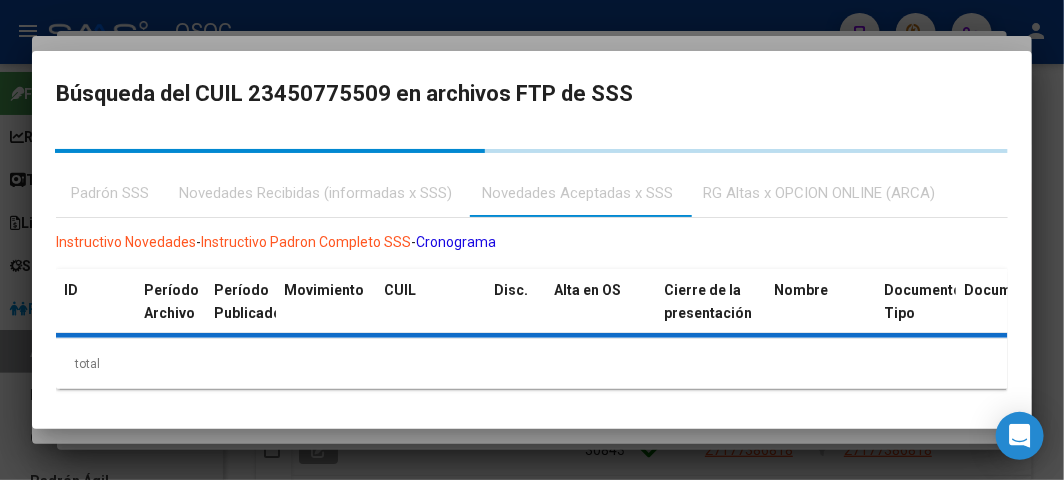 scroll, scrollTop: 0, scrollLeft: 0, axis: both 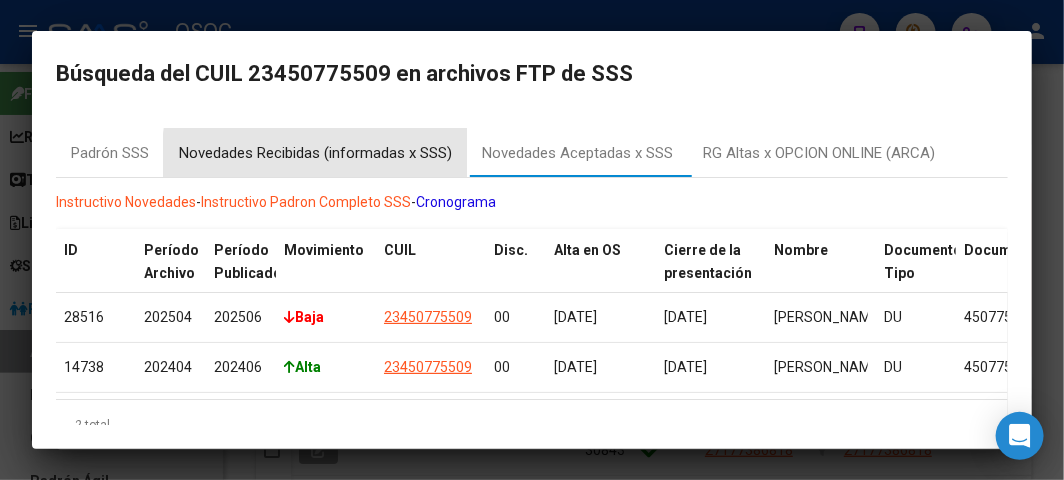 click on "Novedades Recibidas (informadas x SSS)" at bounding box center [315, 153] 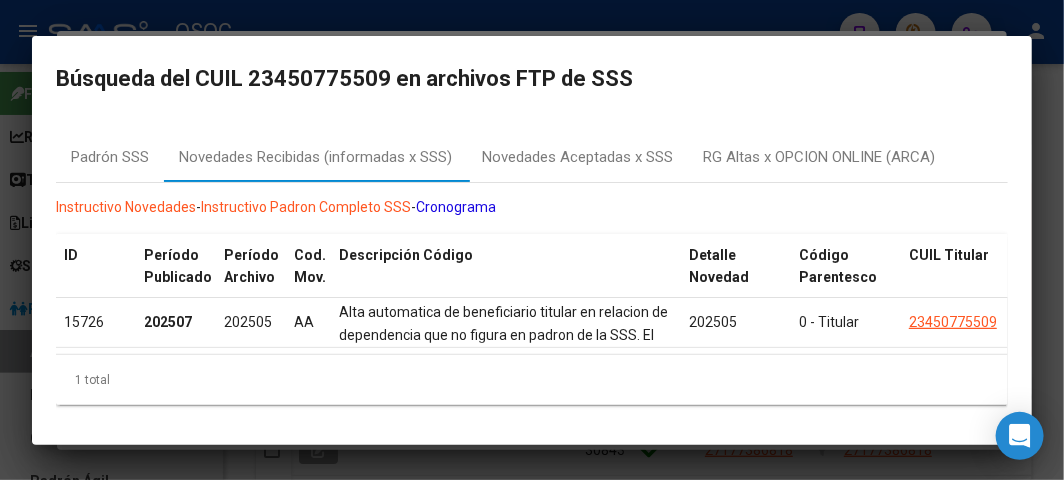 click at bounding box center [532, 240] 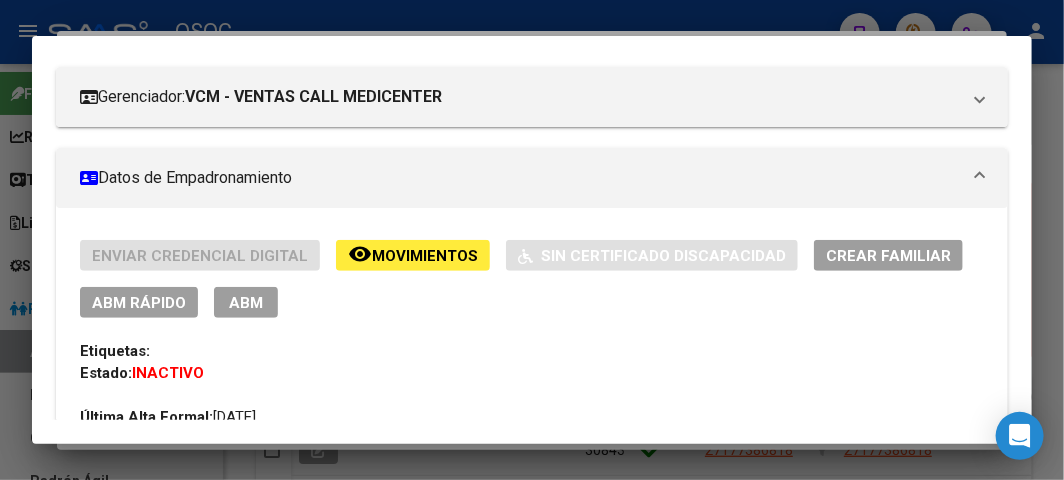 scroll, scrollTop: 333, scrollLeft: 0, axis: vertical 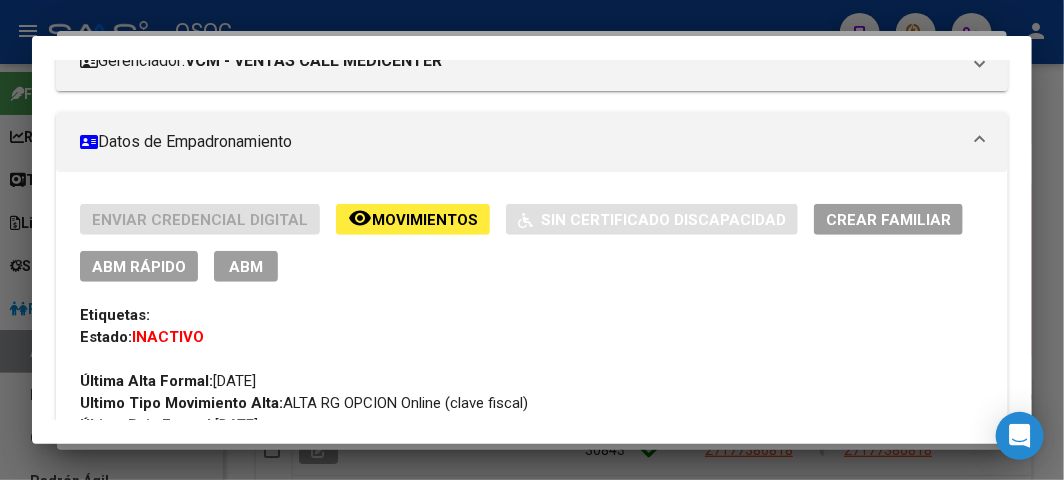 click on "ABM Rápido" 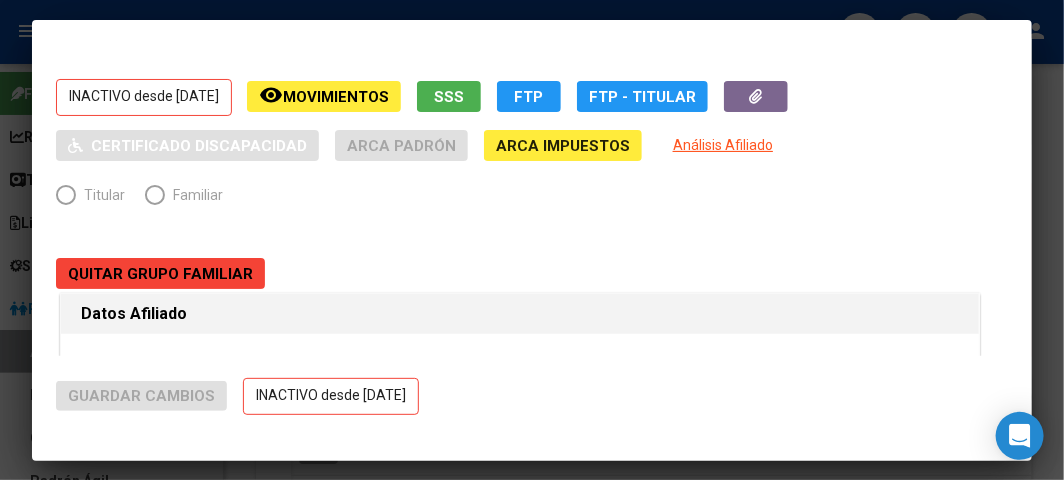 radio on "true" 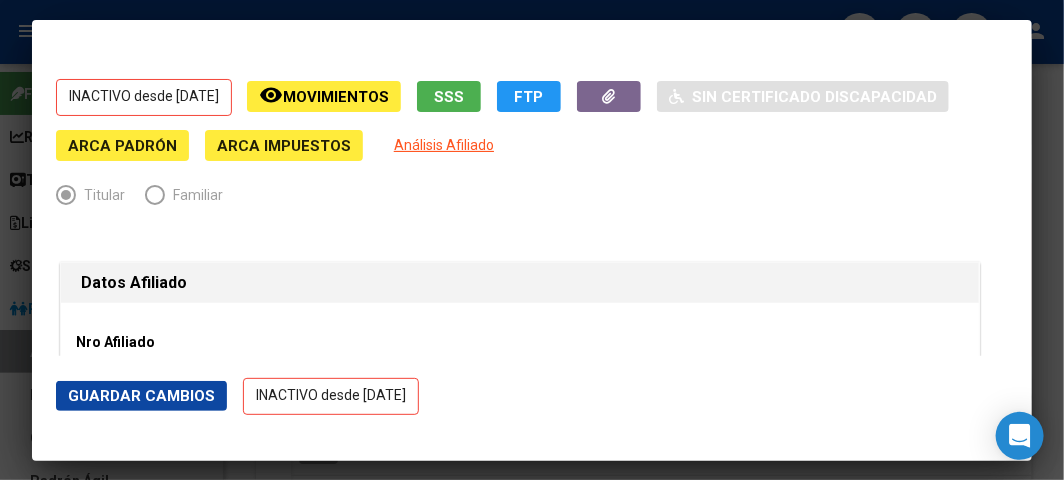 click at bounding box center (532, 240) 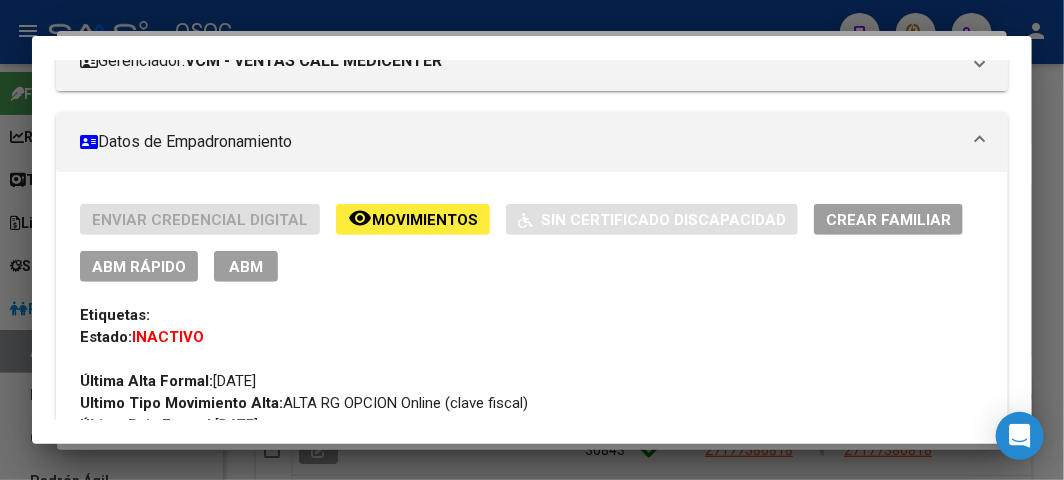 click at bounding box center (532, 240) 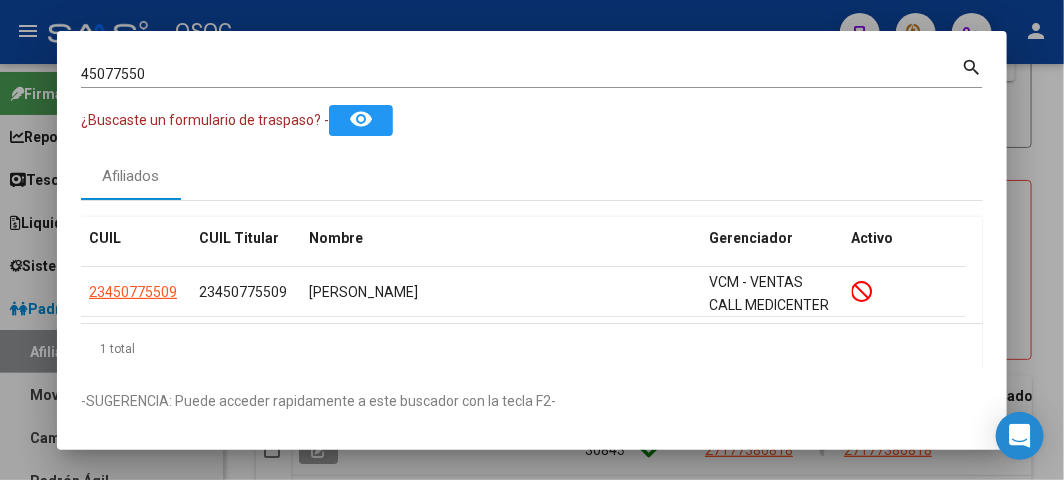 click on "45077550 Buscar (apellido, dni, cuil, [PERSON_NAME], cuit, obra social)" at bounding box center [521, 74] 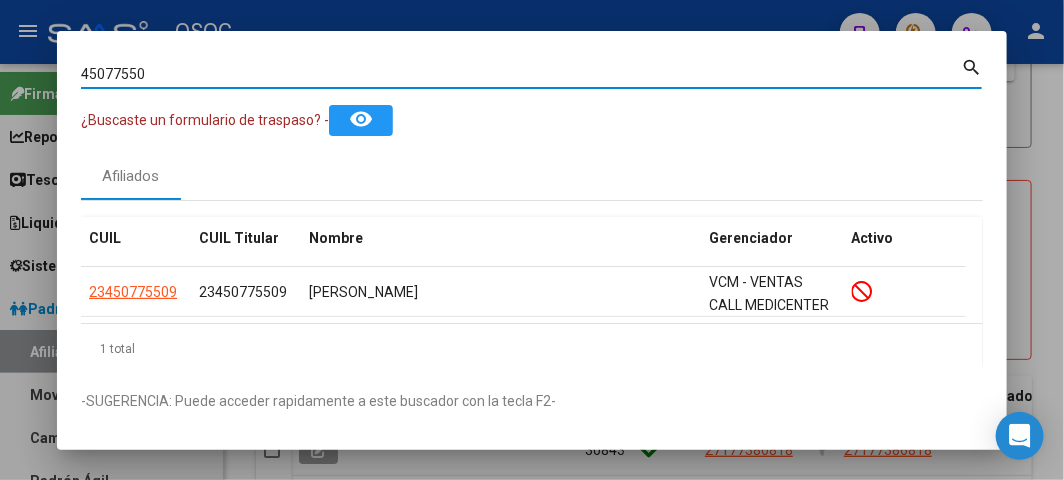 click on "45077550" at bounding box center (521, 74) 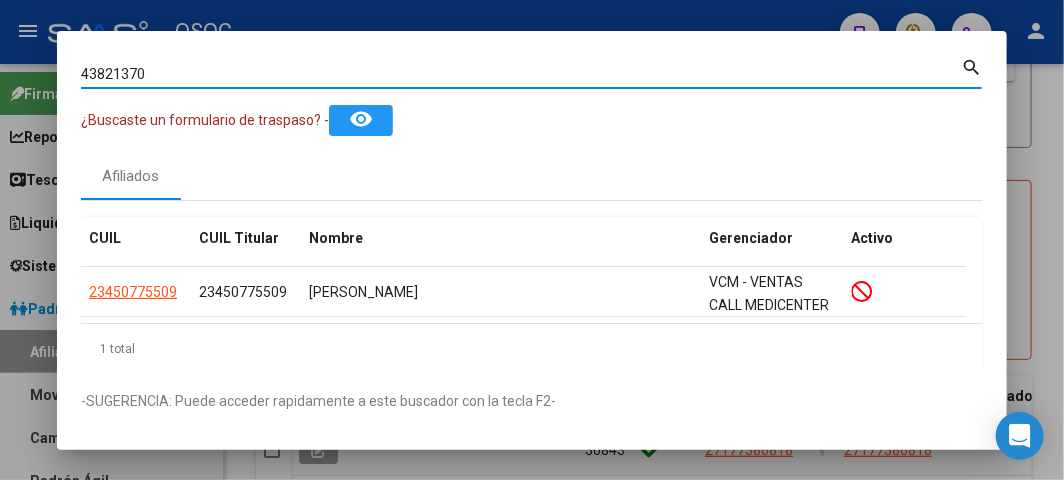 type on "43821370" 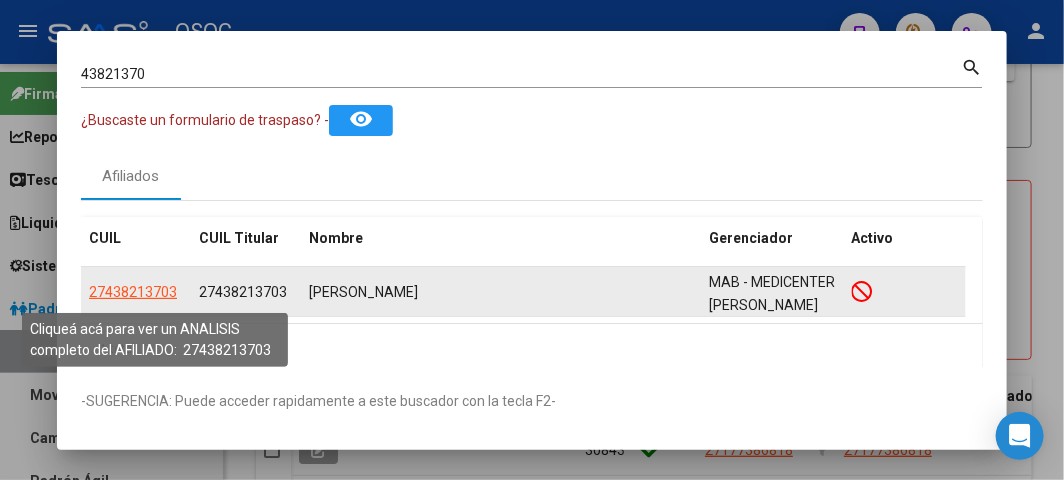 click on "27438213703" 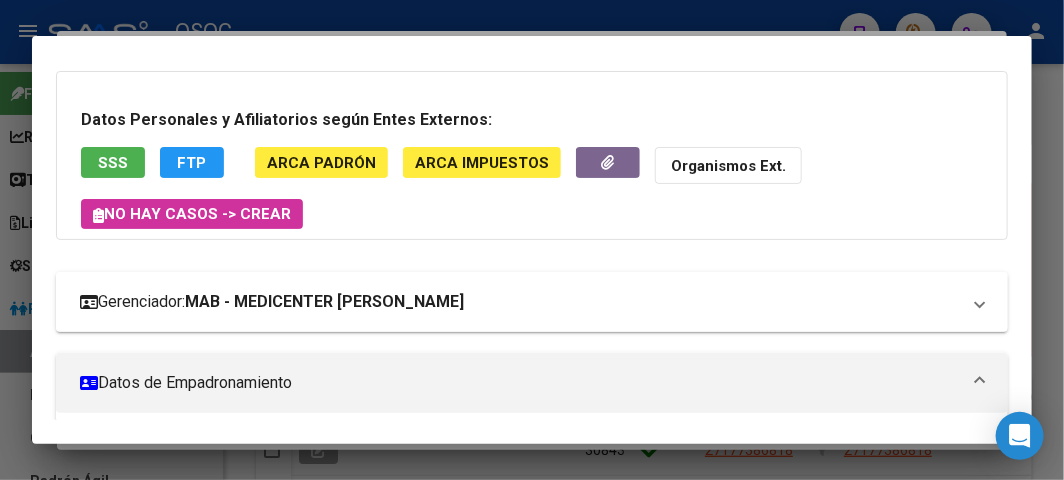 scroll, scrollTop: 0, scrollLeft: 0, axis: both 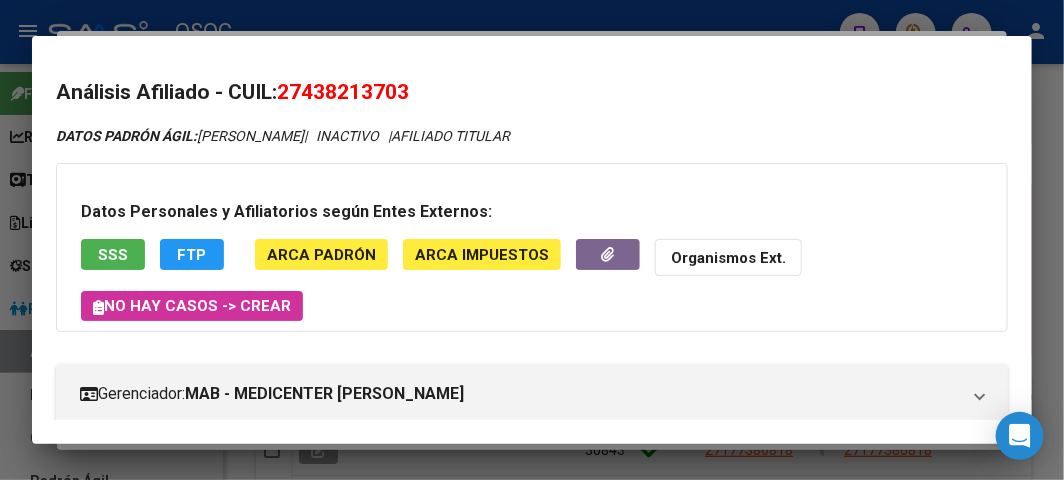 click on "FTP" 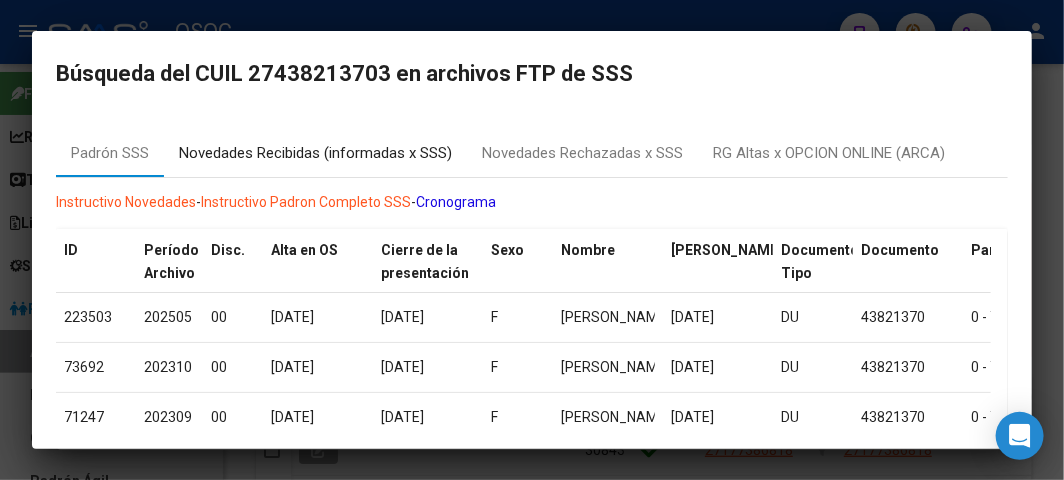 click on "Novedades Recibidas (informadas x SSS)" at bounding box center (315, 153) 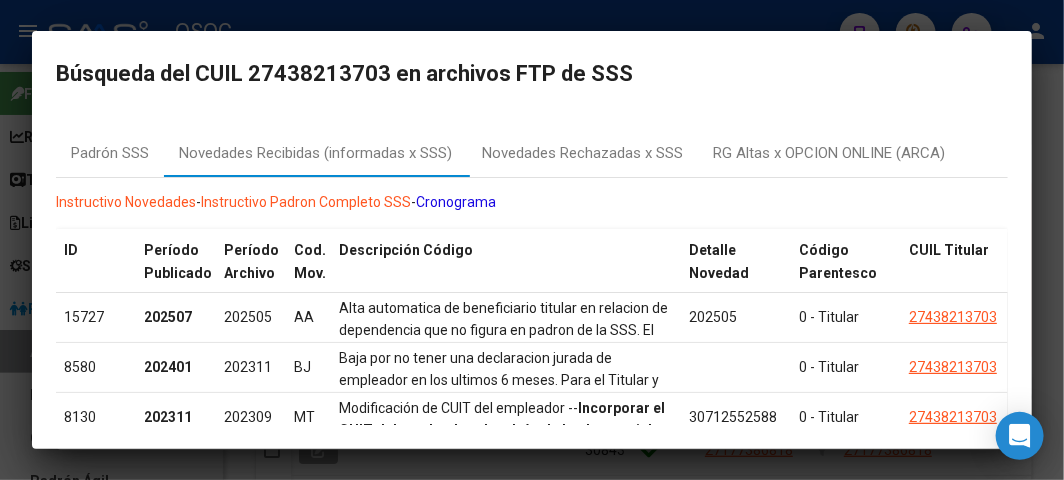 click at bounding box center [532, 240] 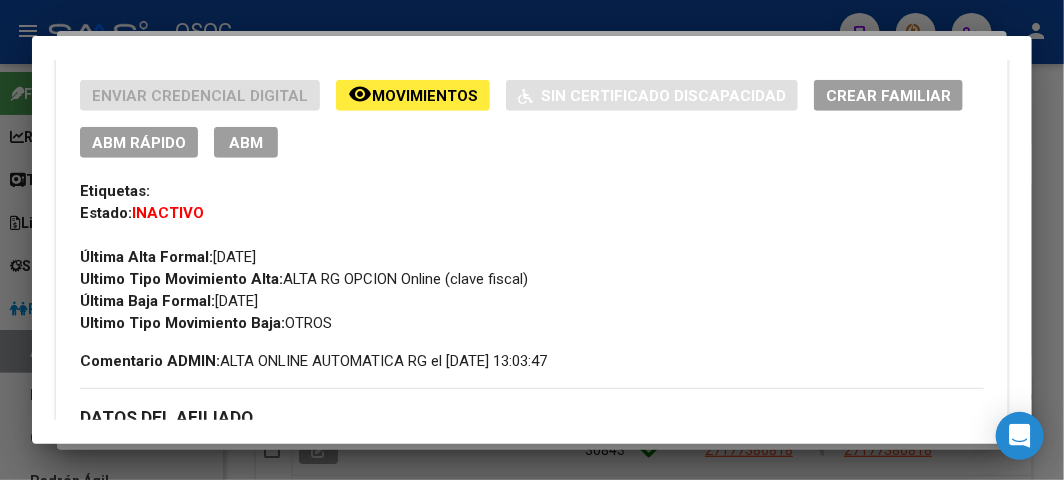 scroll, scrollTop: 222, scrollLeft: 0, axis: vertical 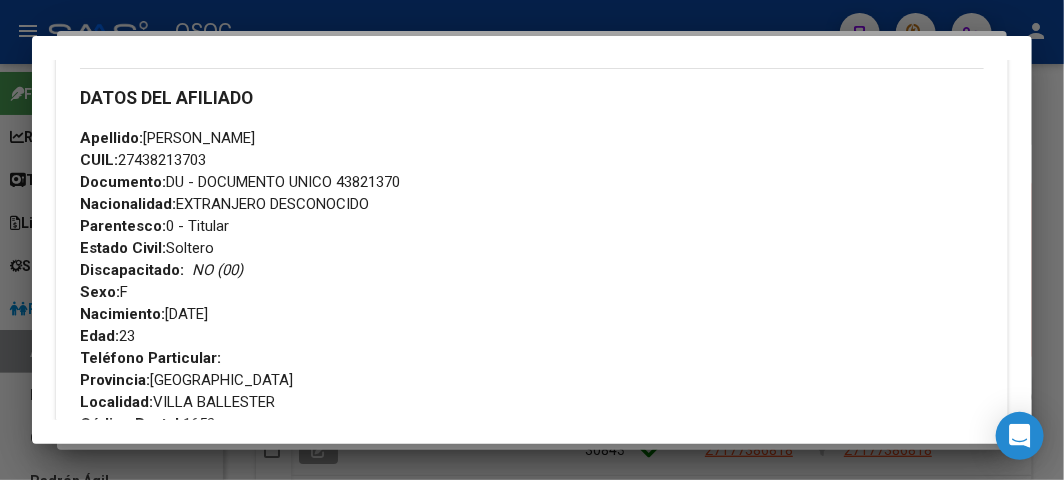 click at bounding box center (532, 240) 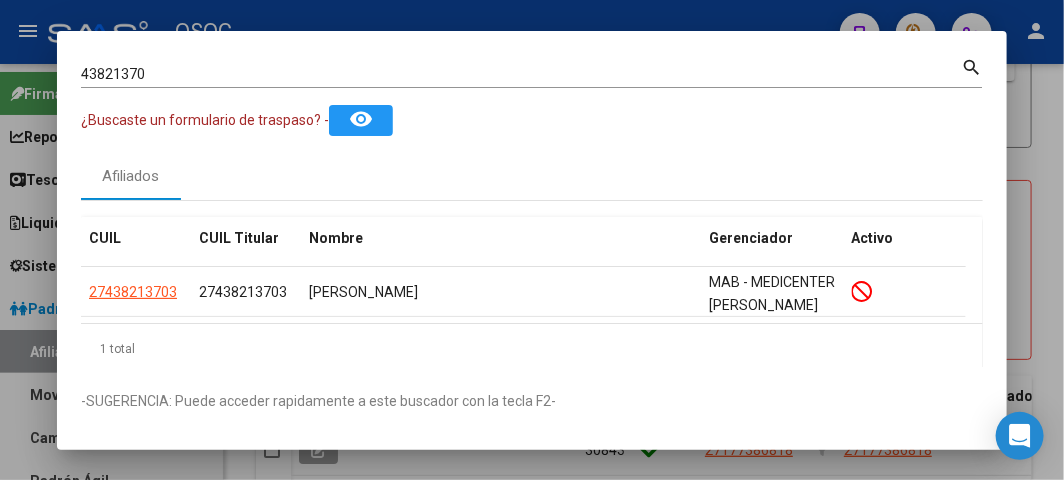 click on "43821370 Buscar (apellido, dni, cuil, nro traspaso, cuit, obra social) search ¿Buscaste un formulario de traspaso? -   remove_red_eye Afiliados CUIL CUIL Titular Nombre Gerenciador Activo 27438213703 27438213703  [PERSON_NAME]            MAB - MEDICENTER [PERSON_NAME]  1 total   1  -SUGERENCIA: Puede acceder rapidamente a este buscador con la tecla F2-" at bounding box center [532, 240] 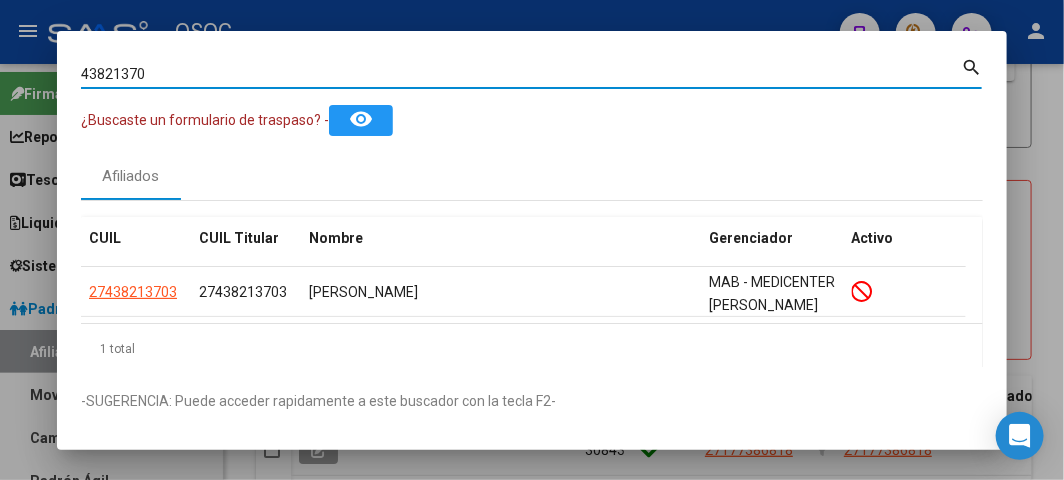 click on "43821370" at bounding box center (521, 74) 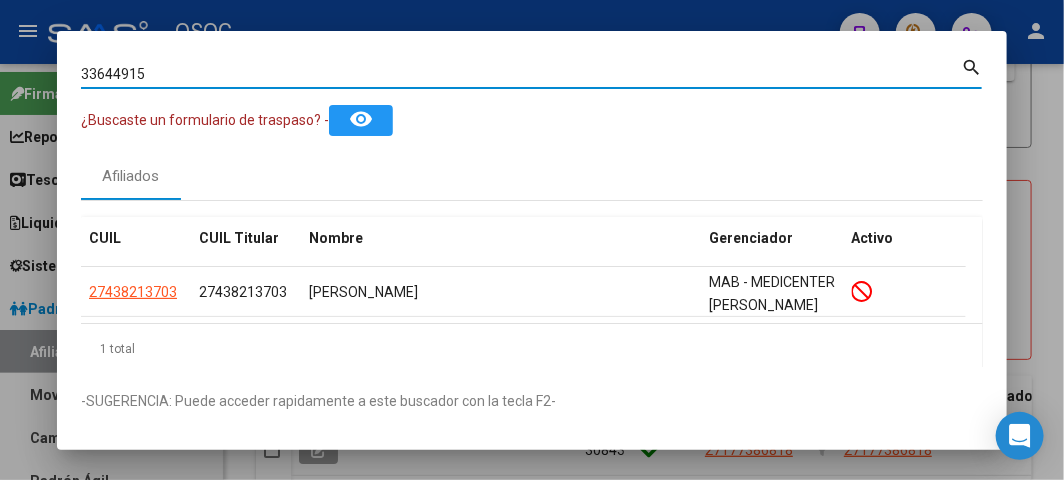 type on "33644915" 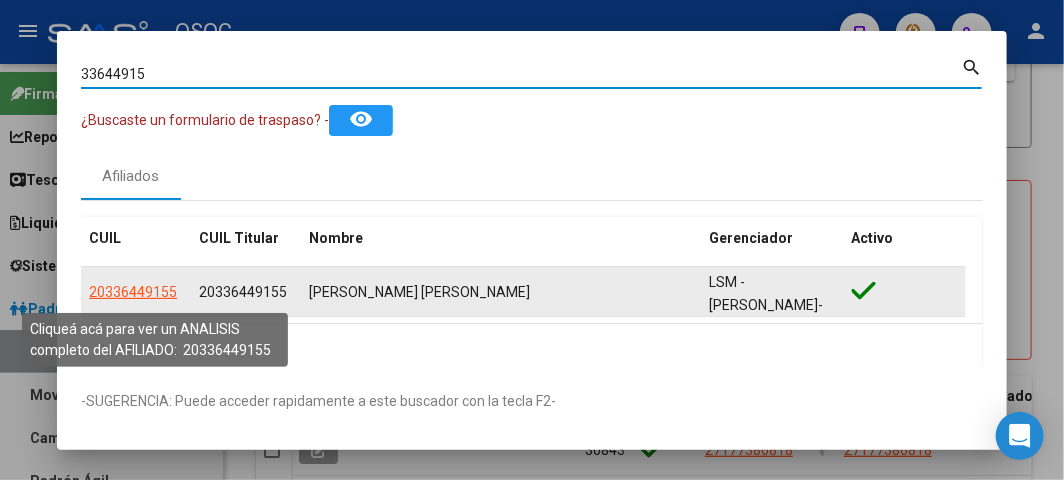 click on "20336449155" 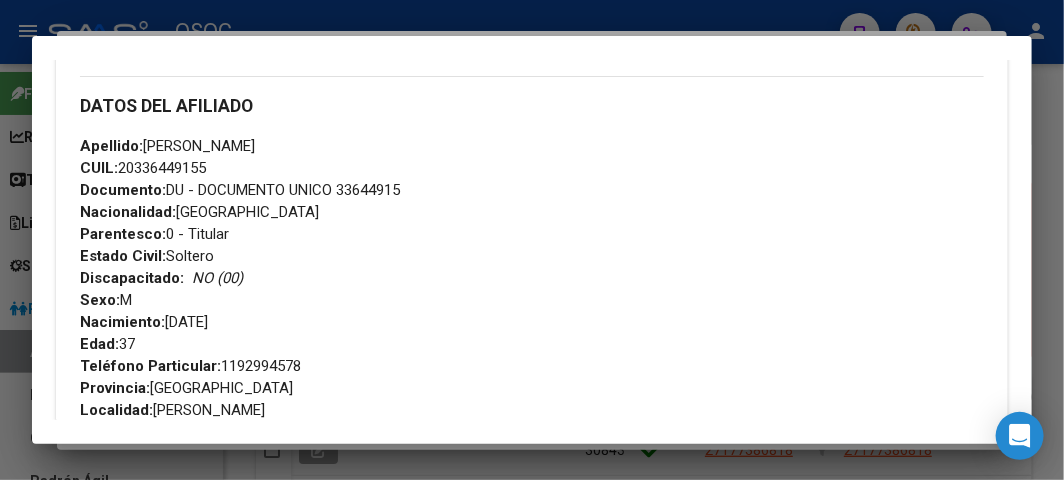 scroll, scrollTop: 777, scrollLeft: 0, axis: vertical 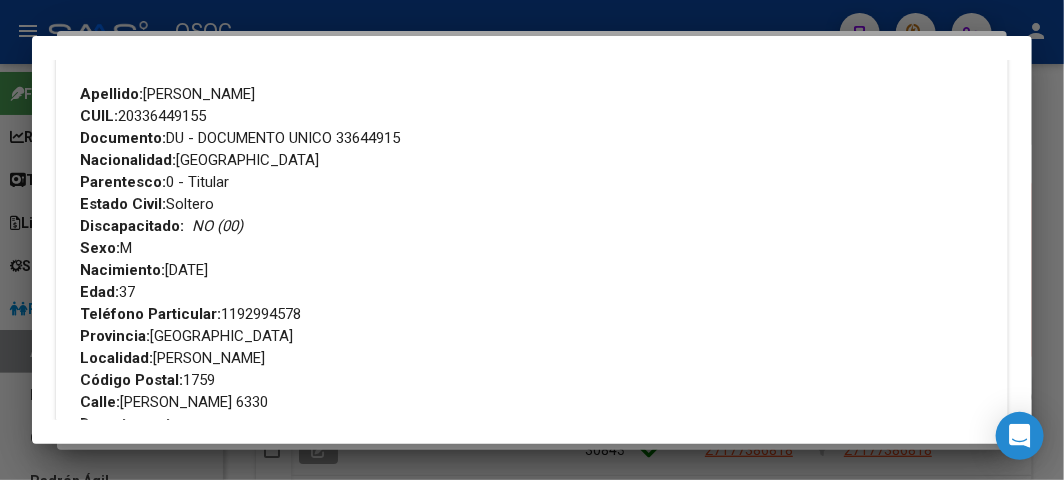 click on "Documento:  DU - DOCUMENTO UNICO 33644915" at bounding box center [240, 138] 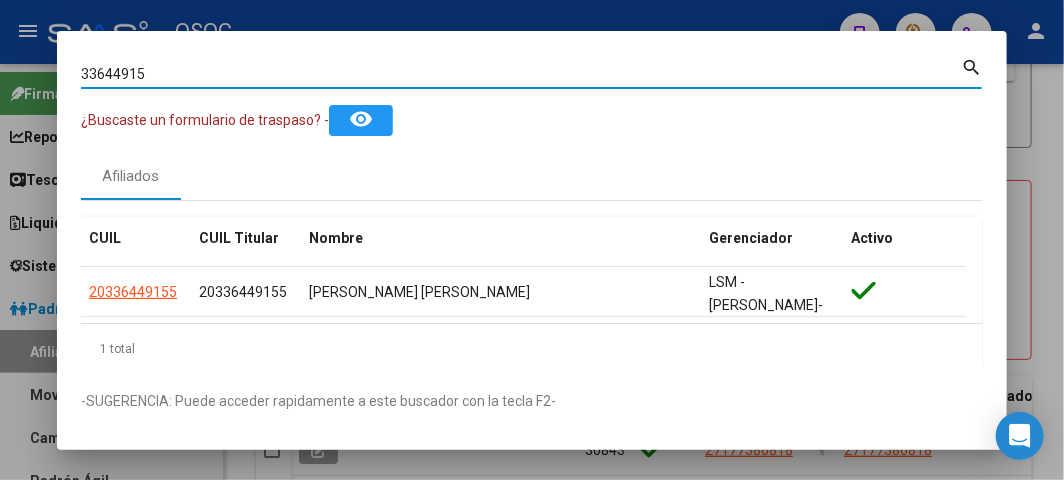 click on "33644915" at bounding box center (521, 74) 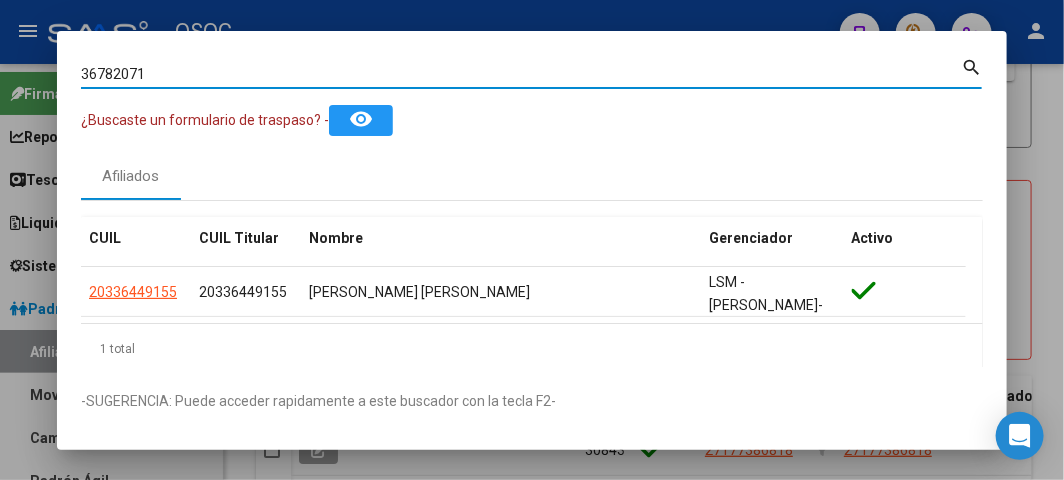 type on "36782071" 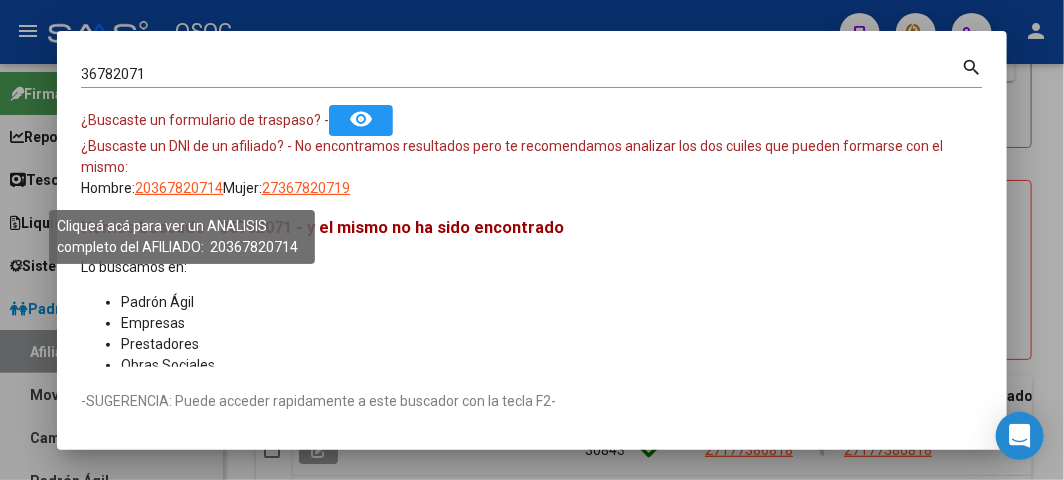 click on "20367820714" at bounding box center (179, 188) 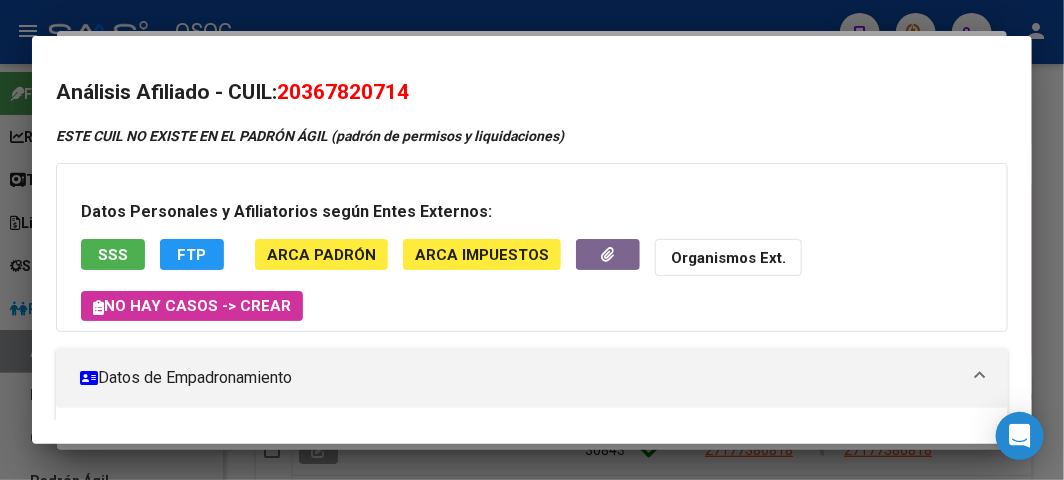 click at bounding box center (532, 240) 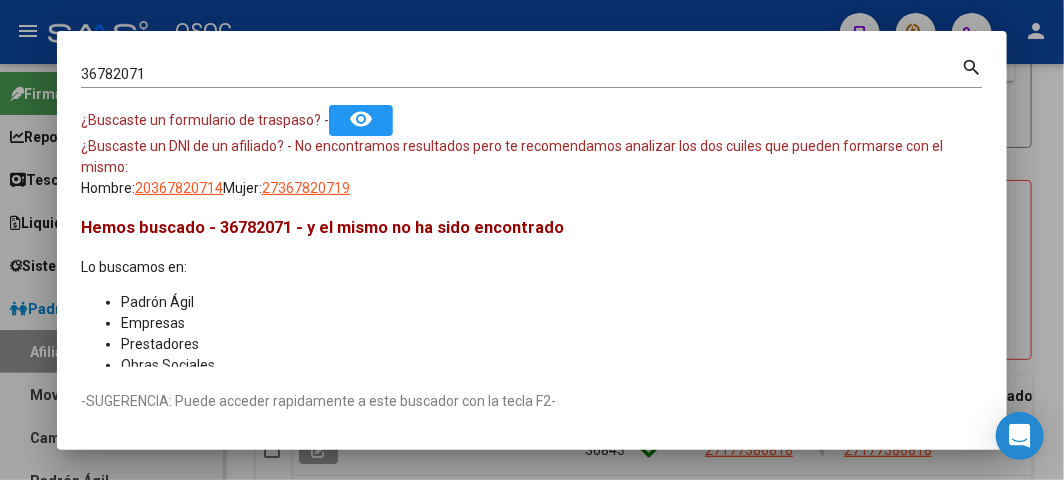 click on "36782071 Buscar (apellido, dni, cuil, nro traspaso, cuit, obra social) search ¿Buscaste un formulario de traspaso? -   remove_red_eye ¿Buscaste un DNI de un afiliado? - No encontramos resultados pero te recomendamos analizar los dos cuiles que pueden formarse con el mismo:  Hombre:  20367820714     Mujer:  27367820719 Hemos buscado - 36782071 - y el mismo no ha sido encontrado  Lo buscamos en:  Padrón Ágil Empresas Prestadores Obras Sociales Traspasos ANMAT / Trazabilidad Traspasos Direccion" at bounding box center [532, 211] 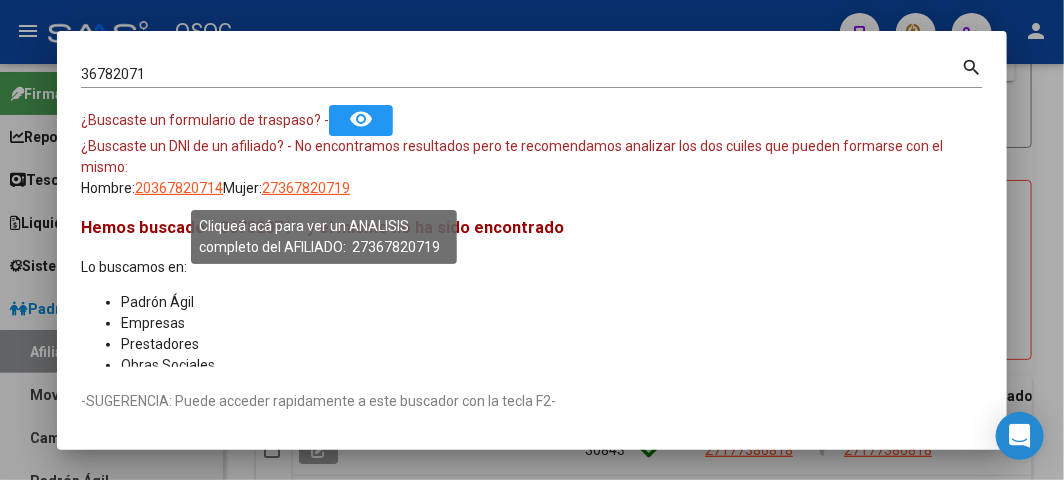click on "27367820719" at bounding box center [306, 188] 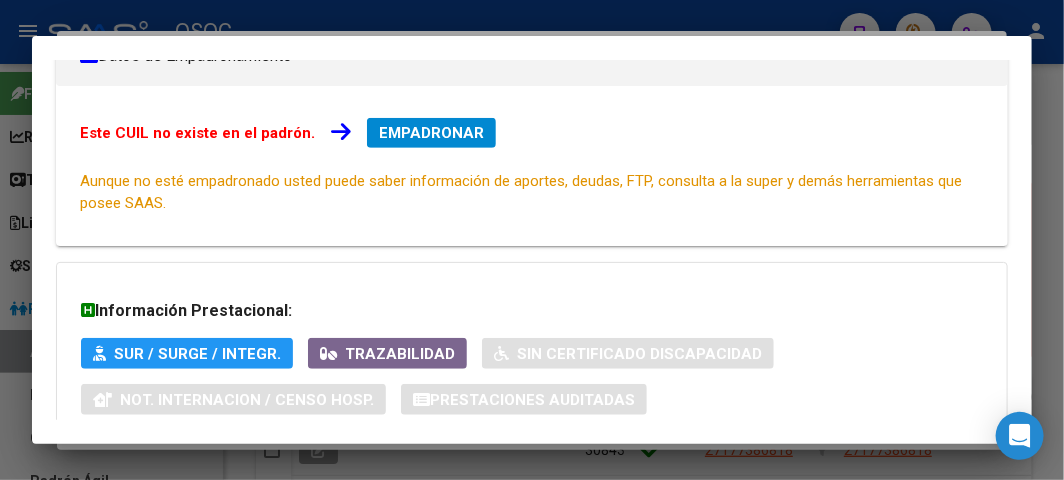 scroll, scrollTop: 111, scrollLeft: 0, axis: vertical 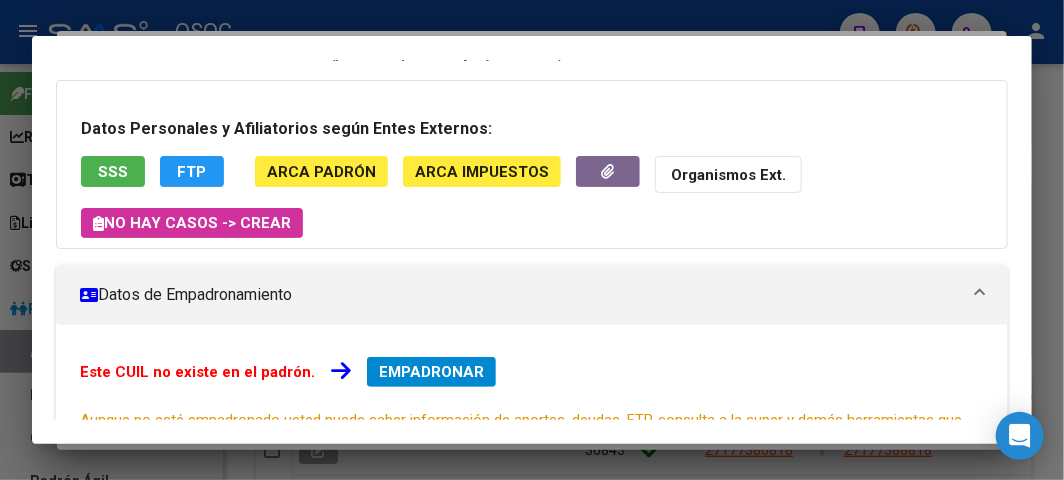 click on "SSS" at bounding box center [113, 171] 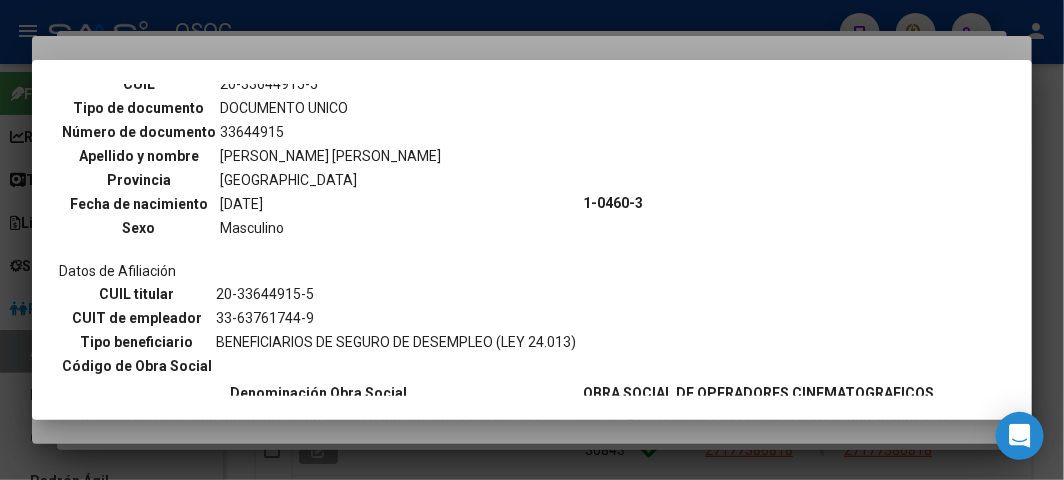 scroll, scrollTop: 444, scrollLeft: 0, axis: vertical 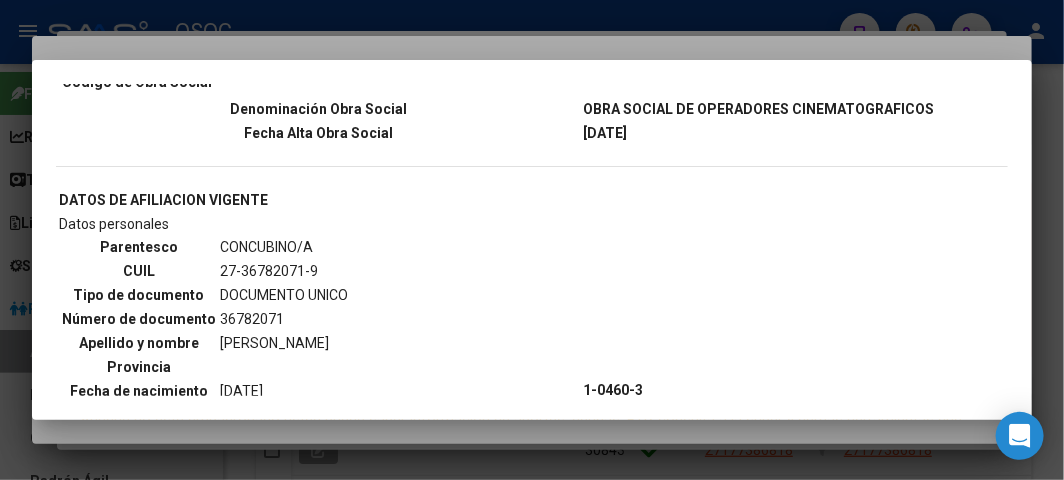 click on "--ACTIVO en Obra Social según consulta SSS--
DATOS DE AFILIACION VIGENTE
Datos personales
Parentesco
TITULAR
CUIL
20-33644915-5
Tipo de documento
DOCUMENTO UNICO
Número de documento
33644915
Apellido y nombre
[PERSON_NAME] [PERSON_NAME]
Provincia
[GEOGRAPHIC_DATA]
Fecha de nacimiento
[DEMOGRAPHIC_DATA]
Sexo
Masculino
Datos de Afiliación
CUIL titular
20-33644915-5
CUIT de empleador
33-63761744-9
Tipo beneficiario
BENEFICIARIOS DE SEGURO DE DESEMPLEO (LEY 24.013)
Código de Obra Social
1-0460-3
Denominación Obra Social
Fecha Alta Obra Social
[DATE]
DATOS DE AFILIACION VIGENTE
Datos personales
Parentesco
CUIL
27-36782071-9" at bounding box center [532, 240] 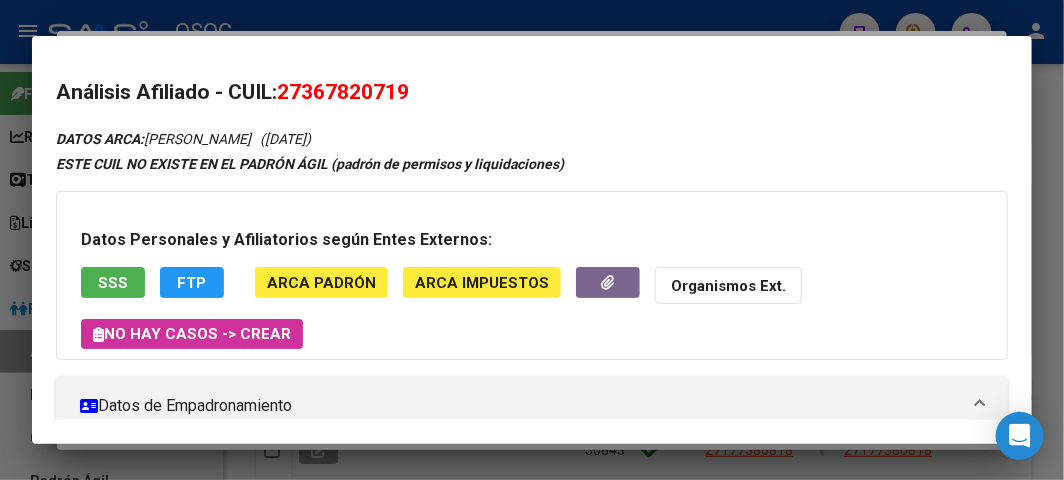 scroll, scrollTop: 222, scrollLeft: 0, axis: vertical 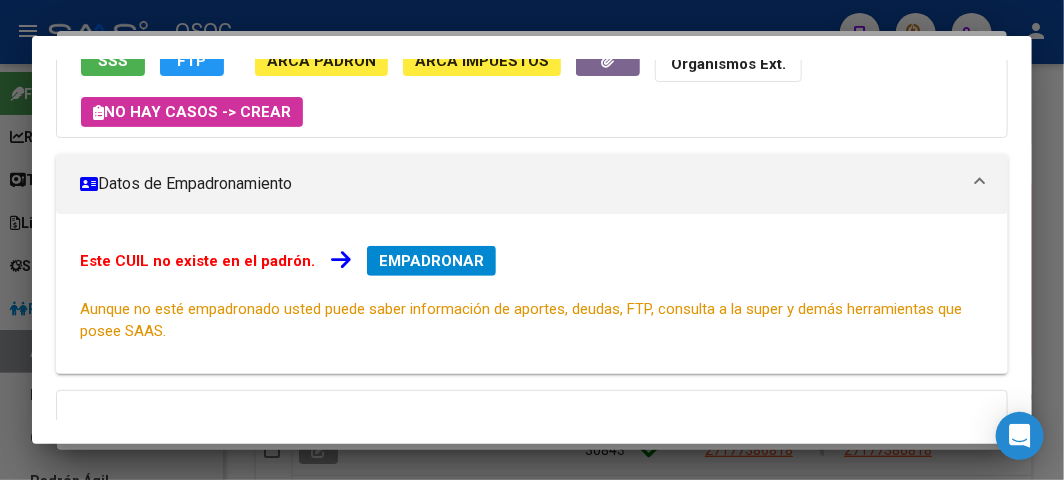 click on "EMPADRONAR" at bounding box center [431, 261] 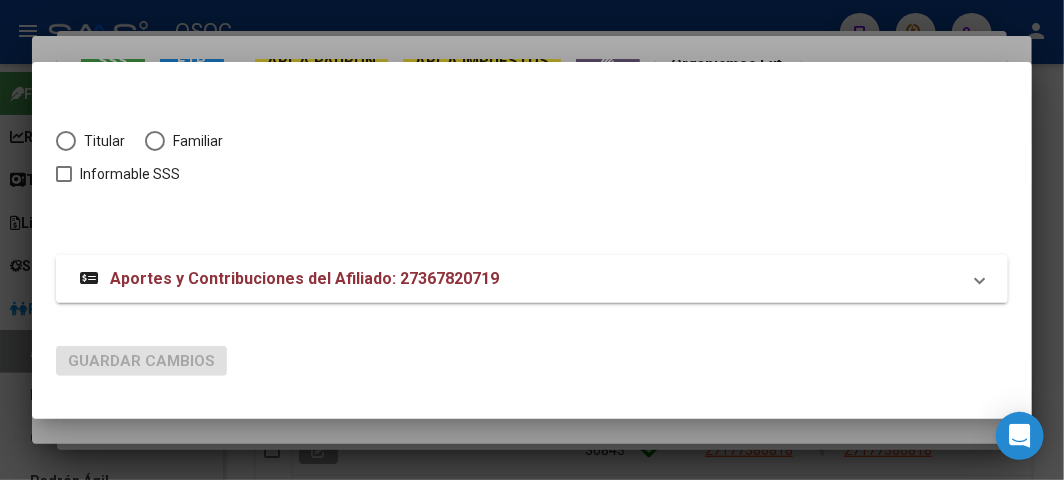 click at bounding box center [532, 240] 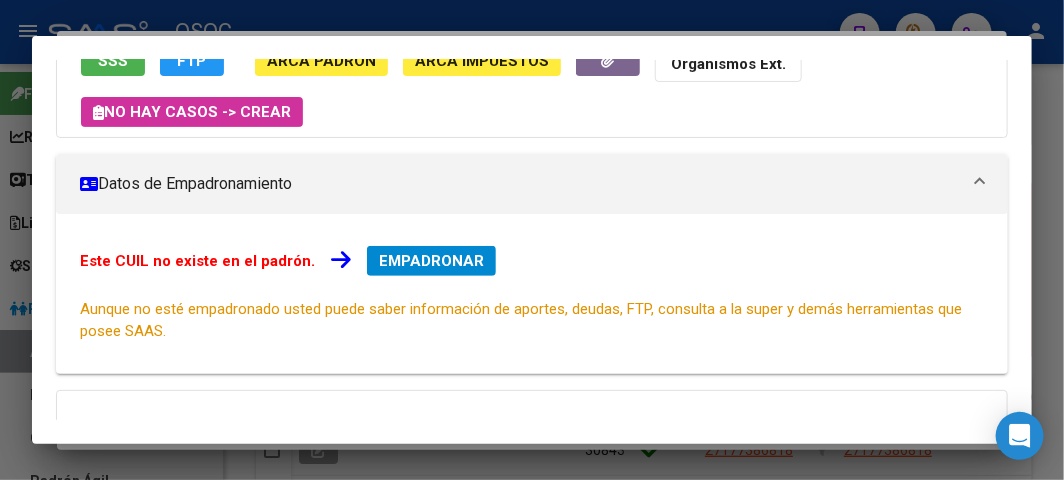 click on "EMPADRONAR" at bounding box center (431, 261) 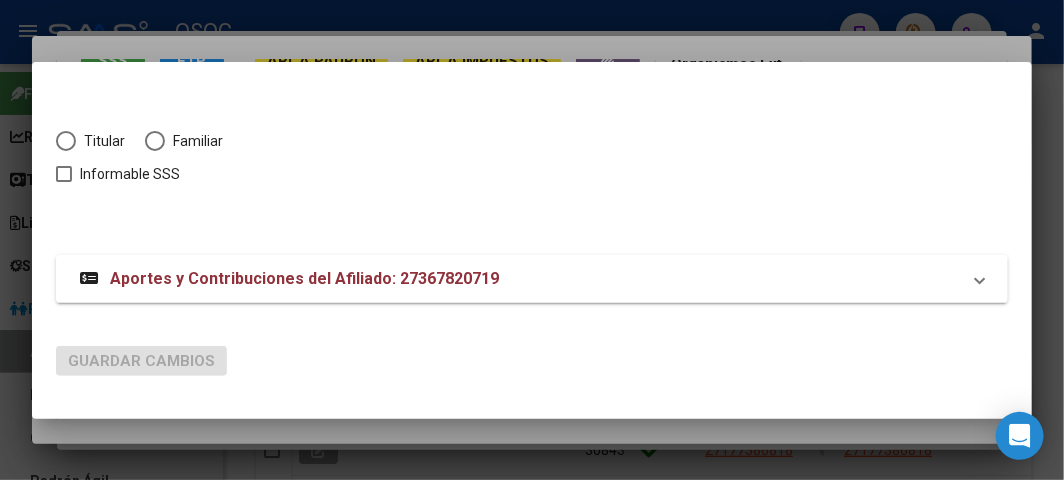 click on "Titular" at bounding box center [100, 141] 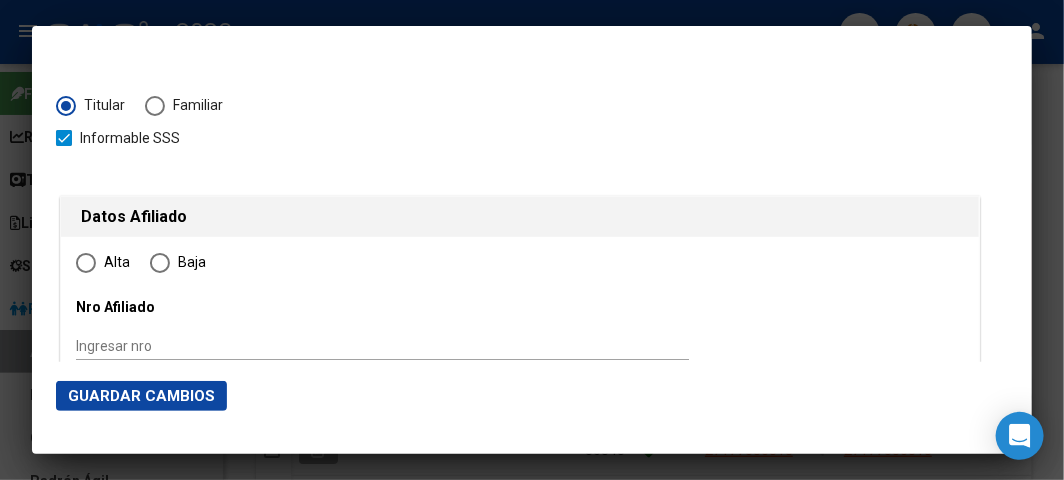 type on "27-36782071-9" 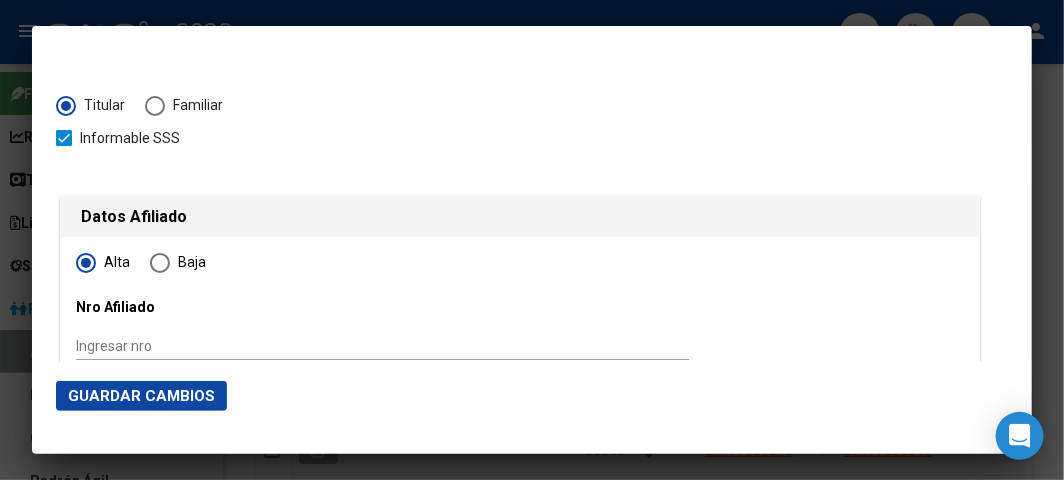 click at bounding box center [532, 240] 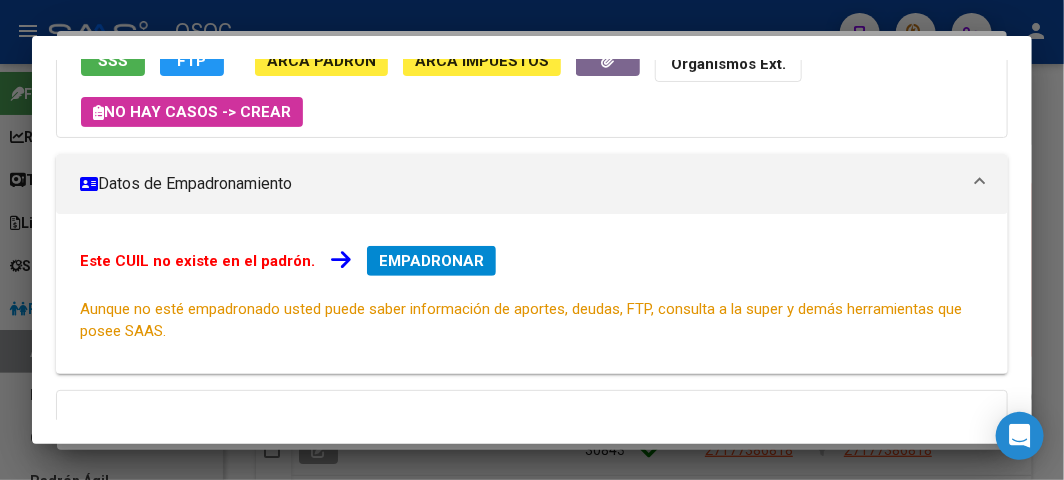 click at bounding box center [532, 240] 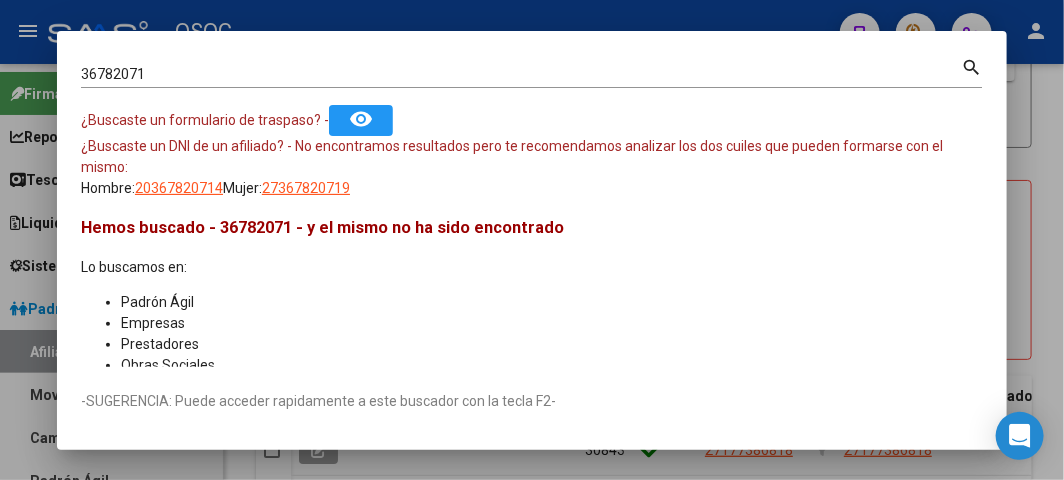 click on "36782071 Buscar (apellido, dni, [PERSON_NAME], [PERSON_NAME], cuit, obra social)" at bounding box center (521, 74) 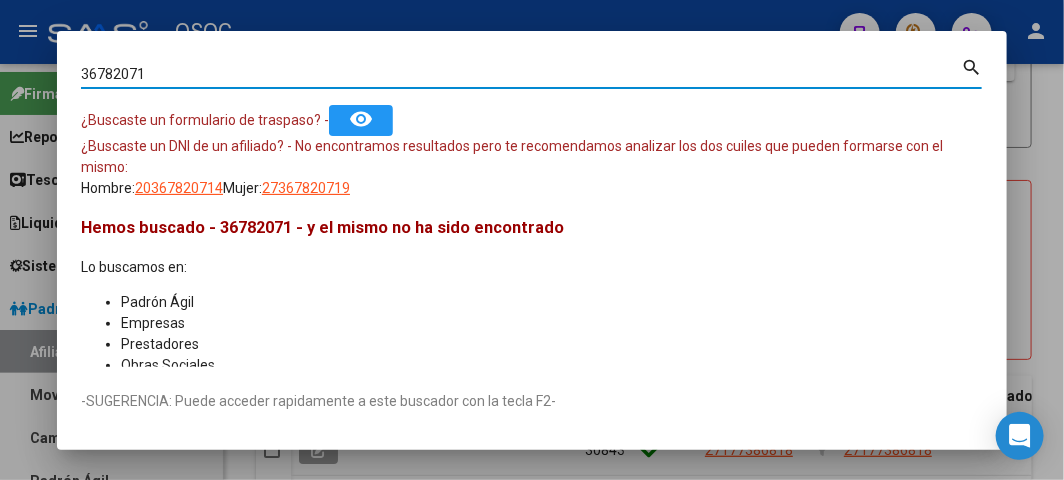 click on "36782071 Buscar (apellido, dni, [PERSON_NAME], [PERSON_NAME], cuit, obra social)" at bounding box center (521, 74) 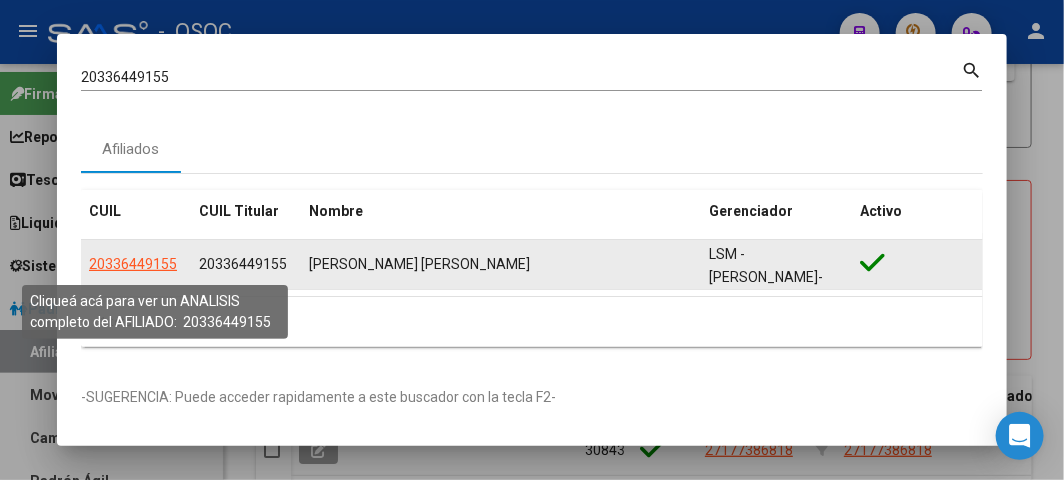 click on "20336449155" 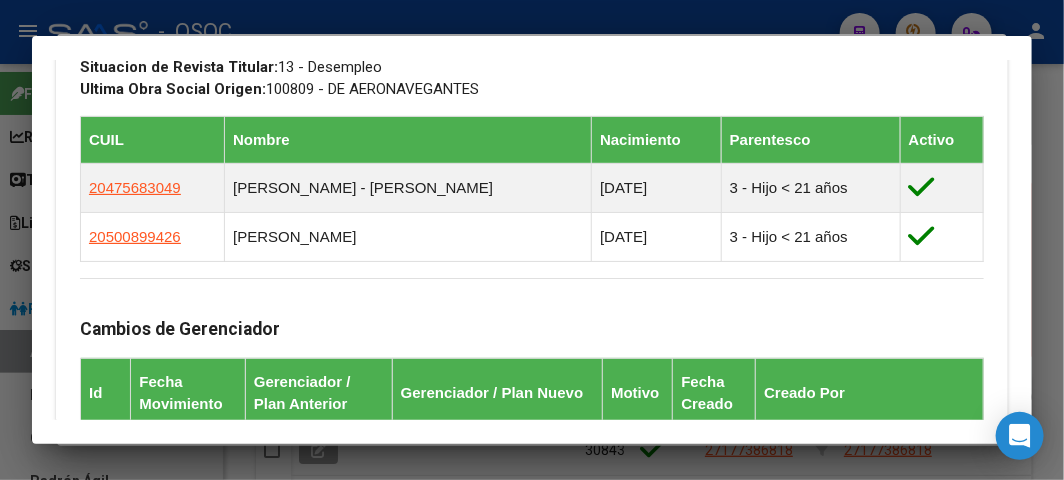 scroll, scrollTop: 1515, scrollLeft: 0, axis: vertical 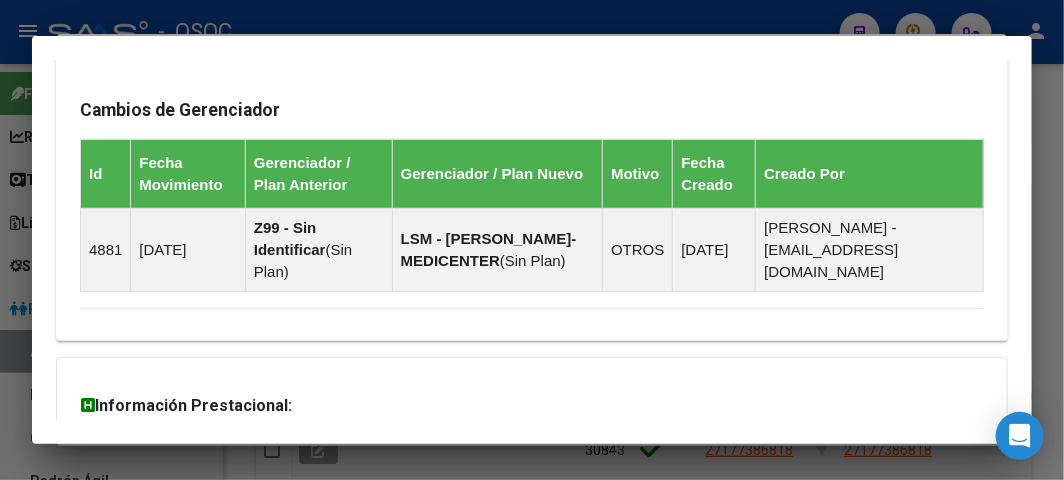 click at bounding box center [532, 240] 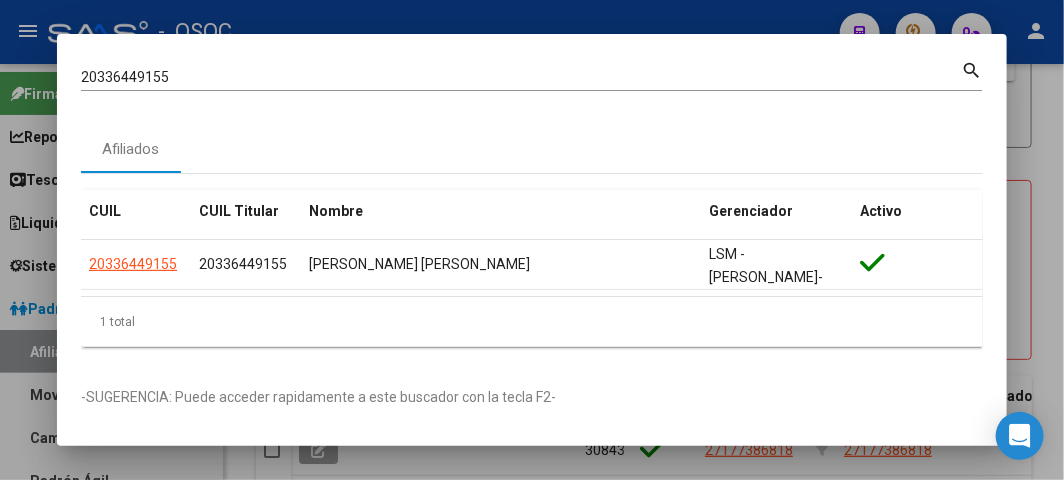 click on "20336449155" at bounding box center (521, 77) 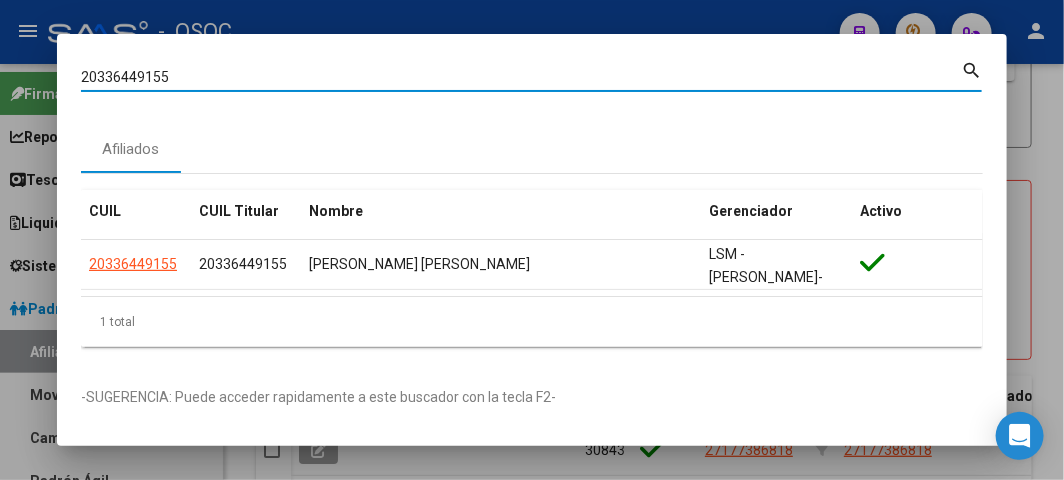 paste on "36782071" 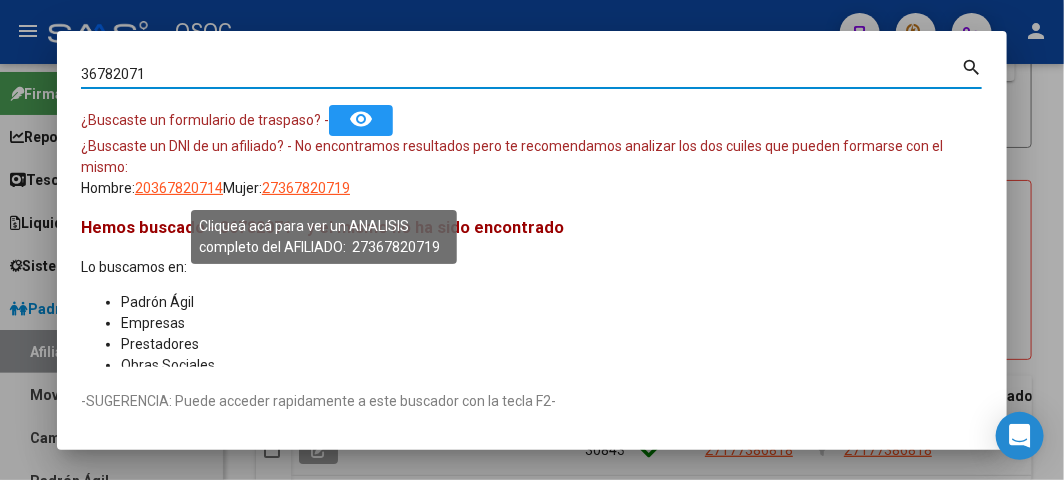 click on "27367820719" at bounding box center (306, 188) 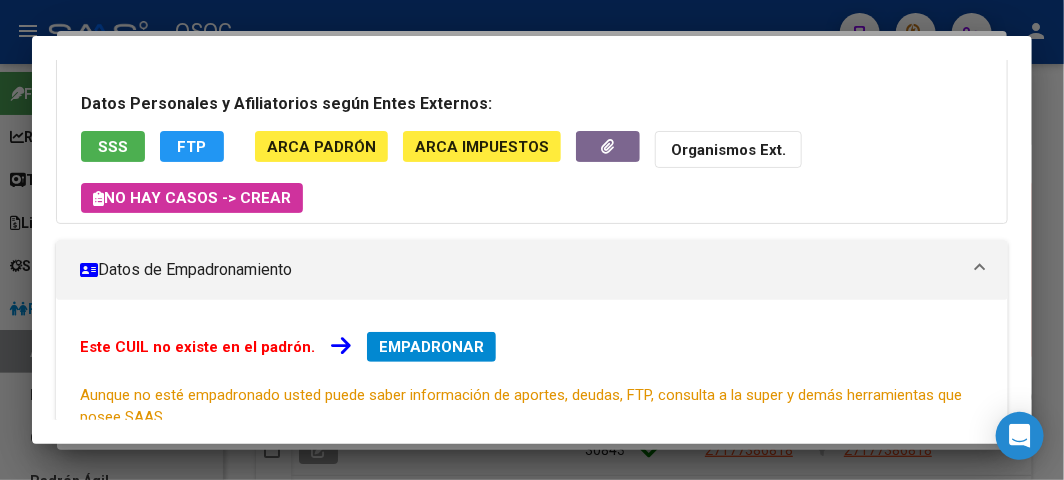 scroll, scrollTop: 333, scrollLeft: 0, axis: vertical 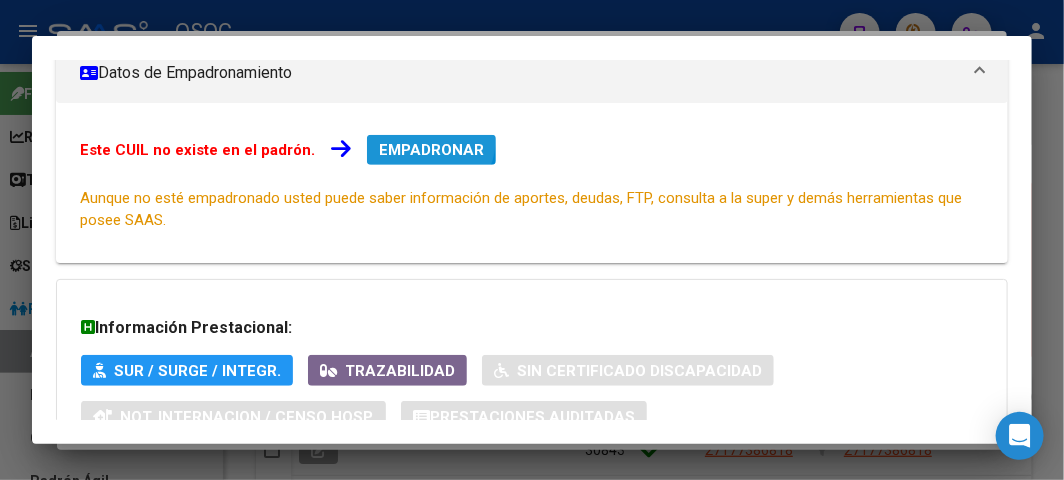 click on "EMPADRONAR" at bounding box center [431, 150] 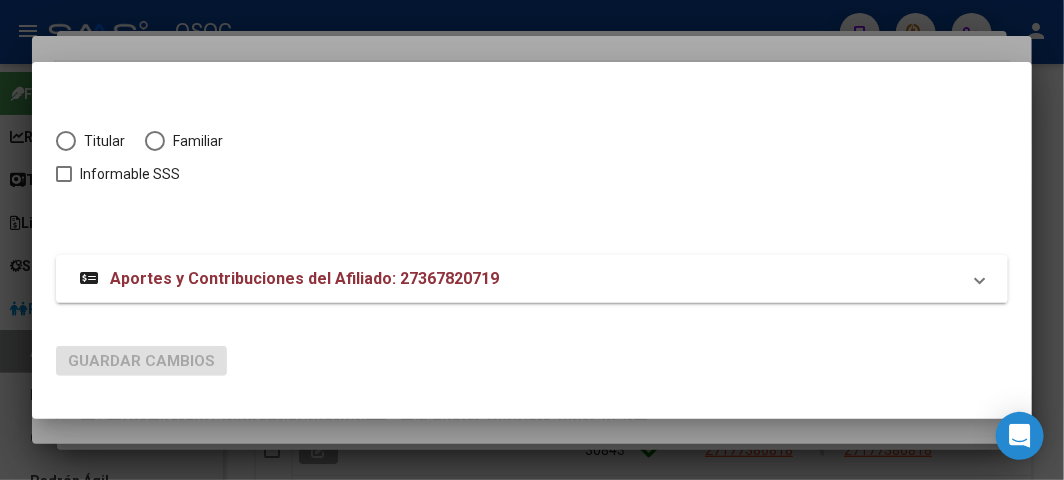 click at bounding box center (155, 141) 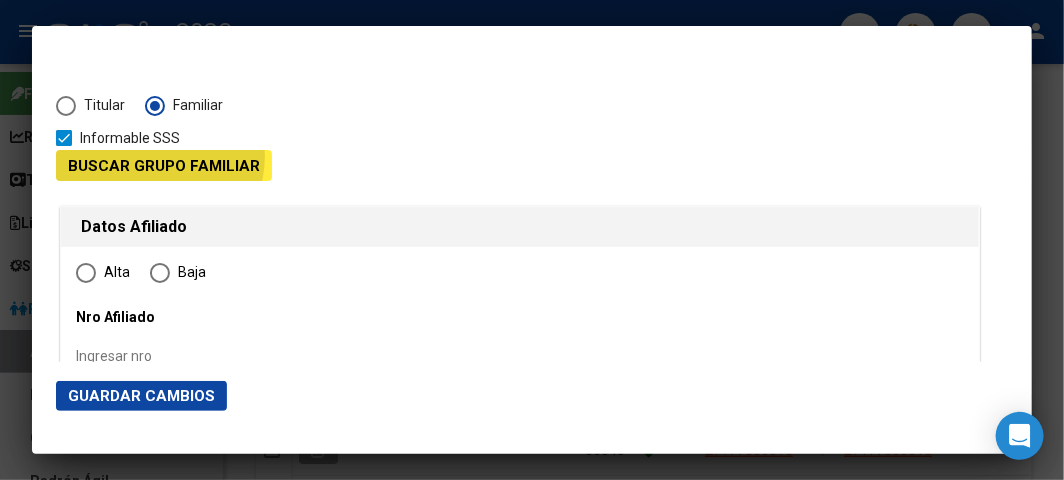 click on "Buscar Grupo Familiar" at bounding box center (164, 166) 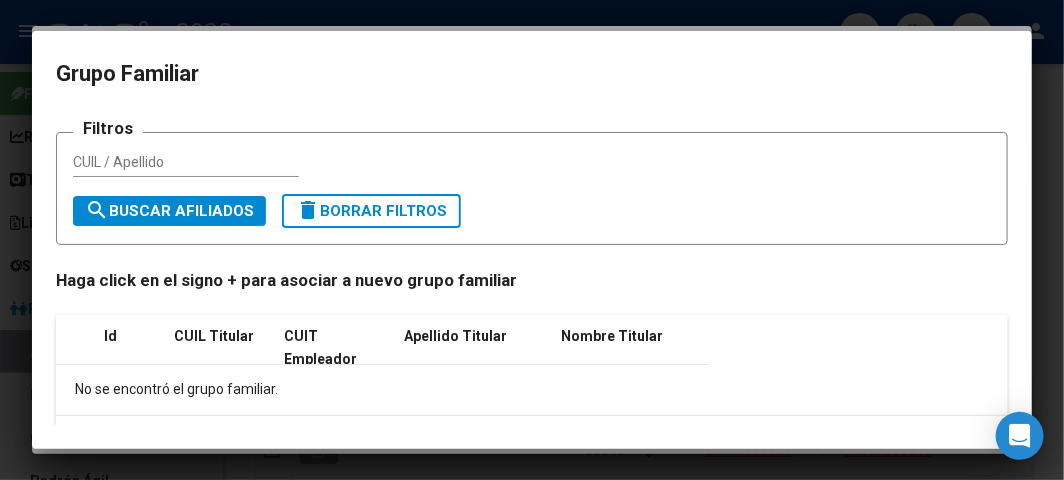 click on "Filtros CUIL / Apellido search  Buscar Afiliados  delete  Borrar Filtros" at bounding box center (532, 188) 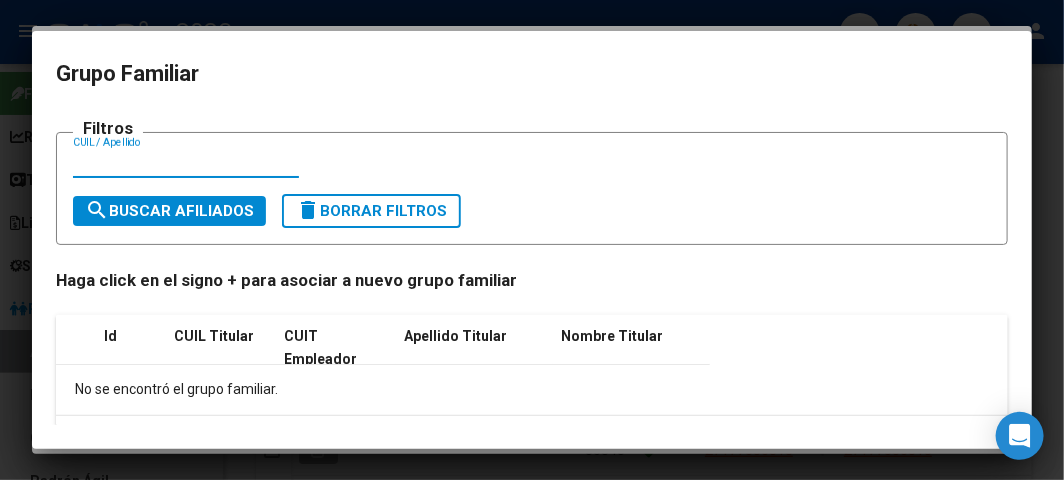click on "CUIL / Apellido" at bounding box center (186, 162) 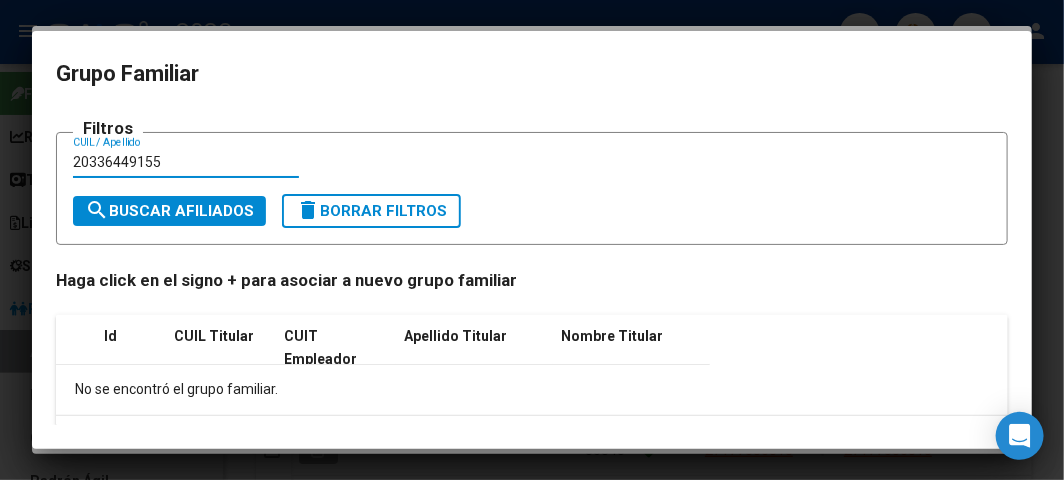 click on "20336449155 CUIL / Apellido" at bounding box center [186, 171] 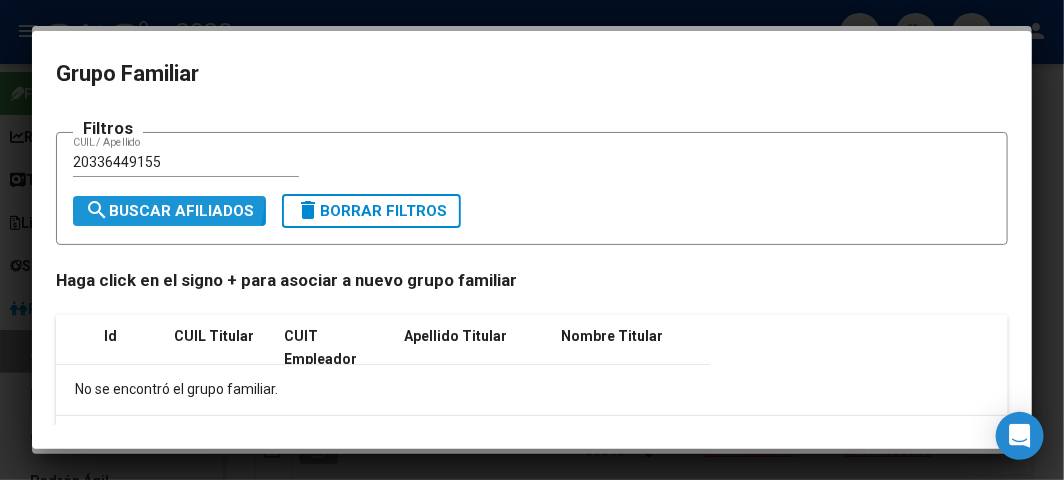 click on "search  Buscar Afiliados" at bounding box center (169, 211) 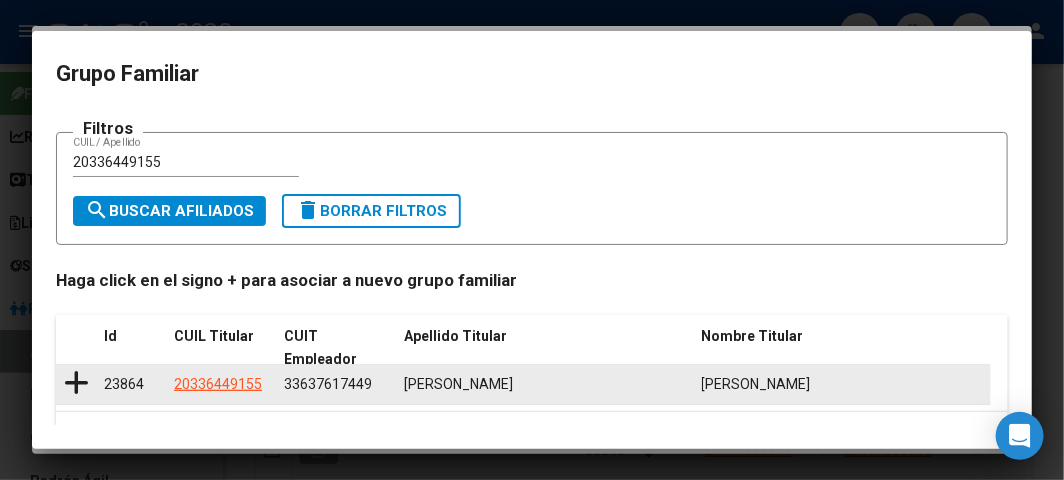 click 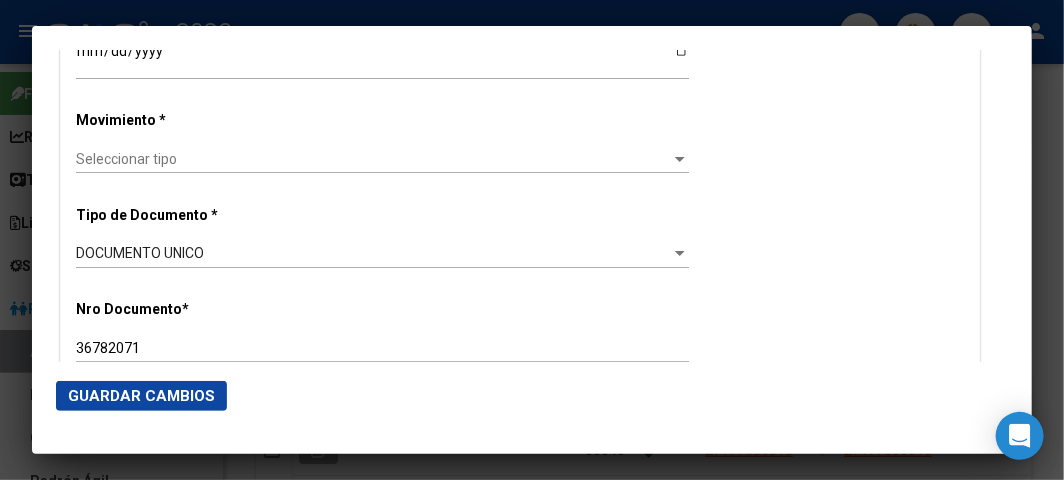 scroll, scrollTop: 444, scrollLeft: 0, axis: vertical 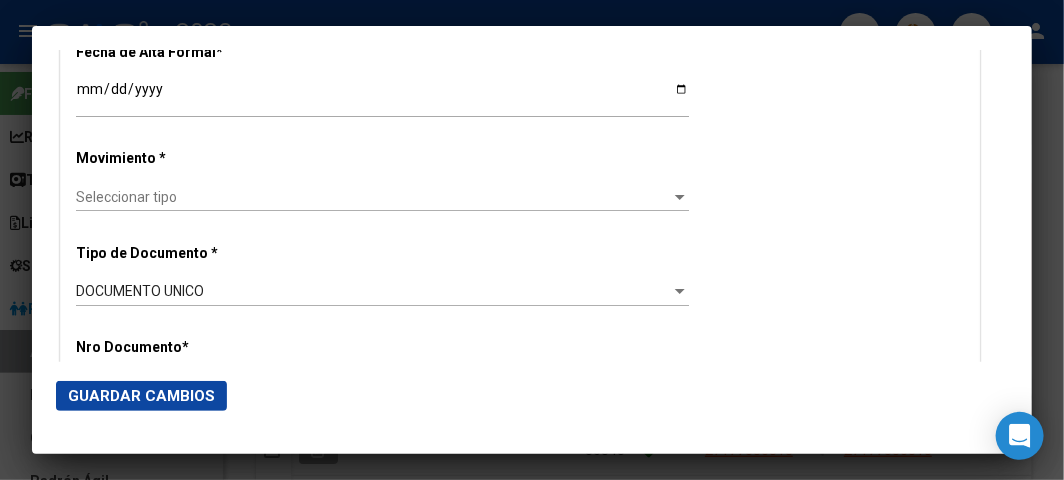 click on "Seleccionar tipo" at bounding box center (373, 197) 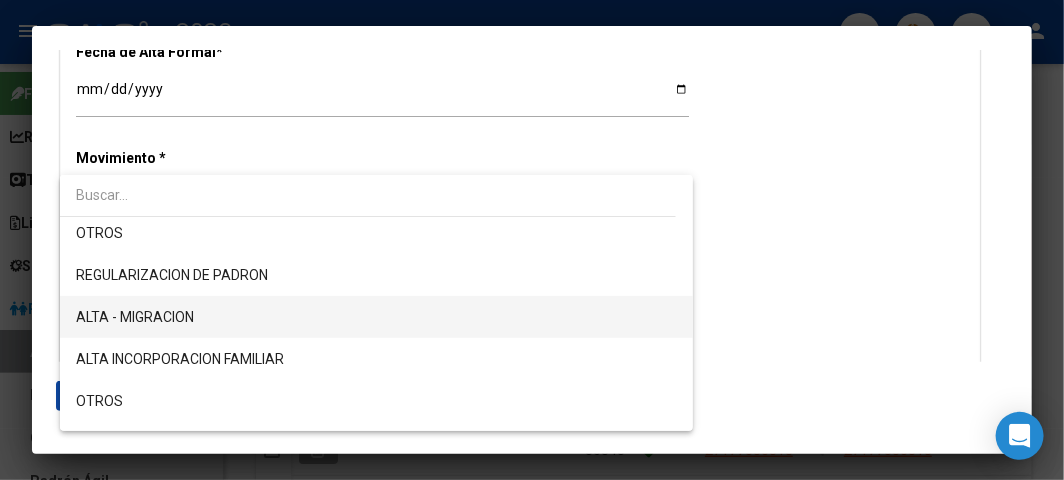 scroll, scrollTop: 222, scrollLeft: 0, axis: vertical 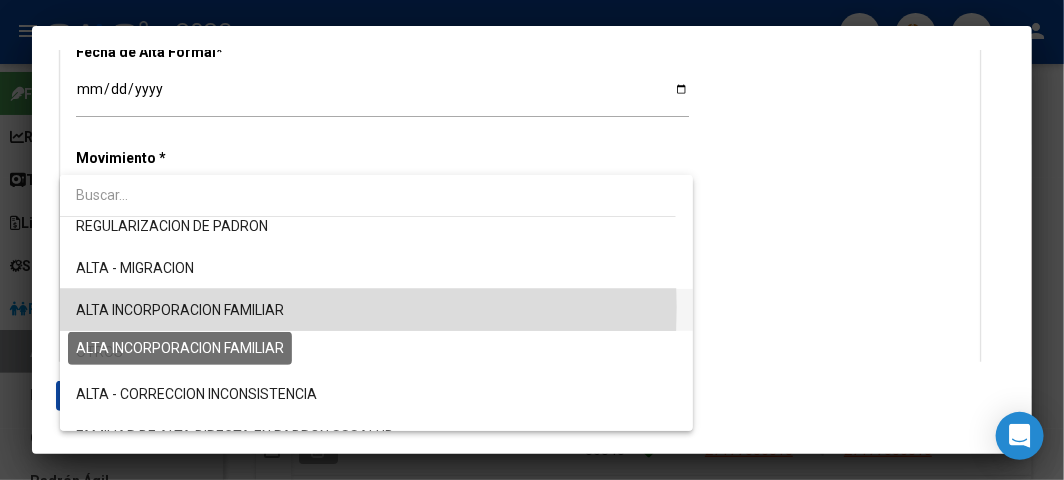 click on "ALTA INCORPORACION FAMILIAR" at bounding box center [180, 310] 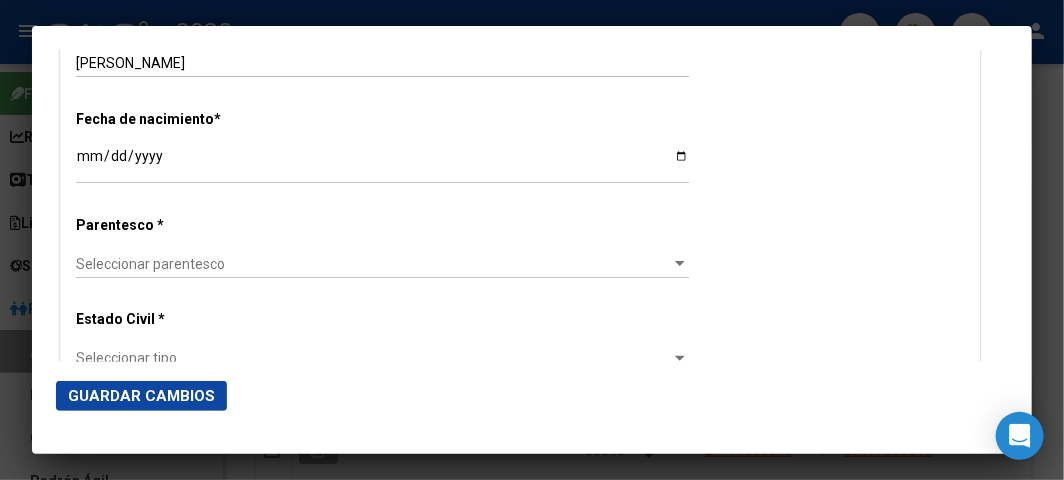 scroll, scrollTop: 1111, scrollLeft: 0, axis: vertical 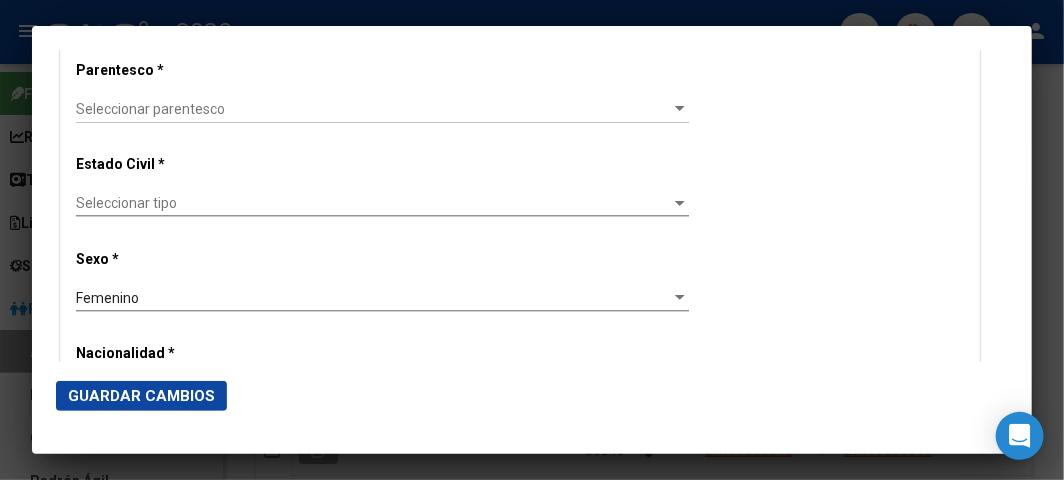 click on "Seleccionar parentesco Seleccionar parentesco" 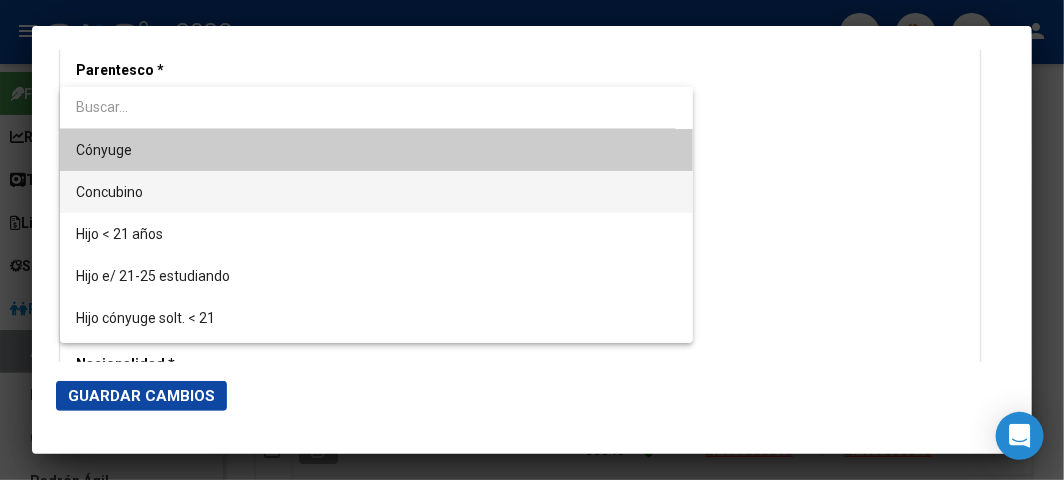 click on "Concubino" at bounding box center [376, 192] 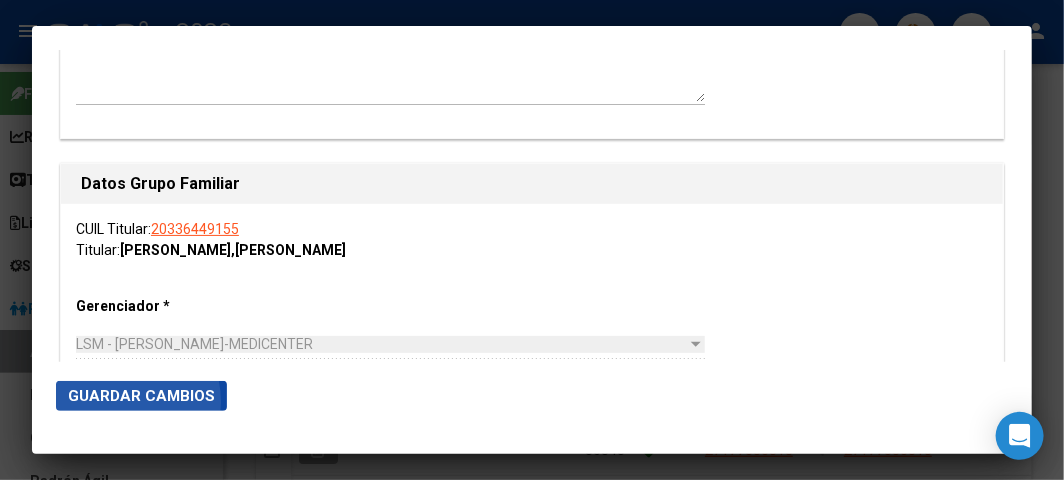 click on "Guardar Cambios" 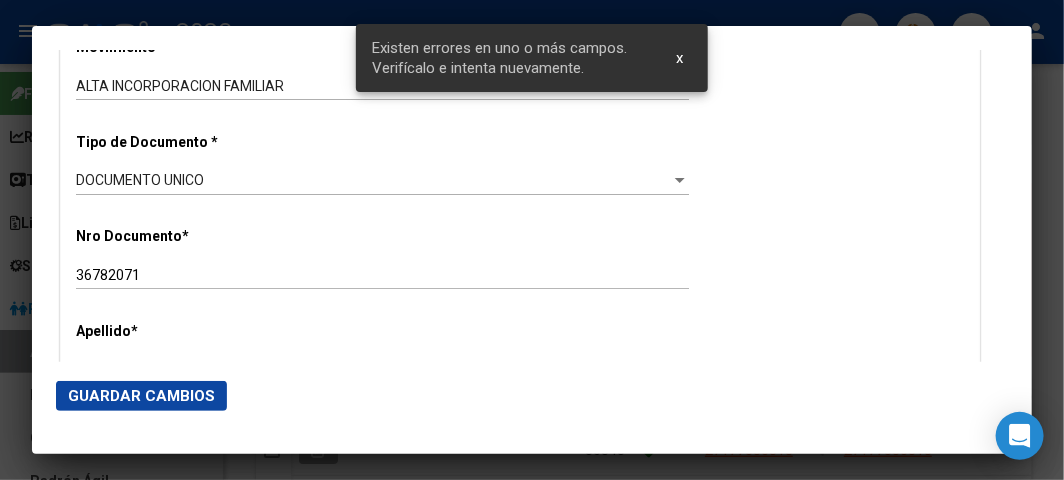 scroll, scrollTop: 344, scrollLeft: 0, axis: vertical 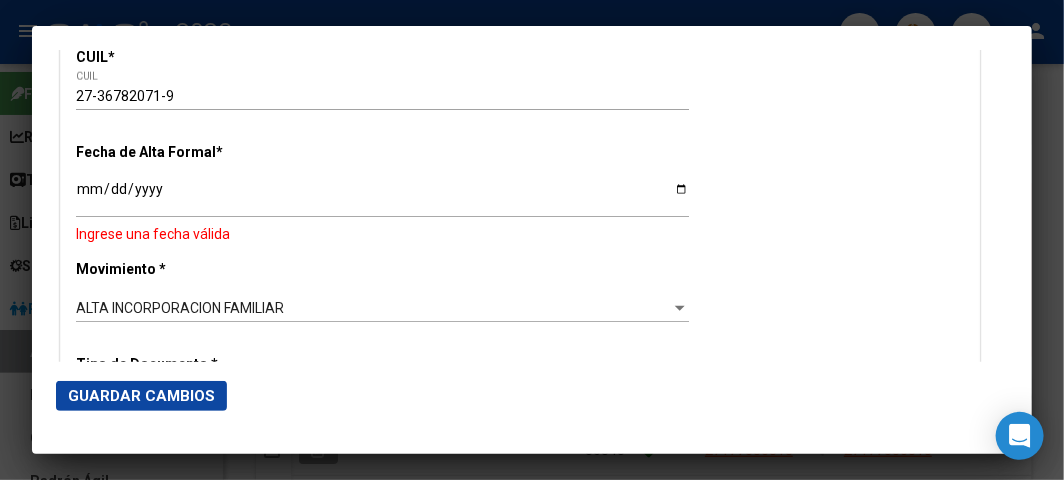 click on "Ingresar fecha" 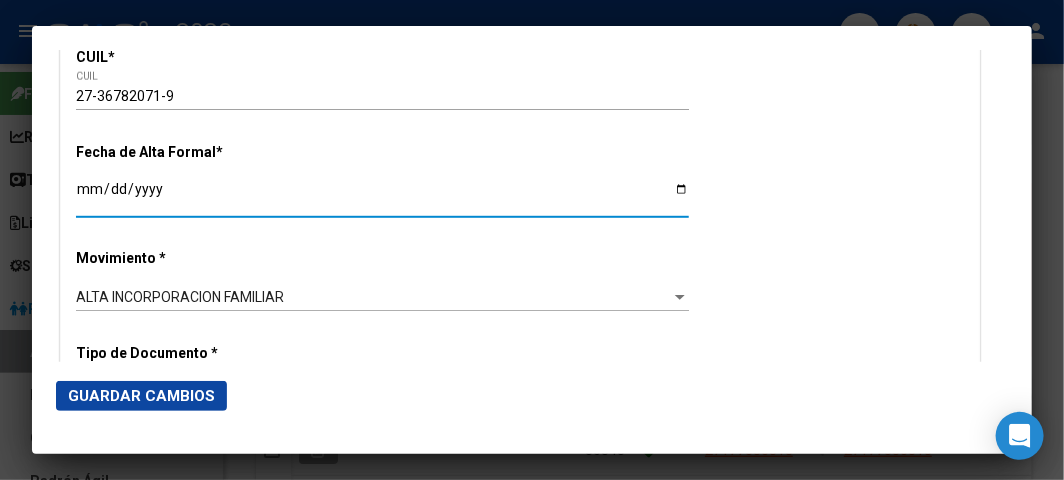 click on "Guardar Cambios" 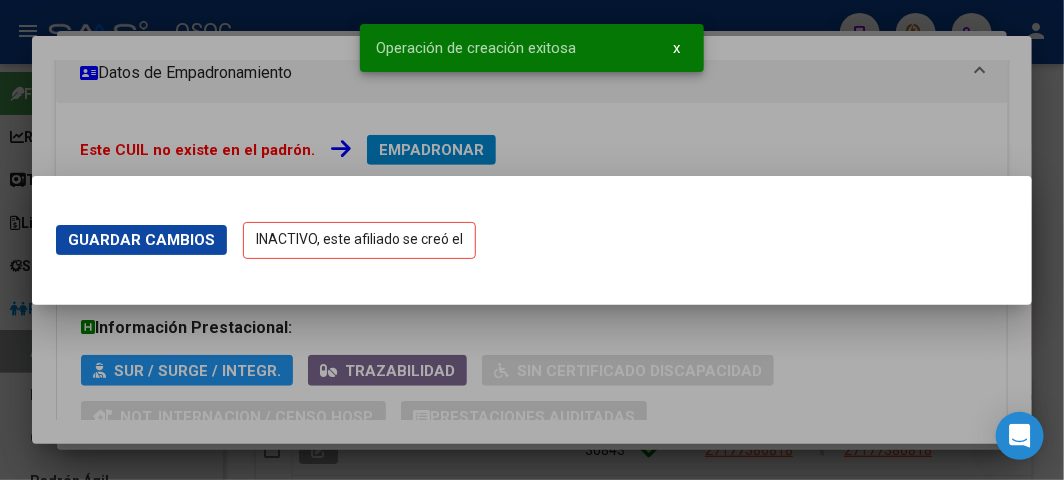 scroll, scrollTop: 0, scrollLeft: 0, axis: both 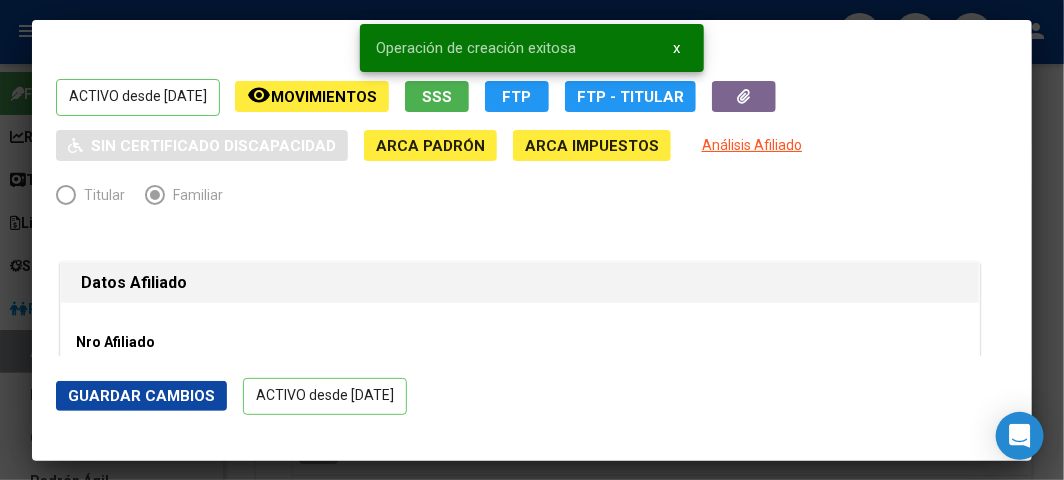 click at bounding box center [532, 240] 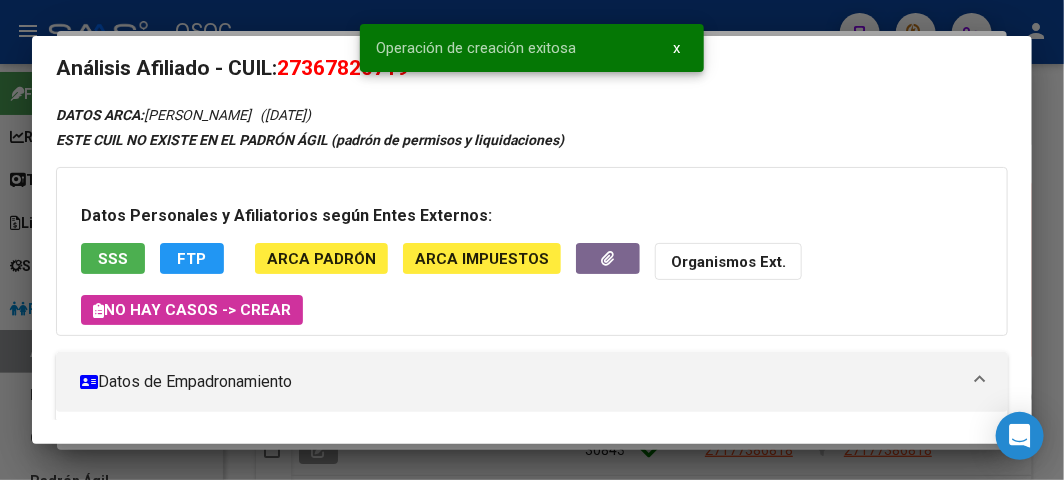scroll, scrollTop: 0, scrollLeft: 0, axis: both 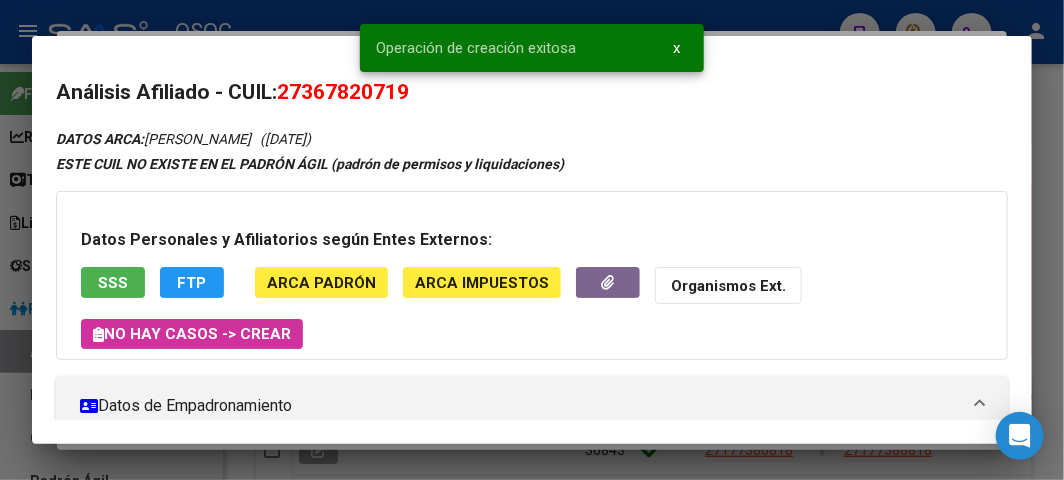 click on "Análisis Afiliado - CUIL:  27367820719 DATOS ARCA:  [PERSON_NAME]       ([DATE])  ESTE CUIL NO EXISTE EN EL PADRÓN ÁGIL (padrón de permisos y liquidaciones) Datos Personales y Afiliatorios según Entes Externos: SSS FTP ARCA Padrón ARCA Impuestos Organismos Ext.   No hay casos -> Crear
Datos de Empadronamiento  Enviar Credencial Digital remove_red_eye Movimientos    Sin Certificado Discapacidad Crear Familiar ABM Rápido ABM Etiquetas: Estado: ACTIVO Última Alta Formal:  [DATE] Ultimo Tipo Movimiento Alta:  ALTA INCORPORACION FAMILIAR DATOS DEL AFILIADO Apellido:  [PERSON_NAME] CUIL:  27367820719 Documento:  DU - DOCUMENTO UNICO 36782071  Nacionalidad:  [DEMOGRAPHIC_DATA] Parentesco:  2 - Concubino Estado Civil:  Convivencia Discapacitado:    NO (00) Sexo:  F Nacimiento:  [DEMOGRAPHIC_DATA] Edad:  33  NO TIENE TELEFONOS REGISTRADOS Provincia:  [GEOGRAPHIC_DATA] Localidad:  [PERSON_NAME] Código Postal:  1759 [STREET_ADDRESS][PERSON_NAME] Departamento:       DATOS GRUPO FAMILIAR CUIL Titular: Id" at bounding box center [532, 240] 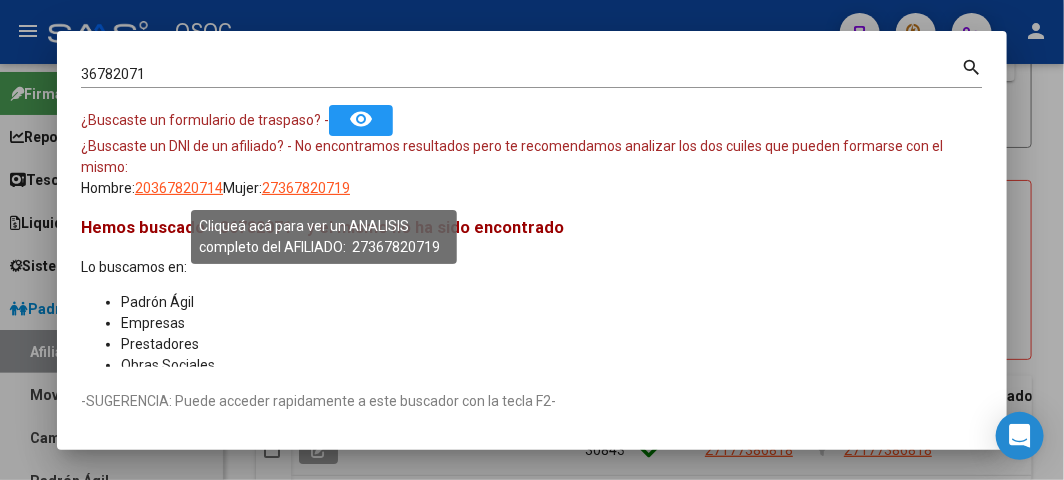 click on "27367820719" at bounding box center [306, 188] 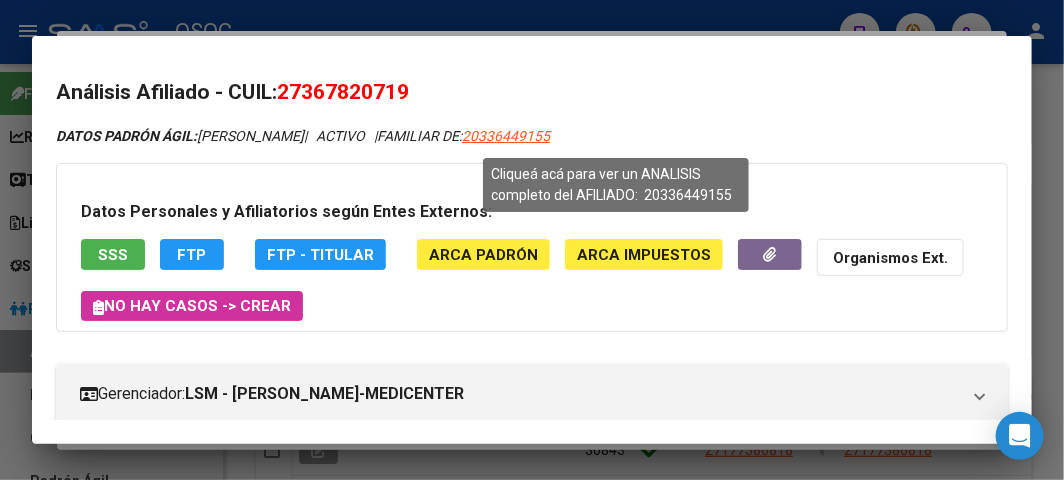 click on "20336449155" at bounding box center (506, 136) 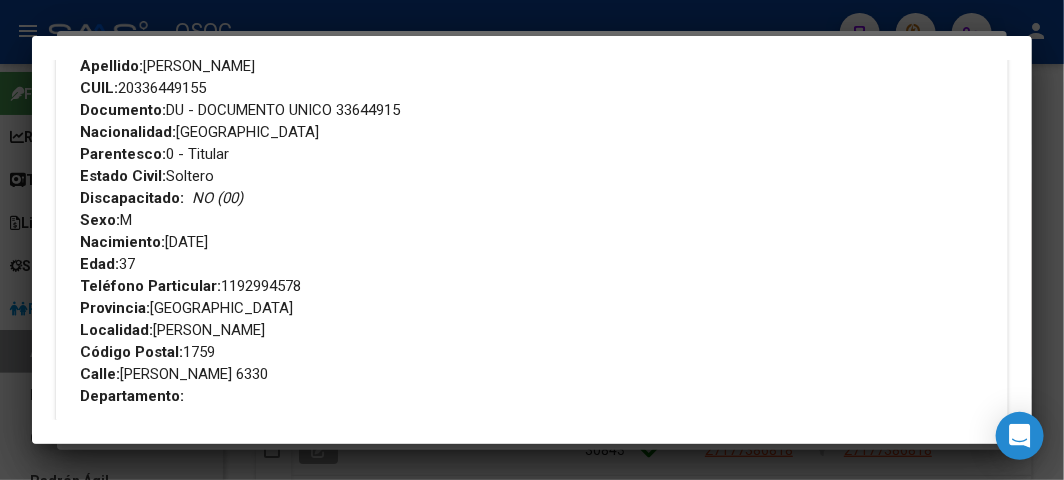 scroll, scrollTop: 888, scrollLeft: 0, axis: vertical 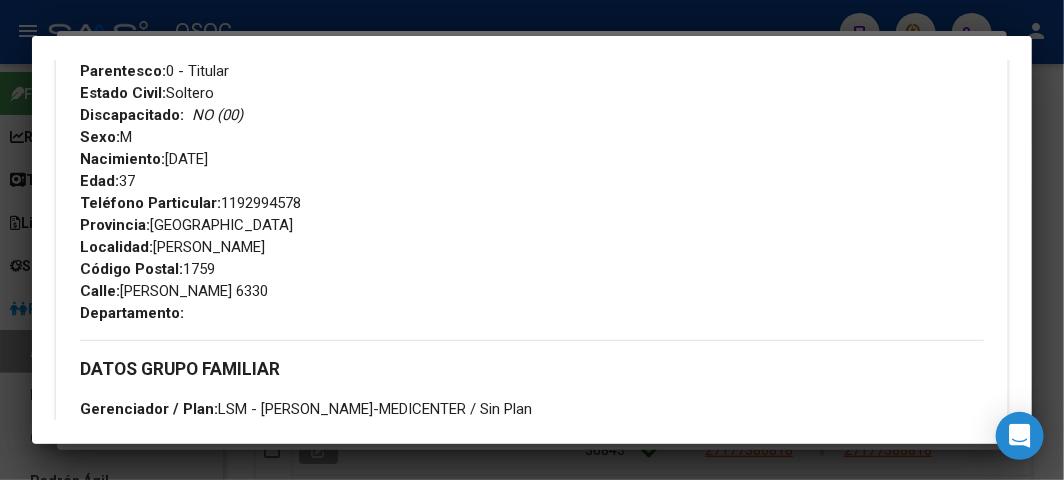 click on "Análisis Afiliado - CUIL:  20336449155 DATOS PADRÓN ÁGIL:  [PERSON_NAME] [PERSON_NAME]     |   ACTIVO   |     AFILIADO TITULAR  Datos Personales y Afiliatorios según Entes Externos: SSS FTP ARCA Padrón ARCA Impuestos Organismos Ext.   No hay casos -> Crear
Gerenciador:      LSM - [PERSON_NAME]-MEDICENTER Atención telefónica: Atención emergencias: Otros Datos Útiles:    Datos de Empadronamiento  Enviar Credencial Digital remove_red_eye Movimientos    Sin Certificado Discapacidad Crear Familiar ABM Rápido ABM Etiquetas: Estado: ACTIVO Última Alta Formal:  [DATE] Ultimo Tipo Movimiento Alta:  ALTA RG OPCION Online (clave fiscal) Comentario ADMIN:  ALTA AUTOMATICA POR ADHESION AFIP el [DATE] 14:33:39 DATOS DEL AFILIADO Apellido:  [PERSON_NAME] CUIL:  20336449155 Documento:  DU - DOCUMENTO UNICO 33644915  Nacionalidad:  [DEMOGRAPHIC_DATA] Parentesco:  0 - Titular Estado Civil:  [DEMOGRAPHIC_DATA] Discapacitado:    NO (00) Sexo:  M Nacimiento:  [DEMOGRAPHIC_DATA] Edad:  37  Teléfono Particular: Provincia:  1759" at bounding box center (532, 240) 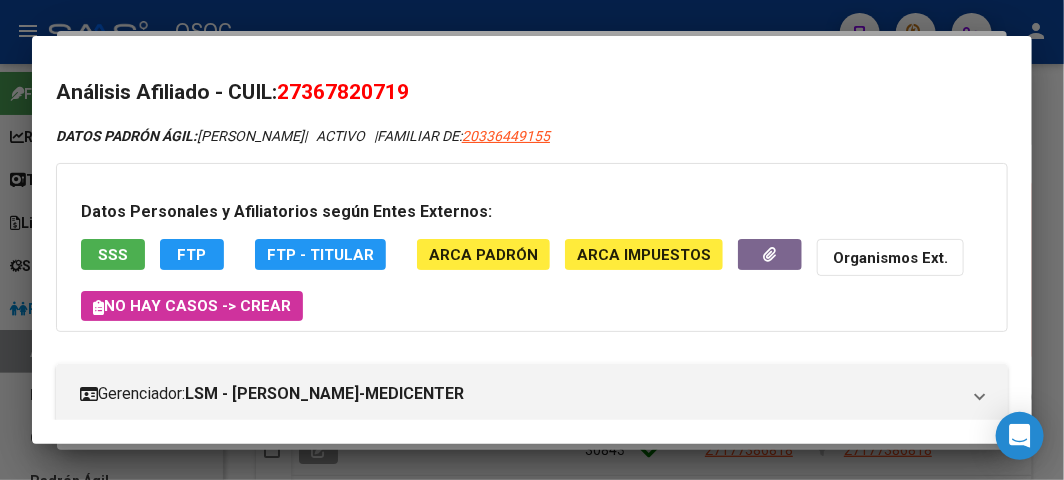 drag, startPoint x: 197, startPoint y: 16, endPoint x: 181, endPoint y: 97, distance: 82.565125 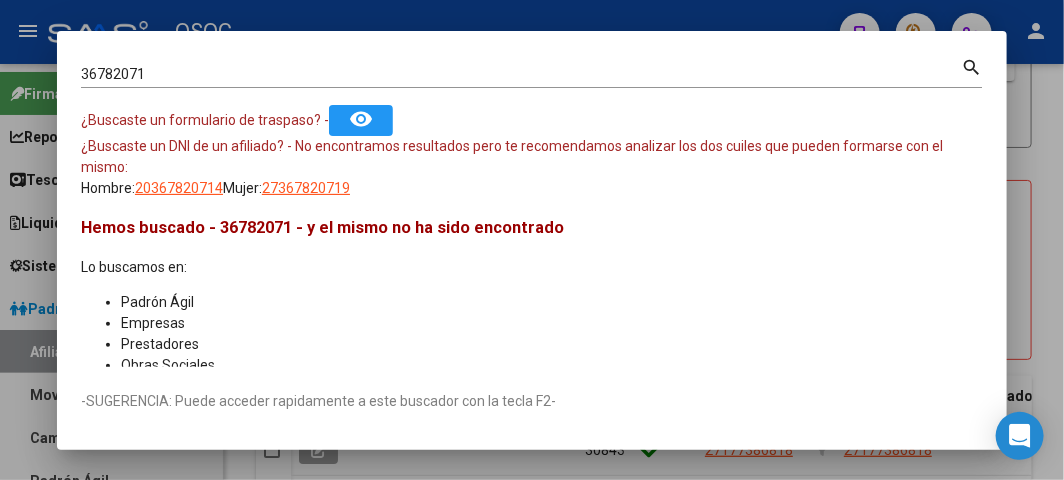 click on "36782071 Buscar (apellido, dni, [PERSON_NAME], [PERSON_NAME], cuit, obra social)" at bounding box center [521, 74] 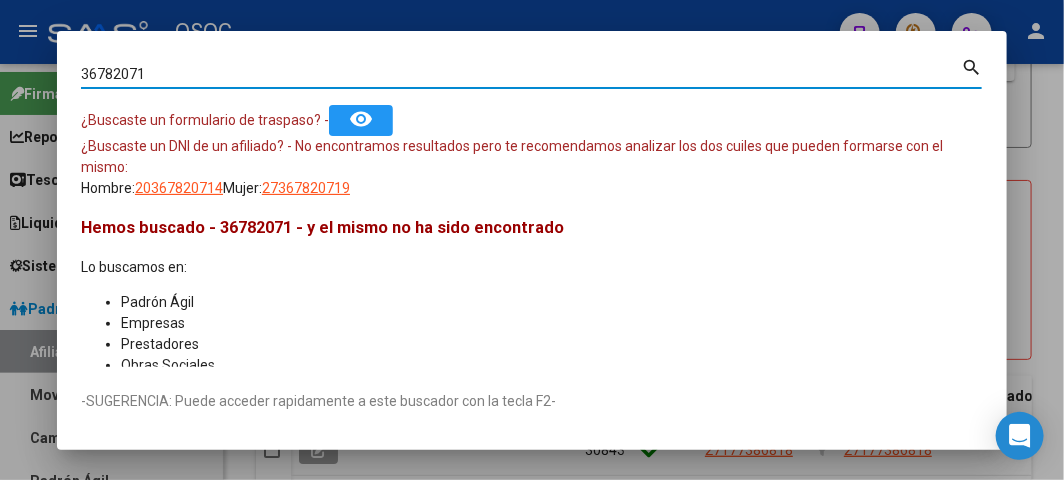 click on "36782071" at bounding box center (521, 74) 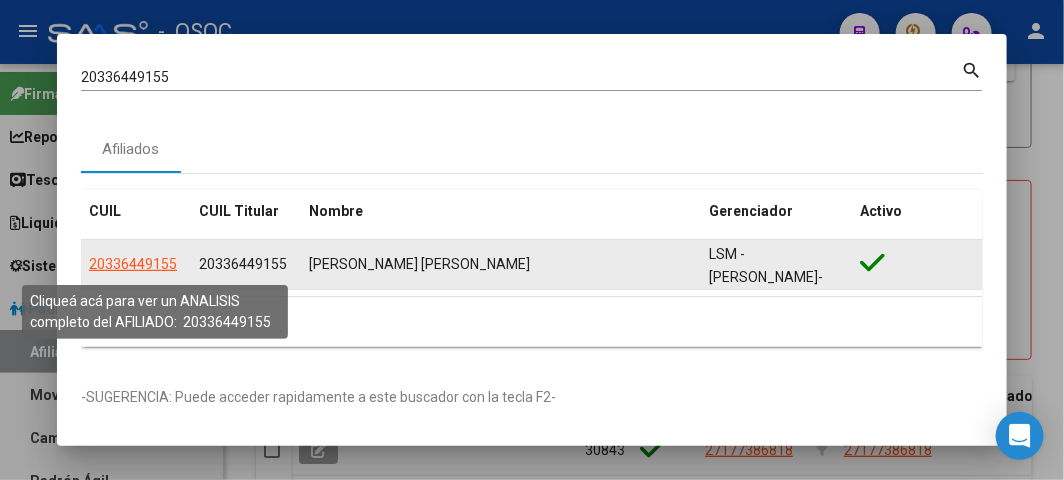 click on "20336449155" 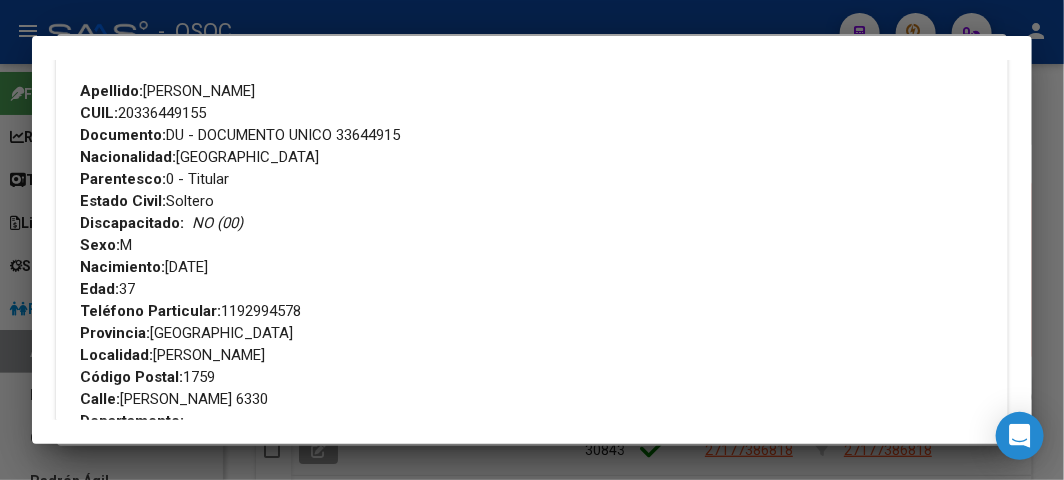 scroll, scrollTop: 777, scrollLeft: 0, axis: vertical 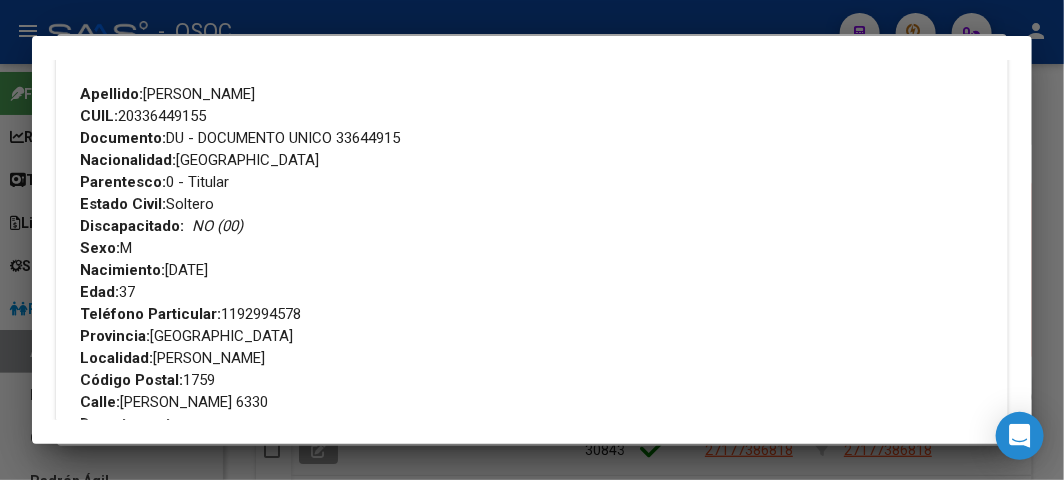 click on "Documento:  DU - DOCUMENTO UNICO 33644915" at bounding box center (240, 138) 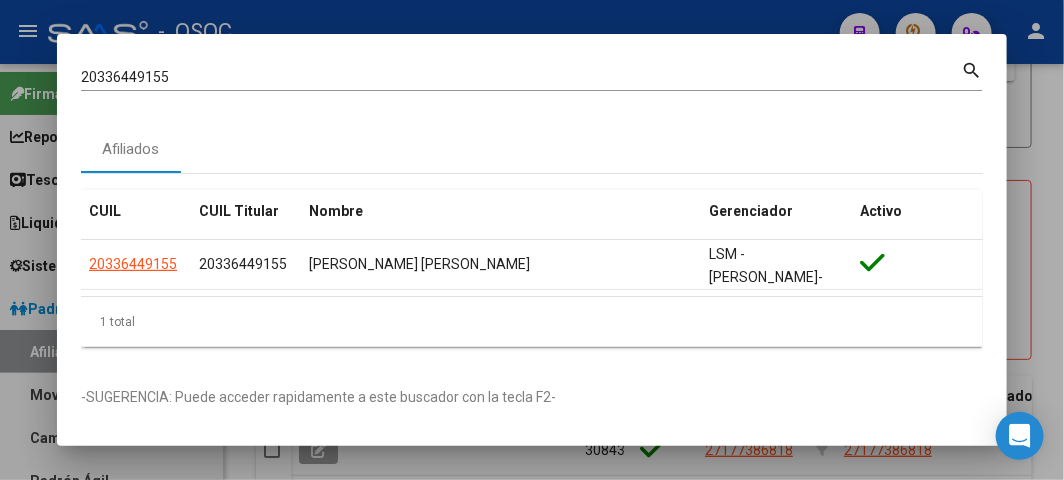 click on "20336449155" at bounding box center (521, 77) 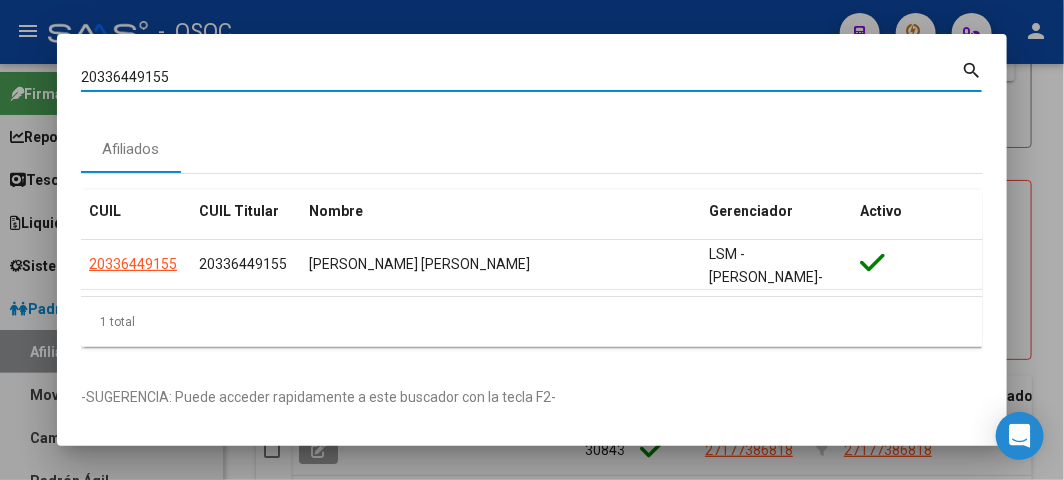 click on "20336449155" at bounding box center (521, 77) 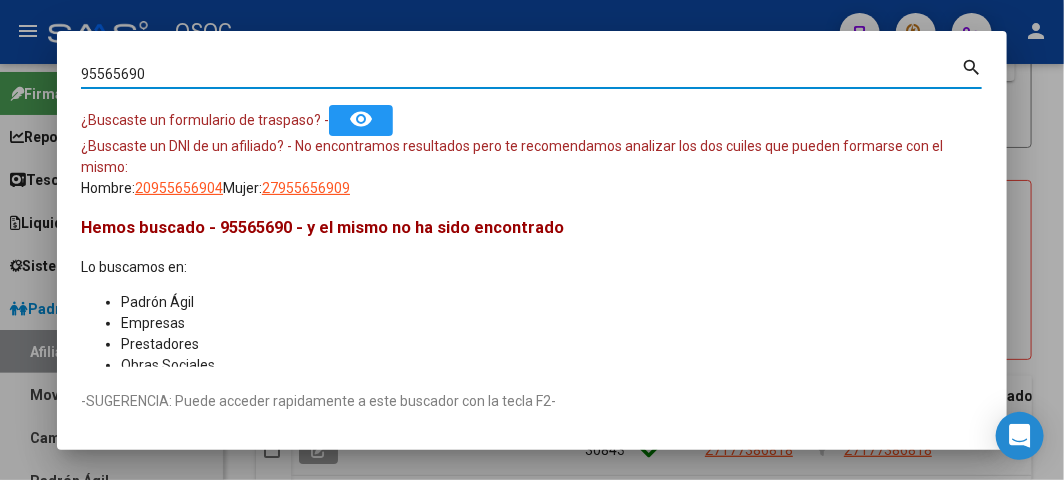 click on "95565690 Buscar (apellido, dni, cuil, nro traspaso, cuit, obra social) search ¿Buscaste un formulario de traspaso? -   remove_red_eye ¿Buscaste un DNI de un afiliado? - No encontramos resultados pero te recomendamos analizar los dos cuiles que pueden formarse con el mismo:  Hombre:  20955656904     Mujer:  27955656909 Hemos buscado - 95565690 - y el mismo no ha sido encontrado  Lo buscamos en:  Padrón Ágil Empresas Prestadores Obras Sociales Traspasos ANMAT / Trazabilidad Traspasos Direccion" at bounding box center [532, 211] 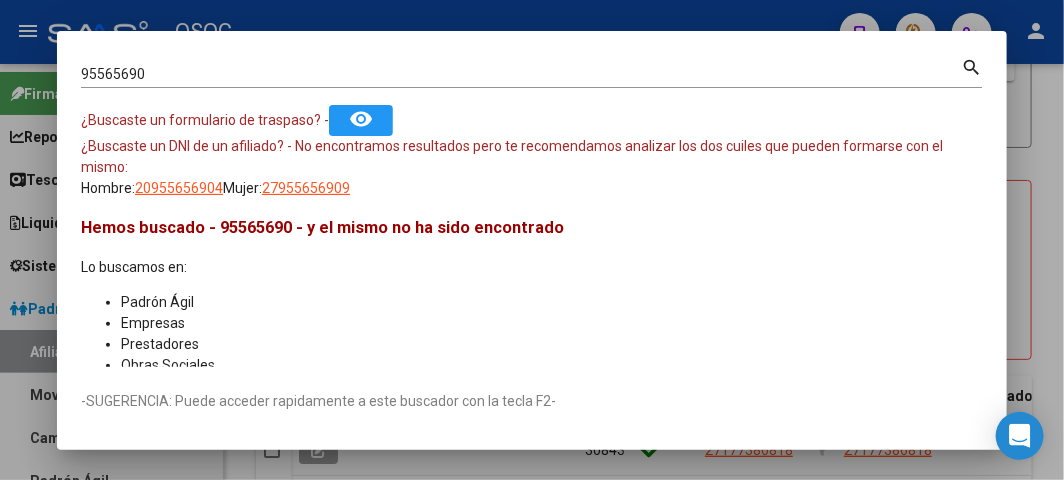 click on "27955656909" at bounding box center (306, 188) 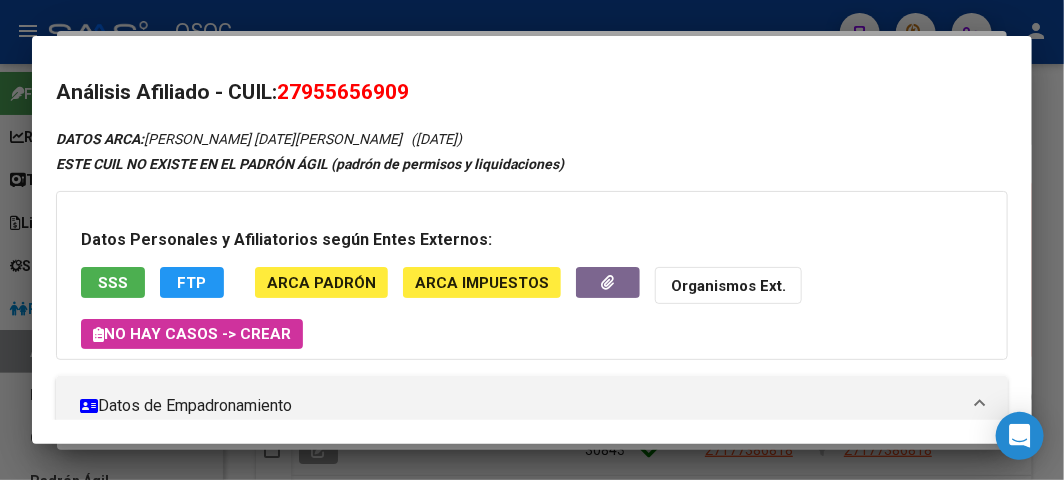 drag, startPoint x: 274, startPoint y: 23, endPoint x: 278, endPoint y: 35, distance: 12.649111 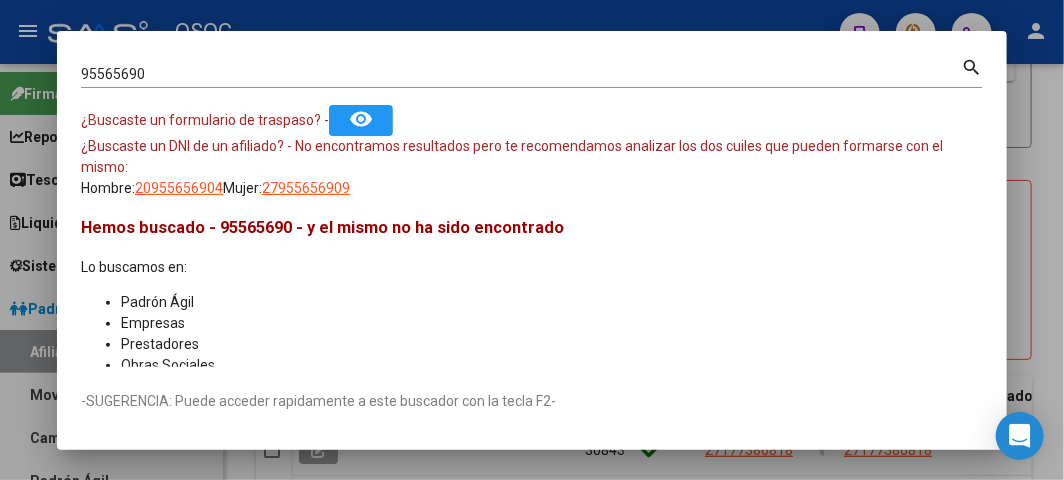 click on "95565690 Buscar (apellido, dni, [PERSON_NAME], nro traspaso, cuit, obra social)" at bounding box center [521, 74] 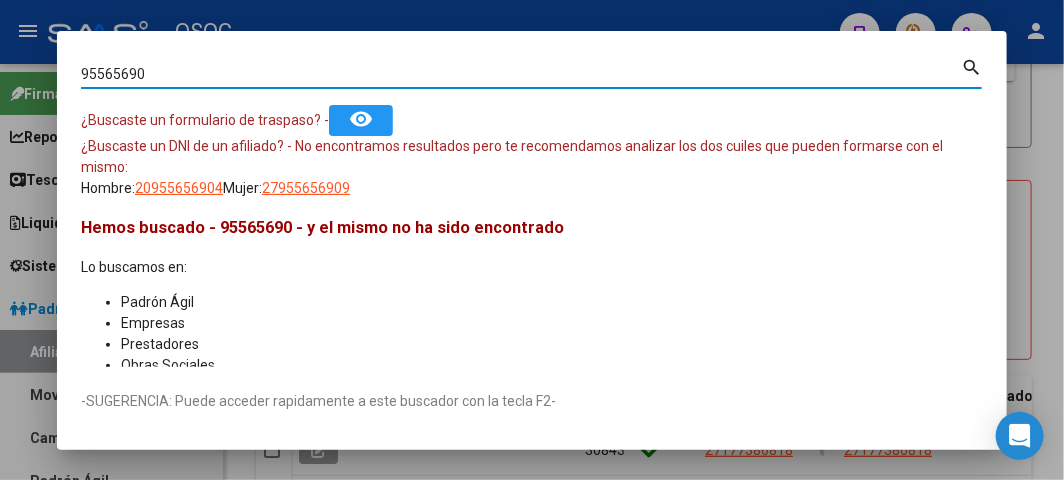 click on "95565690" at bounding box center [521, 74] 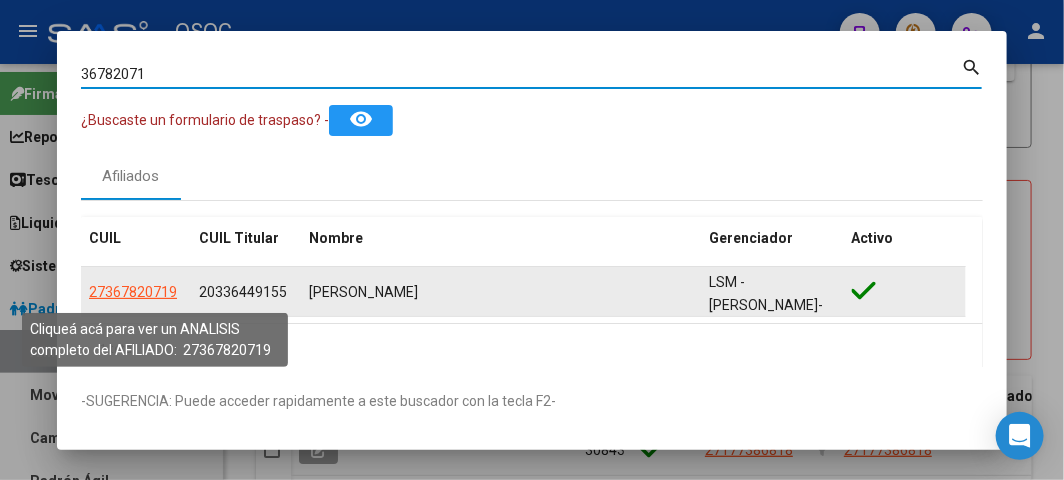 click on "27367820719" 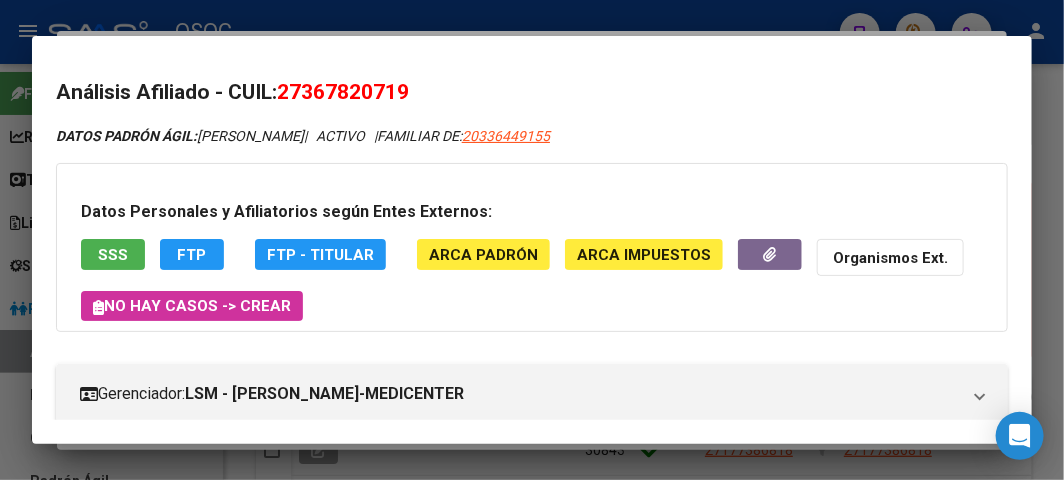 click on "Análisis Afiliado - CUIL:  27367820719 DATOS PADRÓN ÁGIL:  [PERSON_NAME]     |   ACTIVO   |     FAMILIAR DE:  20336449155 Datos Personales y Afiliatorios según Entes Externos: SSS FTP  FTP - Titular ARCA Padrón ARCA Impuestos Organismos Ext.   No hay casos -> Crear
Gerenciador:      LSM - [PERSON_NAME]-MEDICENTER Atención telefónica: Atención emergencias: Otros Datos Útiles:    Datos de Empadronamiento  Enviar Credencial Digital remove_red_eye Movimientos    Sin Certificado Discapacidad Crear Familiar ABM Rápido ABM Etiquetas: Estado: ACTIVO Última Alta Formal:  [DATE] Ultimo Tipo Movimiento Alta:  ALTA INCORPORACION FAMILIAR DATOS DEL AFILIADO Apellido:  [PERSON_NAME] CUIL:  27367820719 Documento:  DU - DOCUMENTO UNICO 36782071  Nacionalidad:  [DEMOGRAPHIC_DATA] Parentesco:  2 - Concubino Estado Civil:  Convivencia Discapacitado:    NO (00) Sexo:  F Nacimiento:  [DEMOGRAPHIC_DATA] Edad:  33  NO TIENE TELEFONOS REGISTRADOS Provincia:  [GEOGRAPHIC_DATA] Localidad:  [PERSON_NAME]" at bounding box center [532, 1148] 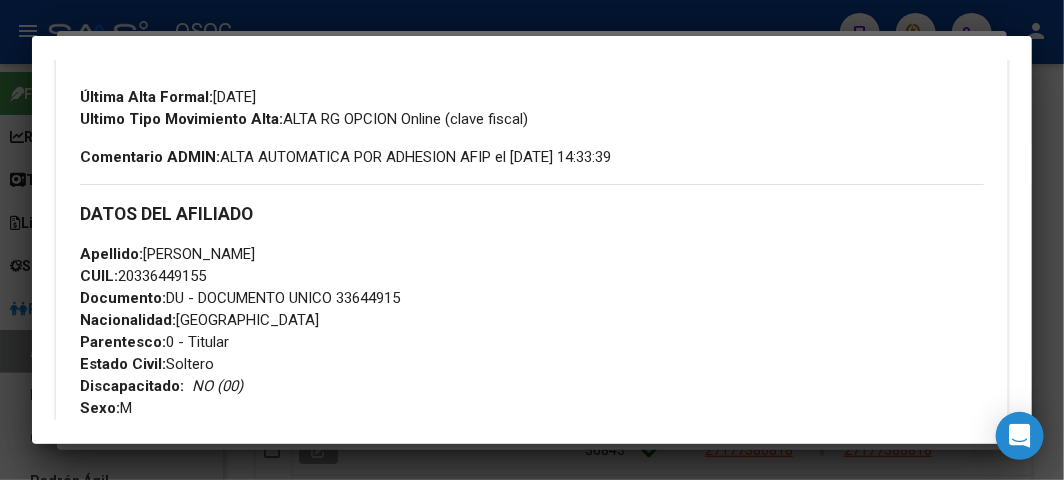 scroll, scrollTop: 555, scrollLeft: 0, axis: vertical 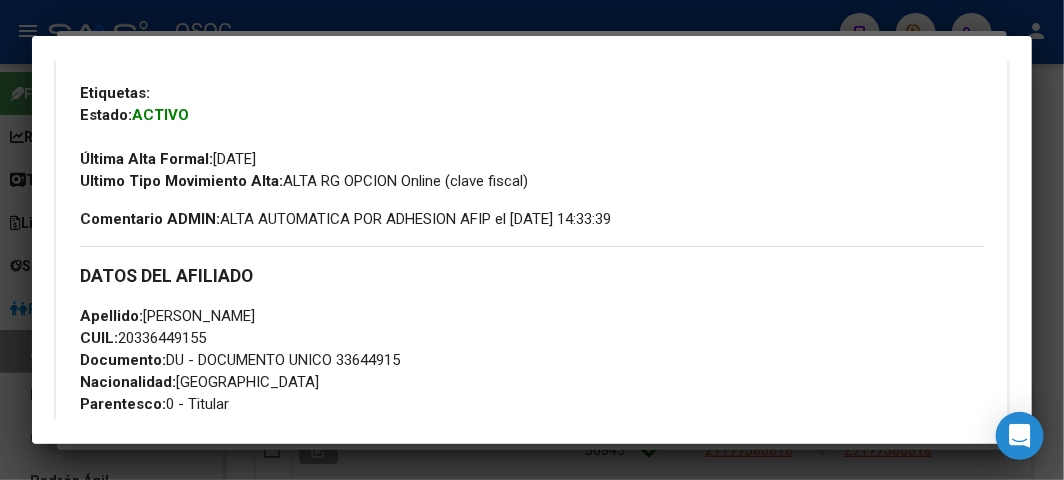 click on "Documento:  DU - DOCUMENTO UNICO 33644915" at bounding box center (240, 360) 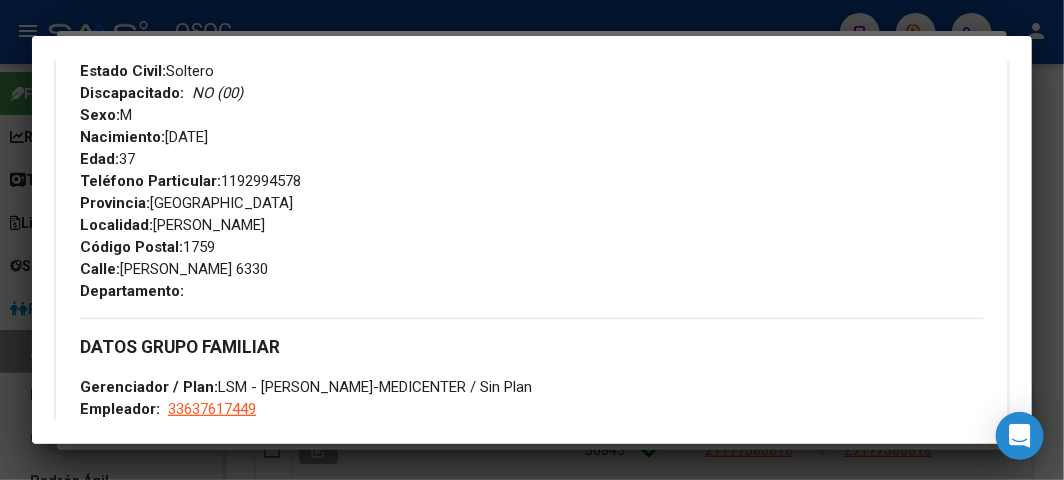 scroll, scrollTop: 666, scrollLeft: 0, axis: vertical 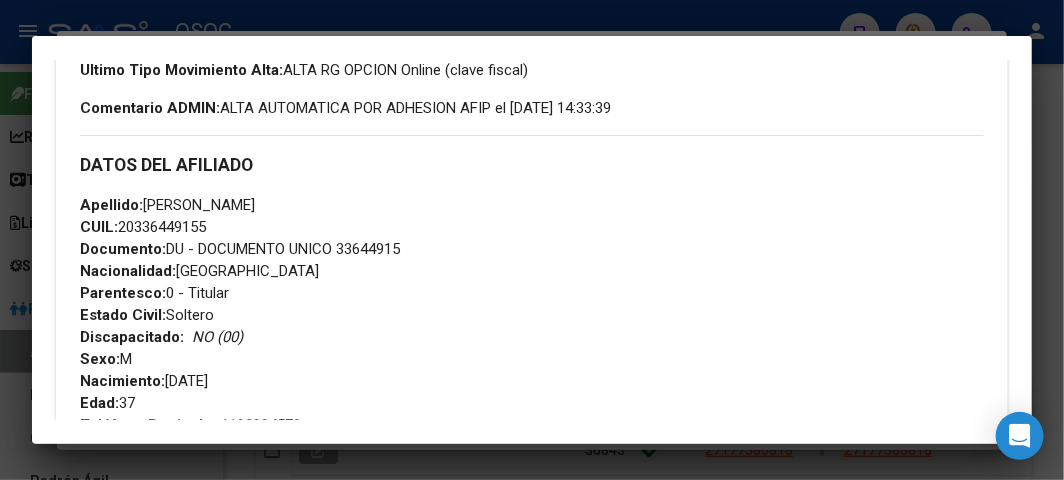 click on "Documento:  DU - DOCUMENTO UNICO 33644915" at bounding box center [240, 249] 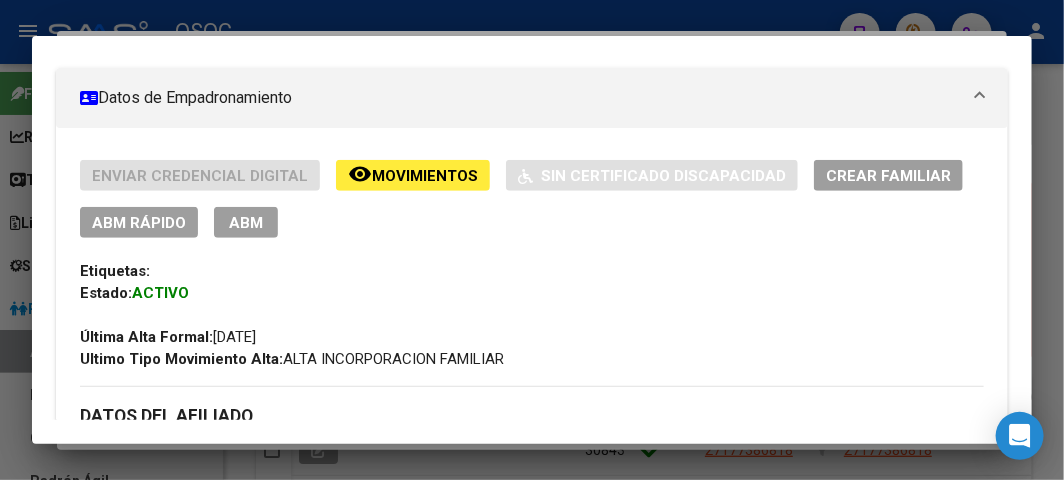 scroll, scrollTop: 666, scrollLeft: 0, axis: vertical 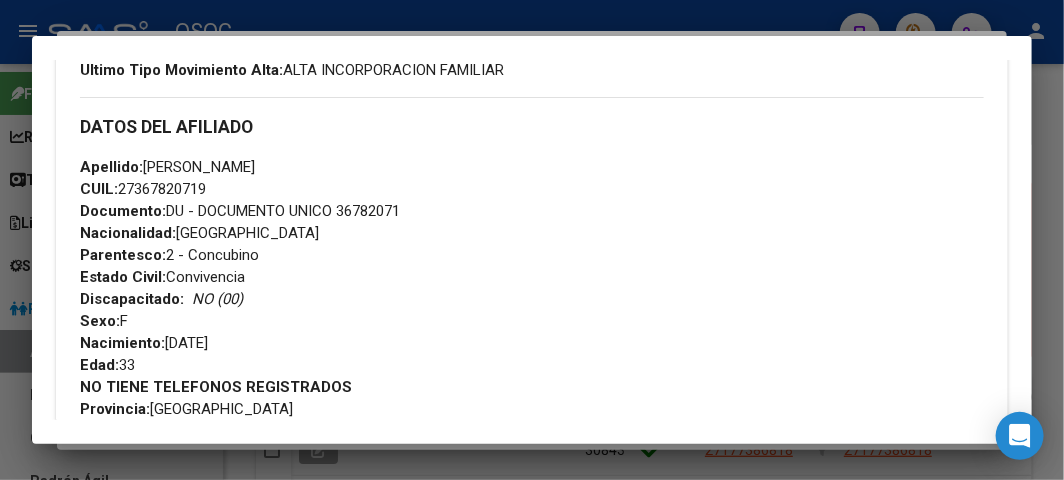 click on "Documento:  DU - DOCUMENTO UNICO 36782071" at bounding box center (240, 211) 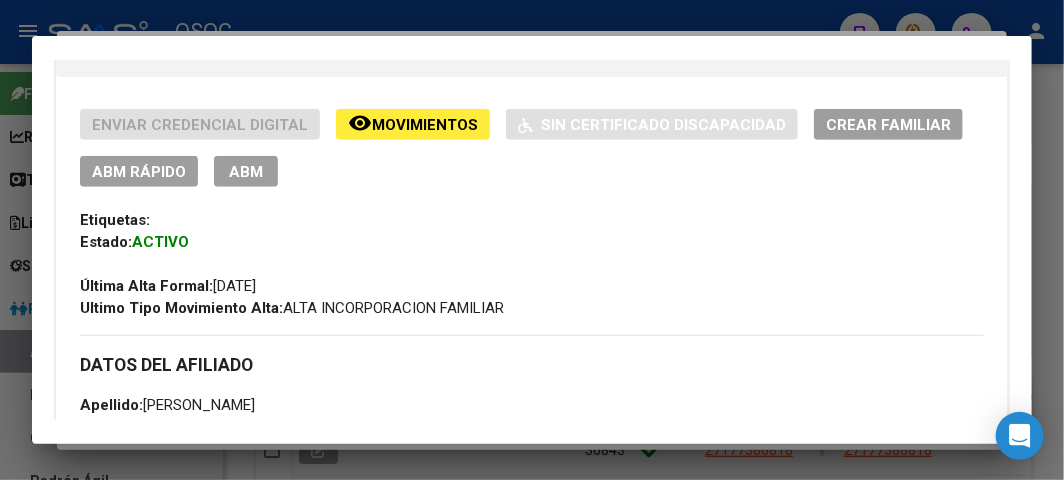 scroll, scrollTop: 555, scrollLeft: 0, axis: vertical 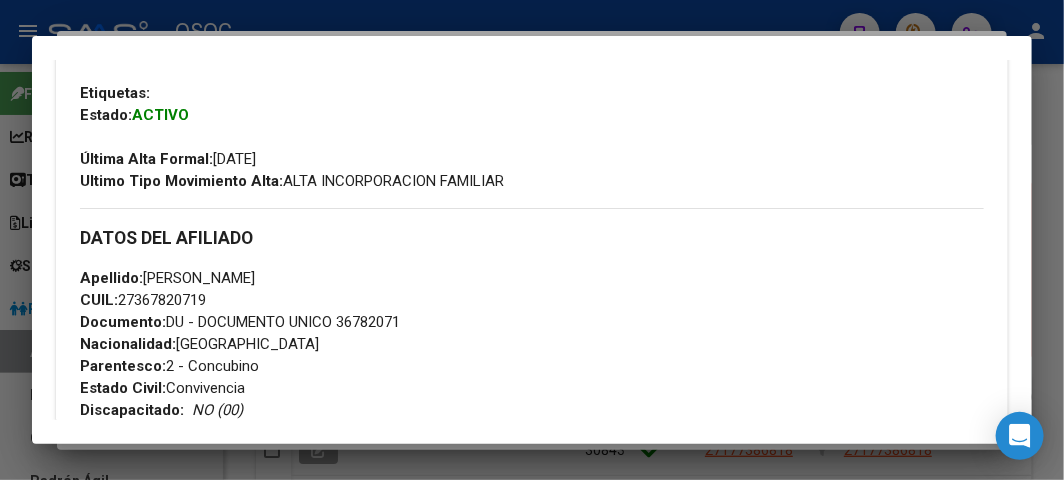 click on "Documento:  DU - DOCUMENTO UNICO 36782071" at bounding box center (240, 322) 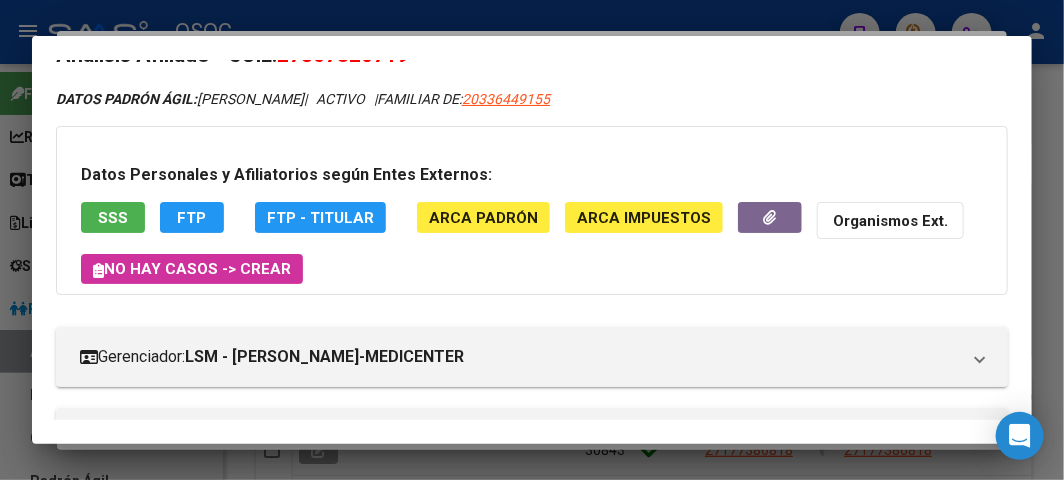 scroll, scrollTop: 0, scrollLeft: 0, axis: both 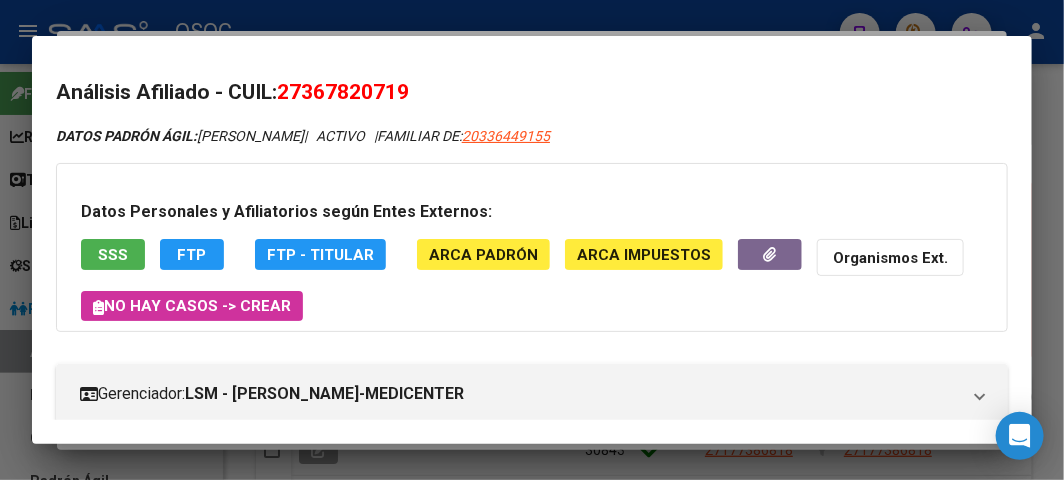 click on "20336449155" at bounding box center [506, 136] 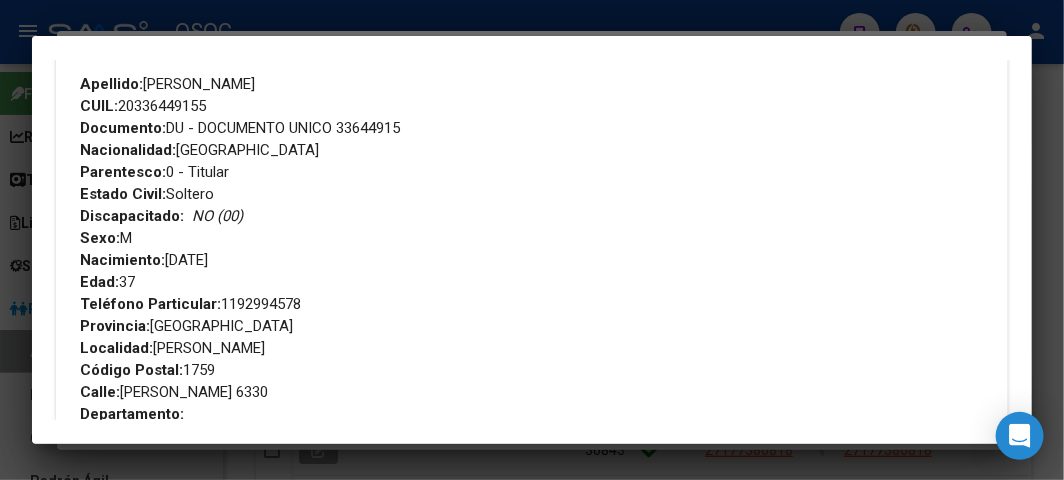 scroll, scrollTop: 821, scrollLeft: 0, axis: vertical 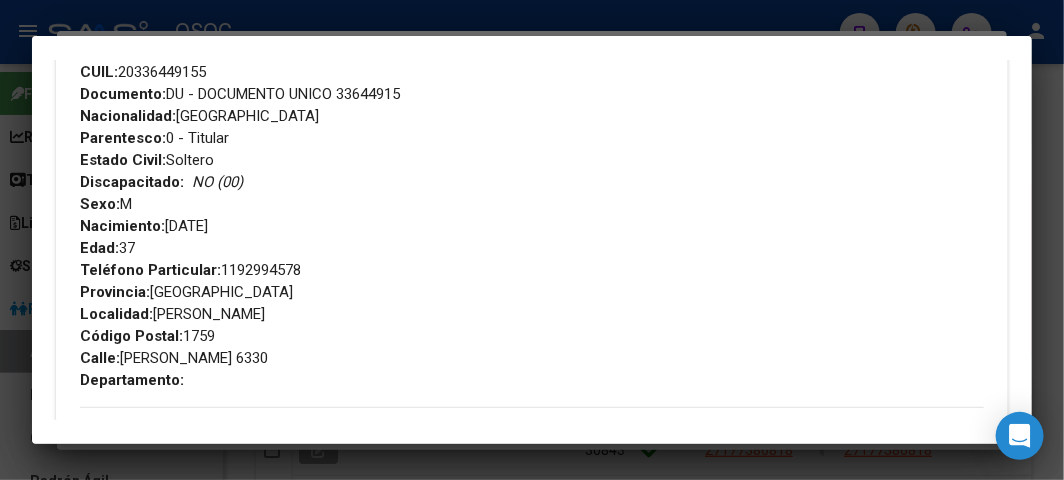 click on "Documento:  DU - DOCUMENTO UNICO 33644915" at bounding box center (240, 94) 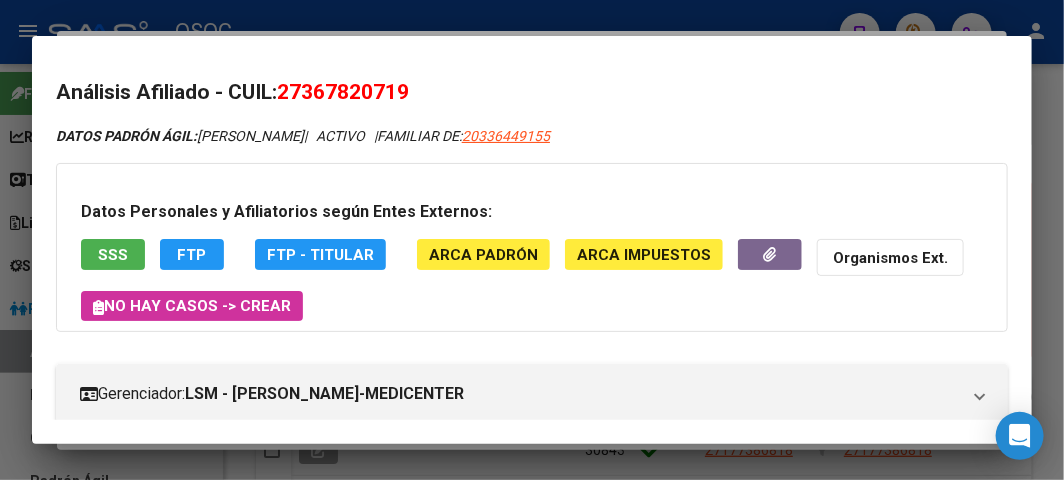 click at bounding box center (532, 240) 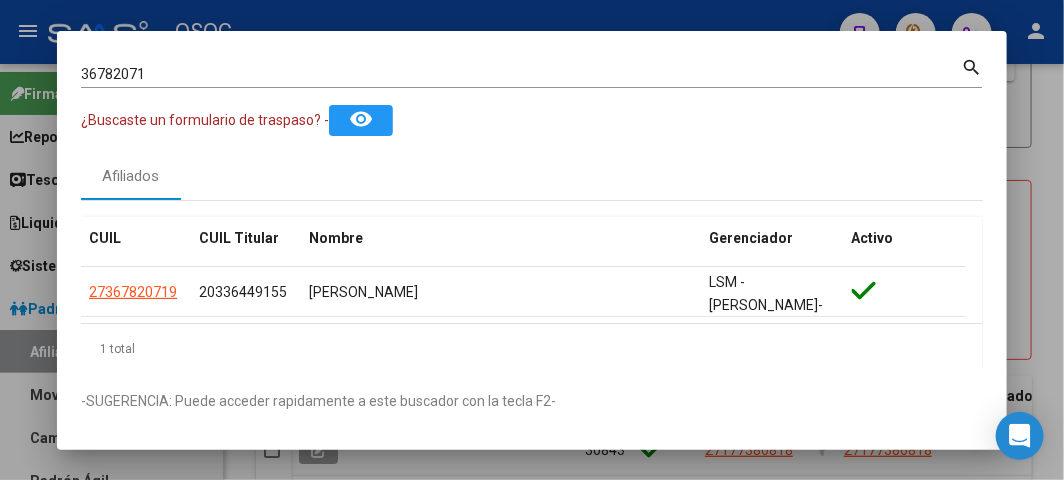 click on "36782071" at bounding box center (521, 74) 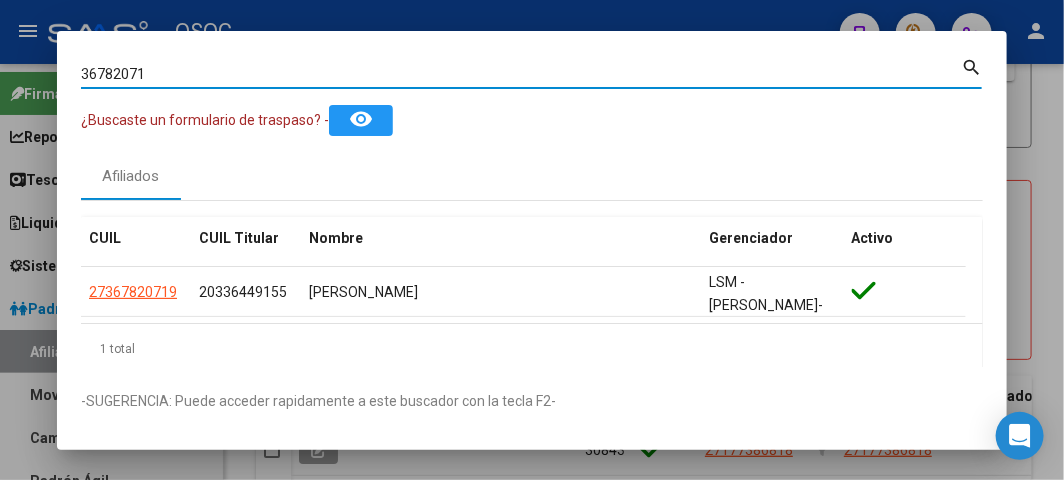 click on "36782071" at bounding box center [521, 74] 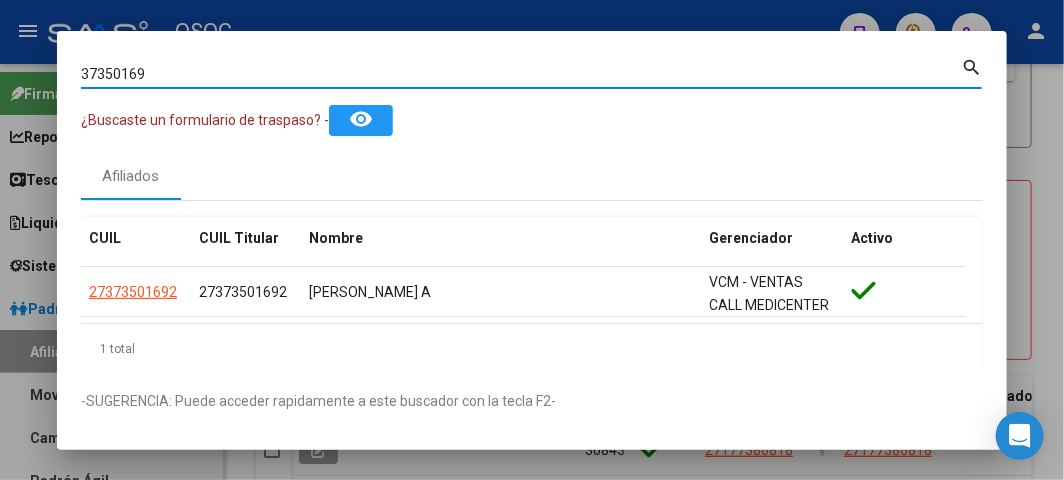 click on "37350169" at bounding box center [521, 74] 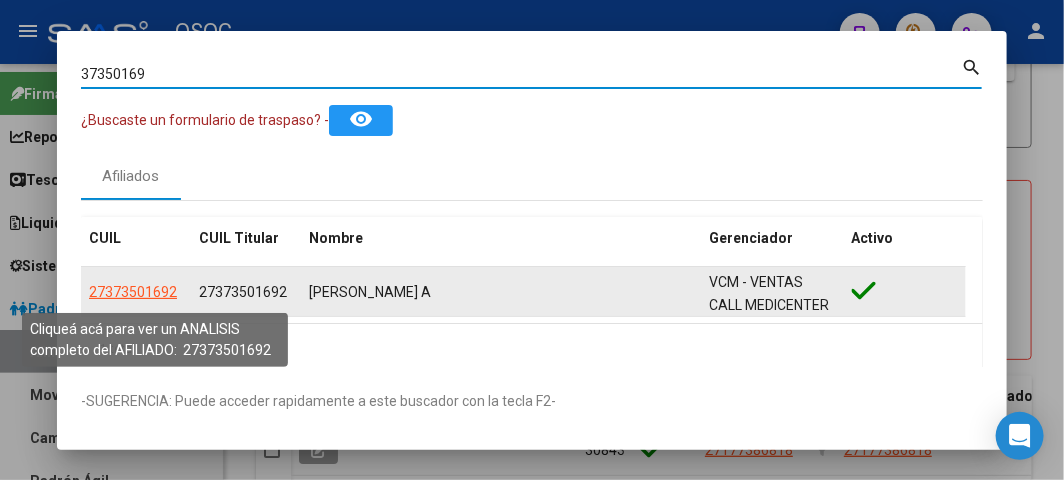 click on "27373501692" 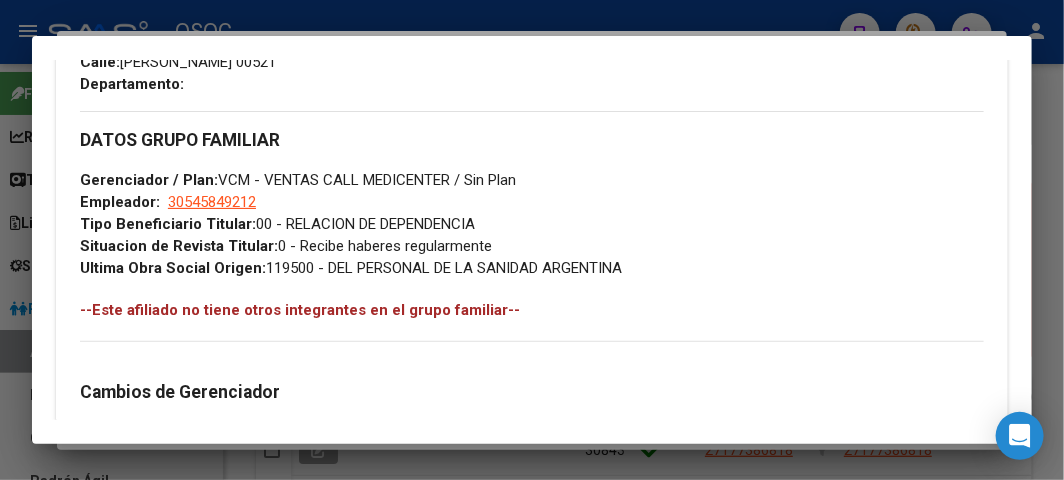 scroll, scrollTop: 1111, scrollLeft: 0, axis: vertical 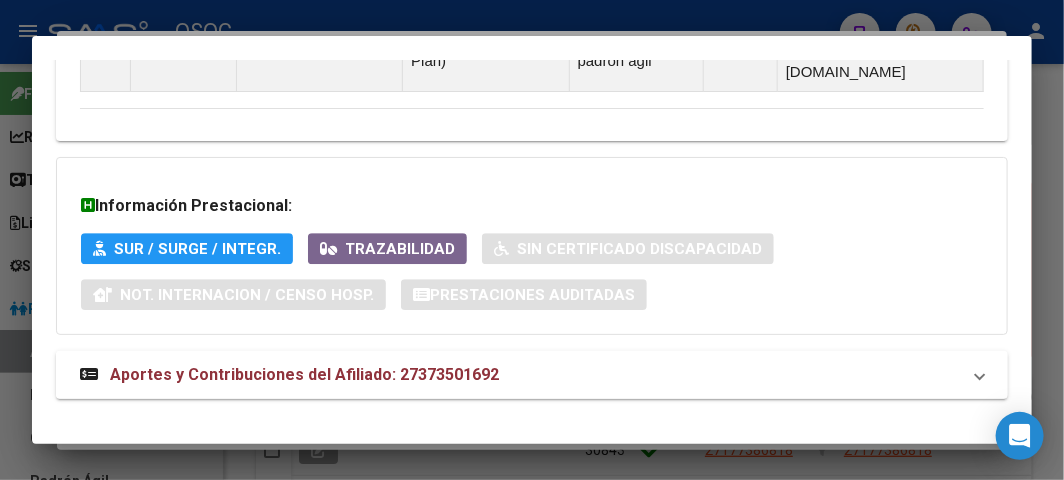 click on "Aportes y Contribuciones del Afiliado: 27373501692" at bounding box center [532, 375] 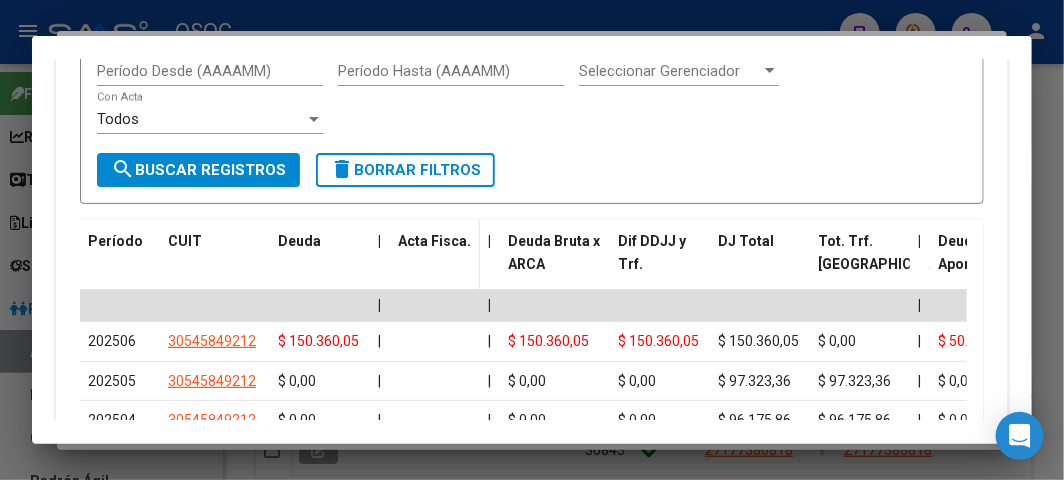 scroll, scrollTop: 2440, scrollLeft: 0, axis: vertical 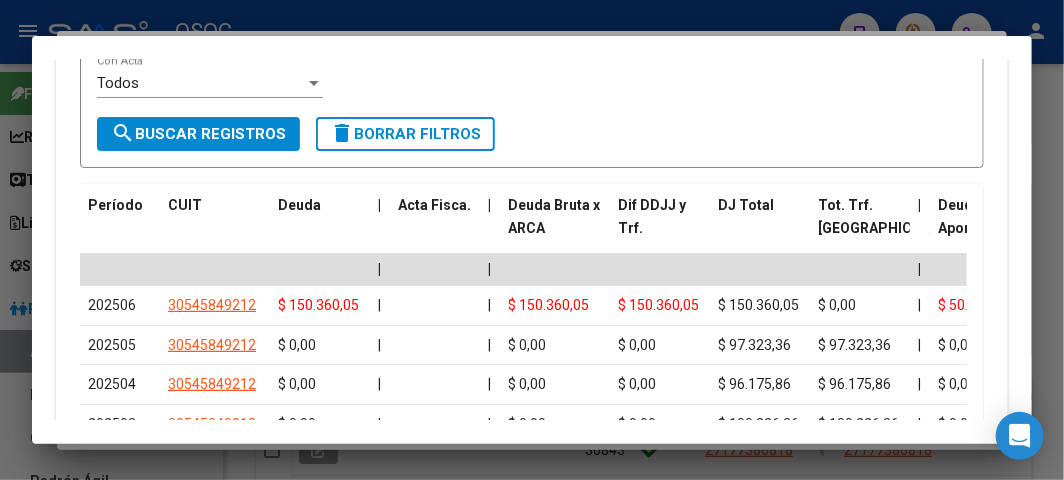 click on "Análisis Afiliado - CUIL:  27373501692 DATOS PADRÓN ÁGIL:  [PERSON_NAME] A     |   ACTIVO   |     AFILIADO TITULAR  Datos Personales y Afiliatorios según Entes Externos: SSS FTP ARCA Padrón ARCA Impuestos Organismos Ext.   No hay casos -> Crear
Gerenciador:      VCM - VENTAS CALL MEDICENTER Atención telefónica: Atención emergencias: Otros Datos Útiles:    Datos de Empadronamiento  Enviar Credencial Digital remove_red_eye Movimientos    Sin Certificado Discapacidad Crear Familiar ABM Rápido ABM Etiquetas: Estado: ACTIVO Última Alta Formal:  [DATE] Ultimo Tipo Movimiento Alta:  ALTA RG OPCION Online (clave fiscal) Comentario ADMIN:  ALTA ONLINE AUTOMATICA RG el [DATE] 13:03:10 DATOS DEL AFILIADO Apellido:  [PERSON_NAME] CUIL:  27373501692 Documento:  DU - DOCUMENTO UNICO 37350169  Nacionalidad:  [DEMOGRAPHIC_DATA] Parentesco:  0 - Titular Estado Civil:  [DEMOGRAPHIC_DATA] Discapacitado:    NO (00) Sexo:  F Nacimiento:  [DEMOGRAPHIC_DATA] Edad:  32  Teléfono Particular: Provincia:" at bounding box center [532, 240] 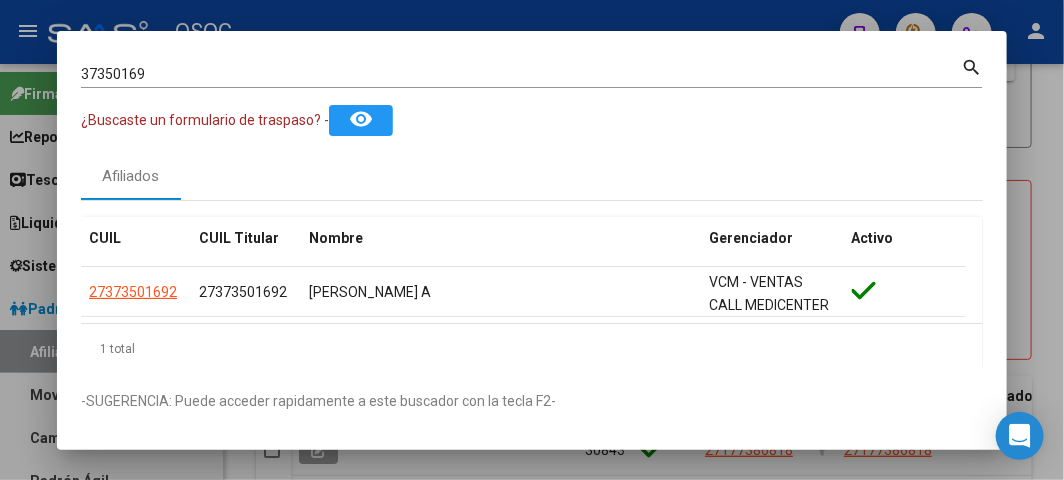 click on "37350169 Buscar (apellido, dni, cuil, [PERSON_NAME], cuit, obra social)" at bounding box center (521, 74) 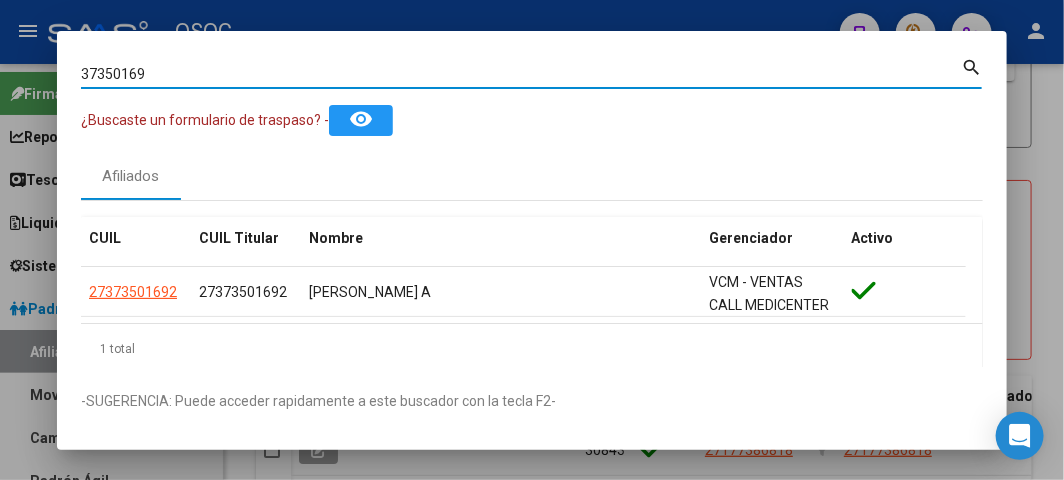click on "37350169" at bounding box center [521, 74] 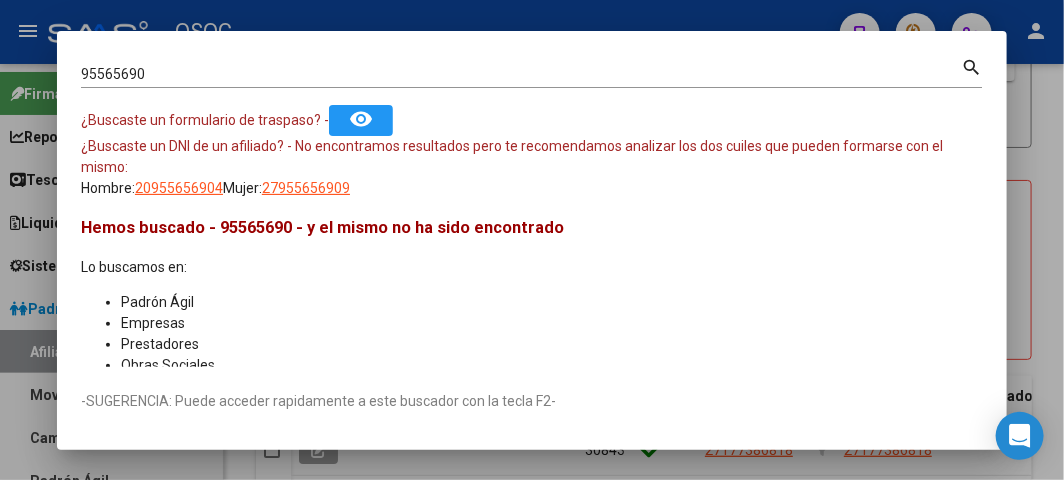click on "95565690 Buscar (apellido, dni, cuil, nro traspaso, cuit, obra social) search ¿Buscaste un formulario de traspaso? -   remove_red_eye ¿Buscaste un DNI de un afiliado? - No encontramos resultados pero te recomendamos analizar los dos cuiles que pueden formarse con el mismo:  Hombre:  20955656904     Mujer:  27955656909 Hemos buscado - 95565690 - y el mismo no ha sido encontrado  Lo buscamos en:  Padrón Ágil Empresas Prestadores Obras Sociales Traspasos ANMAT / Trazabilidad Traspasos Direccion" at bounding box center [532, 211] 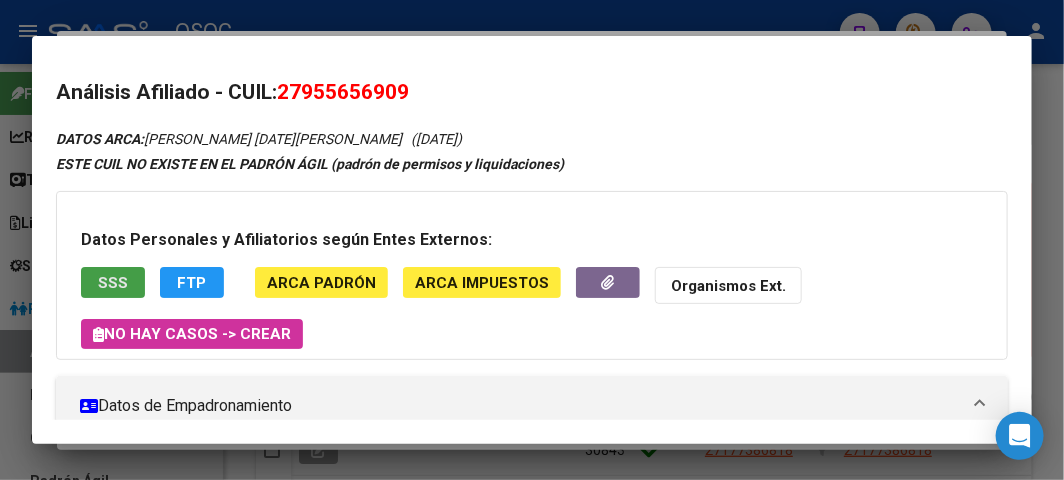 click on "SSS" at bounding box center (113, 282) 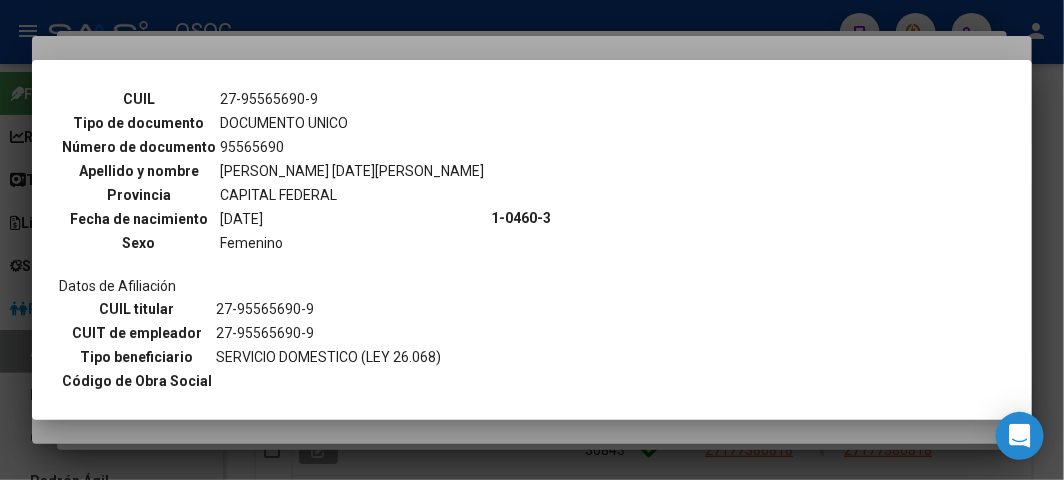 scroll, scrollTop: 107, scrollLeft: 0, axis: vertical 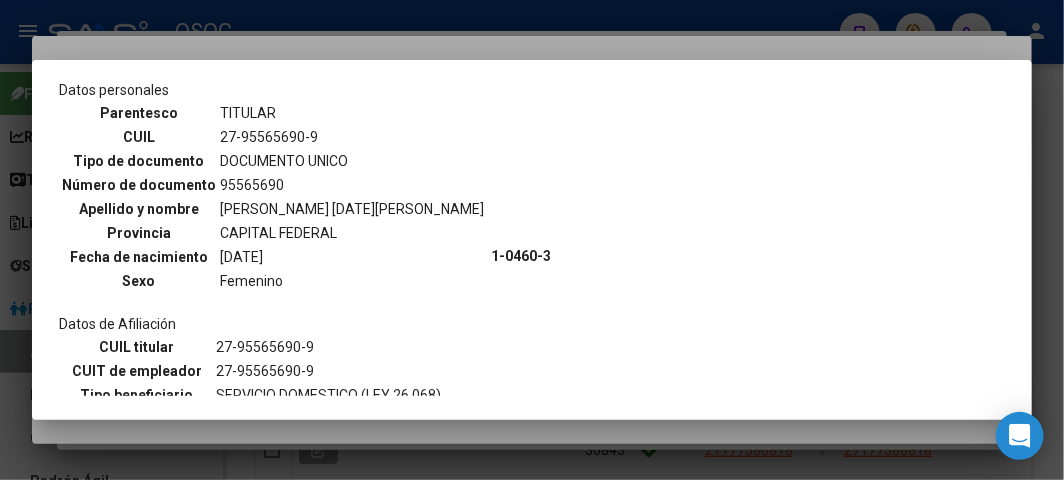 click on "27-95565690-9" at bounding box center (352, 137) 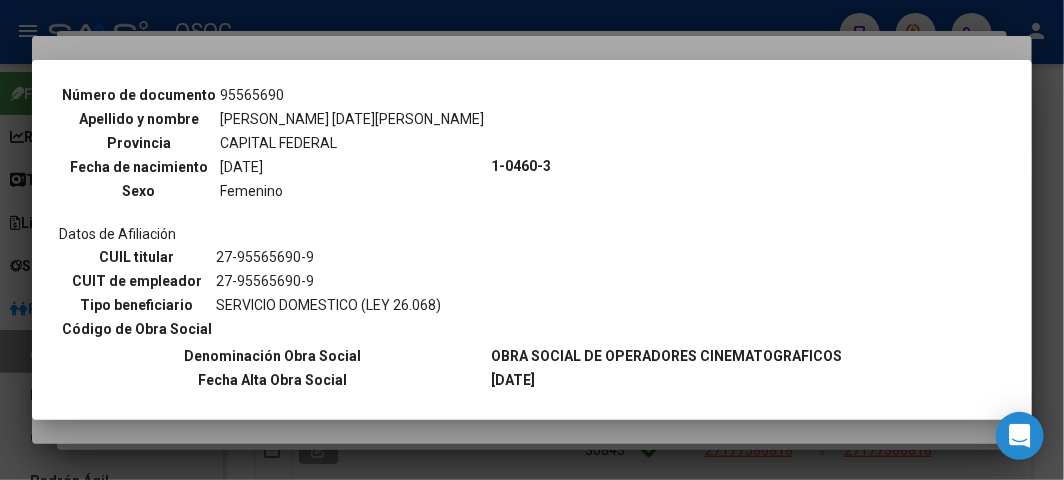 scroll, scrollTop: 330, scrollLeft: 0, axis: vertical 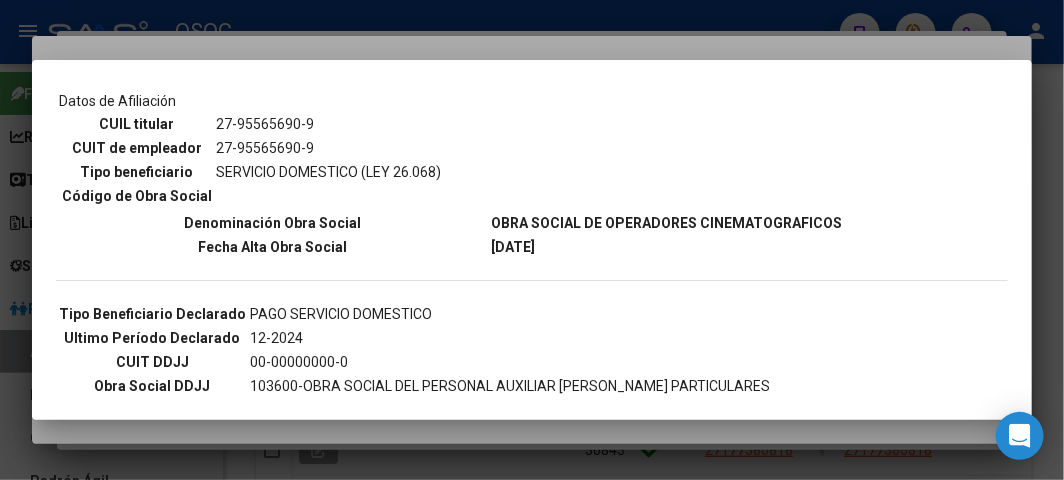 drag, startPoint x: 565, startPoint y: 255, endPoint x: 550, endPoint y: 235, distance: 25 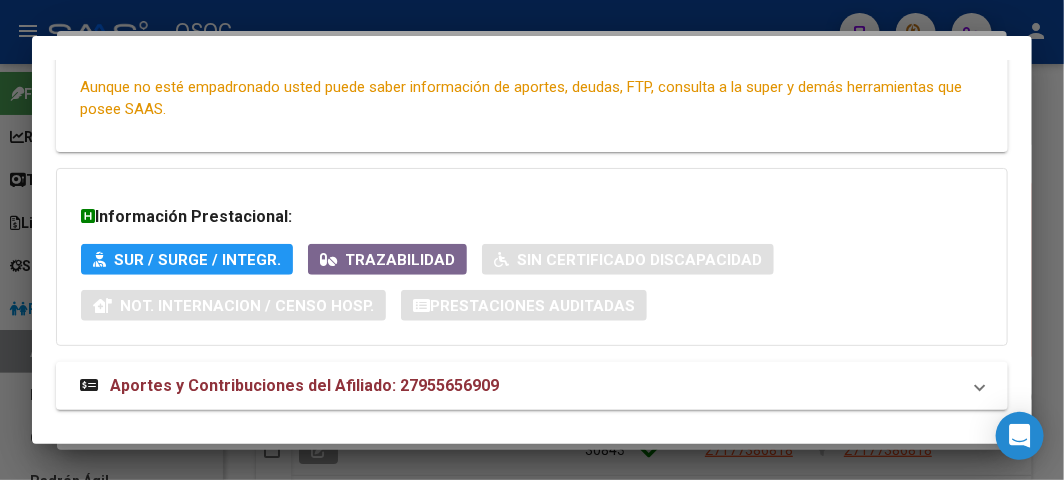 scroll, scrollTop: 111, scrollLeft: 0, axis: vertical 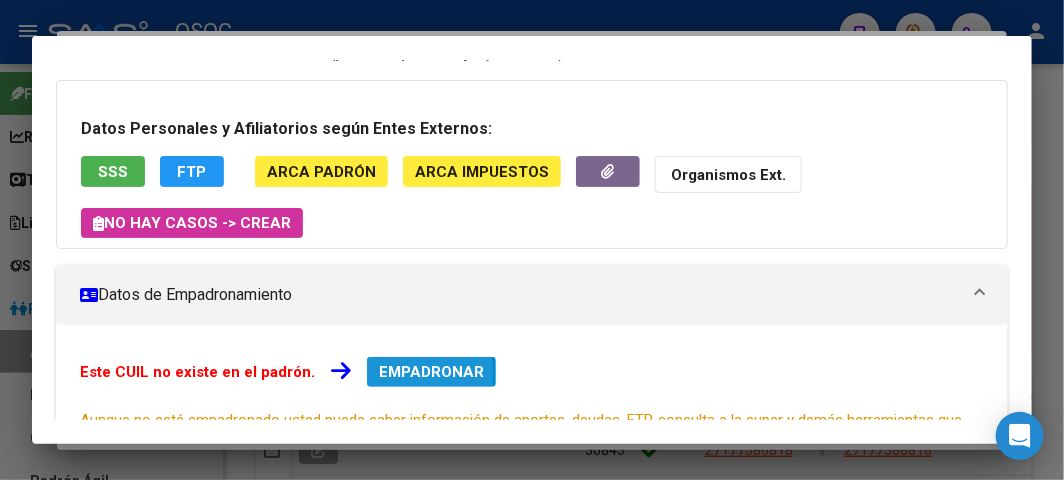 click on "EMPADRONAR" at bounding box center [431, 372] 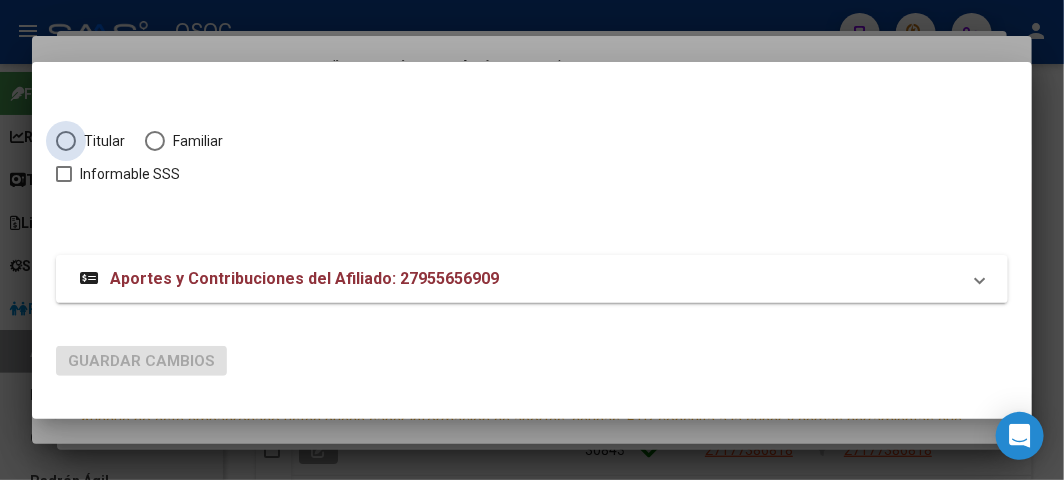 click at bounding box center (66, 141) 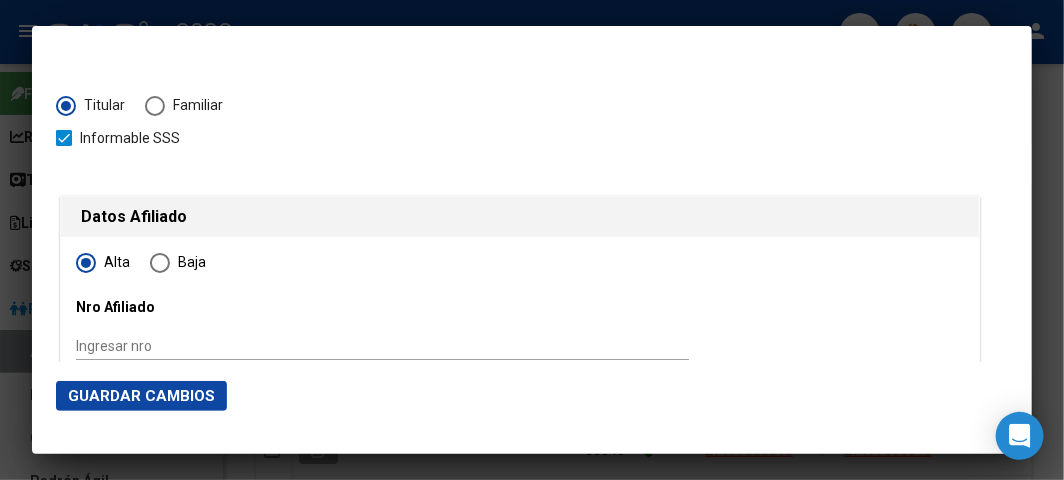 click on "Informable SSS" at bounding box center (130, 138) 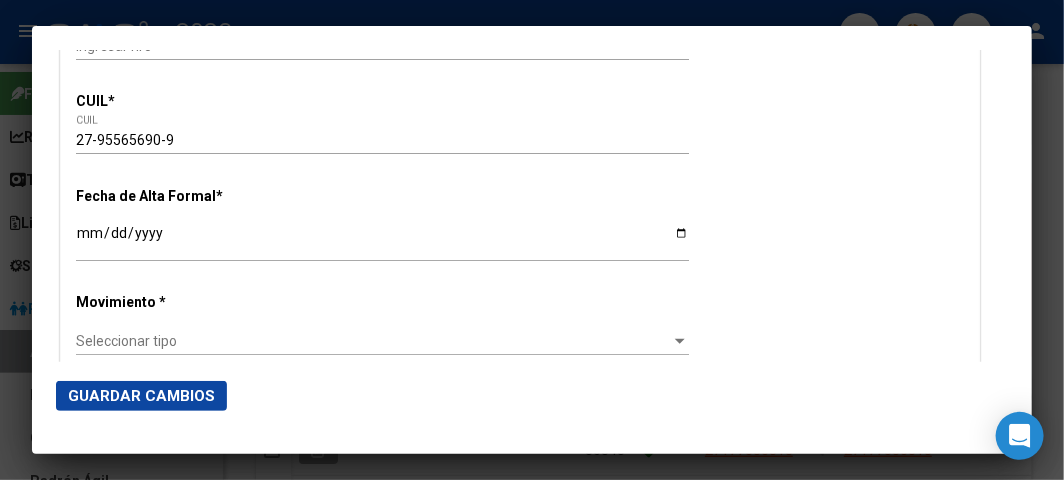 scroll, scrollTop: 333, scrollLeft: 0, axis: vertical 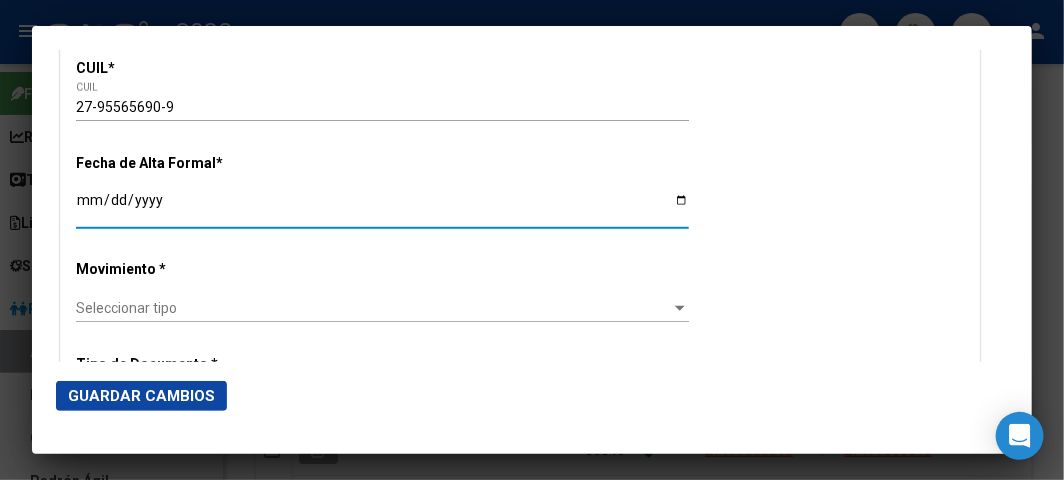 click on "Ingresar fecha" at bounding box center (382, 207) 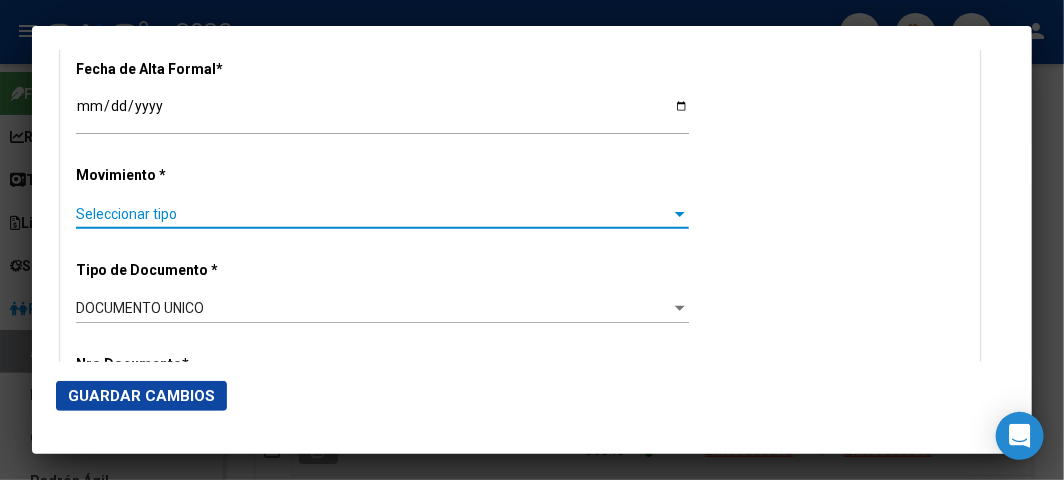 scroll, scrollTop: 444, scrollLeft: 0, axis: vertical 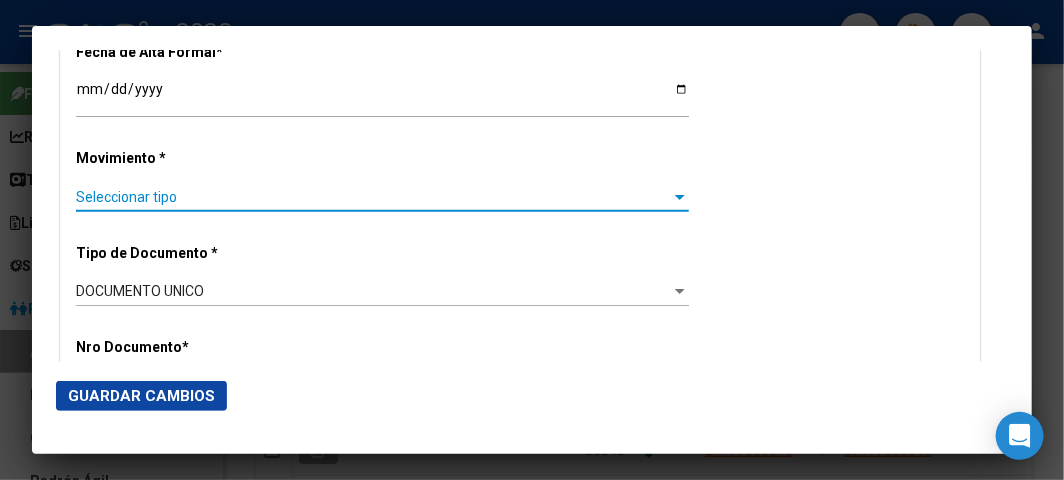 click on "Seleccionar tipo" at bounding box center [373, 197] 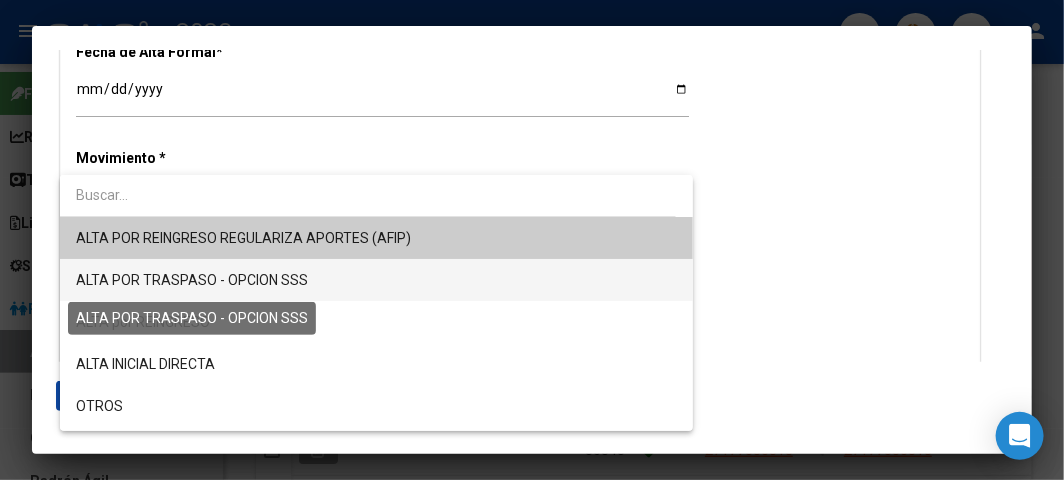 click on "ALTA POR TRASPASO - OPCION SSS" at bounding box center [192, 280] 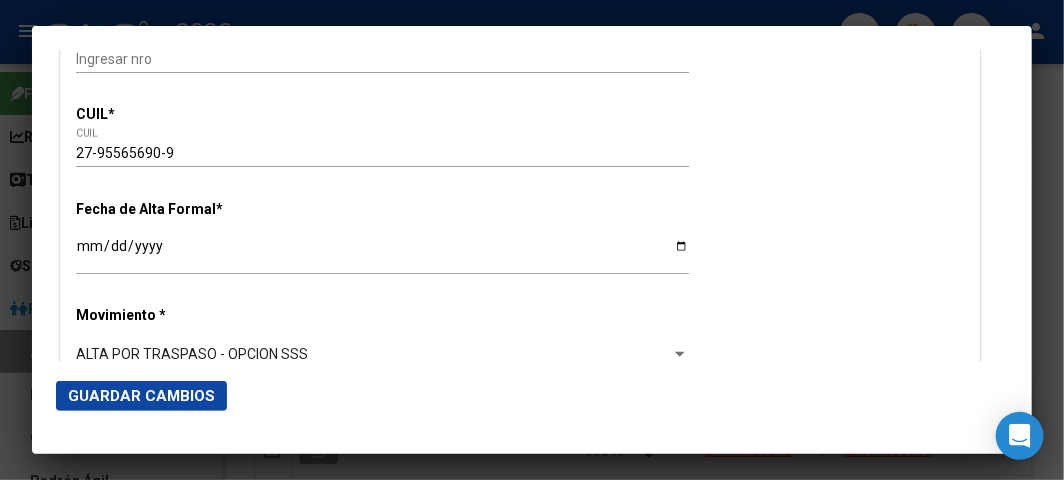 scroll, scrollTop: 444, scrollLeft: 0, axis: vertical 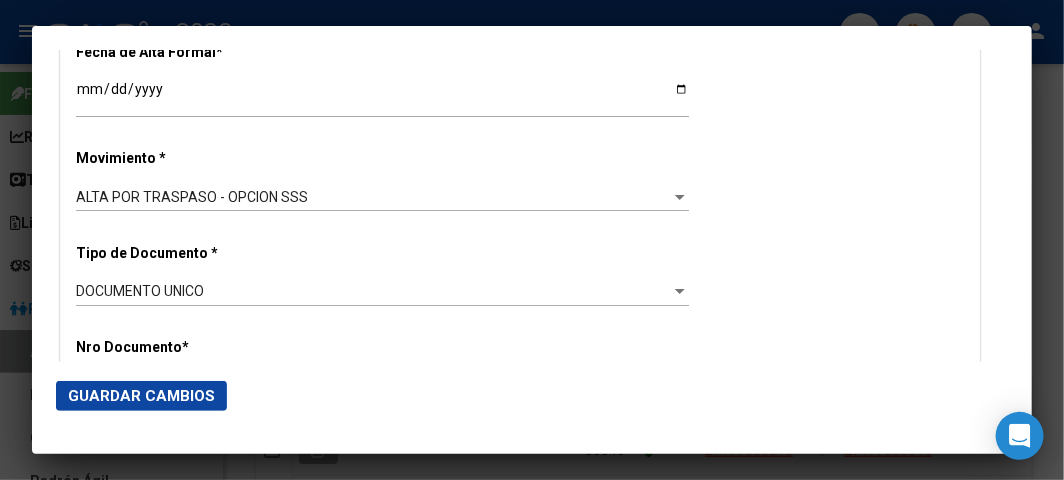 click on "Alta   Baja Nro Afiliado    Ingresar nro  CUIL  *   27-95565690-9 CUIL  ARCA Padrón Fecha de Alta Formal  *   [DATE] Ingresar fecha   Movimiento * ALTA POR TRASPASO - OPCION SSS Seleccionar tipo  Tipo de Documento * DOCUMENTO UNICO Seleccionar tipo Nro Documento  *   95565690 Ingresar nro  Apellido  *   [PERSON_NAME] Ingresar apellido  Nombre  *   [DATE][PERSON_NAME] nombre  Fecha de nacimiento  *   [DEMOGRAPHIC_DATA] Ingresar fecha   Parentesco * Titular Seleccionar parentesco  Estado Civil * Seleccionar tipo Seleccionar tipo  Sexo * Femenino Seleccionar sexo  Nacionalidad * [DEMOGRAPHIC_DATA] Seleccionar tipo  Discapacitado * No discapacitado Seleccionar tipo Vencimiento Certificado Estudio    Ingresar fecha   Tipo domicilio * Domicilio Completo Seleccionar tipo domicilio  Provincia * Capital Federal Seleccionar provincia Localidad  *   CABA Ingresar el nombre  Codigo Postal  *   1103 Ingresar el codigo  Calle  *   [PERSON_NAME] 1RO Ingresar [STREET_ADDRESS]" at bounding box center [520, 1117] 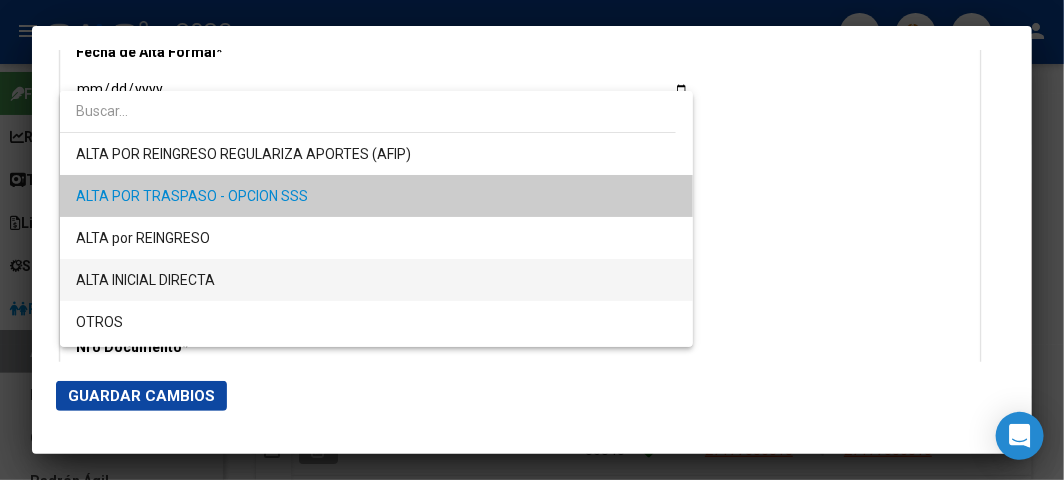 click on "ALTA INICIAL DIRECTA" at bounding box center [376, 280] 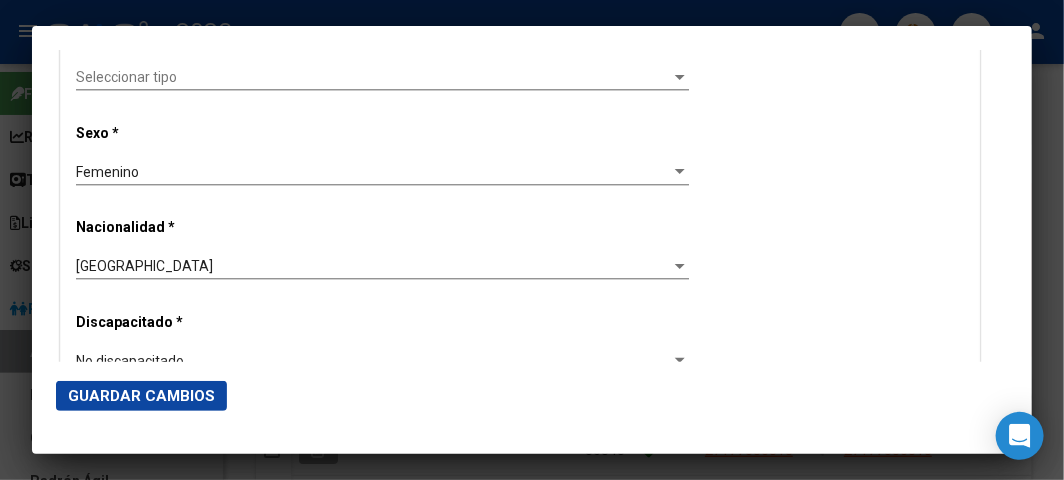 scroll, scrollTop: 1222, scrollLeft: 0, axis: vertical 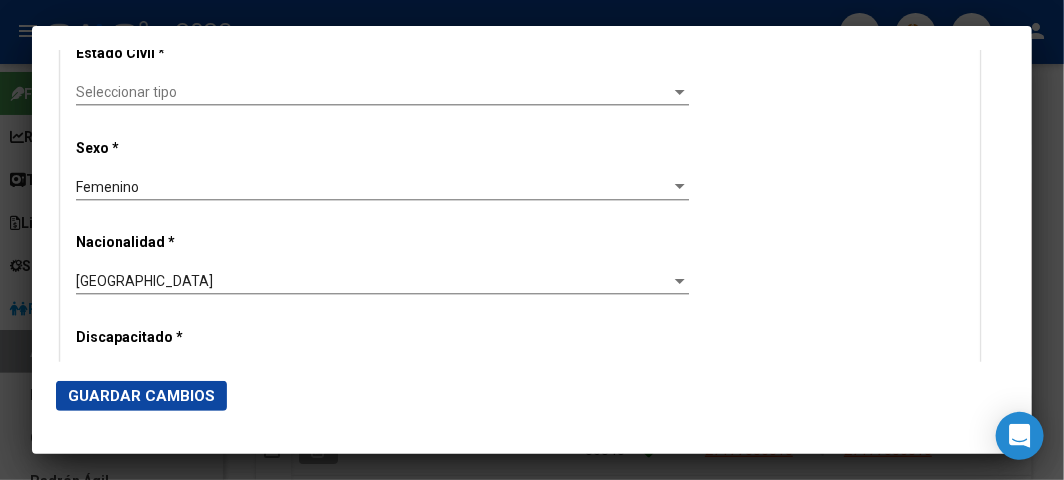 click on "Seleccionar tipo" at bounding box center [373, 92] 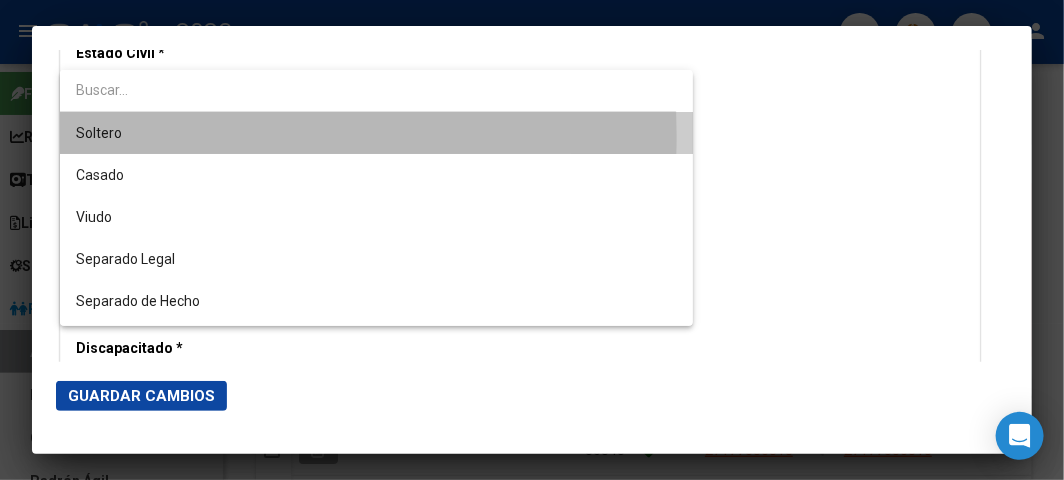 click on "Soltero" at bounding box center (376, 133) 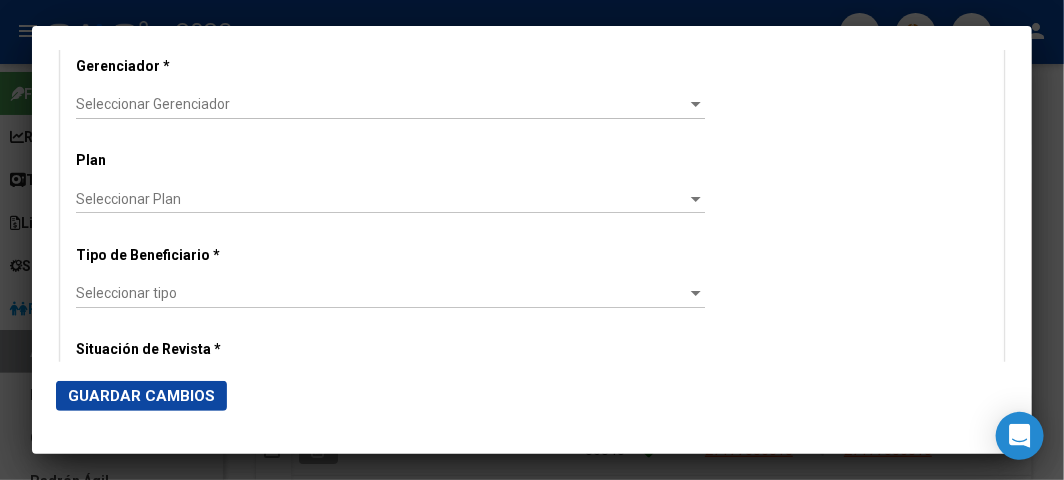 click on "Seleccionar Plan Seleccionar Plan" at bounding box center (390, 199) 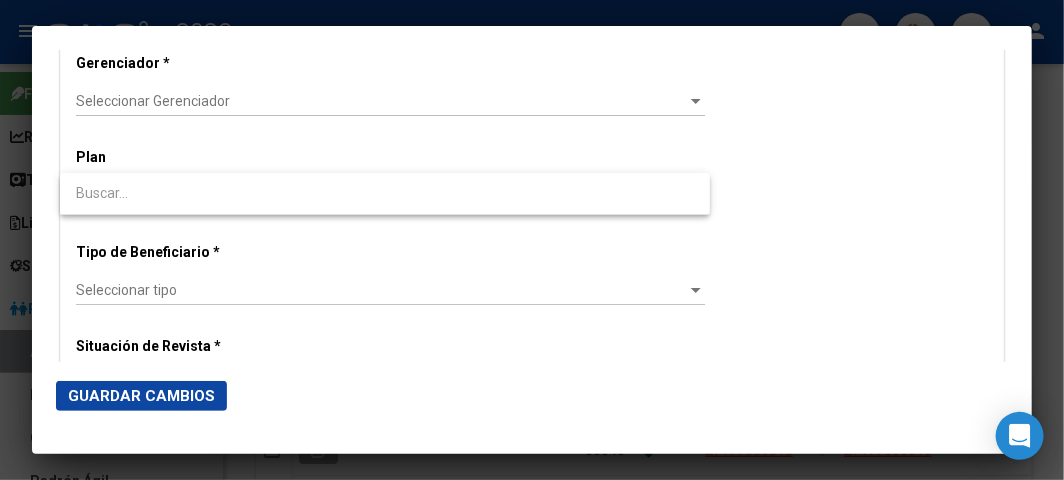 click at bounding box center [532, 240] 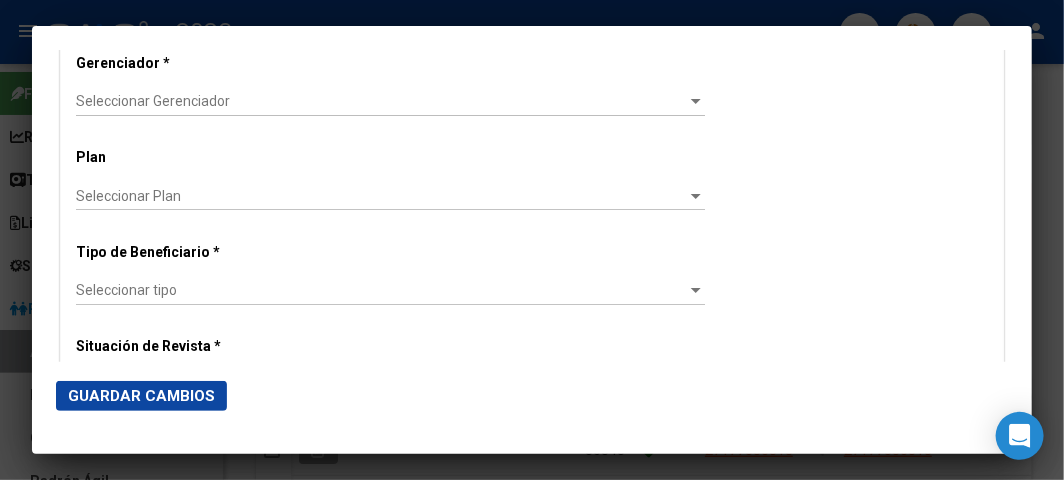 click on "Seleccionar Gerenciador" at bounding box center (381, 101) 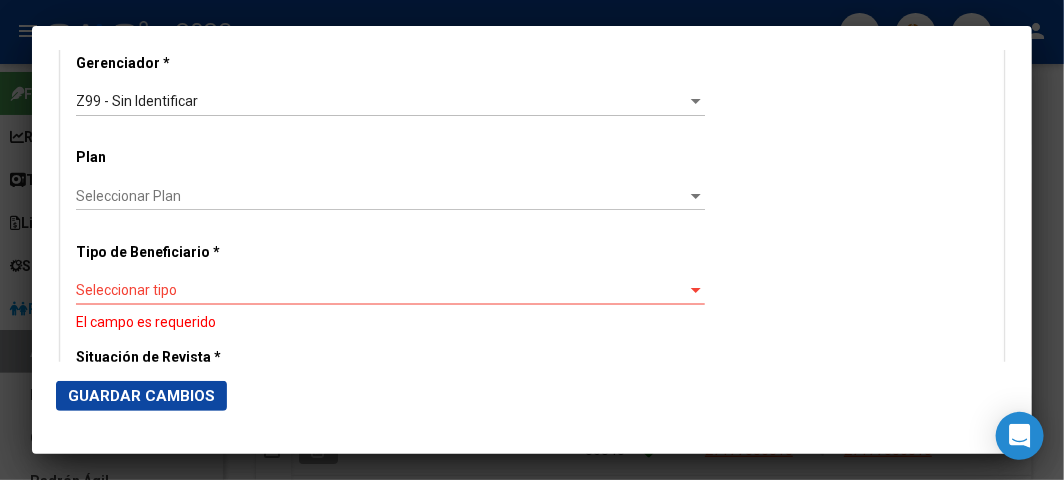 click on "Seleccionar tipo Seleccionar tipo" at bounding box center (390, 291) 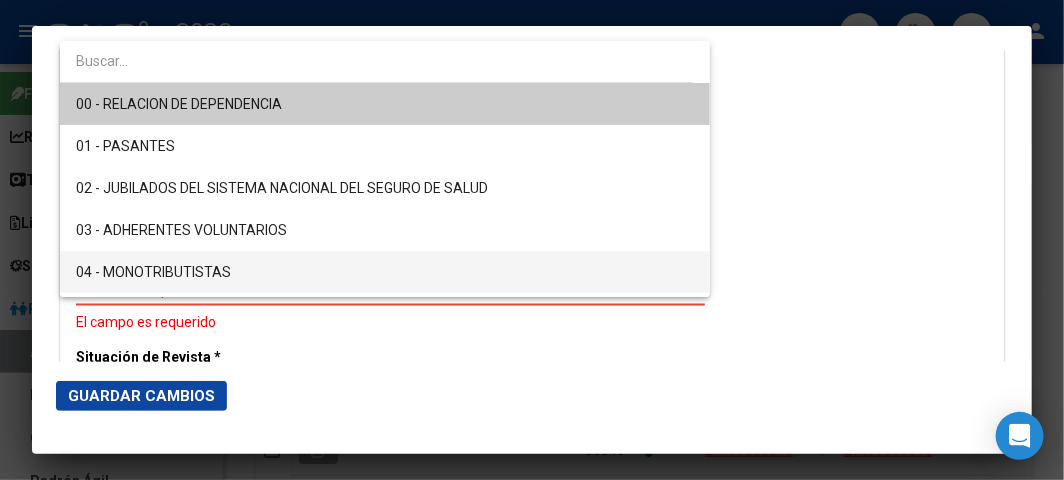 click on "04 - MONOTRIBUTISTAS" at bounding box center [385, 272] 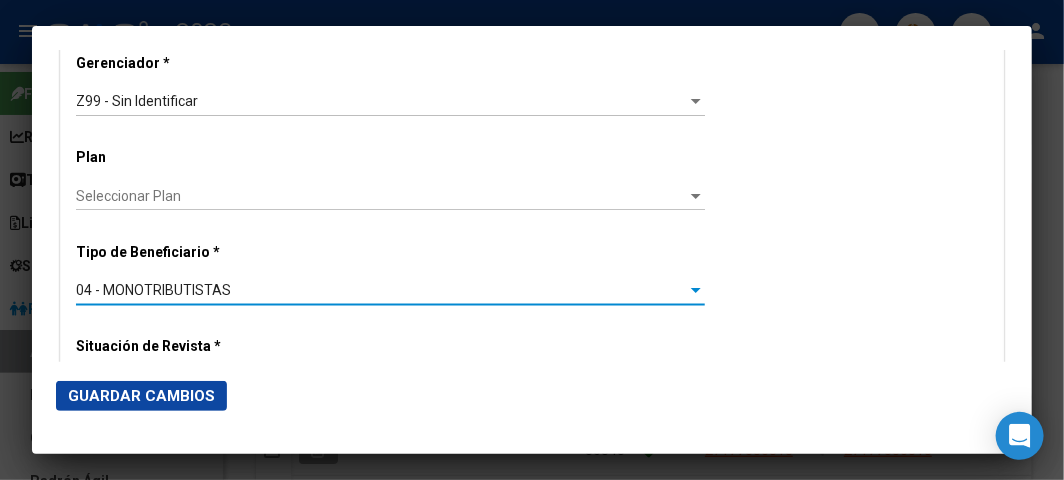 click on "Guardar Cambios" 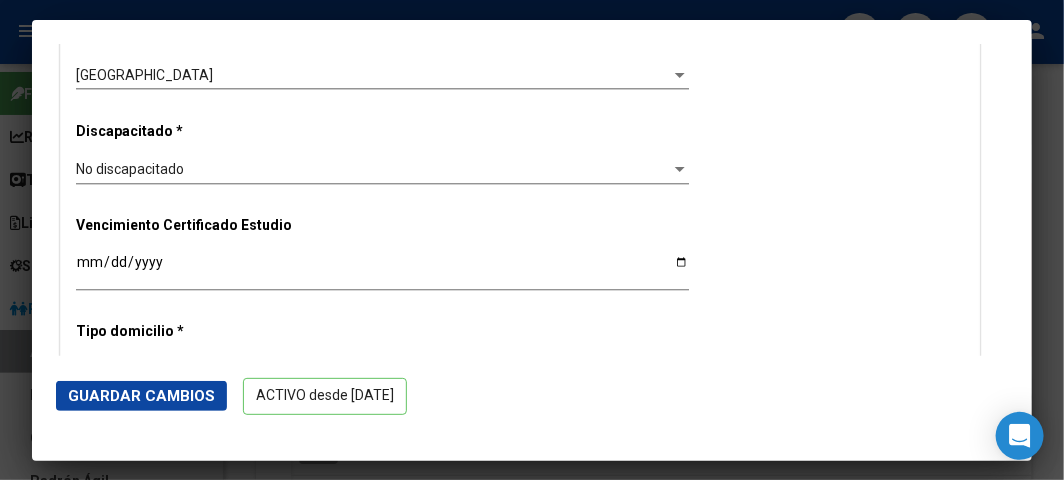 scroll, scrollTop: 1444, scrollLeft: 0, axis: vertical 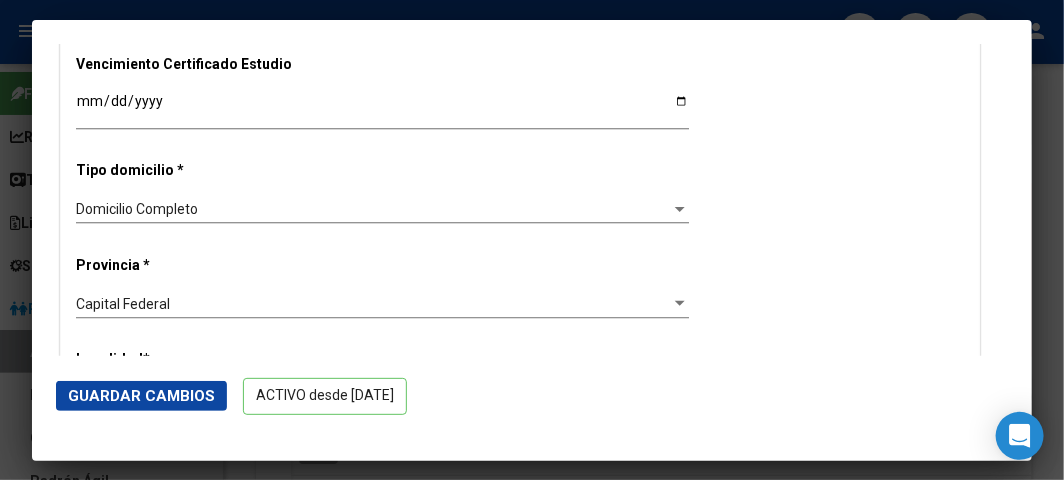 click at bounding box center [532, 240] 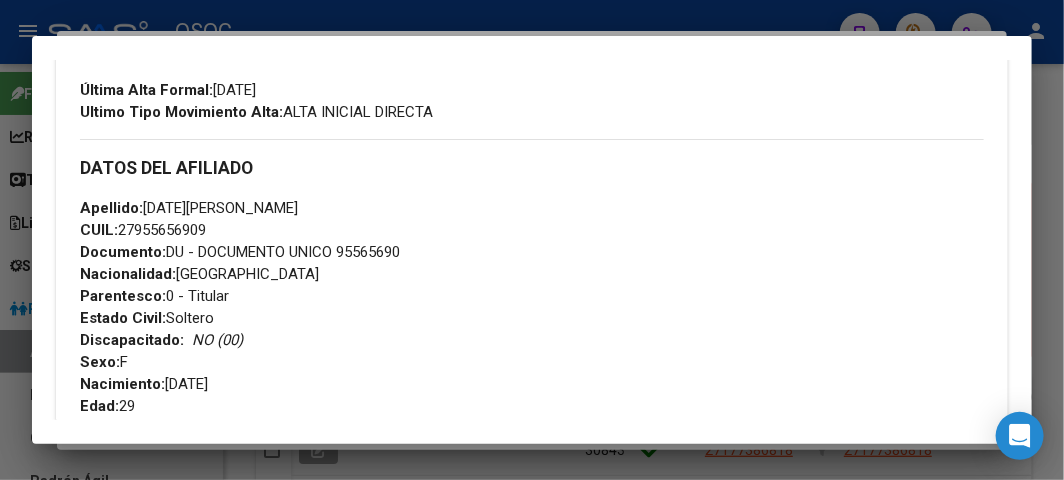 scroll, scrollTop: 666, scrollLeft: 0, axis: vertical 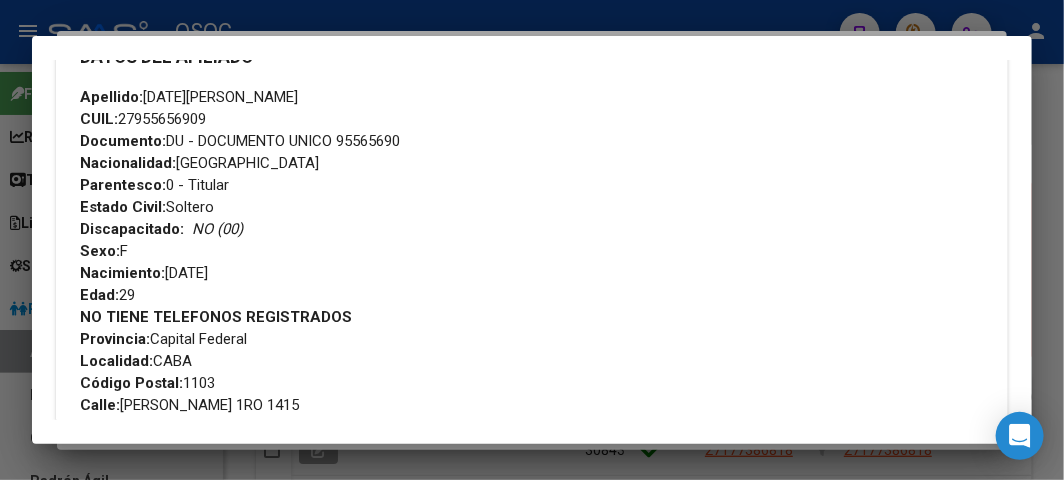 click on "NO TIENE TELEFONOS REGISTRADOS Provincia:  Capital Federal Localidad:  CABA Código Postal:  1103 [STREET_ADDRESS][PERSON_NAME]" at bounding box center [532, 372] 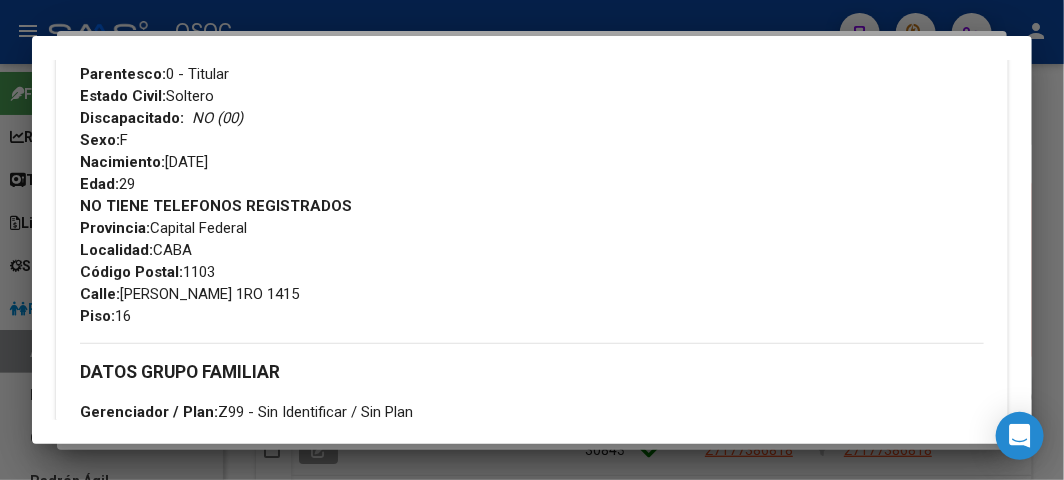 scroll, scrollTop: 666, scrollLeft: 0, axis: vertical 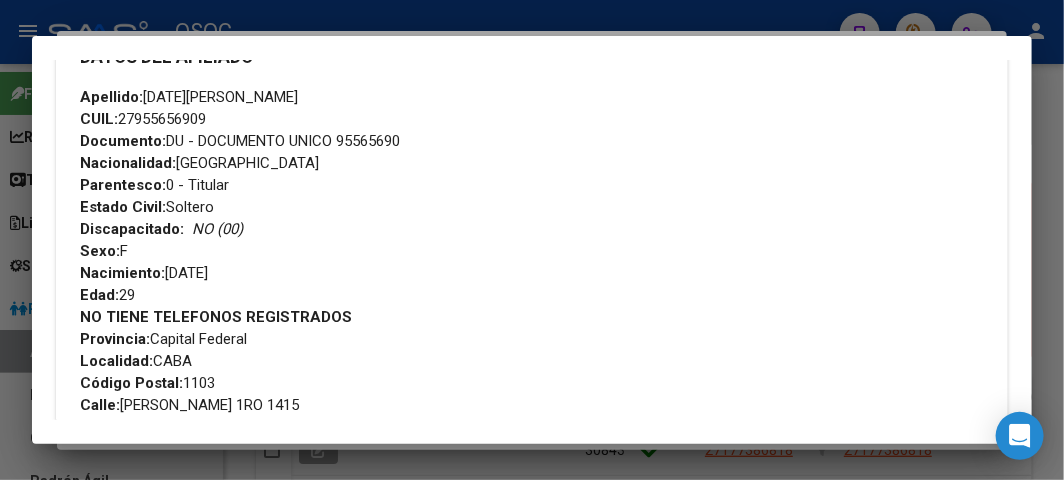 click on "Documento:  DU - DOCUMENTO UNICO 95565690" at bounding box center (240, 141) 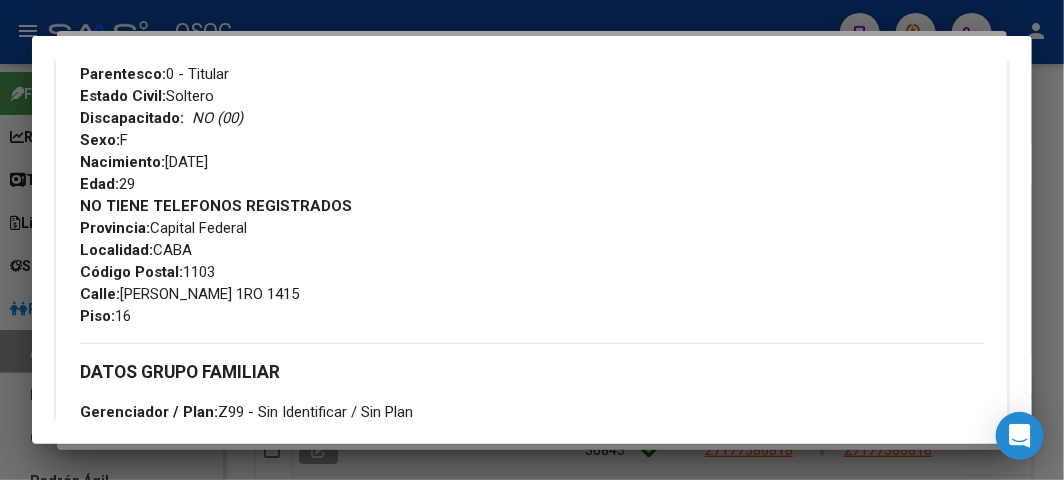 click on "[STREET_ADDRESS][PERSON_NAME]" at bounding box center (189, 294) 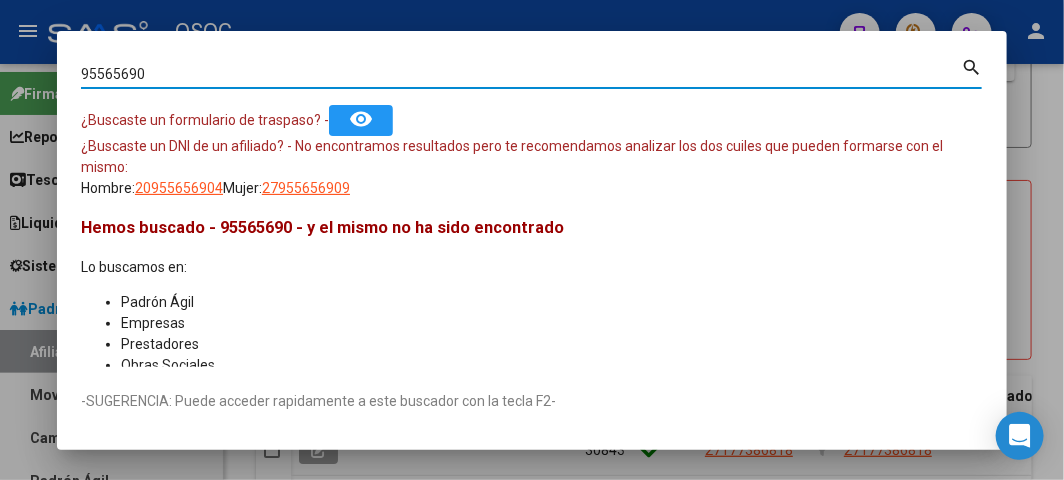 click on "95565690" at bounding box center (521, 74) 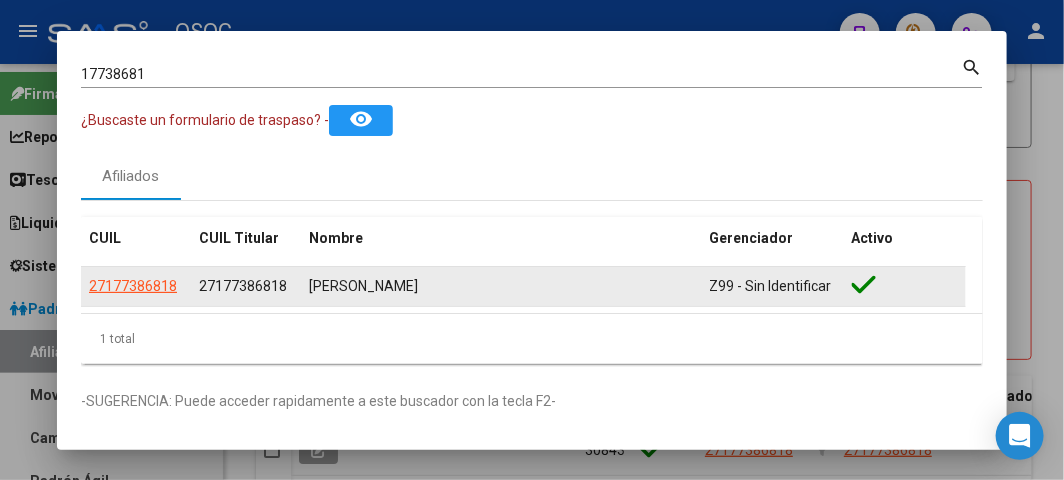 click on "27177386818" 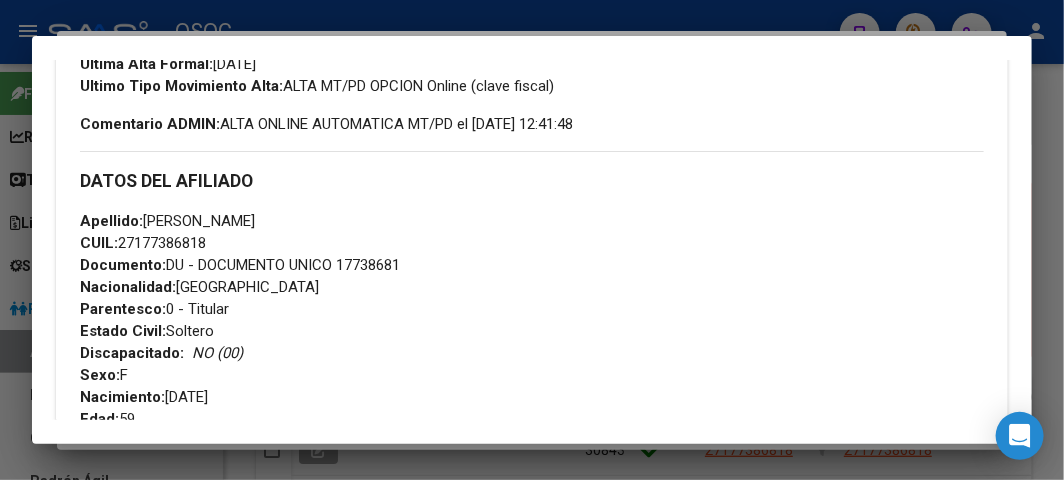 scroll, scrollTop: 666, scrollLeft: 0, axis: vertical 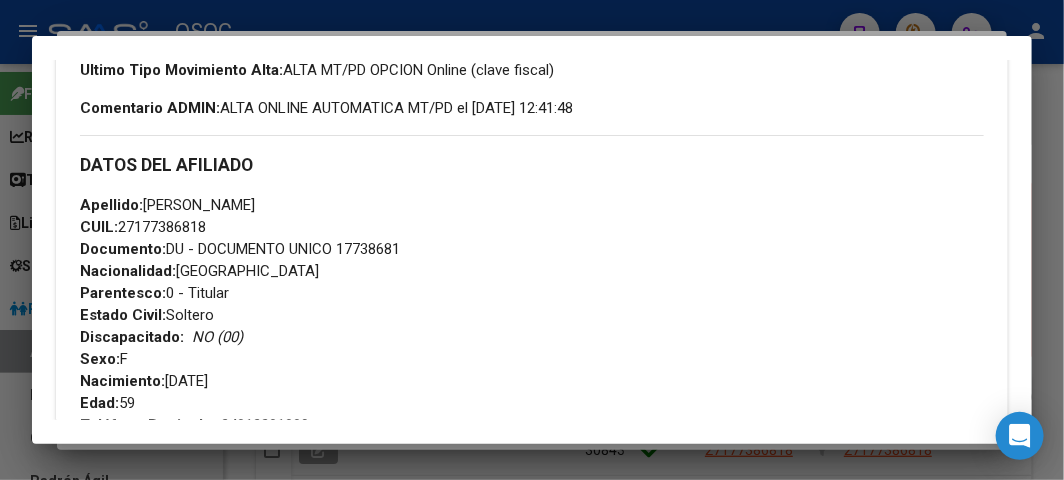 click on "Apellido:  [PERSON_NAME] CUIL:  27177386818 Documento:  DU - DOCUMENTO UNICO 17738681  Nacionalidad:  [DEMOGRAPHIC_DATA] Parentesco:  0 - Titular Estado Civil:  [DEMOGRAPHIC_DATA] Discapacitado:    NO (00) Sexo:  F Nacimiento:  [DEMOGRAPHIC_DATA] Edad:  59" at bounding box center (532, 304) 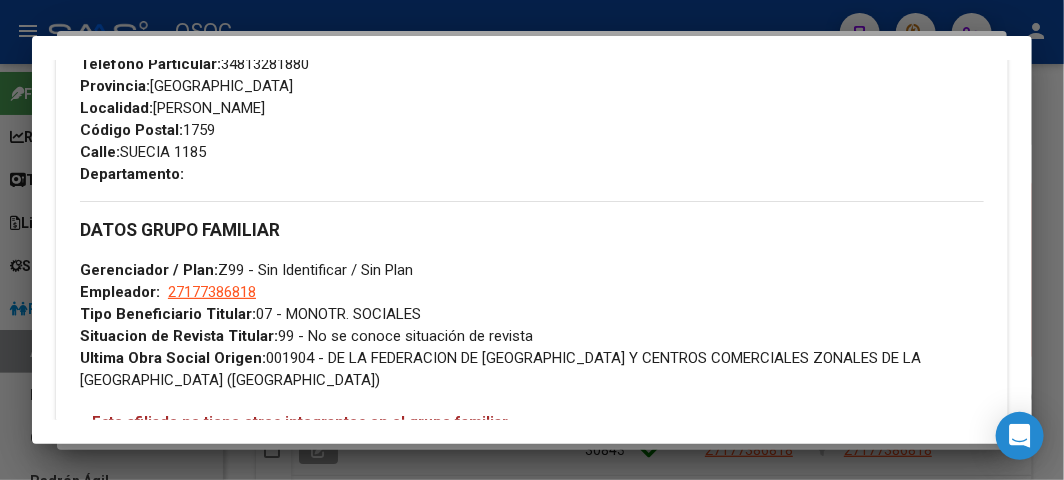 scroll, scrollTop: 1000, scrollLeft: 0, axis: vertical 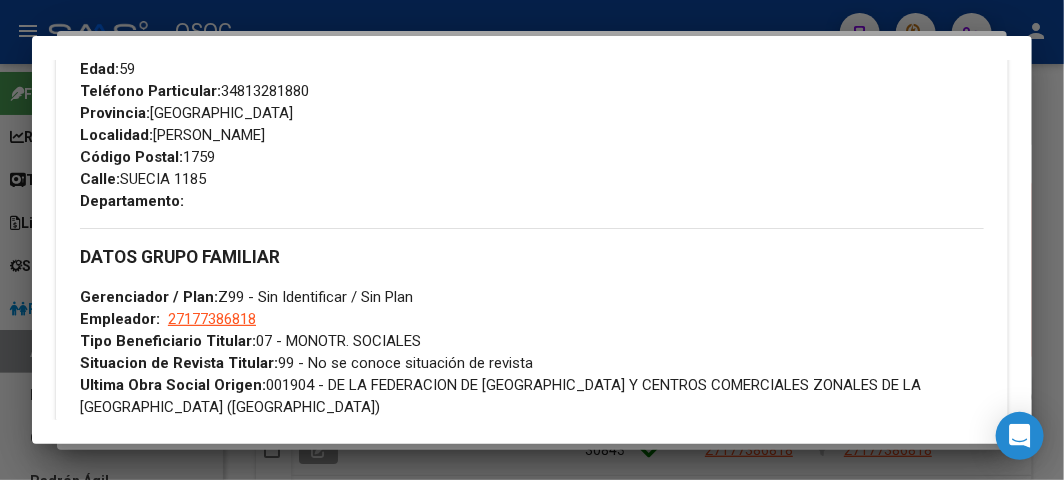 click on "Teléfono Particular:  [PHONE_NUMBER]" at bounding box center [194, 91] 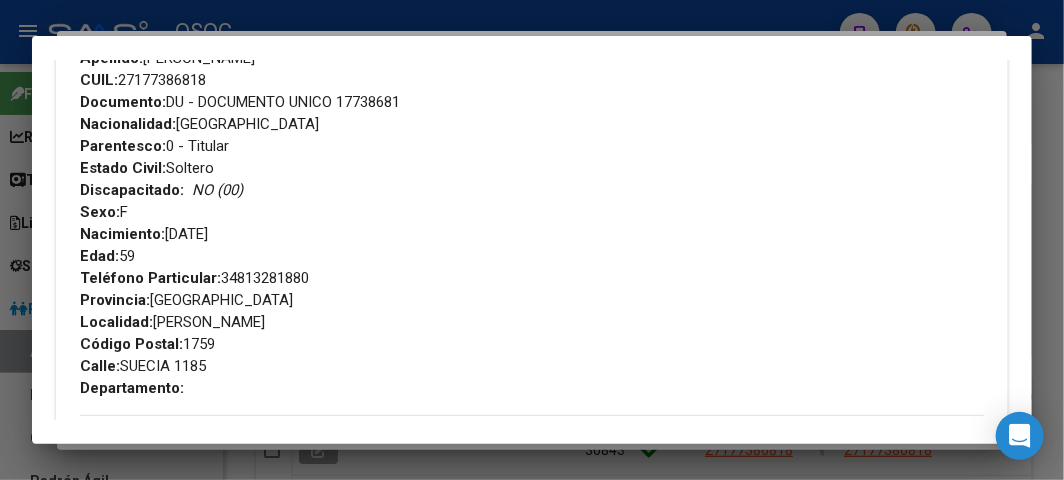 scroll, scrollTop: 777, scrollLeft: 0, axis: vertical 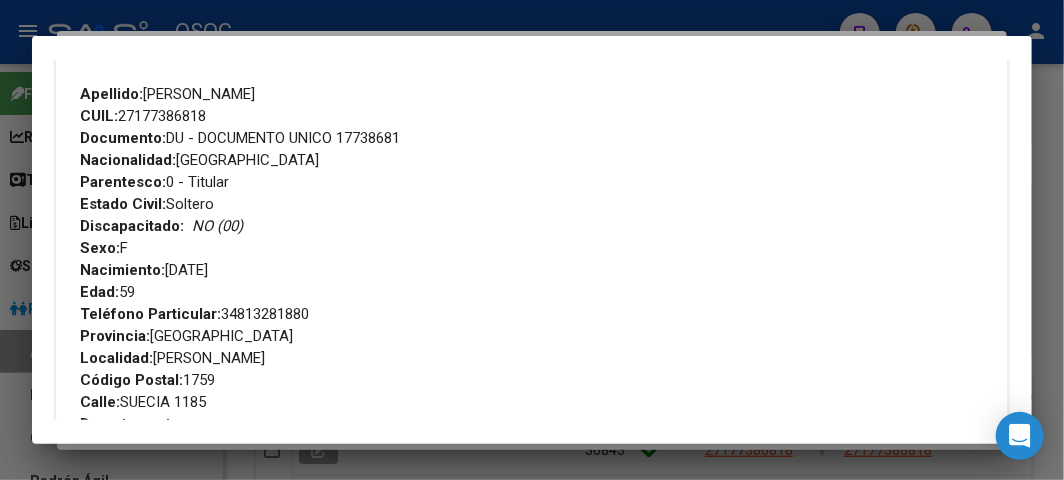 click on "Documento:  DU - DOCUMENTO UNICO 17738681" at bounding box center (240, 138) 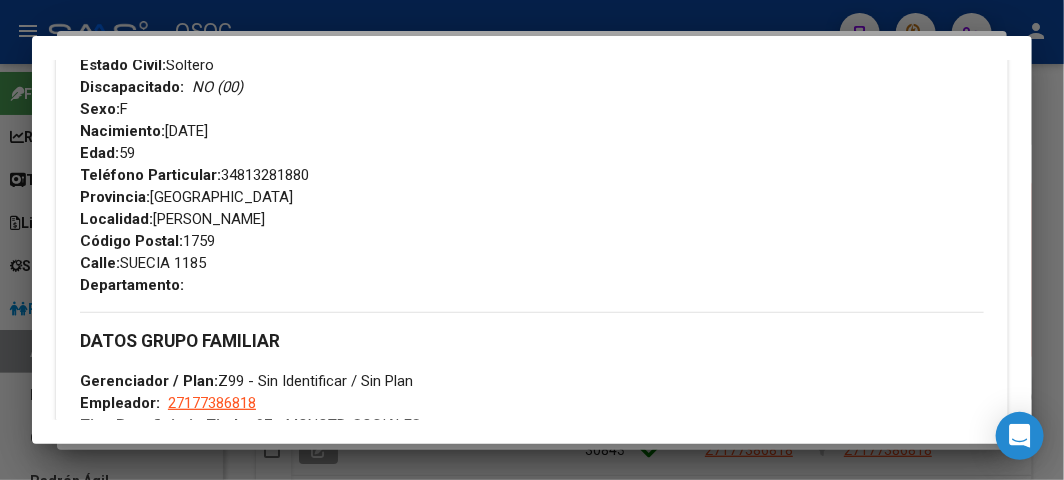 scroll, scrollTop: 888, scrollLeft: 0, axis: vertical 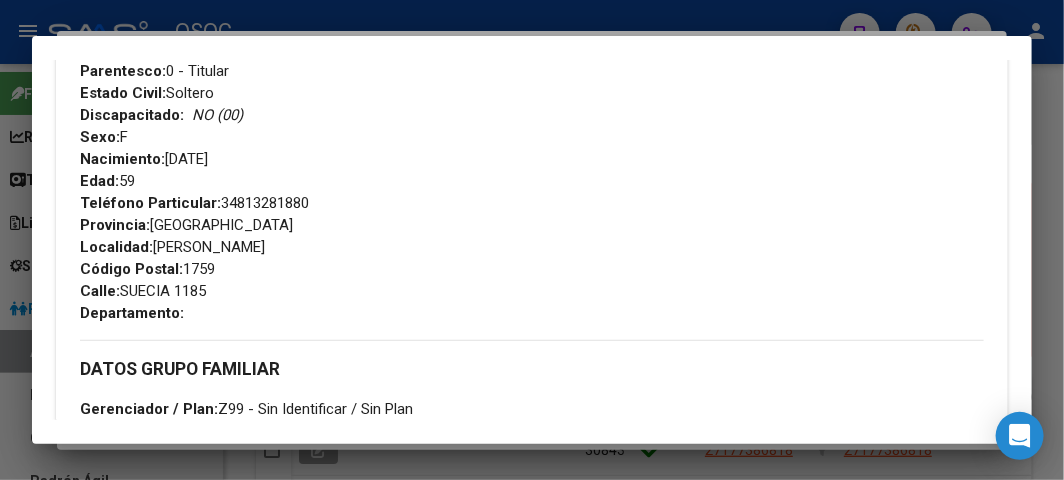 click on "Calle:  [GEOGRAPHIC_DATA] 1185" at bounding box center (143, 291) 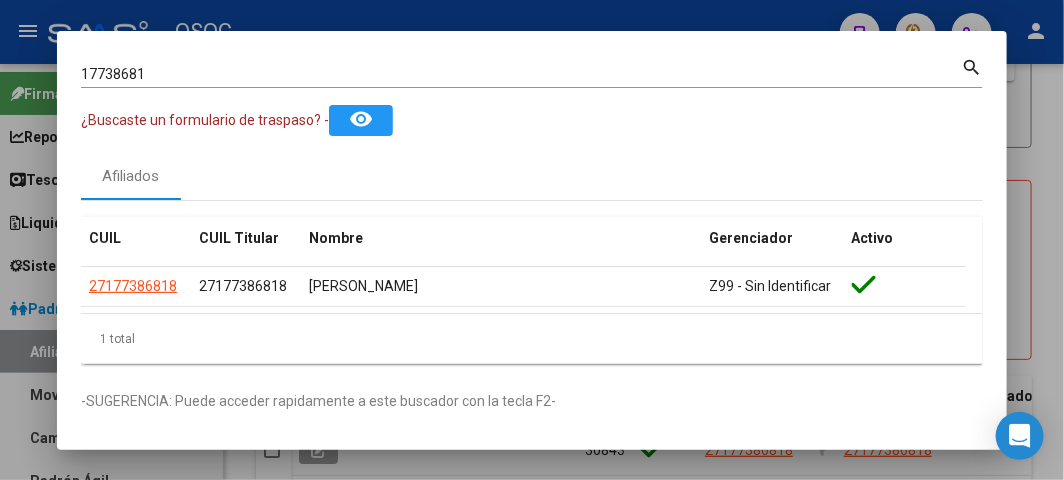 click on "17738681" at bounding box center (521, 74) 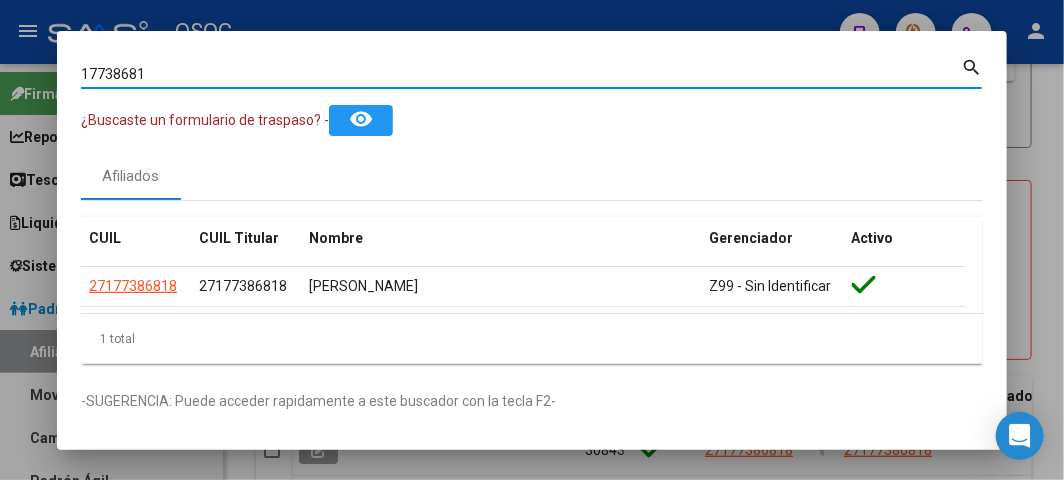 click on "17738681" at bounding box center [521, 74] 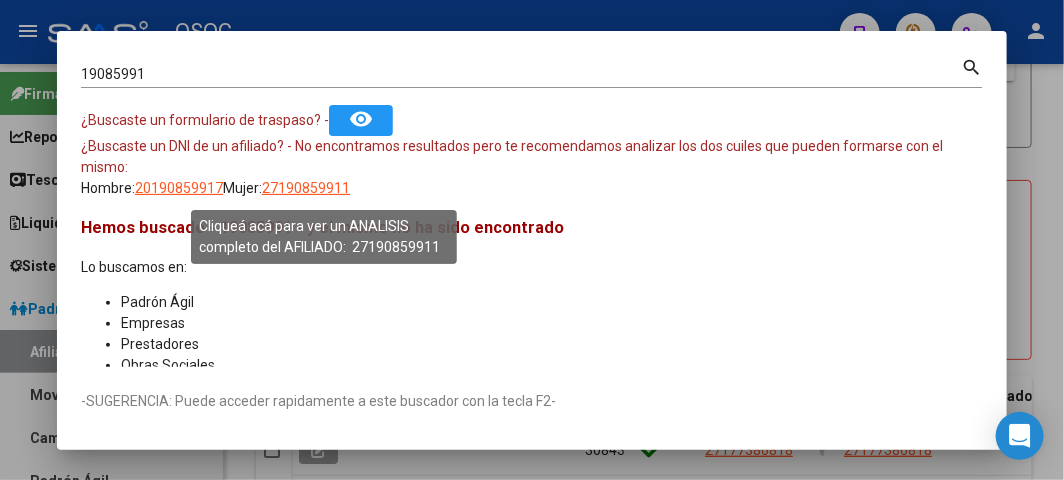 click on "27190859911" at bounding box center (306, 188) 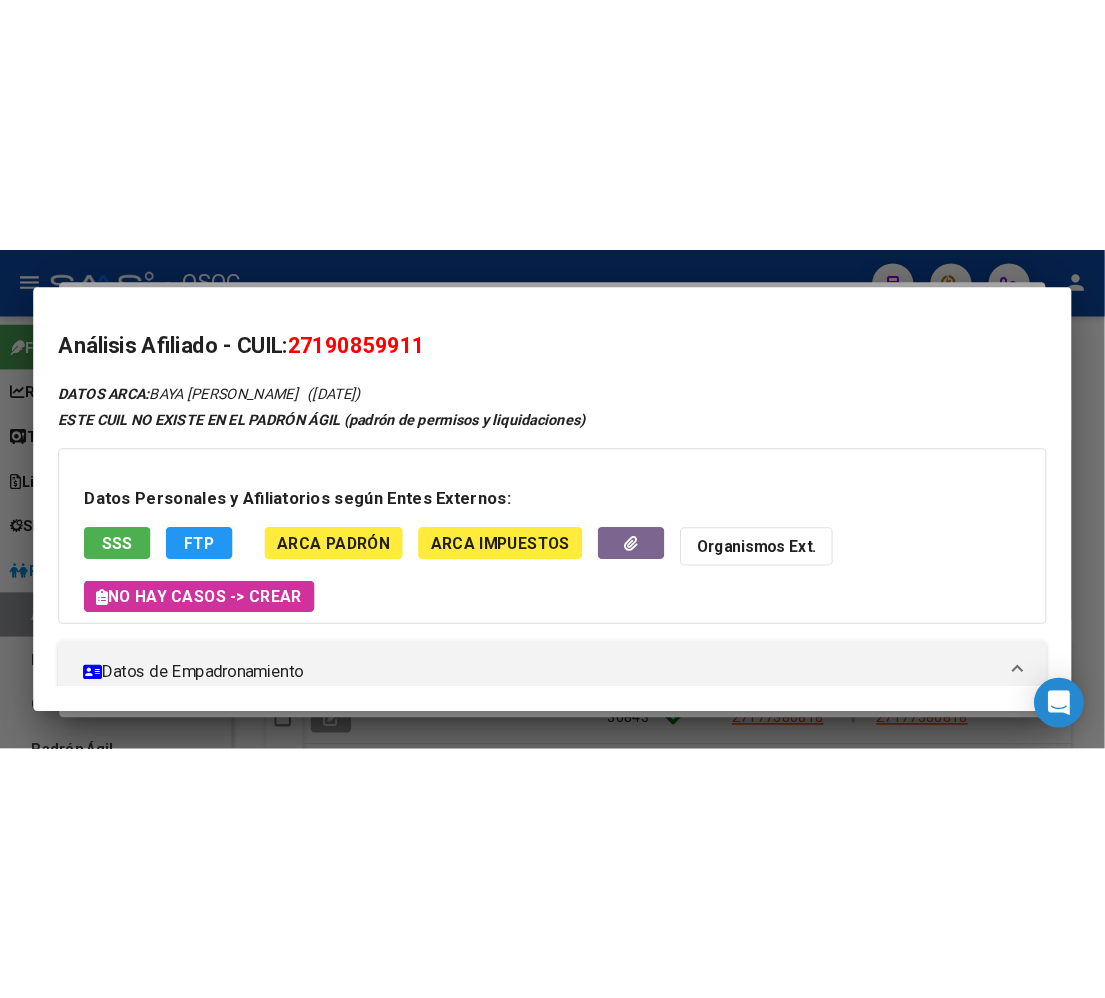 scroll, scrollTop: 222, scrollLeft: 0, axis: vertical 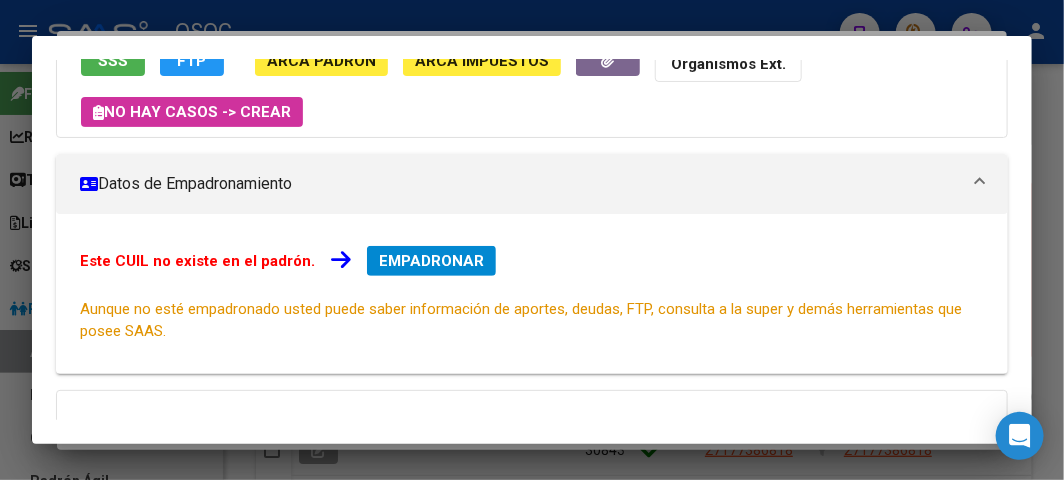 click on "EMPADRONAR" at bounding box center [431, 261] 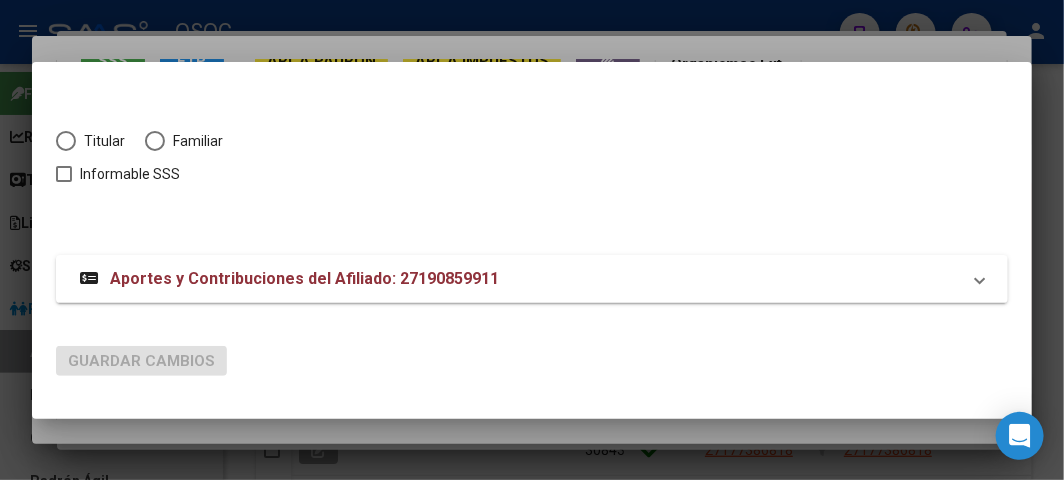click at bounding box center (532, 240) 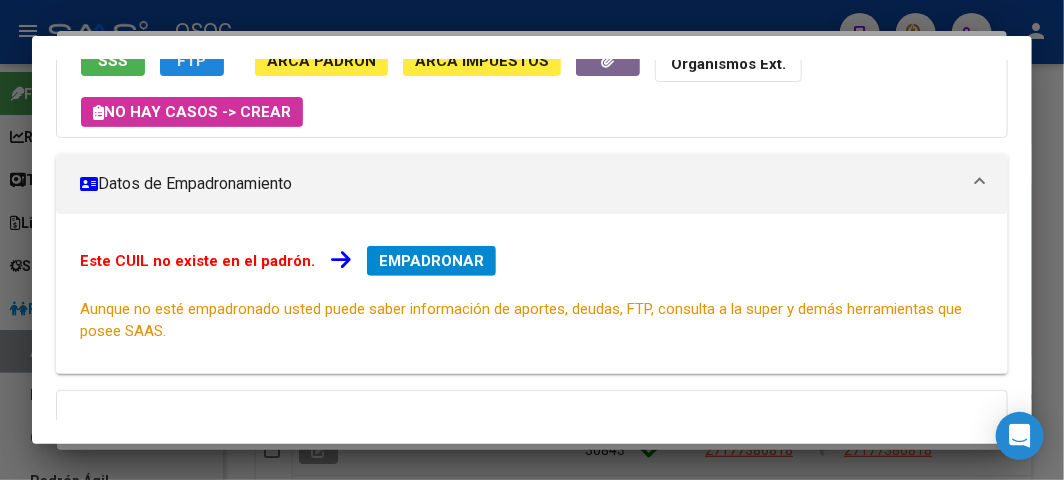 click on "FTP" 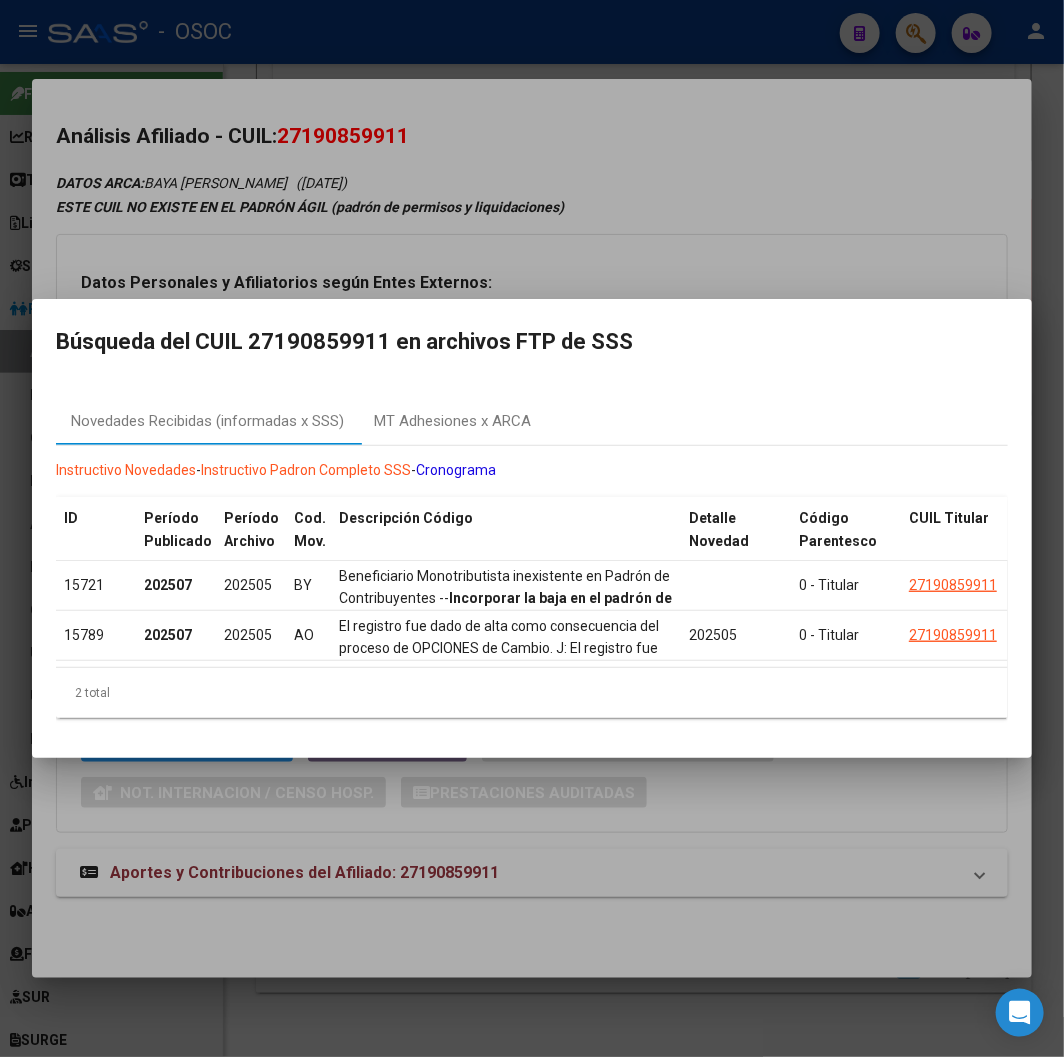 scroll, scrollTop: 0, scrollLeft: 0, axis: both 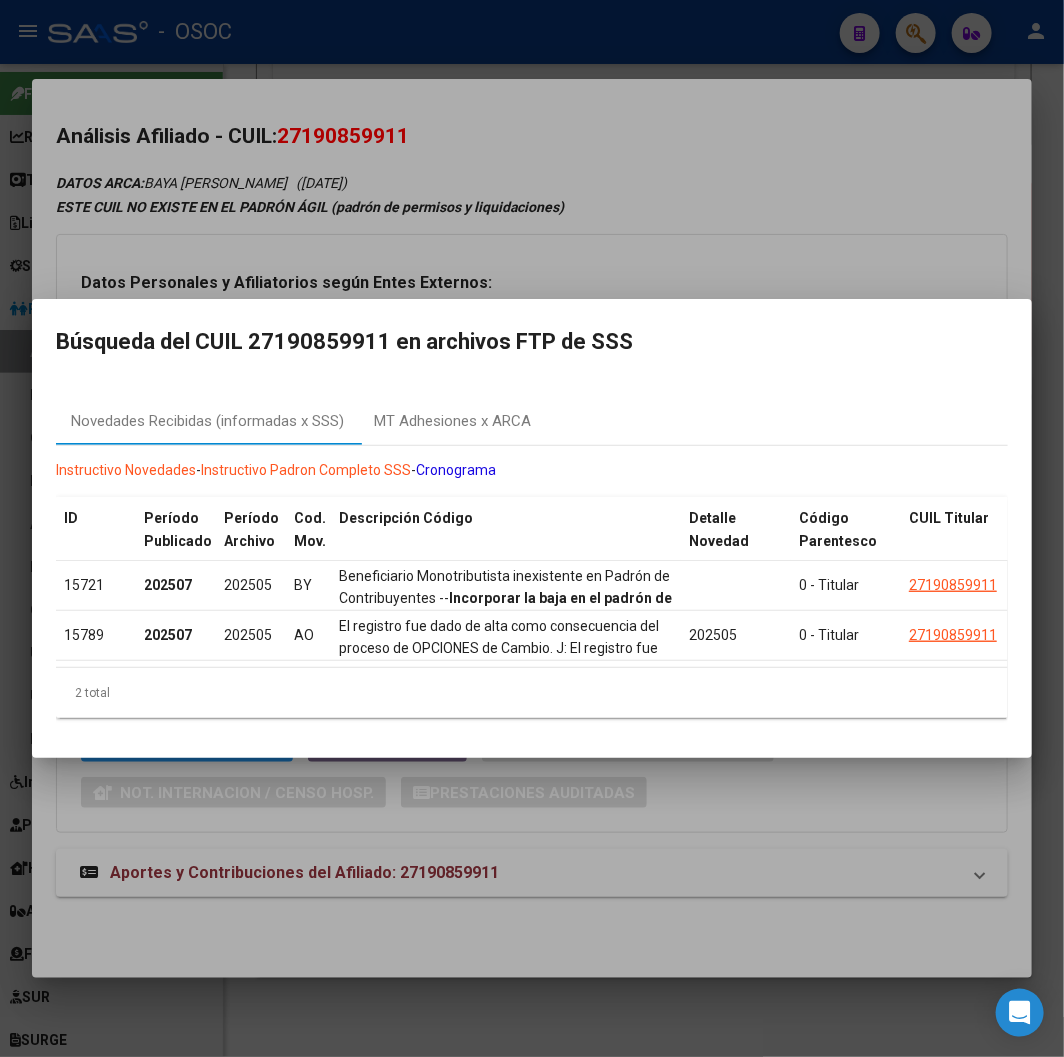 click at bounding box center (532, 528) 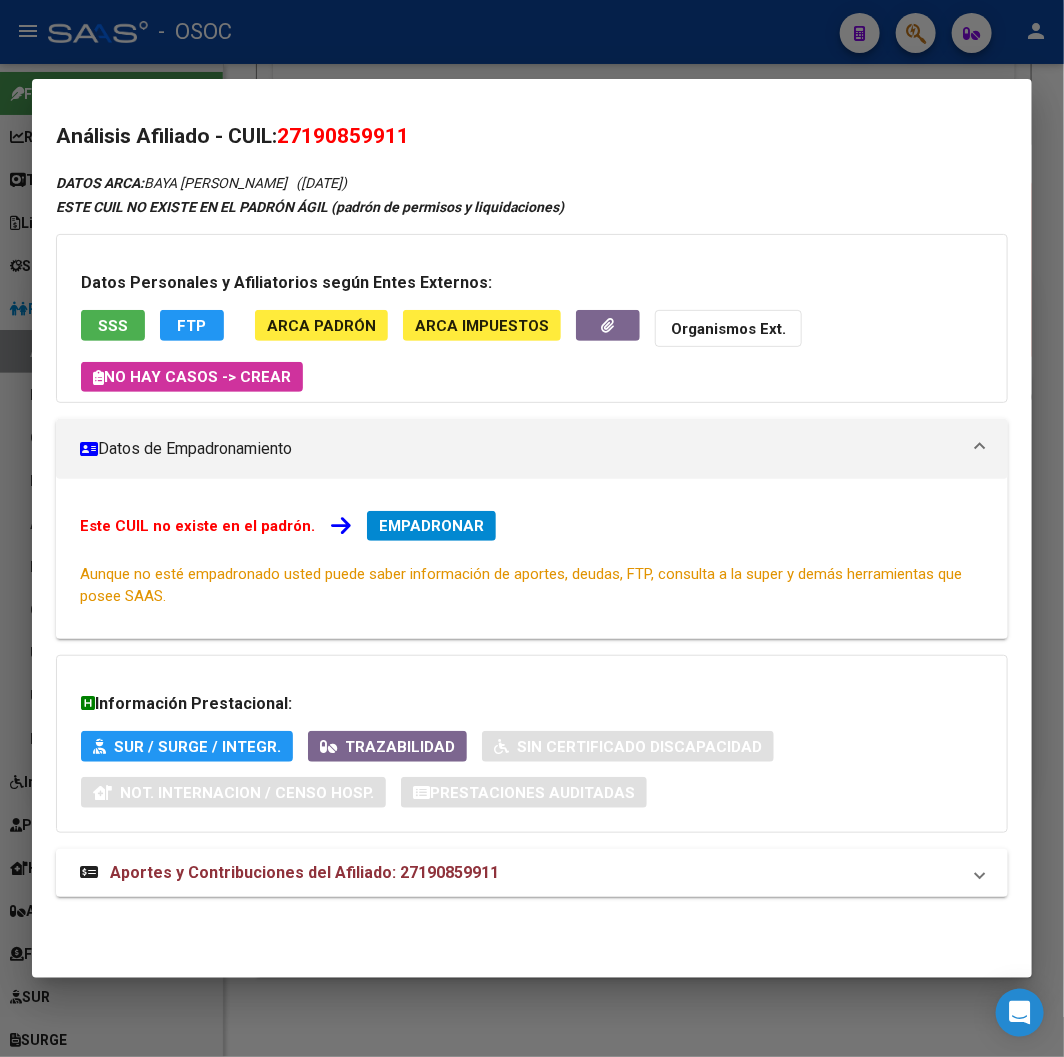 click at bounding box center (532, 528) 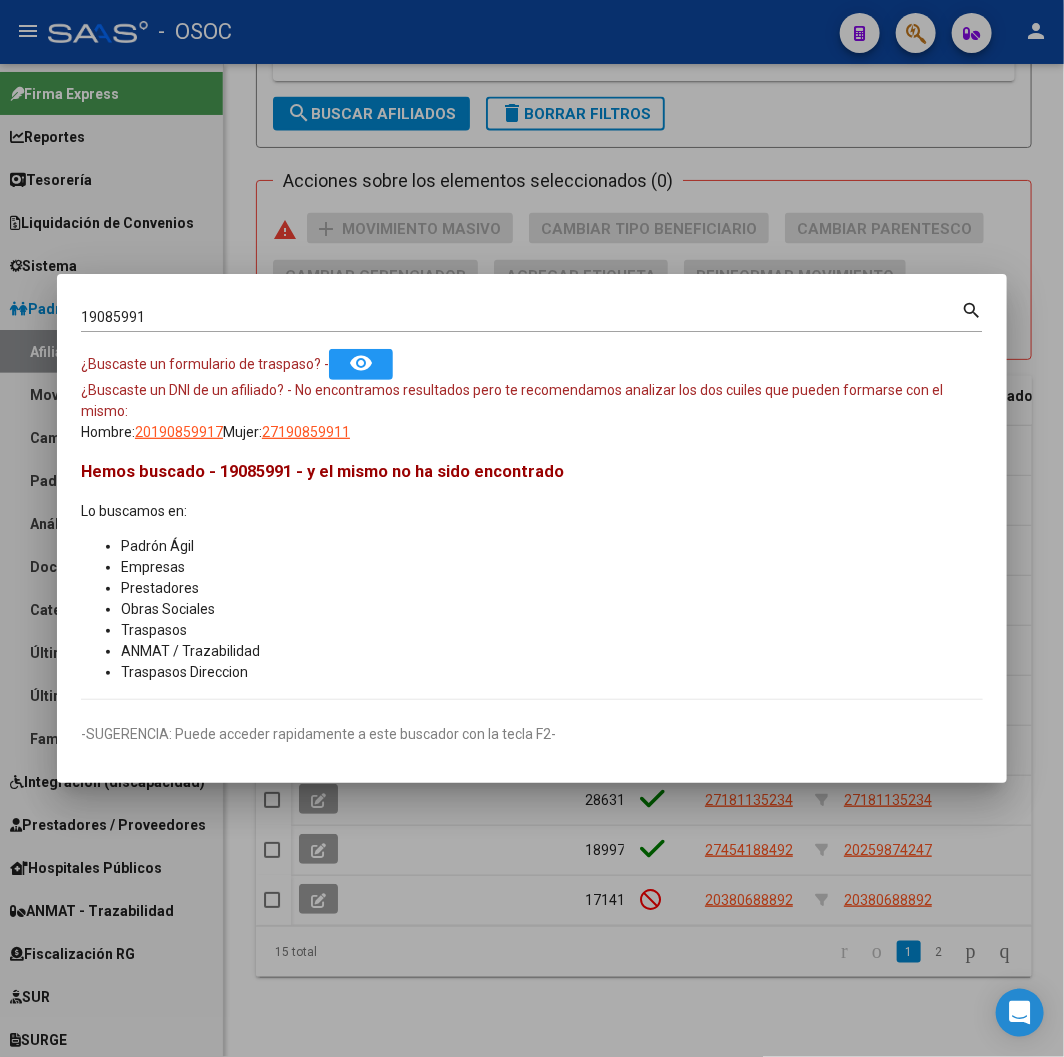 click at bounding box center [532, 528] 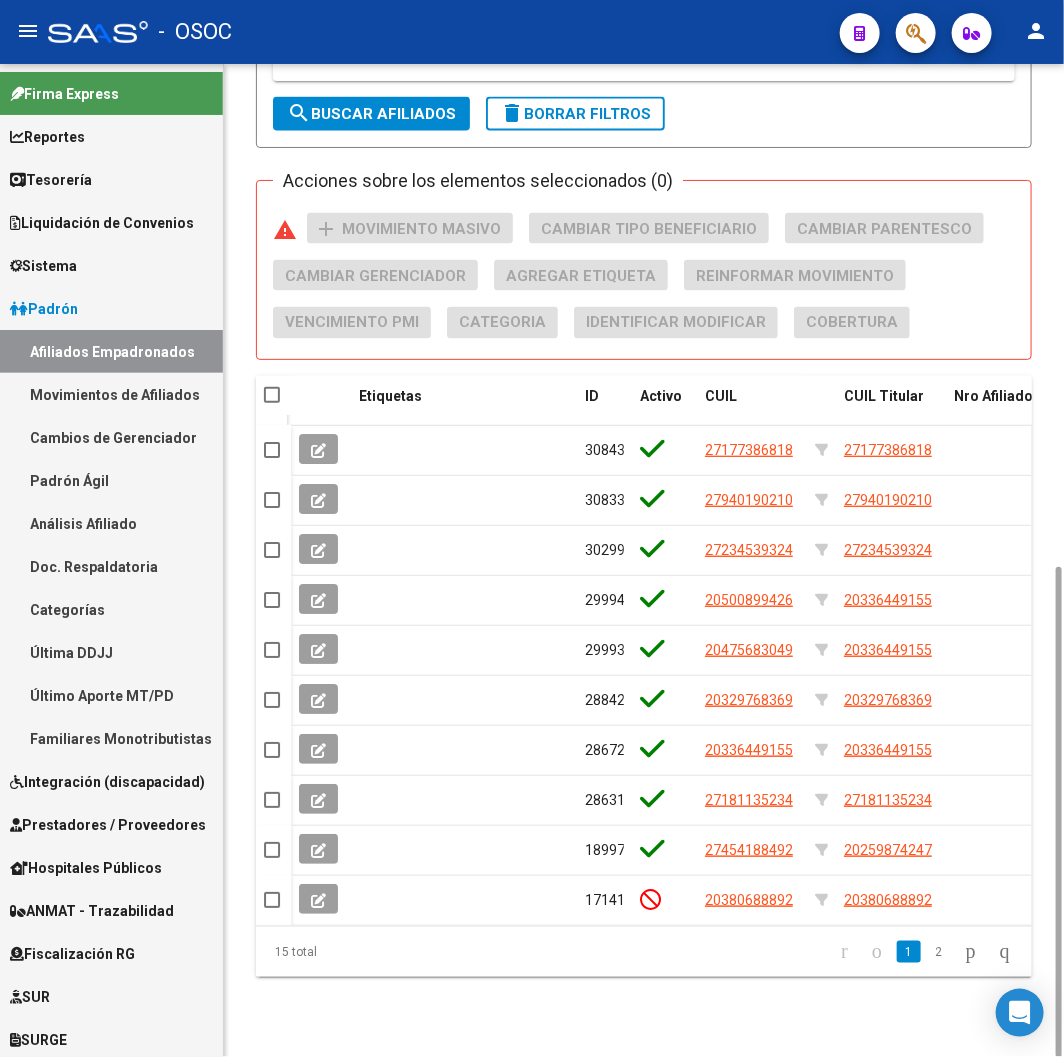 click on "delete  Borrar Filtros" 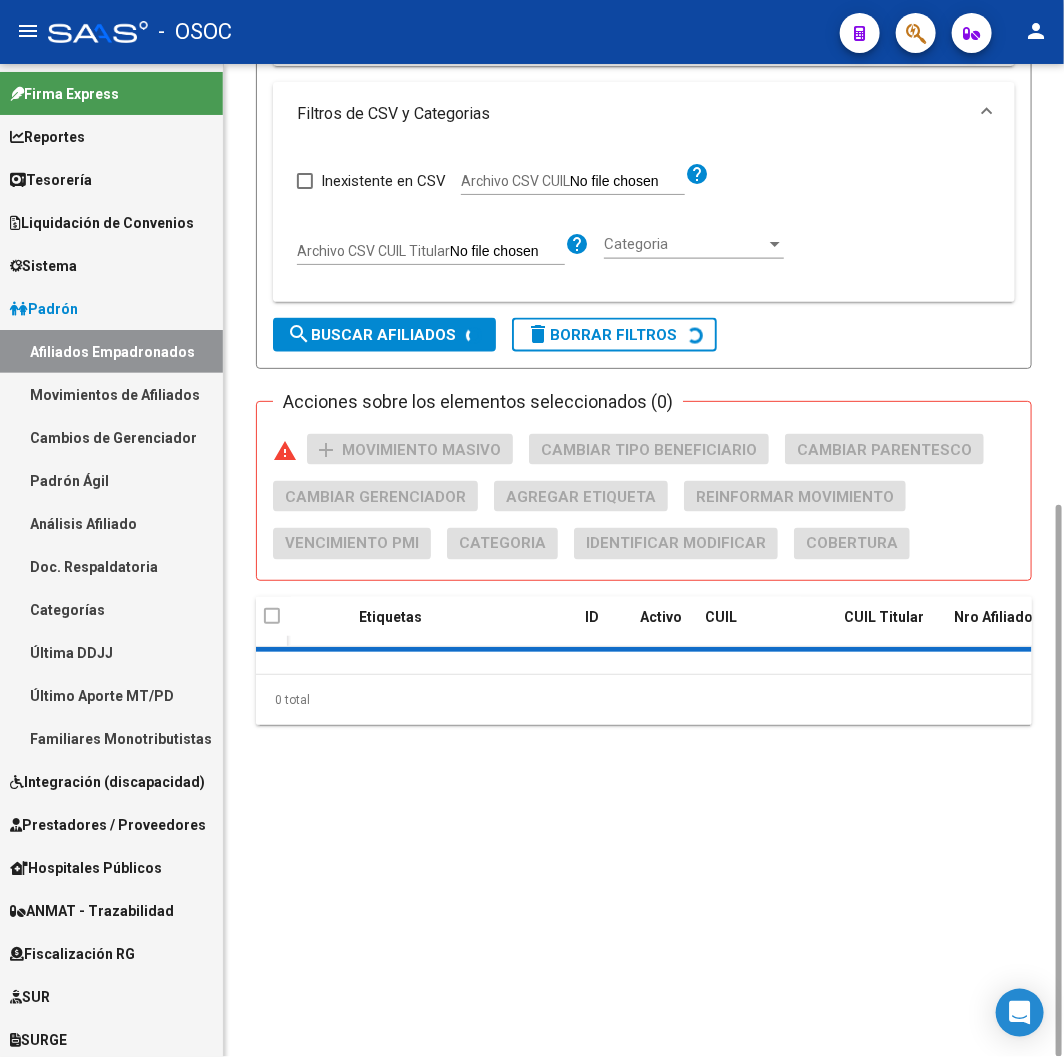 scroll, scrollTop: 793, scrollLeft: 0, axis: vertical 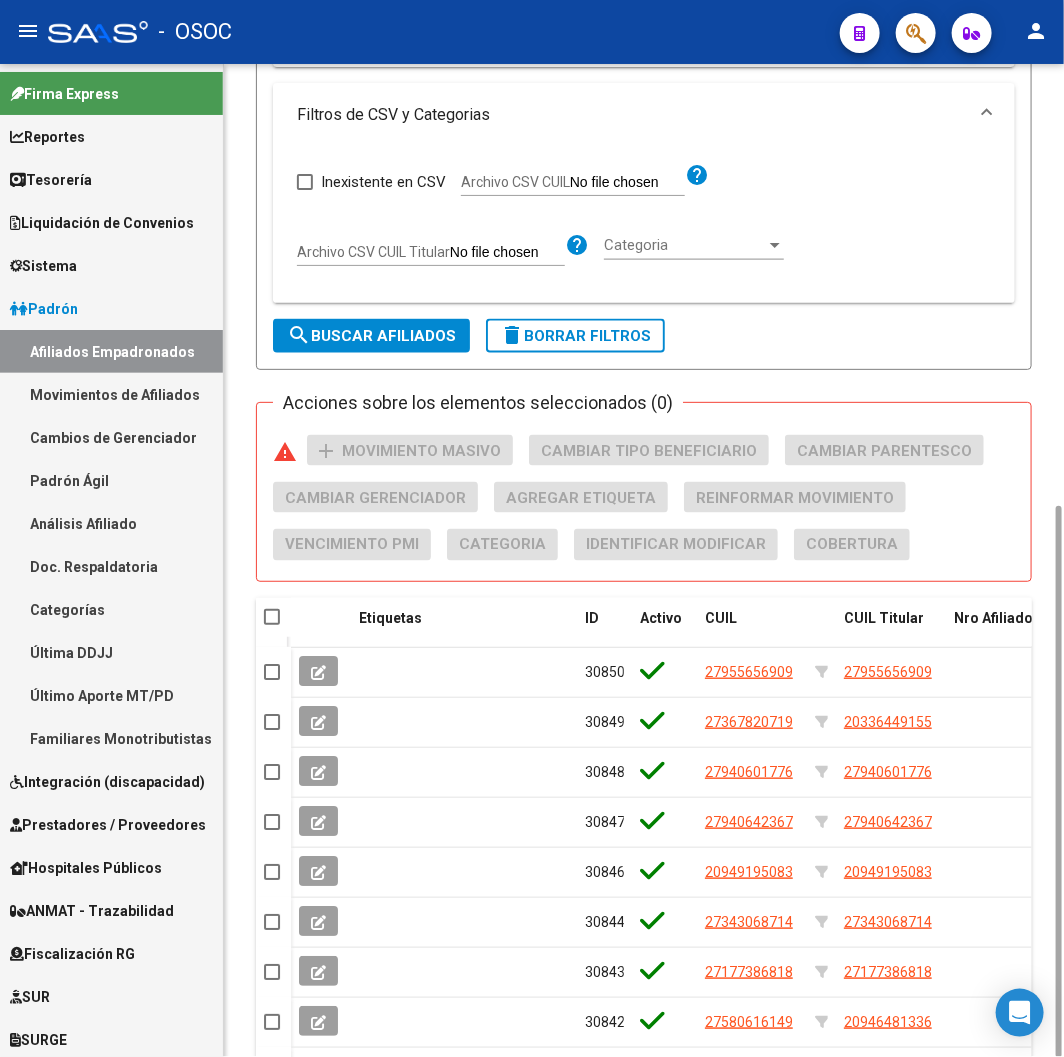 click on "Archivo CSV CUIL" at bounding box center [373, 252] 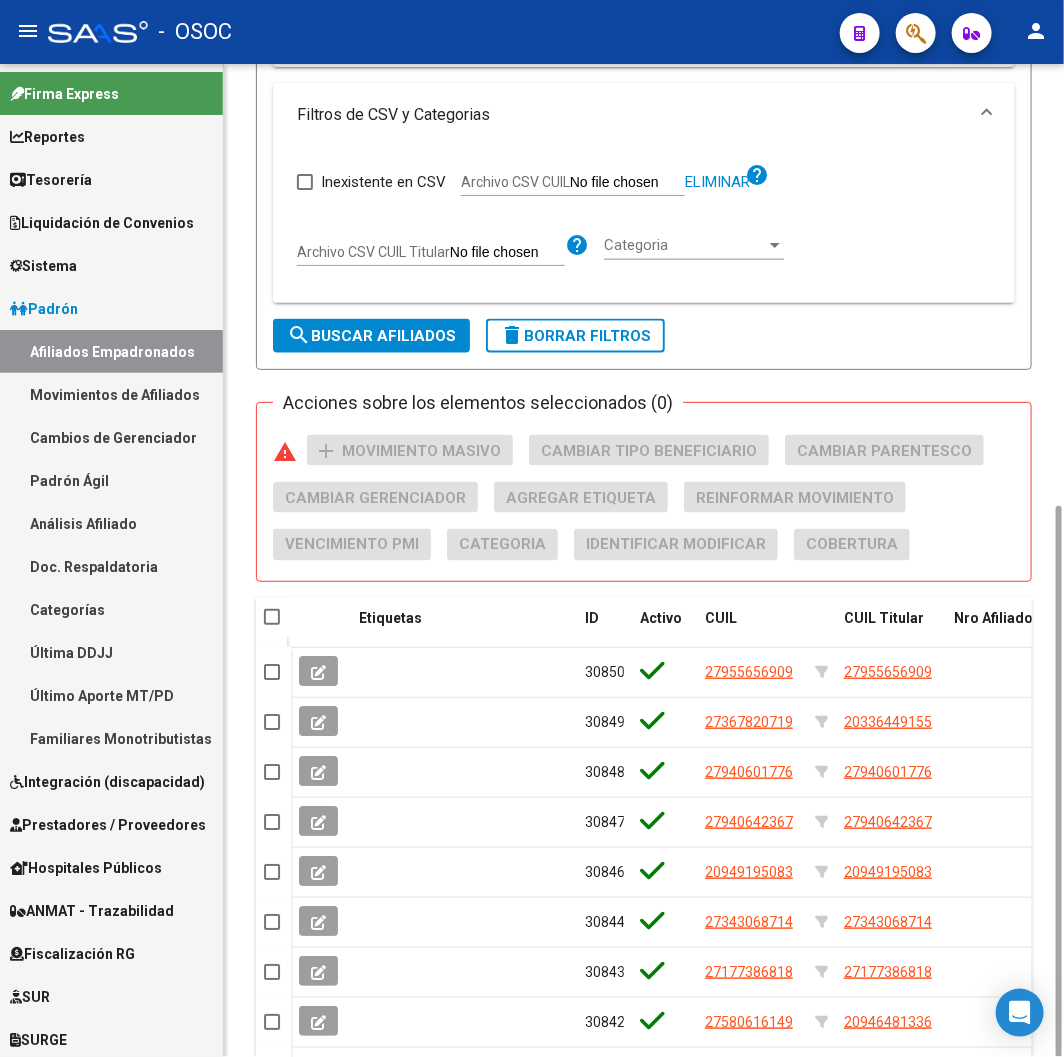 click on "search  Buscar Afiliados" 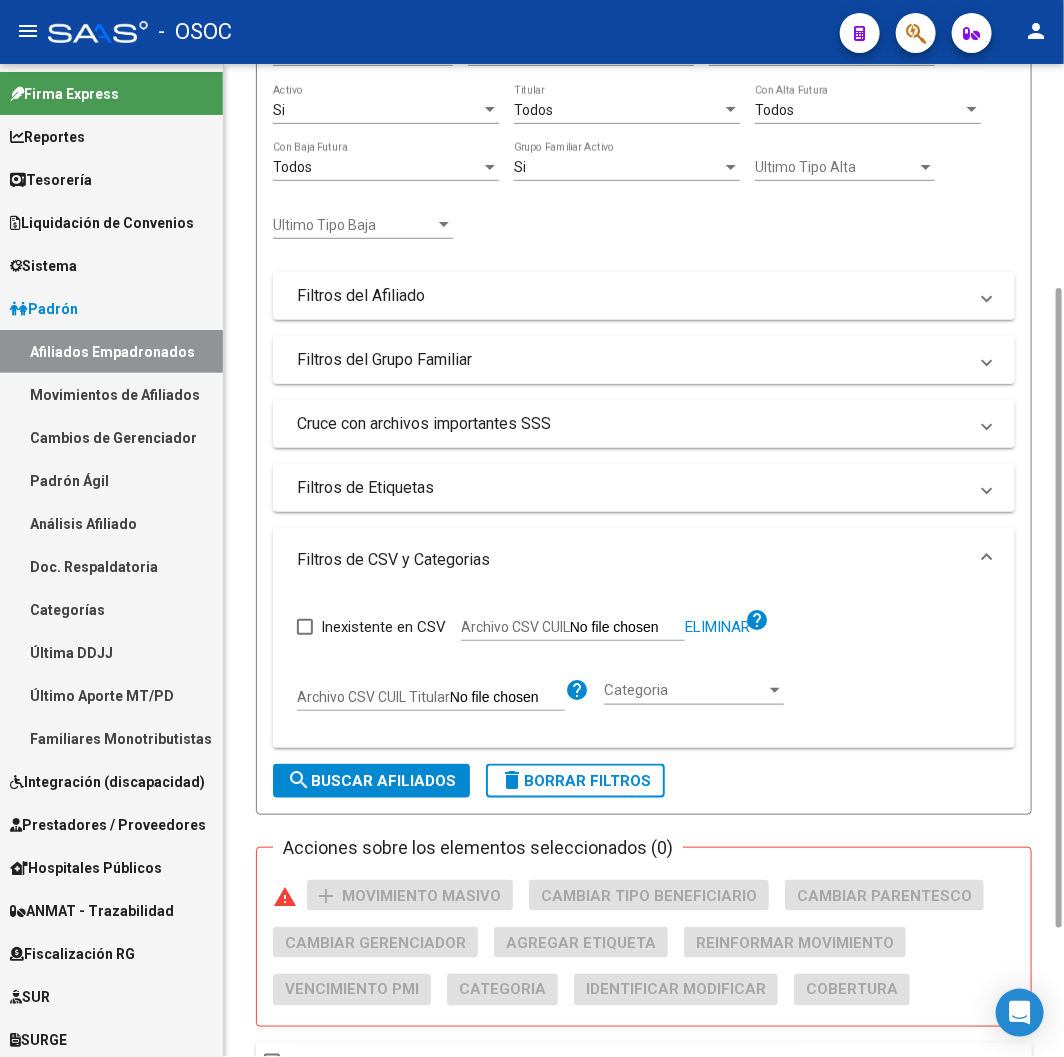 scroll, scrollTop: 126, scrollLeft: 0, axis: vertical 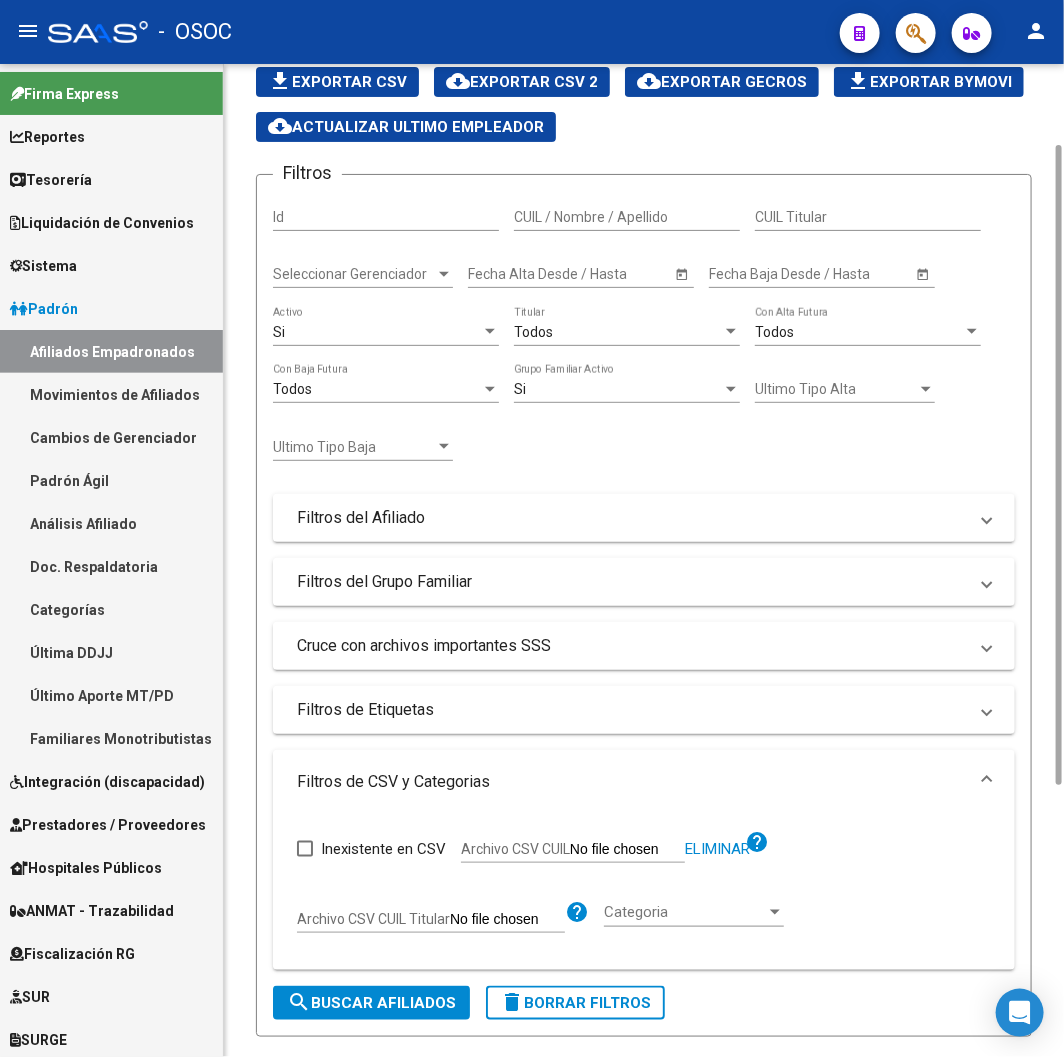 click on "Todos  Titular" 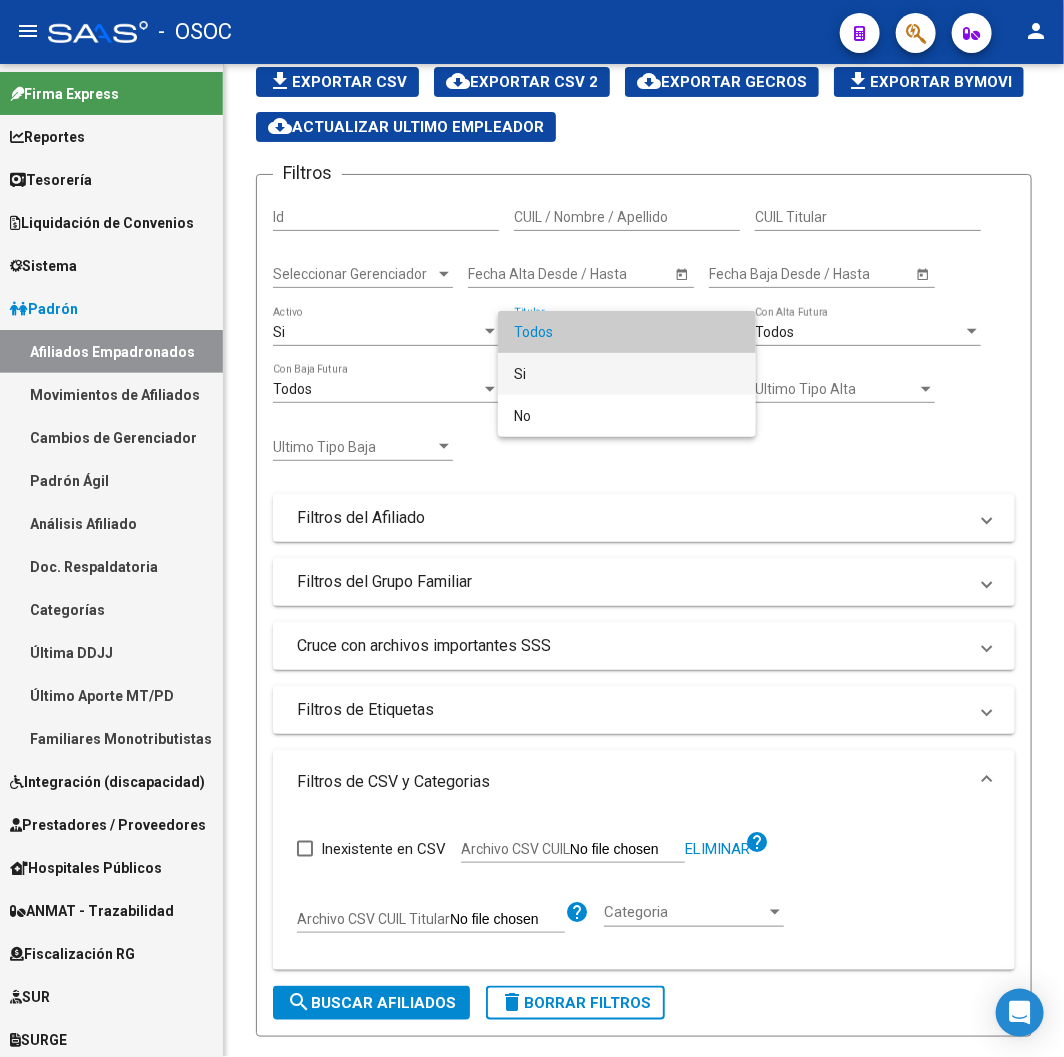 click on "Si" at bounding box center (627, 374) 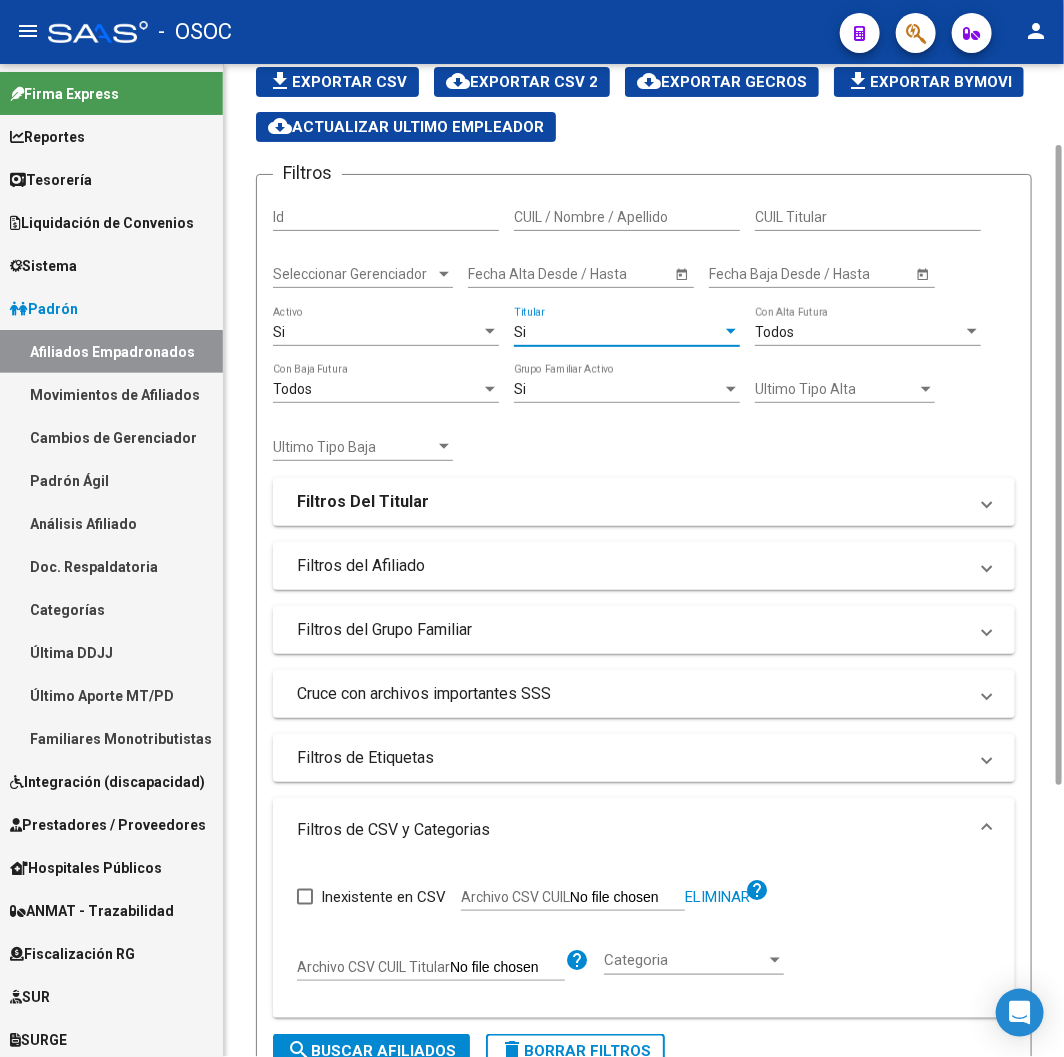 click on "Si  Activo" 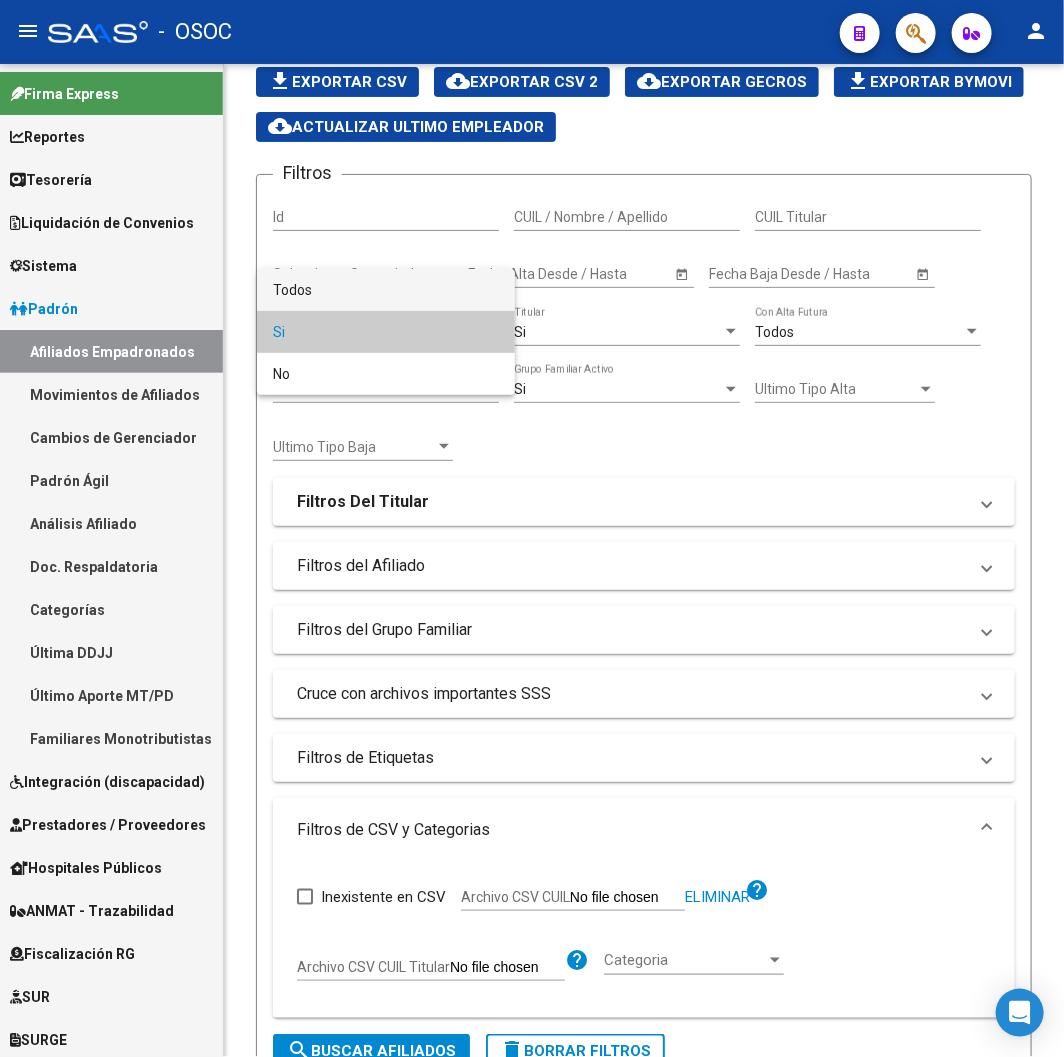 click on "Todos" at bounding box center (386, 290) 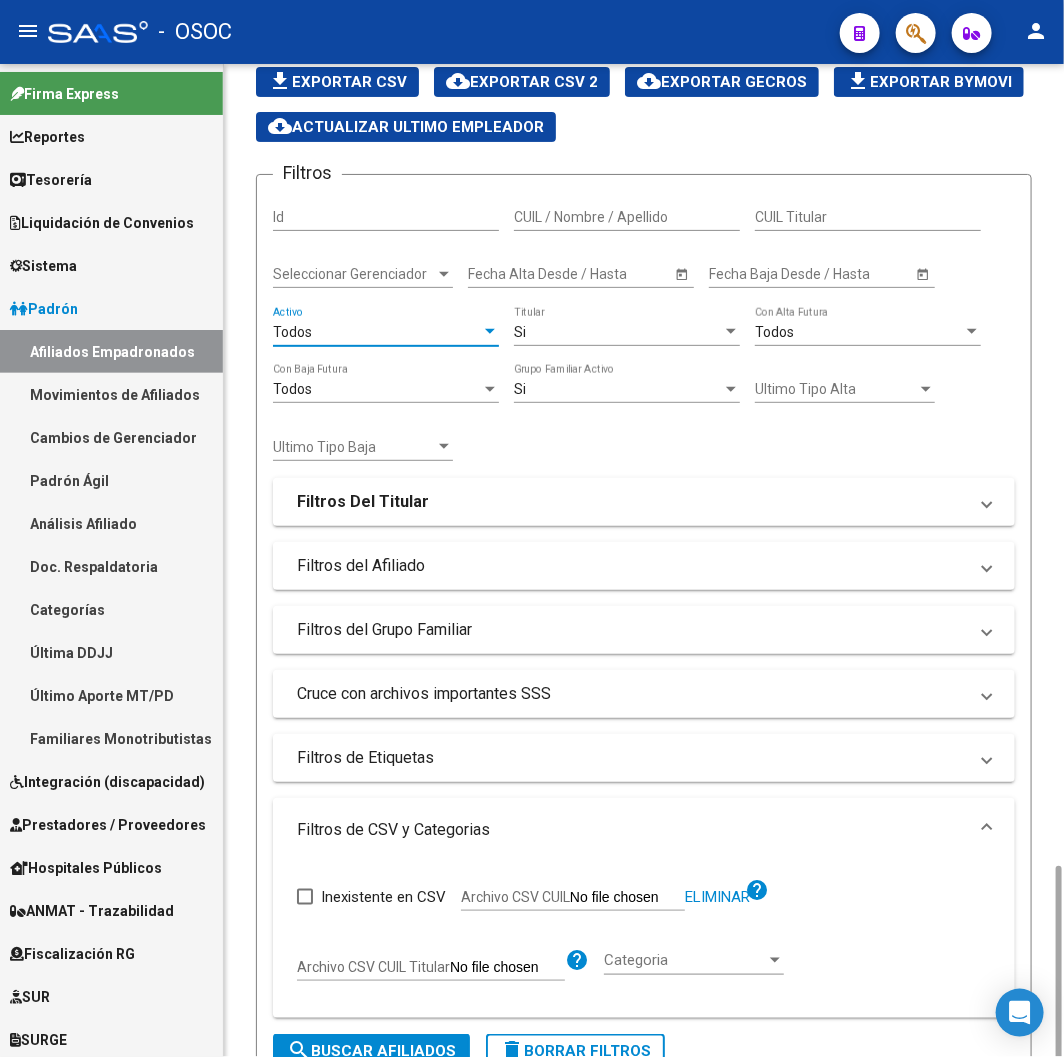 scroll, scrollTop: 596, scrollLeft: 0, axis: vertical 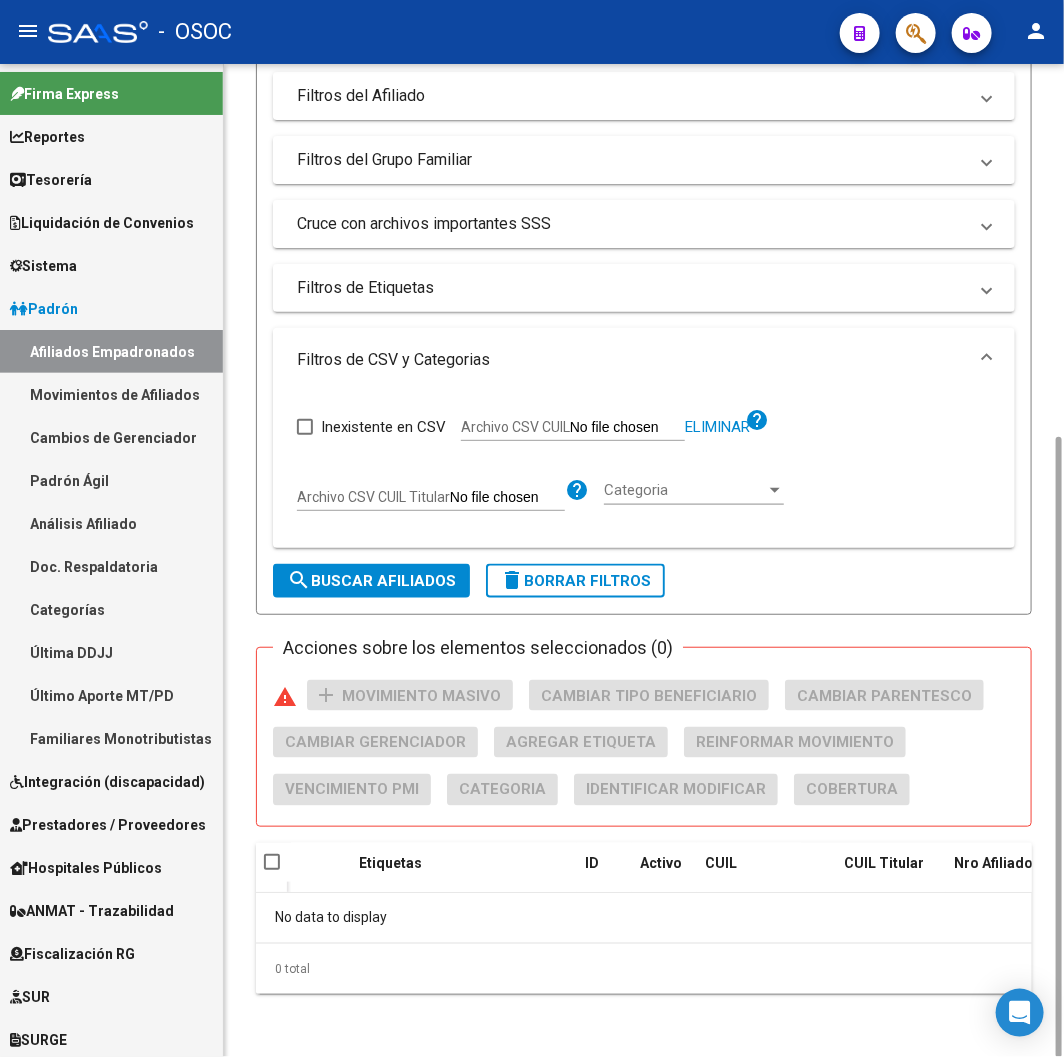 click on "search  Buscar Afiliados" 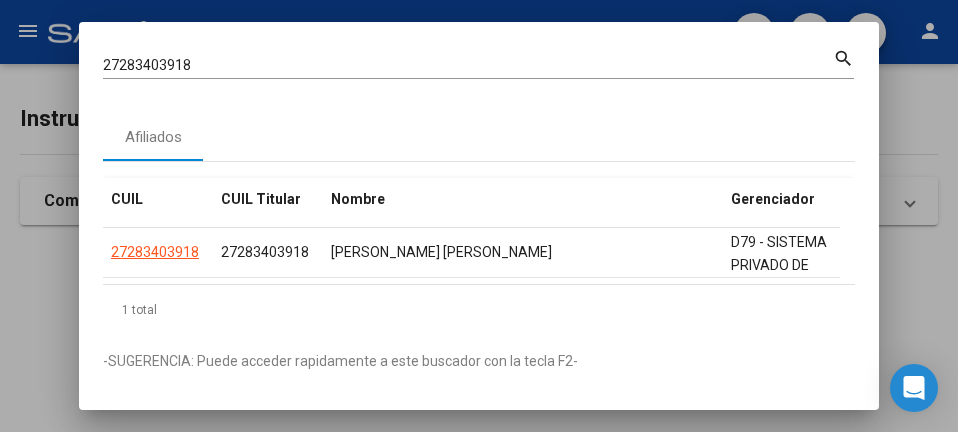 scroll, scrollTop: 0, scrollLeft: 0, axis: both 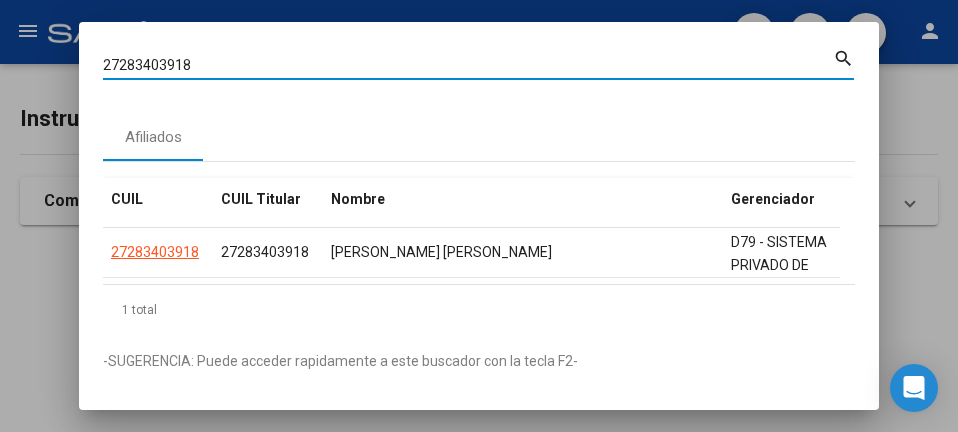 paste on "31902396" 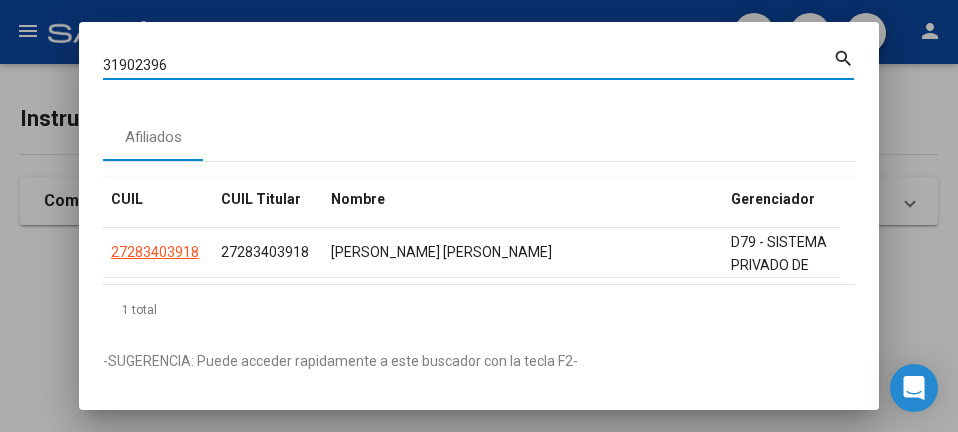 type on "31902396" 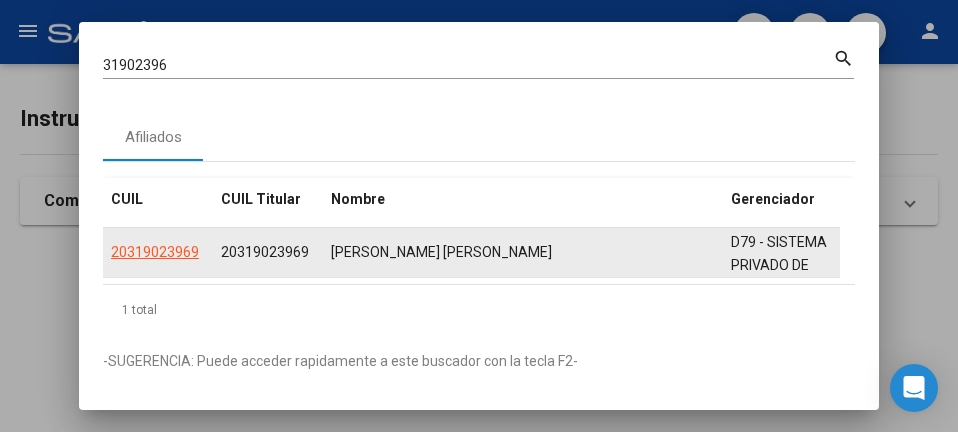 click on "20319023969" 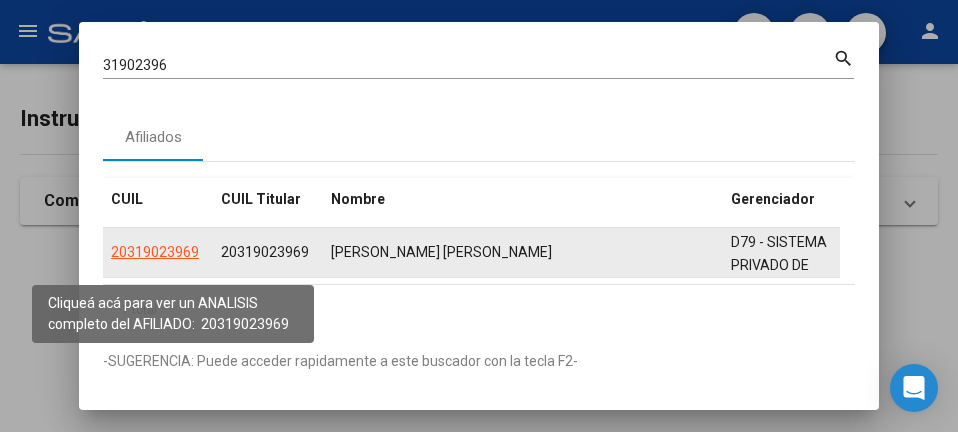 click on "20319023969" 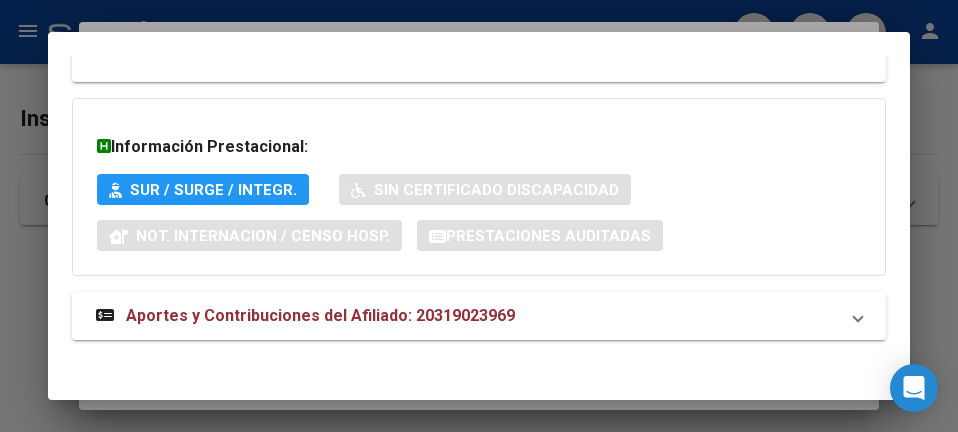 scroll, scrollTop: 1527, scrollLeft: 0, axis: vertical 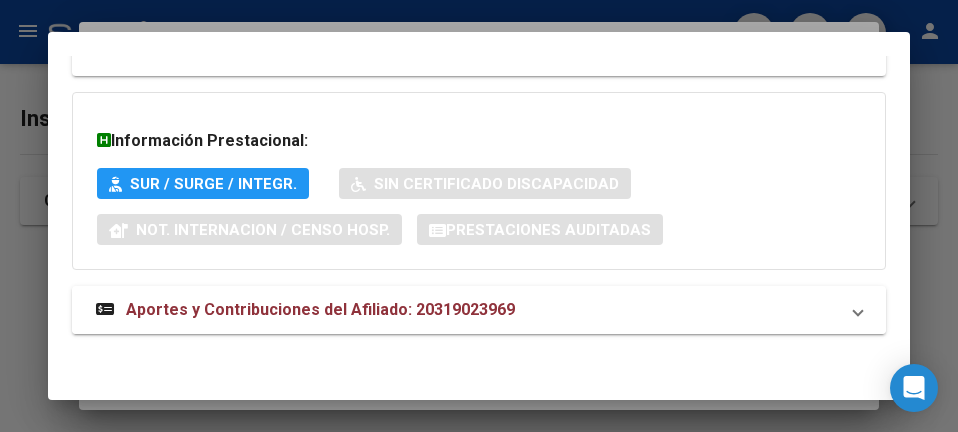 click on "Aportes y Contribuciones del Afiliado: 20319023969" at bounding box center (320, 309) 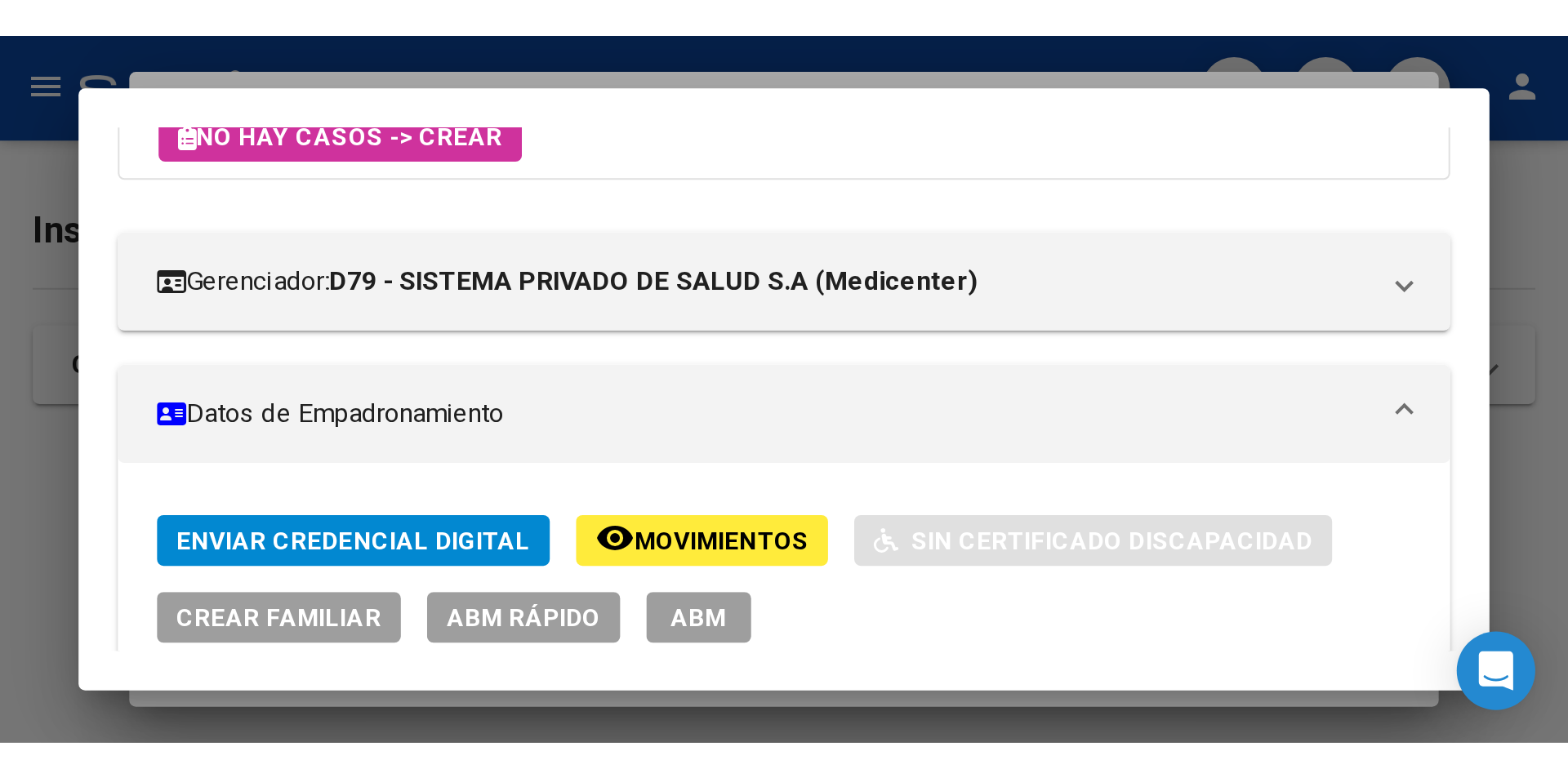 scroll, scrollTop: 168, scrollLeft: 0, axis: vertical 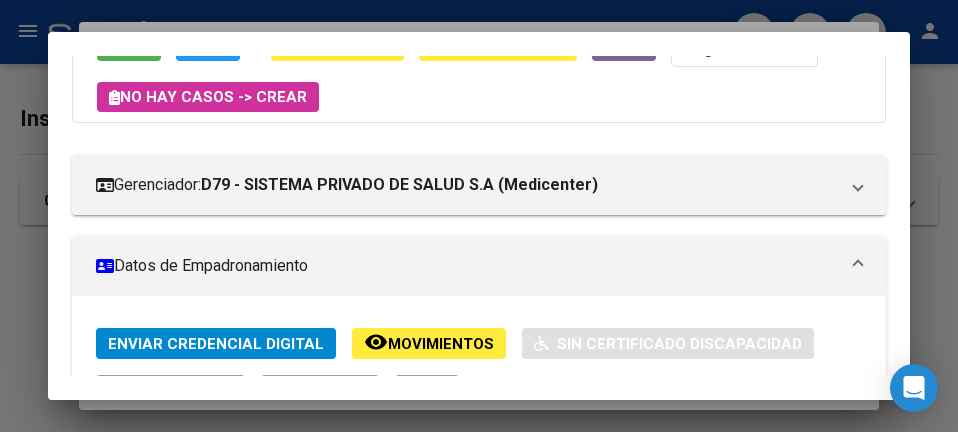click at bounding box center (479, 216) 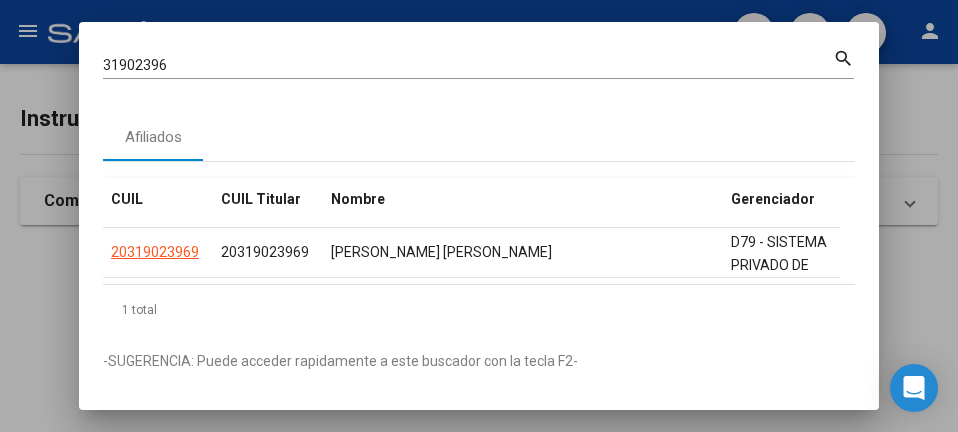 click on "31902396" at bounding box center (468, 65) 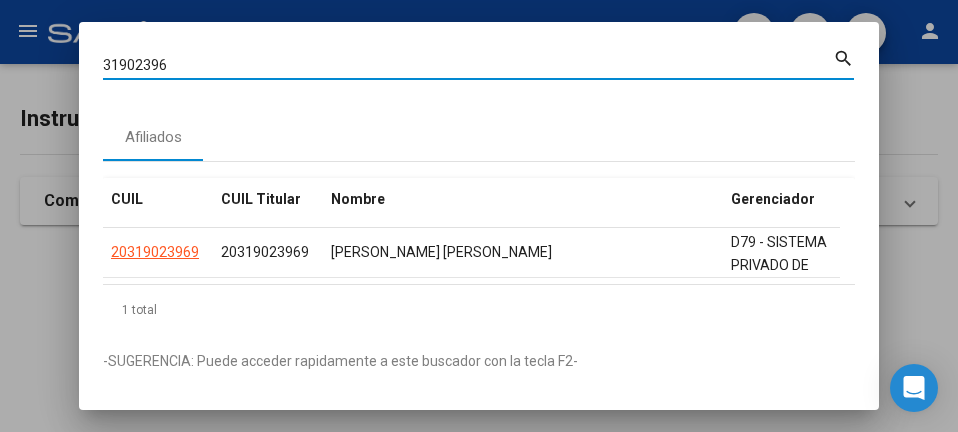 click on "31902396" at bounding box center [468, 65] 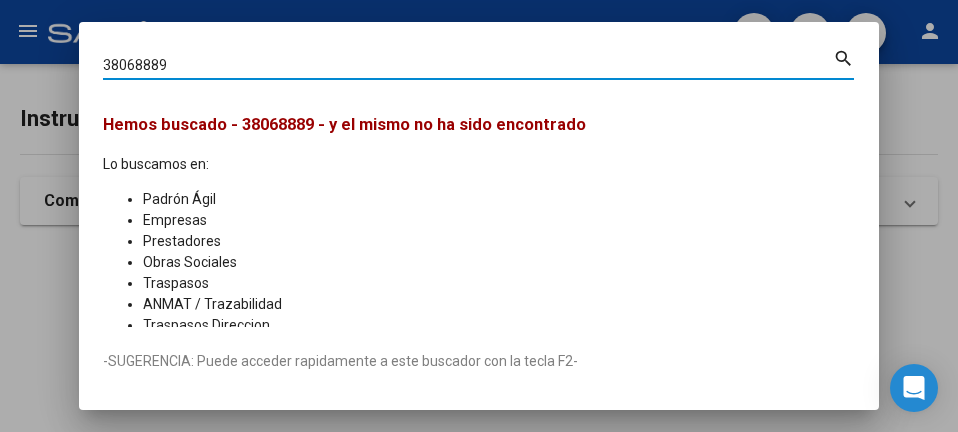 click on "38068889 Buscar (apellido, dni, [PERSON_NAME], nro traspaso, cuit, obra social)" at bounding box center (468, 66) 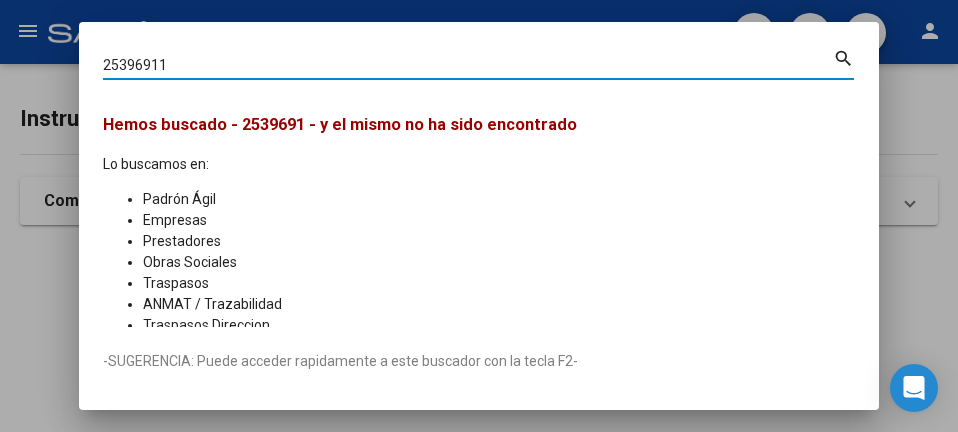 type on "25396911" 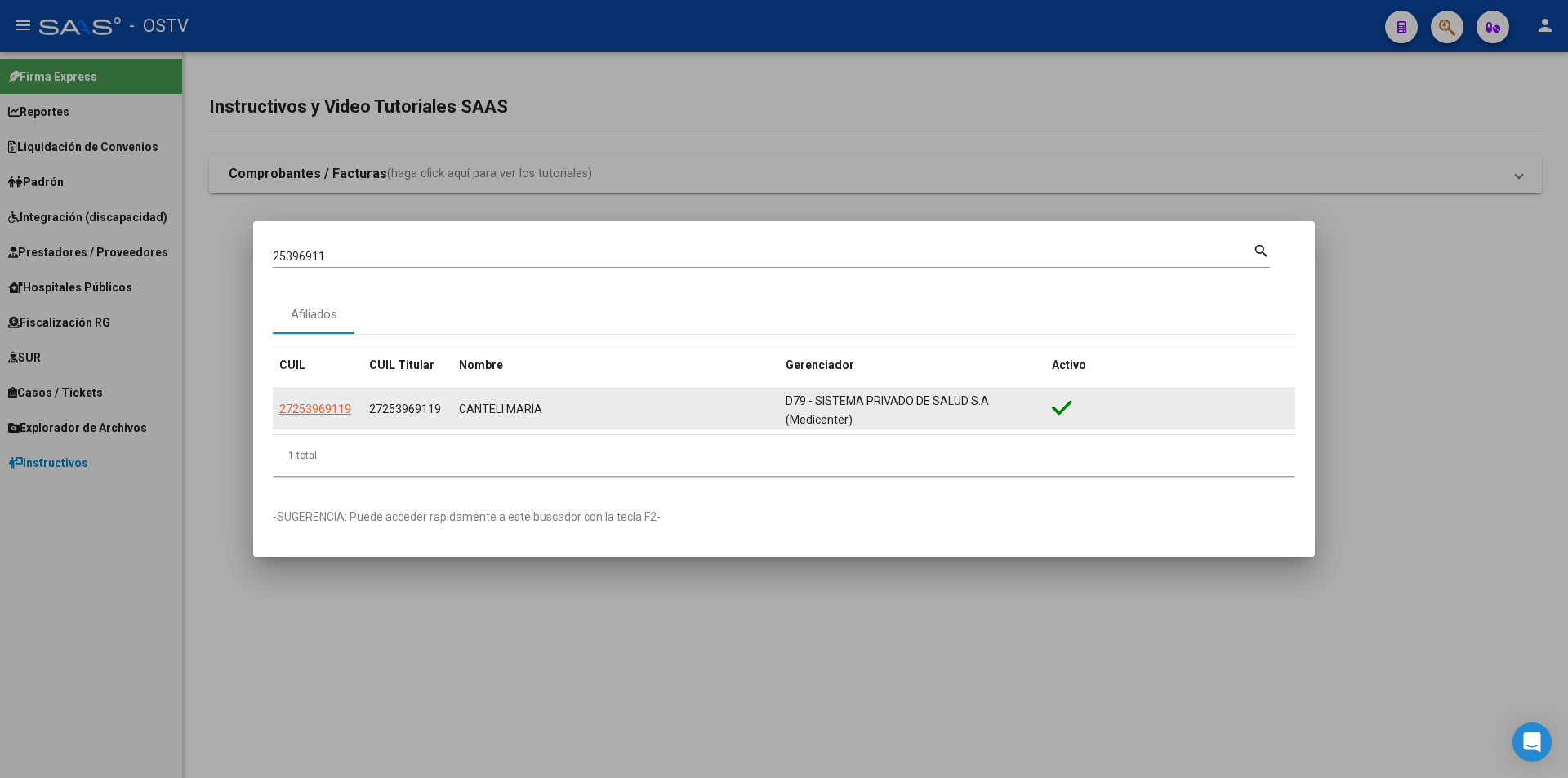 click on "27253969119" 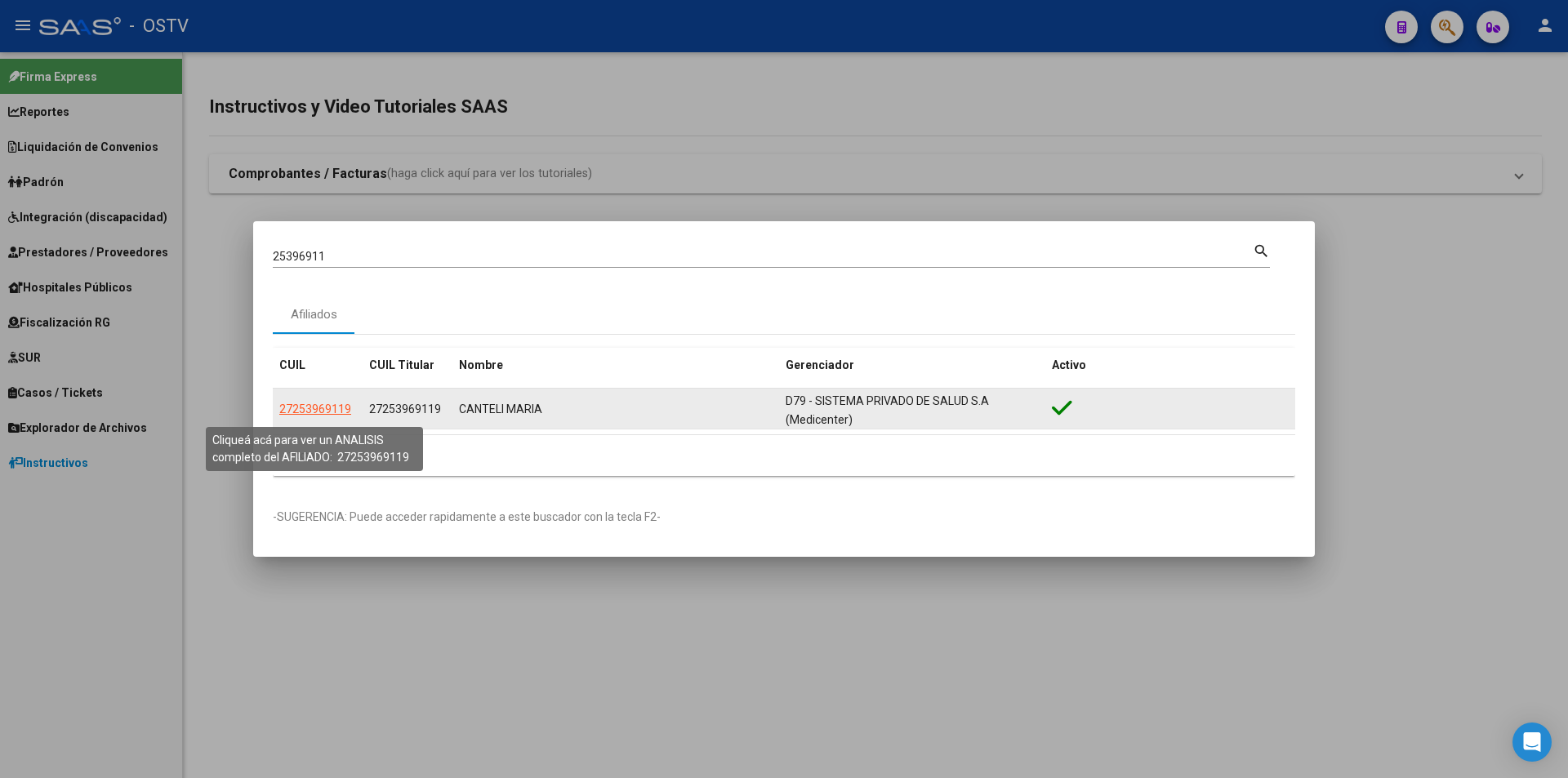 click on "27253969119" 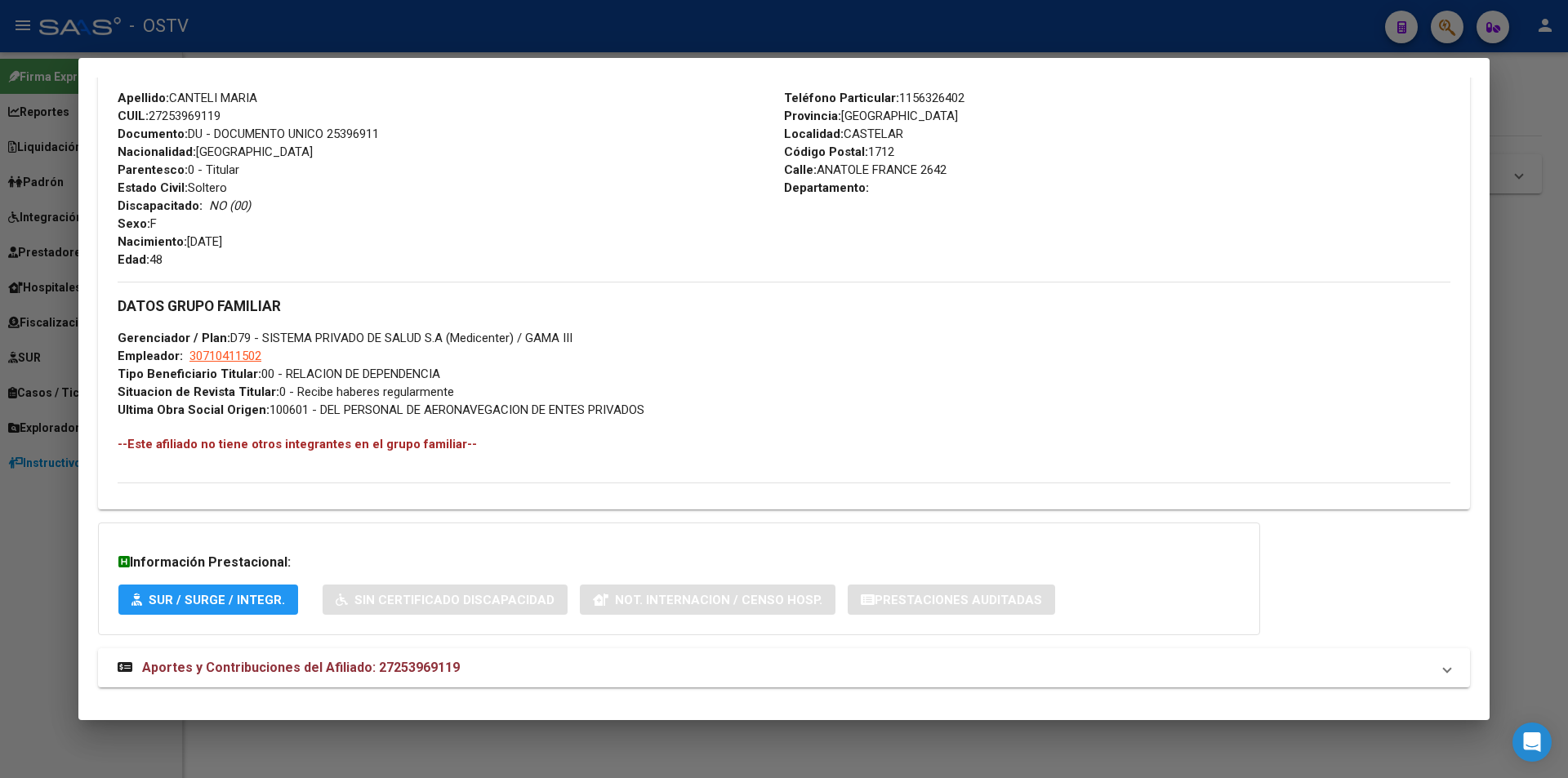 scroll, scrollTop: 593, scrollLeft: 0, axis: vertical 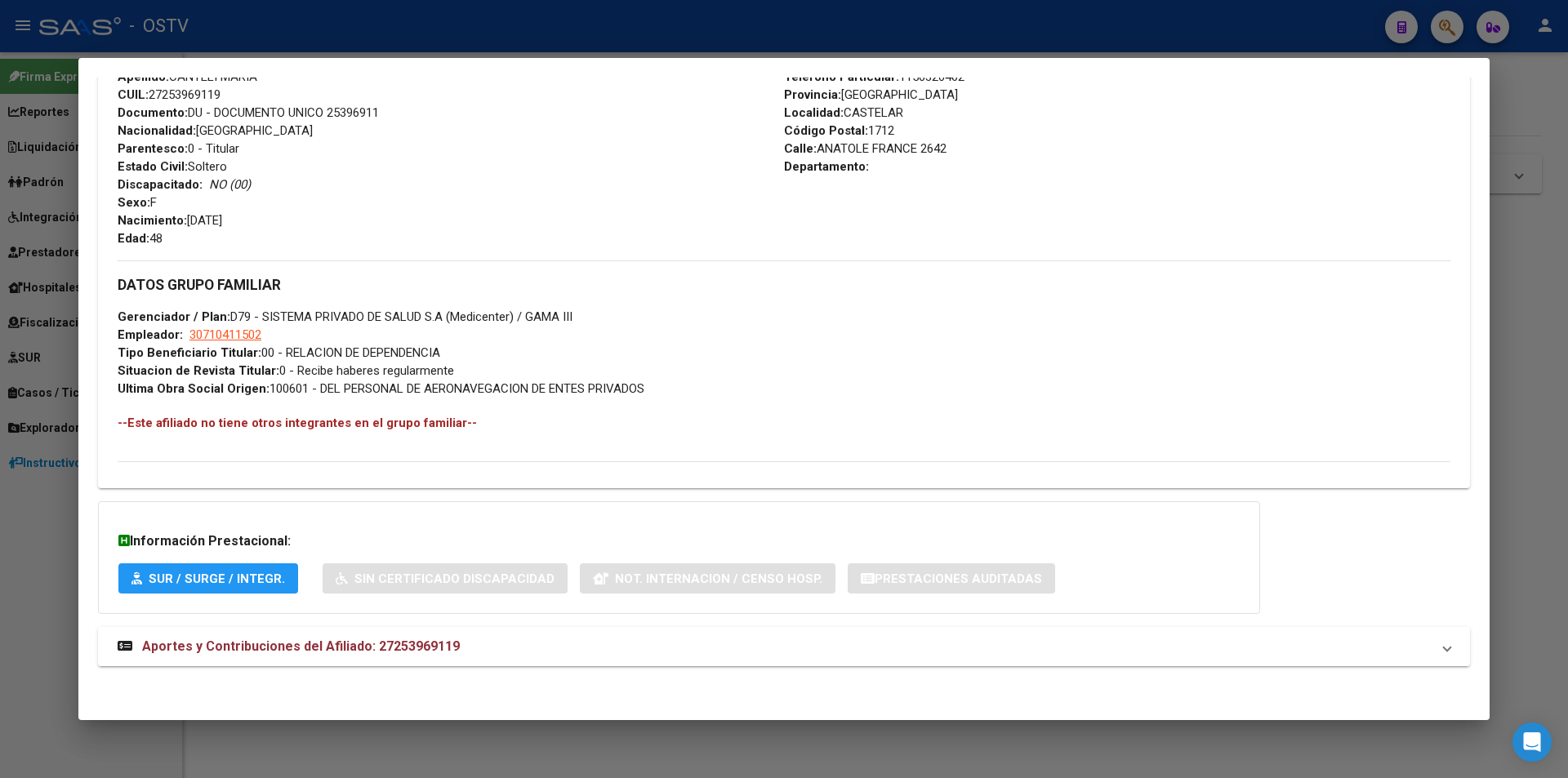 click on "Aportes y Contribuciones del Afiliado: 27253969119" at bounding box center (301, 646) 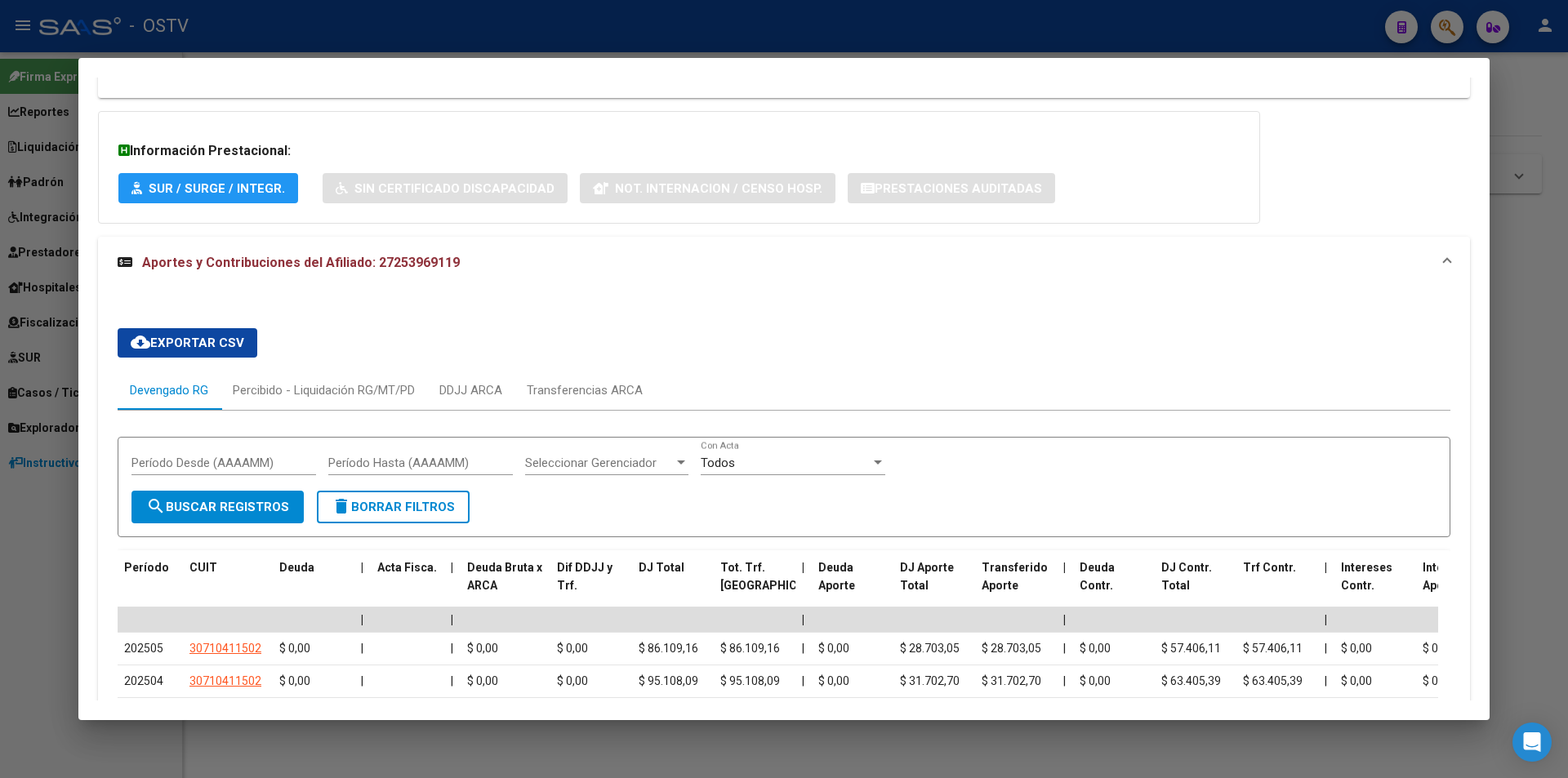 scroll, scrollTop: 1380, scrollLeft: 0, axis: vertical 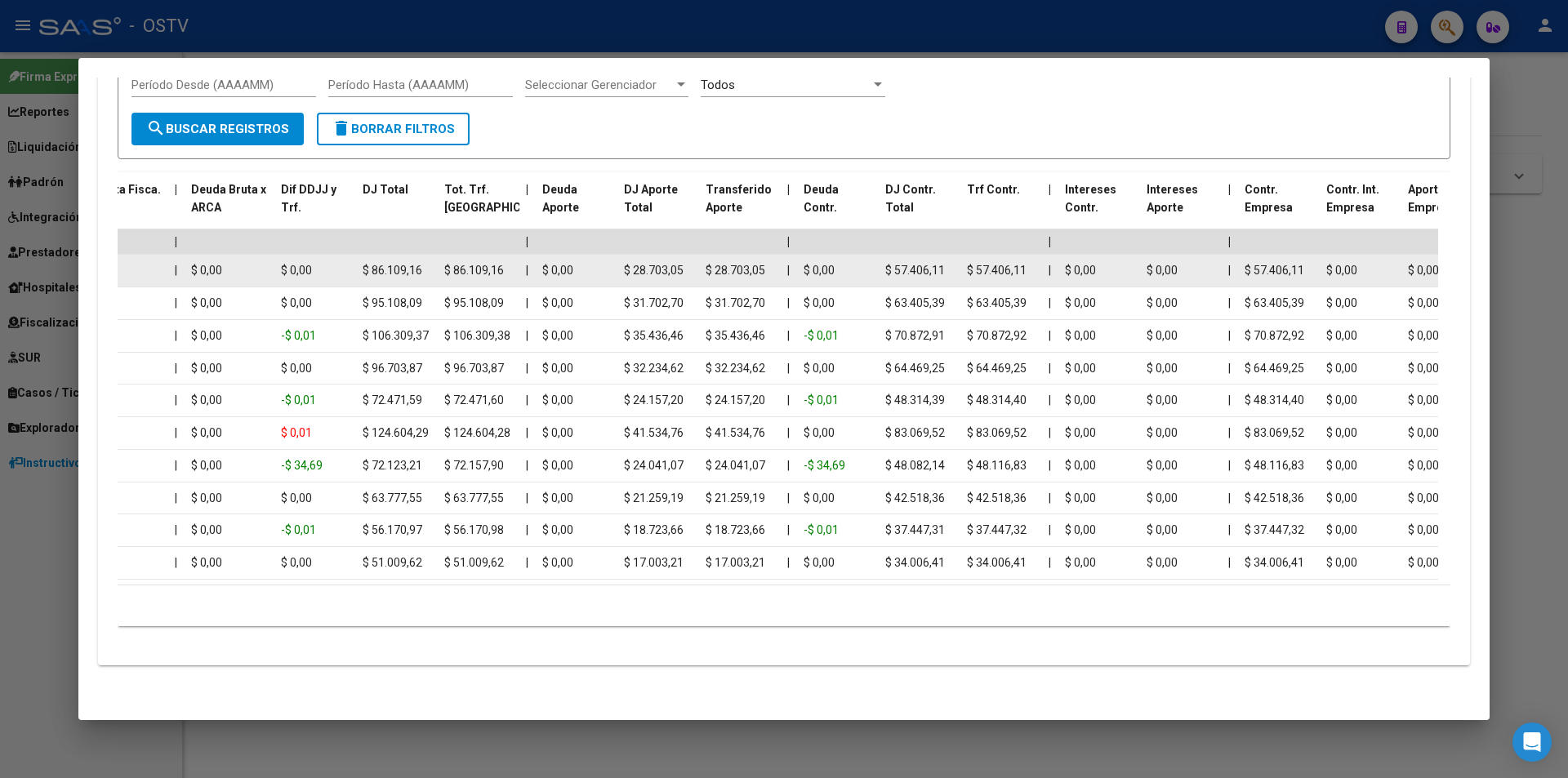 click on "$ 28.703,05" 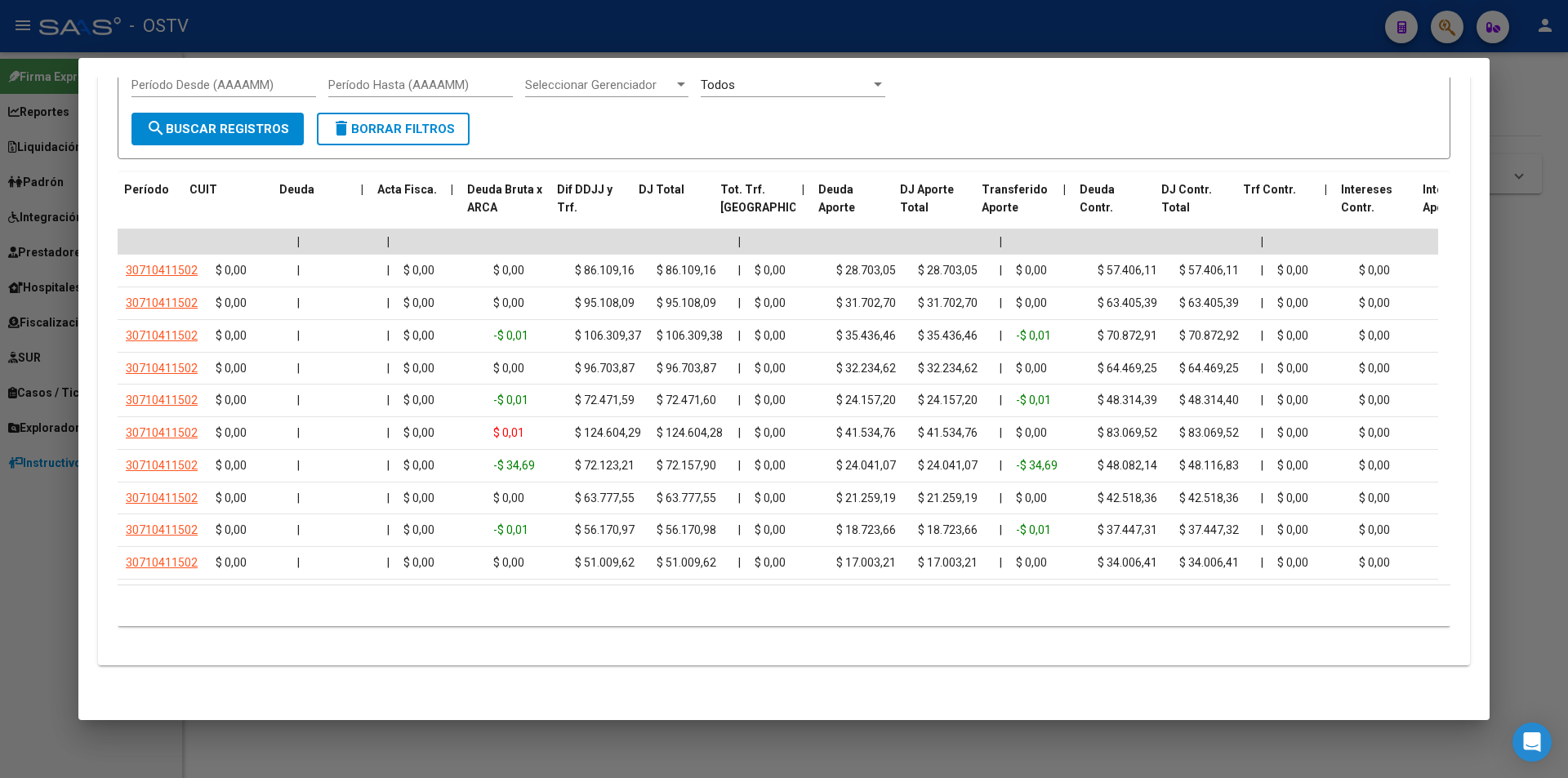 scroll, scrollTop: 0, scrollLeft: 0, axis: both 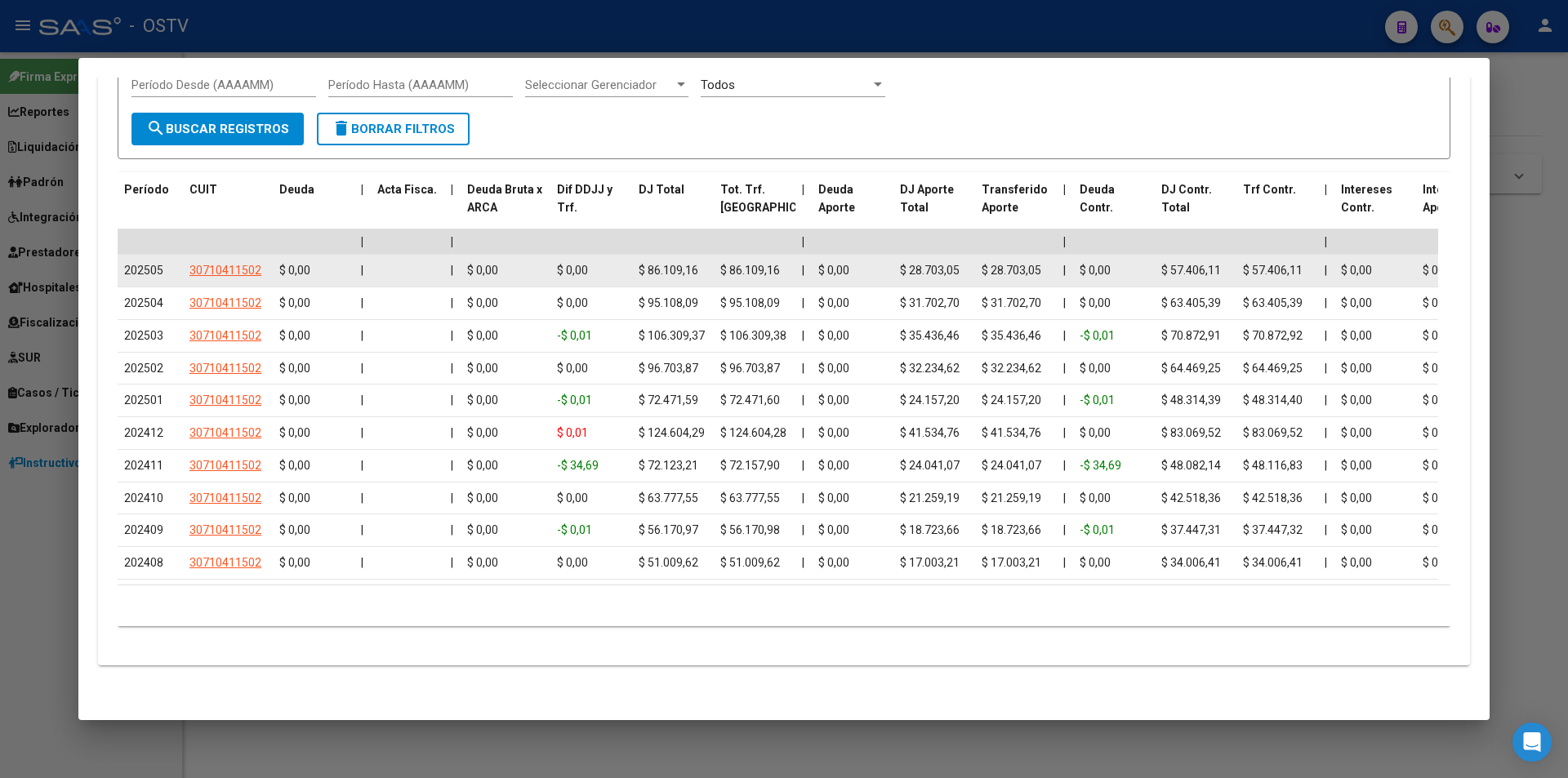 click on "$ 86.109,16" 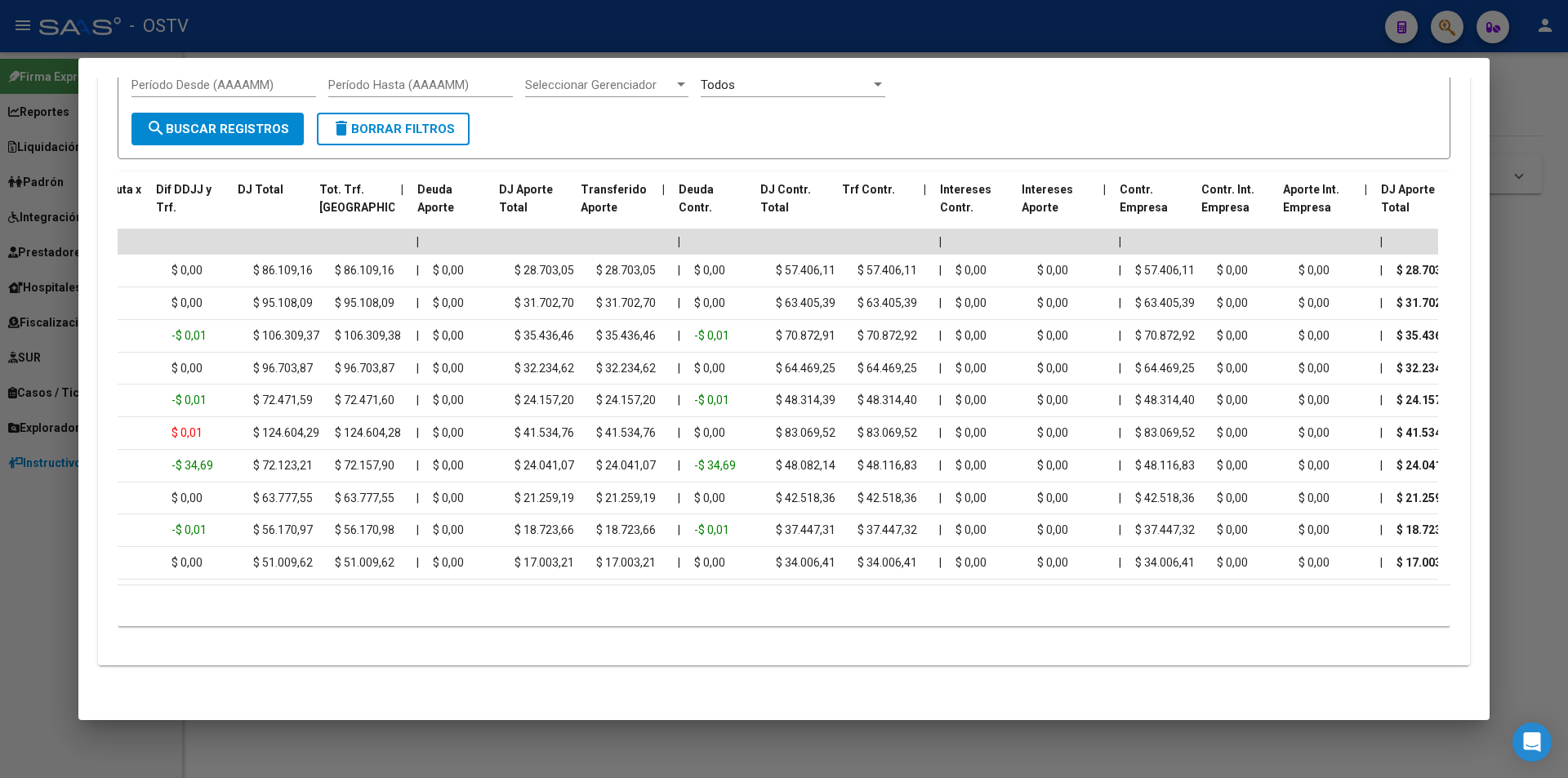 scroll, scrollTop: 0, scrollLeft: 447, axis: horizontal 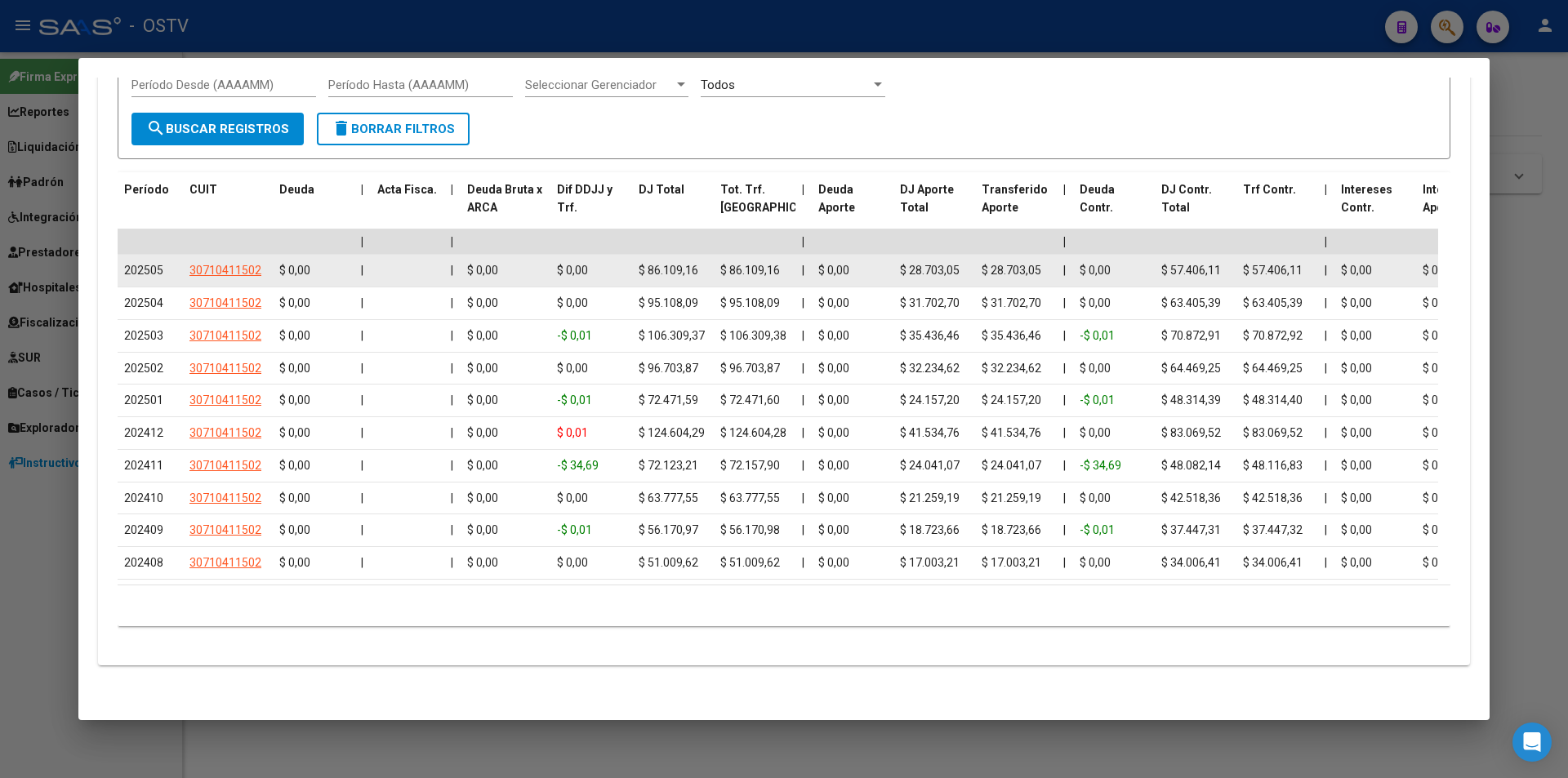 click on "$ 28.703,05" 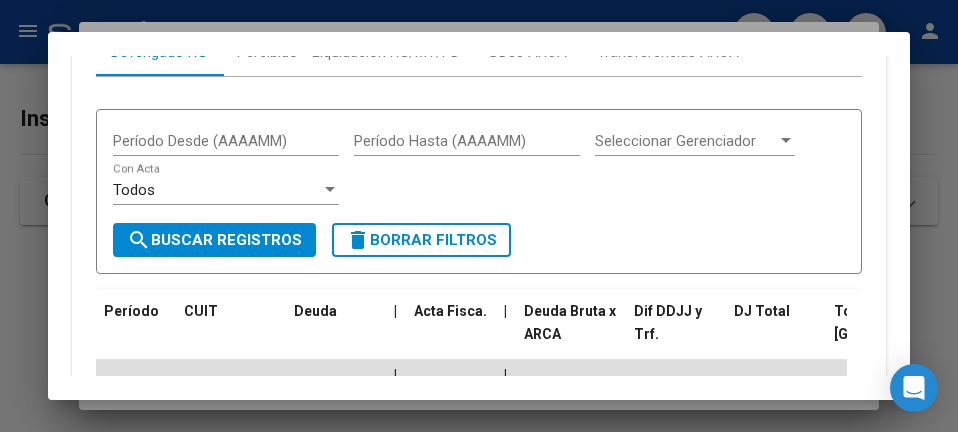 scroll, scrollTop: 1543, scrollLeft: 0, axis: vertical 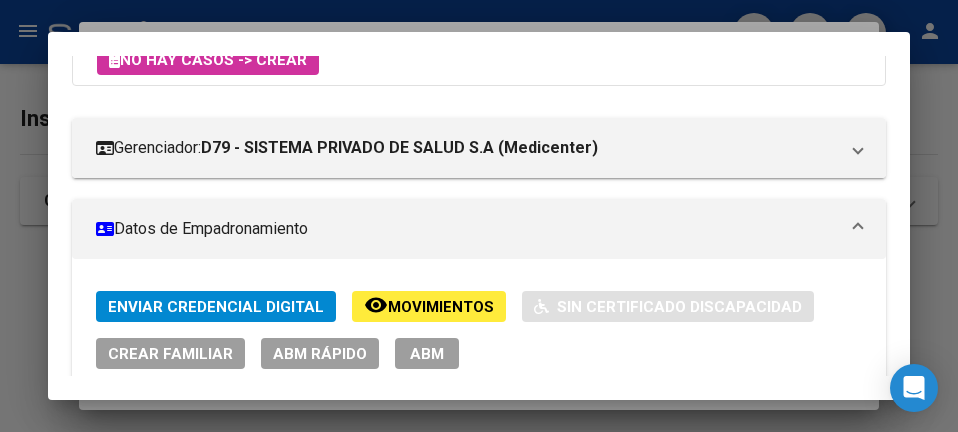click at bounding box center [479, 216] 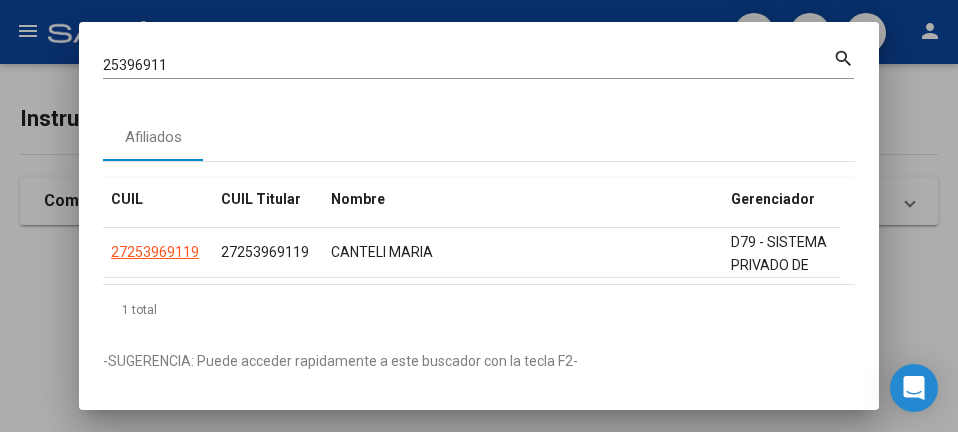 click on "25396911 Buscar (apellido, dni, cuil, nro traspaso, cuit, obra social)" at bounding box center [468, 66] 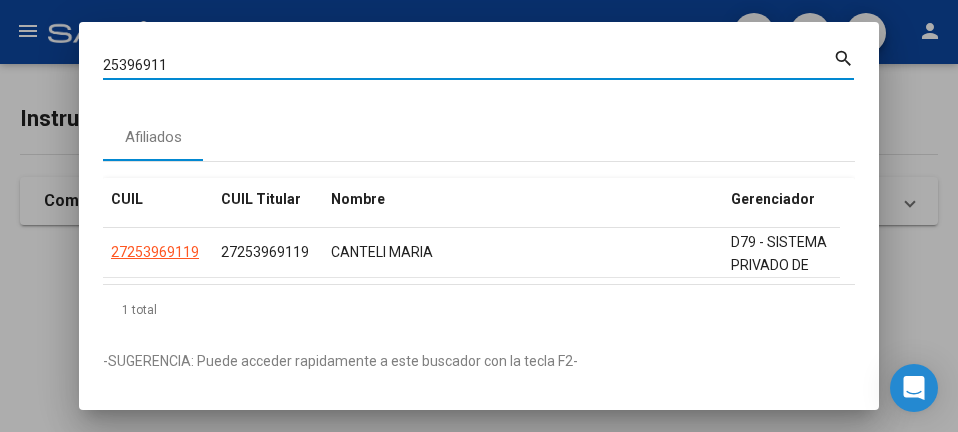 click on "25396911" at bounding box center (468, 65) 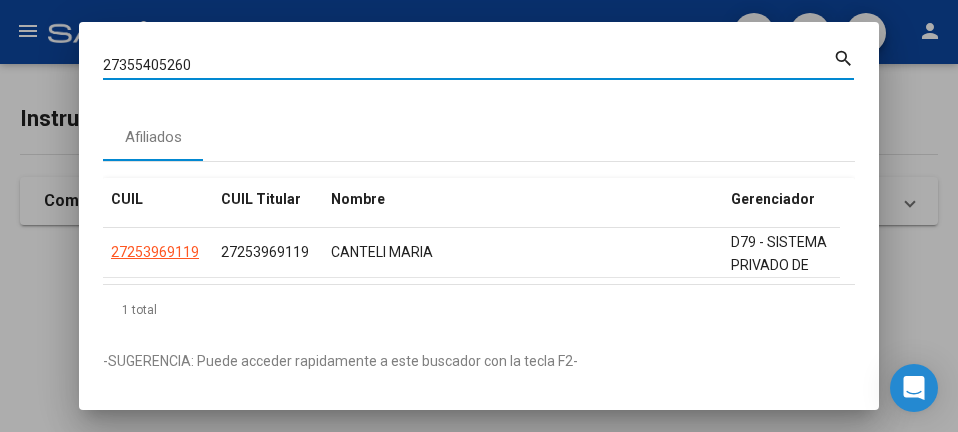 type on "27355405260" 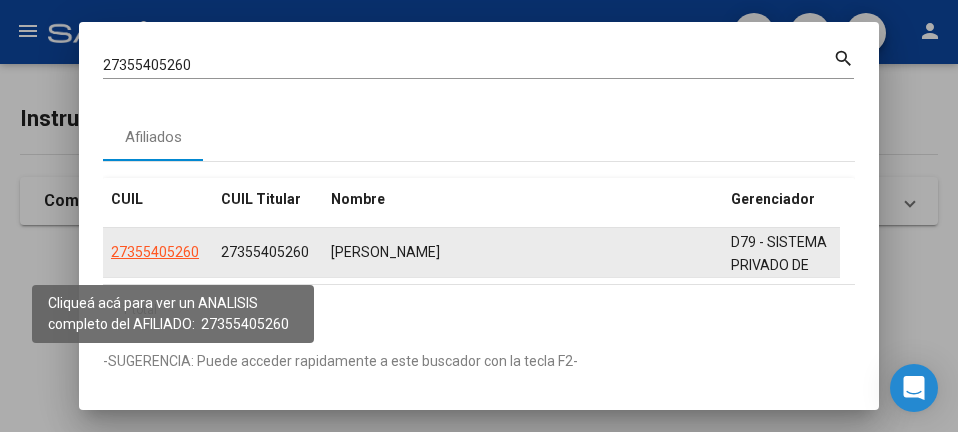 click on "27355405260" 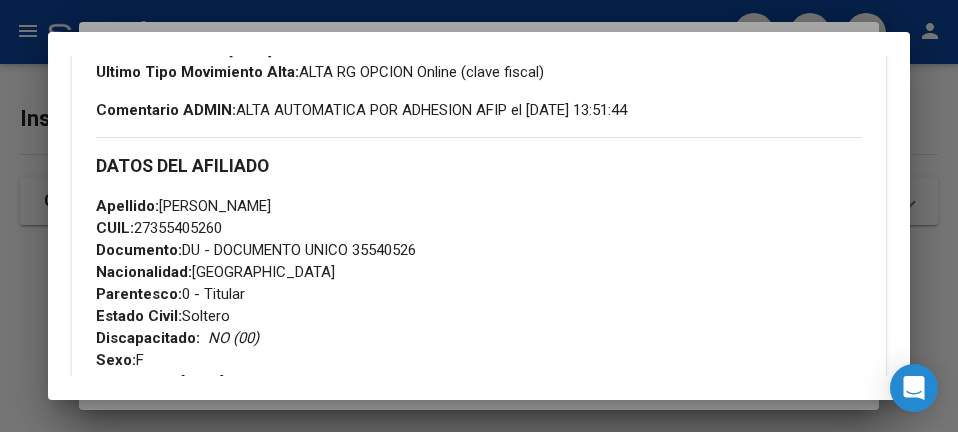 scroll, scrollTop: 626, scrollLeft: 0, axis: vertical 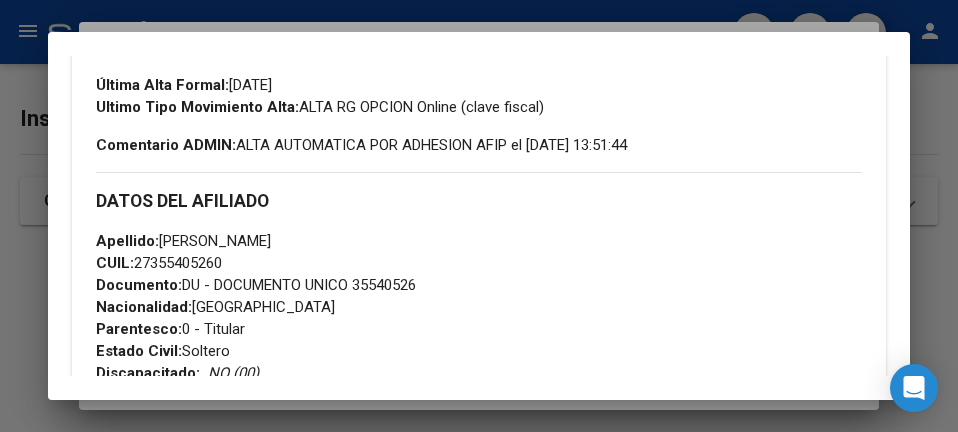 click on "Análisis Afiliado - CUIL:  27355405260 DATOS PADRÓN ÁGIL:  GONZALEZ MARIEL MERCEDES      |   ACTIVO   |     AFILIADO TITULAR  Datos Personales y Afiliatorios según Entes Externos: SSS FTP ARCA Padrón ARCA Impuestos Organismos Ext.   No hay casos -> Crear
Gerenciador:      D79 - SISTEMA PRIVADO DE SALUD S.A (Medicenter) Atención telefónica: Solicitar Cartilla al:   15 5345 5605 Atencion al Socio:   0800-345-1421 Mail::   afiliaciones@medicentersalud.com Atención emergencias: Servicio de Emergencia:   0800-345-1421 (Opcion 1) Otros Datos Útiles:    Datos de Empadronamiento  Enviar Credencial Digital remove_red_eye Movimientos    Sin Certificado Discapacidad Crear Familiar ABM Rápido ABM Etiquetas: Estado: ACTIVO Última Alta Formal:  01/10/2024 Ultimo Tipo Movimiento Alta:  ALTA RG OPCION Online (clave fiscal) Comentario ADMIN:  ALTA AUTOMATICA POR ADHESION AFIP el 2024-10-08 13:51:44 DATOS DEL AFILIADO Apellido:   GONZALEZ MARIEL MERCEDES CUIL:  27355405260 Documento: Nacionalidad:" at bounding box center [479, 215] 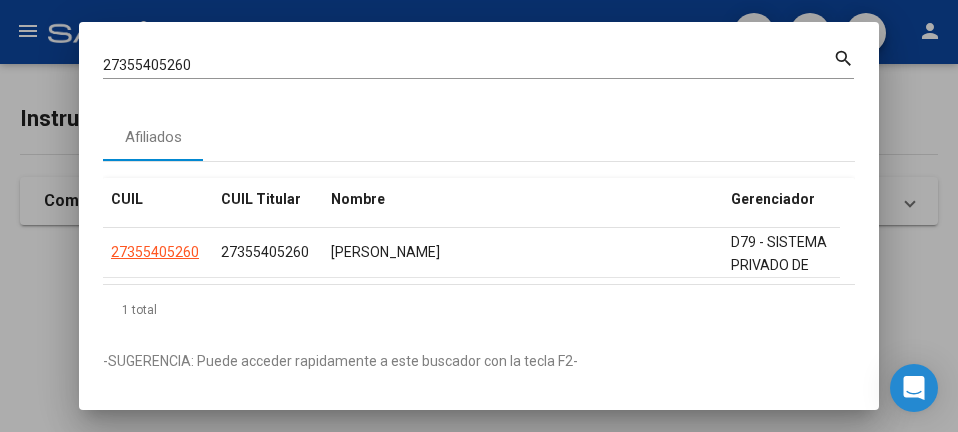 click on "27355405260" at bounding box center (468, 65) 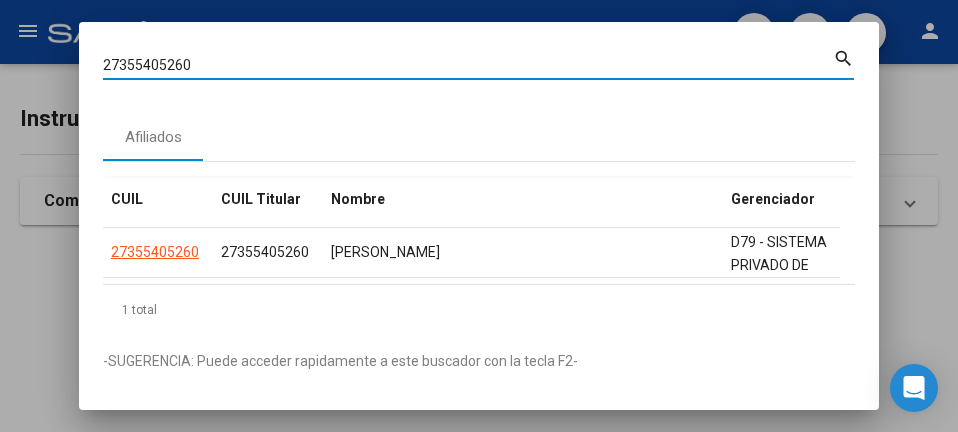 click on "27355405260" at bounding box center [468, 65] 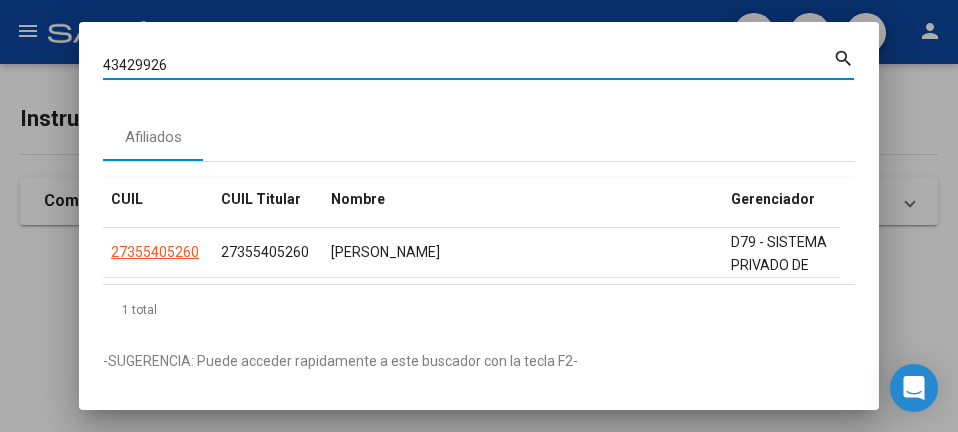 type on "43429926" 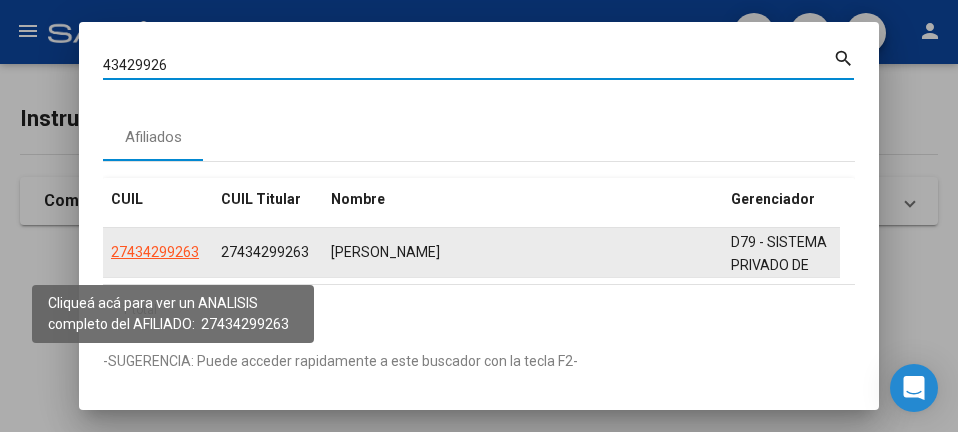 click on "27434299263" 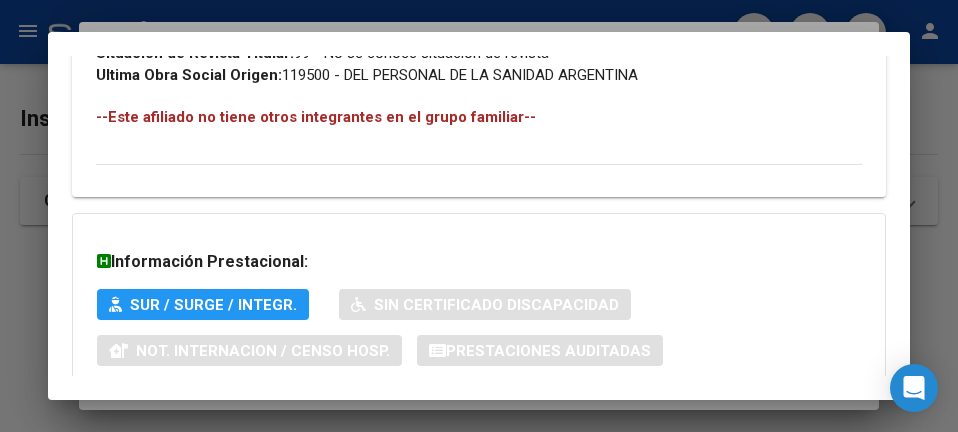 scroll, scrollTop: 1493, scrollLeft: 0, axis: vertical 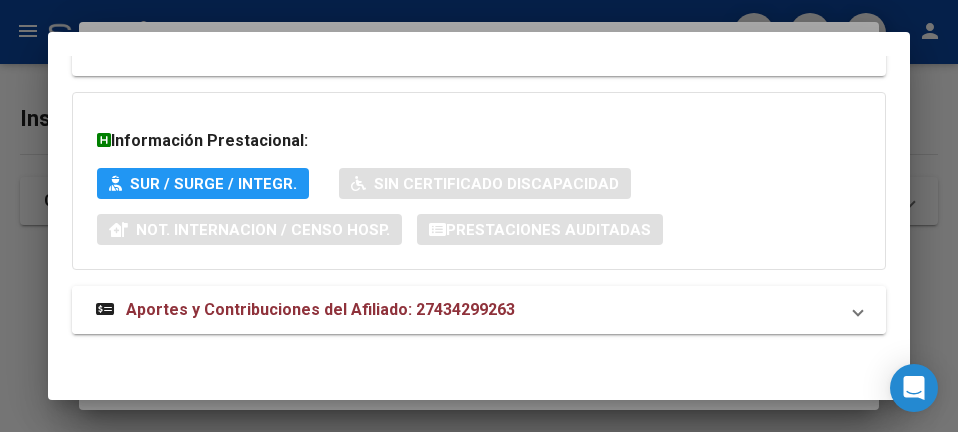 click on "Aportes y Contribuciones del Afiliado: 27434299263" at bounding box center [320, 309] 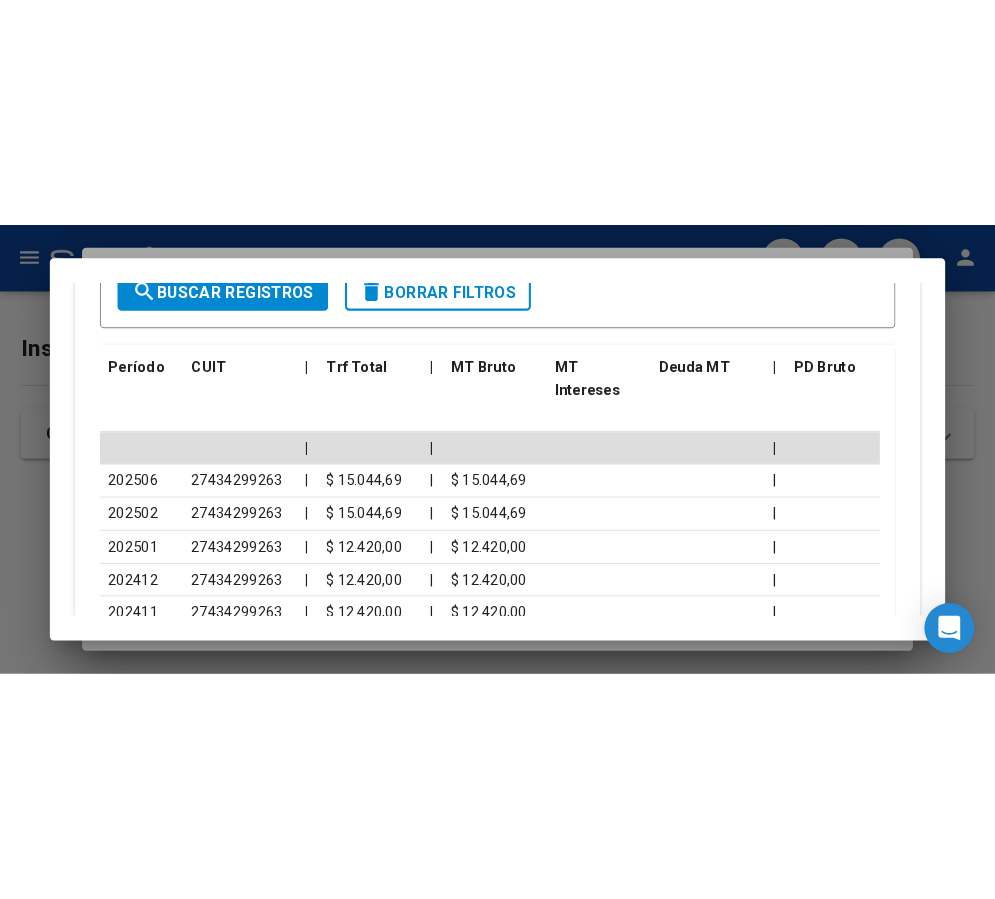 scroll, scrollTop: 2037, scrollLeft: 0, axis: vertical 